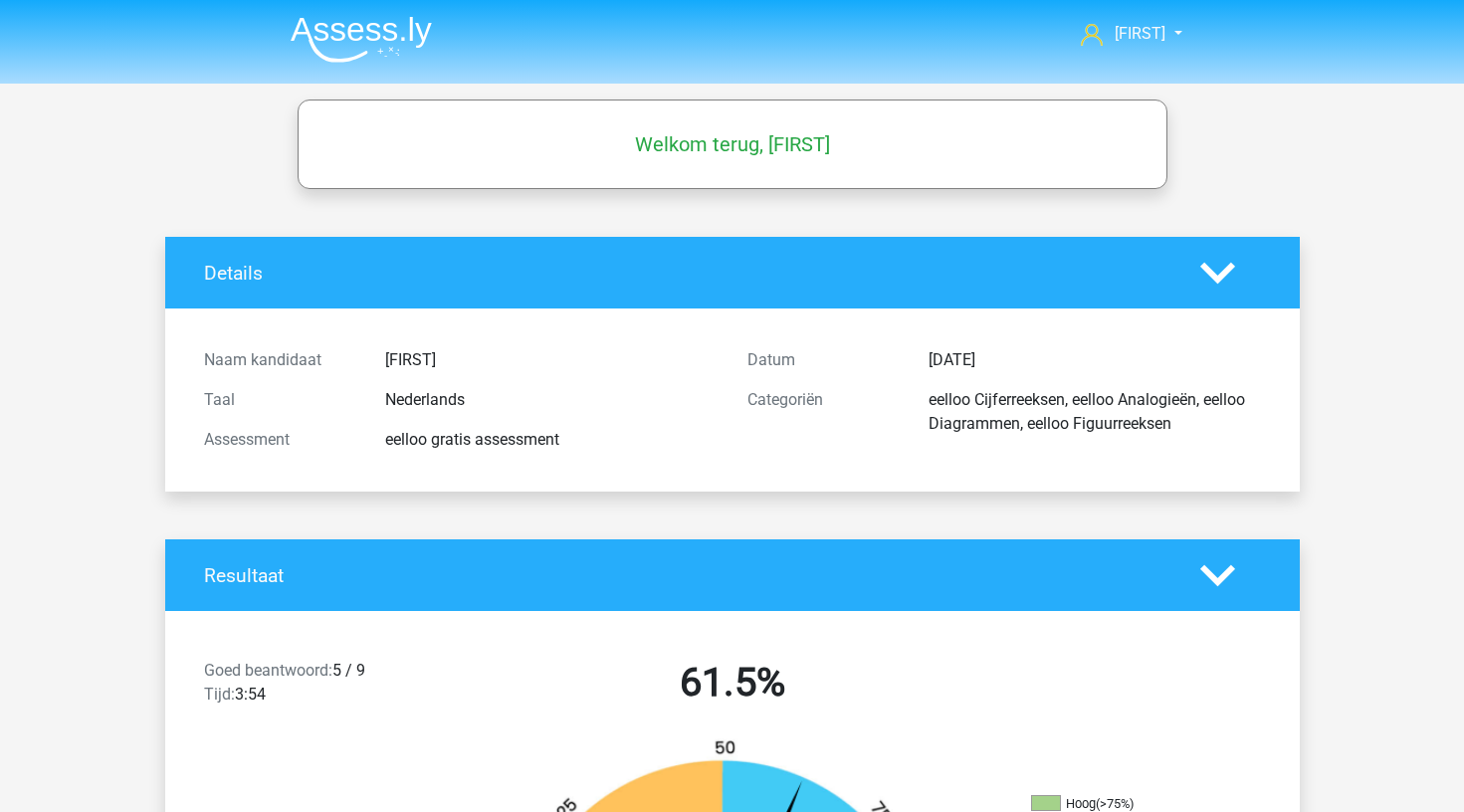 scroll, scrollTop: 0, scrollLeft: 0, axis: both 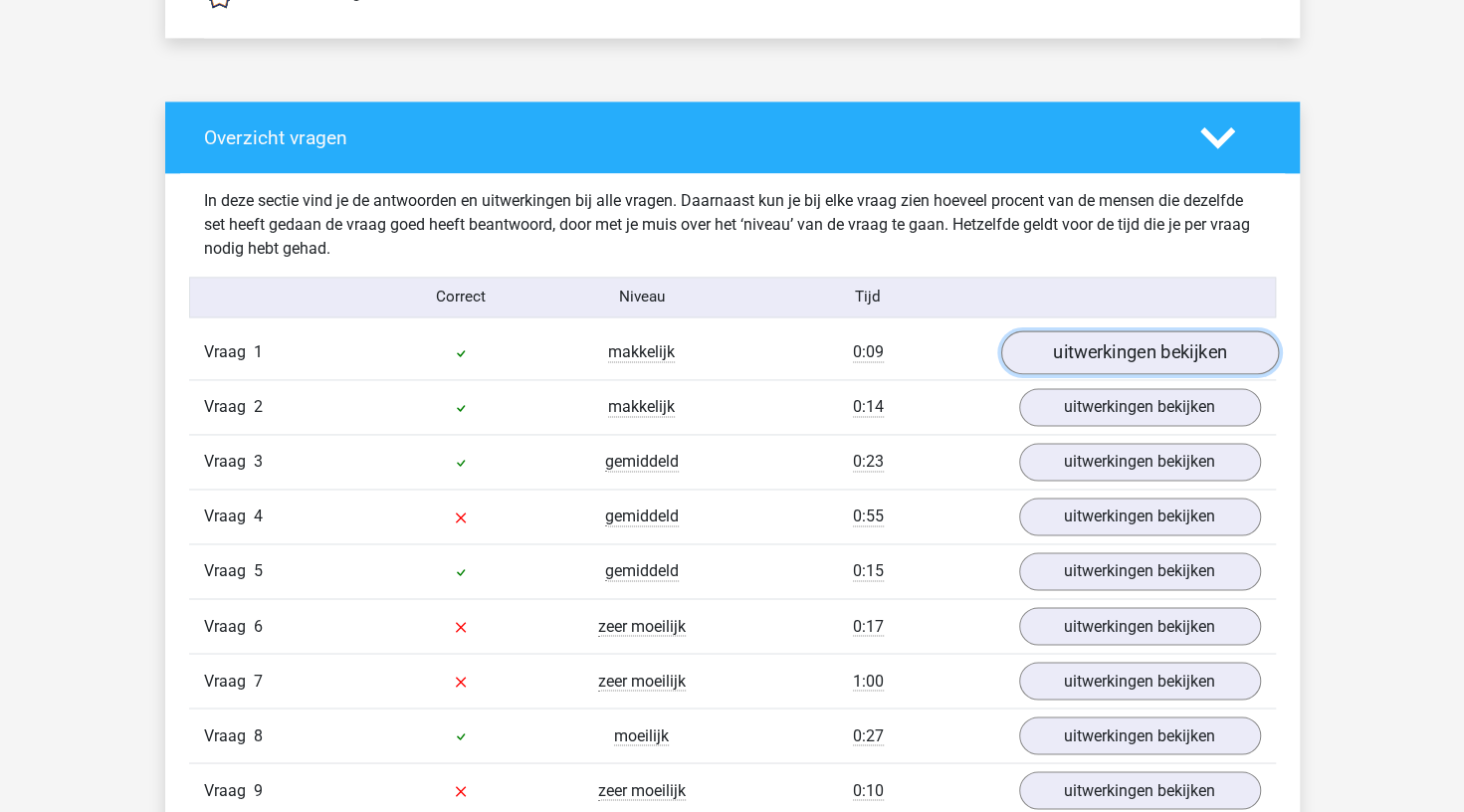 click on "uitwerkingen bekijken" at bounding box center [1139, 352] 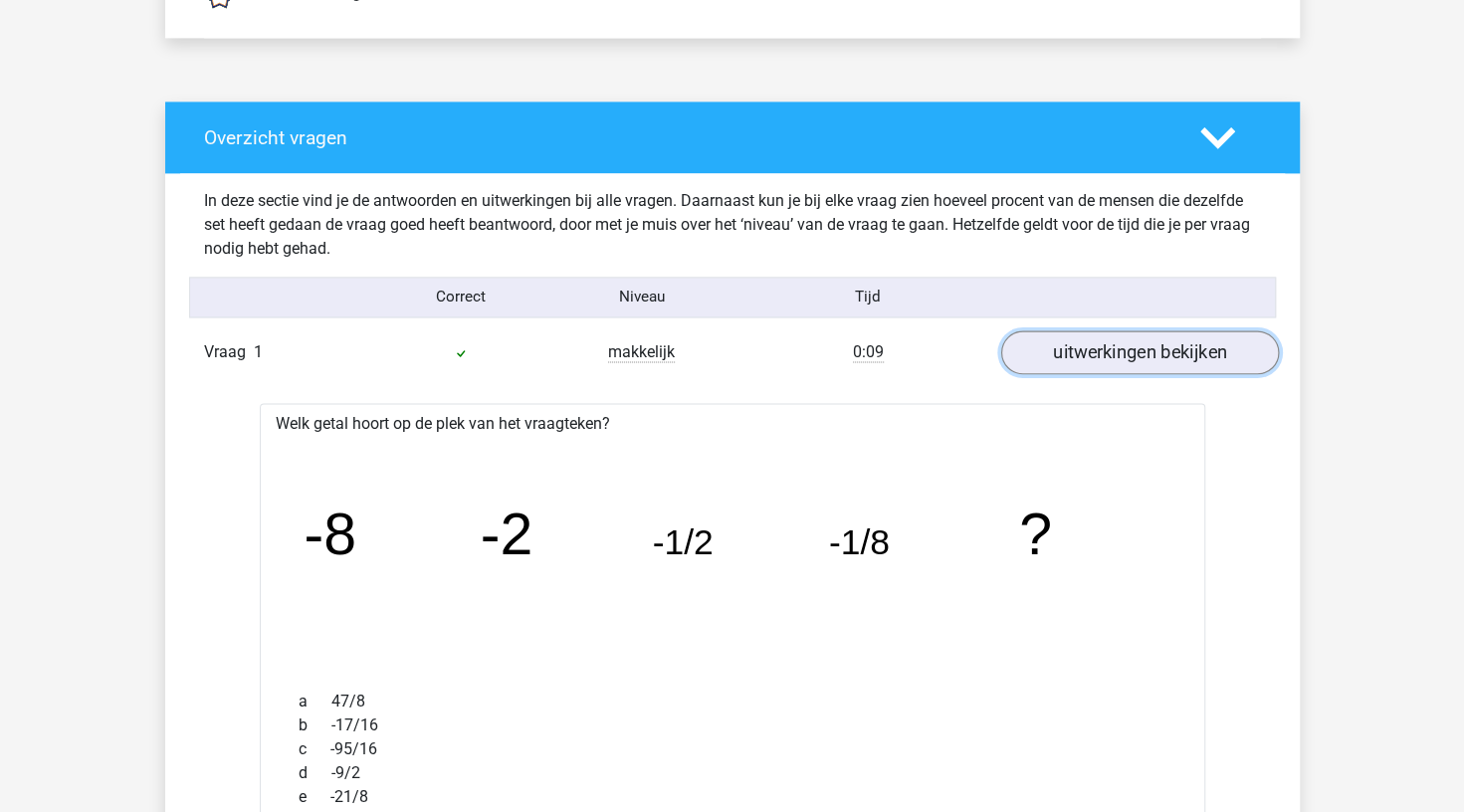 click on "uitwerkingen bekijken" at bounding box center (1139, 352) 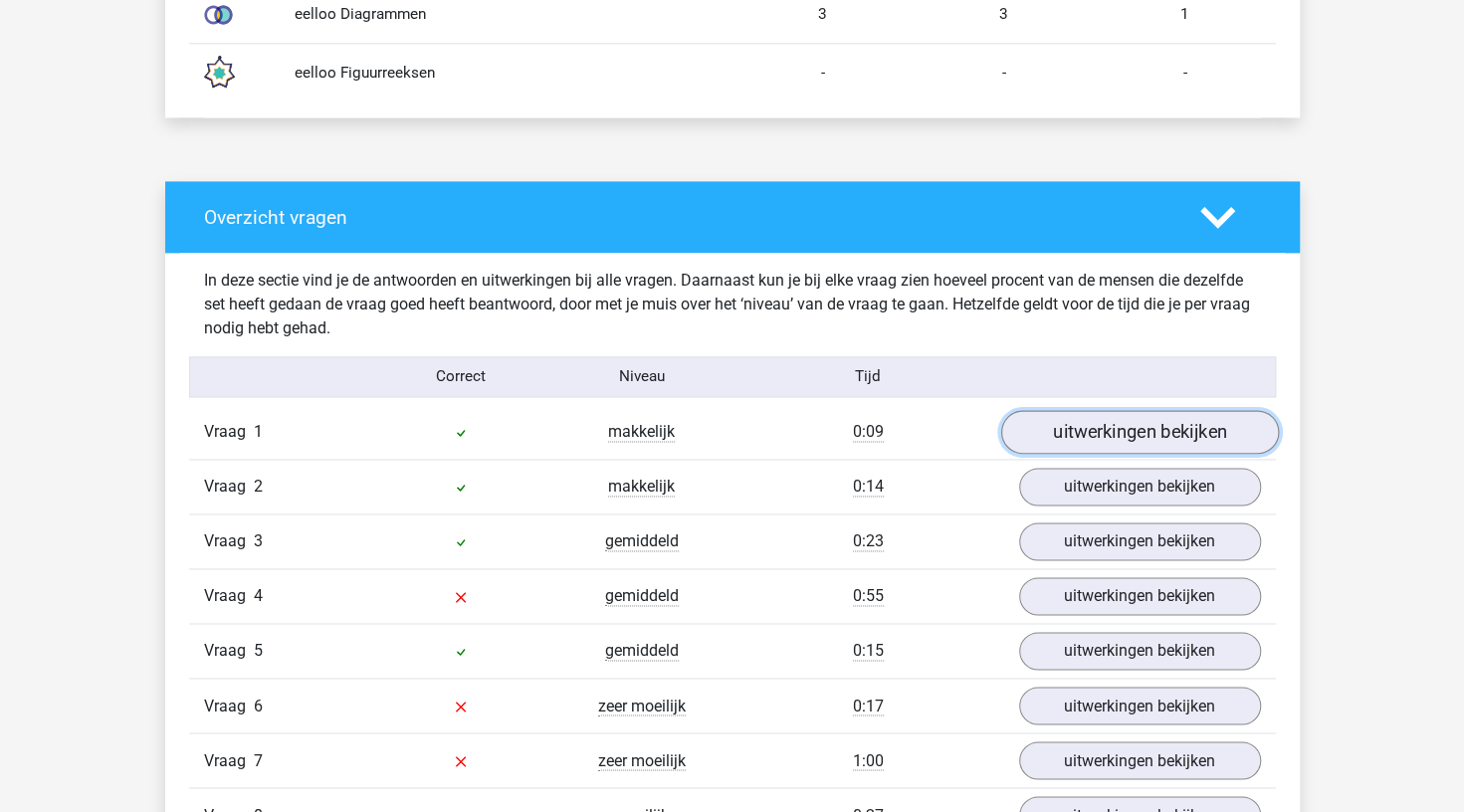 scroll, scrollTop: 1608, scrollLeft: 0, axis: vertical 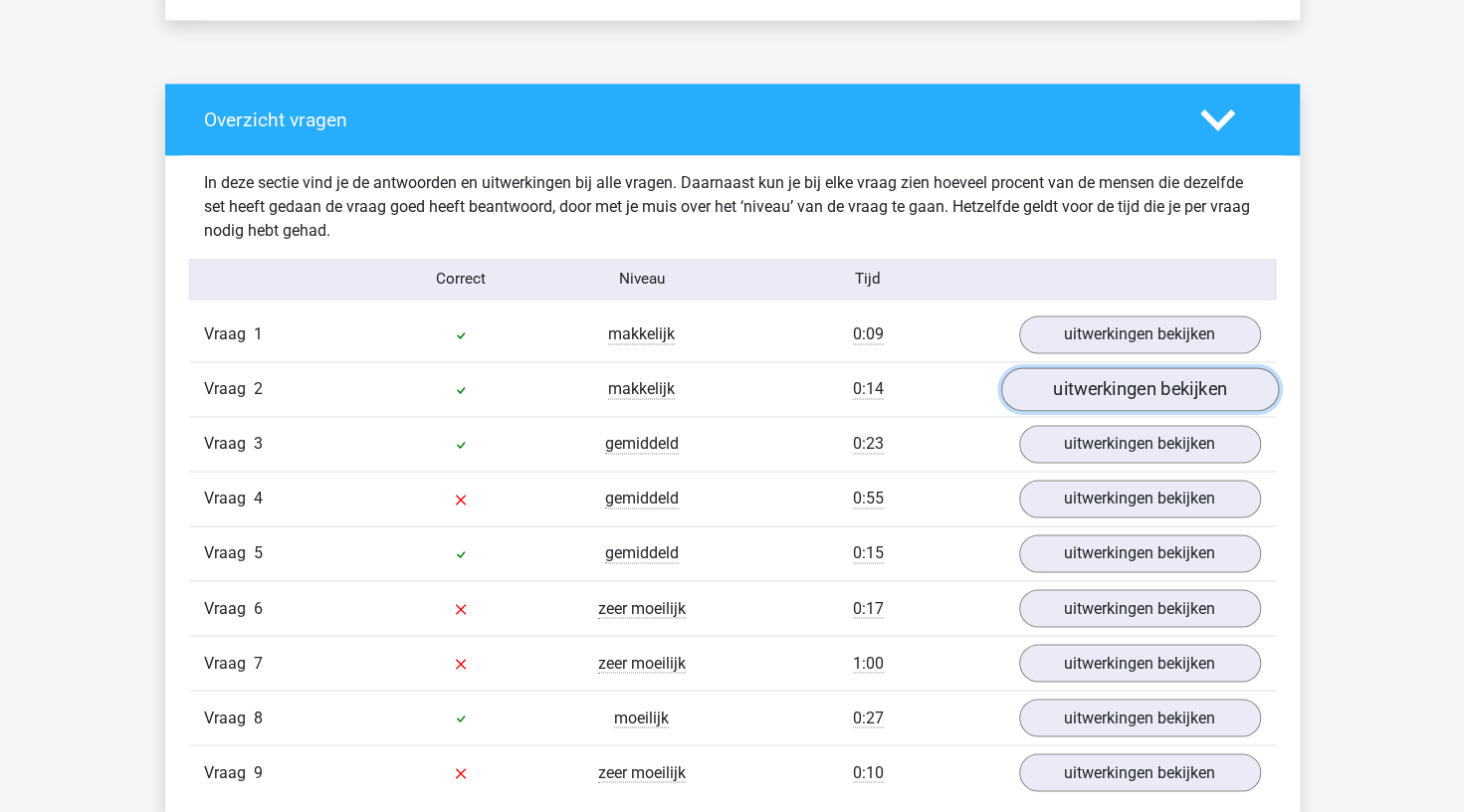 click on "uitwerkingen bekijken" at bounding box center (1139, 389) 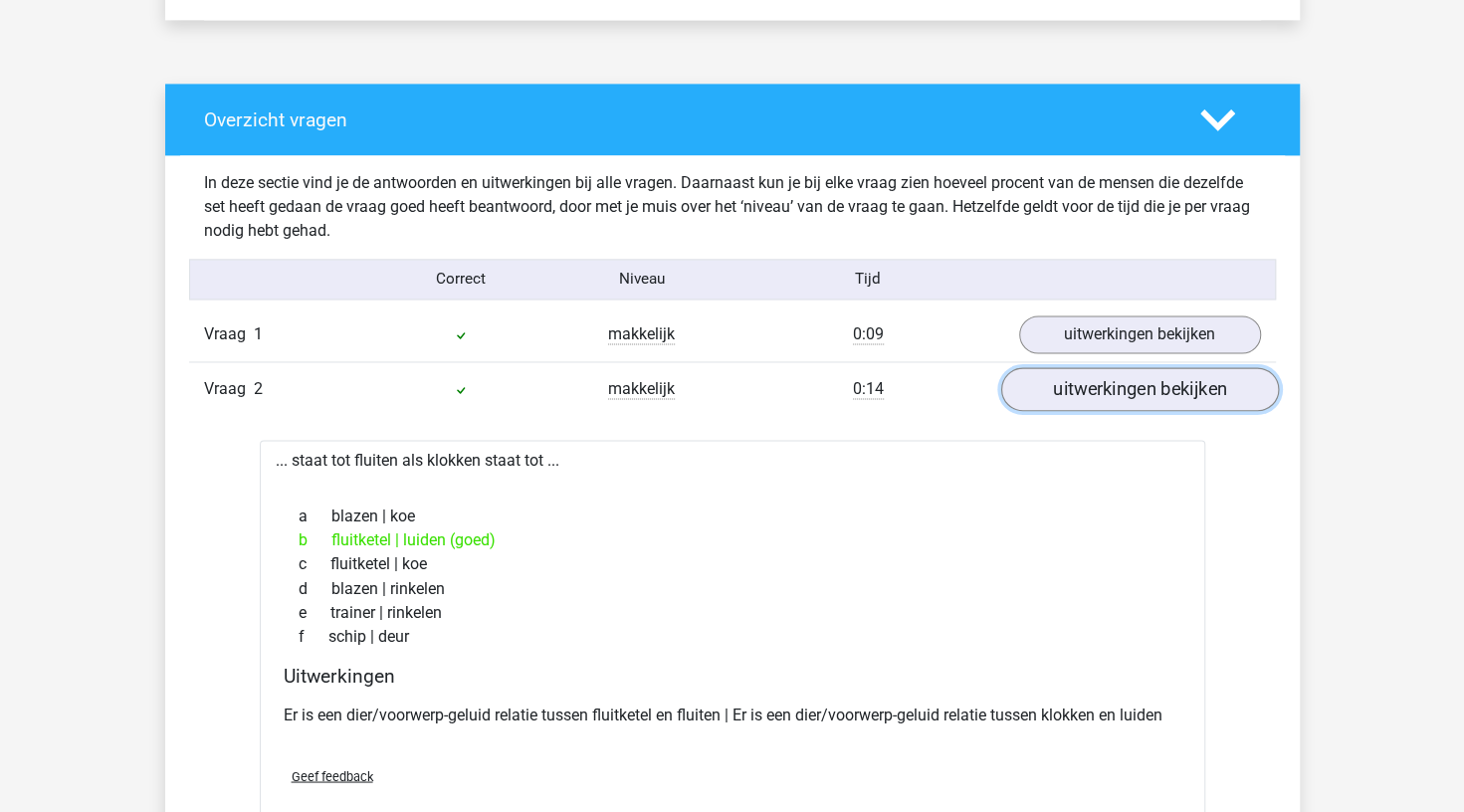 click on "uitwerkingen bekijken" at bounding box center [1139, 389] 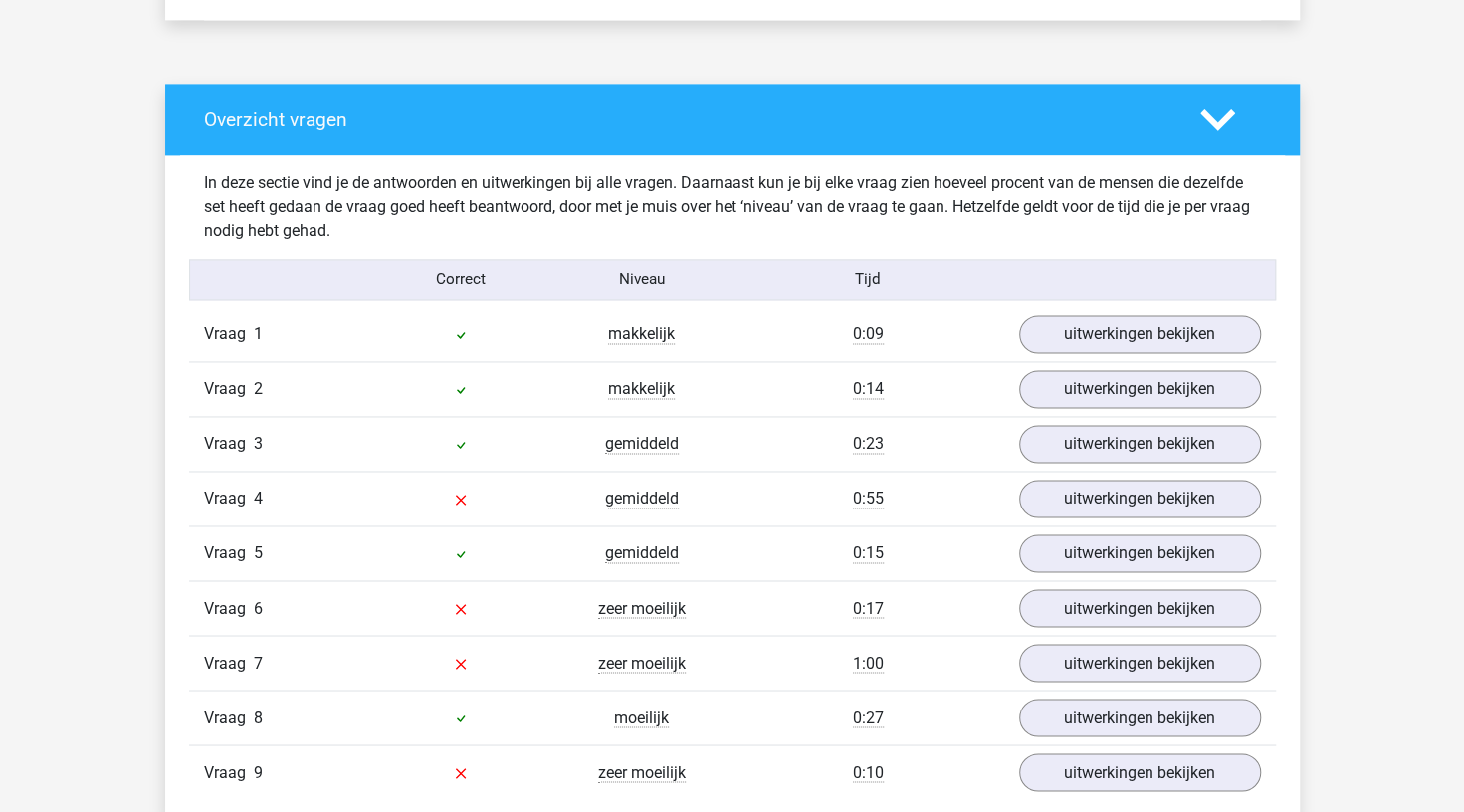 click on "Vraag
3
gemiddeld
0:23
uitwerkingen bekijken" at bounding box center [732, 443] 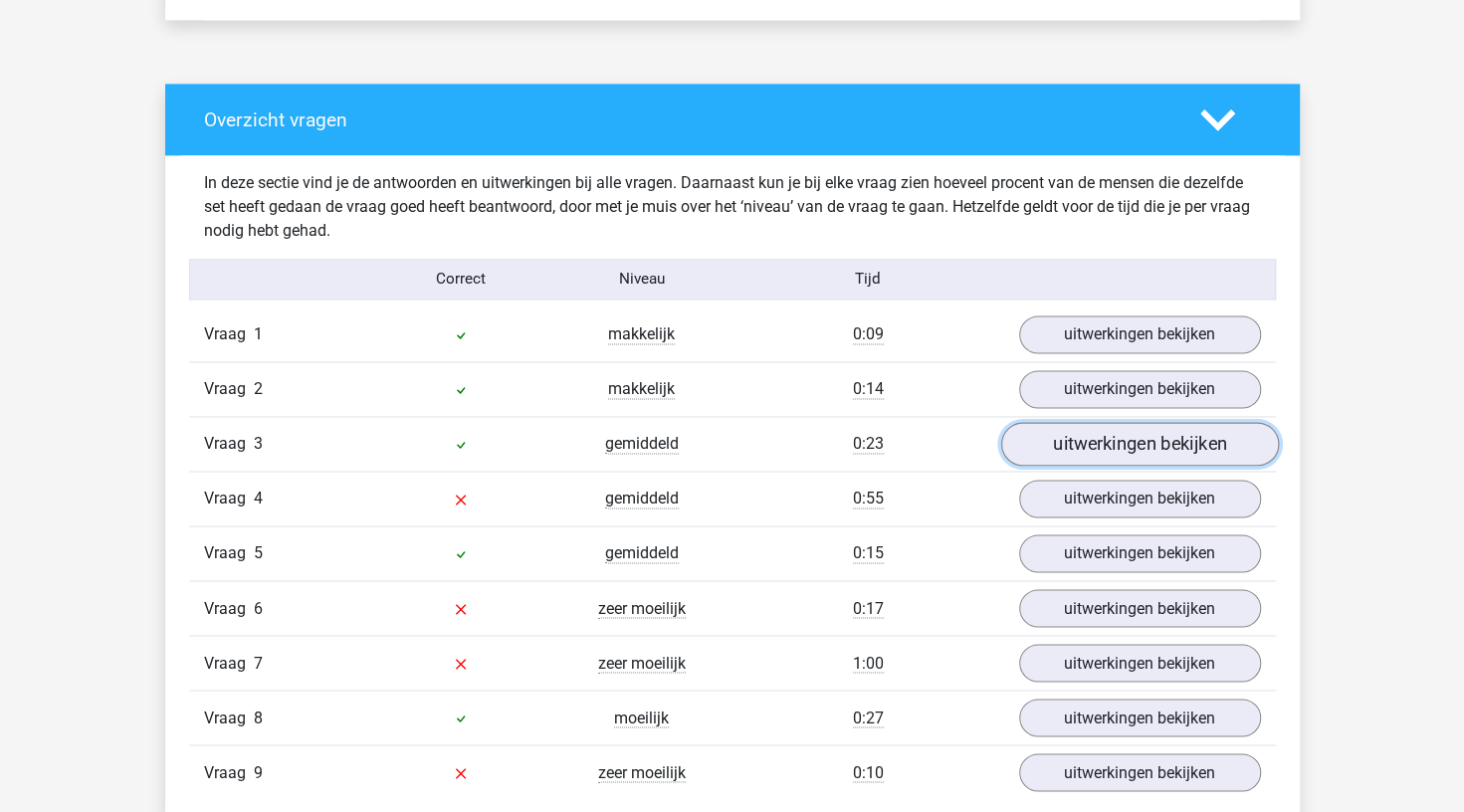 click on "uitwerkingen bekijken" at bounding box center (1139, 444) 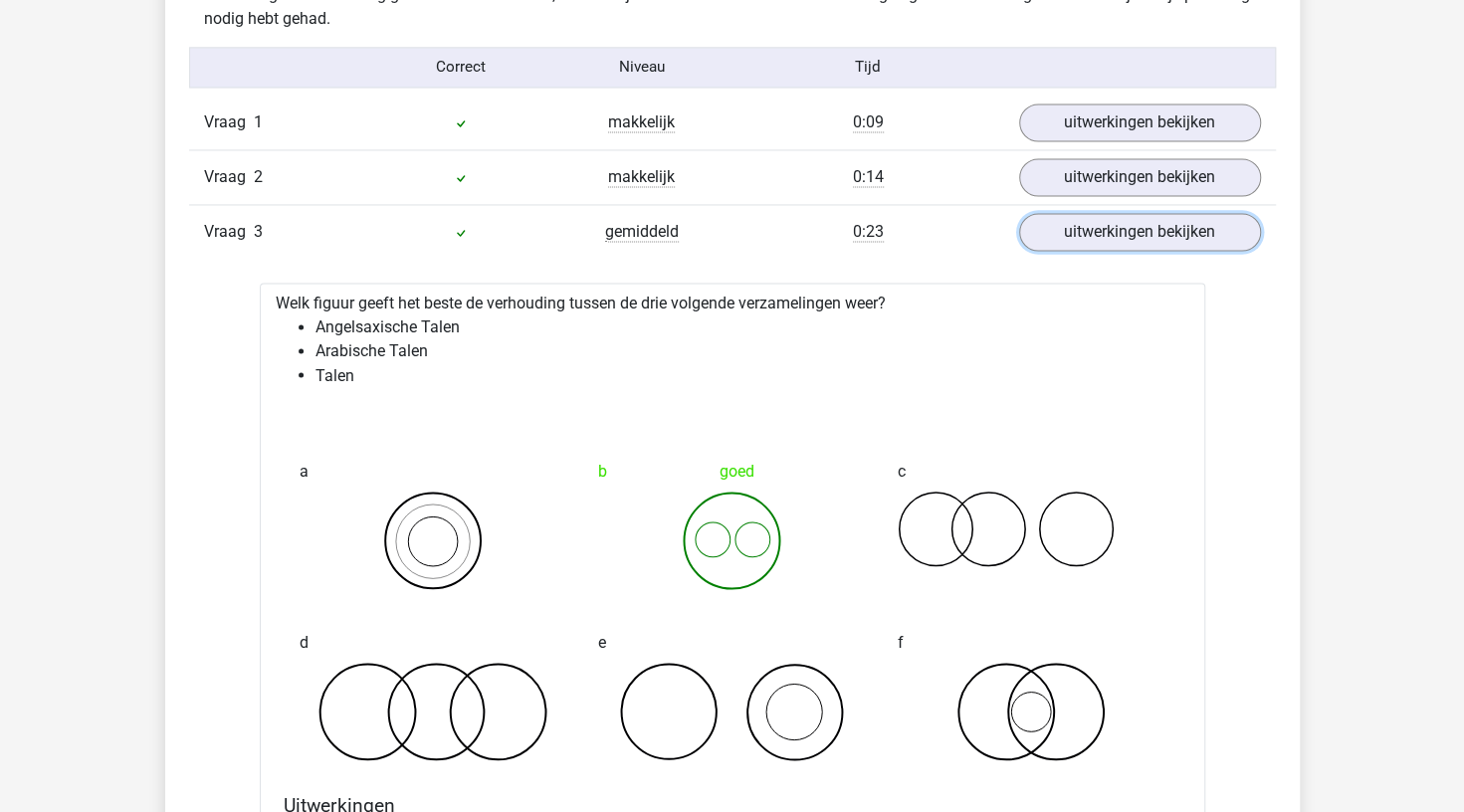 scroll, scrollTop: 1800, scrollLeft: 0, axis: vertical 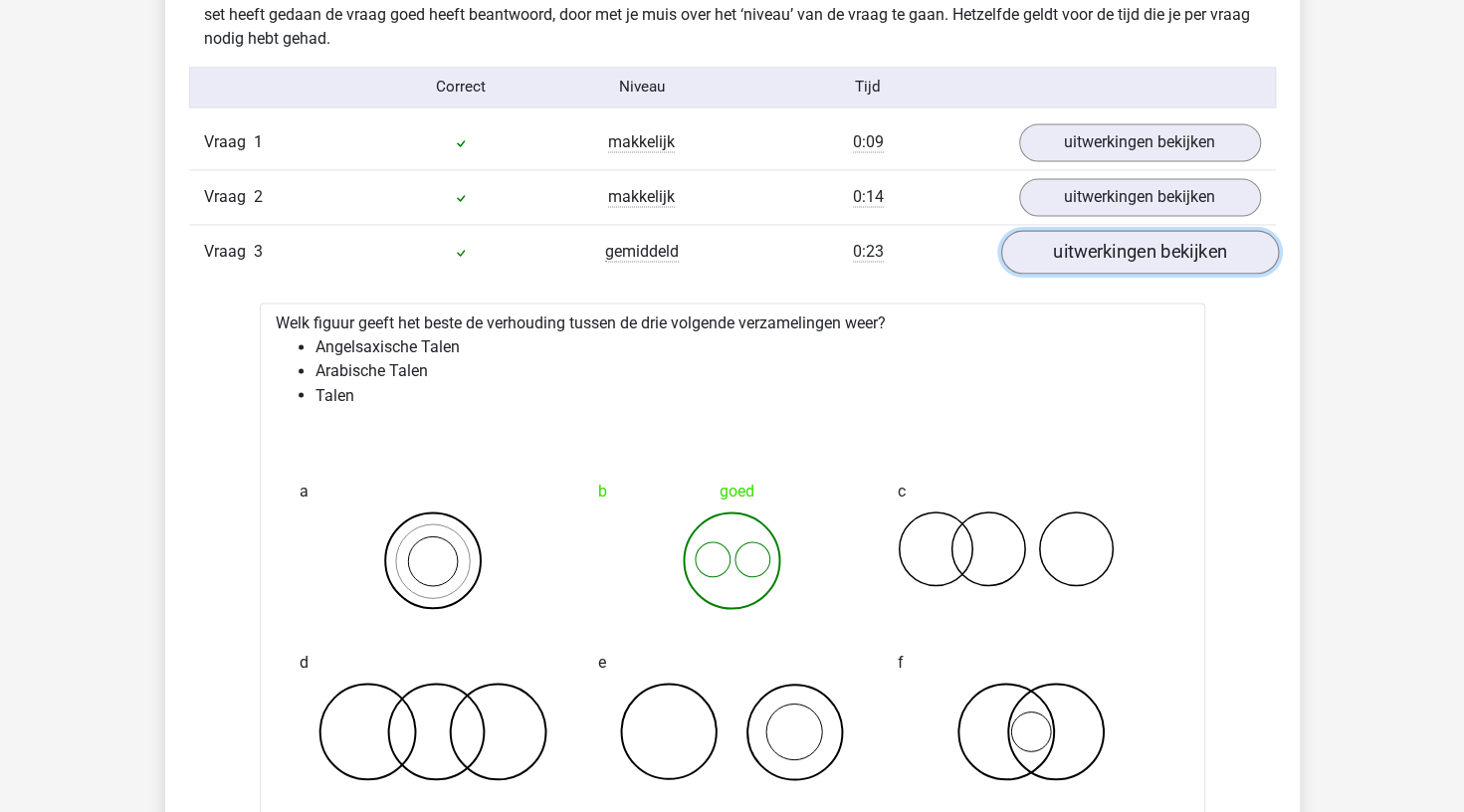 click on "uitwerkingen bekijken" at bounding box center [1139, 252] 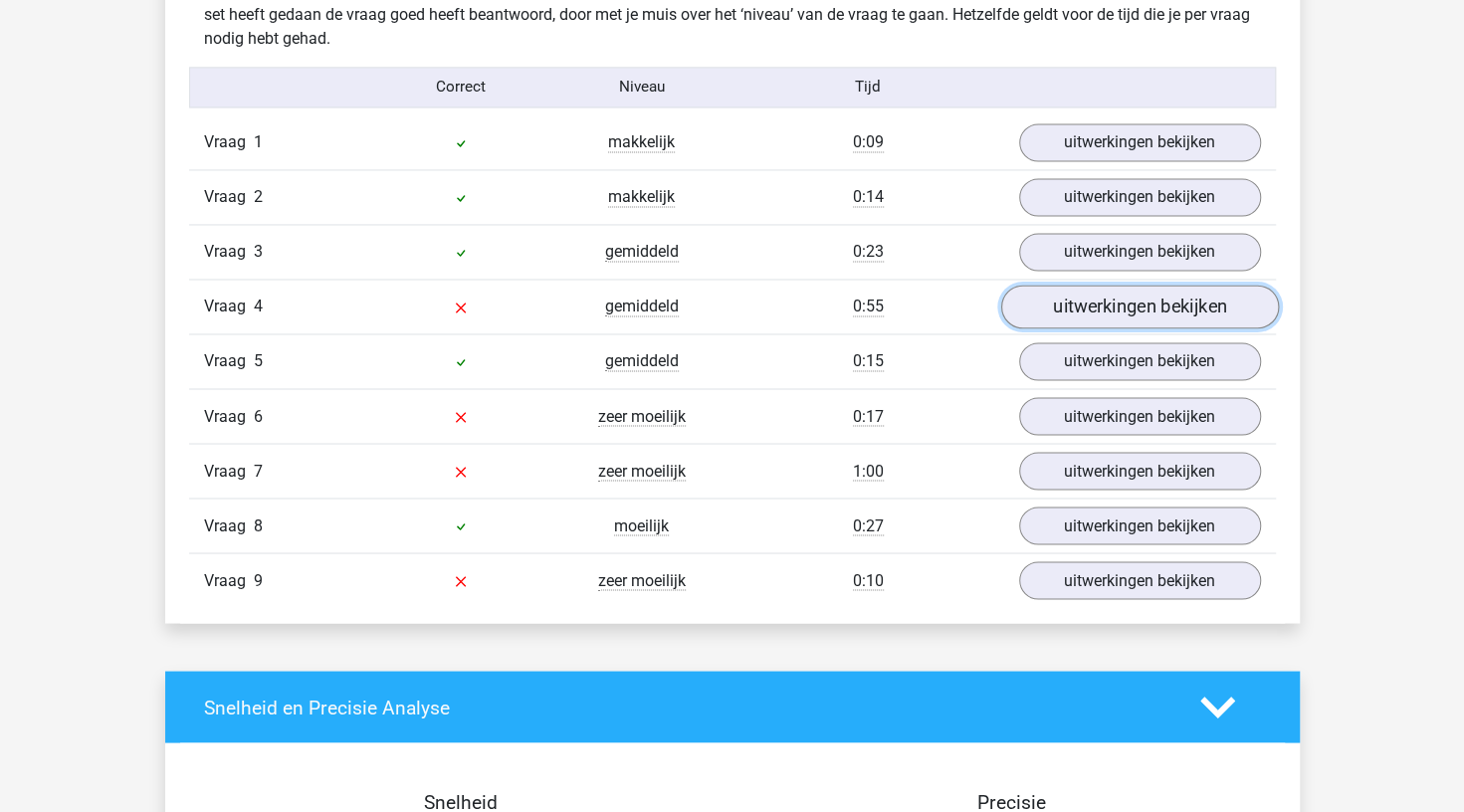 click on "uitwerkingen bekijken" at bounding box center (1139, 306) 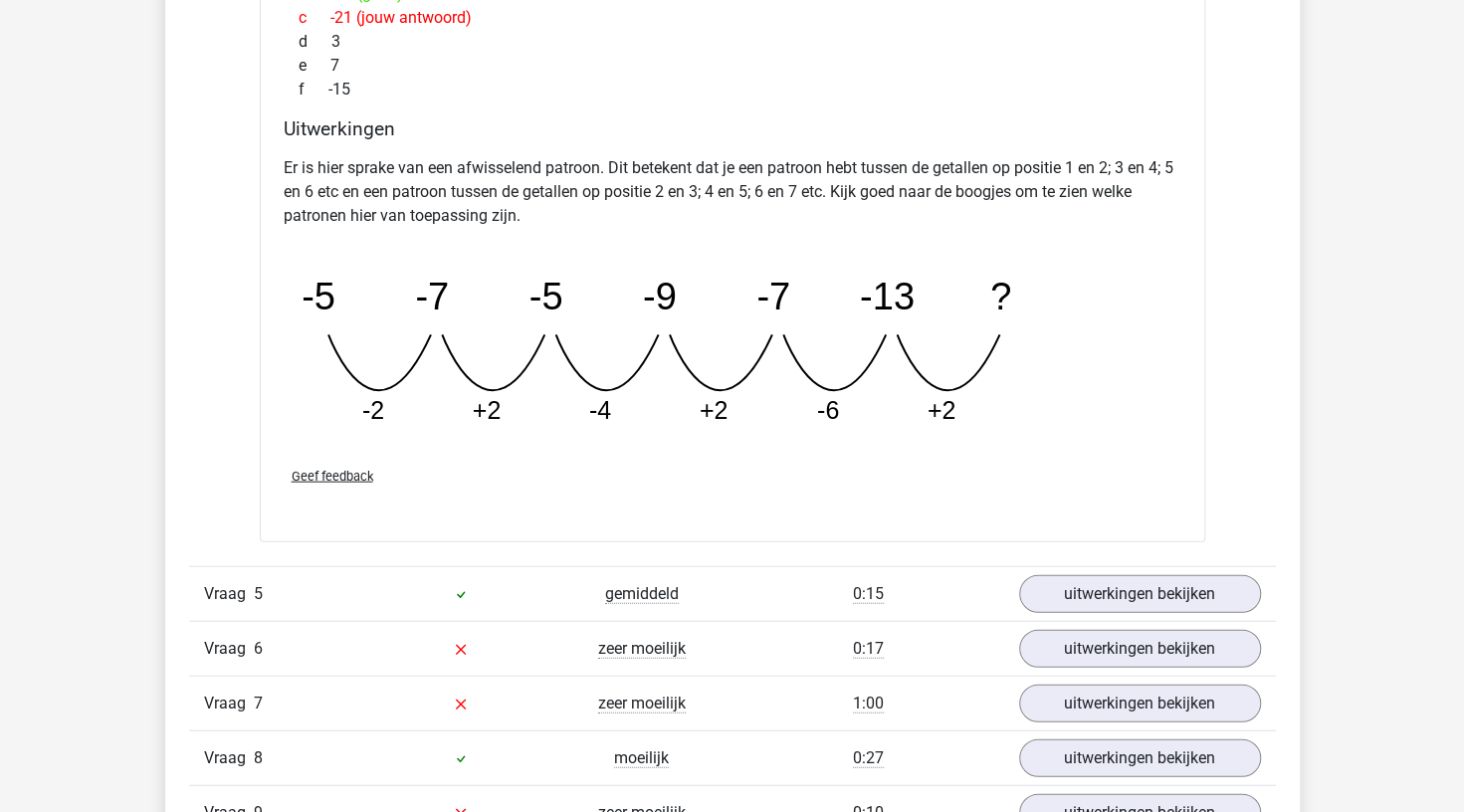 scroll, scrollTop: 2487, scrollLeft: 0, axis: vertical 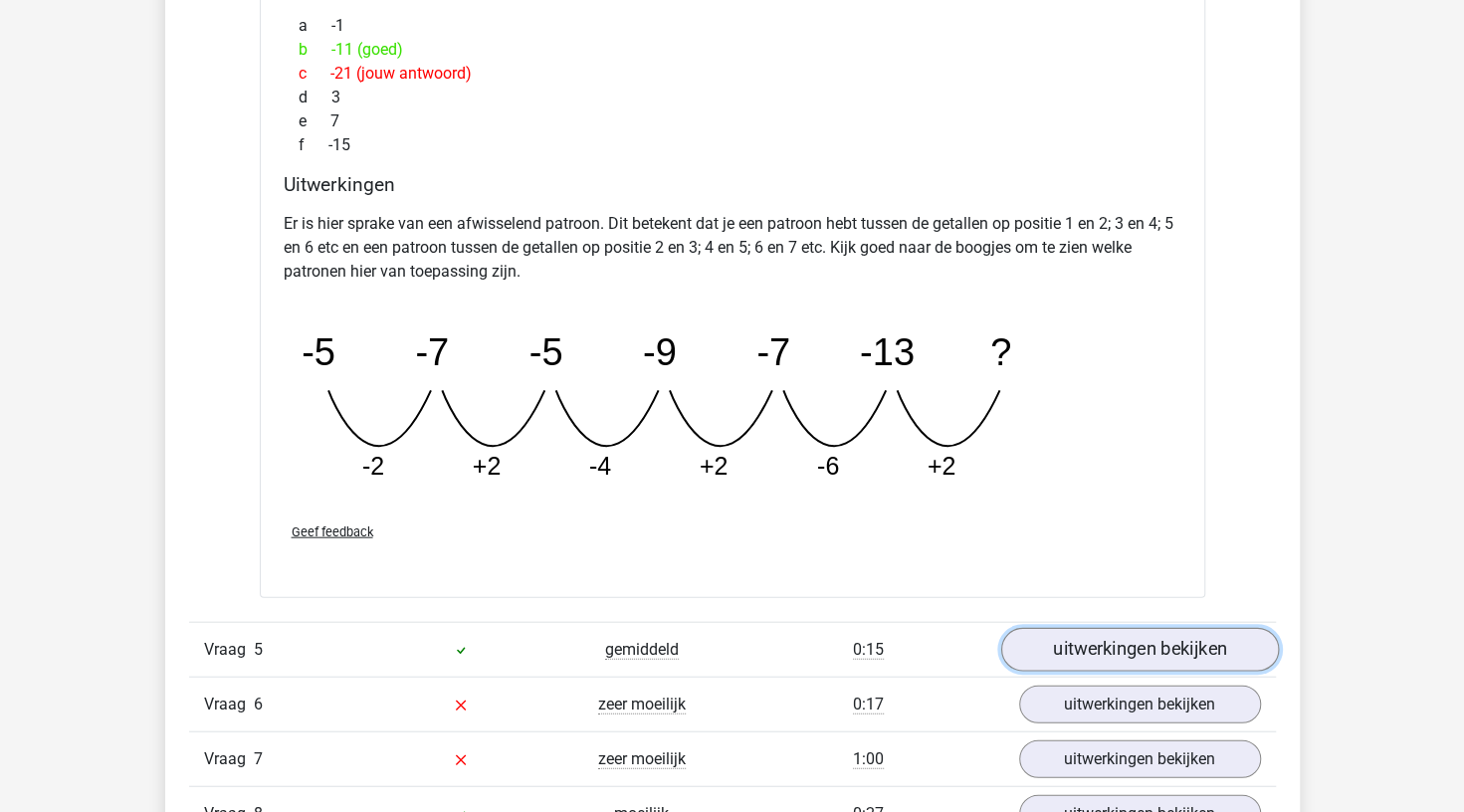 click on "uitwerkingen bekijken" at bounding box center [1139, 650] 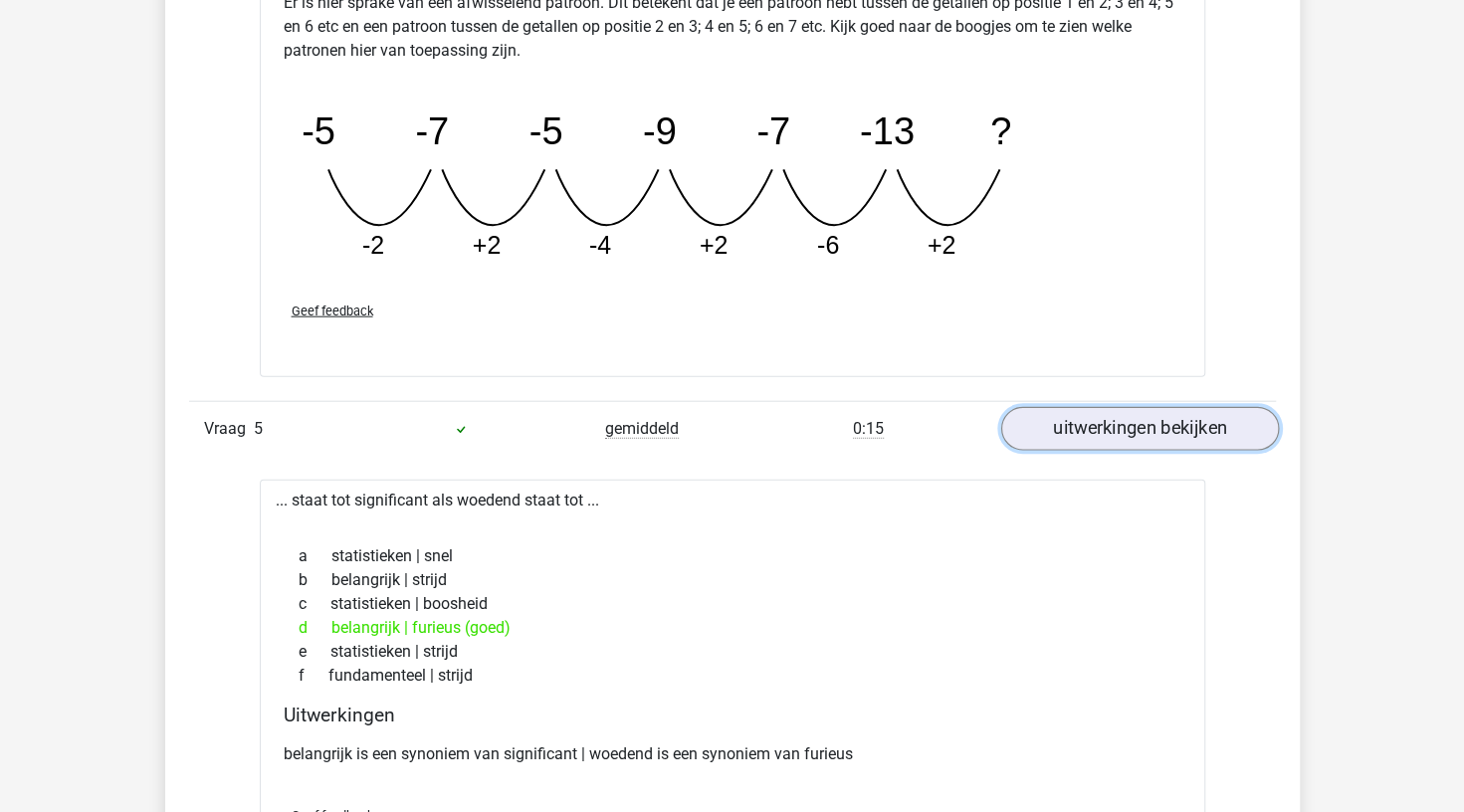 scroll, scrollTop: 2757, scrollLeft: 0, axis: vertical 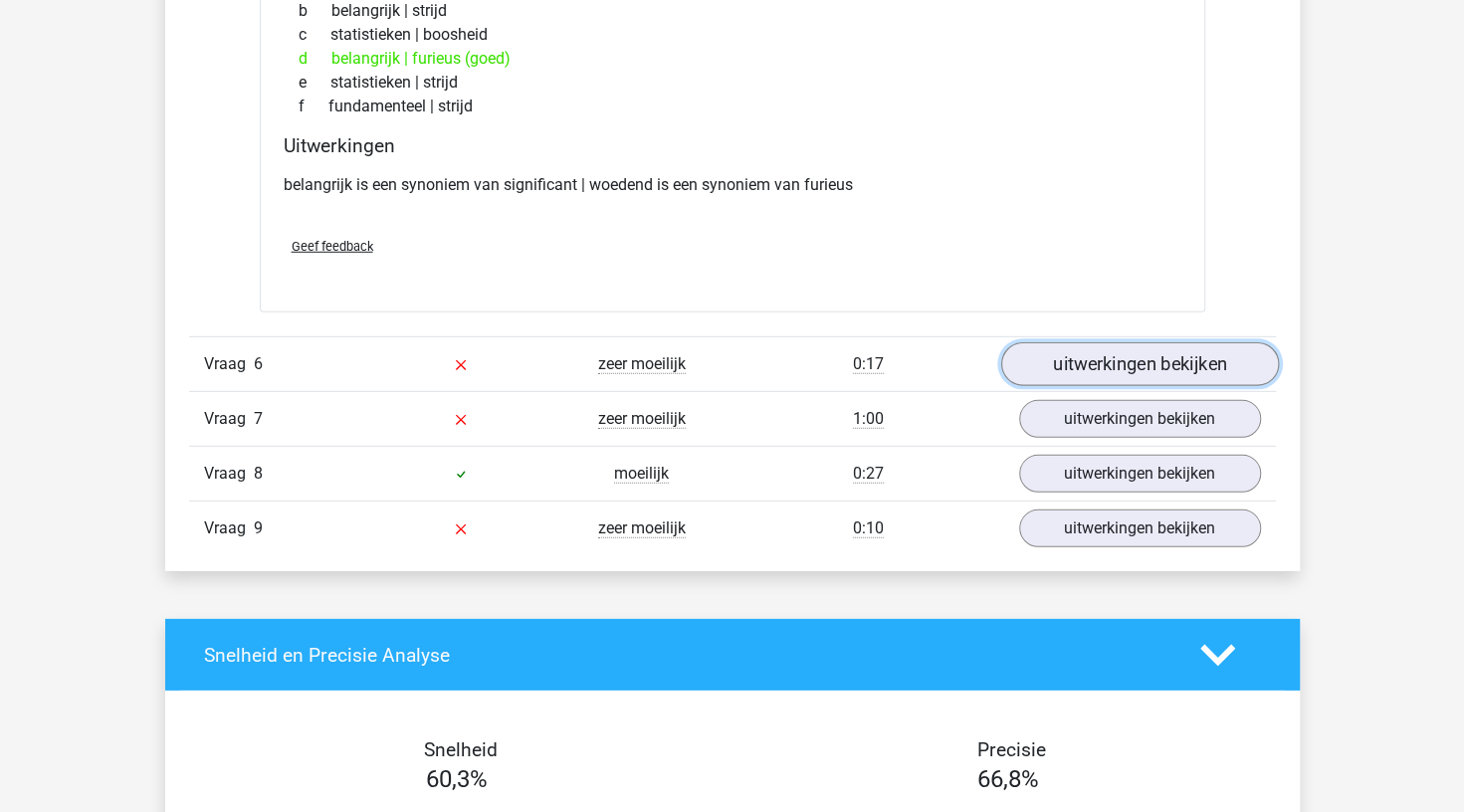 click on "uitwerkingen bekijken" at bounding box center [1139, 364] 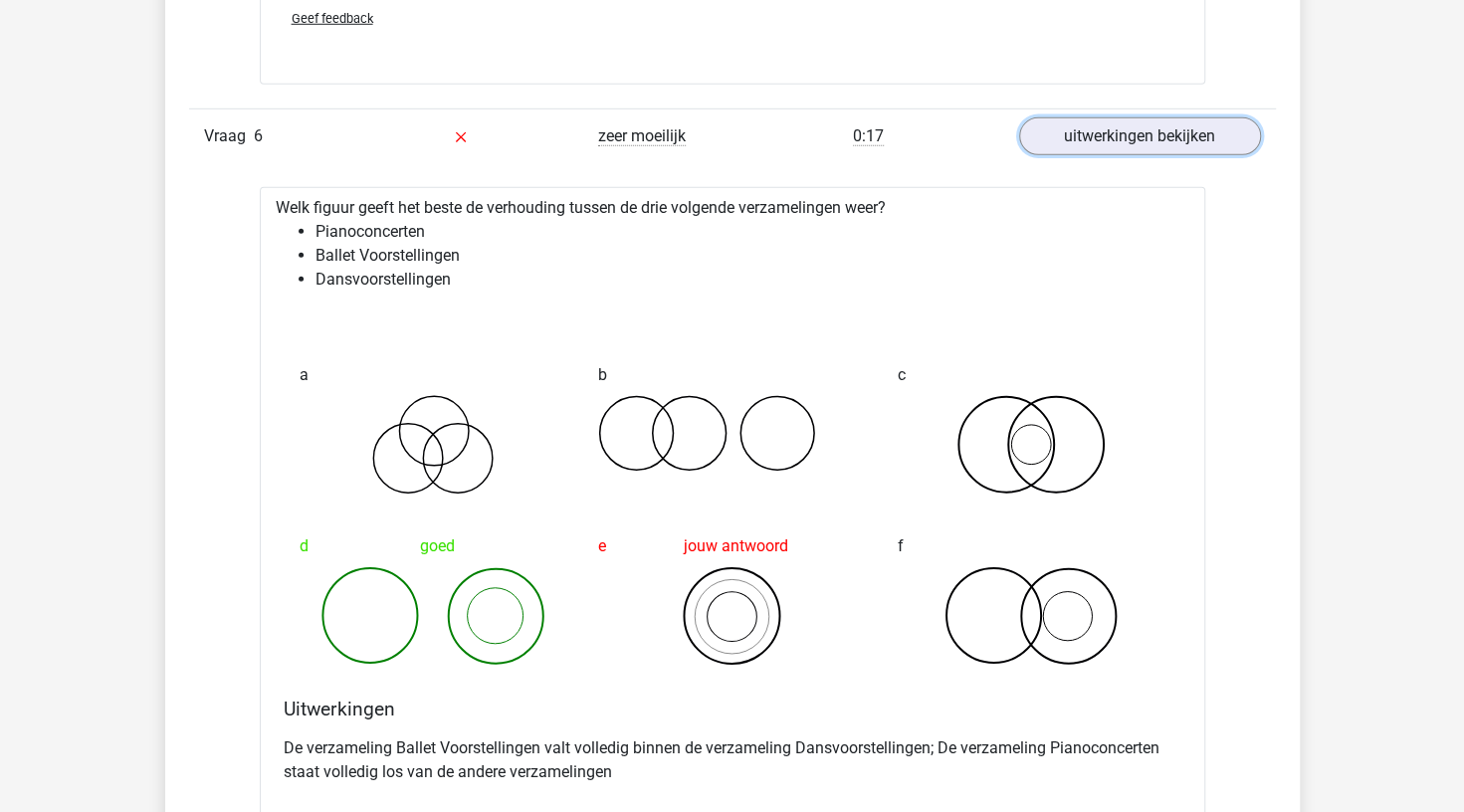 scroll, scrollTop: 3449, scrollLeft: 0, axis: vertical 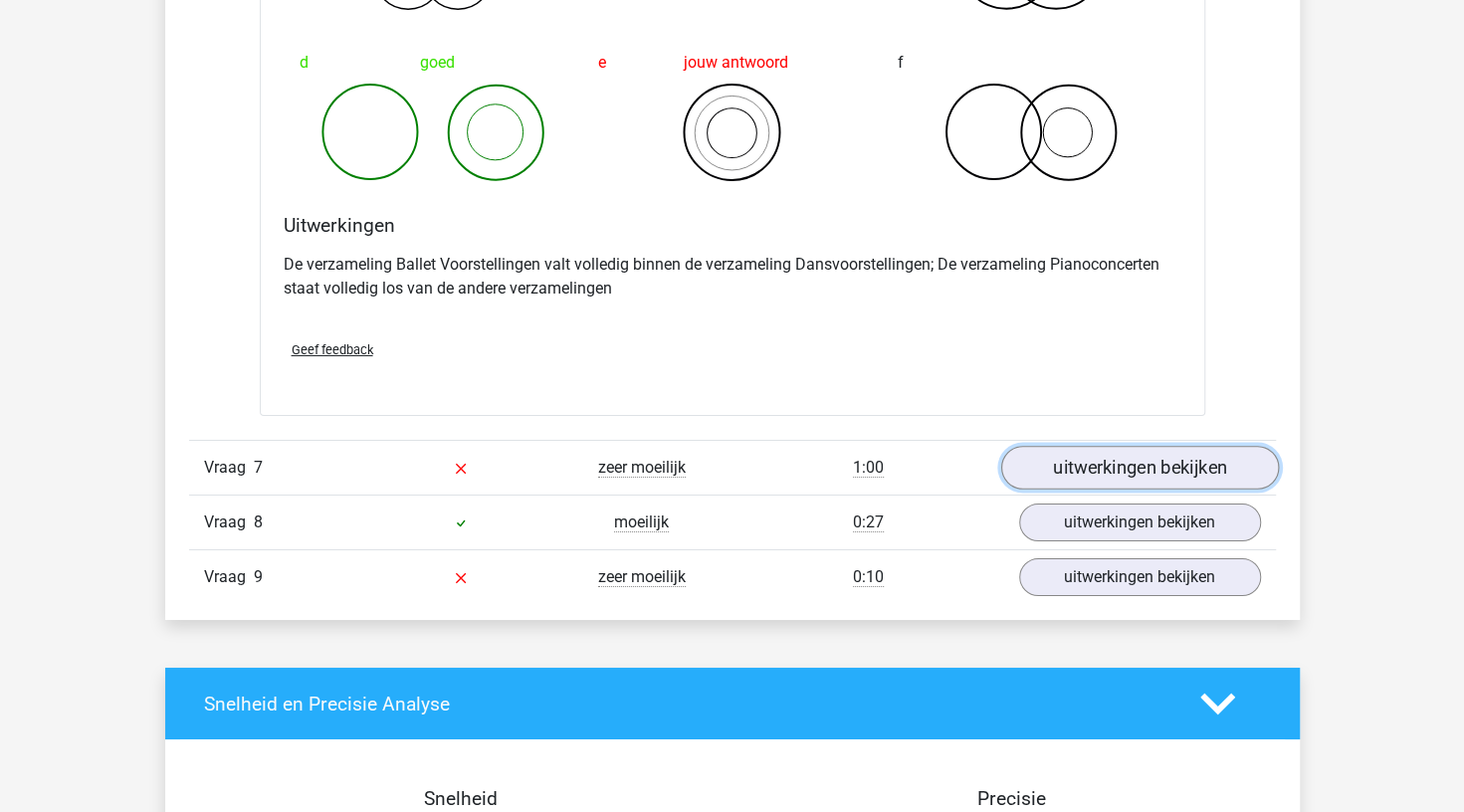 click on "uitwerkingen bekijken" at bounding box center [1139, 468] 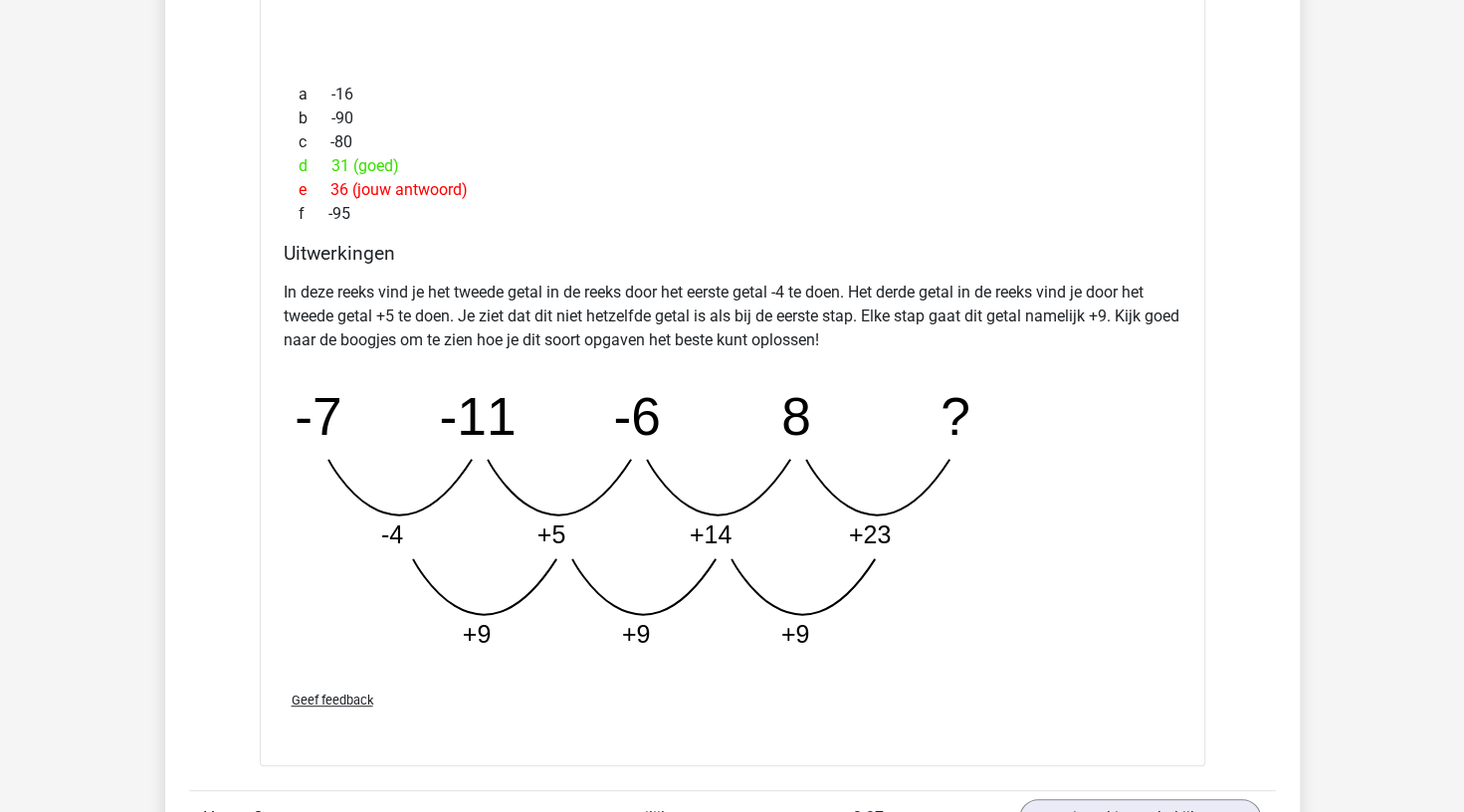 scroll, scrollTop: 4653, scrollLeft: 0, axis: vertical 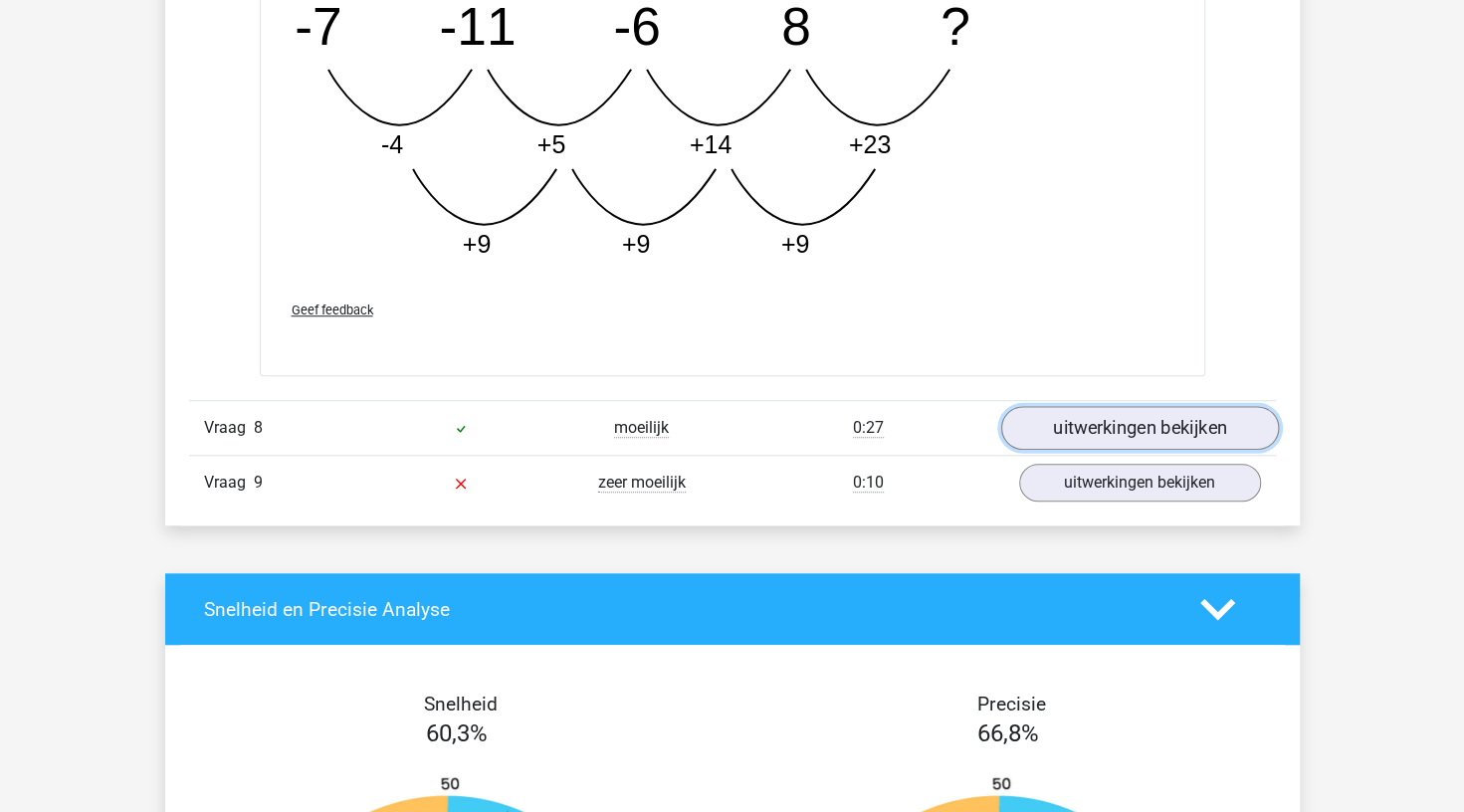 click on "uitwerkingen bekijken" at bounding box center (1139, 428) 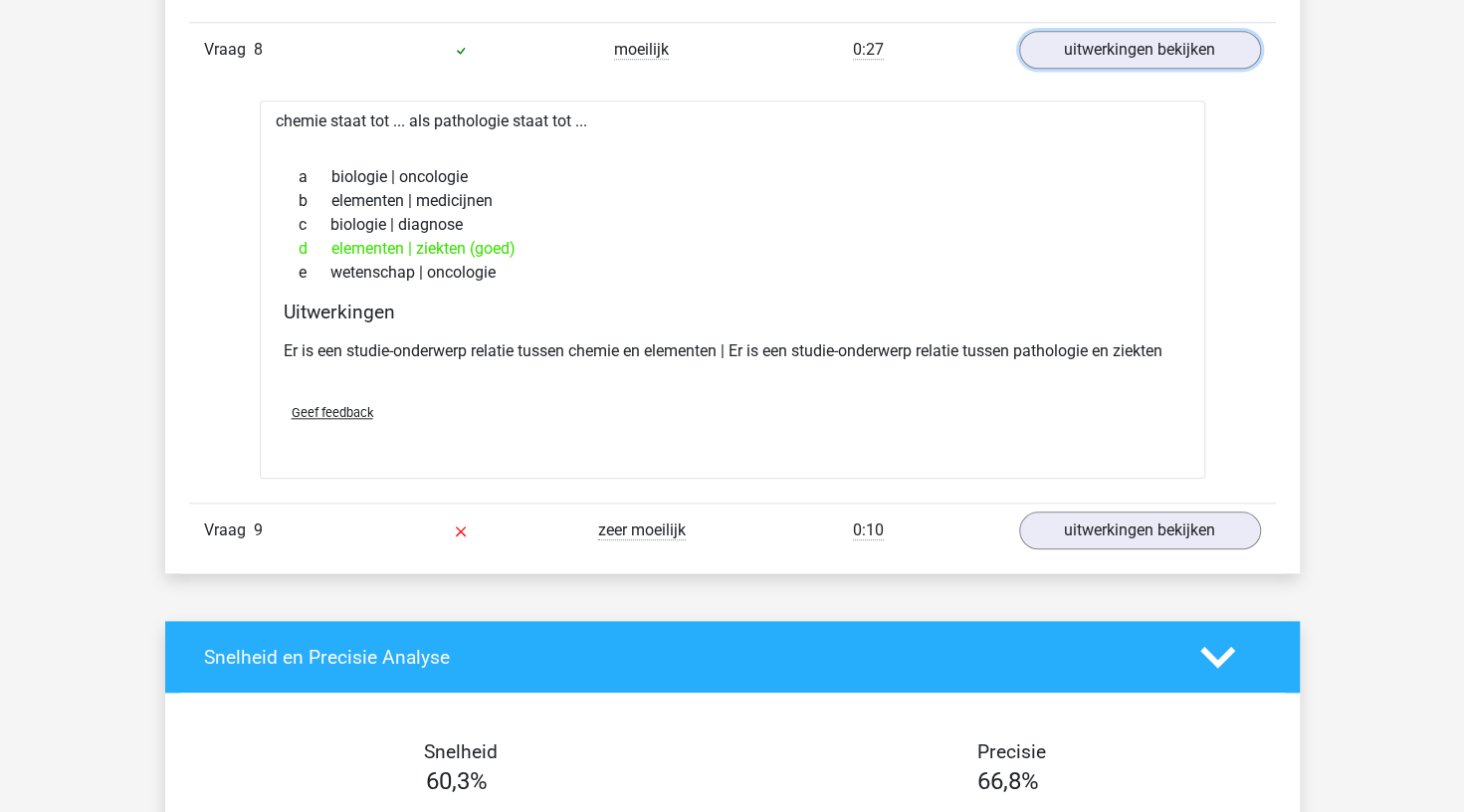 scroll, scrollTop: 5422, scrollLeft: 0, axis: vertical 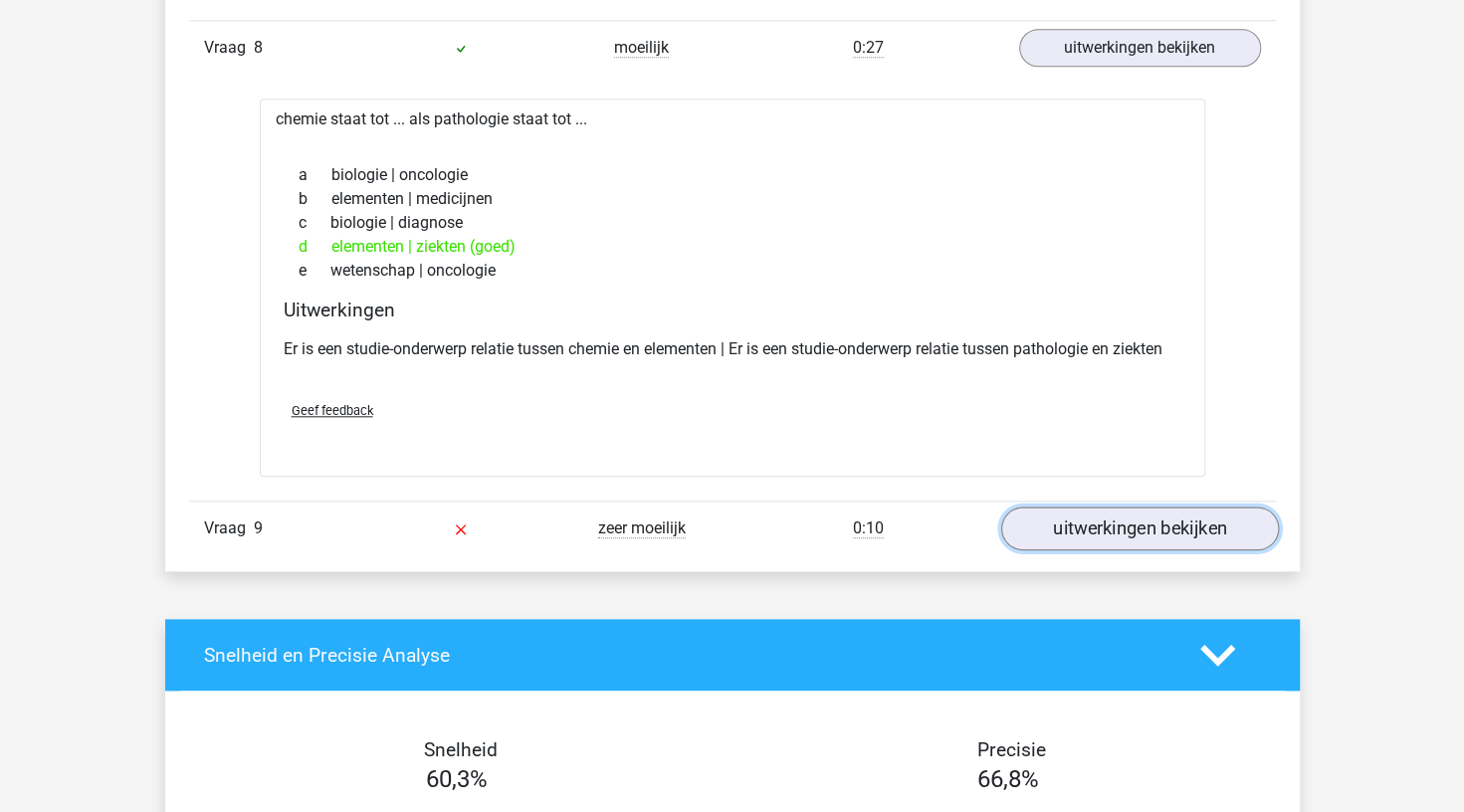 click on "uitwerkingen bekijken" at bounding box center (1139, 528) 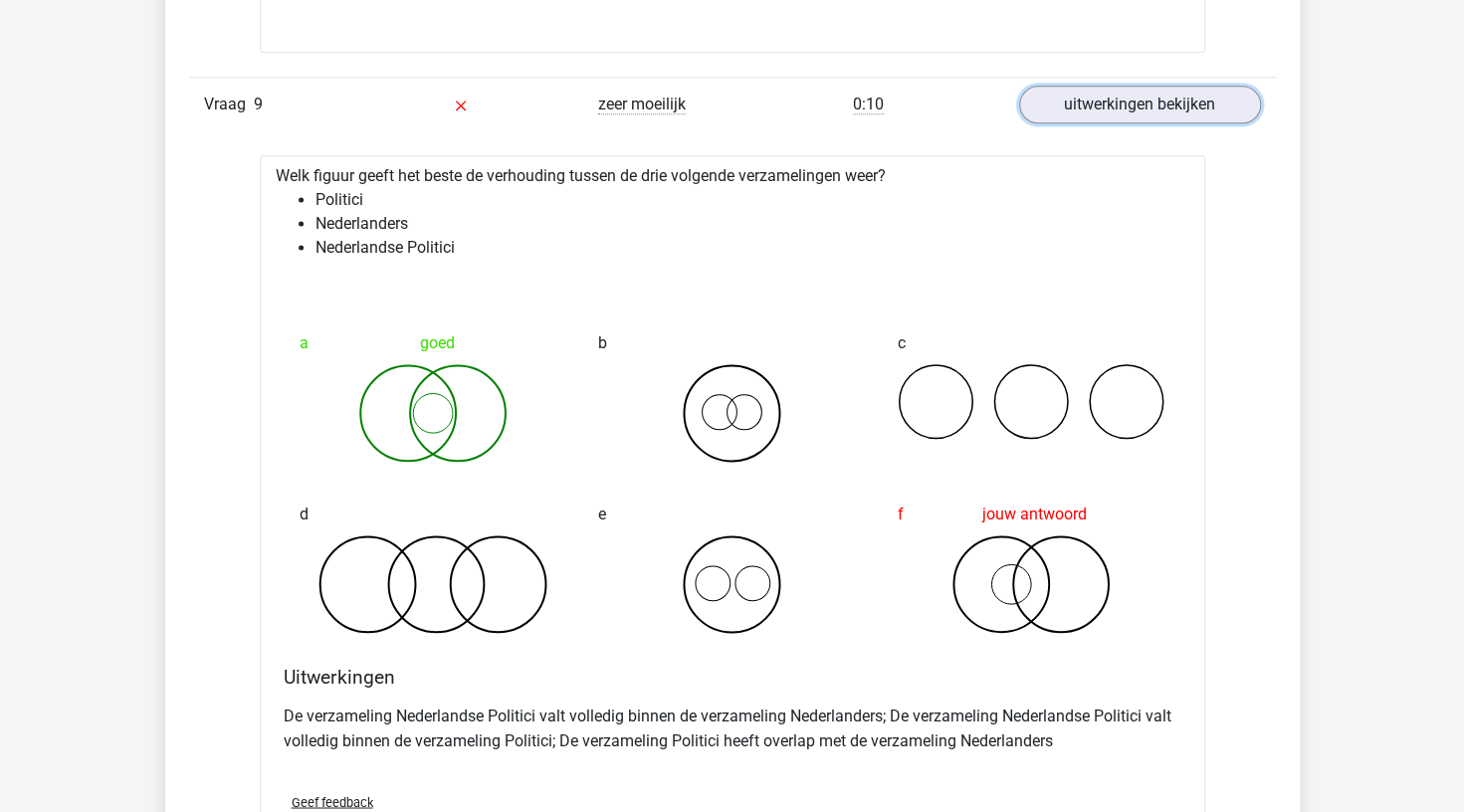 scroll, scrollTop: 5844, scrollLeft: 0, axis: vertical 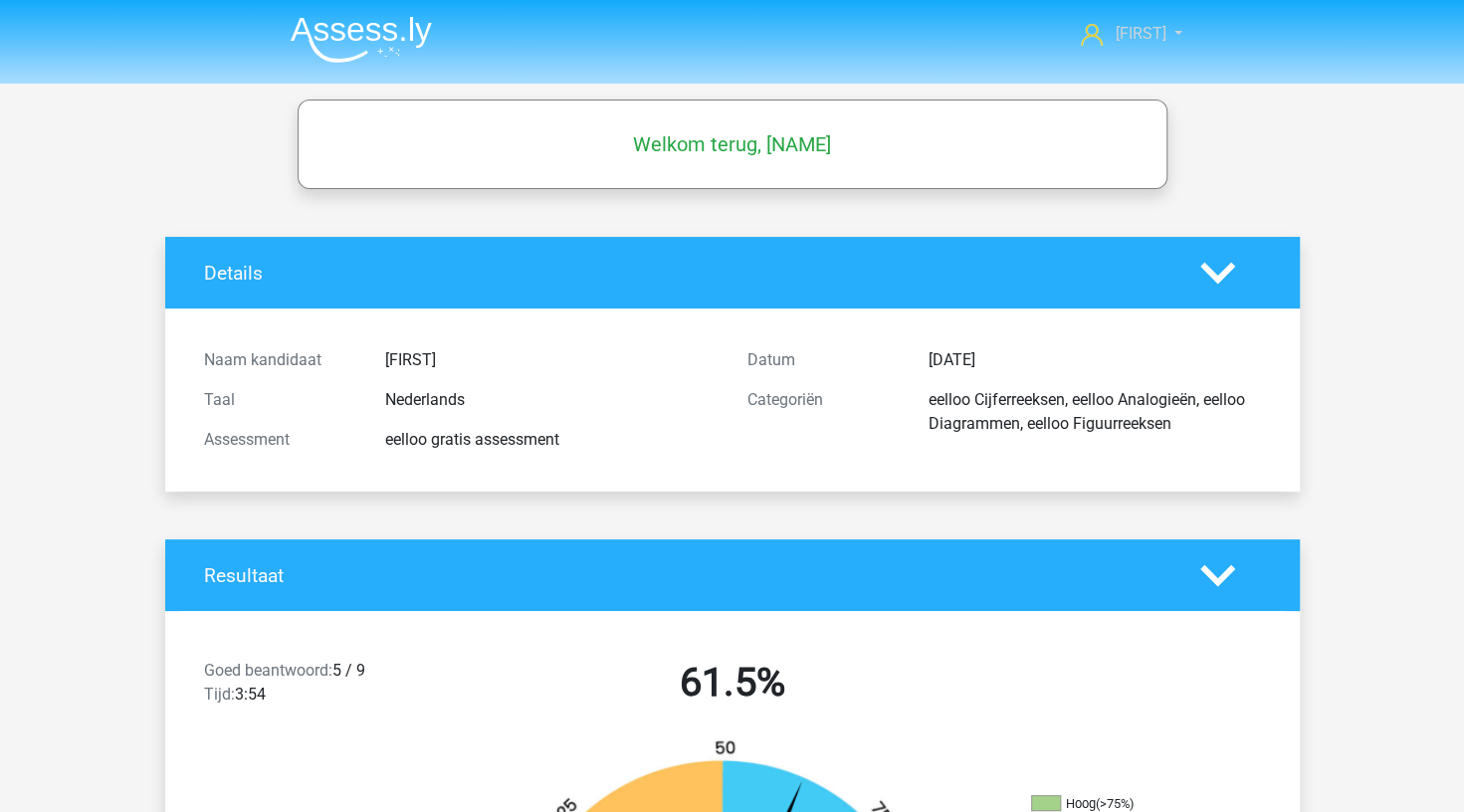click on "[FIRST]" at bounding box center (1131, 34) 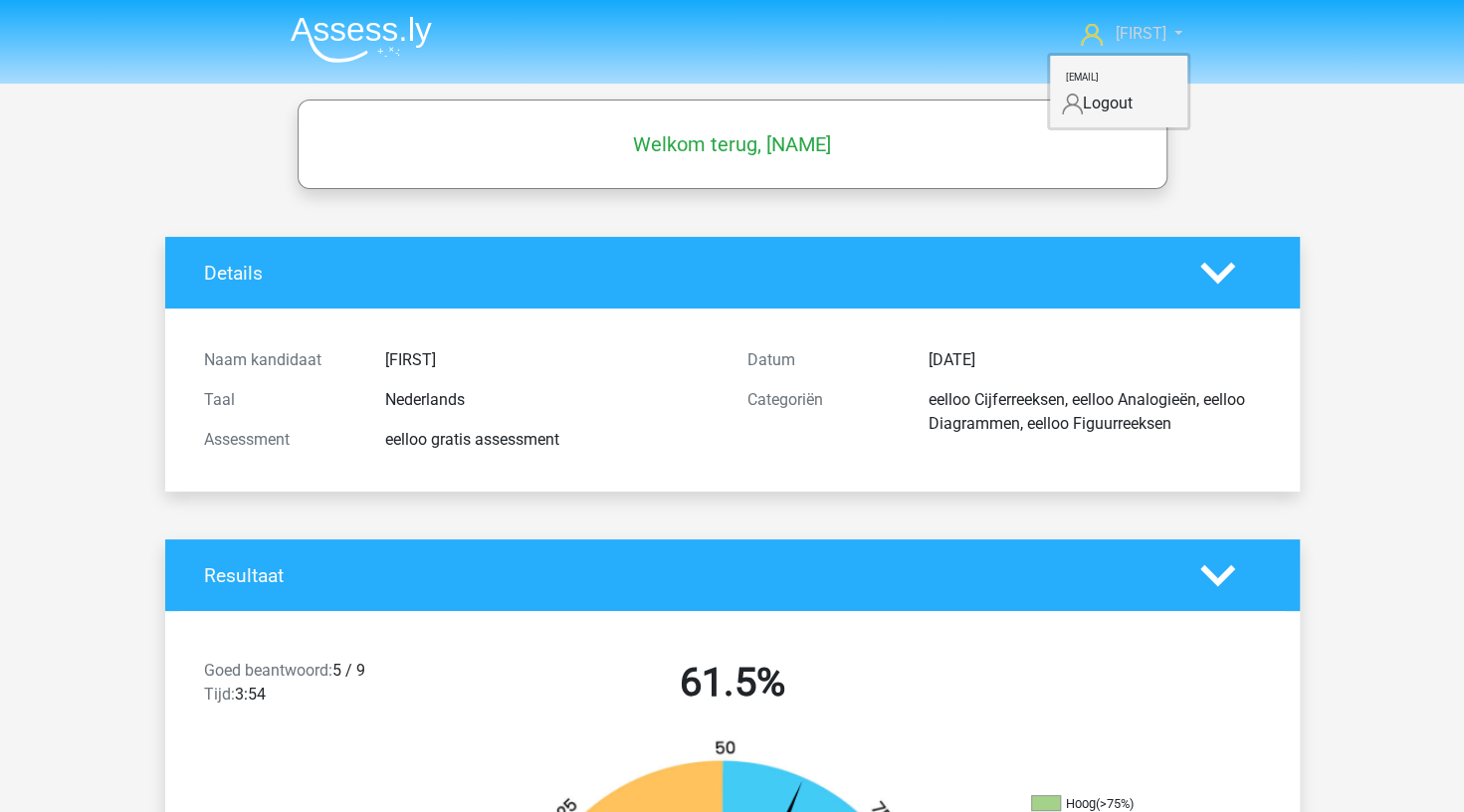 click on "[FIRST]" at bounding box center [1140, 33] 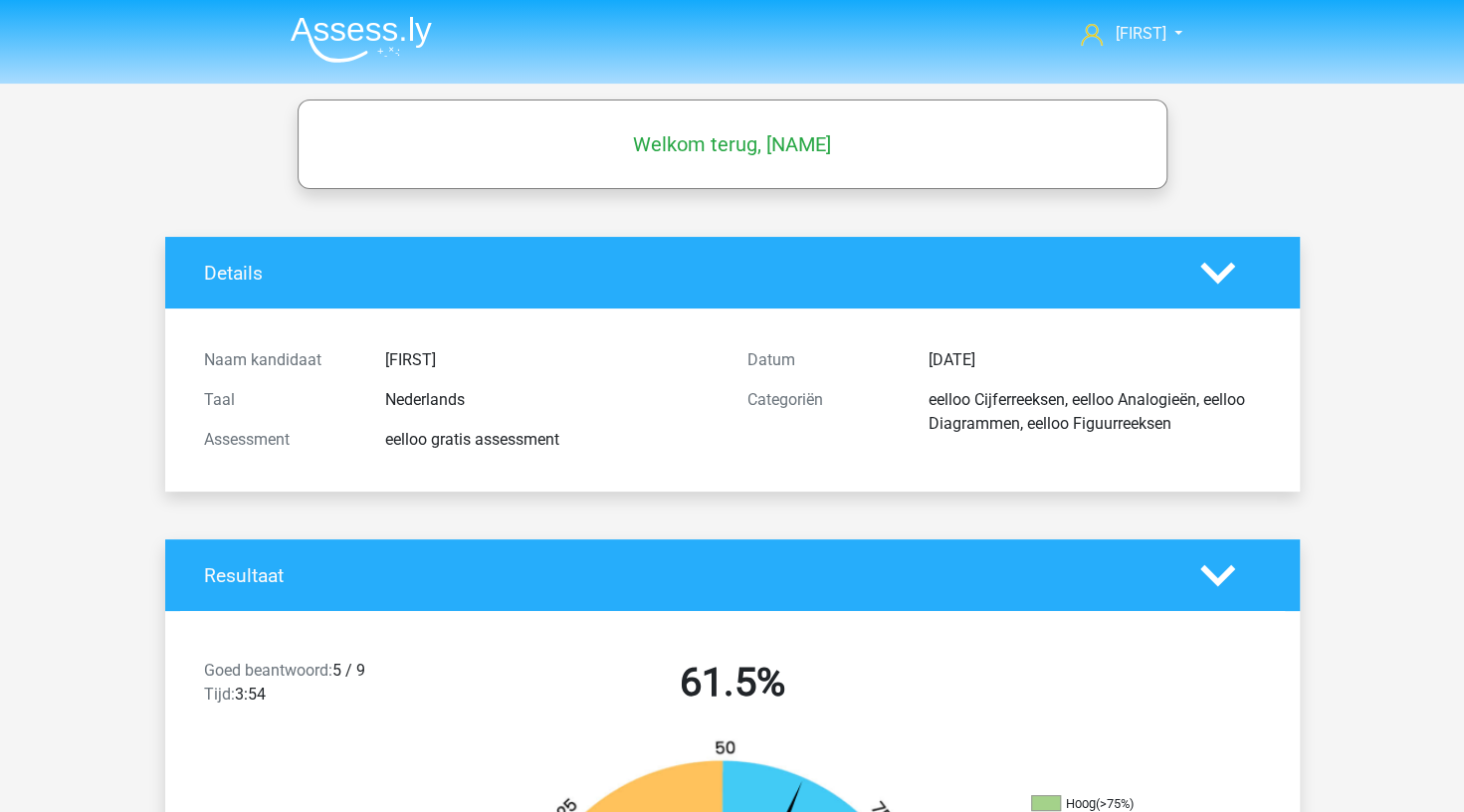 click at bounding box center (361, 39) 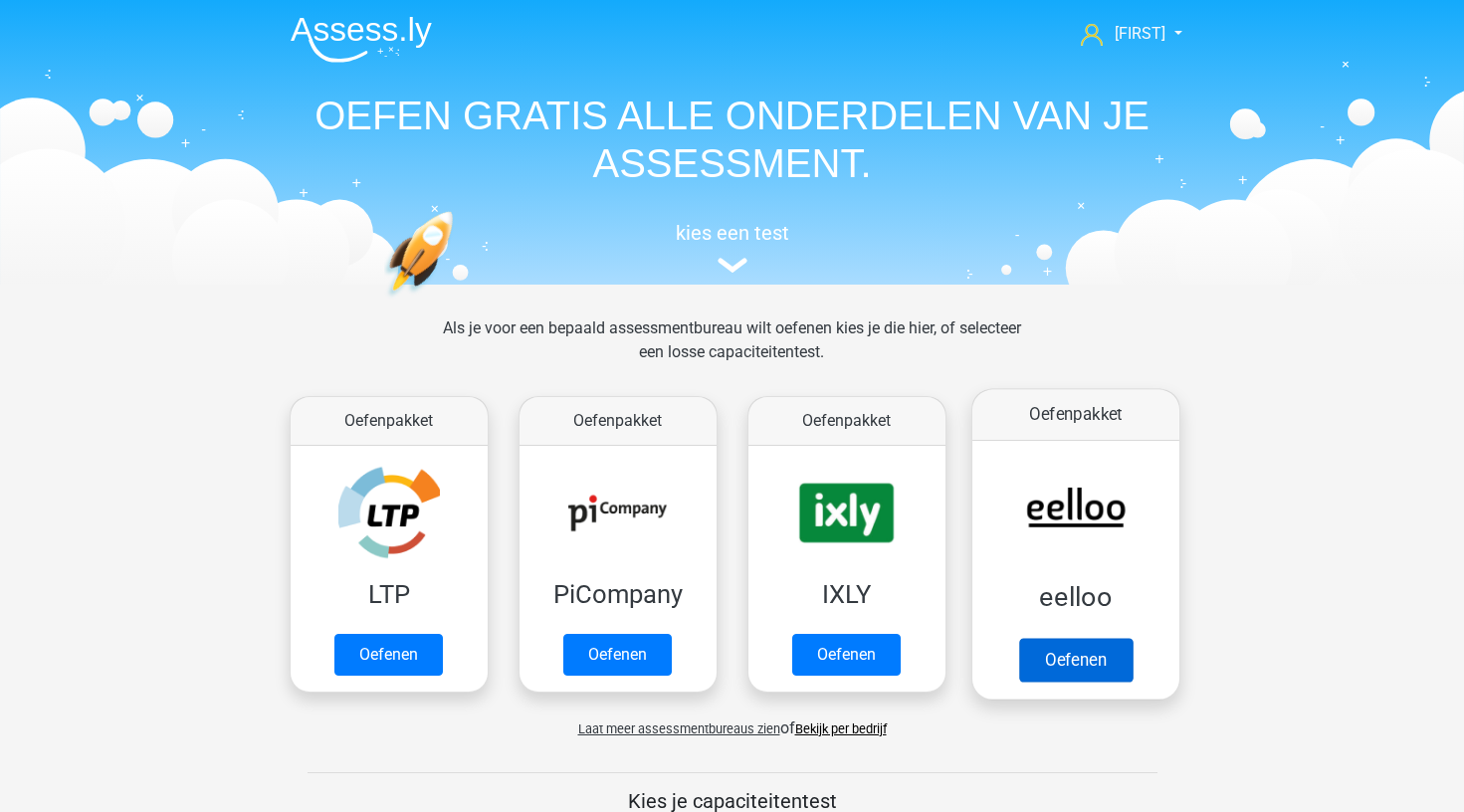 scroll, scrollTop: 0, scrollLeft: 0, axis: both 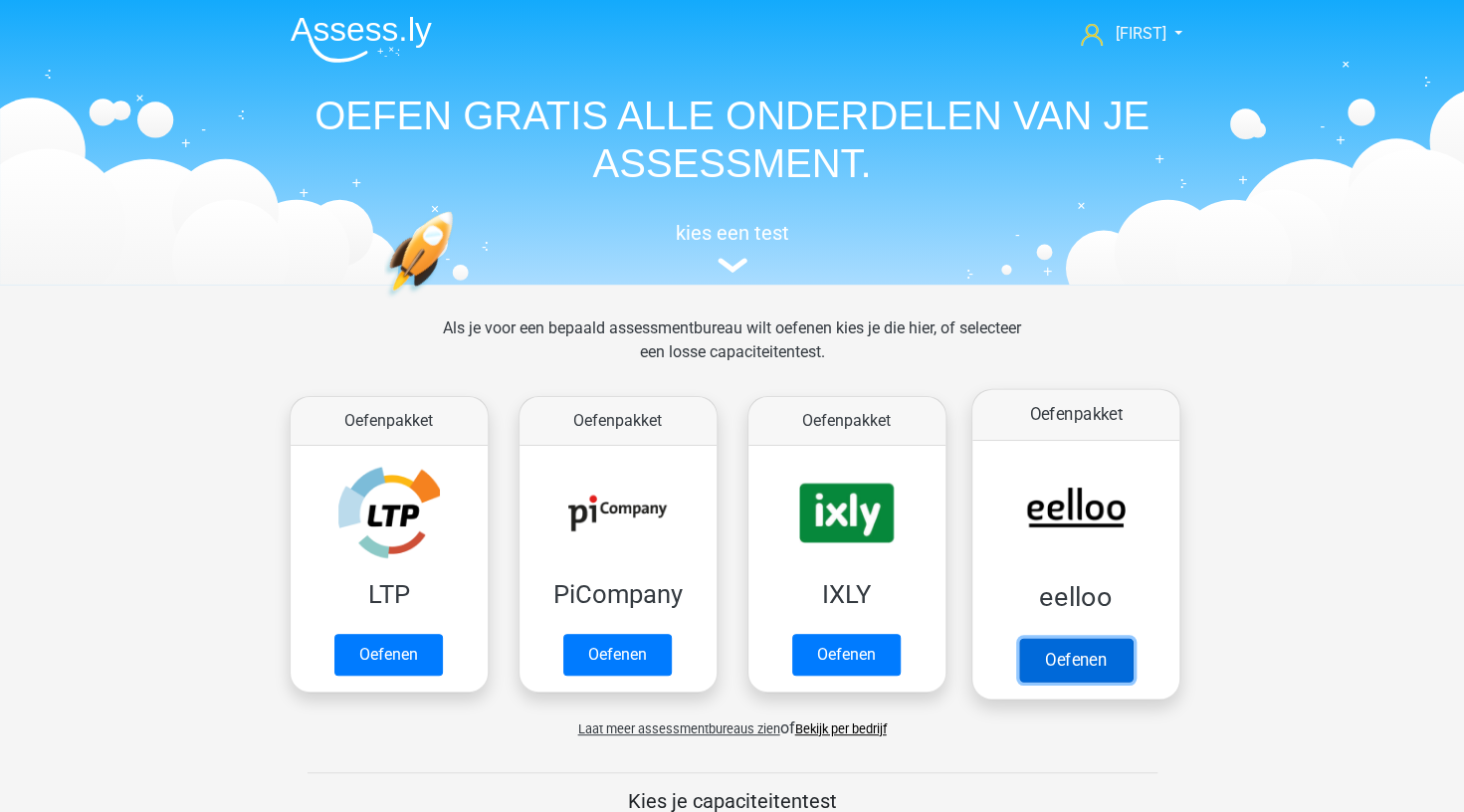 click on "Oefenen" at bounding box center (1075, 660) 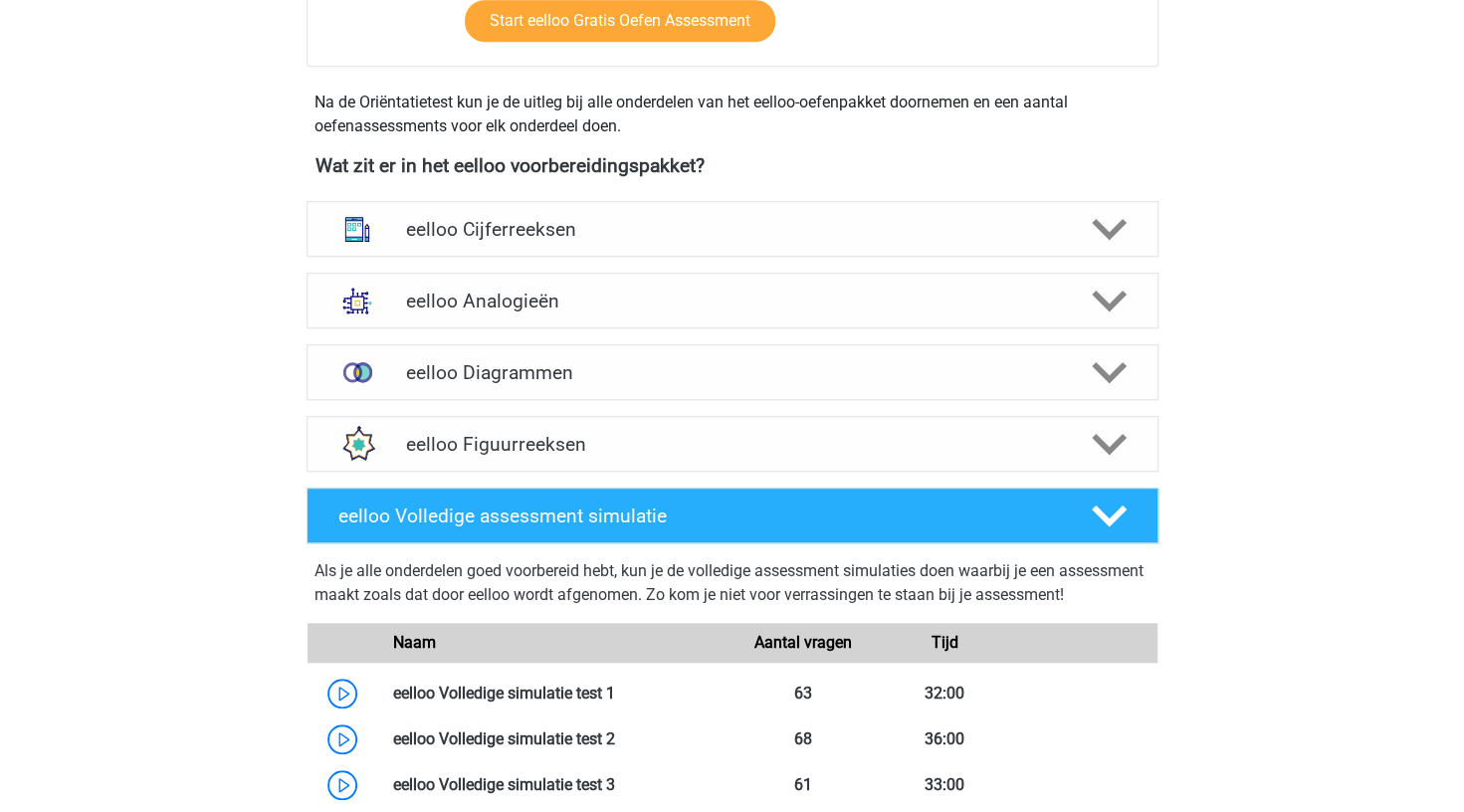 scroll, scrollTop: 708, scrollLeft: 0, axis: vertical 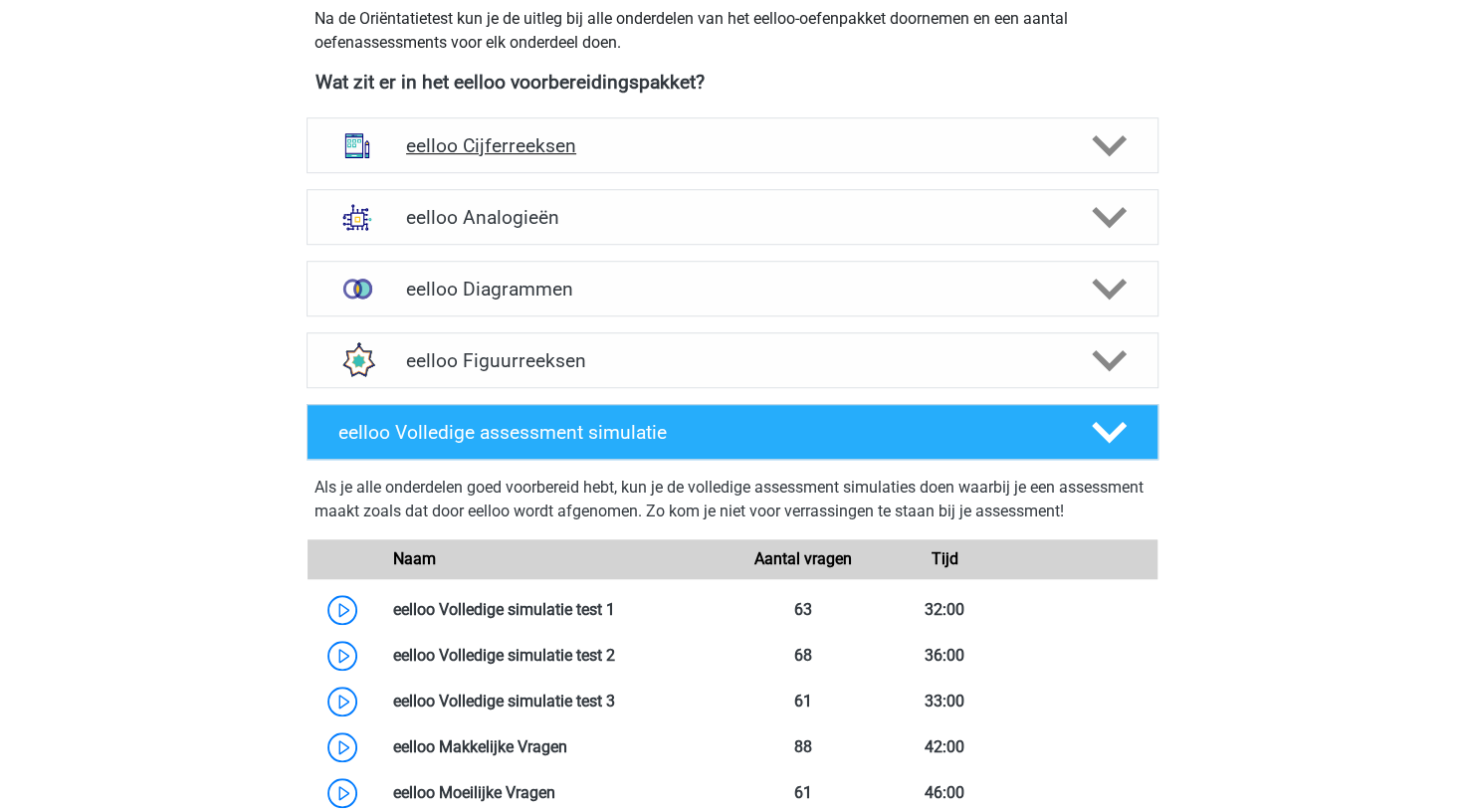click on "eelloo Cijferreeksen" at bounding box center (732, 145) 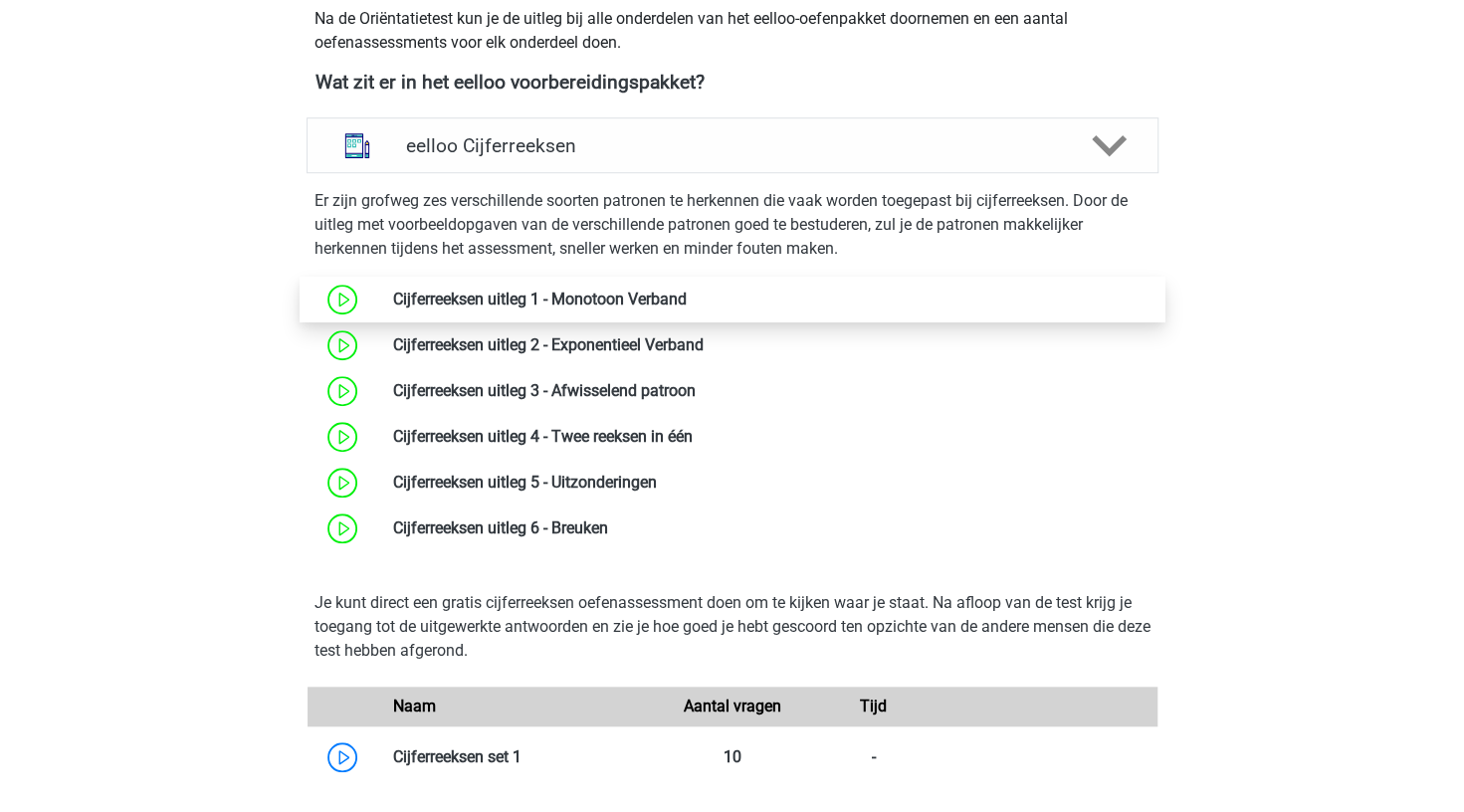 click at bounding box center (687, 299) 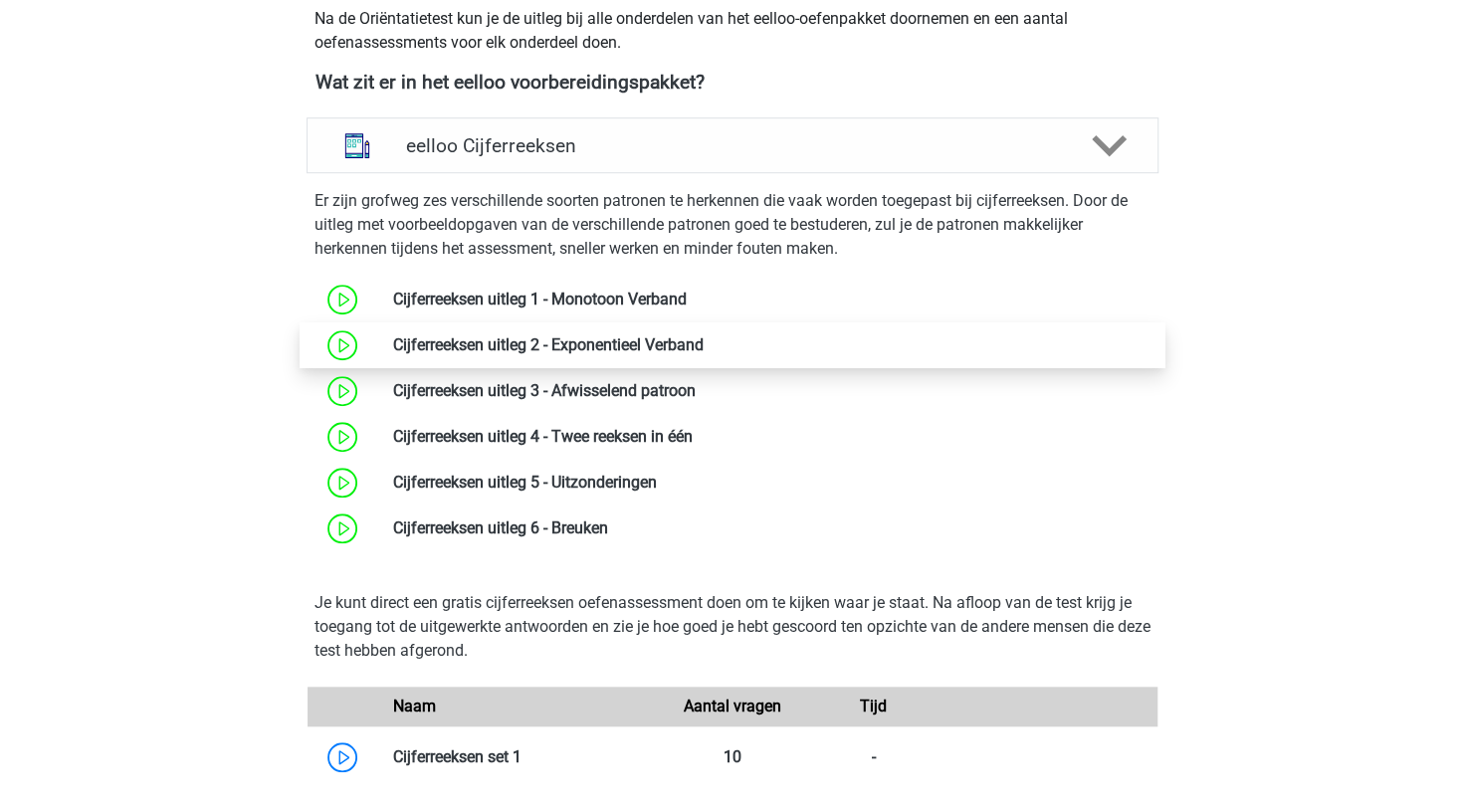 click at bounding box center [704, 344] 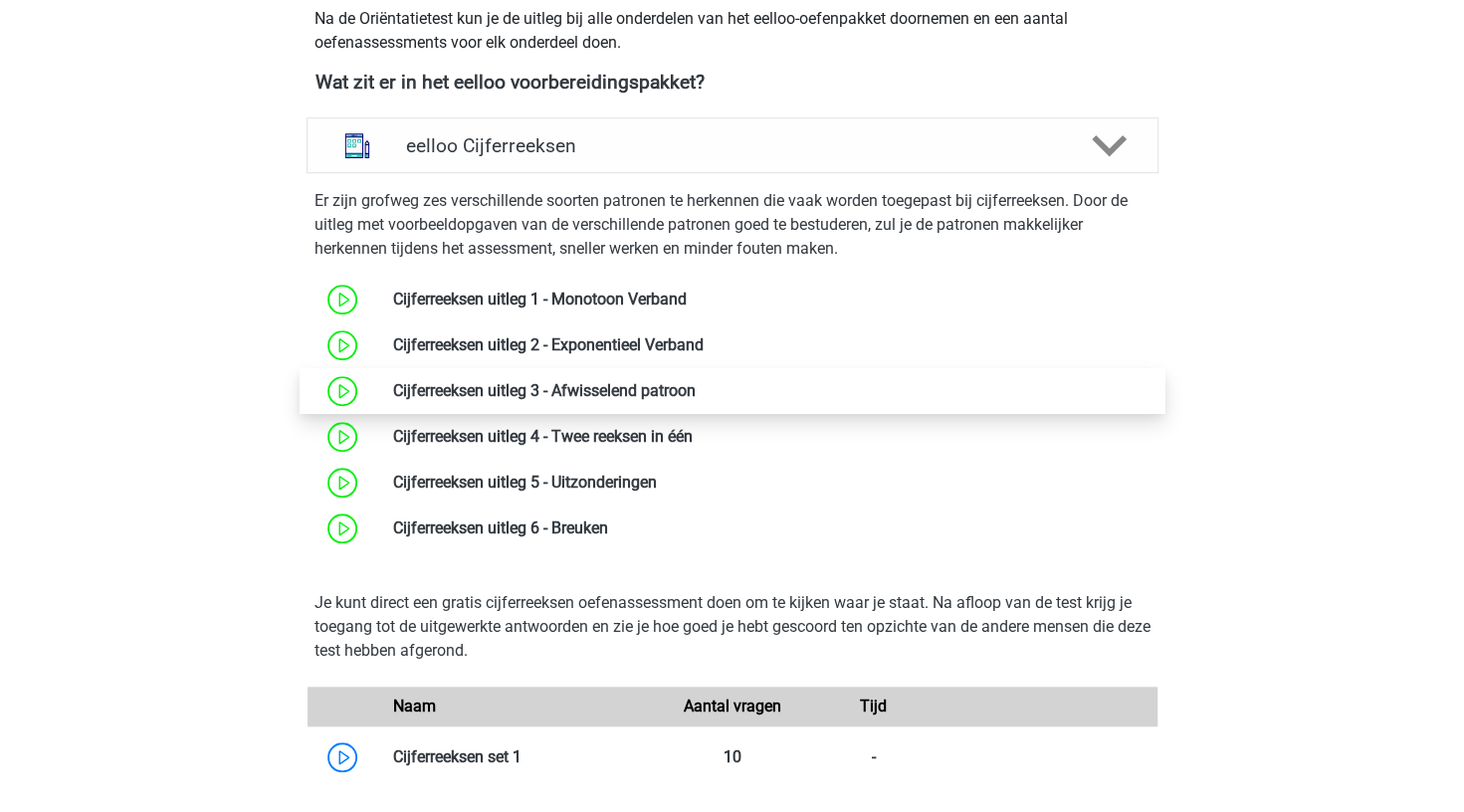click at bounding box center [696, 390] 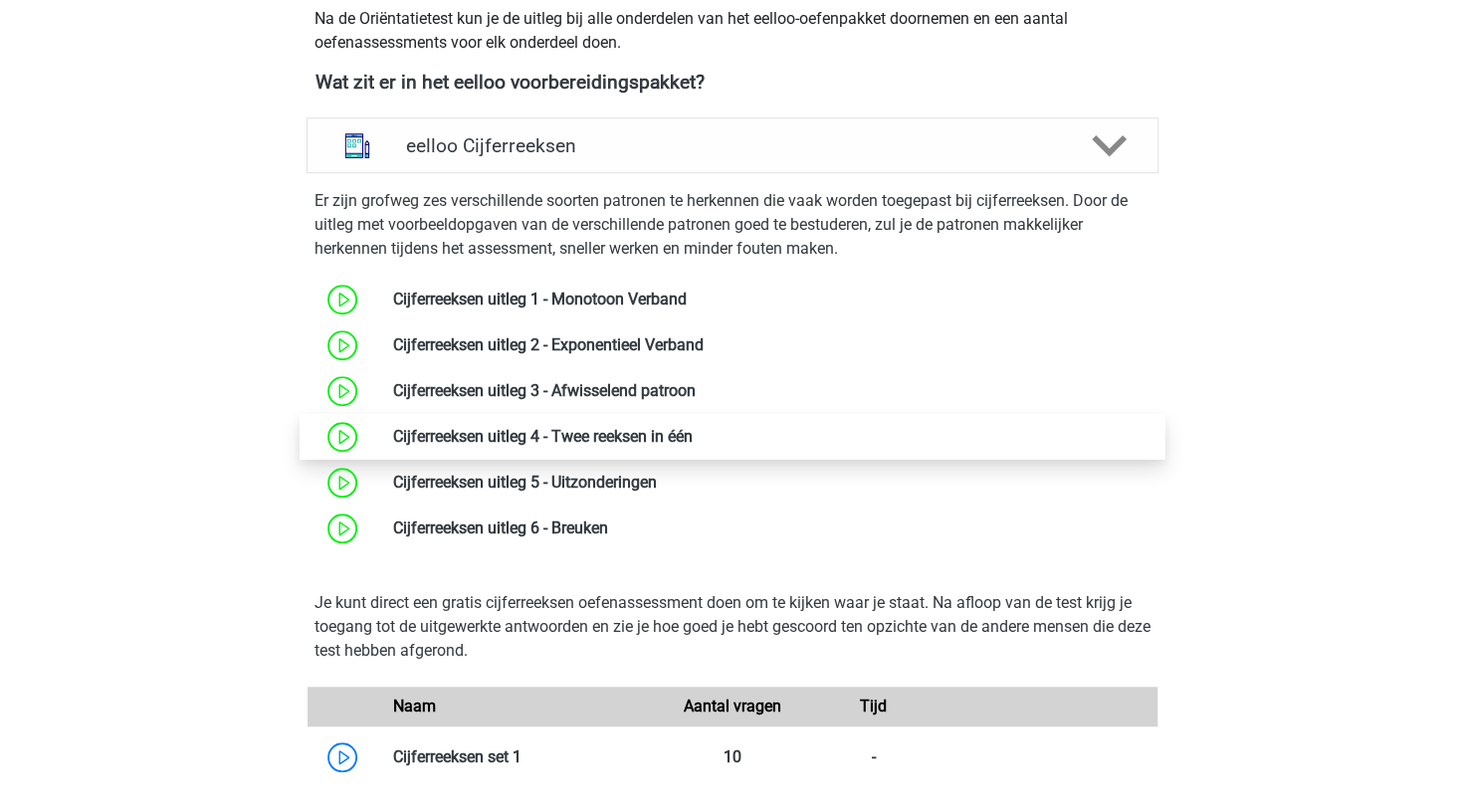 click at bounding box center [693, 436] 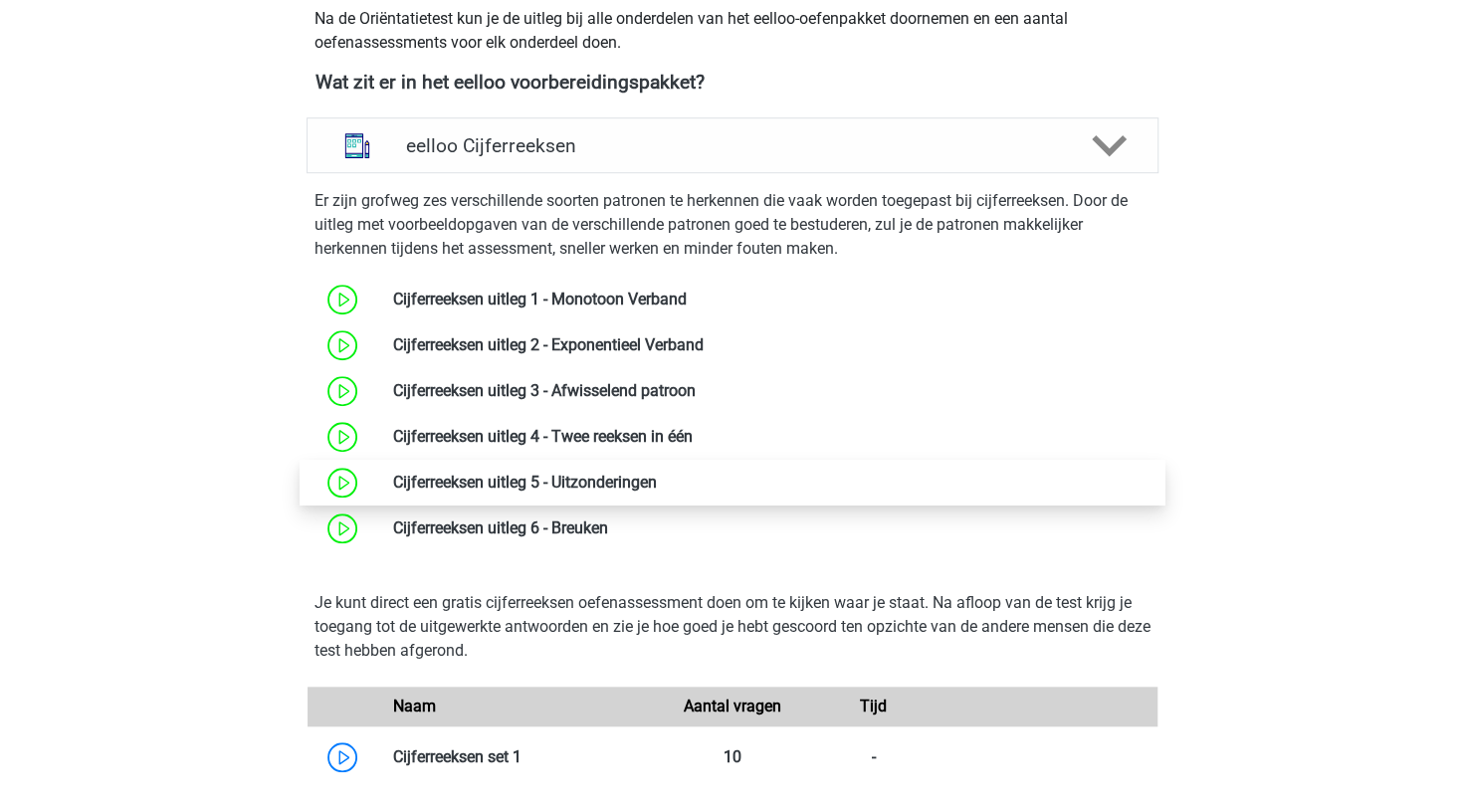 click at bounding box center [657, 482] 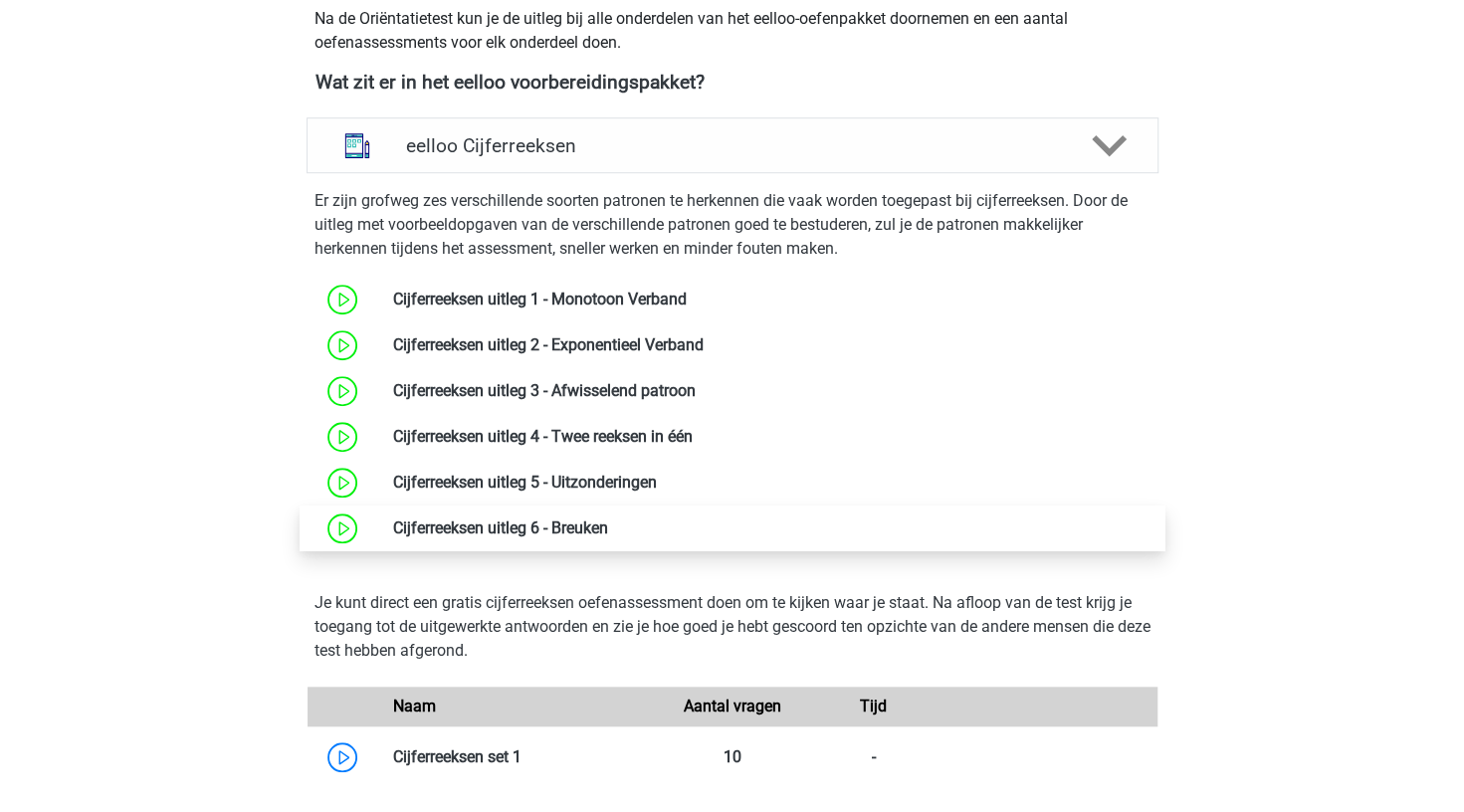 click at bounding box center [608, 527] 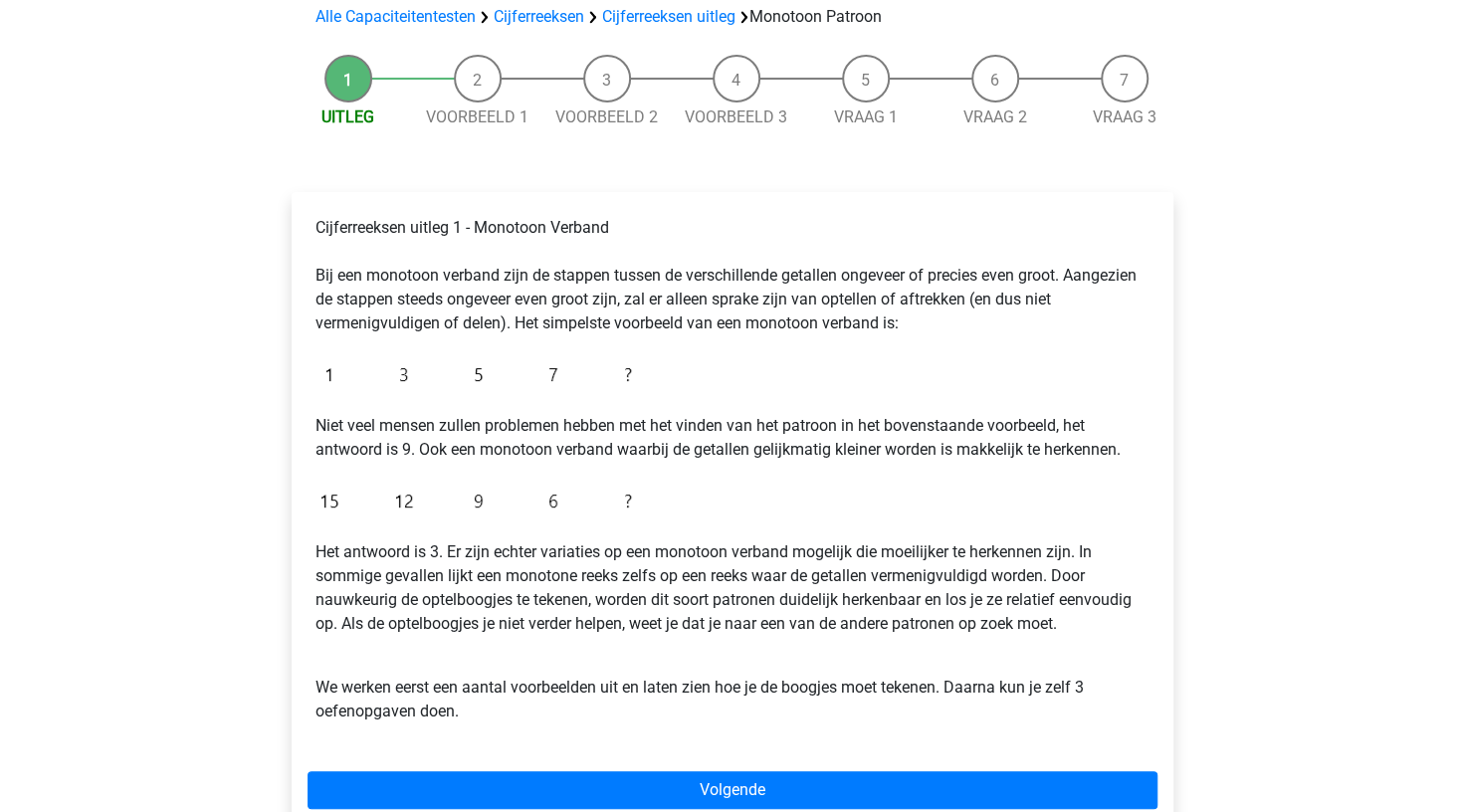 scroll, scrollTop: 0, scrollLeft: 0, axis: both 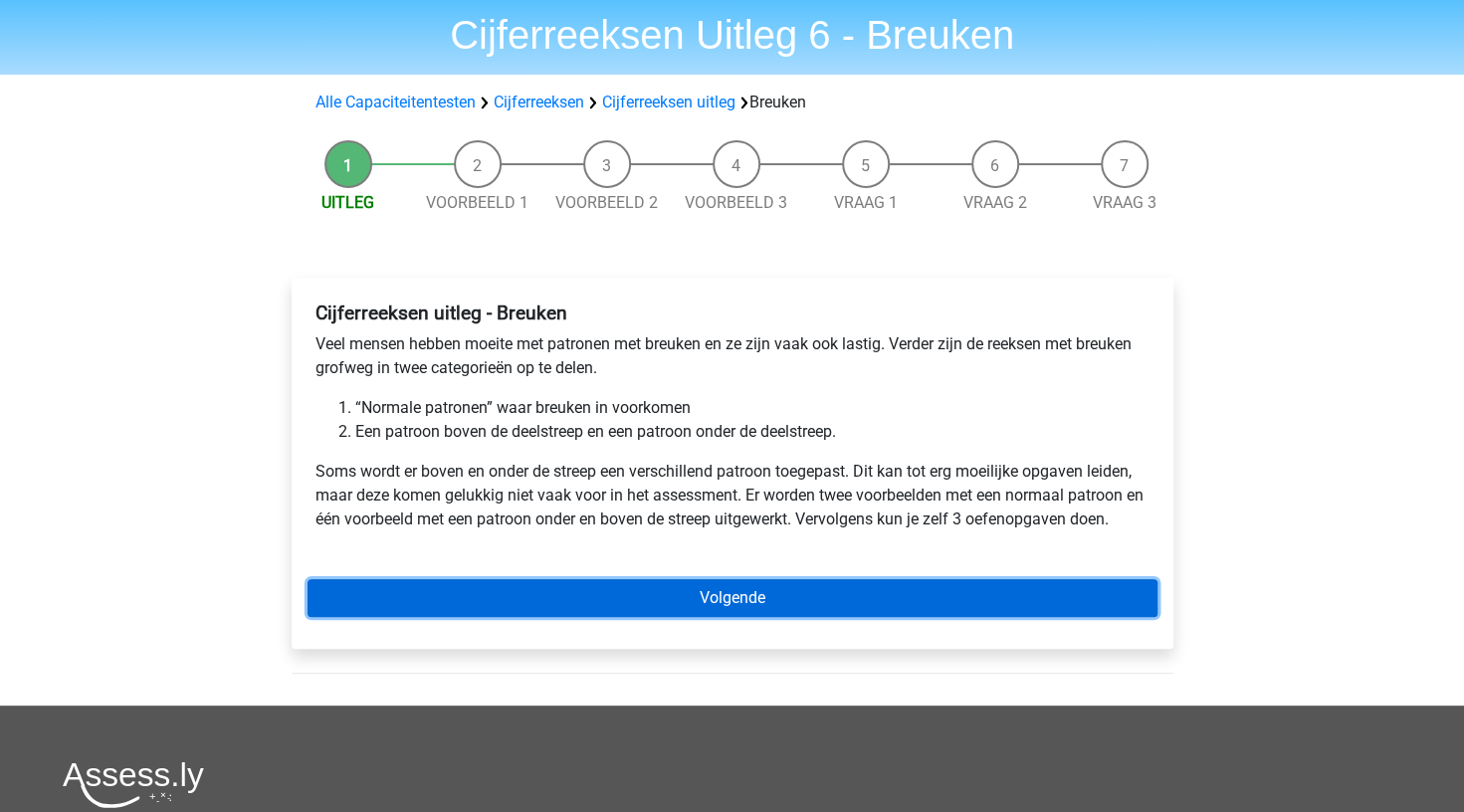 click on "Volgende" at bounding box center [732, 598] 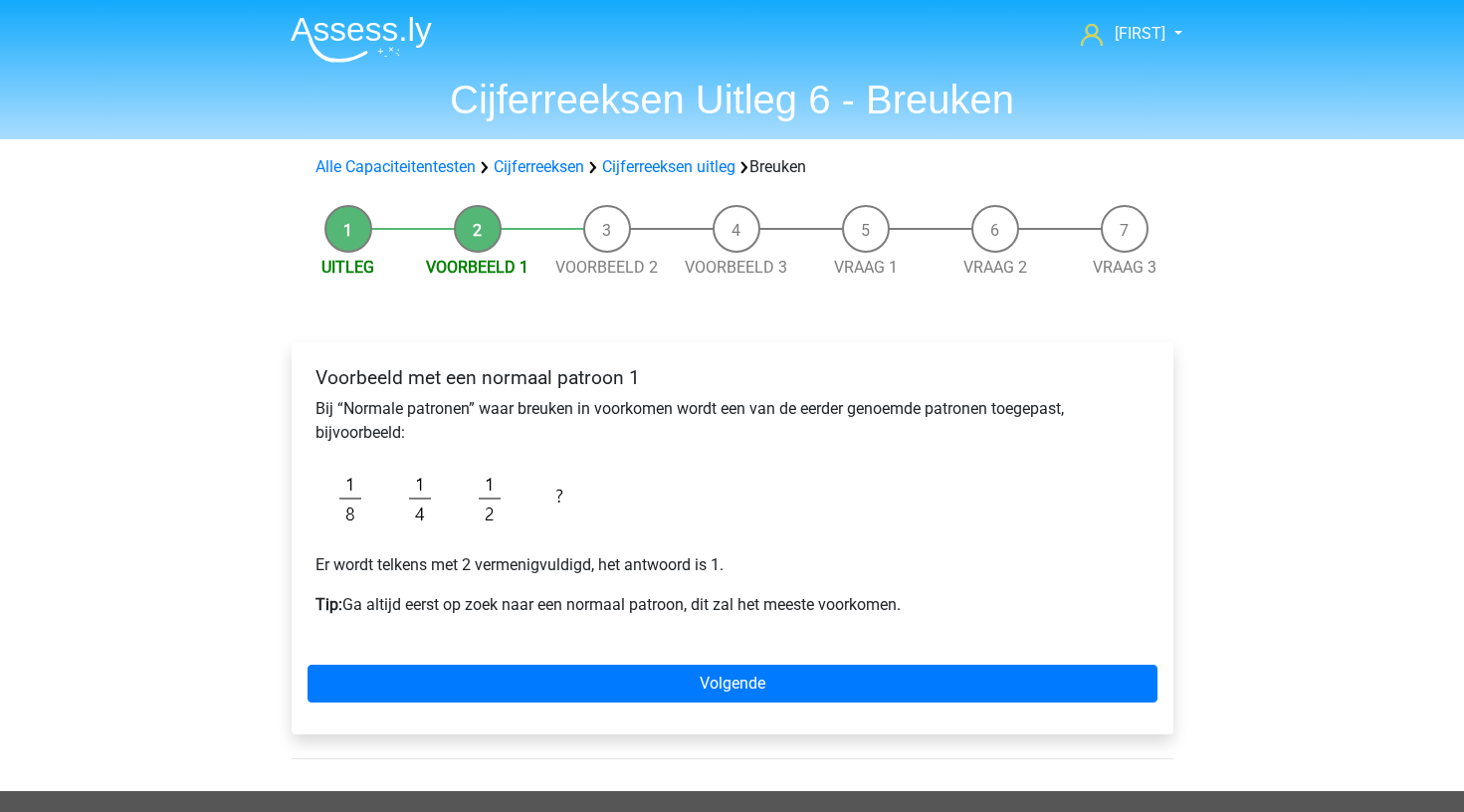 scroll, scrollTop: 0, scrollLeft: 0, axis: both 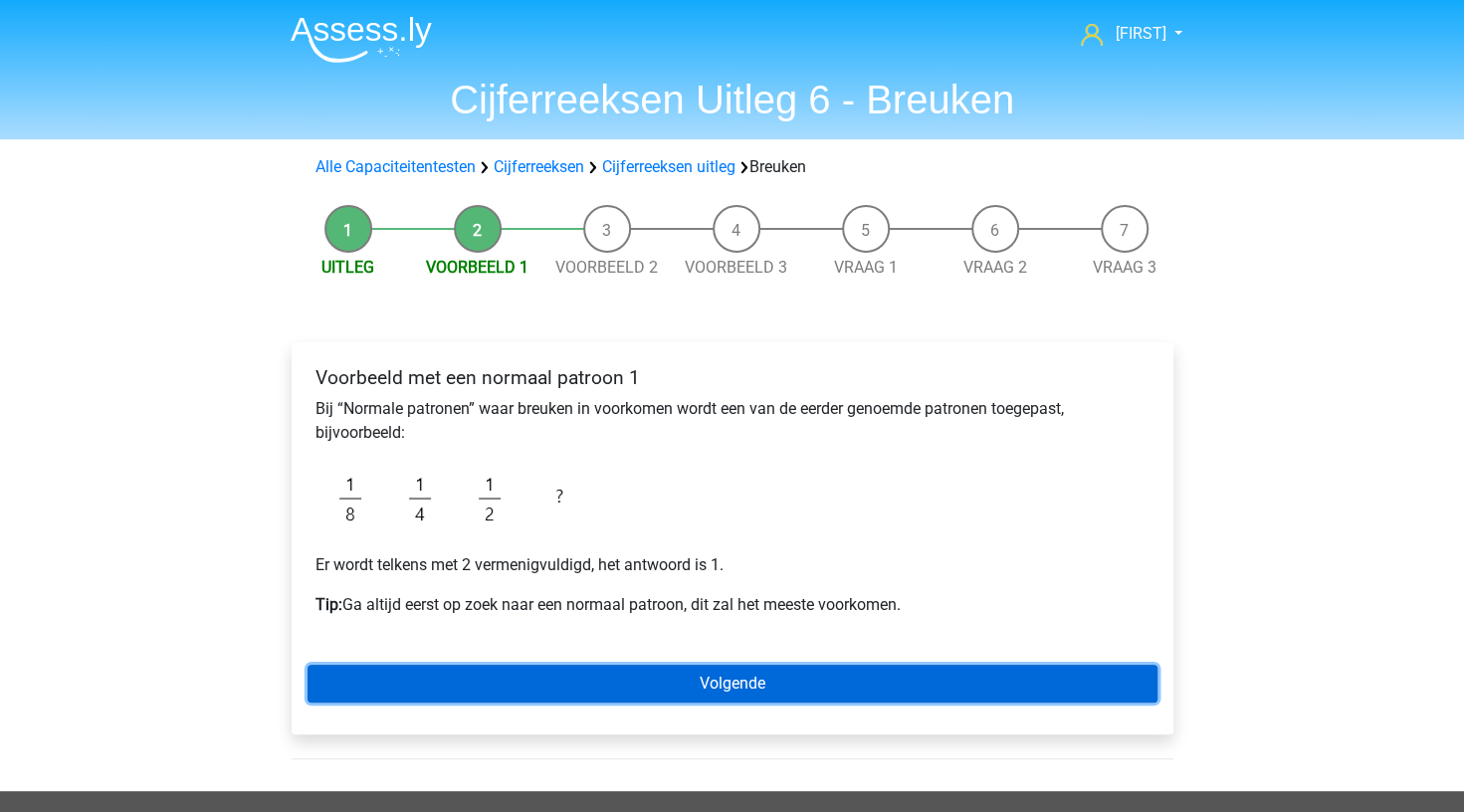 click on "Volgende" at bounding box center [732, 684] 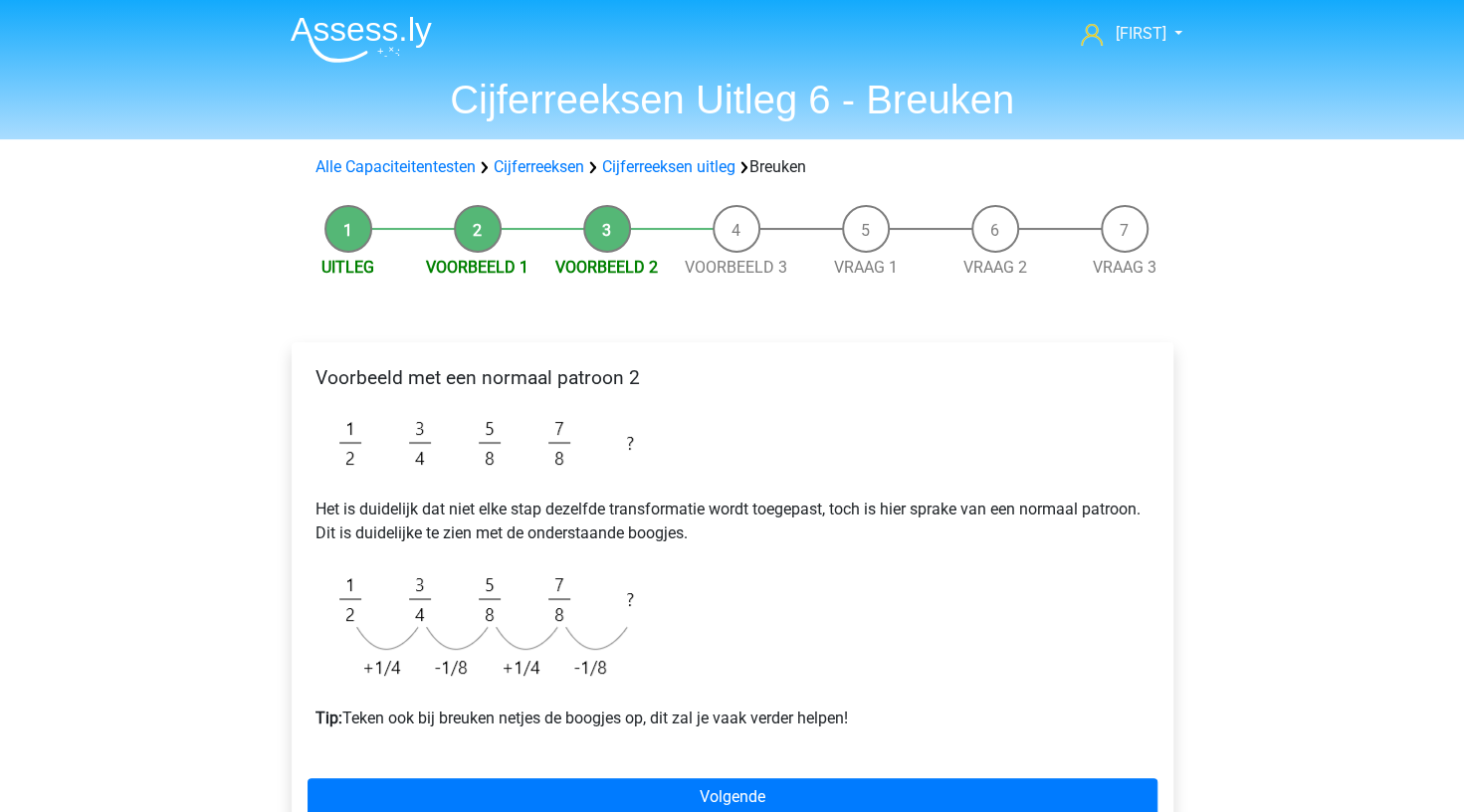 scroll, scrollTop: 70, scrollLeft: 0, axis: vertical 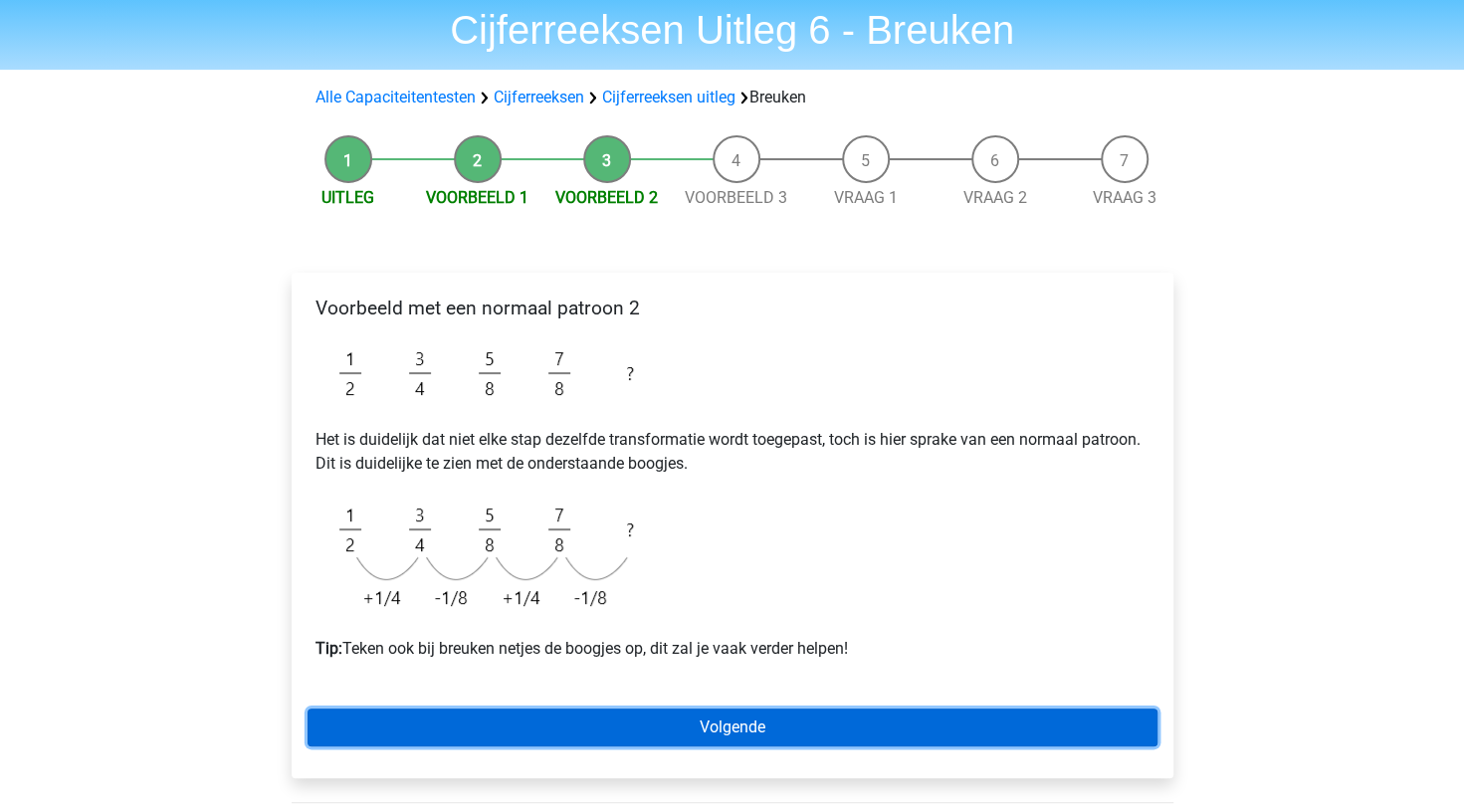 click on "Volgende" at bounding box center (732, 727) 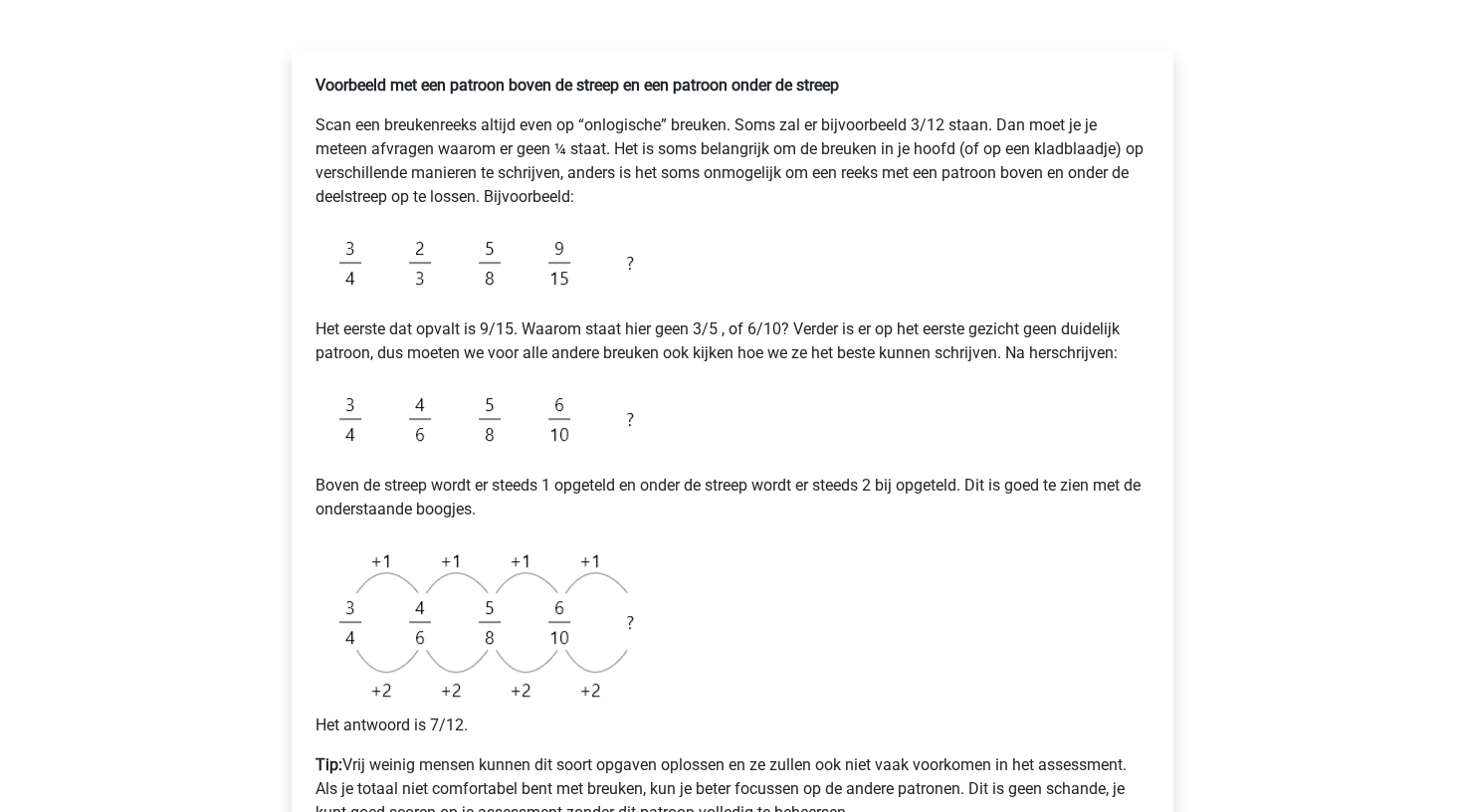 scroll, scrollTop: 292, scrollLeft: 0, axis: vertical 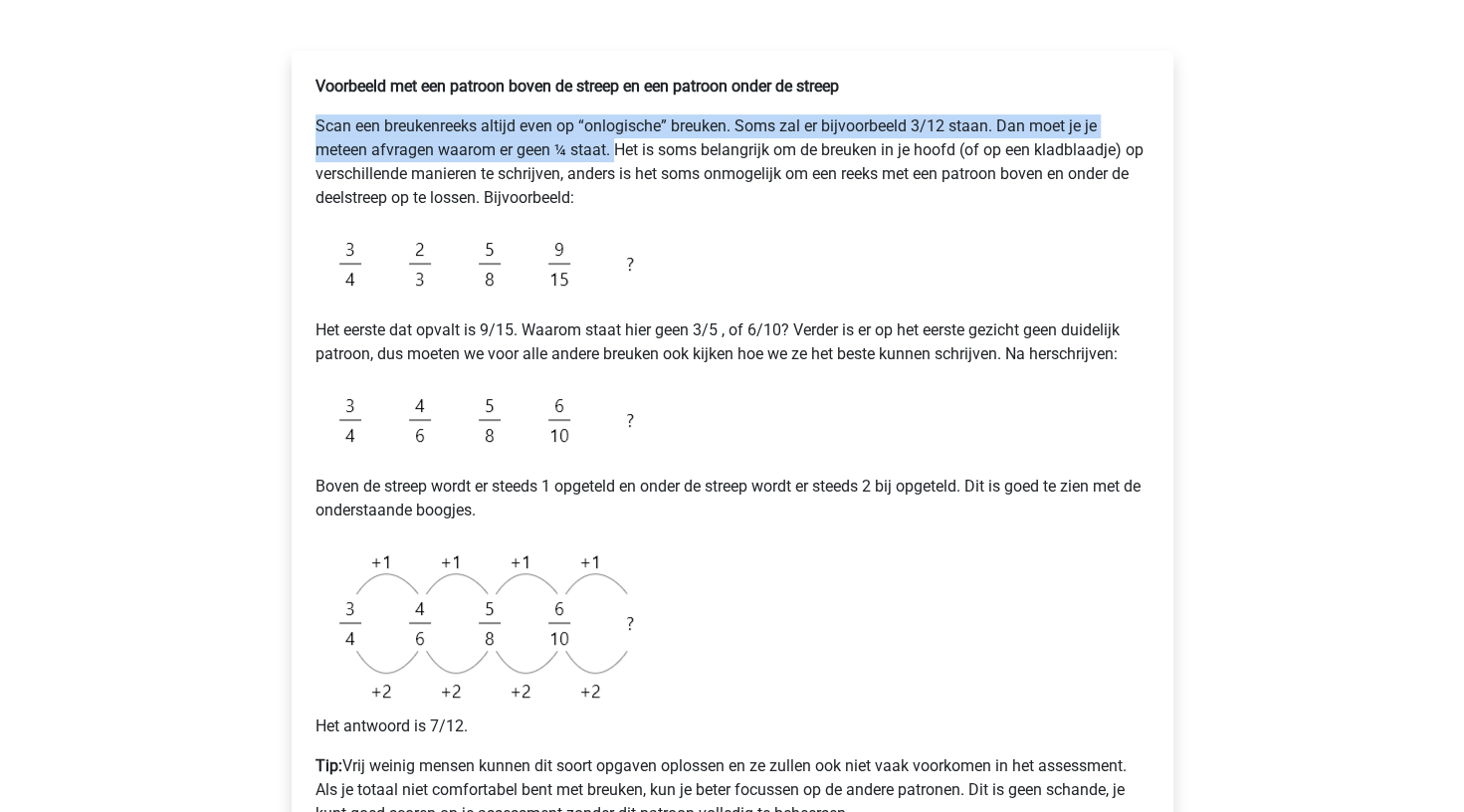 drag, startPoint x: 306, startPoint y: 127, endPoint x: 617, endPoint y: 151, distance: 311.9247 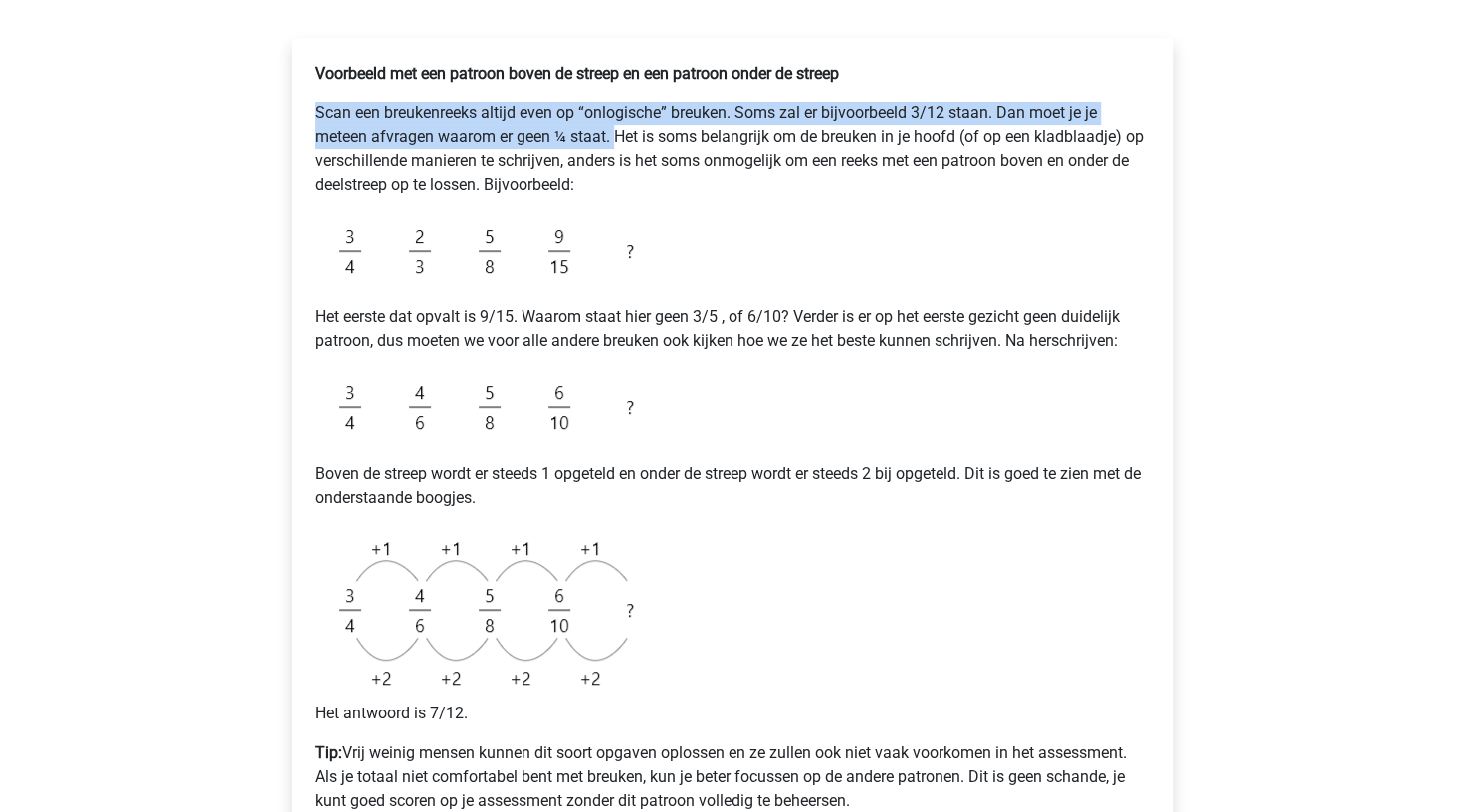 scroll, scrollTop: 516, scrollLeft: 0, axis: vertical 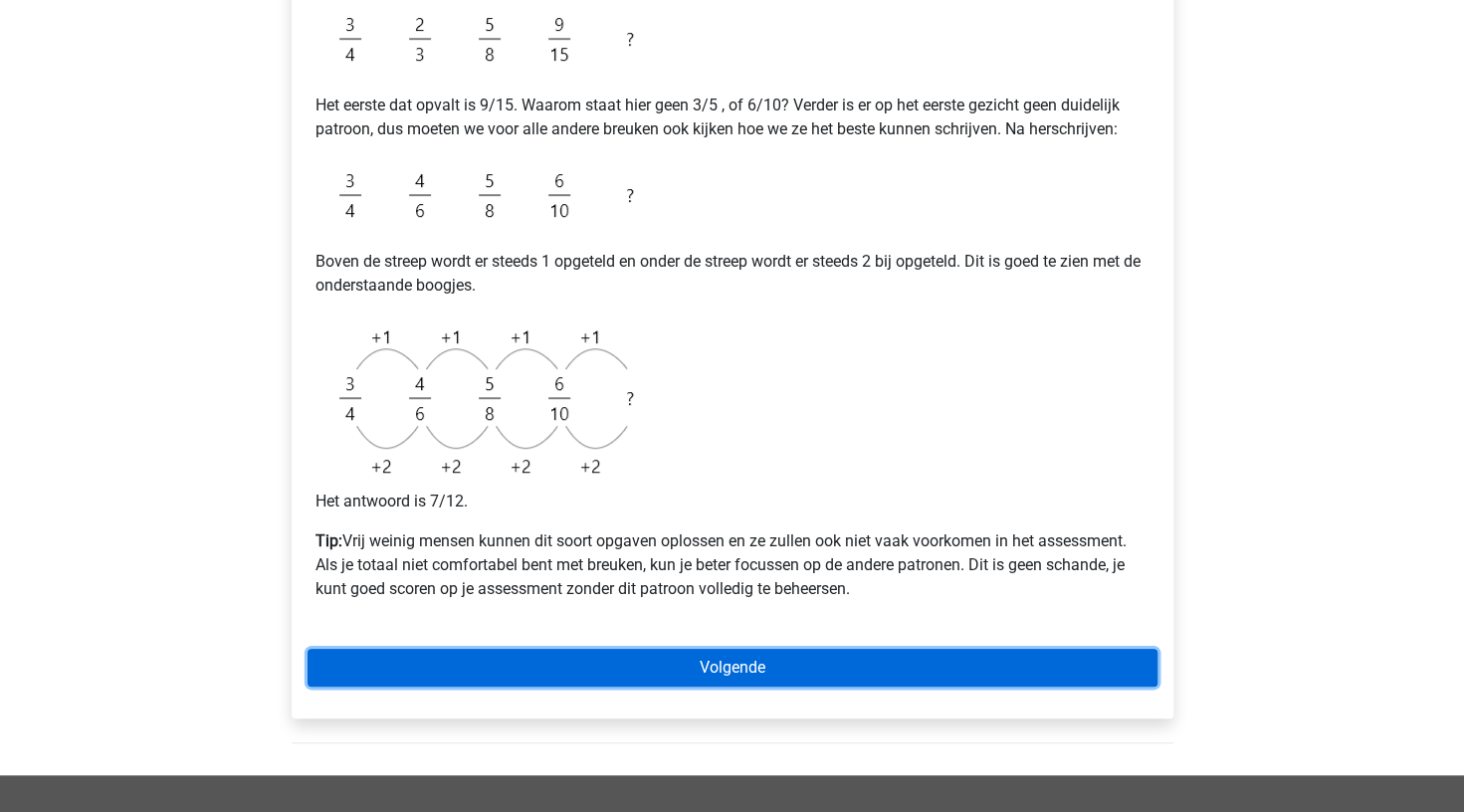 click on "Volgende" at bounding box center (732, 668) 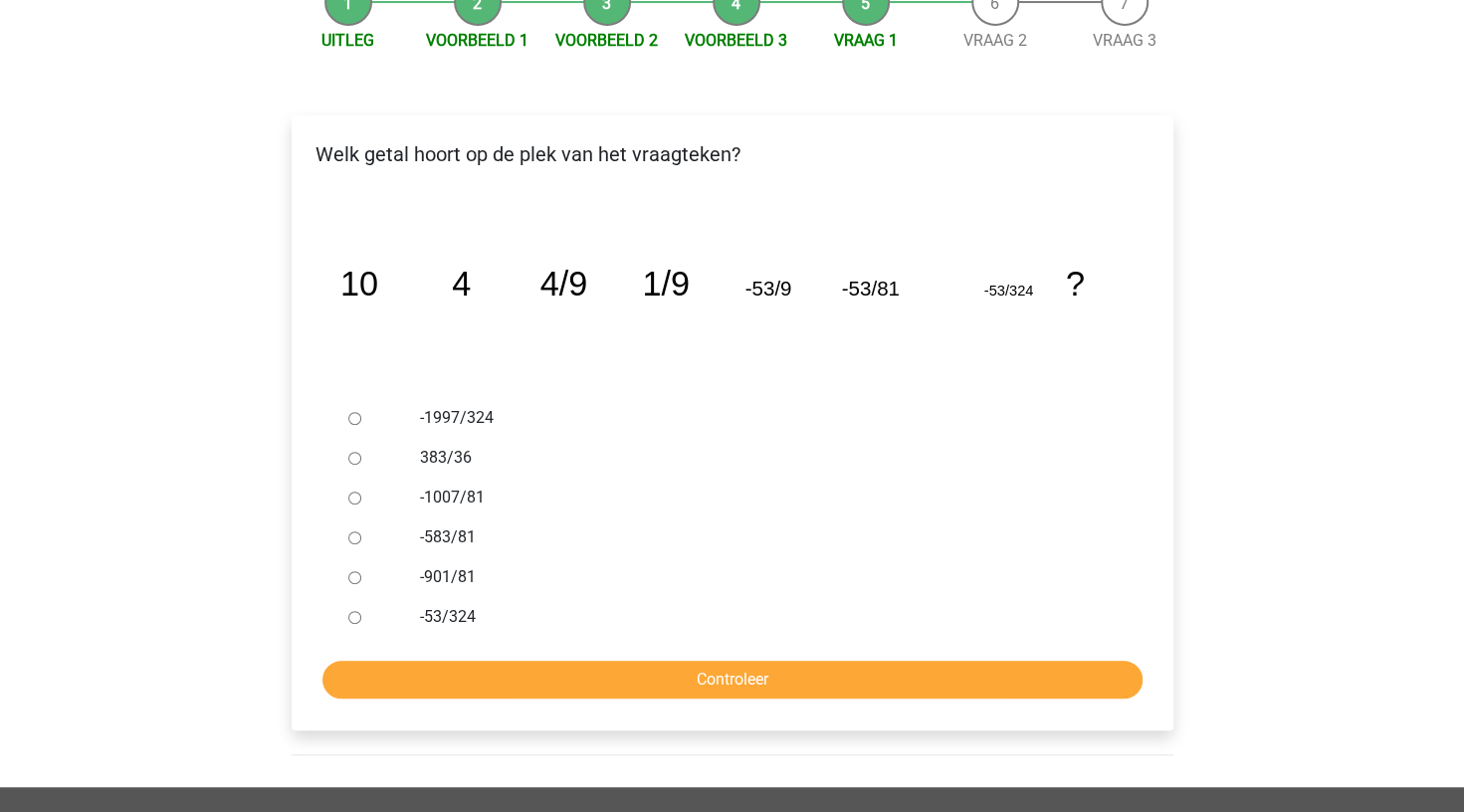 scroll, scrollTop: 230, scrollLeft: 0, axis: vertical 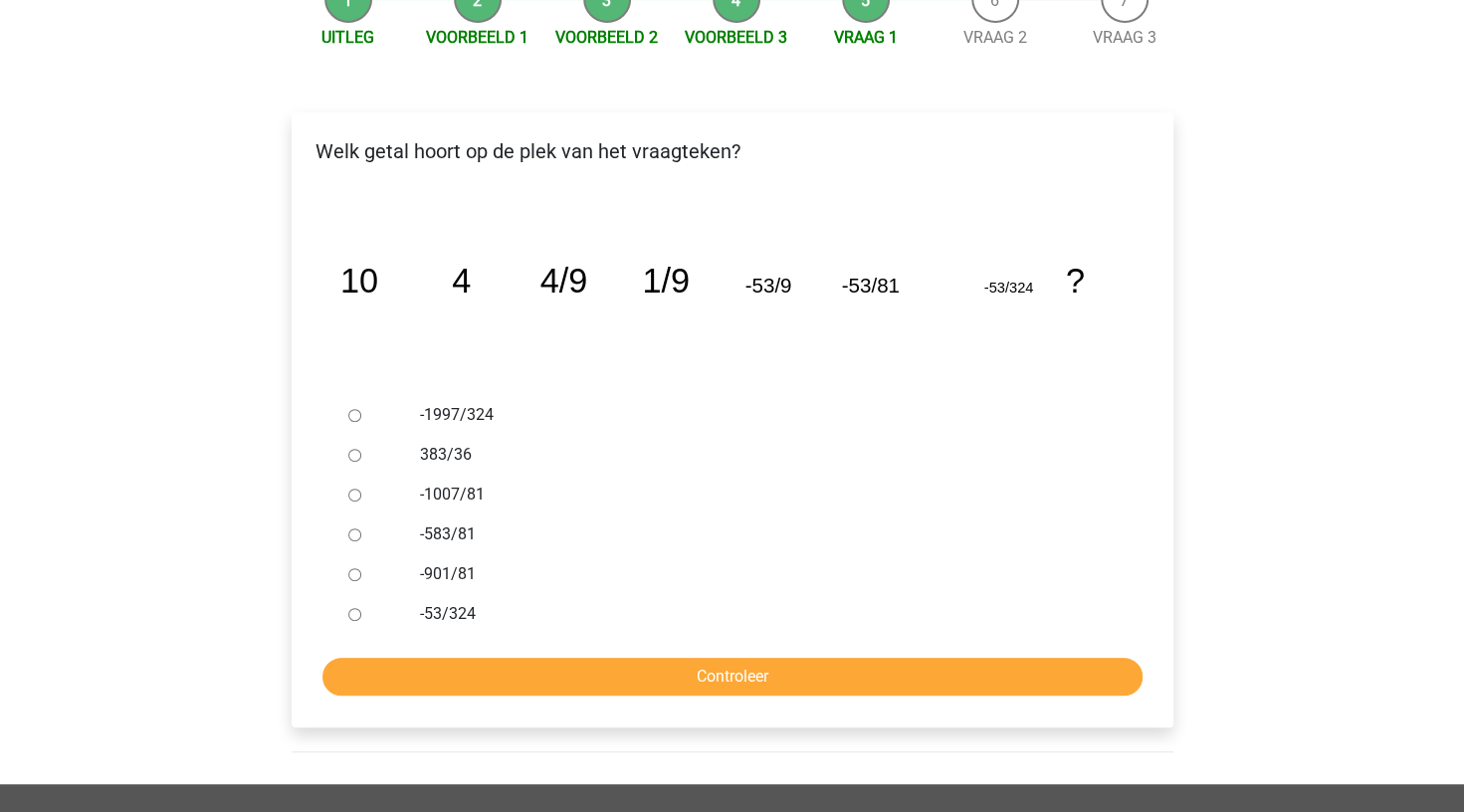 click on "-901/81" at bounding box center (354, 574) 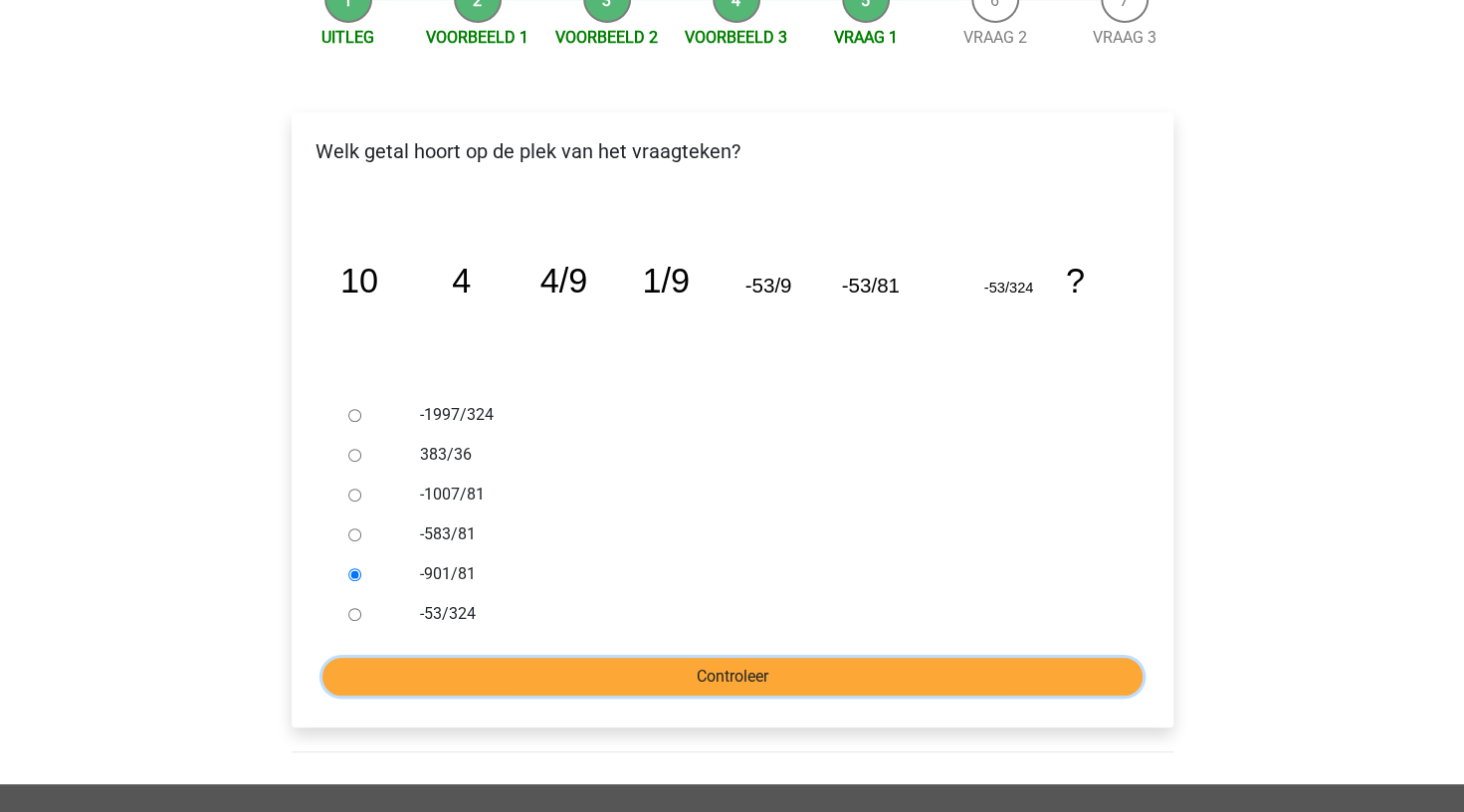 click on "Controleer" at bounding box center [732, 677] 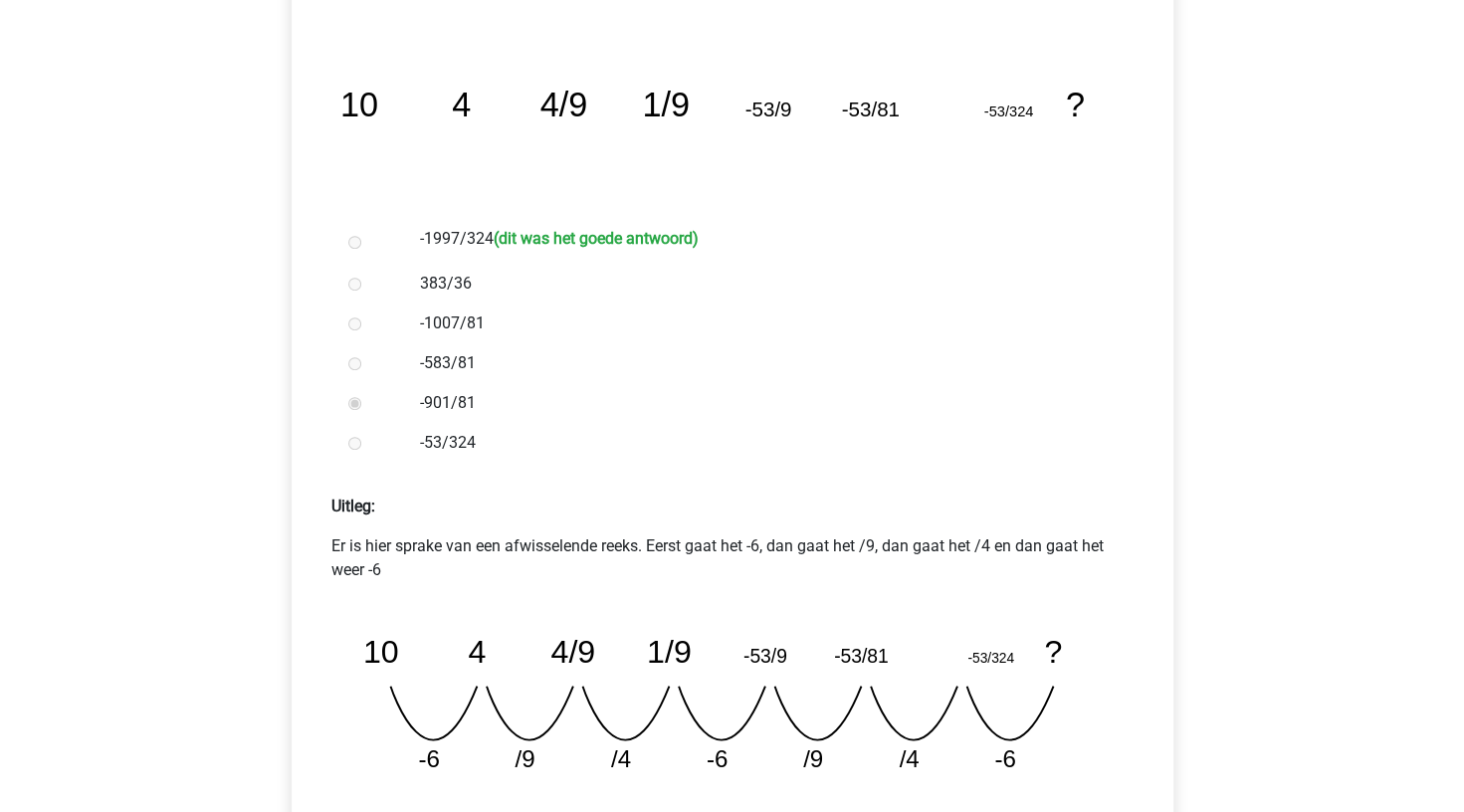 scroll, scrollTop: 768, scrollLeft: 0, axis: vertical 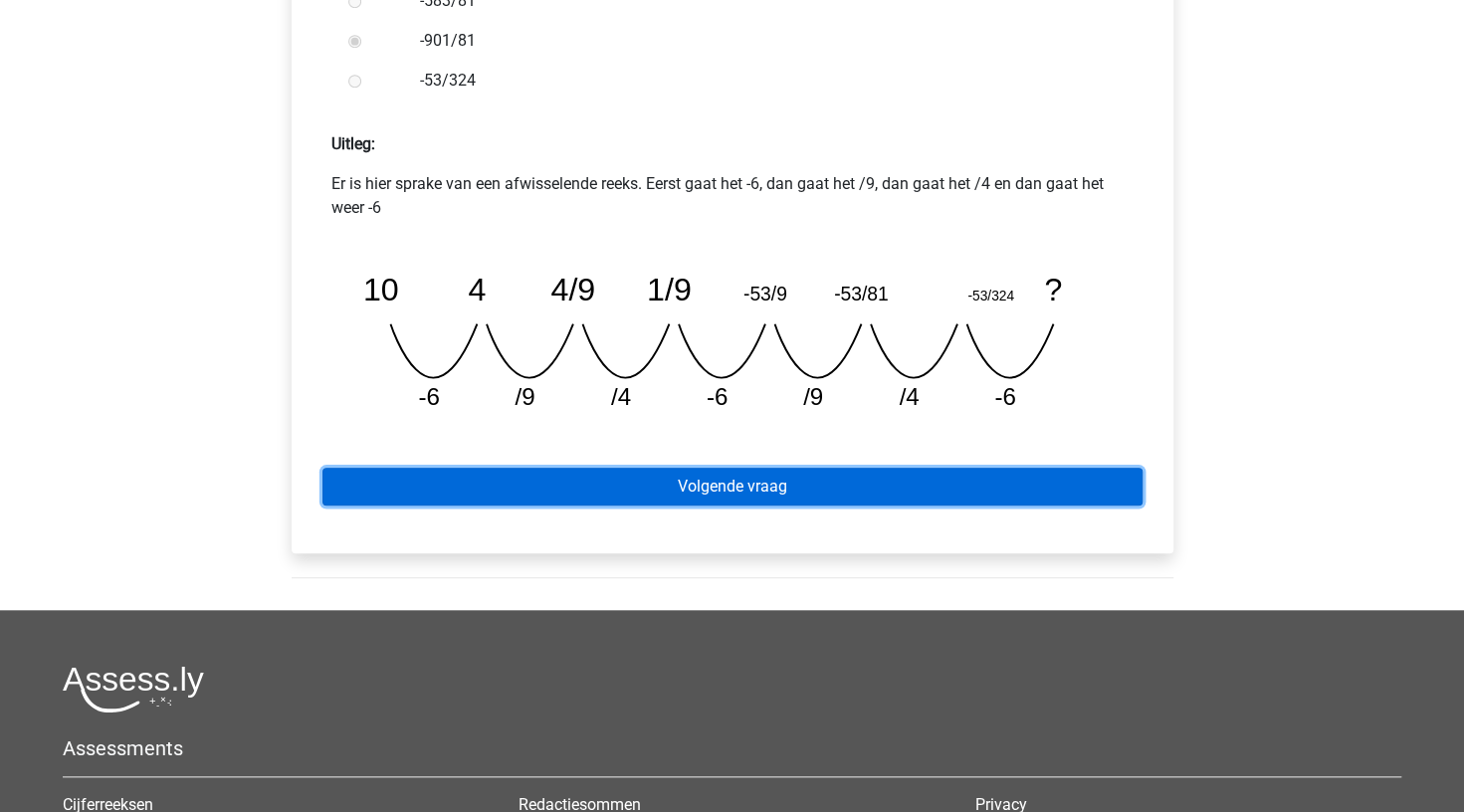 click on "Volgende vraag" at bounding box center [732, 487] 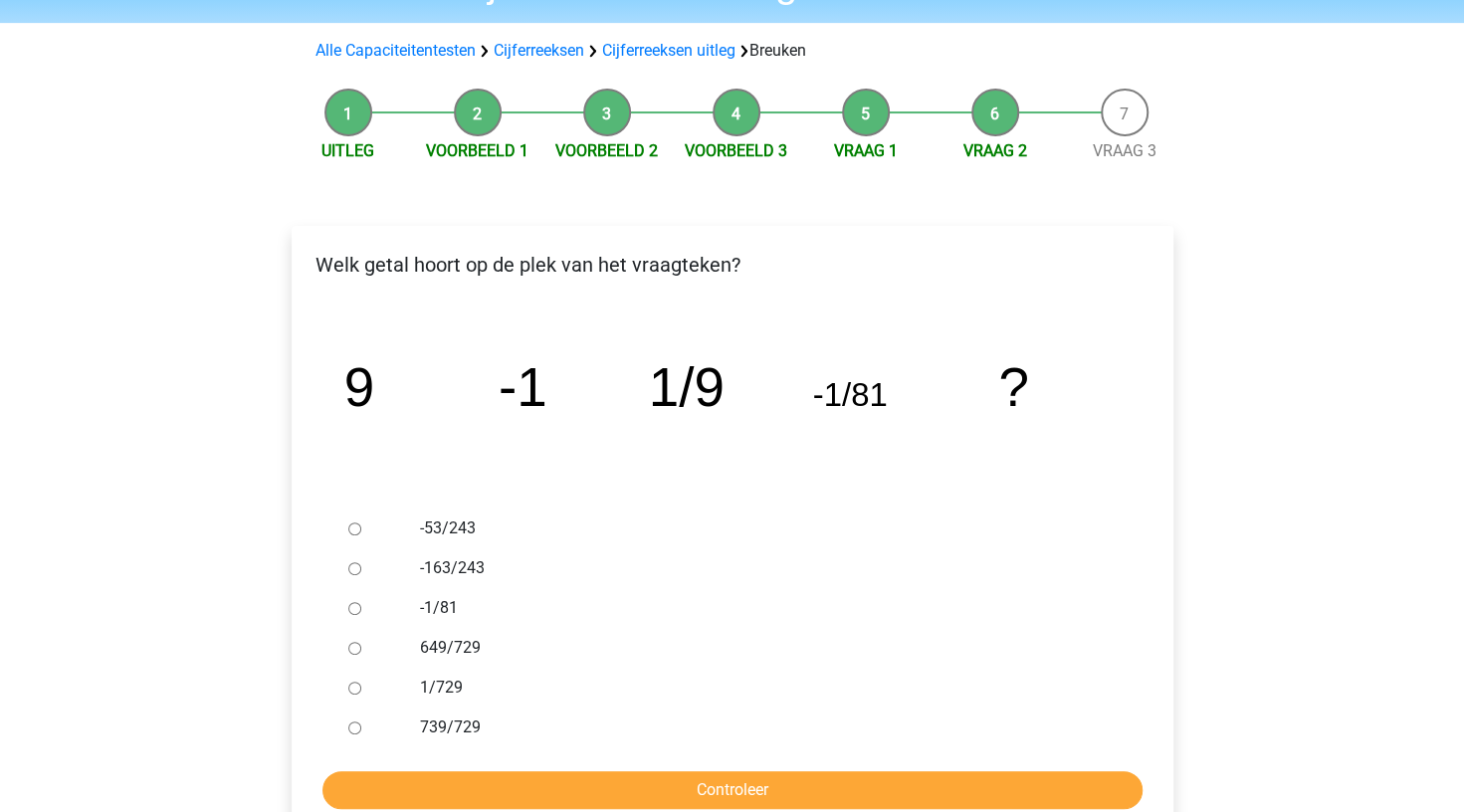 scroll, scrollTop: 200, scrollLeft: 0, axis: vertical 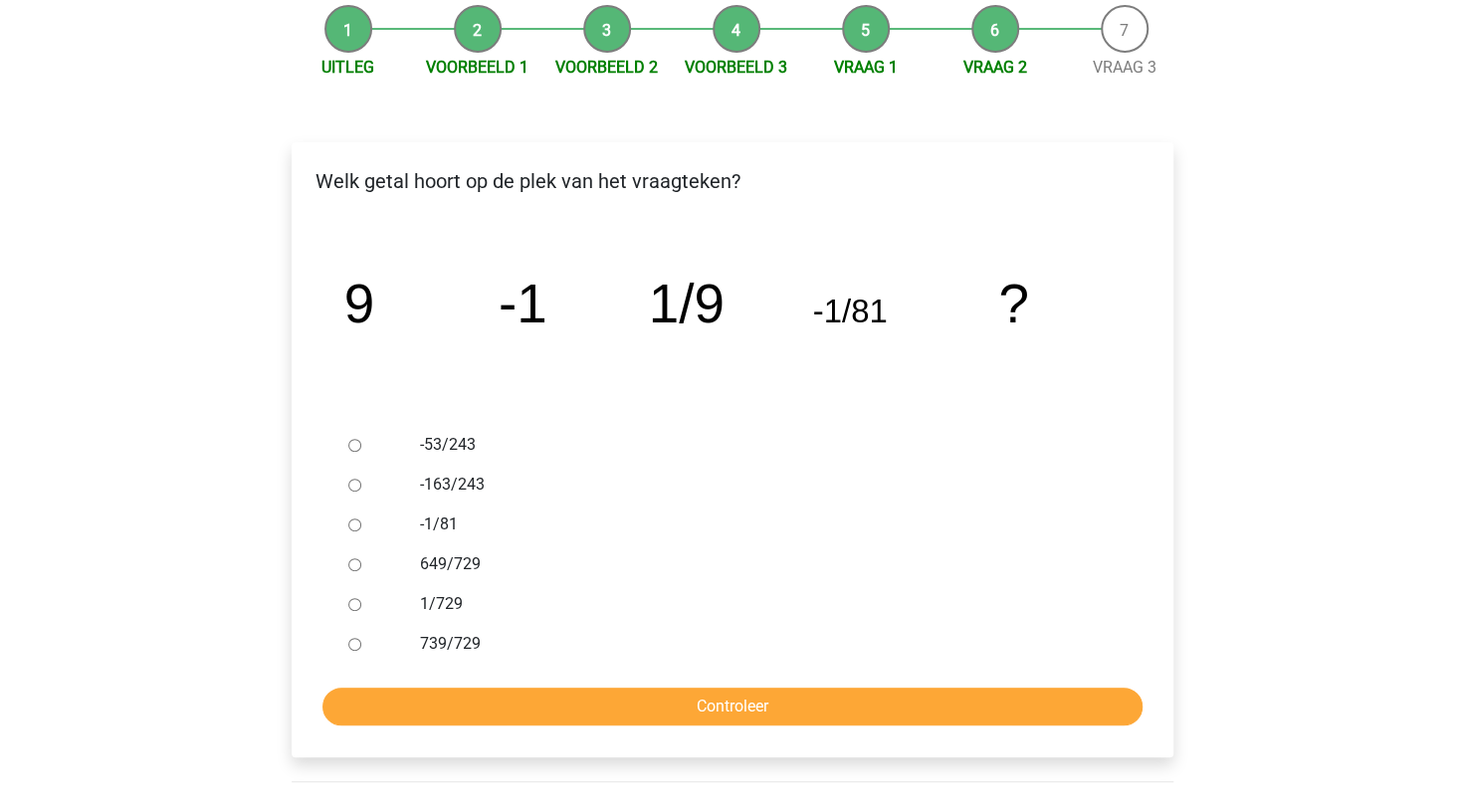 click at bounding box center (373, 644) 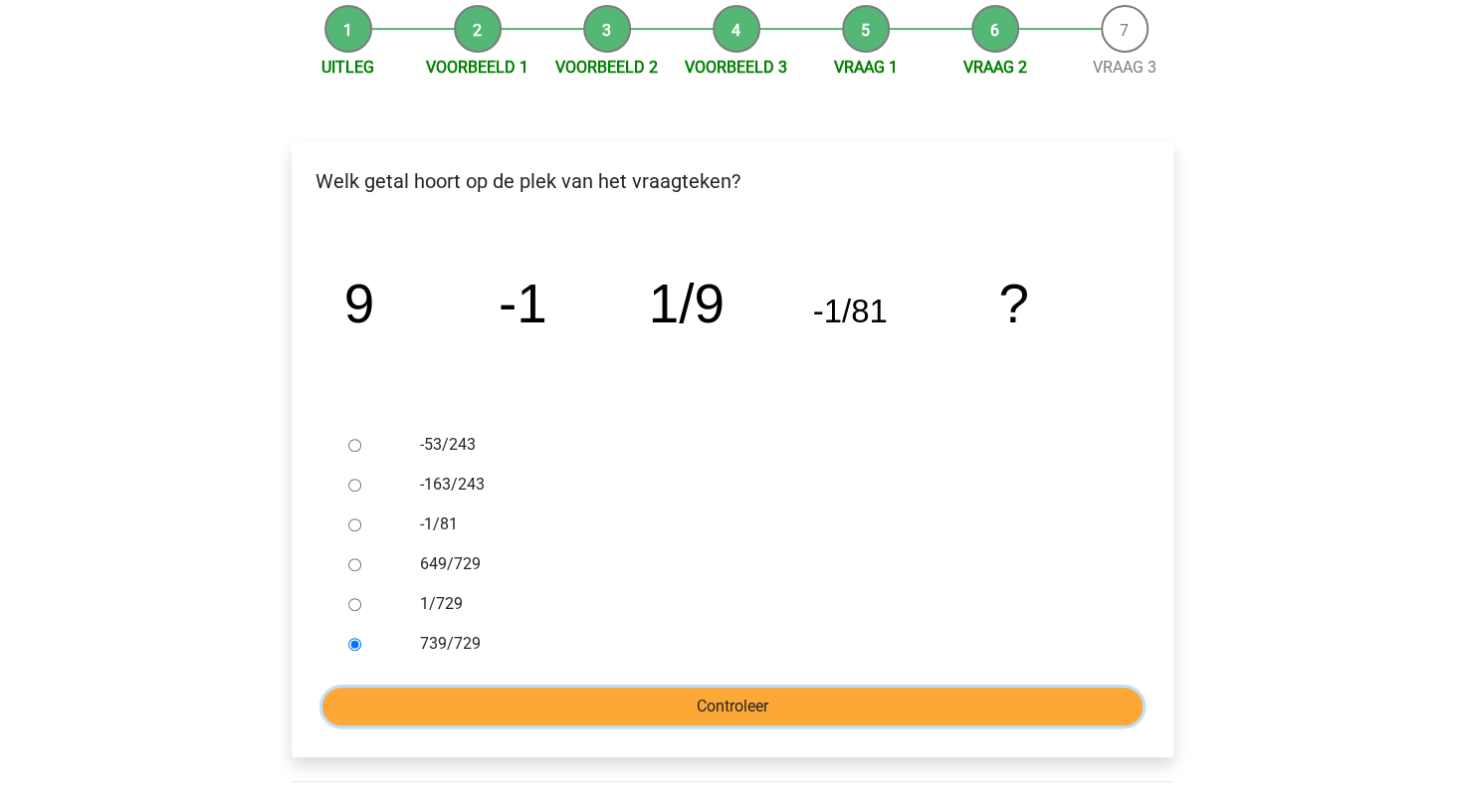 click on "Controleer" at bounding box center [732, 707] 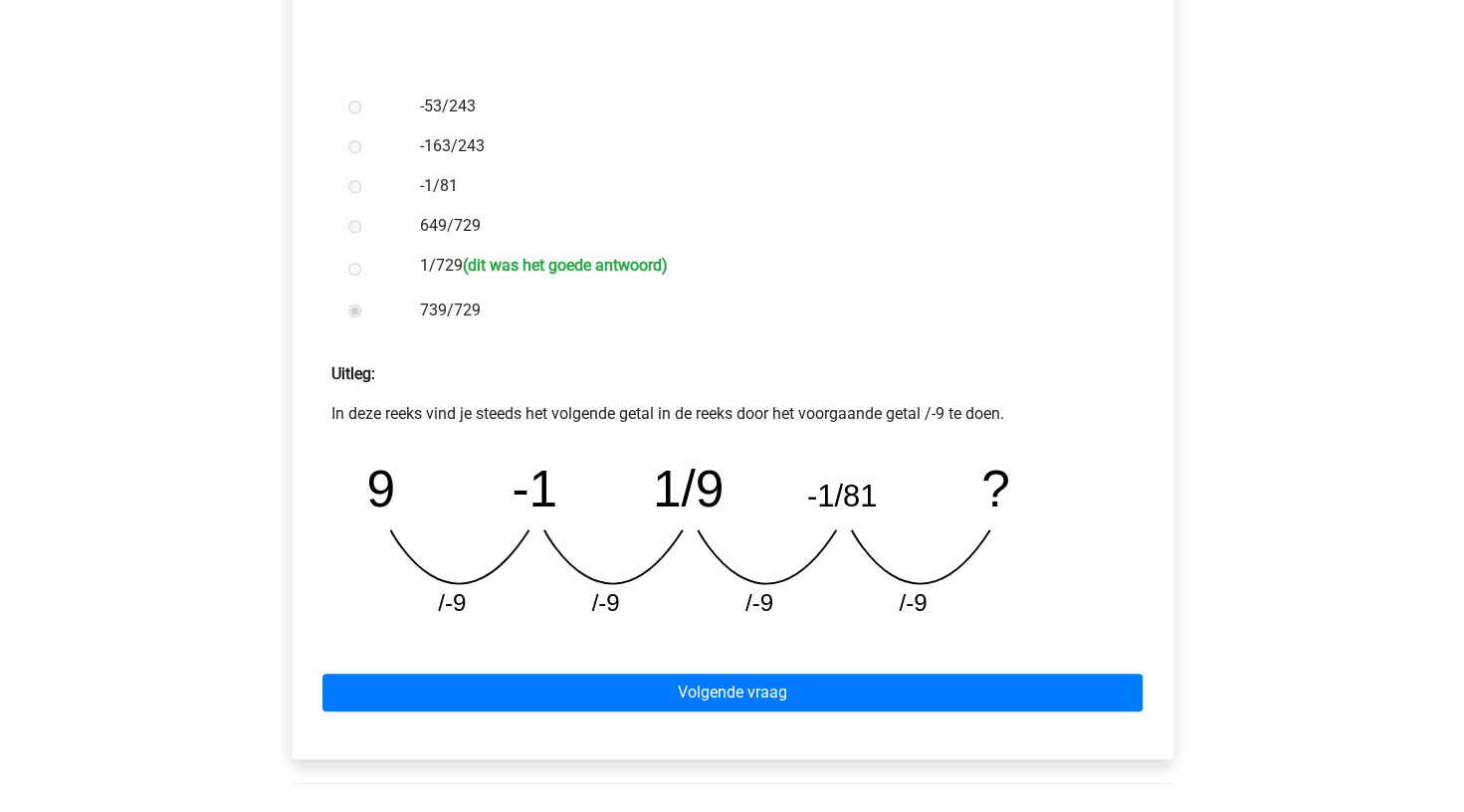 scroll, scrollTop: 539, scrollLeft: 0, axis: vertical 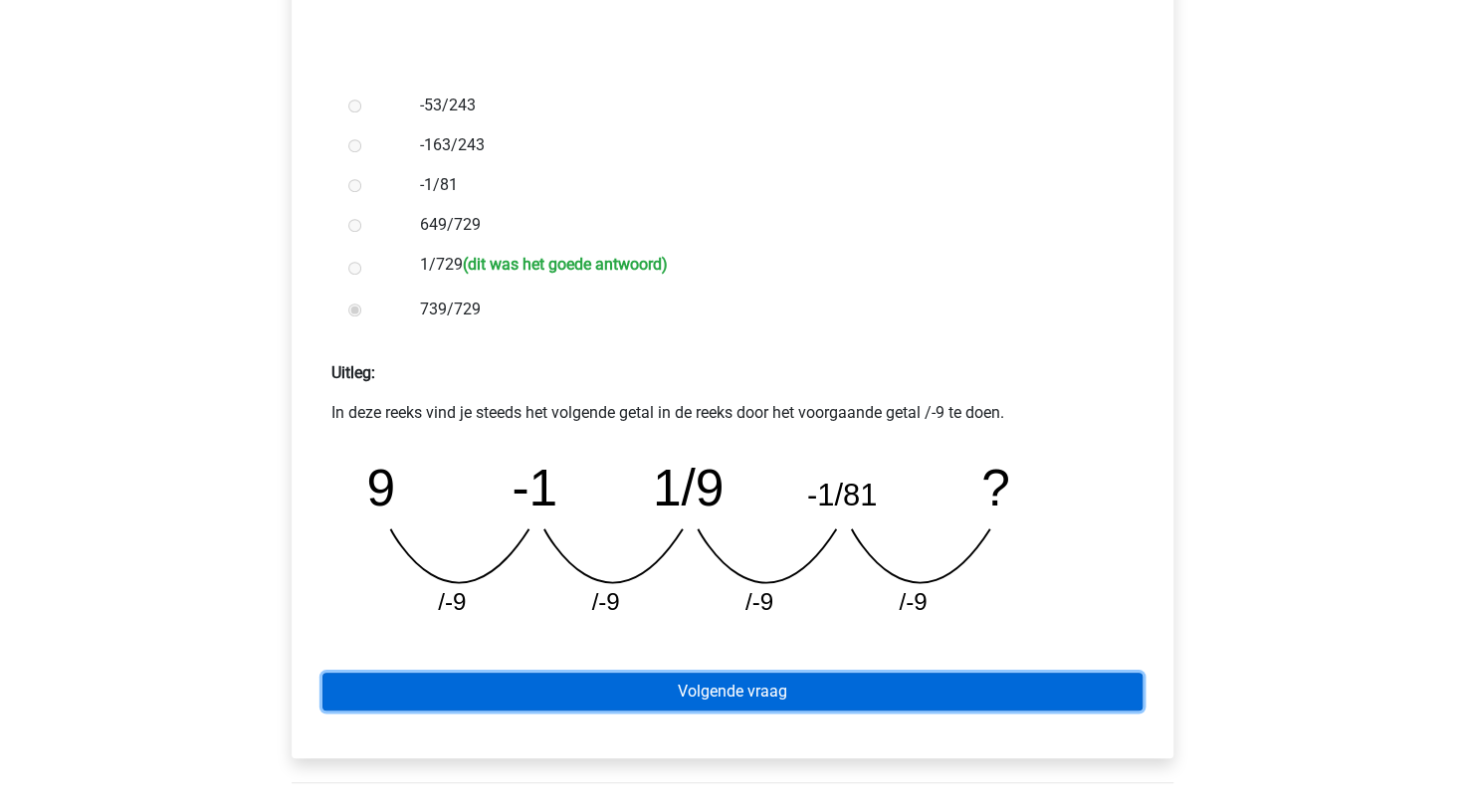 click on "Volgende vraag" at bounding box center (732, 692) 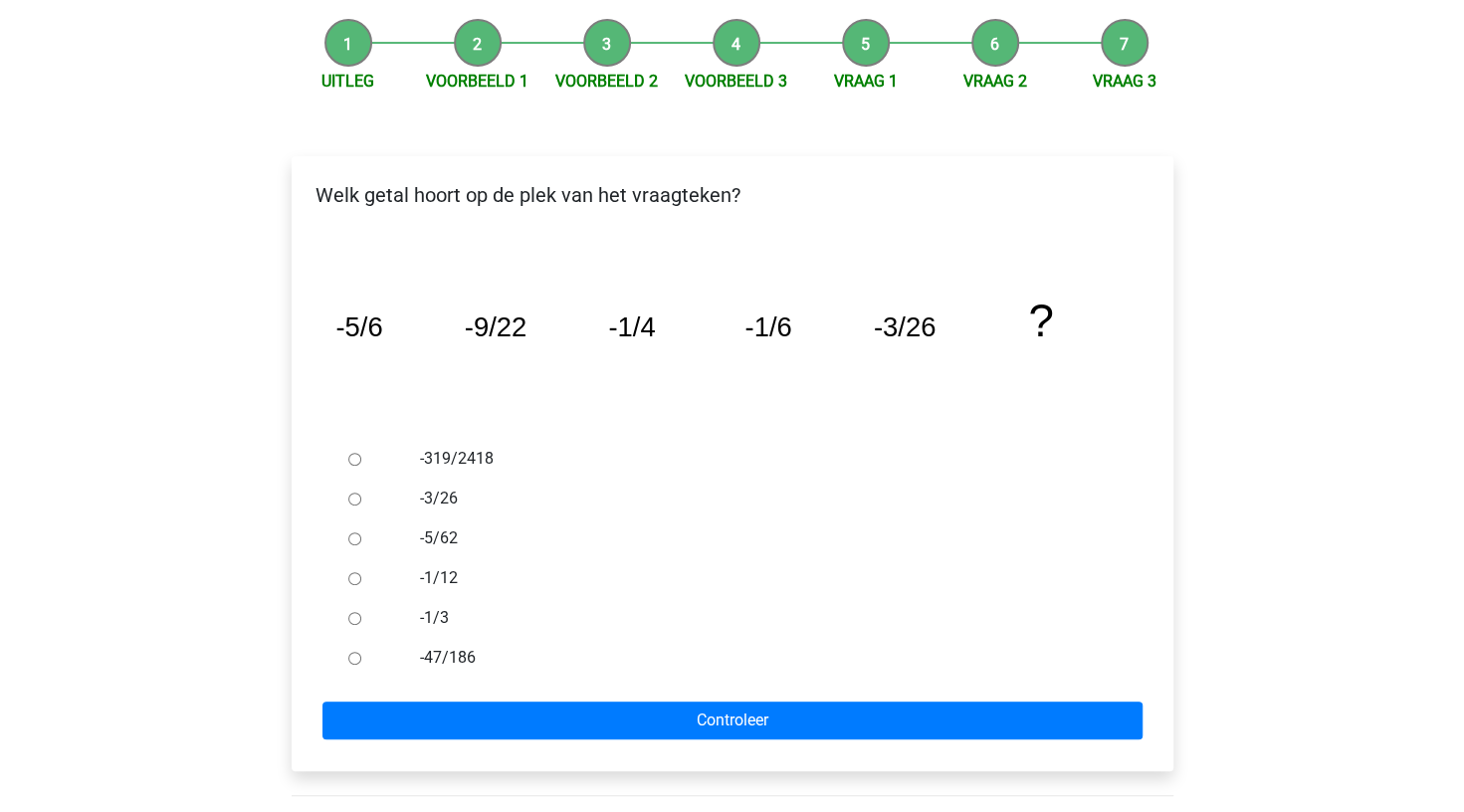 scroll, scrollTop: 187, scrollLeft: 0, axis: vertical 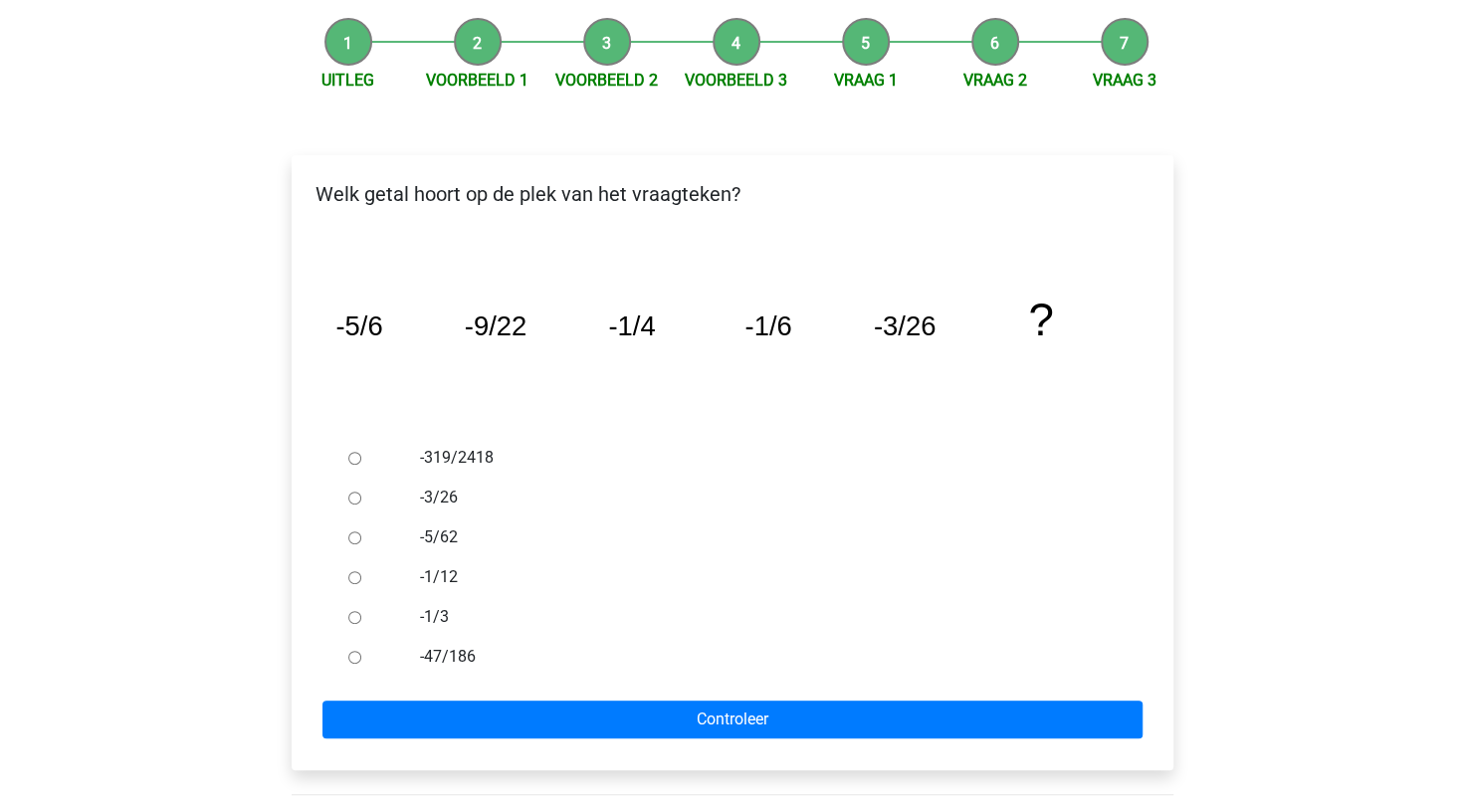 click on "-1/3" at bounding box center [354, 617] 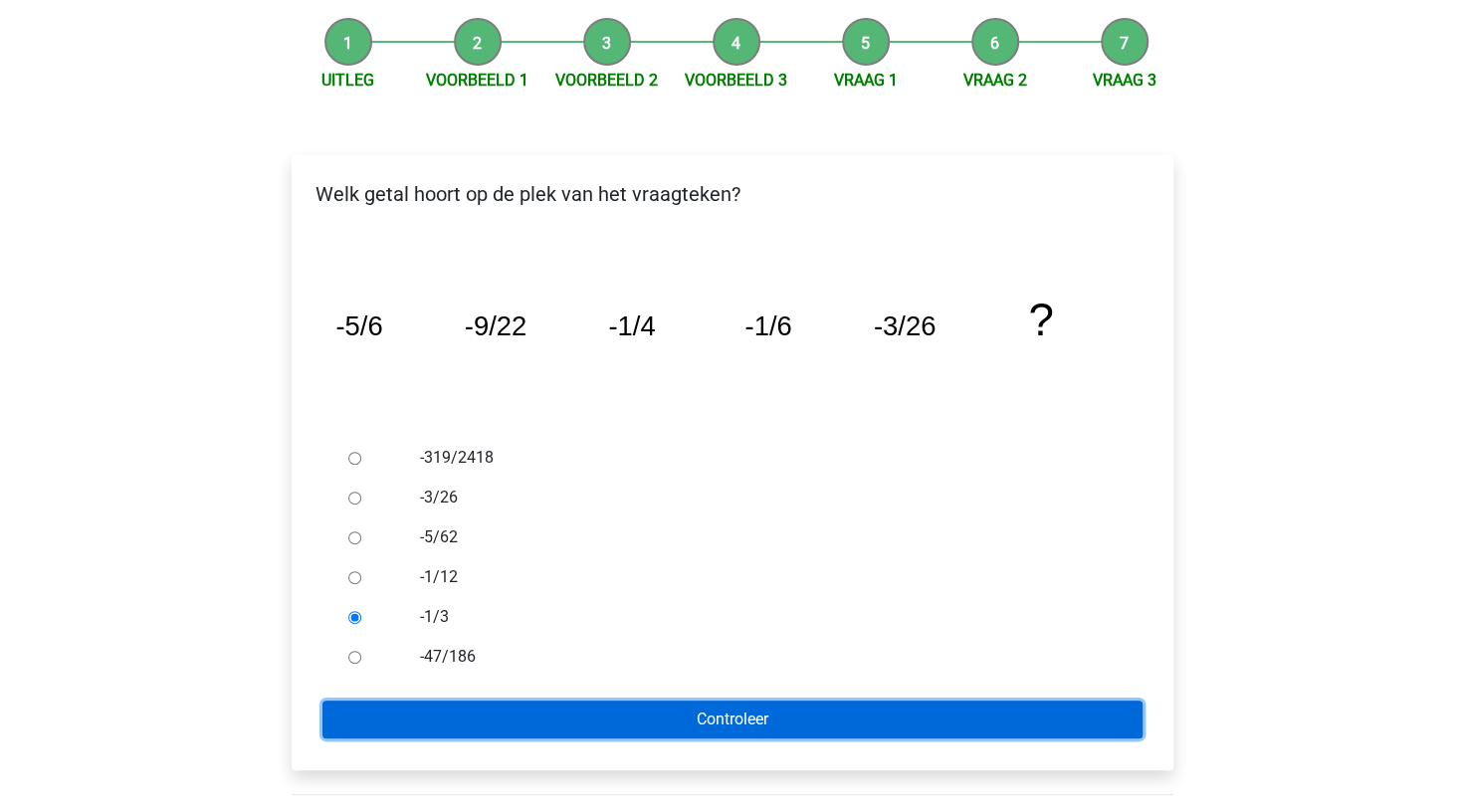 click on "Controleer" at bounding box center (732, 719) 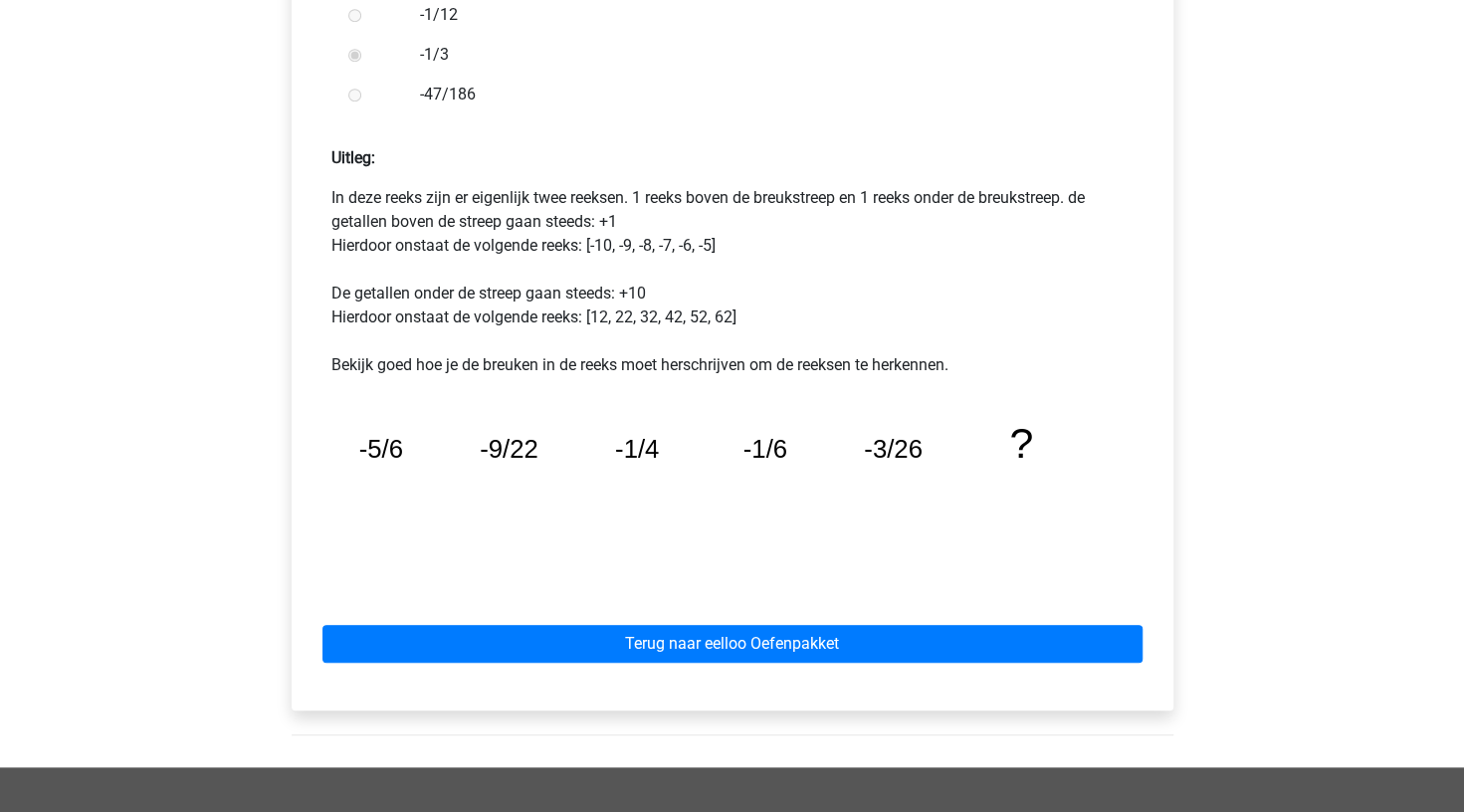 scroll, scrollTop: 756, scrollLeft: 0, axis: vertical 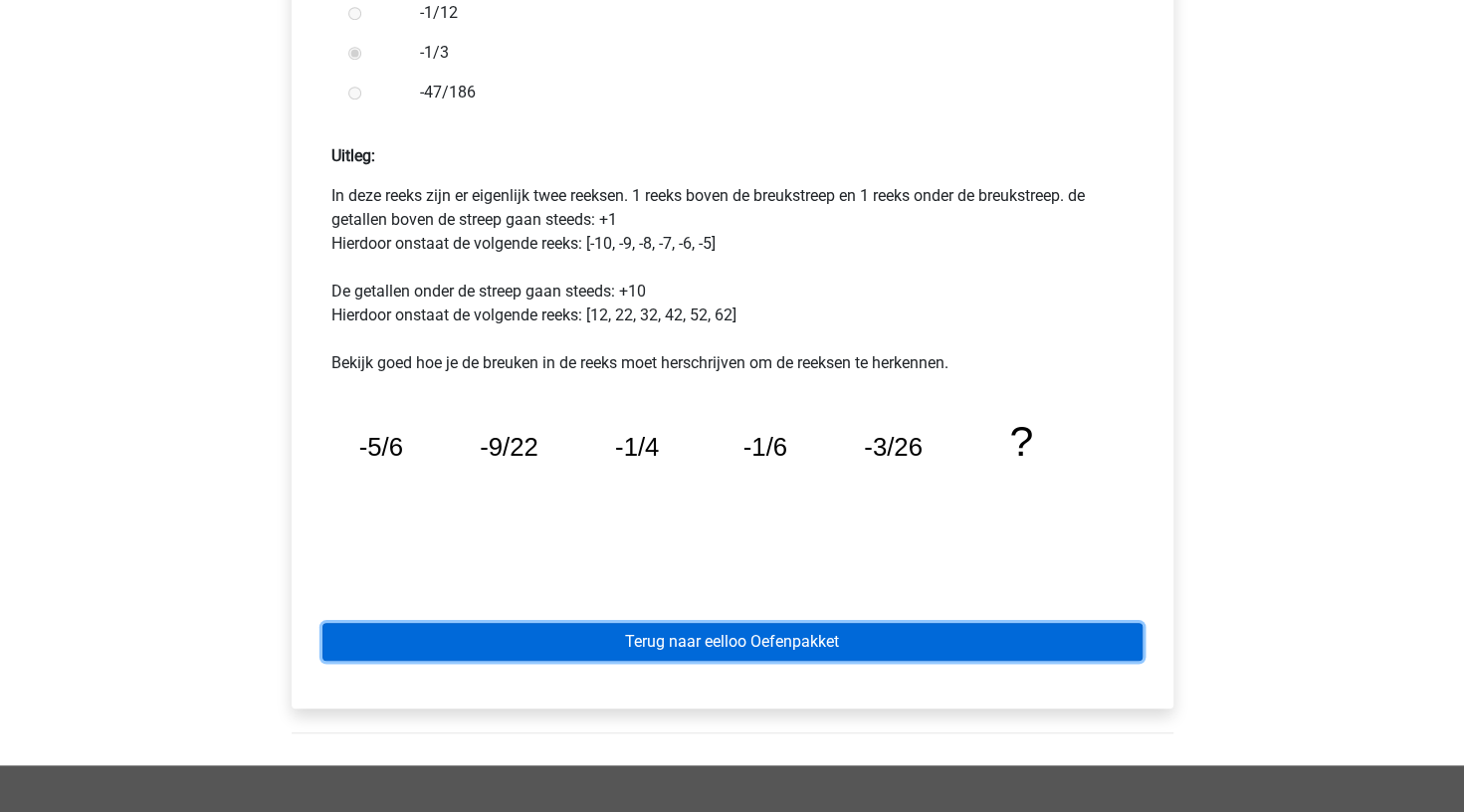 click on "Terug naar eelloo Oefenpakket" at bounding box center [732, 642] 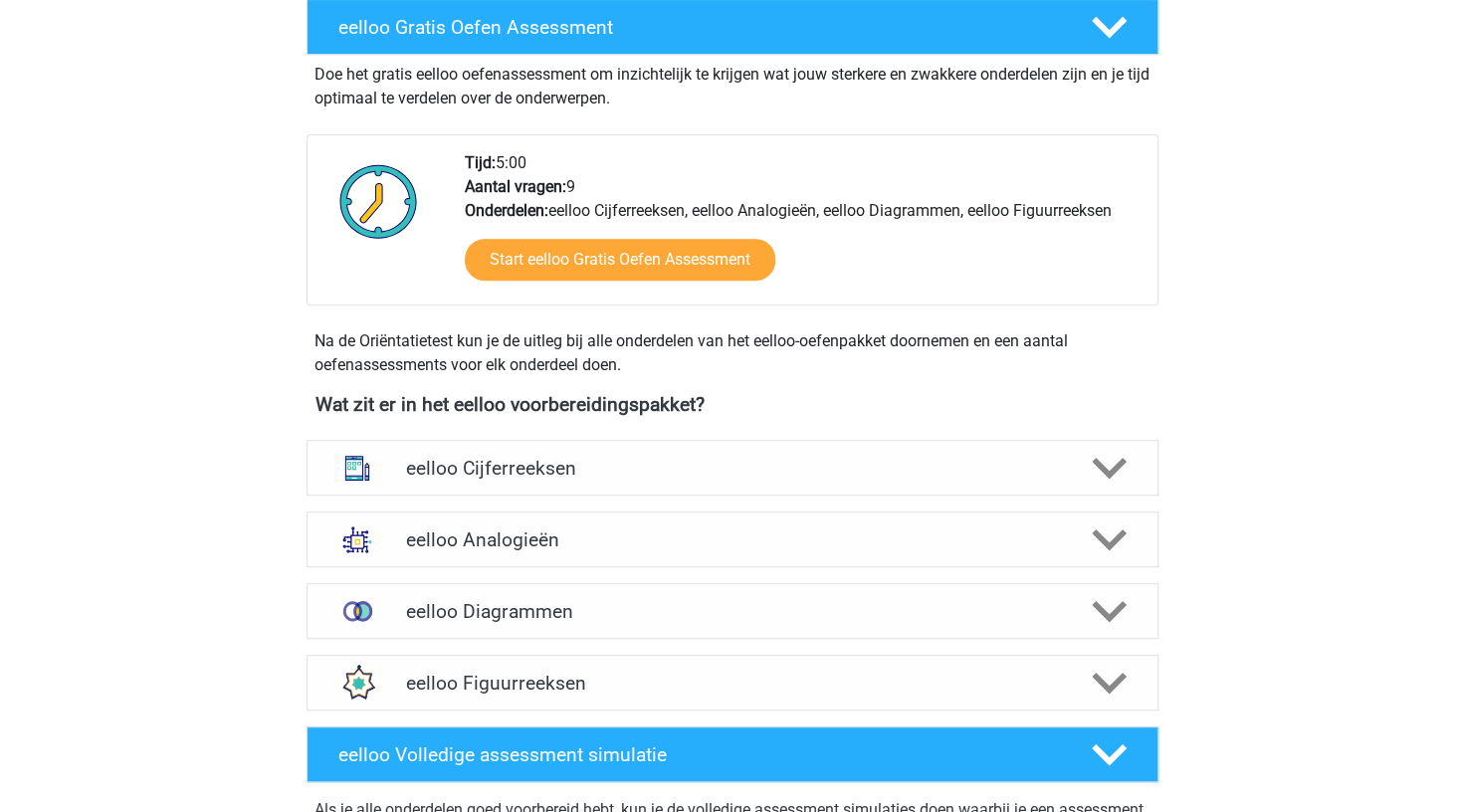 scroll, scrollTop: 526, scrollLeft: 0, axis: vertical 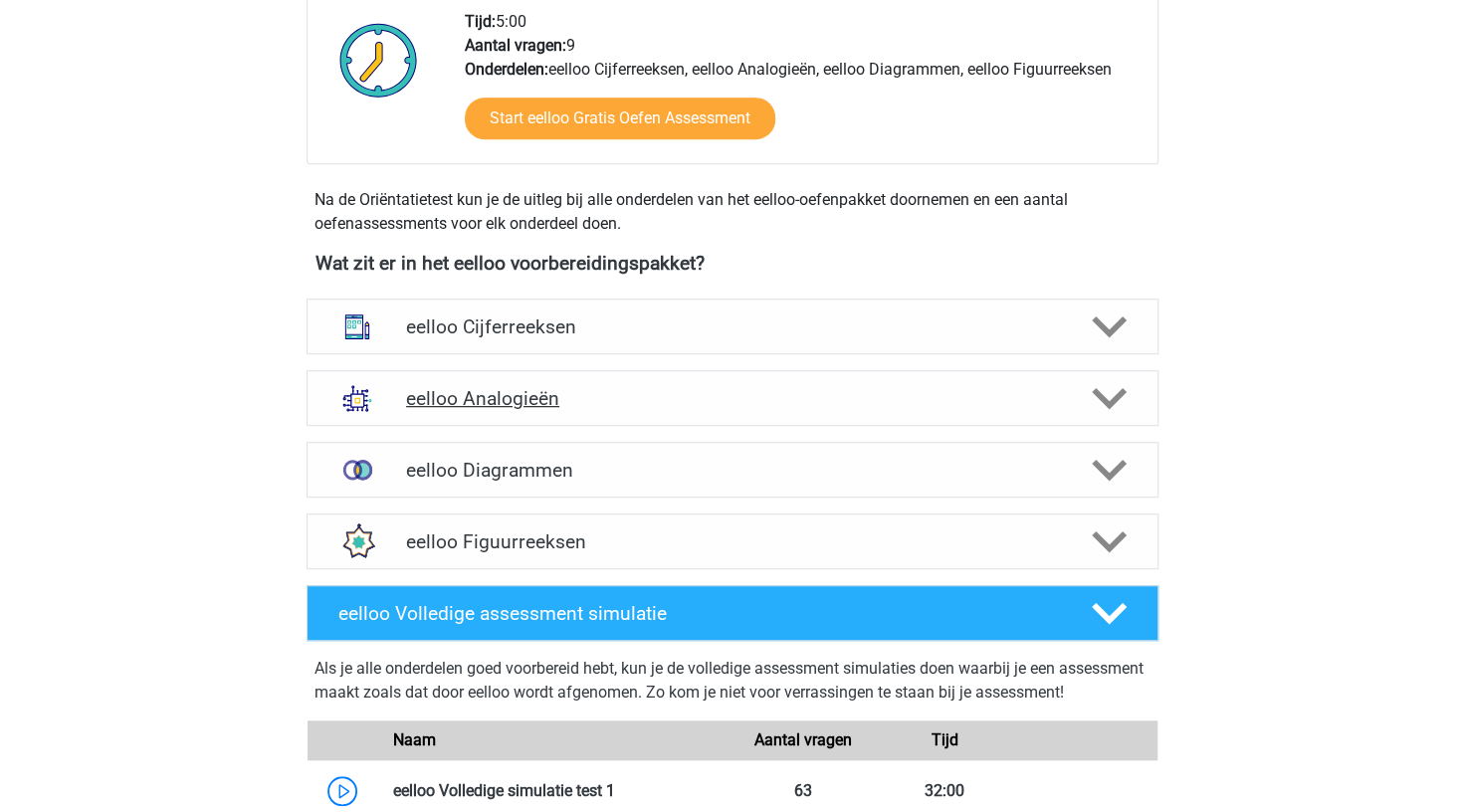 click on "eelloo Analogieën" at bounding box center (732, 398) 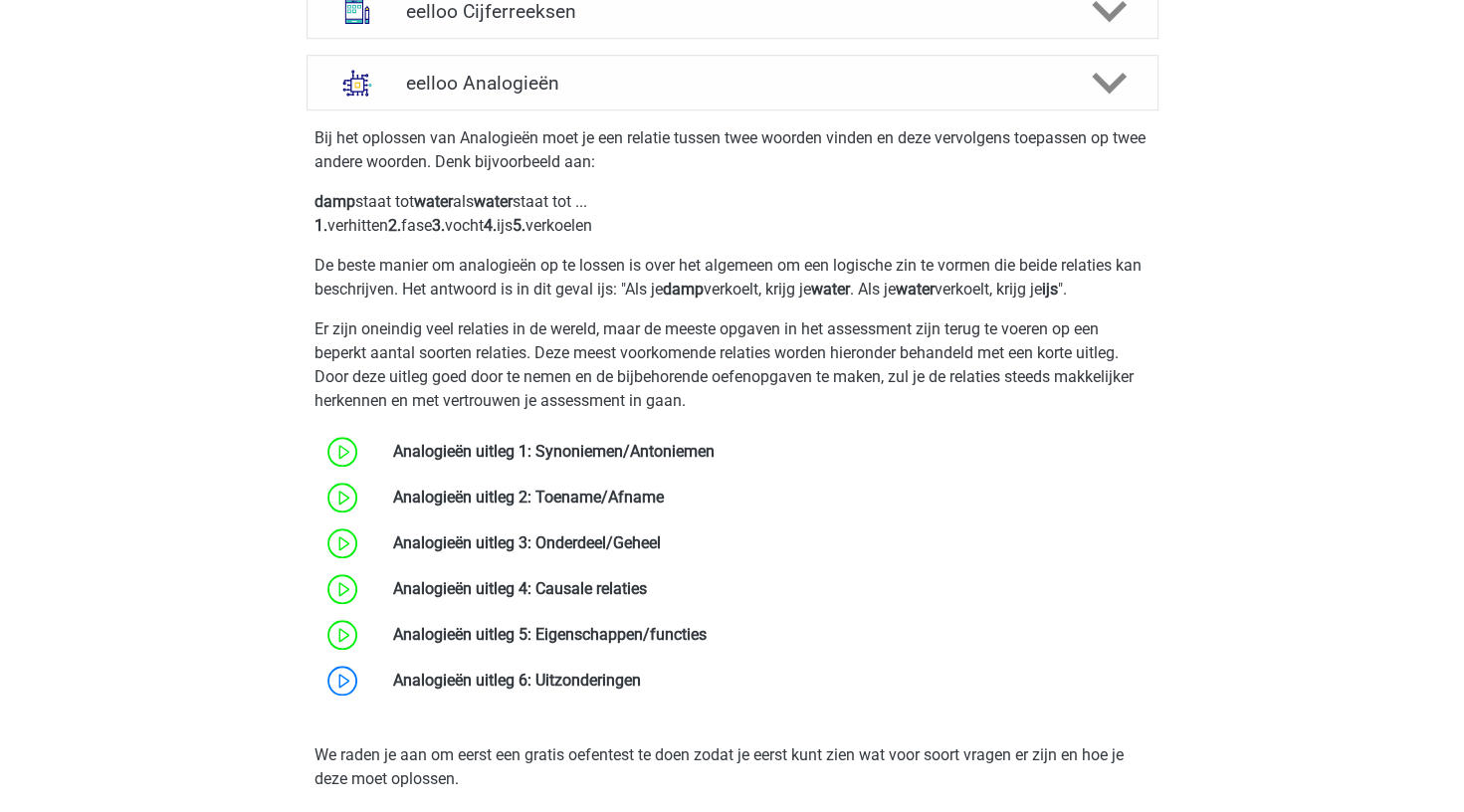 scroll, scrollTop: 843, scrollLeft: 0, axis: vertical 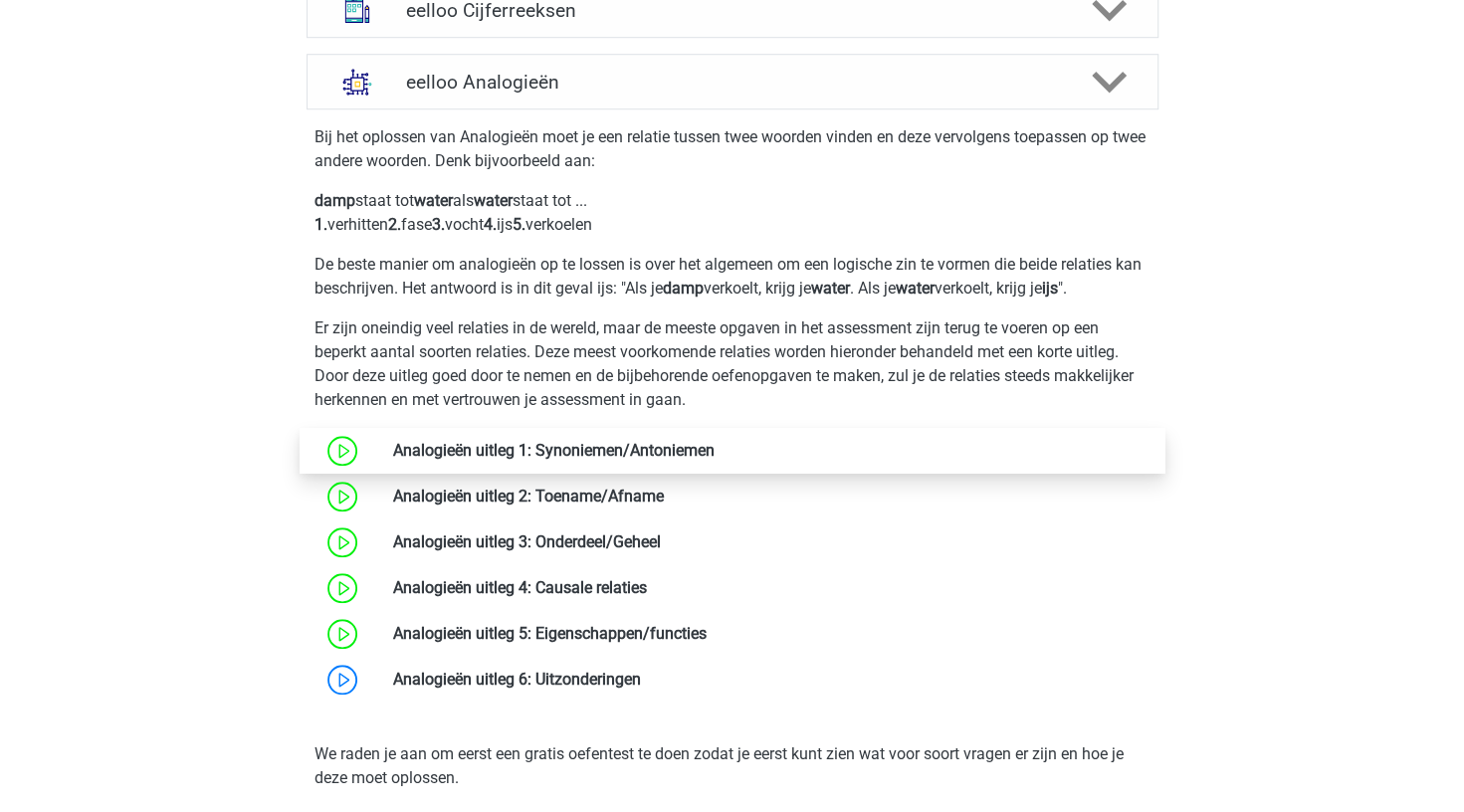 click at bounding box center [715, 450] 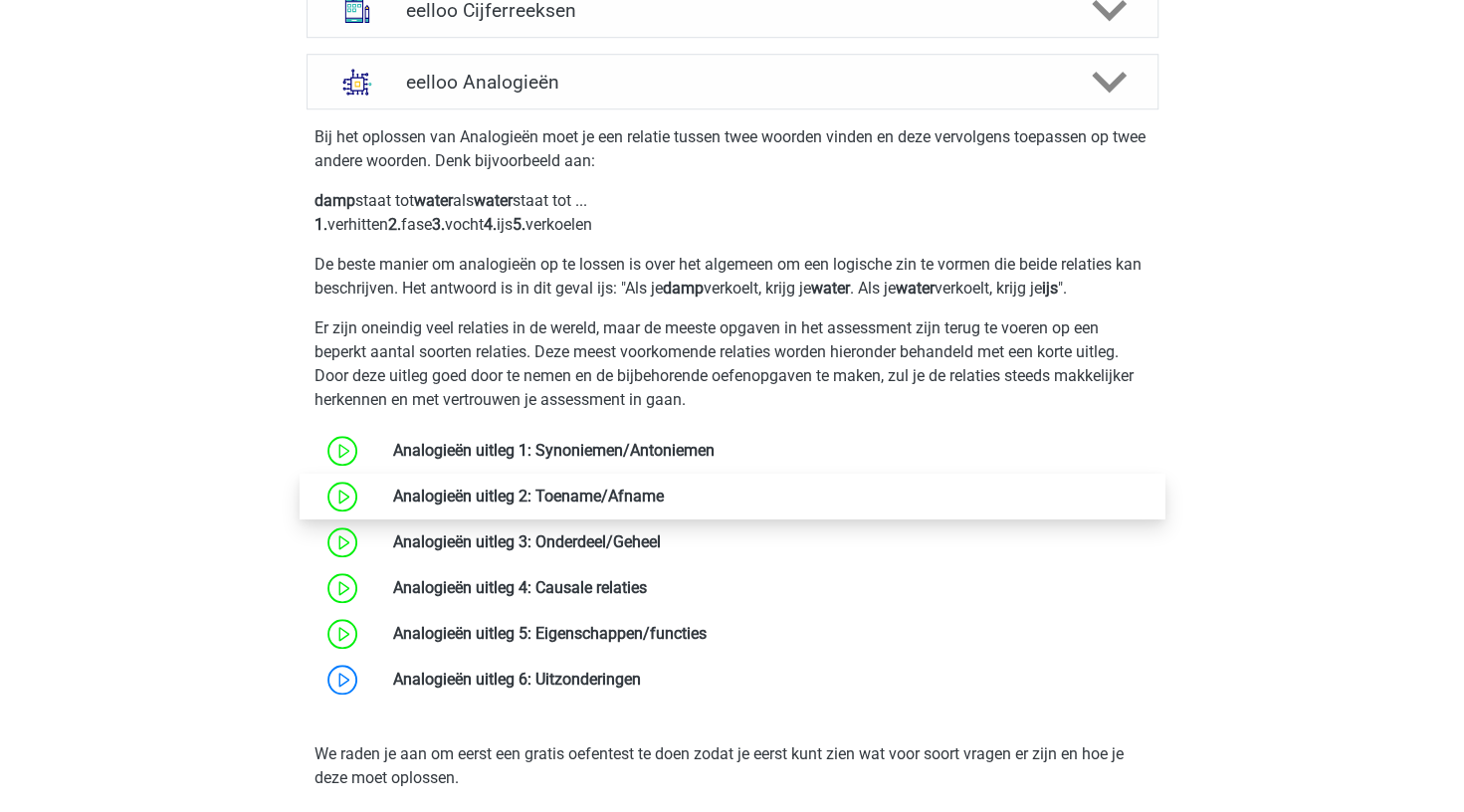 click at bounding box center [664, 496] 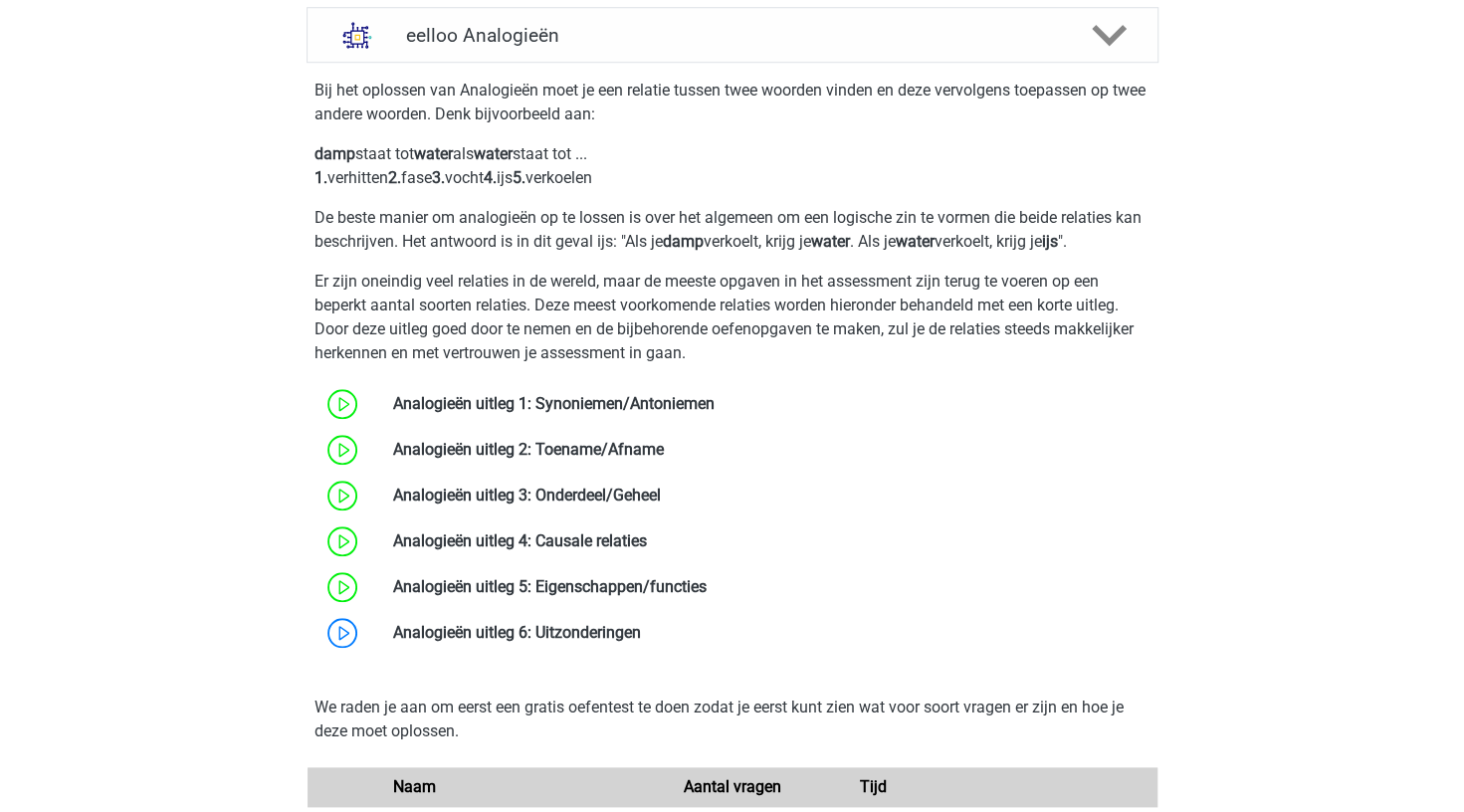 scroll, scrollTop: 891, scrollLeft: 0, axis: vertical 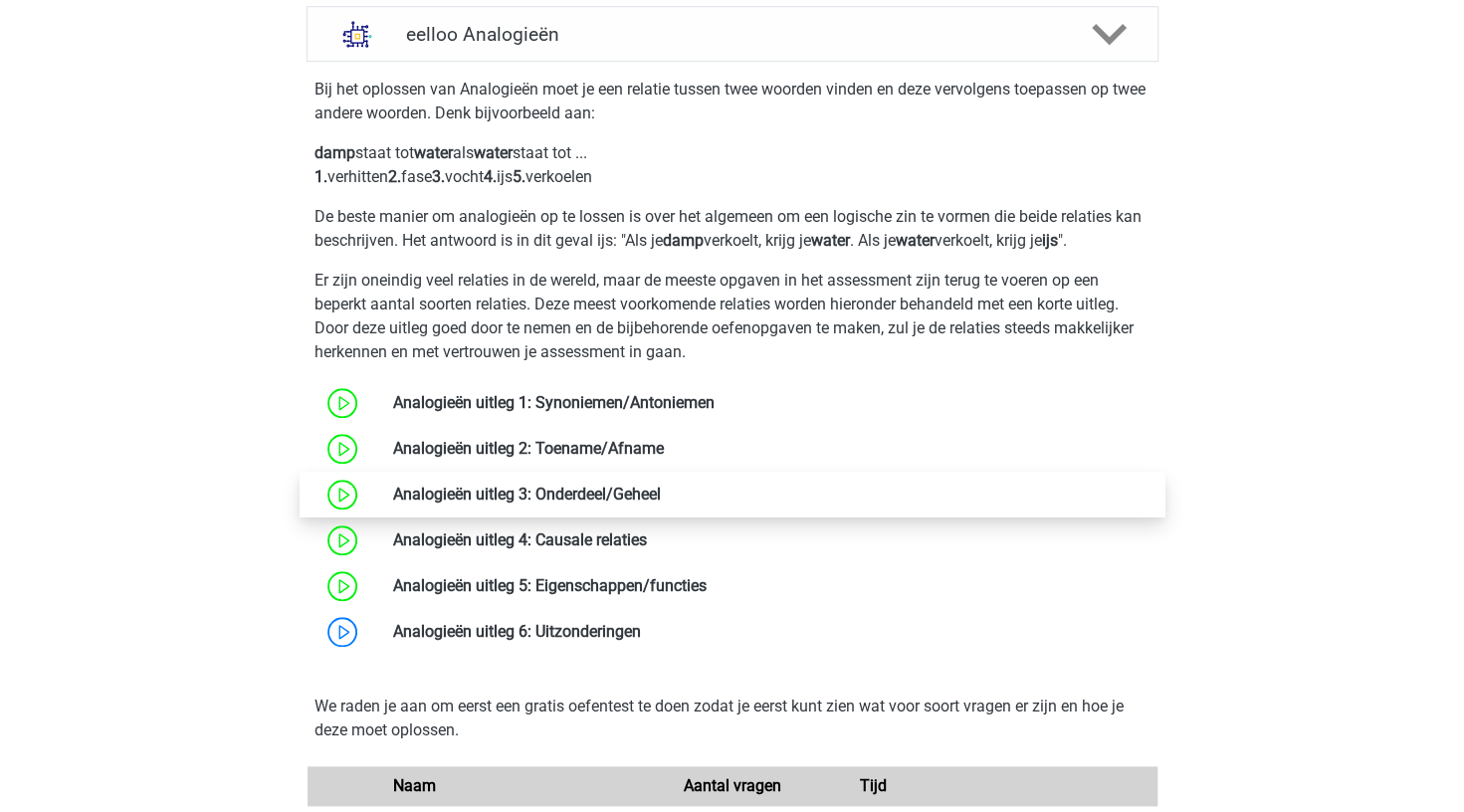 click at bounding box center [661, 494] 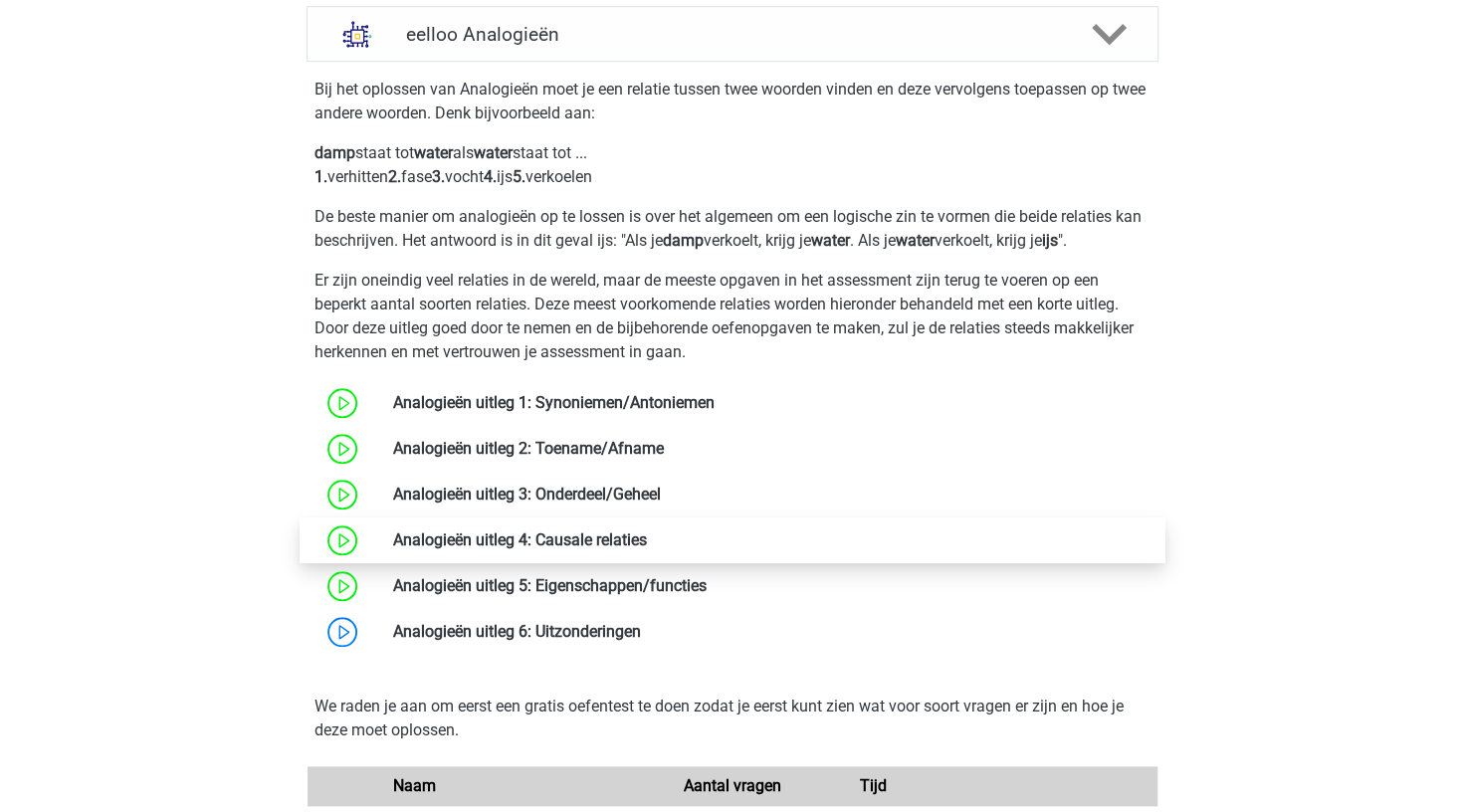 click at bounding box center (647, 539) 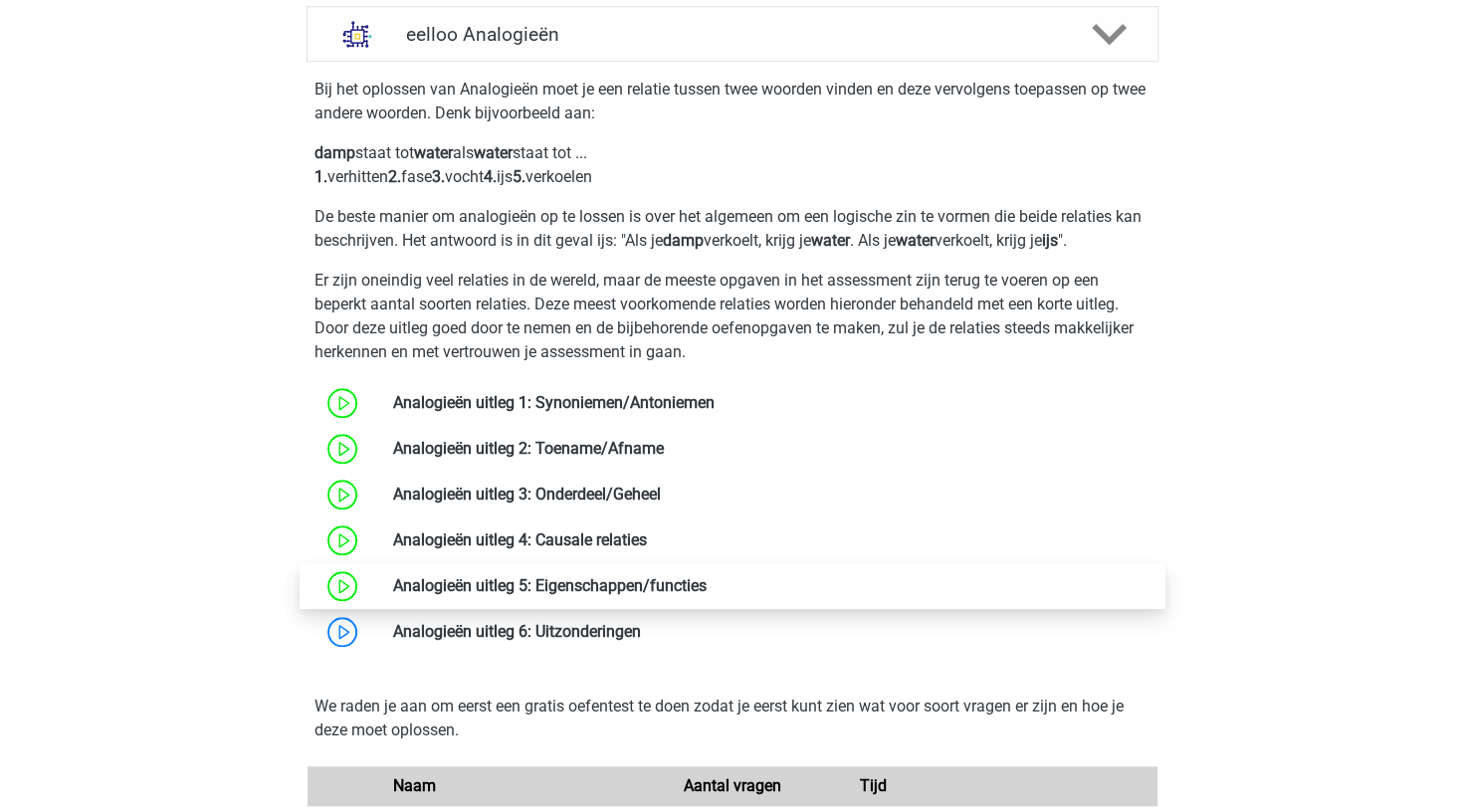 click at bounding box center (707, 585) 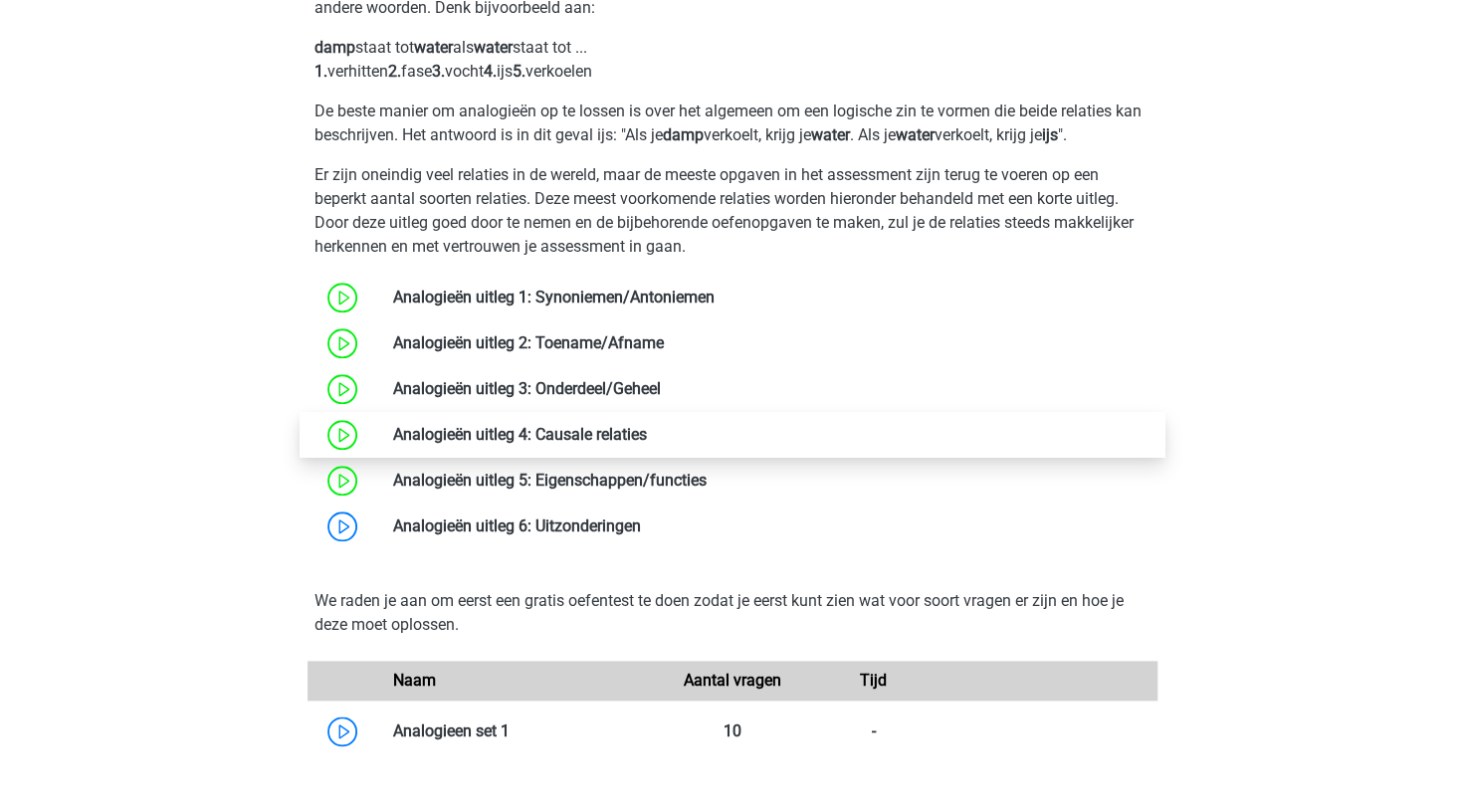 scroll, scrollTop: 998, scrollLeft: 0, axis: vertical 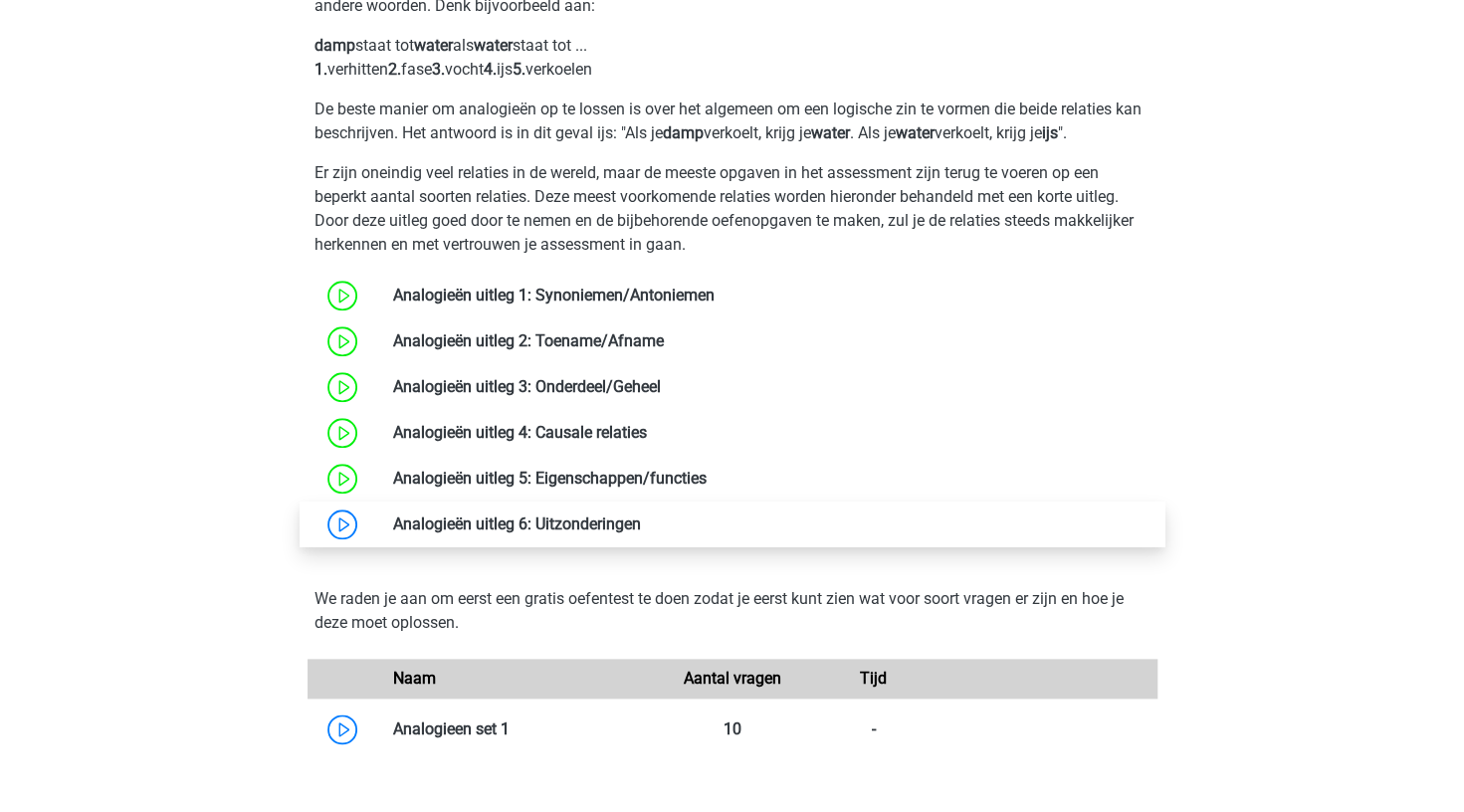 click at bounding box center [641, 523] 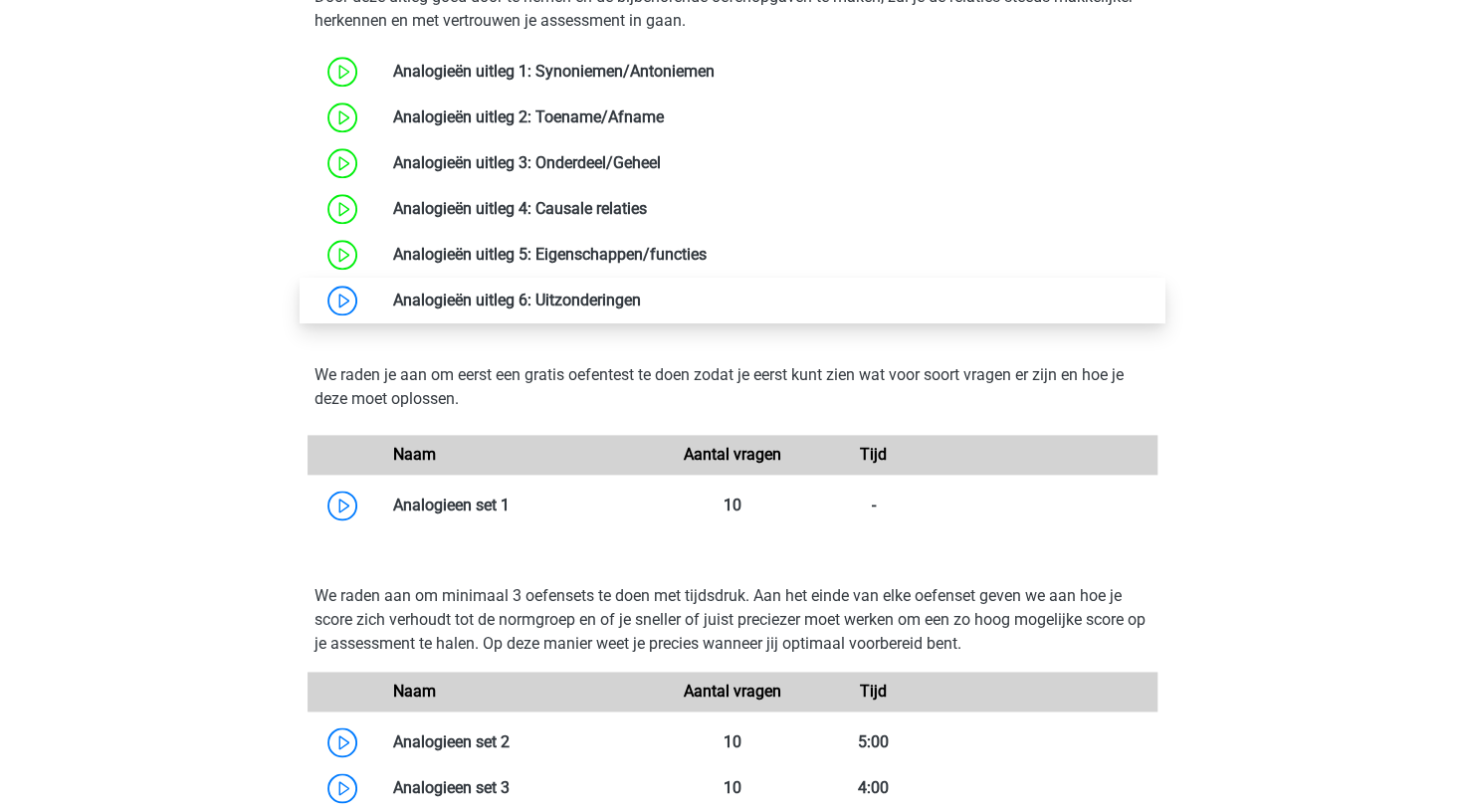 scroll, scrollTop: 1221, scrollLeft: 0, axis: vertical 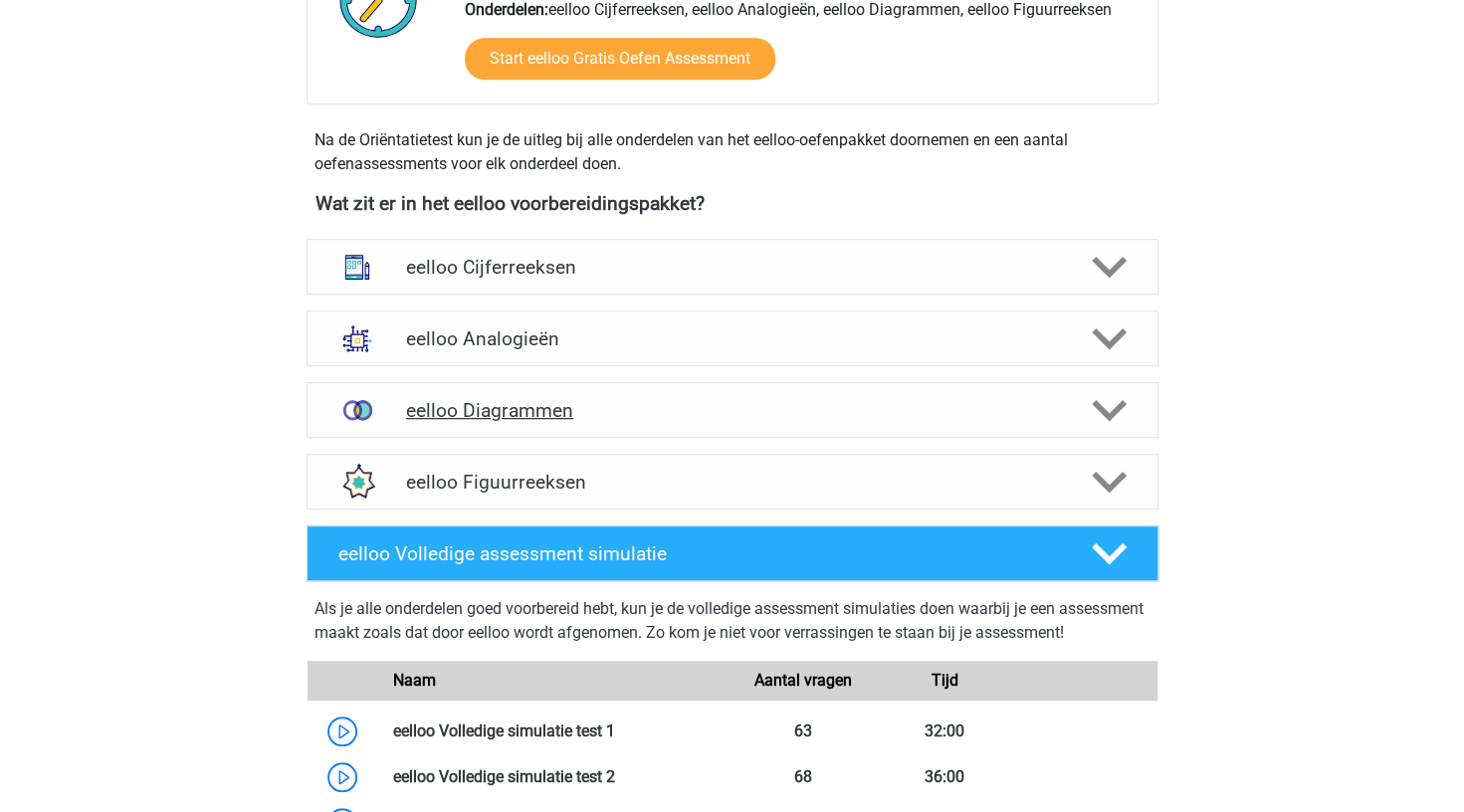 click on "eelloo Diagrammen" at bounding box center (732, 410) 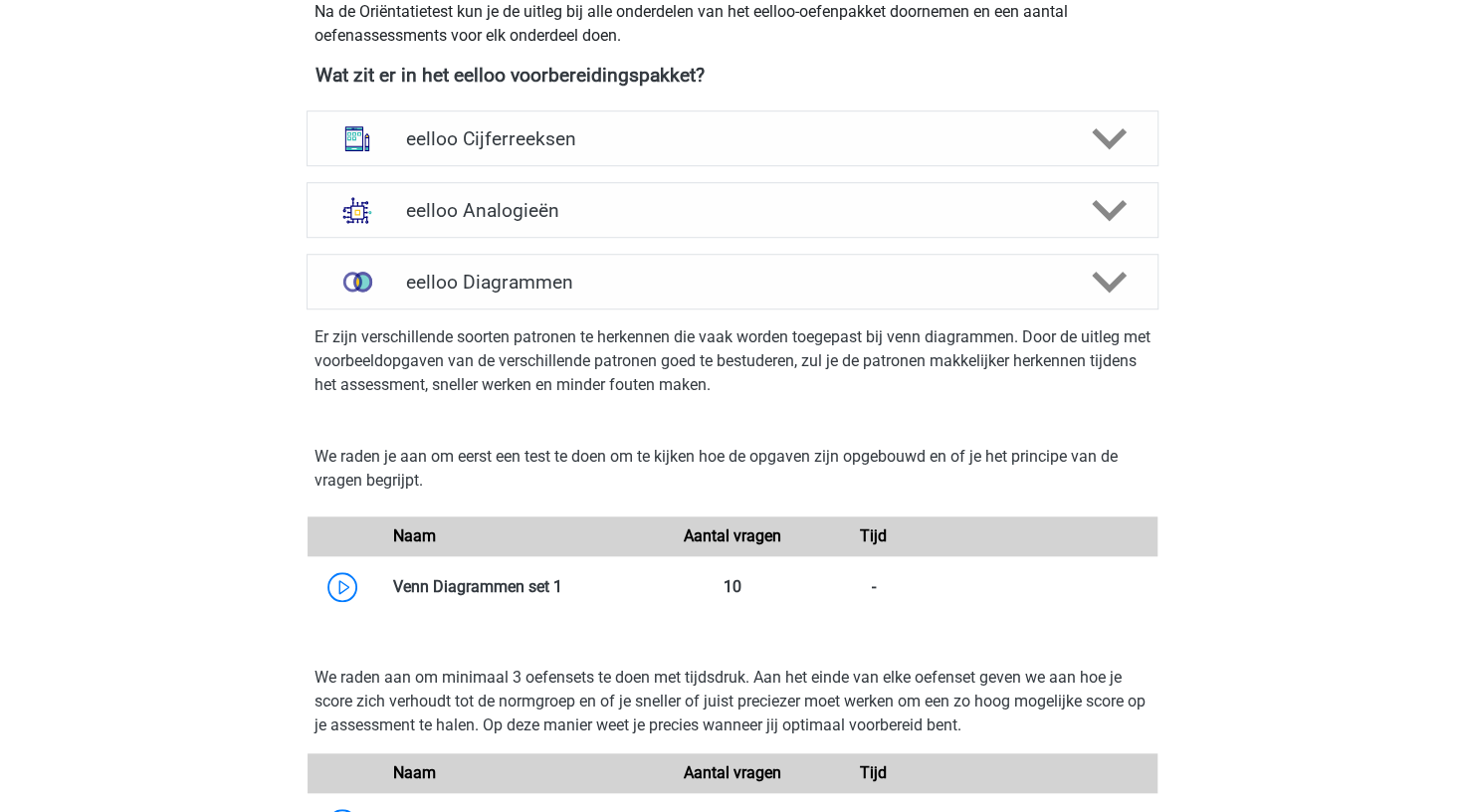 scroll, scrollTop: 709, scrollLeft: 0, axis: vertical 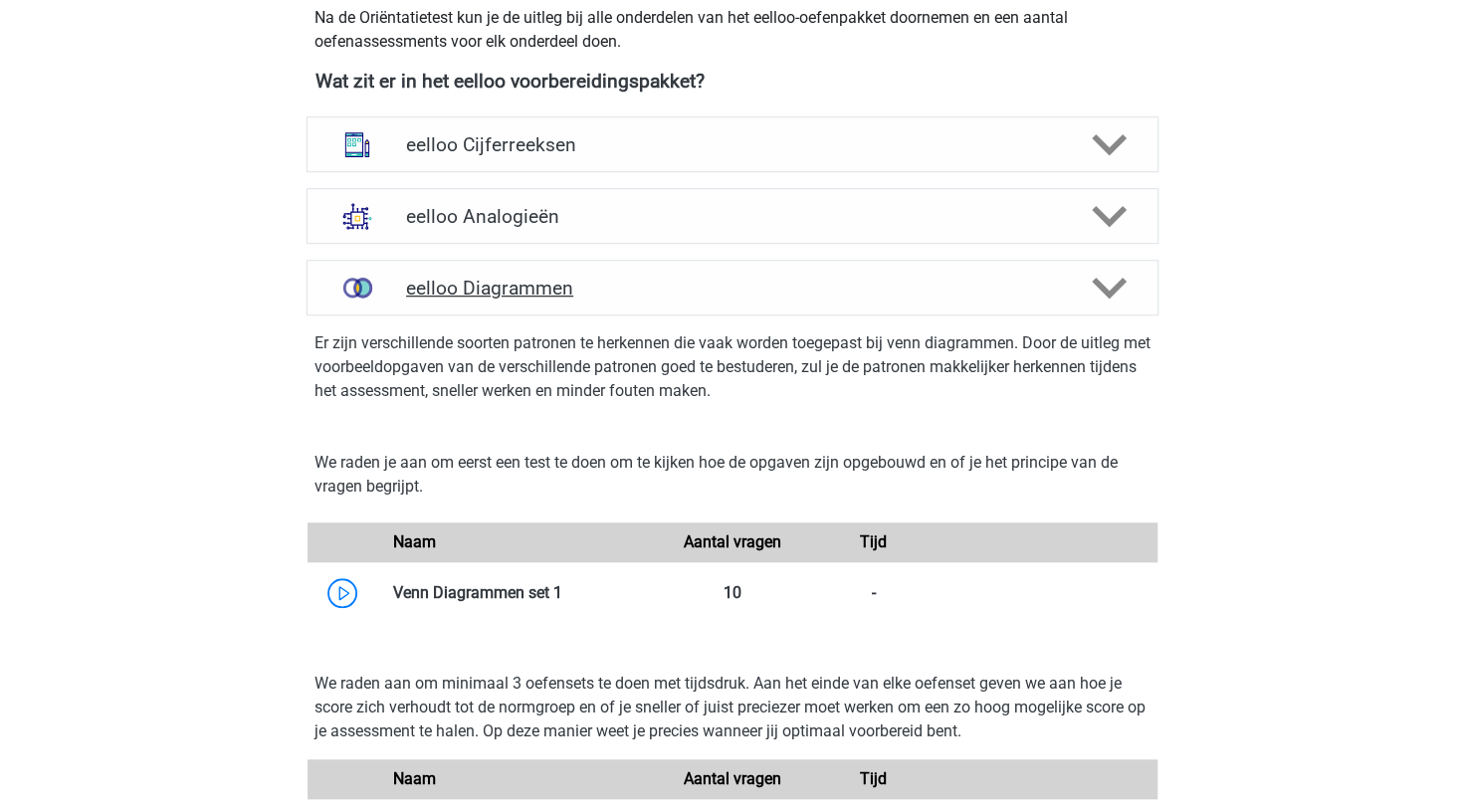 click on "eelloo Diagrammen" at bounding box center (732, 288) 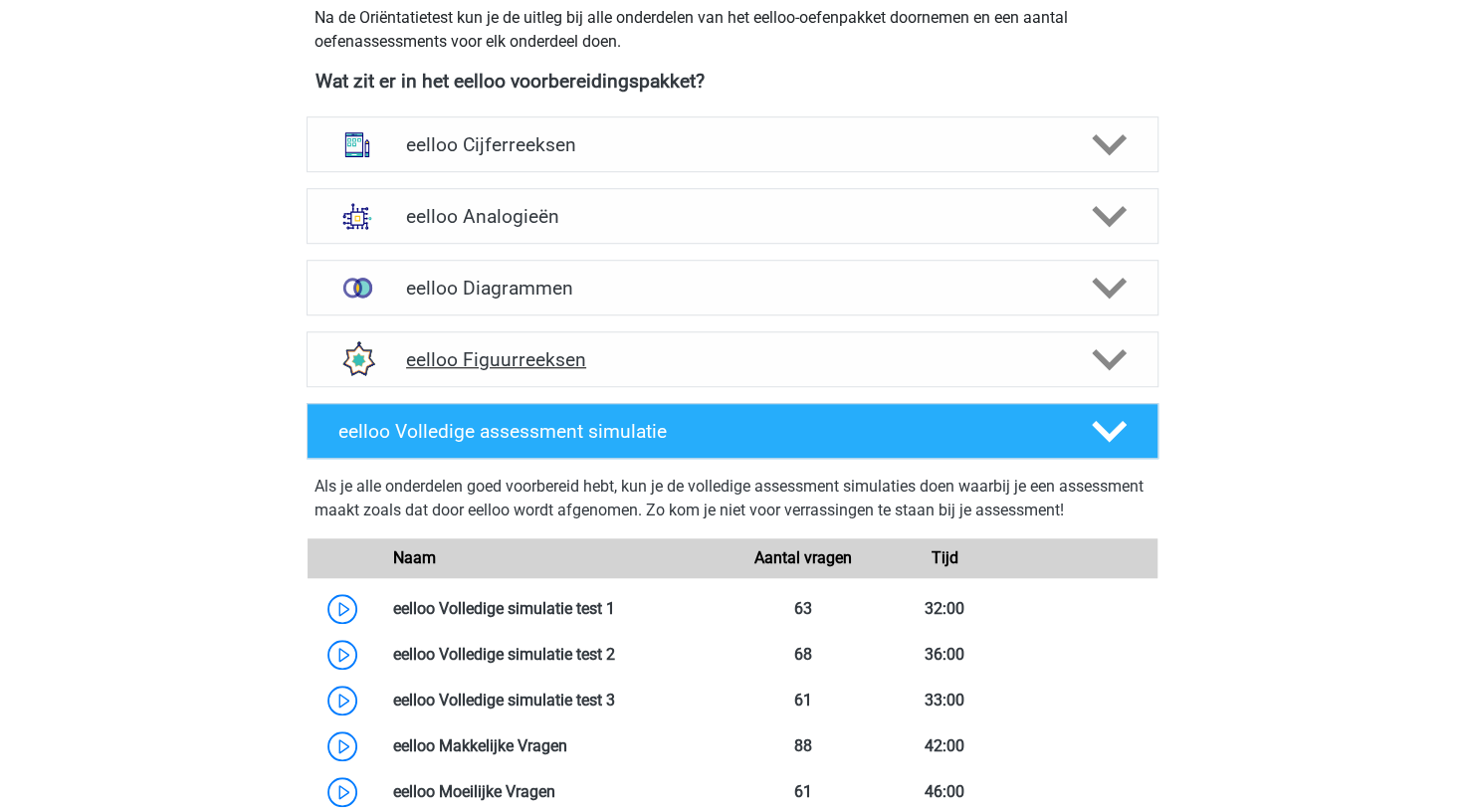 click on "eelloo Figuurreeksen" at bounding box center (732, 359) 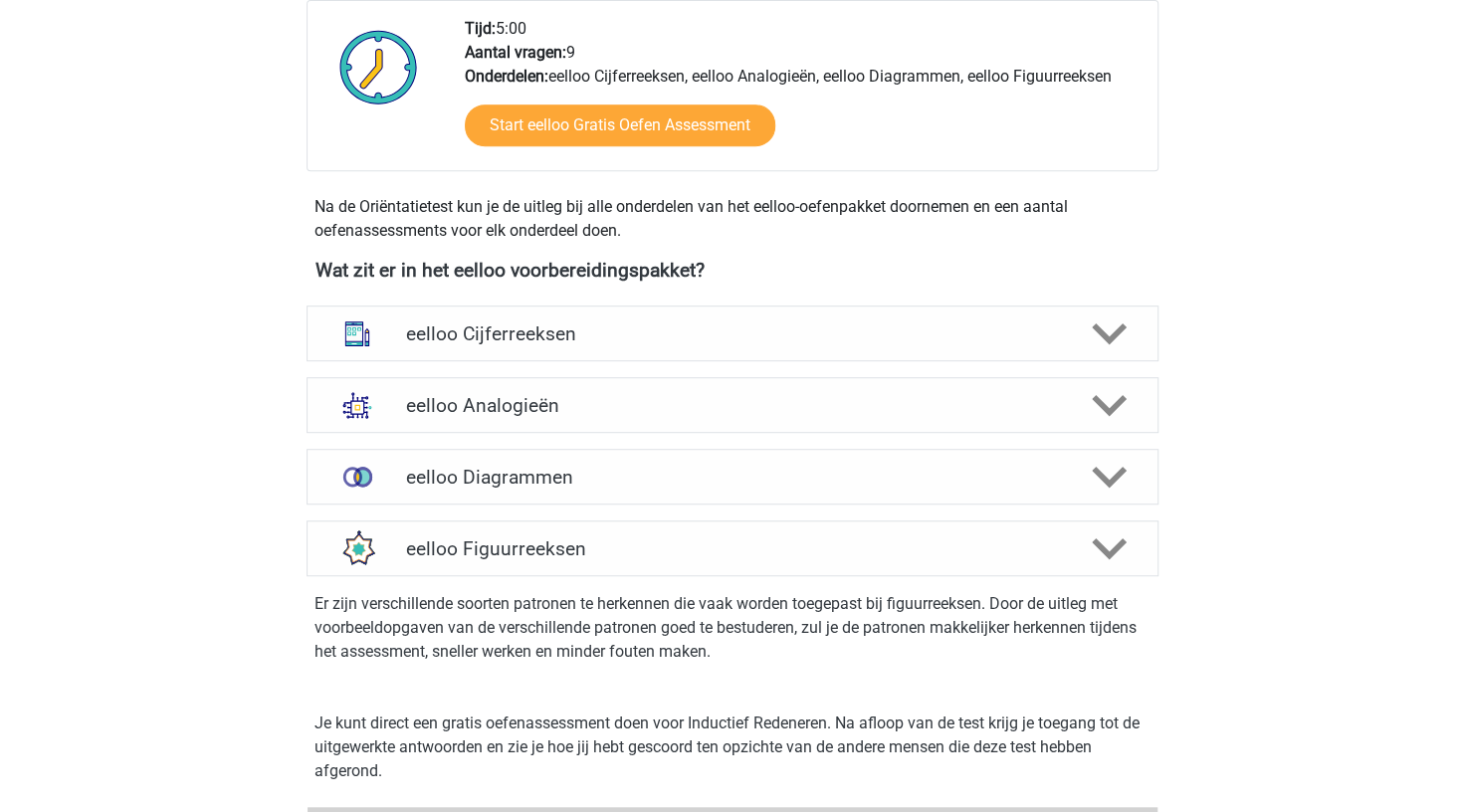 scroll, scrollTop: 514, scrollLeft: 0, axis: vertical 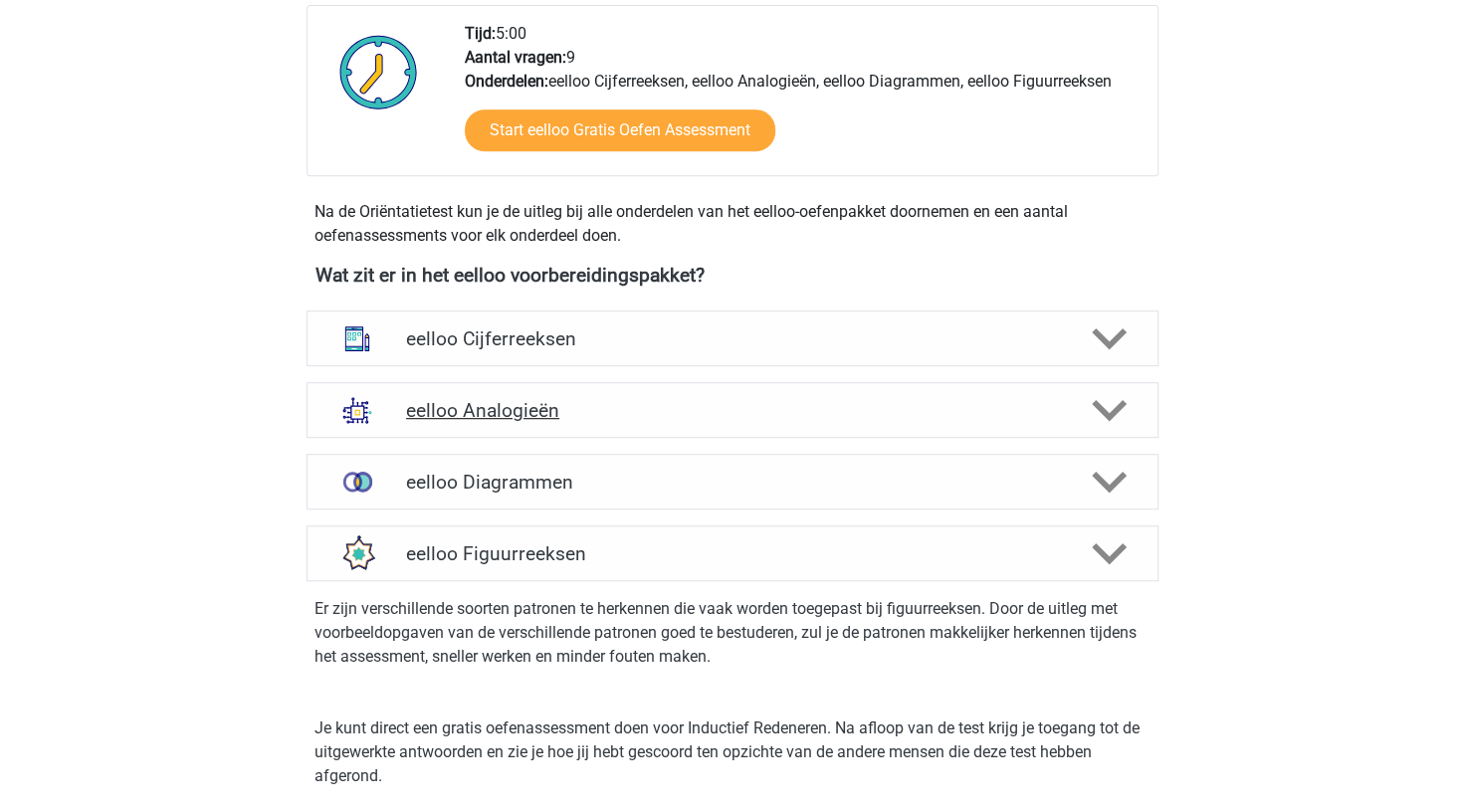 click on "eelloo Analogieën" at bounding box center (732, 410) 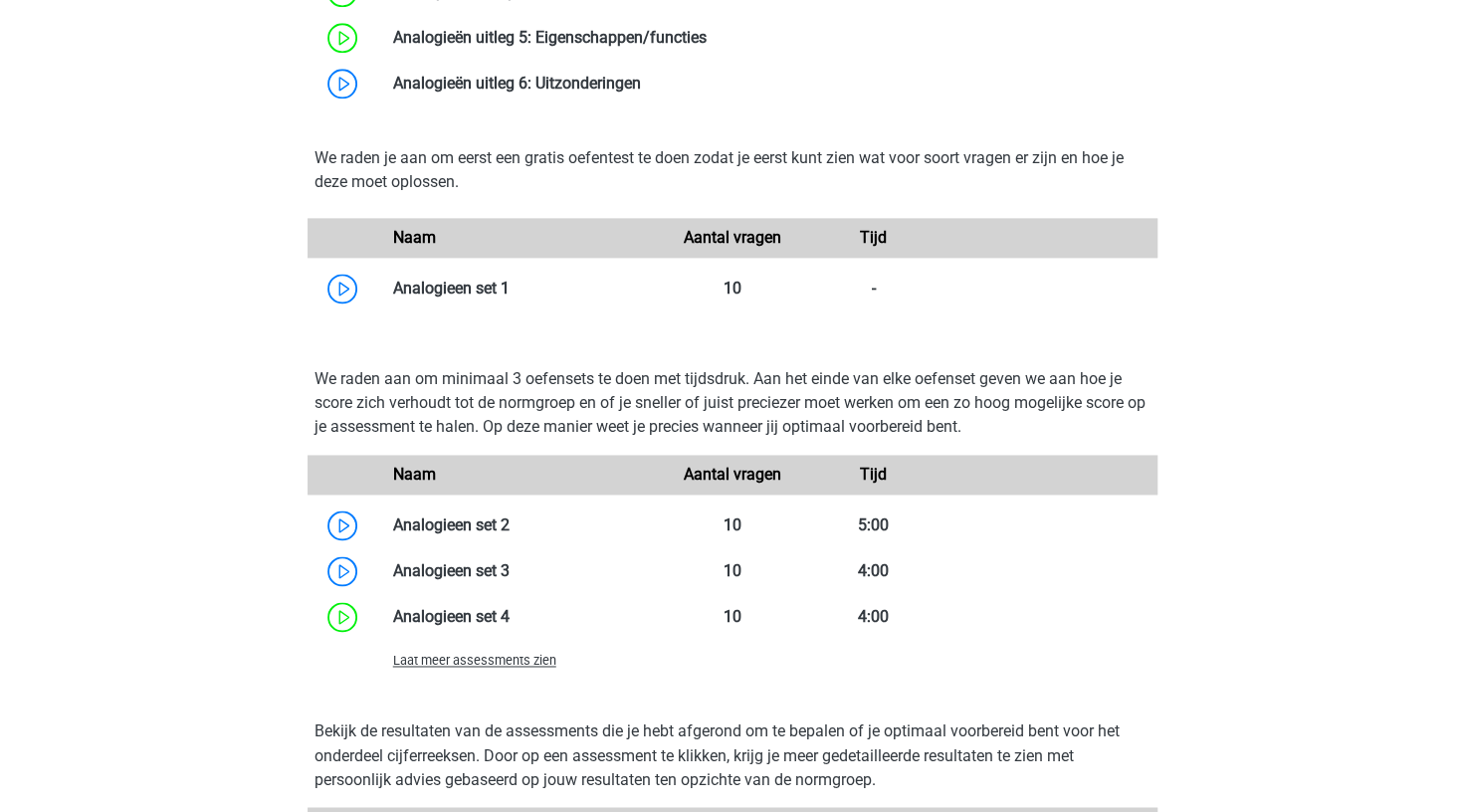 scroll, scrollTop: 1424, scrollLeft: 0, axis: vertical 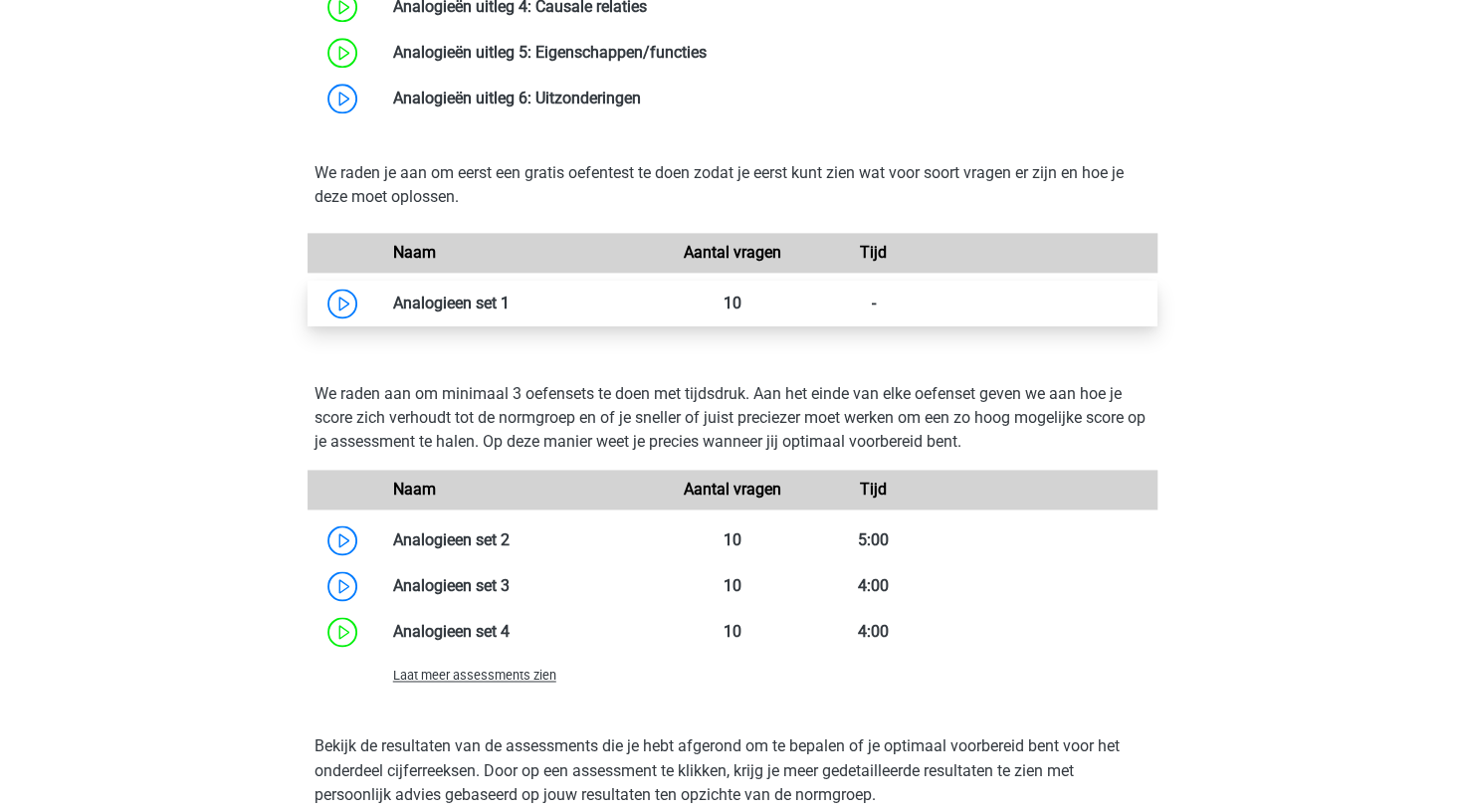 click at bounding box center (510, 303) 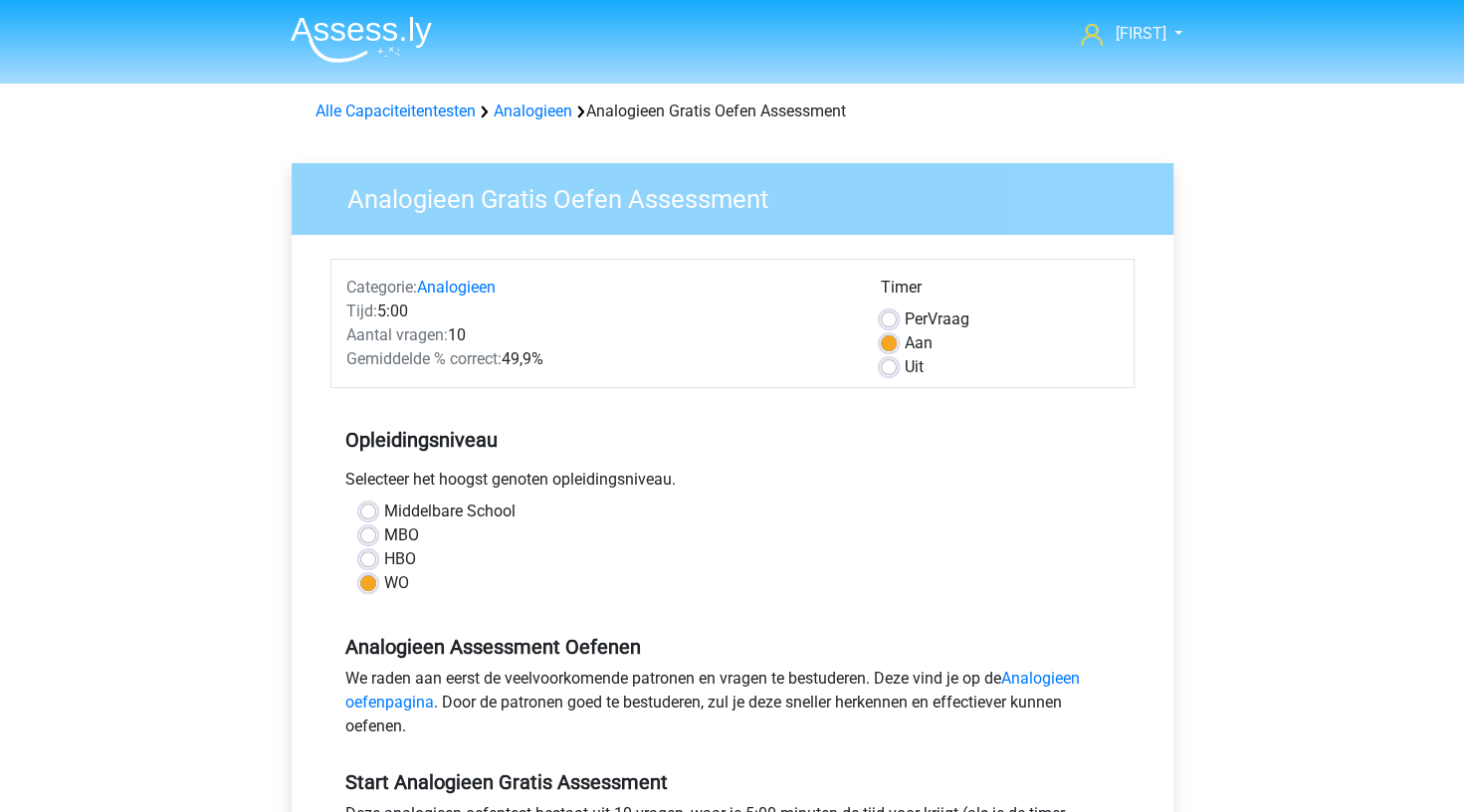 scroll, scrollTop: 88, scrollLeft: 0, axis: vertical 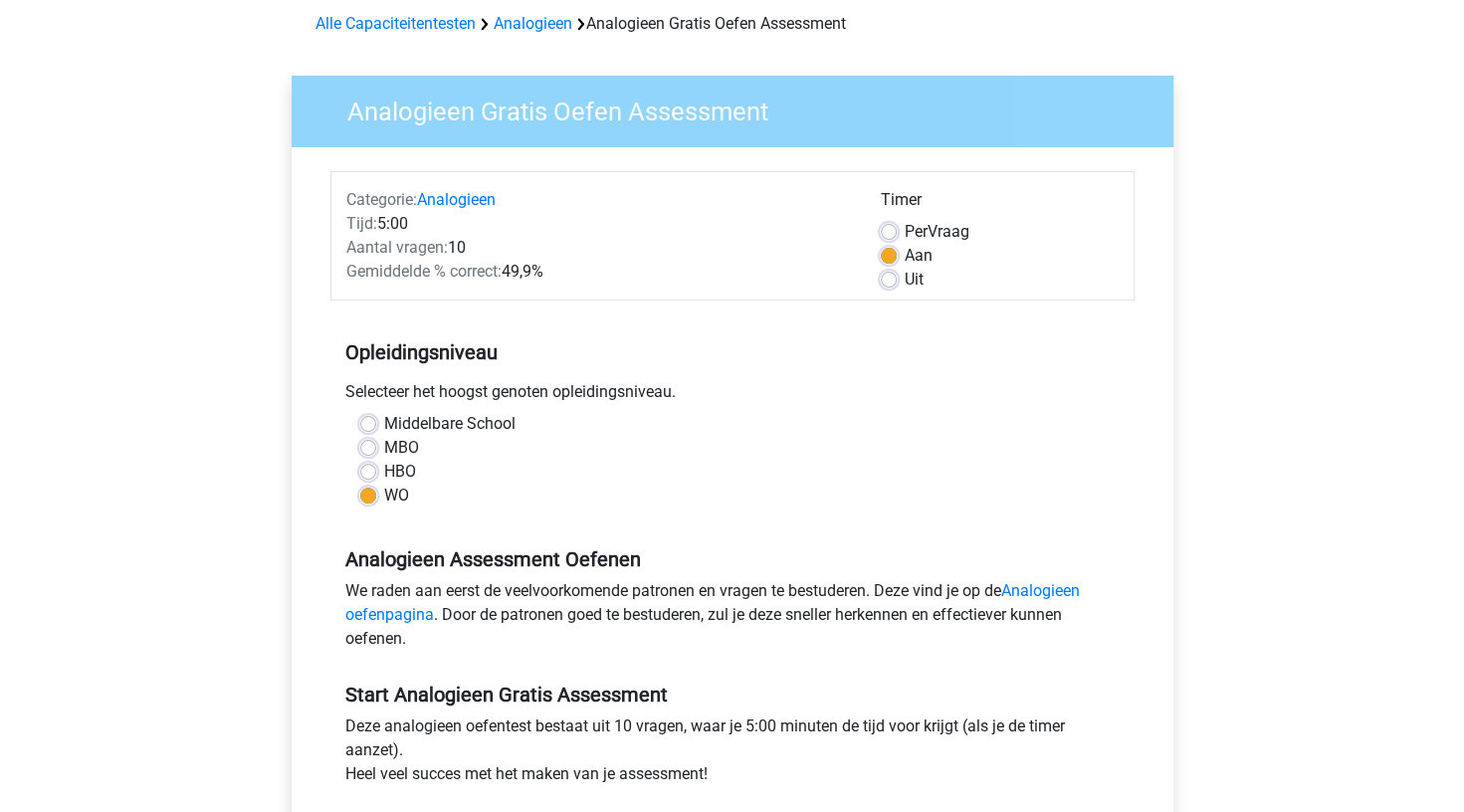 click on "HBO" at bounding box center (400, 472) 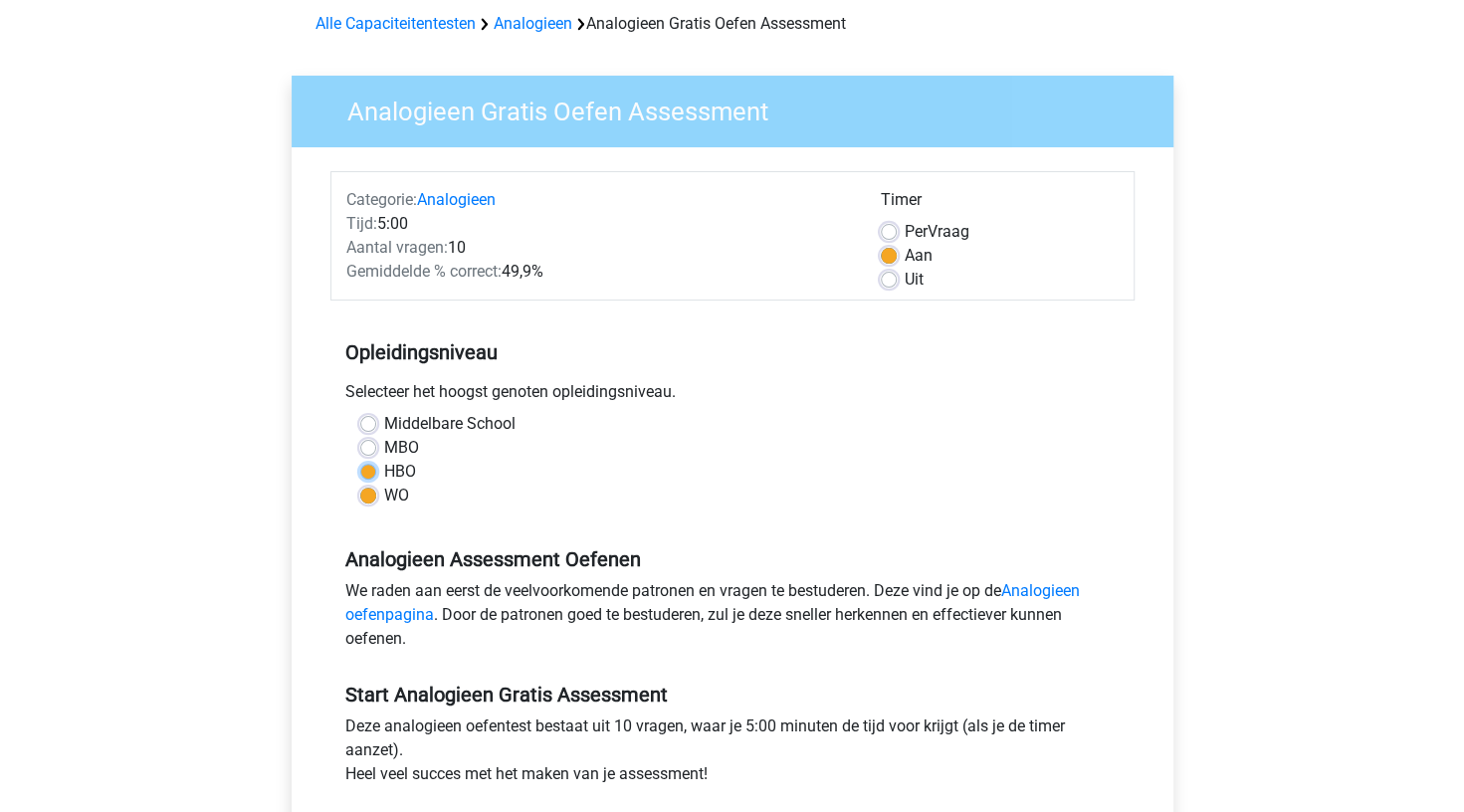 radio on "true" 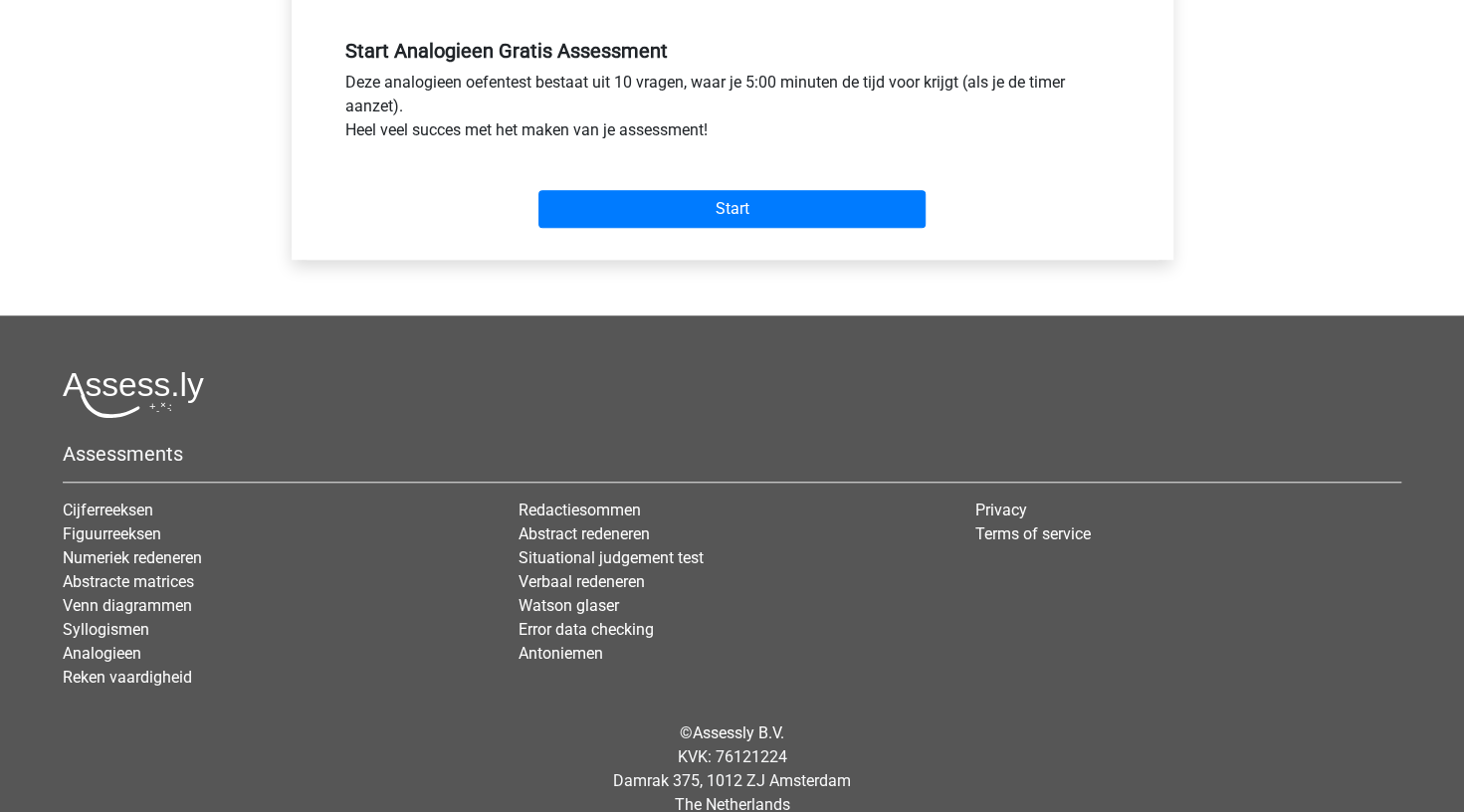 scroll, scrollTop: 737, scrollLeft: 0, axis: vertical 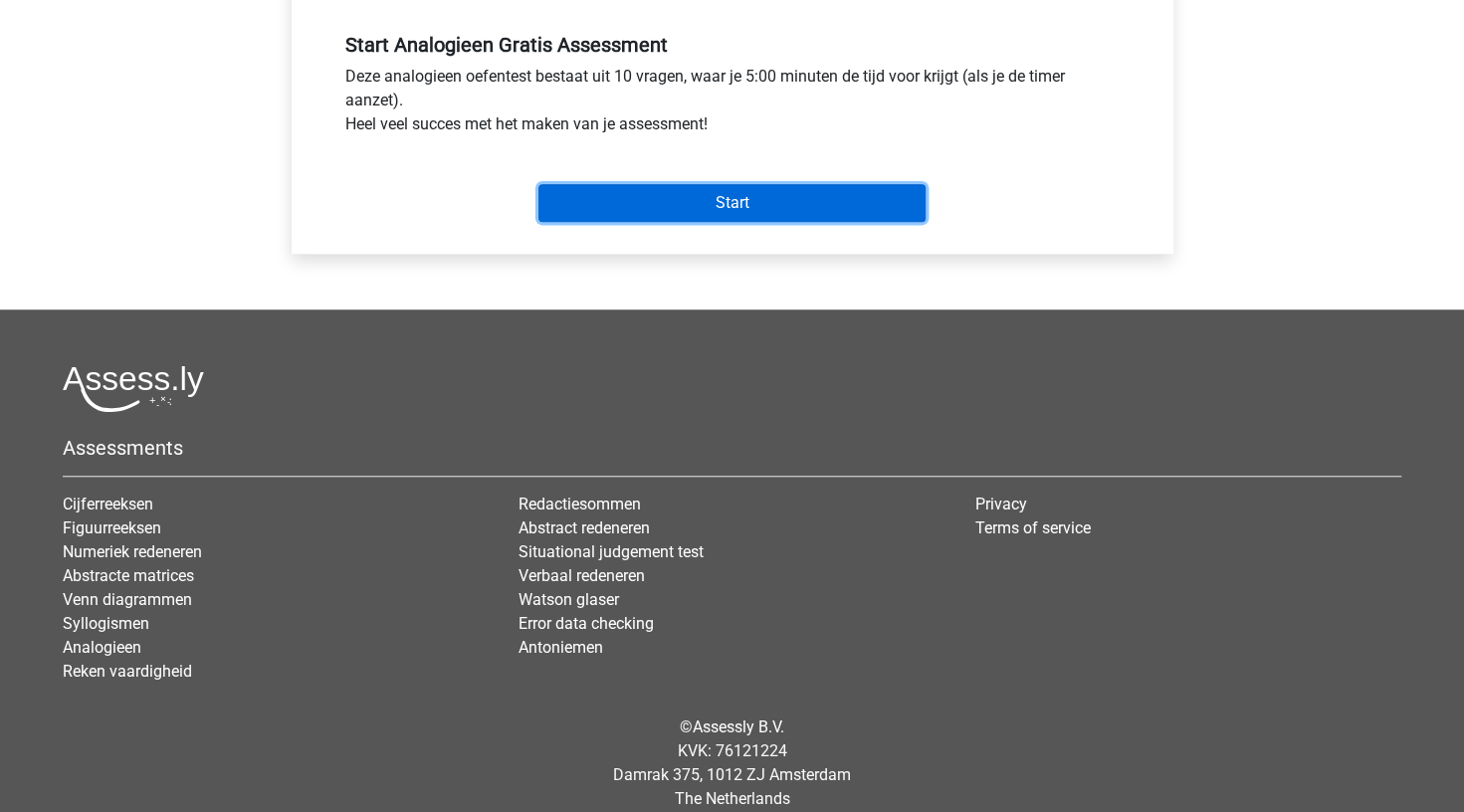 click on "Start" at bounding box center (732, 203) 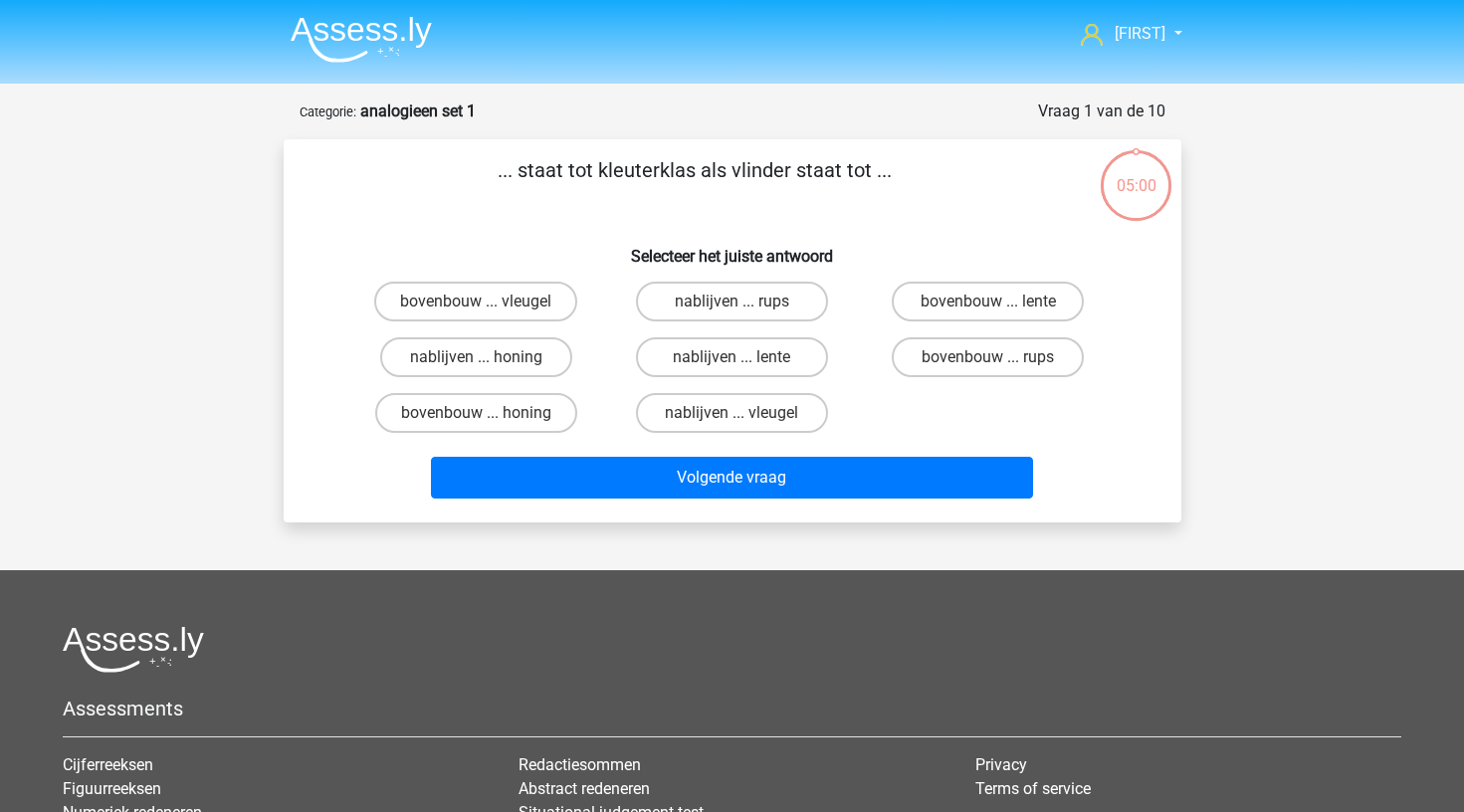 scroll, scrollTop: 0, scrollLeft: 0, axis: both 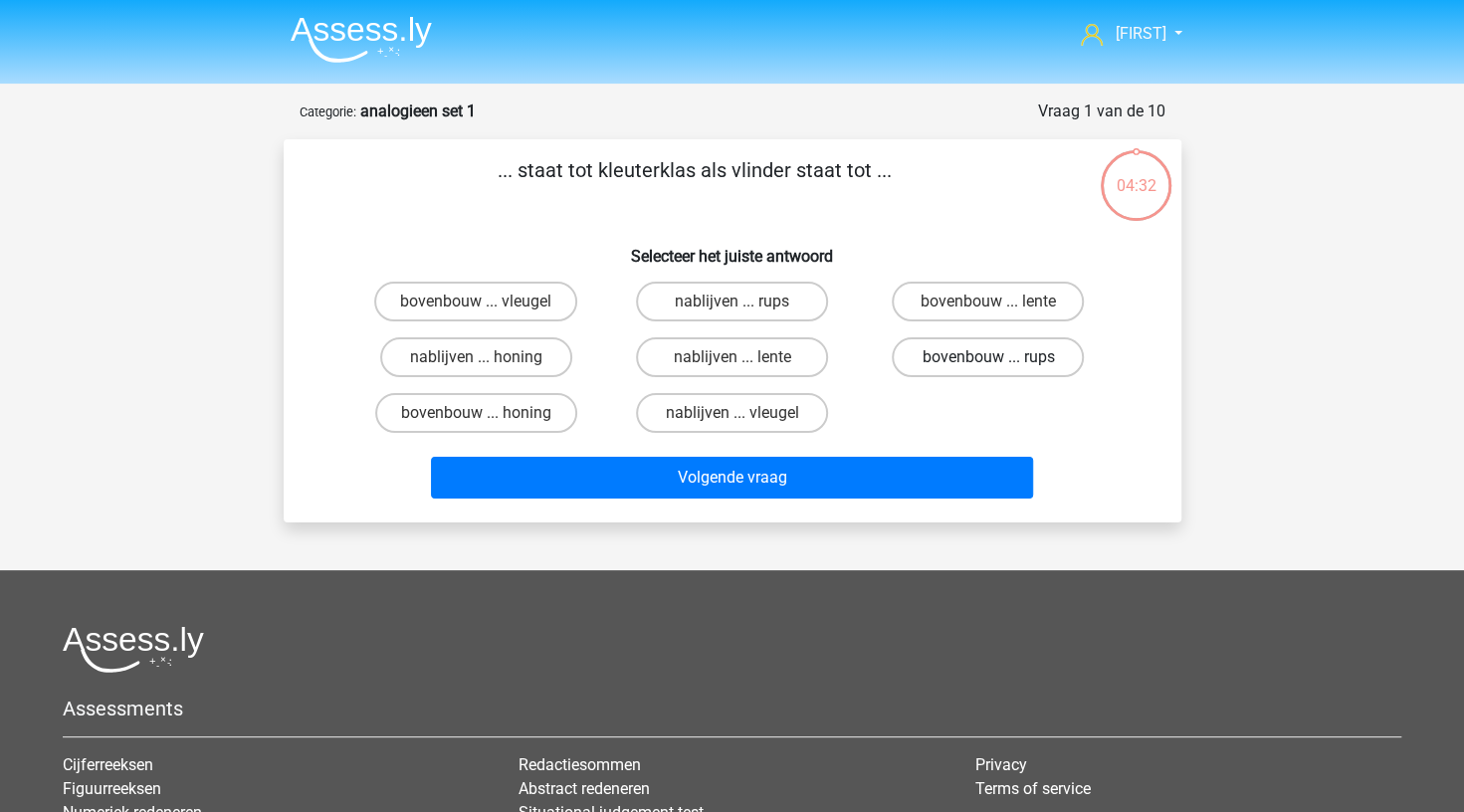 click on "bovenbouw ... rups" at bounding box center (987, 357) 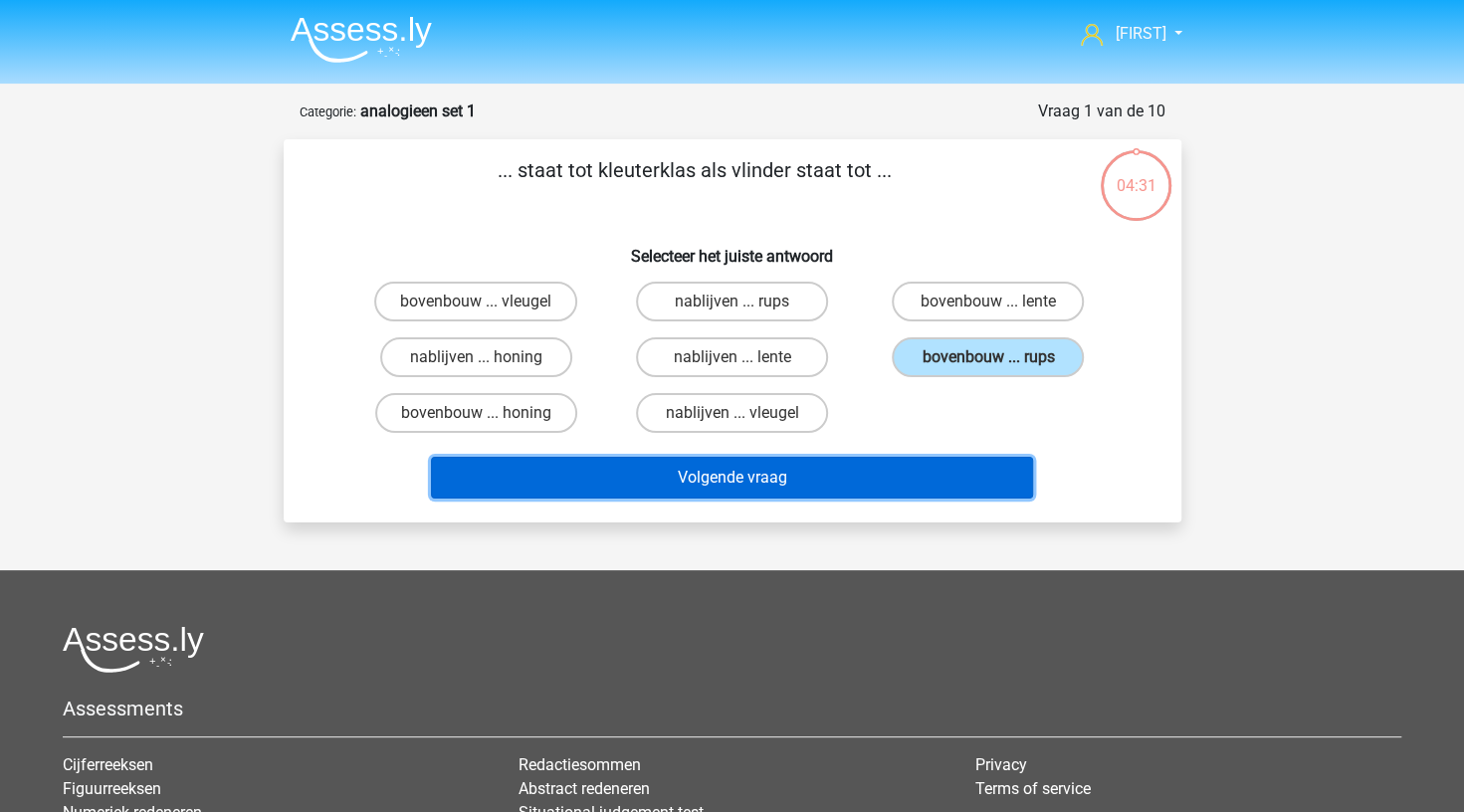 click on "Volgende vraag" at bounding box center [732, 478] 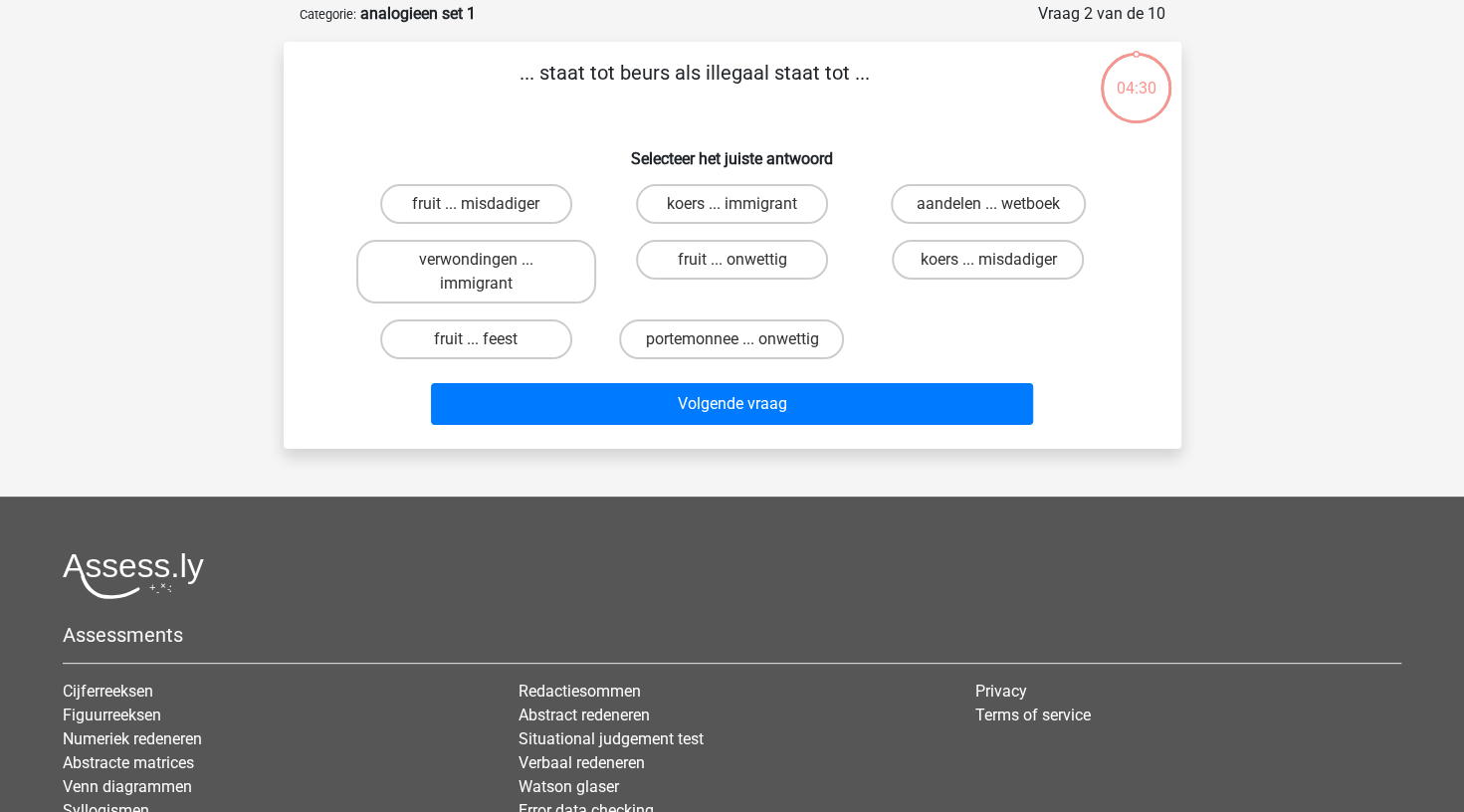 scroll, scrollTop: 100, scrollLeft: 0, axis: vertical 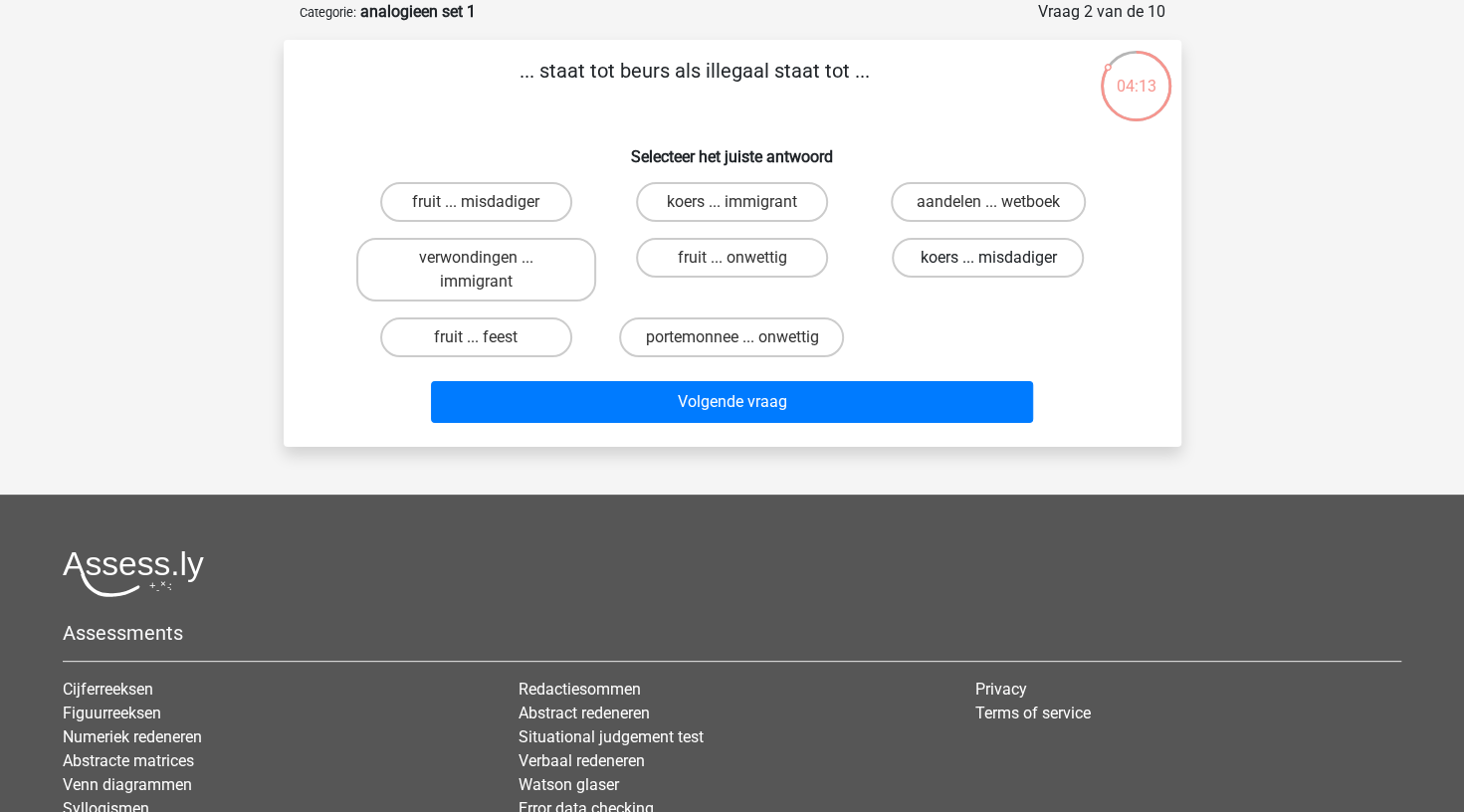 click on "koers ... misdadiger" at bounding box center (987, 258) 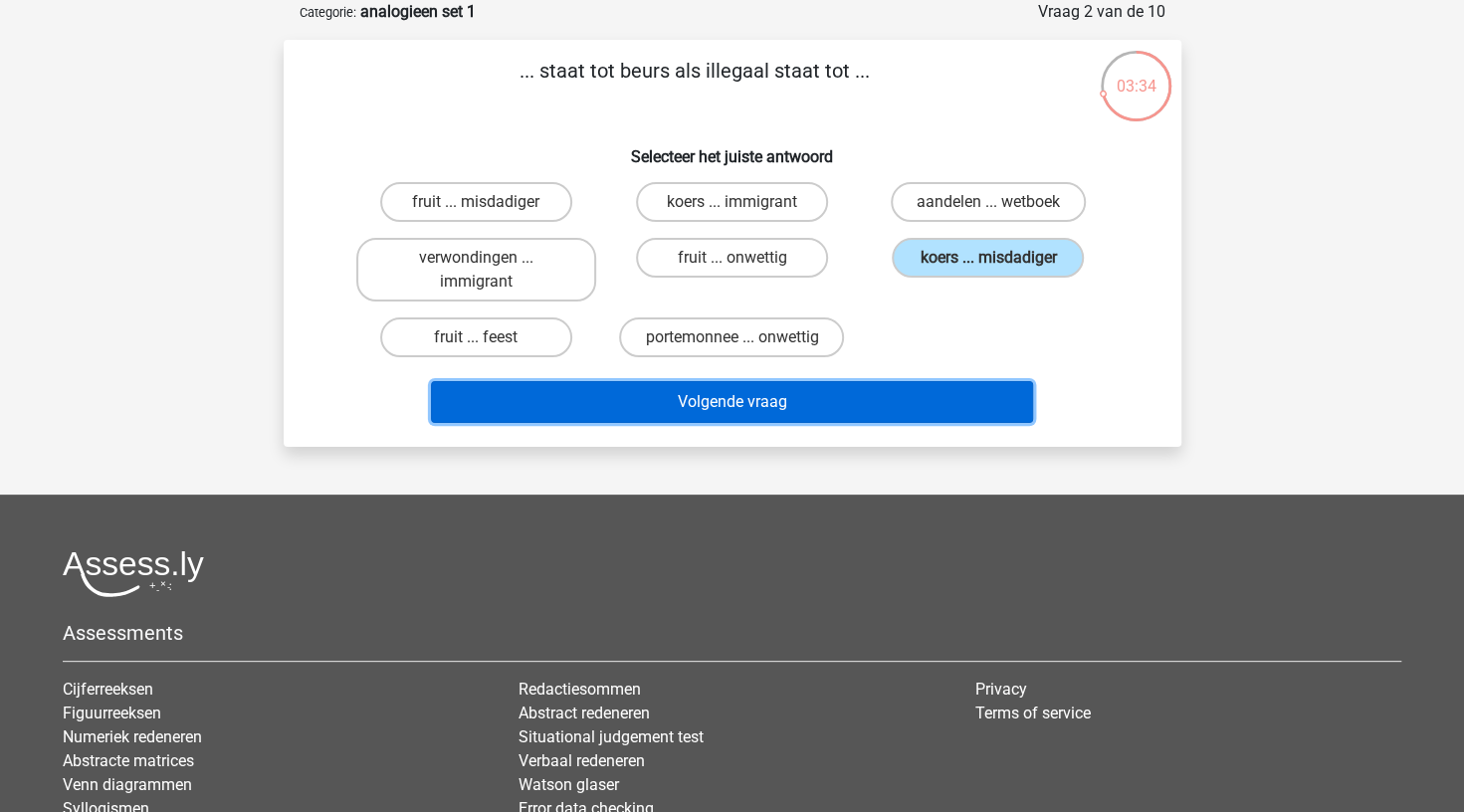 click on "Volgende vraag" at bounding box center (732, 402) 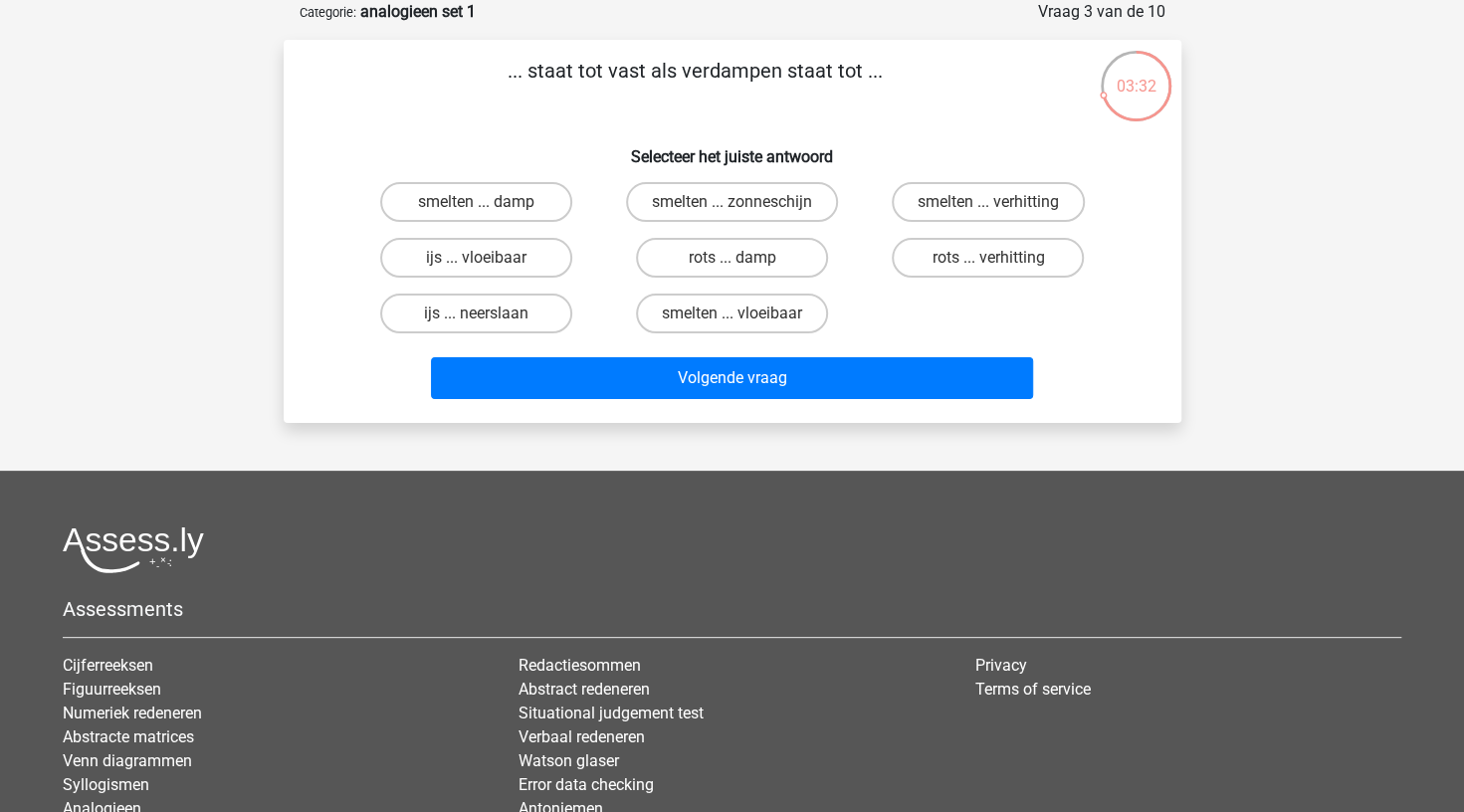 scroll, scrollTop: 70, scrollLeft: 0, axis: vertical 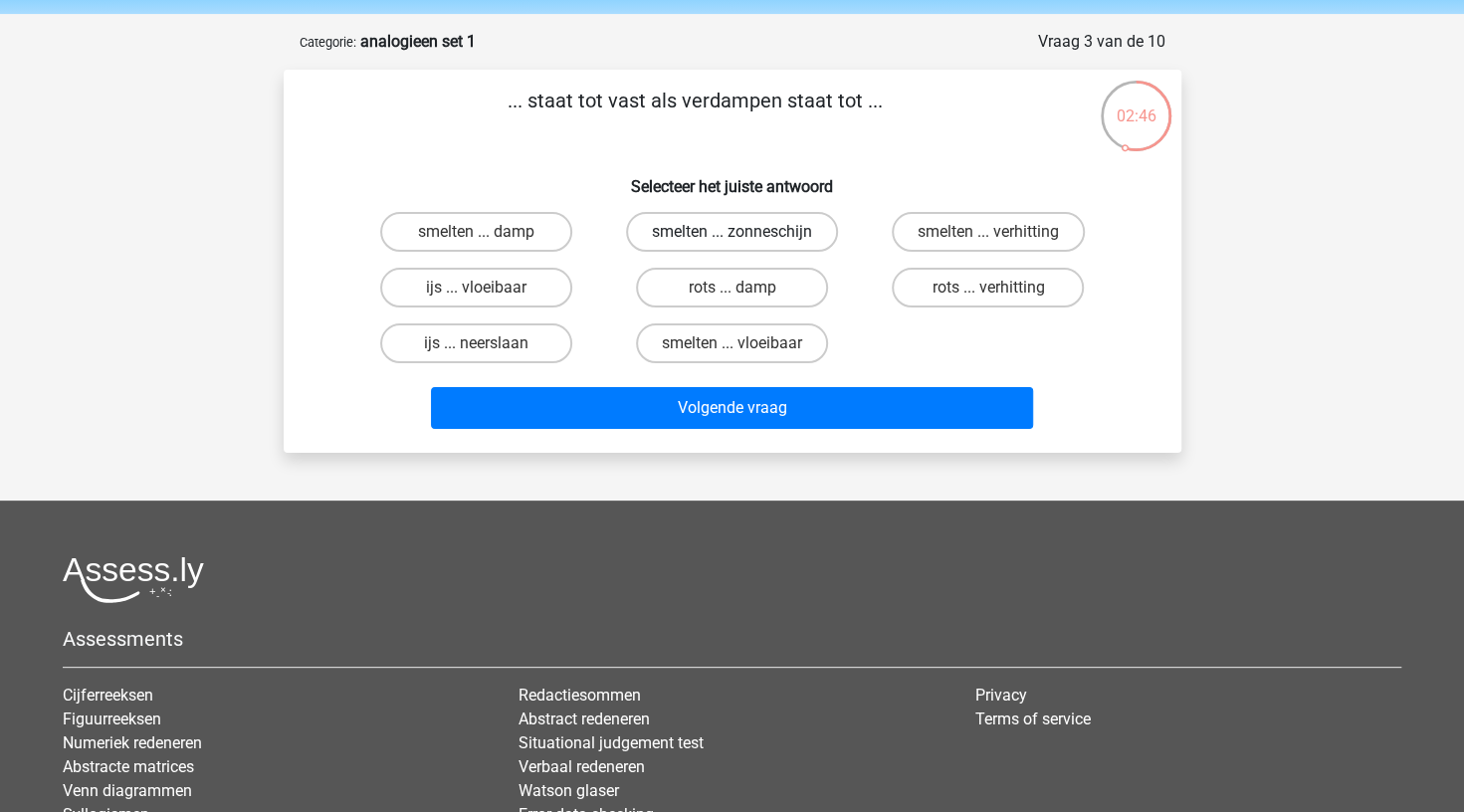 click on "smelten ... zonneschijn" at bounding box center (732, 232) 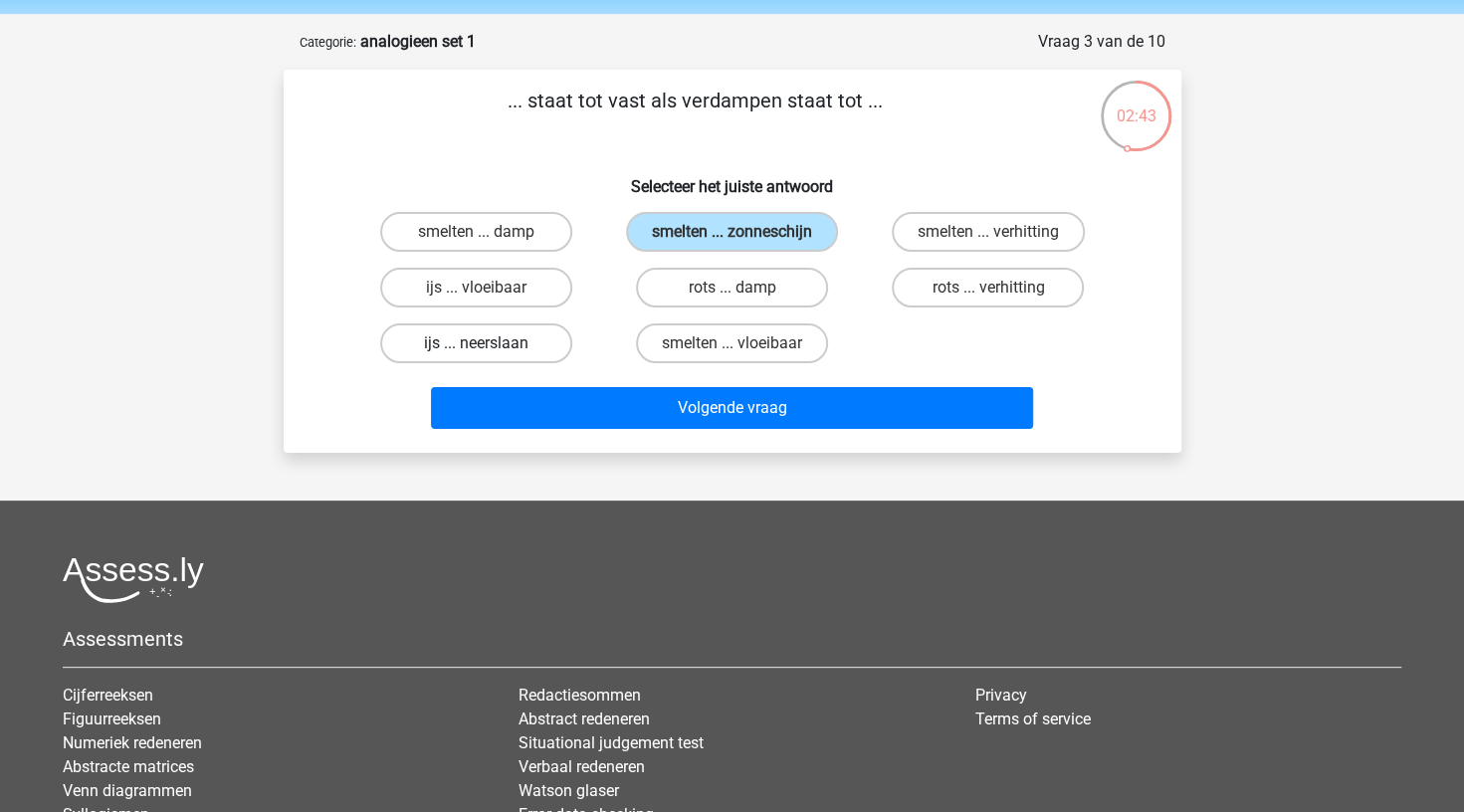 click on "ijs ... neerslaan" at bounding box center (476, 343) 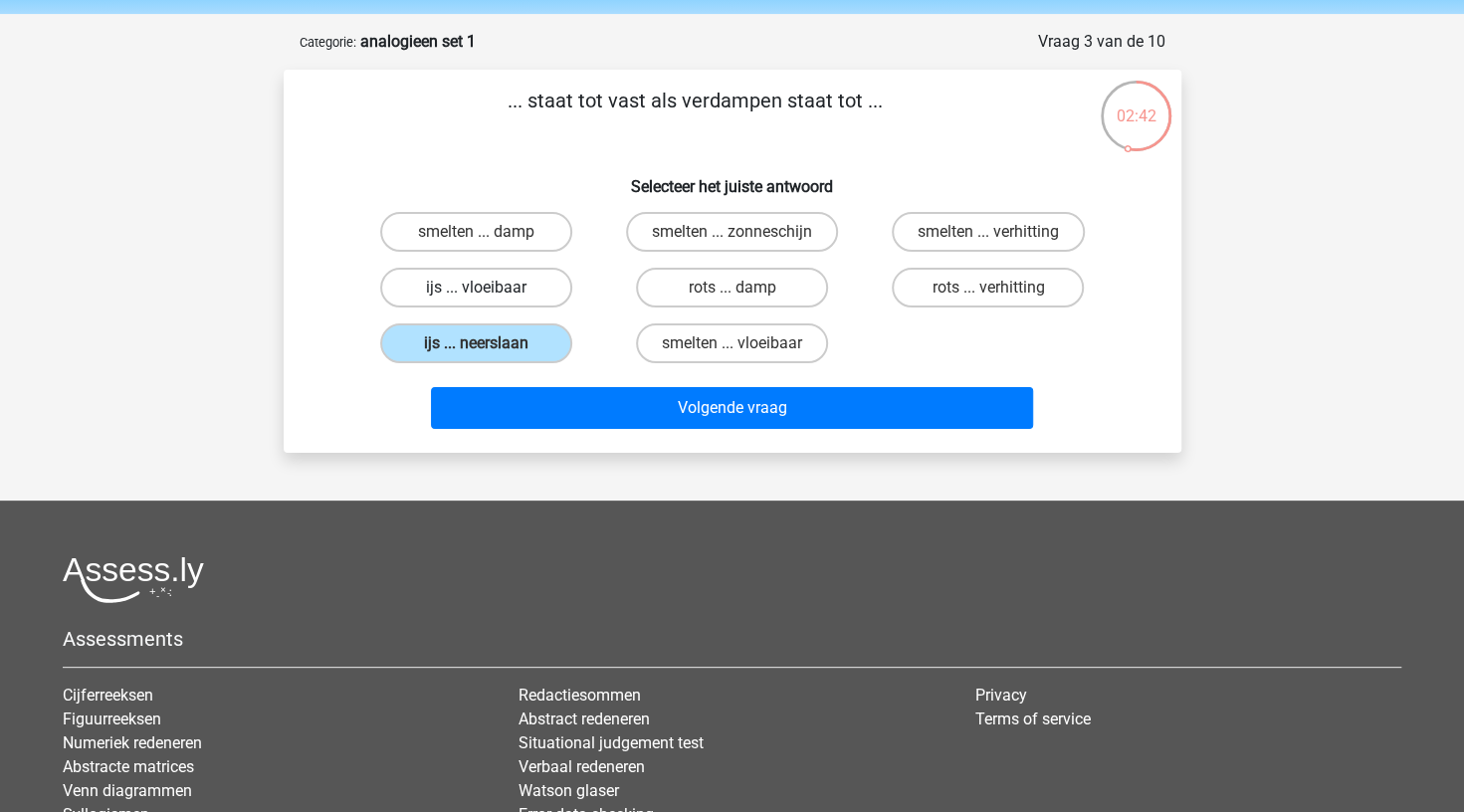 click on "ijs ... vloeibaar" at bounding box center [476, 288] 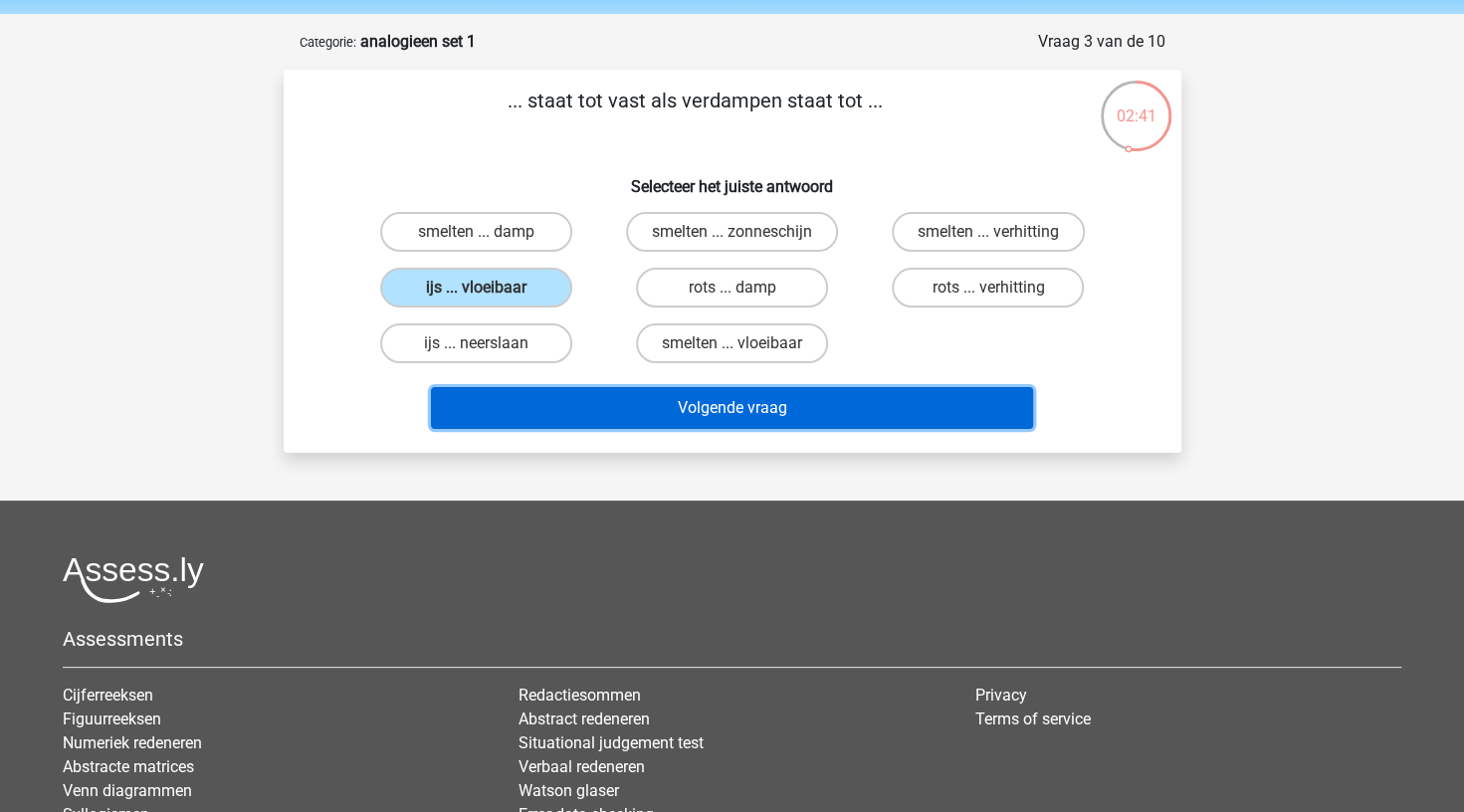 click on "Volgende vraag" at bounding box center (732, 408) 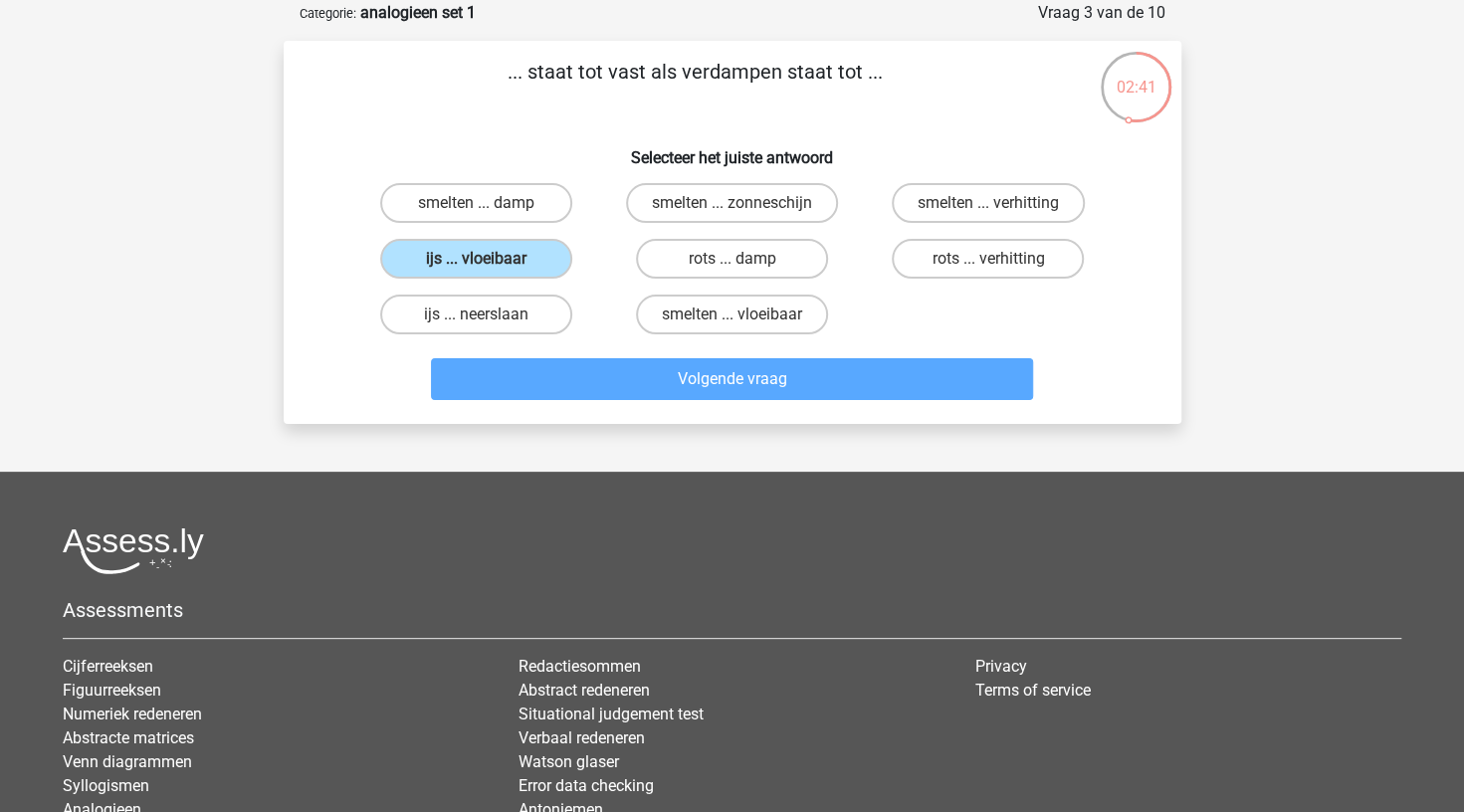 scroll, scrollTop: 100, scrollLeft: 0, axis: vertical 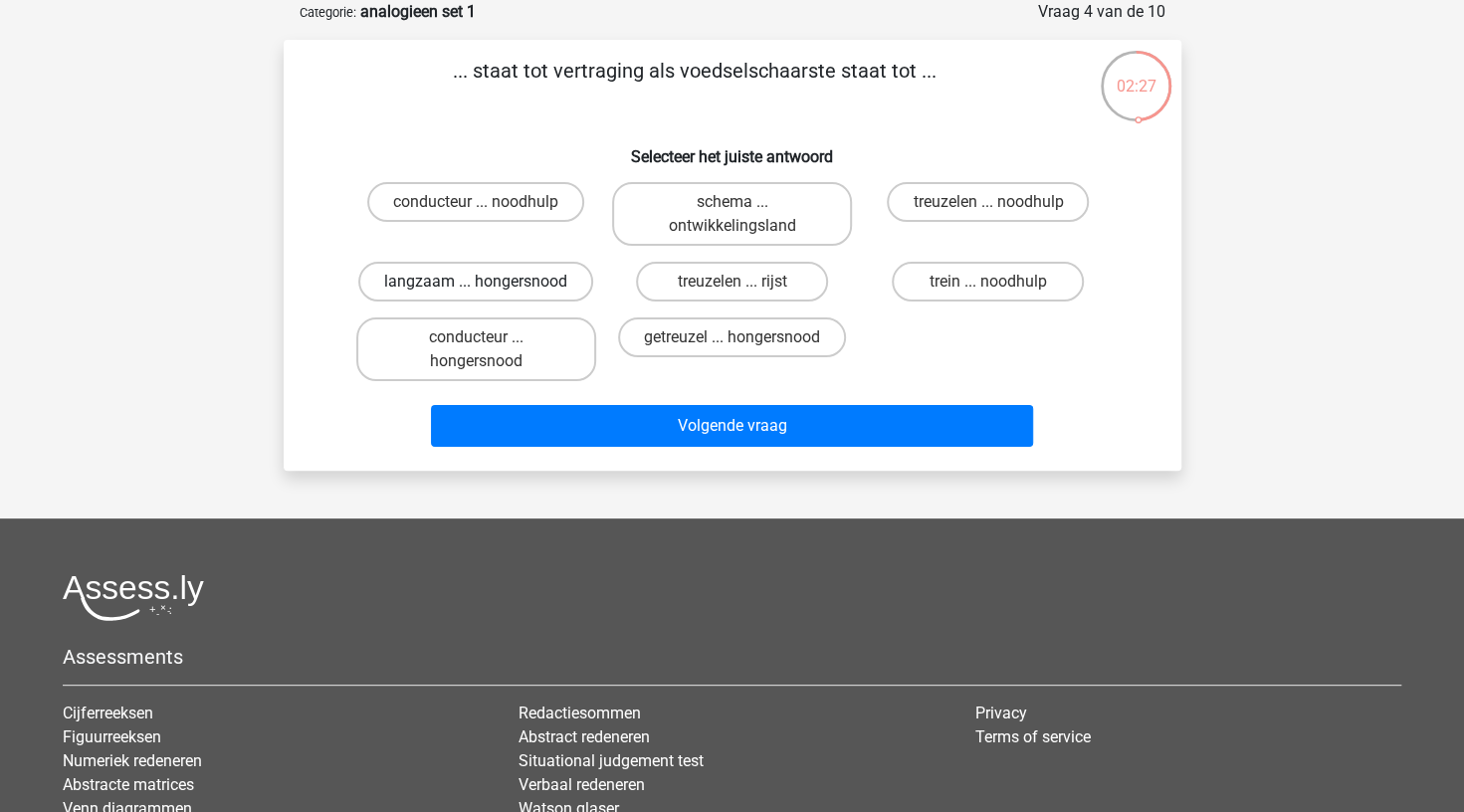 click on "langzaam ... hongersnood" at bounding box center (476, 282) 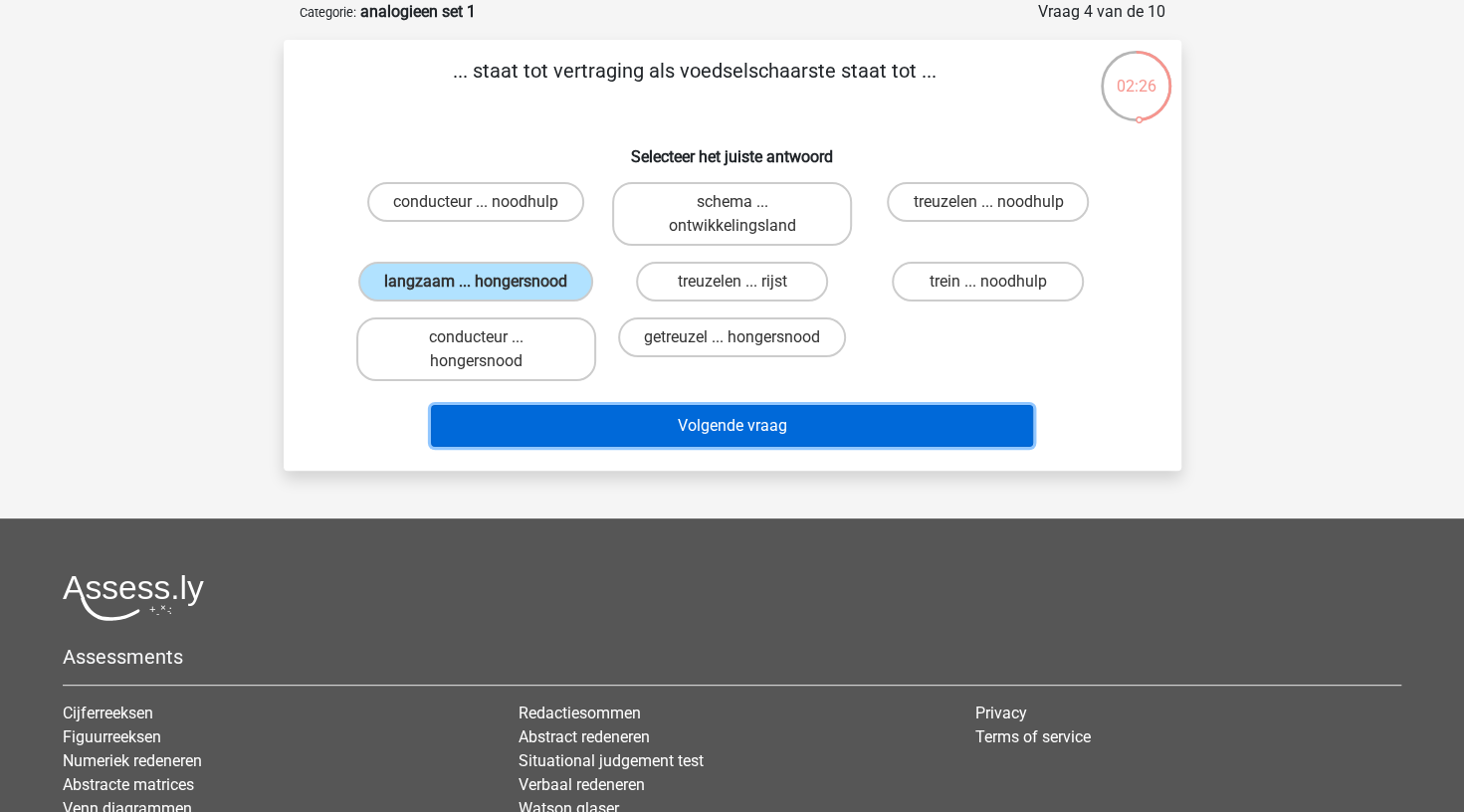 click on "Volgende vraag" at bounding box center [732, 426] 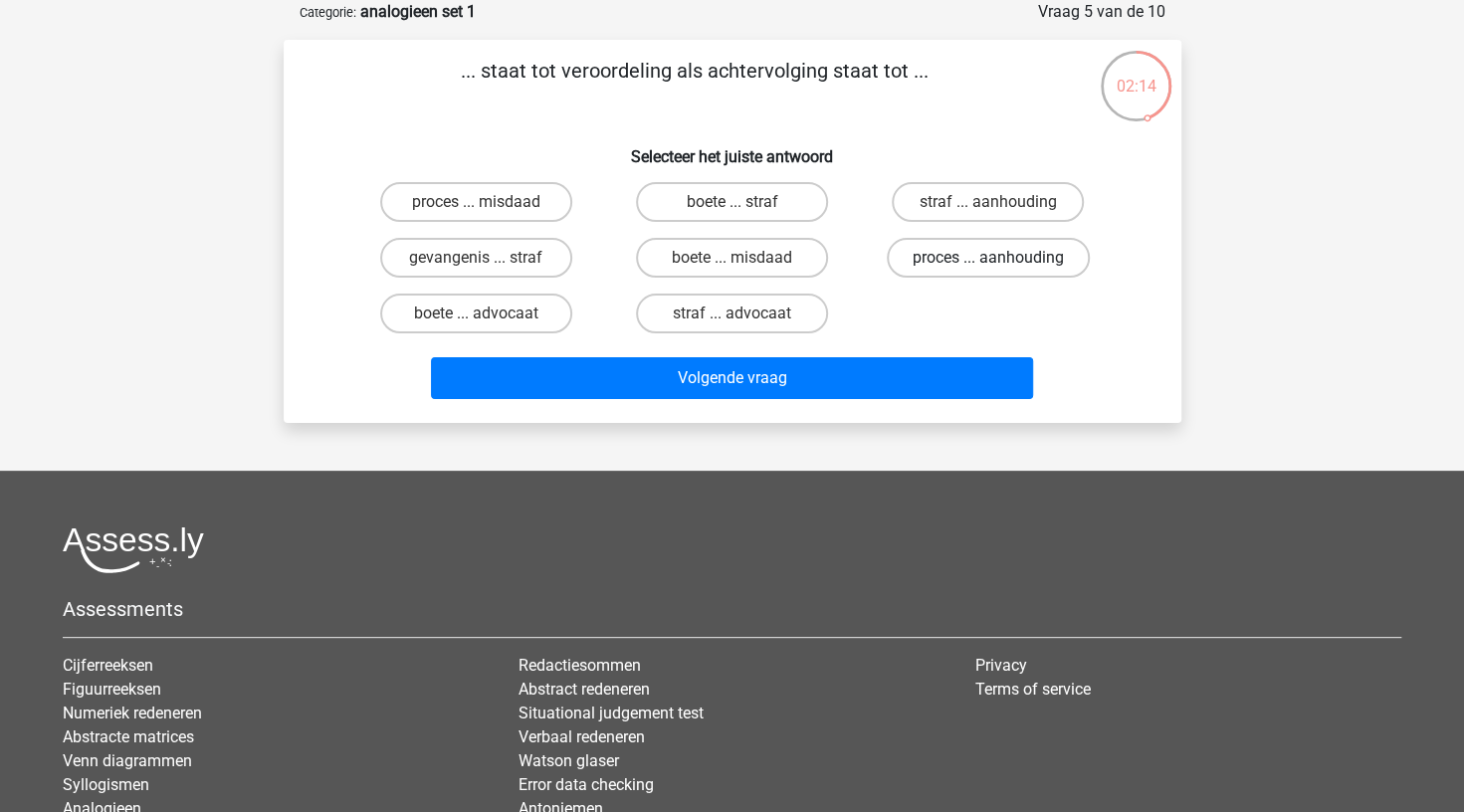 click on "proces ... aanhouding" at bounding box center [988, 258] 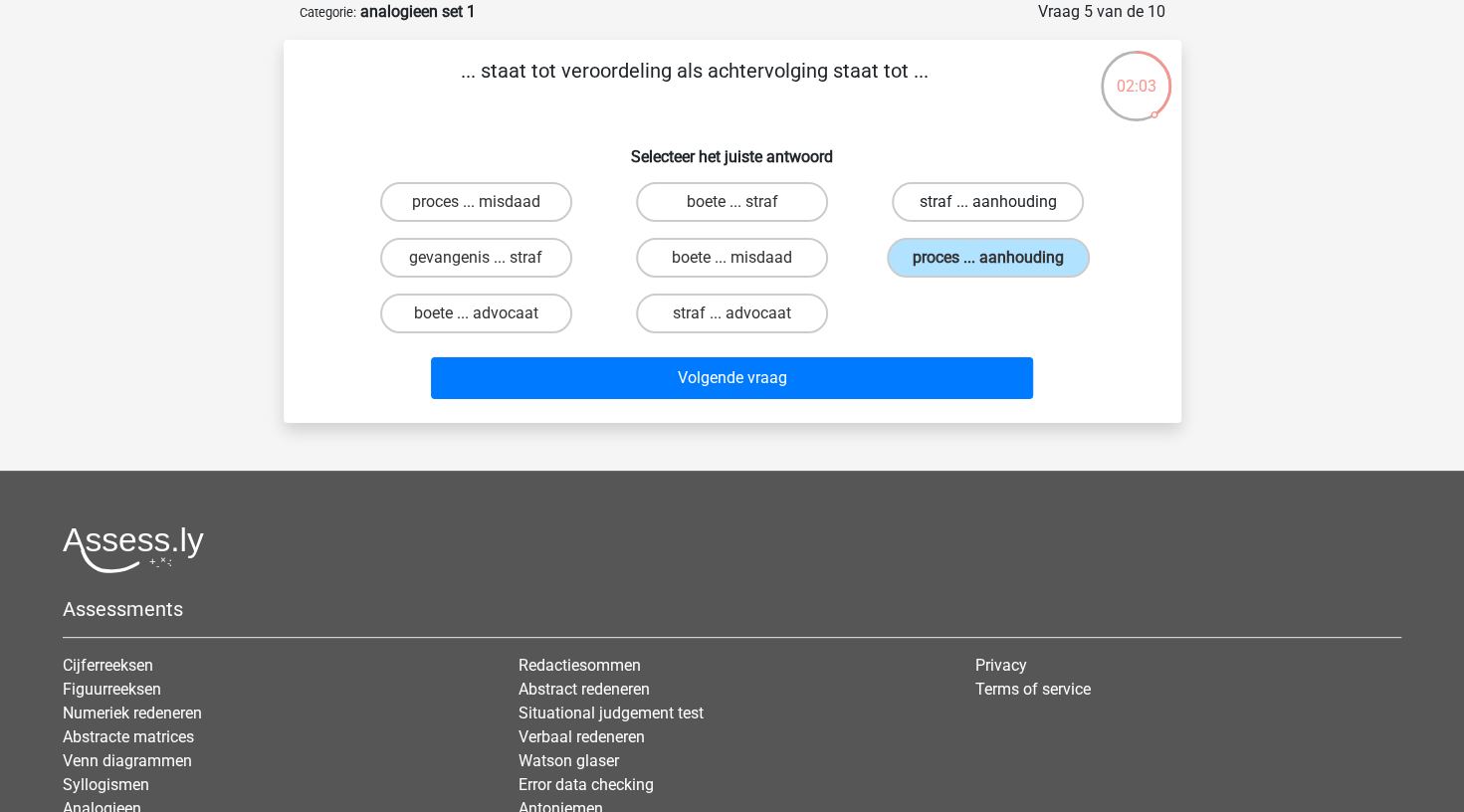 click on "straf ... aanhouding" at bounding box center (987, 202) 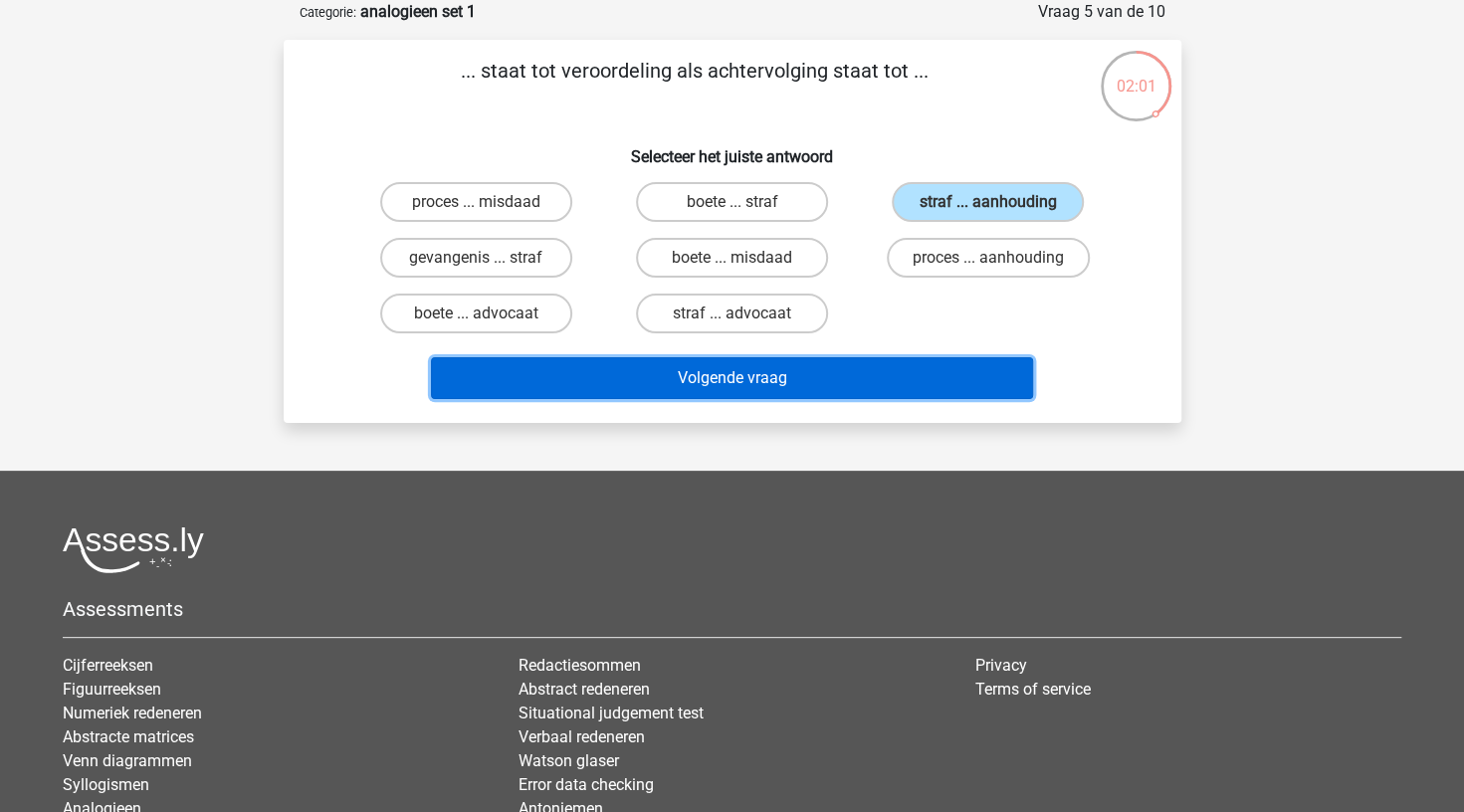 click on "Volgende vraag" at bounding box center (732, 378) 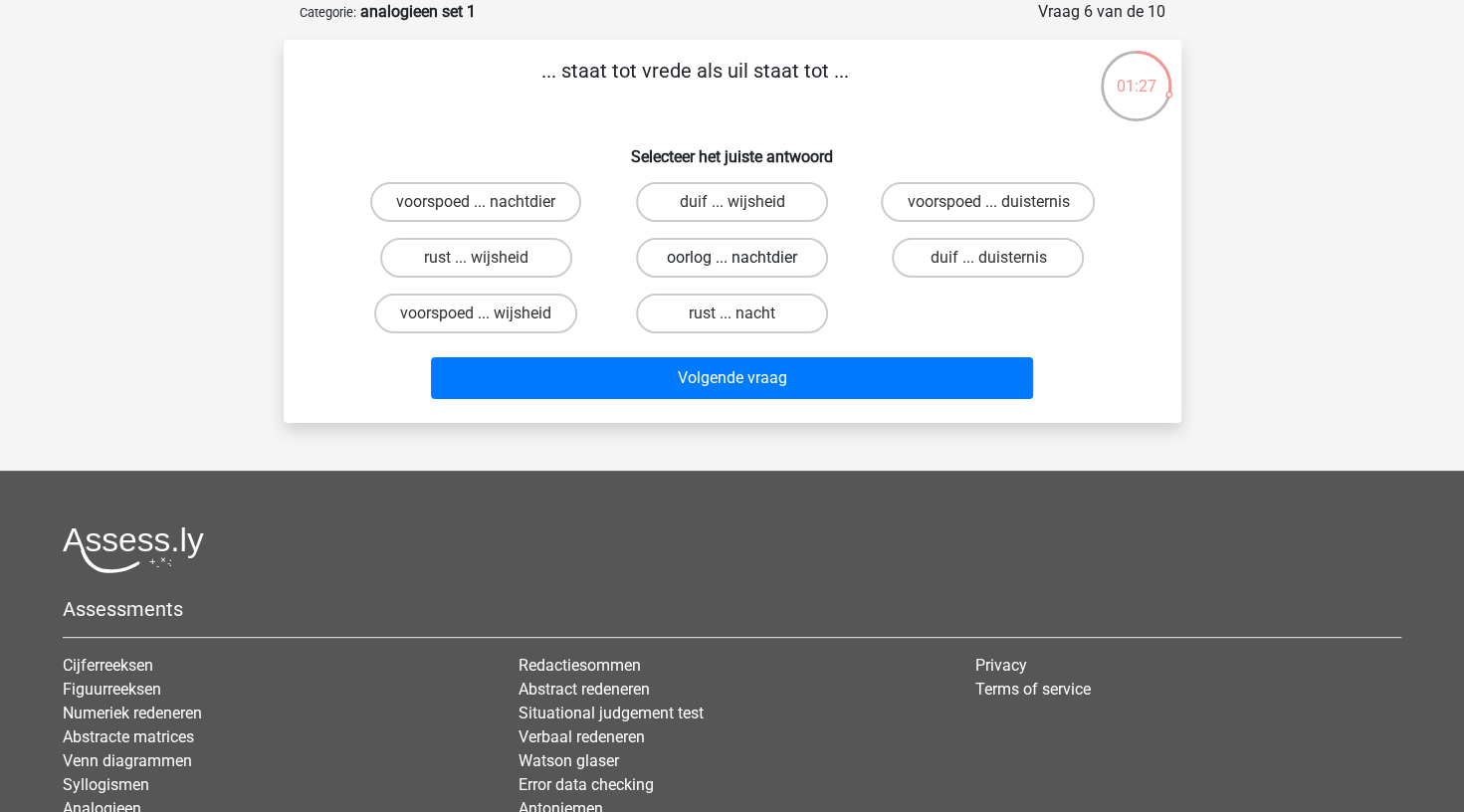 click on "oorlog ... nachtdier" at bounding box center [732, 258] 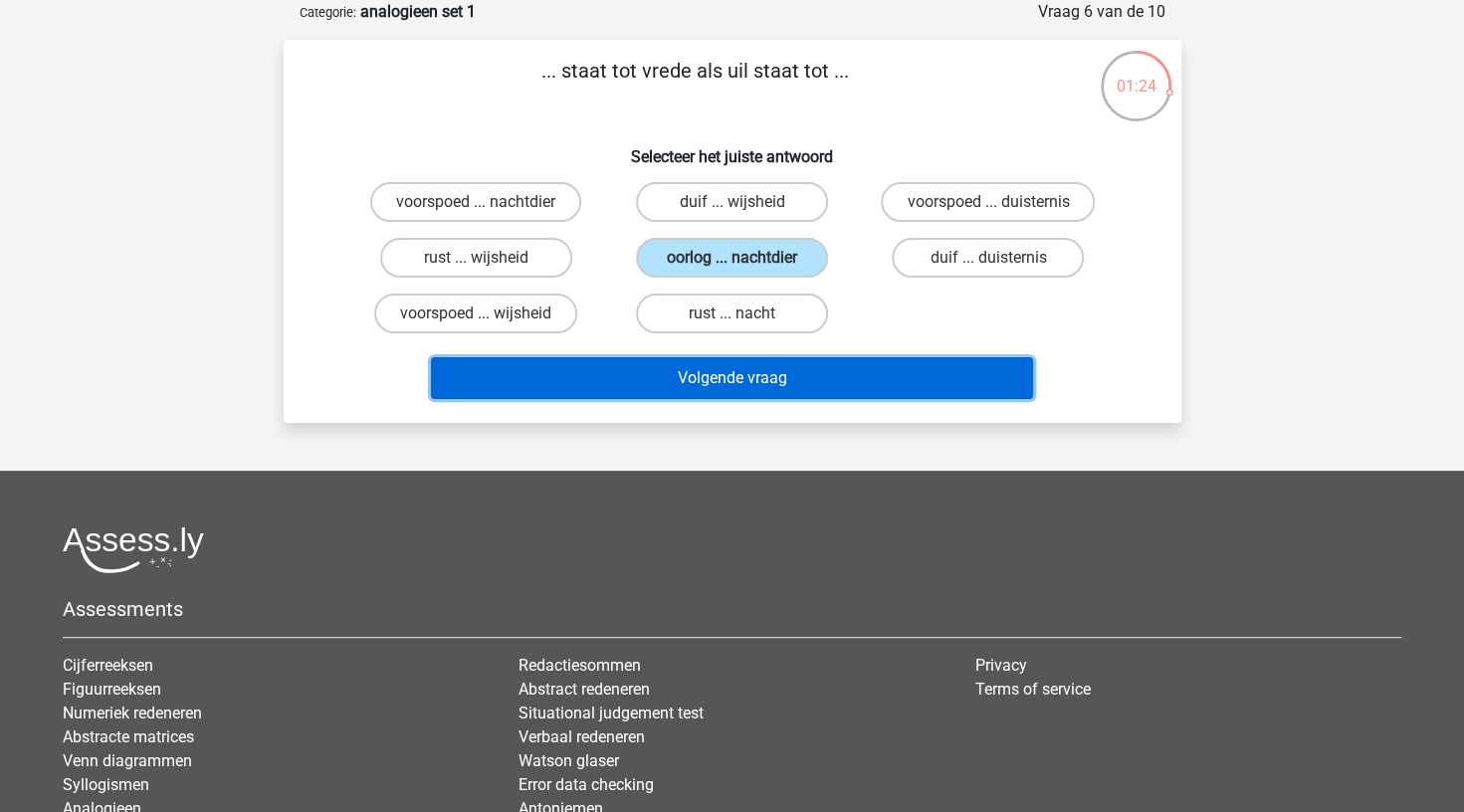 click on "Volgende vraag" at bounding box center [732, 378] 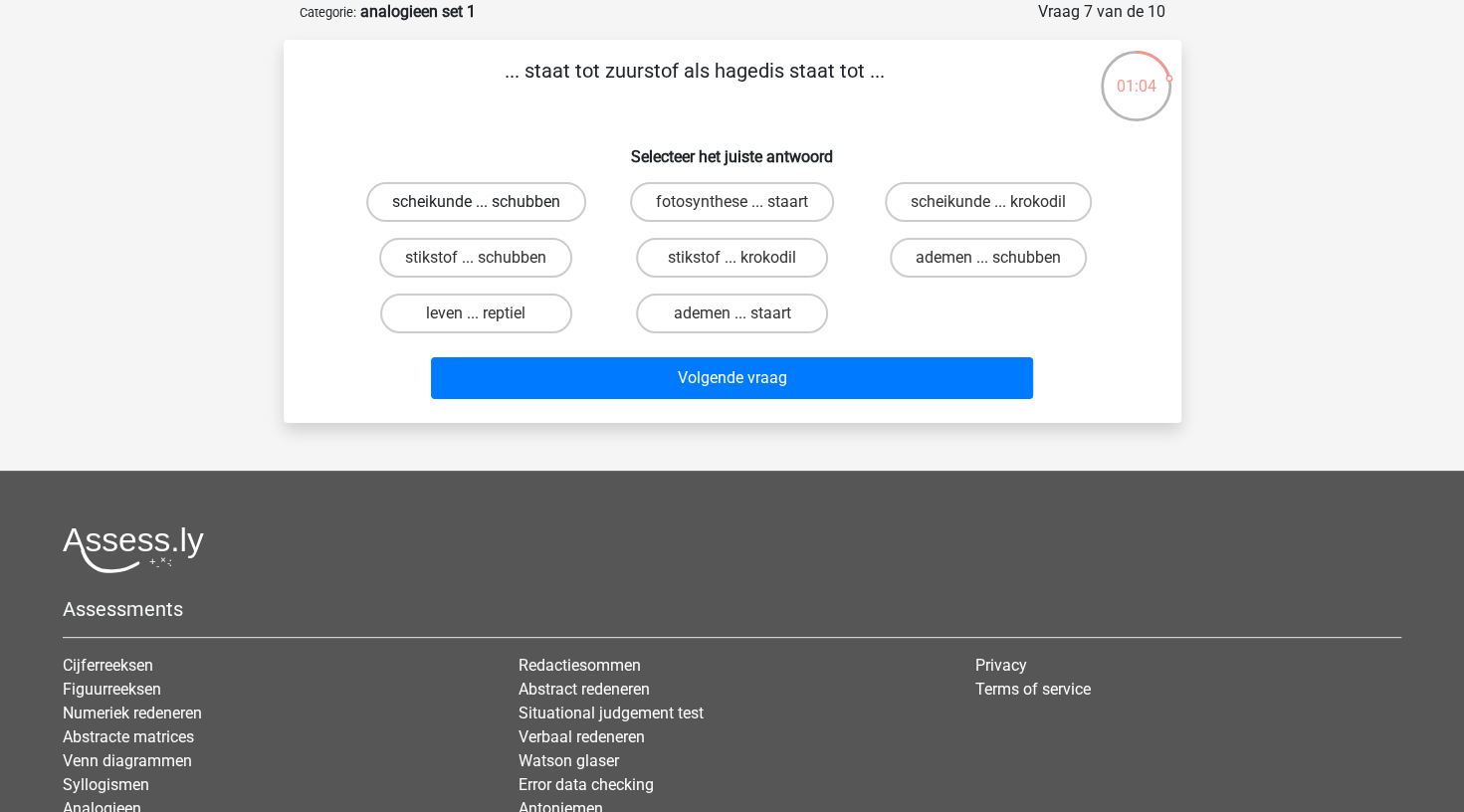 click on "scheikunde ... schubben" at bounding box center [476, 202] 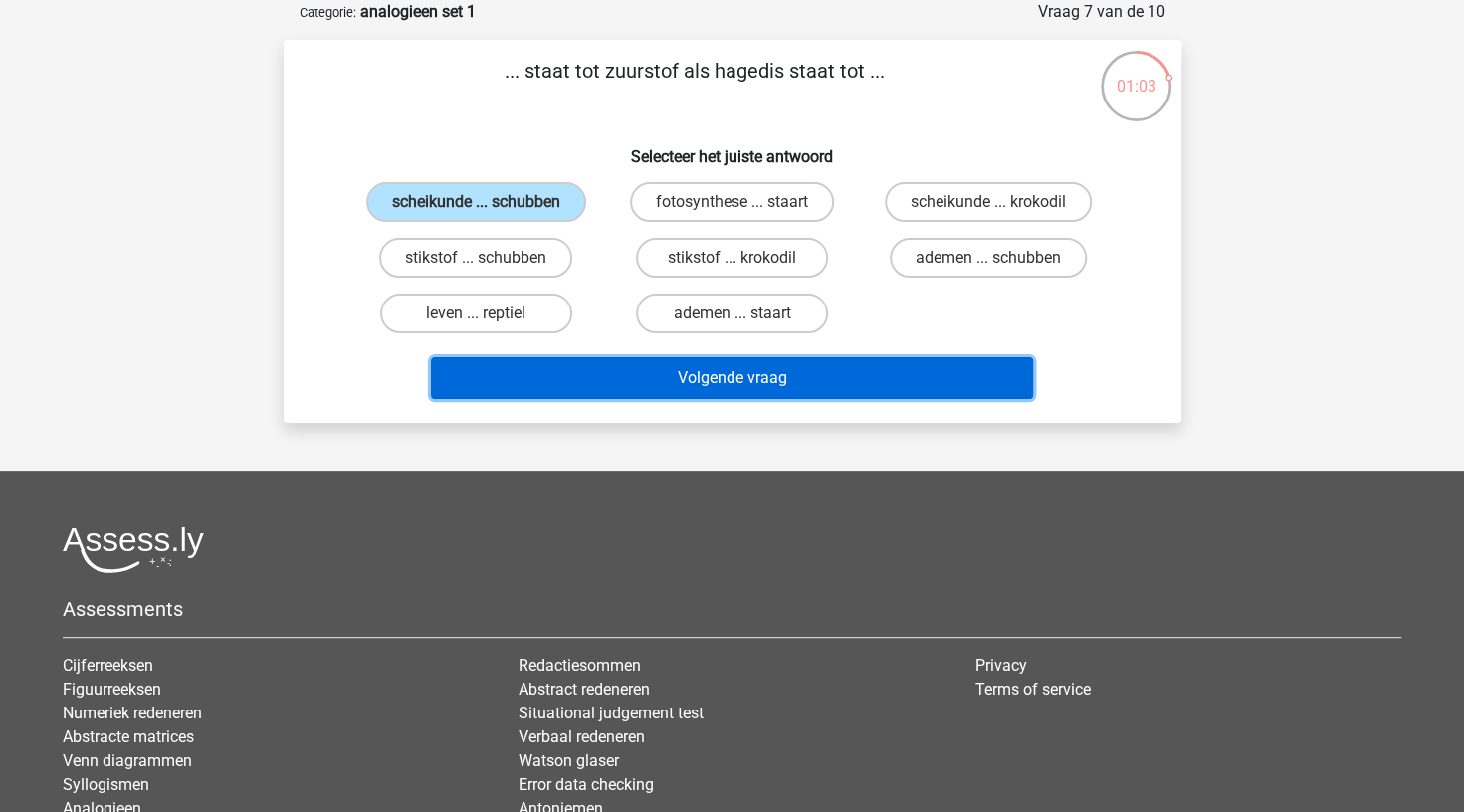 click on "Volgende vraag" at bounding box center [732, 378] 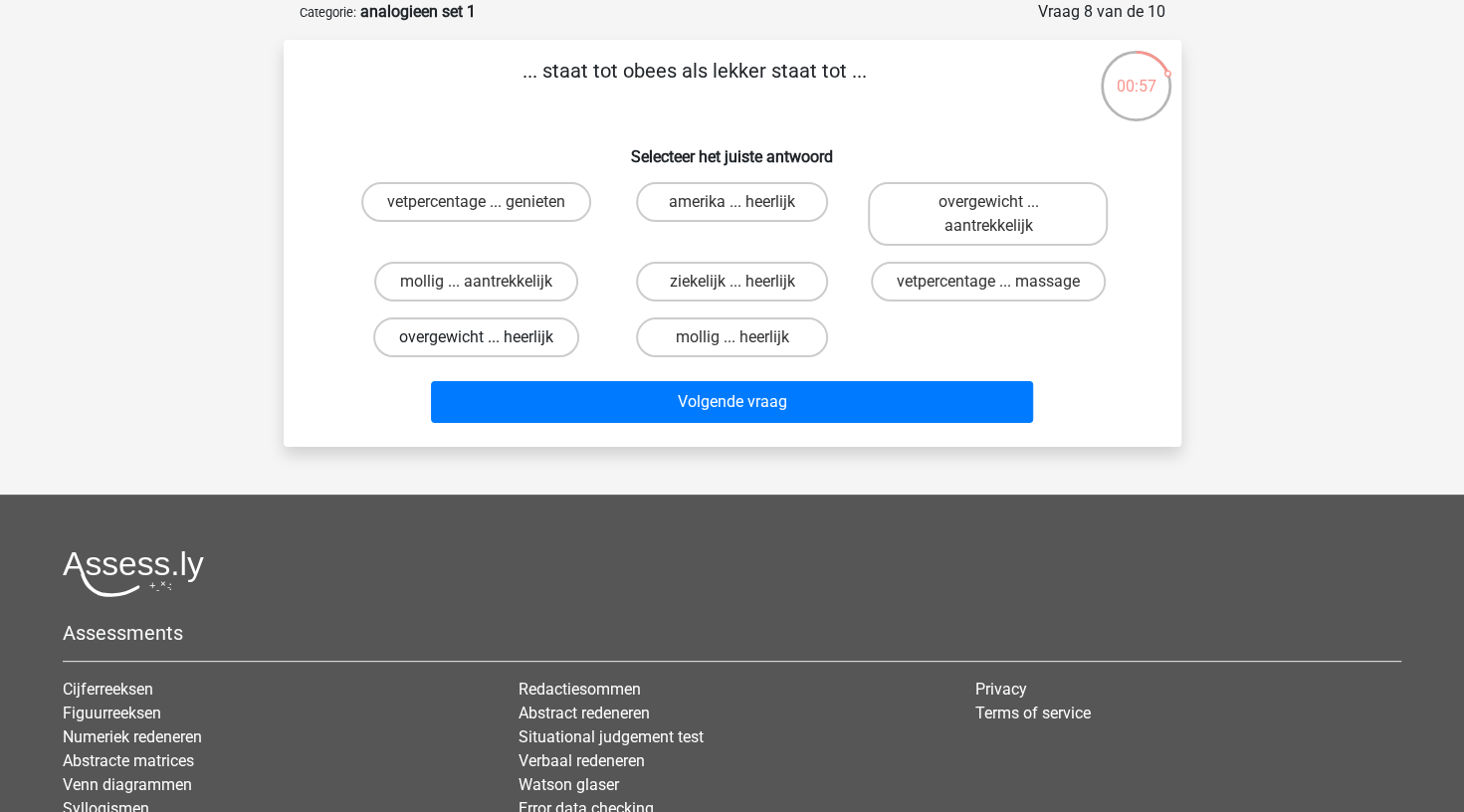 click on "overgewicht ... heerlijk" at bounding box center [476, 337] 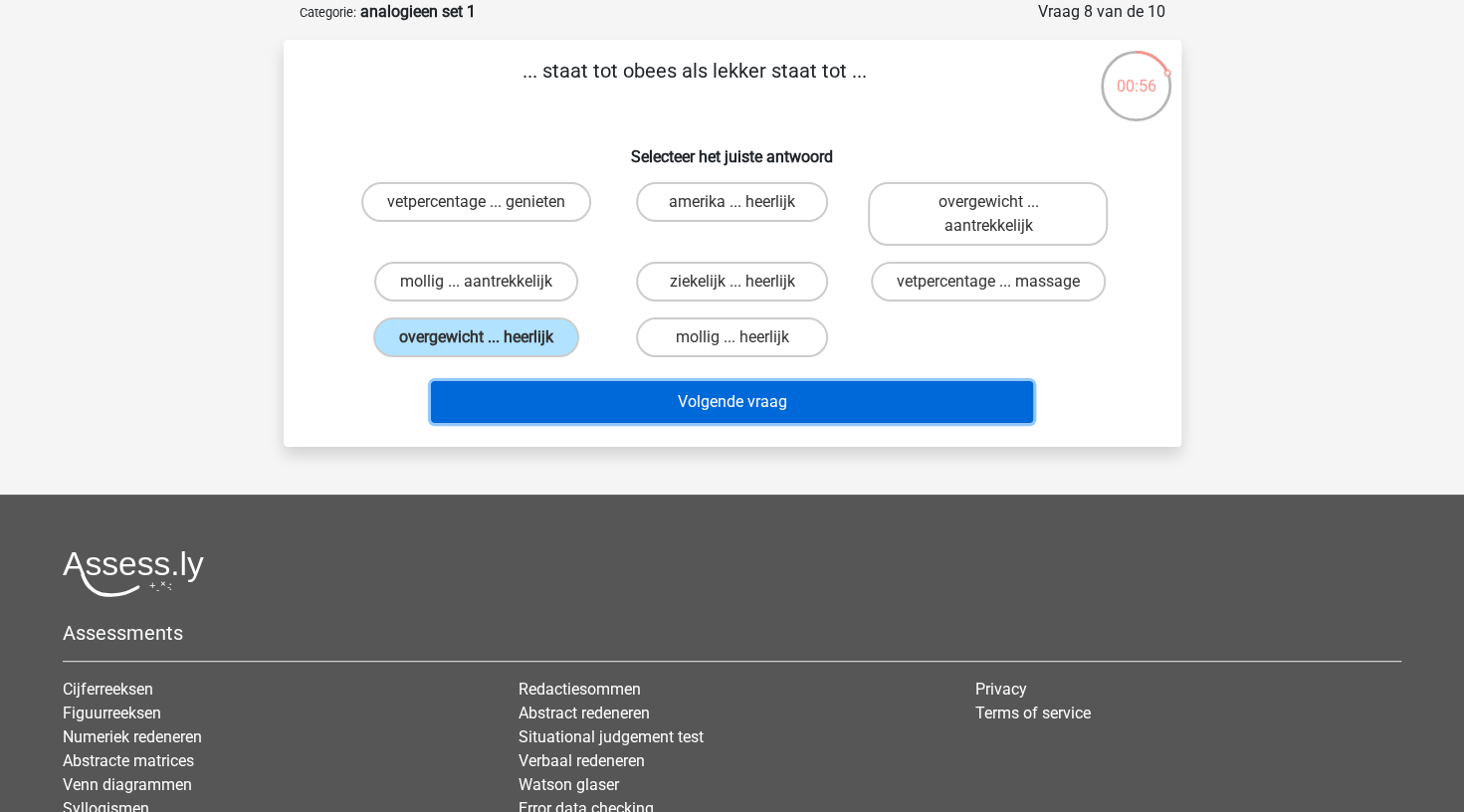 click on "Volgende vraag" at bounding box center (732, 402) 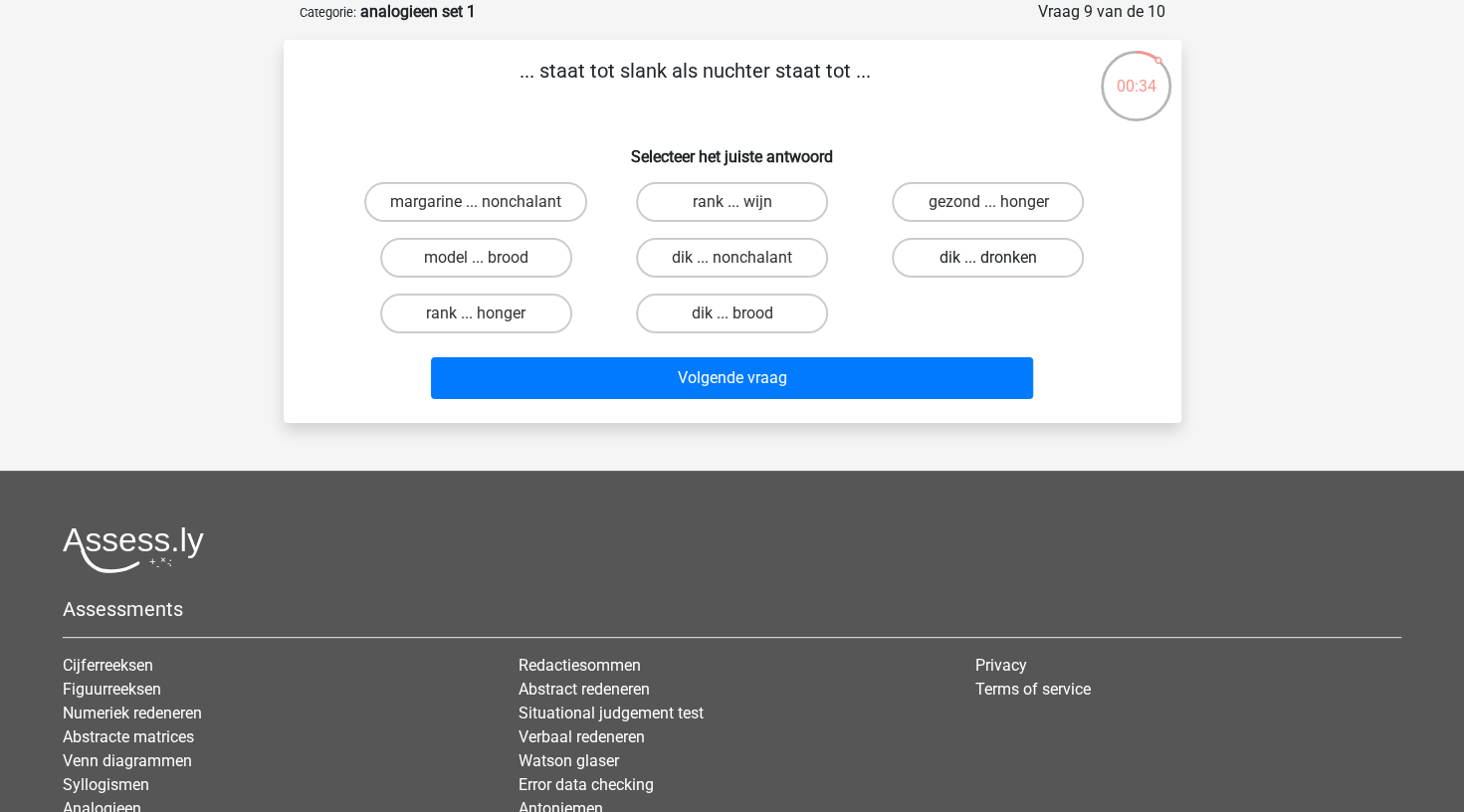 click on "dik ... dronken" at bounding box center [987, 258] 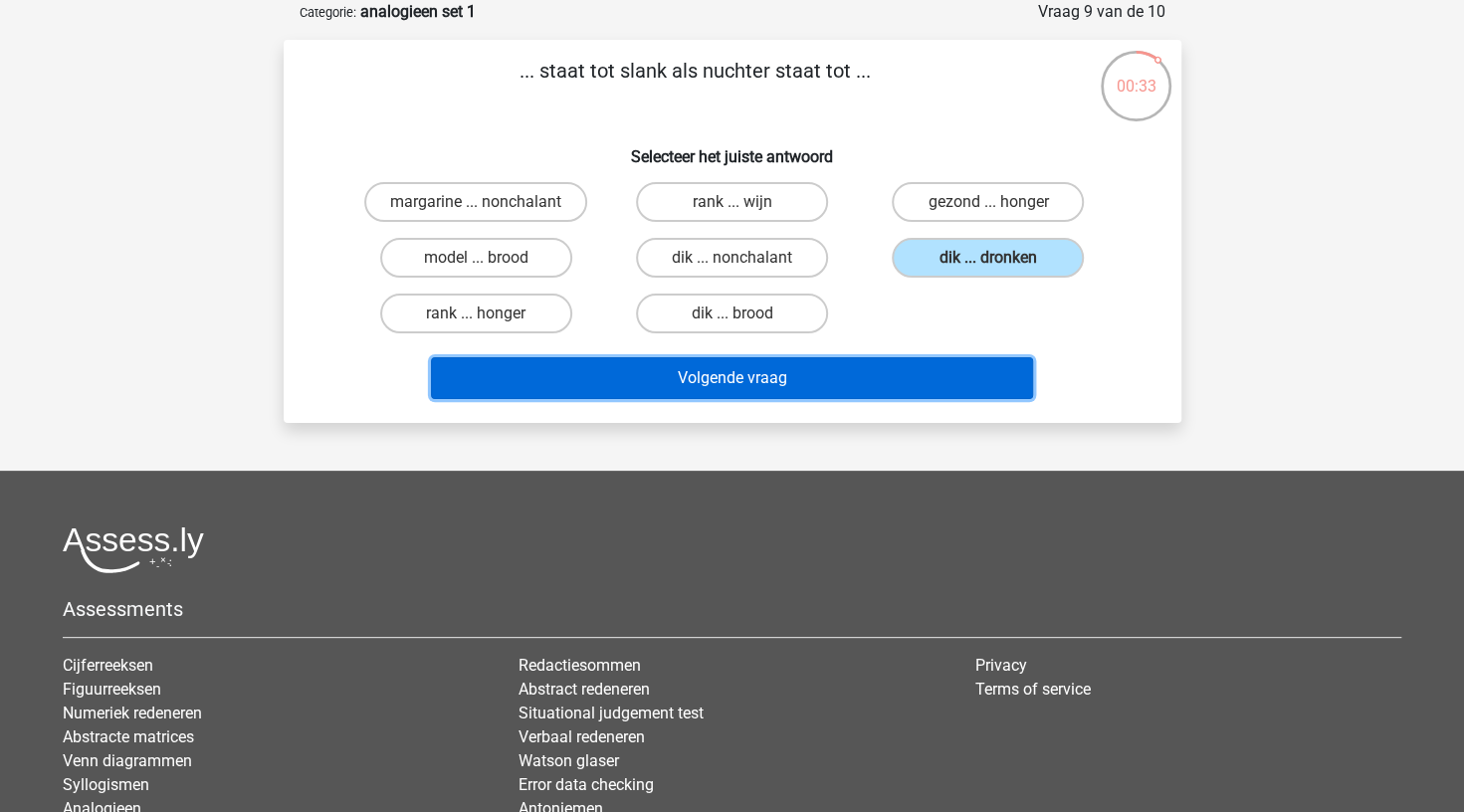 click on "Volgende vraag" at bounding box center [732, 378] 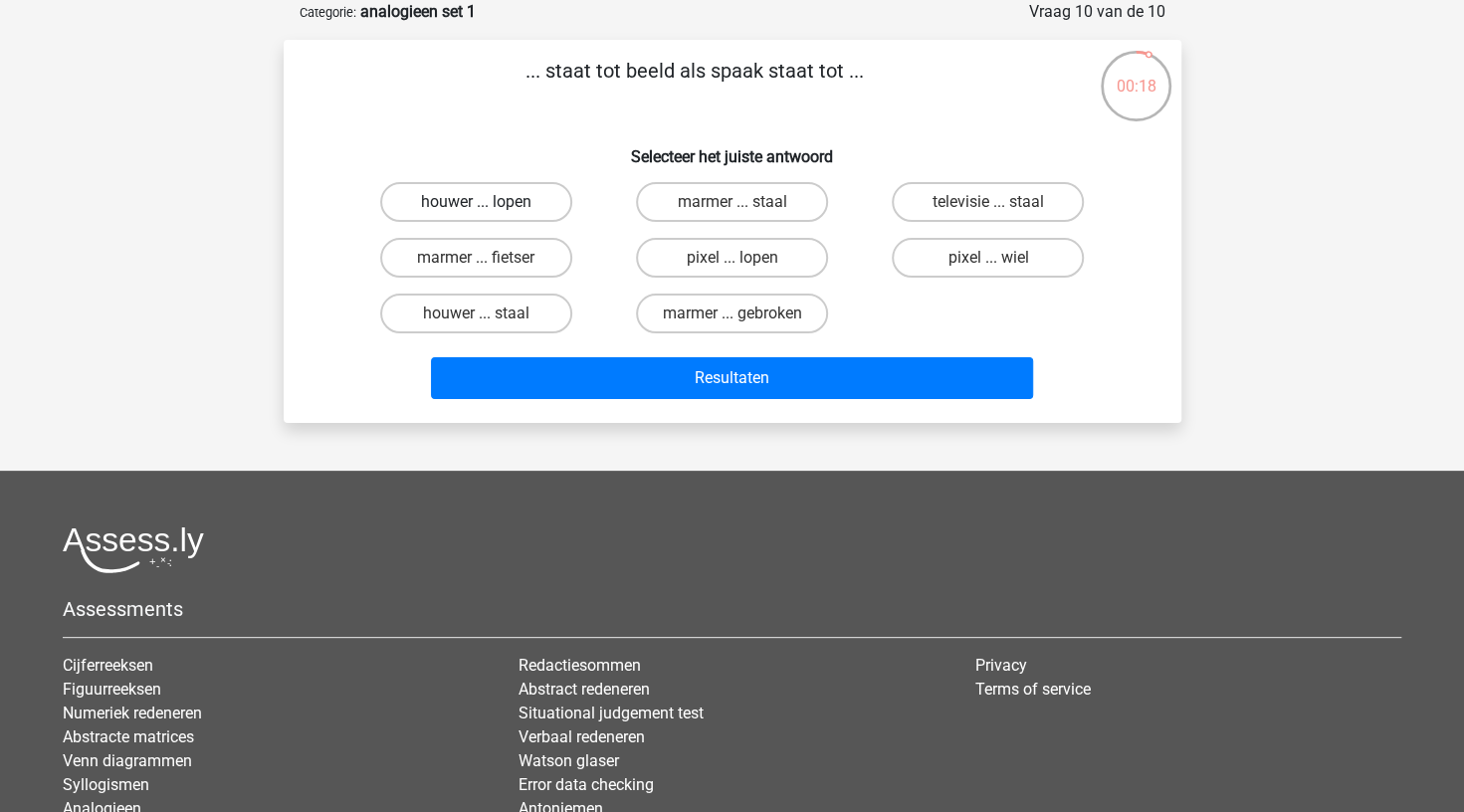 click on "houwer ... lopen" at bounding box center [476, 202] 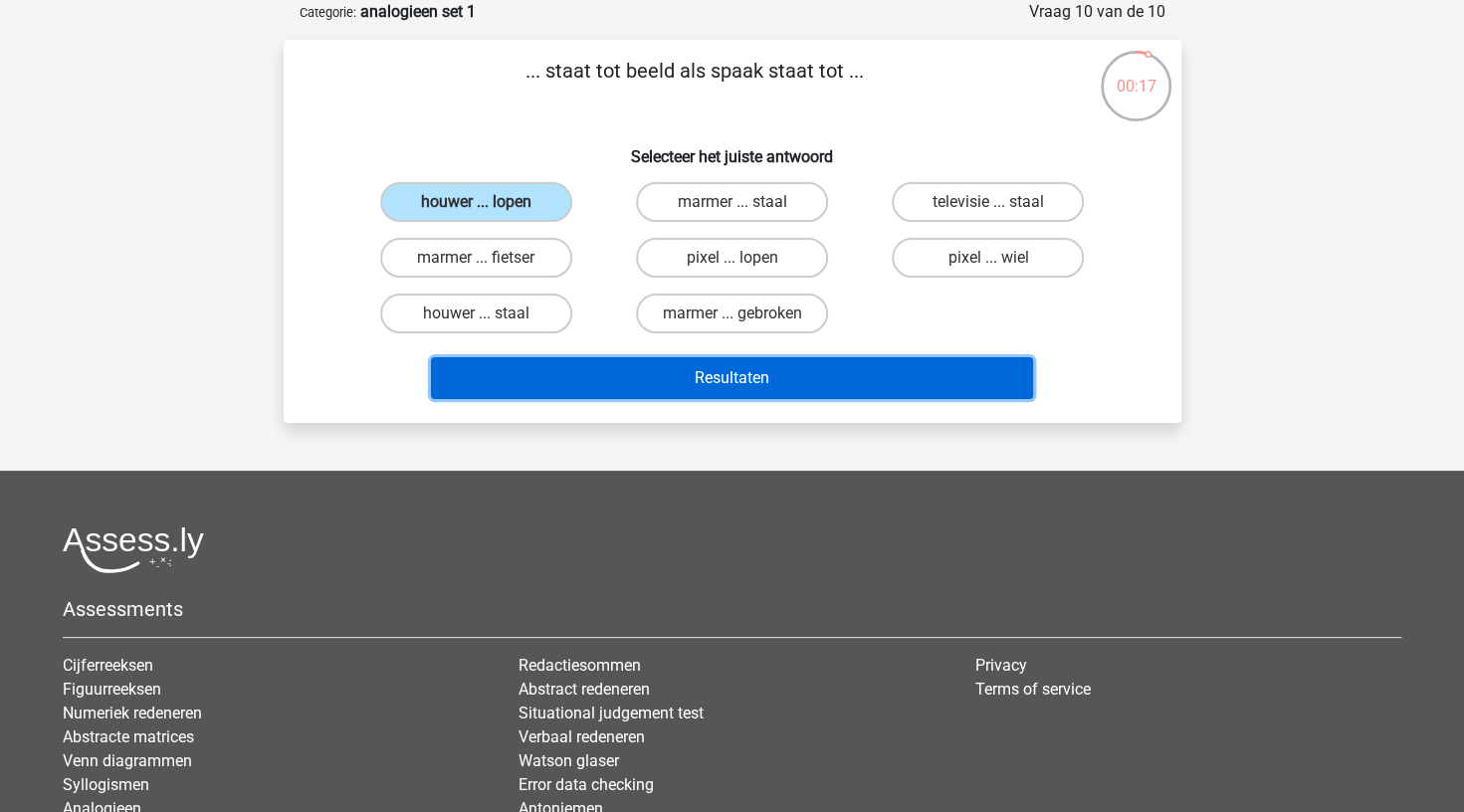 click on "Resultaten" at bounding box center [732, 378] 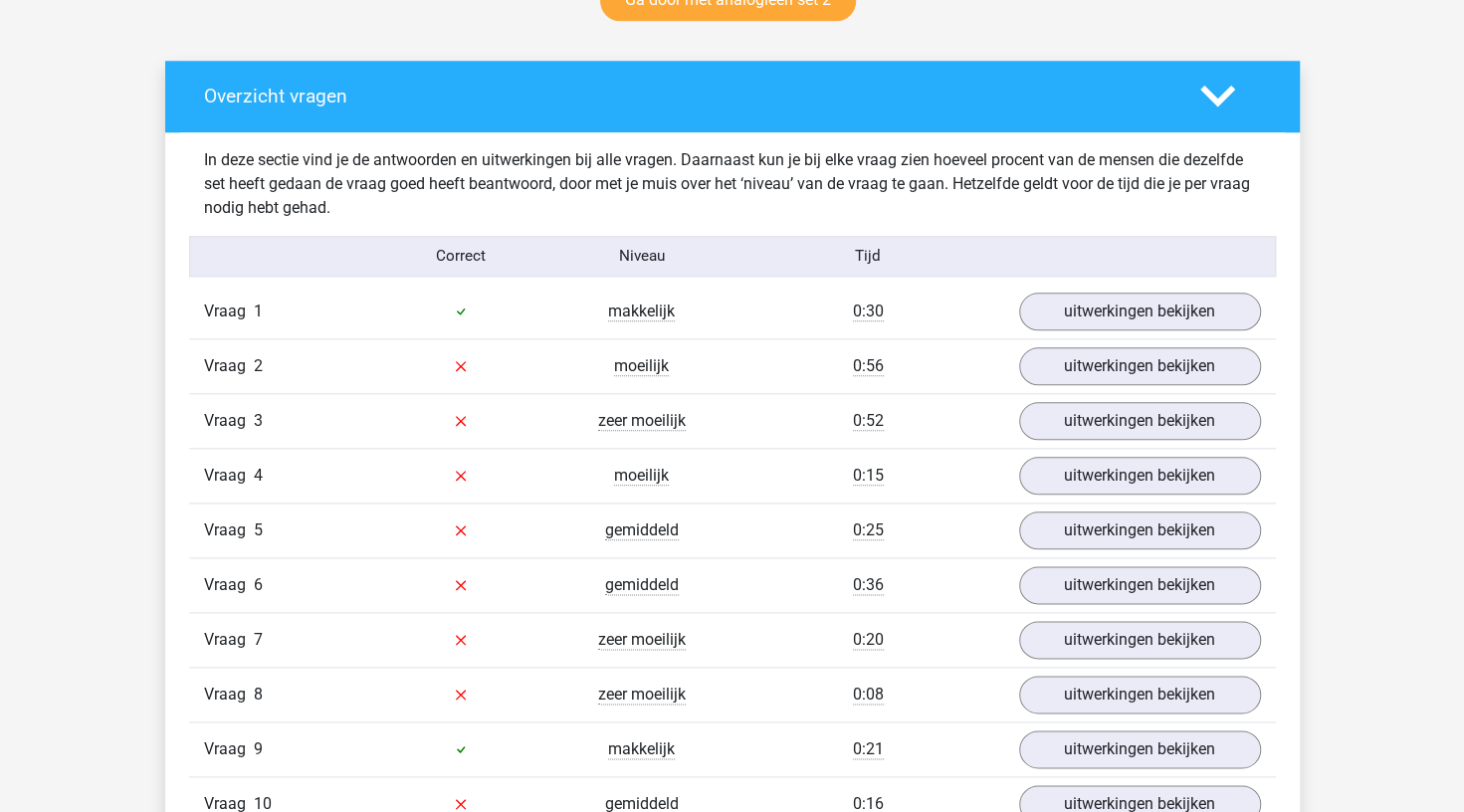 scroll, scrollTop: 1094, scrollLeft: 0, axis: vertical 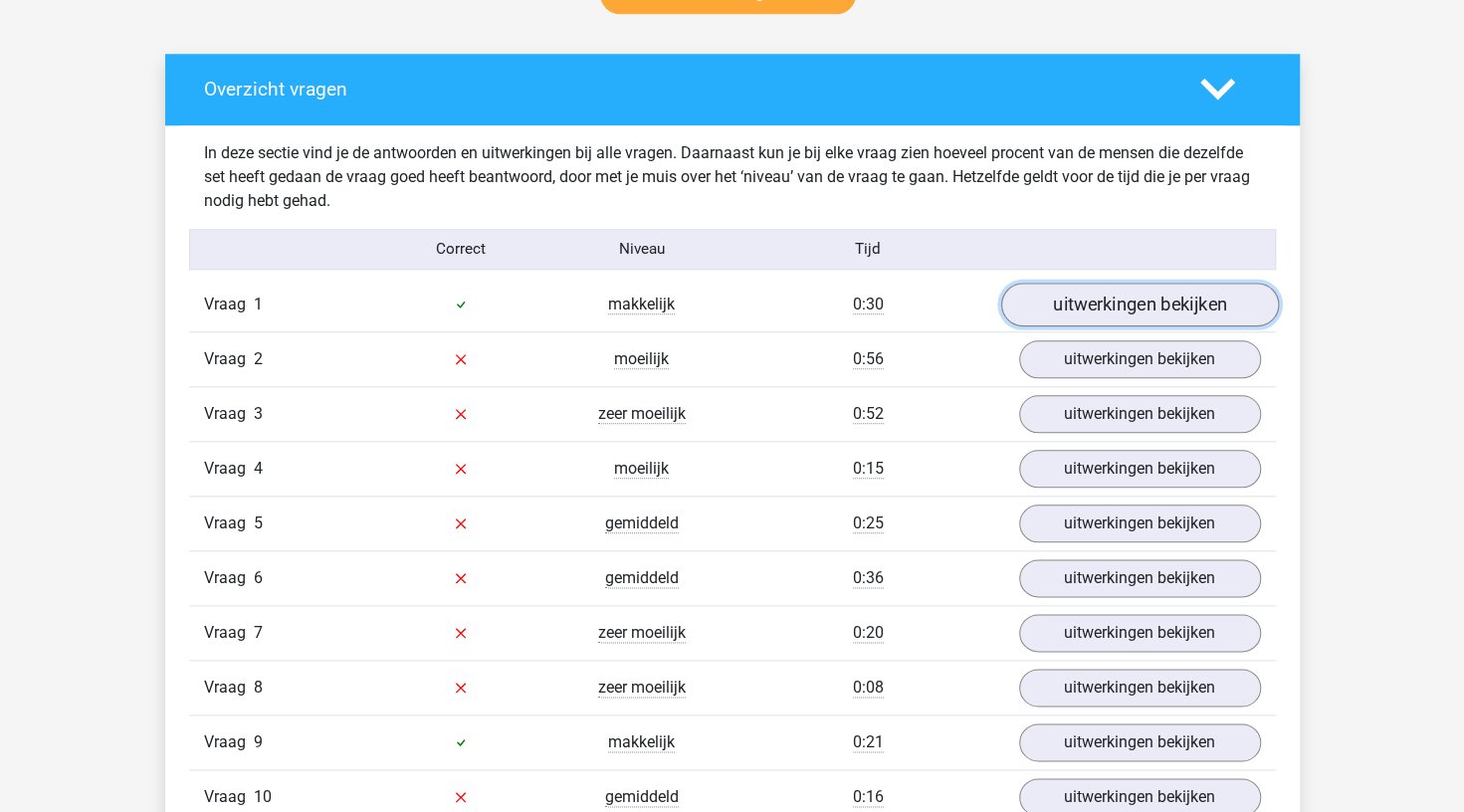 click on "uitwerkingen bekijken" at bounding box center [1139, 304] 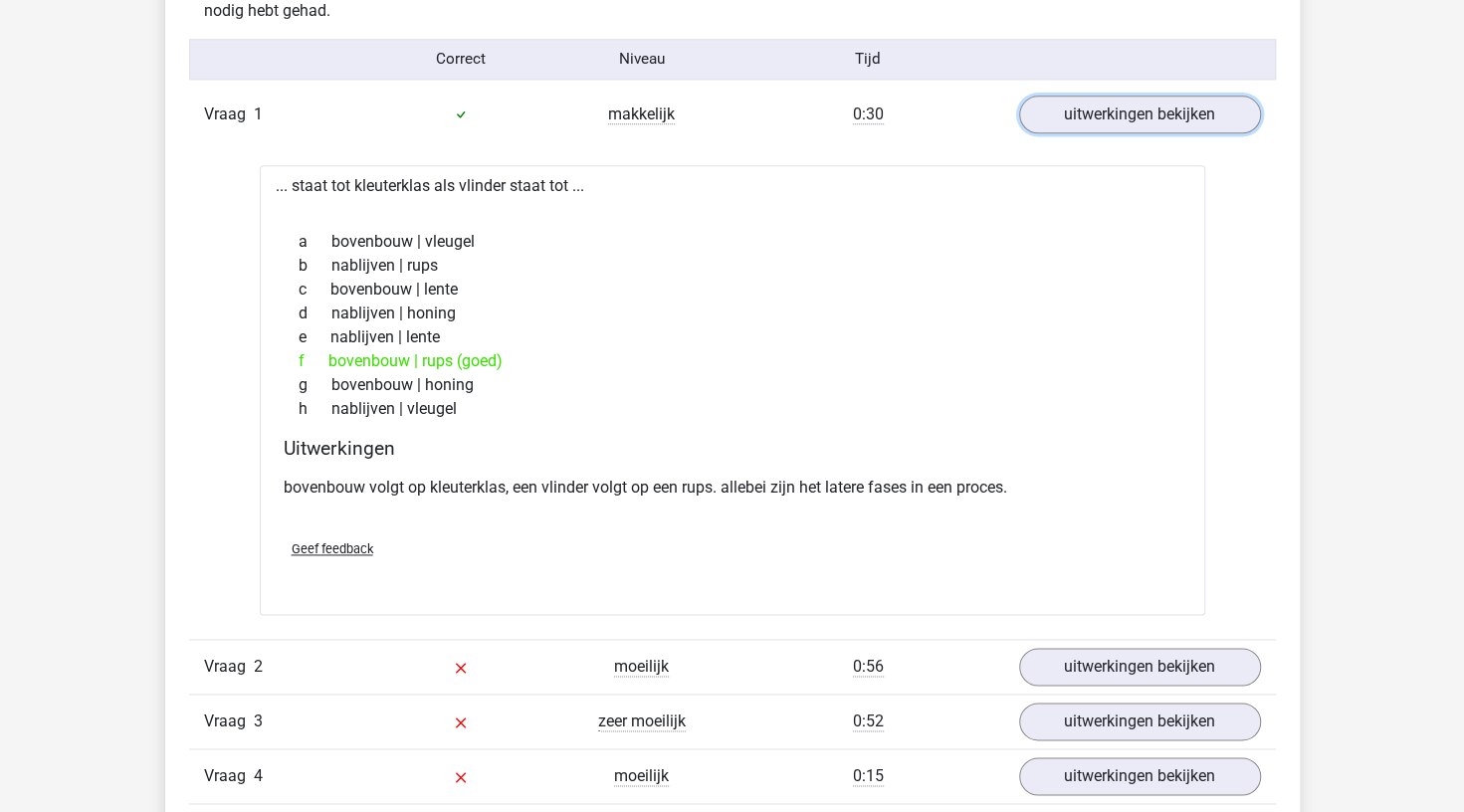 scroll, scrollTop: 1285, scrollLeft: 0, axis: vertical 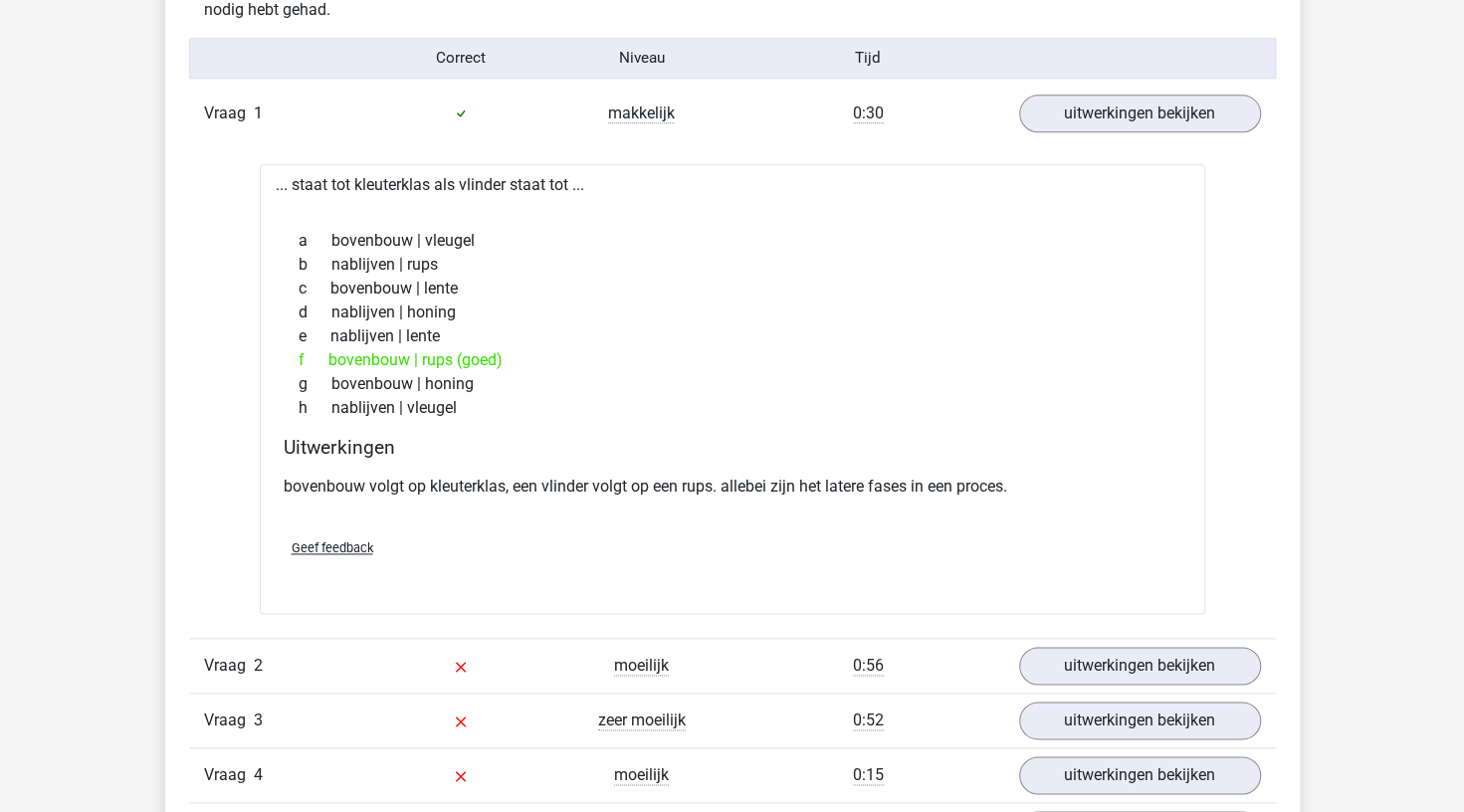 click on "Vraag
2
moeilijk
0:56
uitwerkingen bekijken" at bounding box center (732, 665) 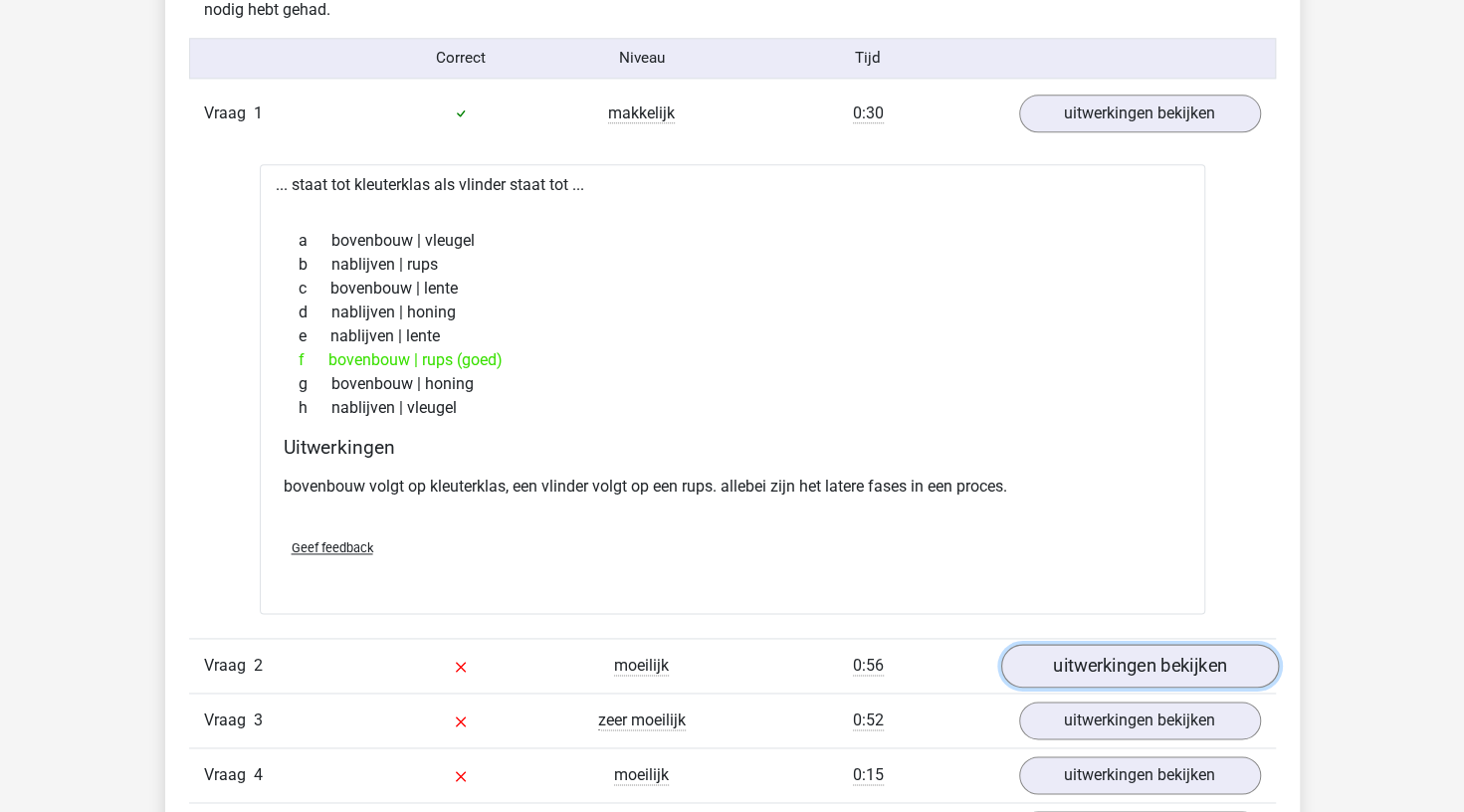 click on "uitwerkingen bekijken" at bounding box center (1139, 666) 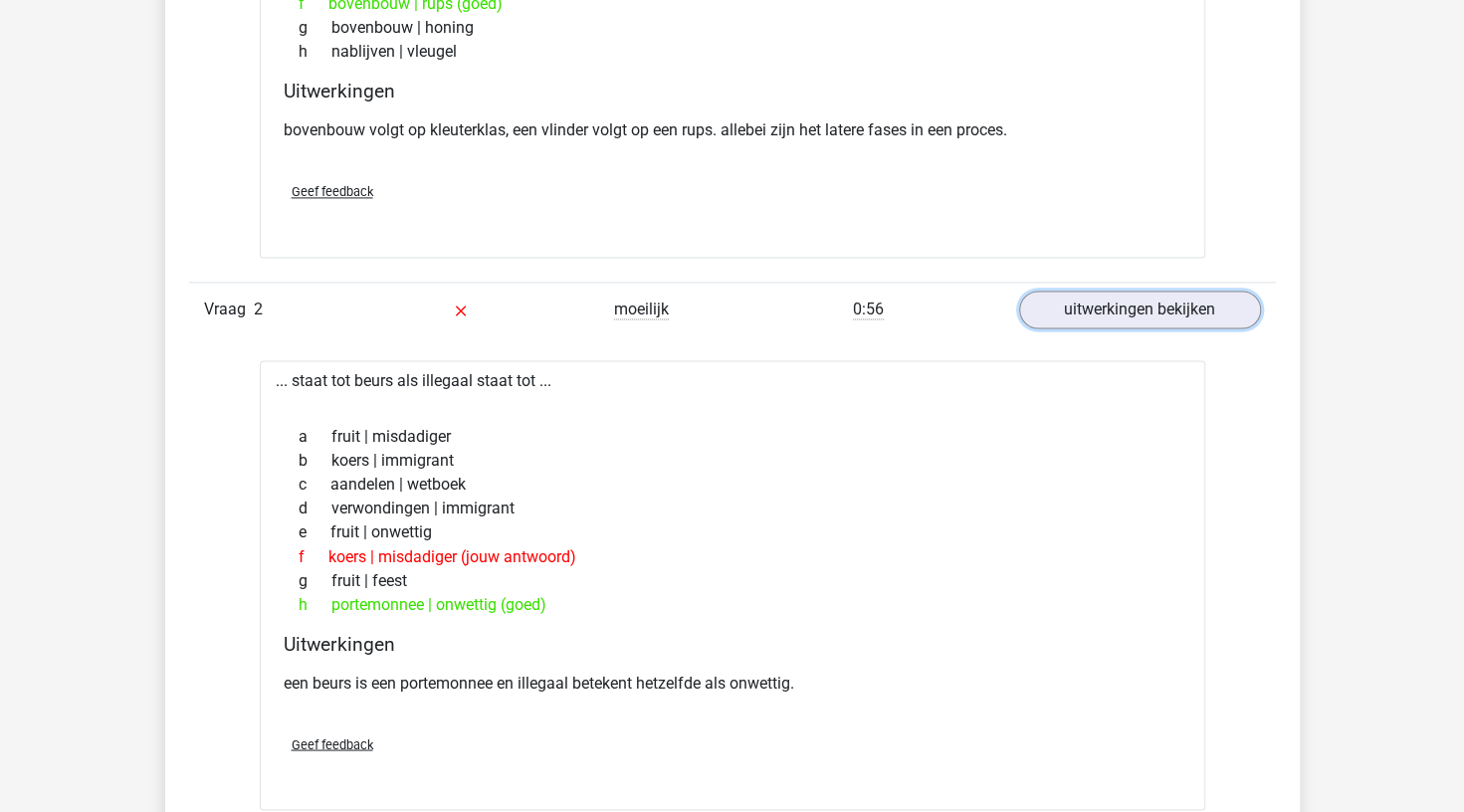 scroll, scrollTop: 1642, scrollLeft: 0, axis: vertical 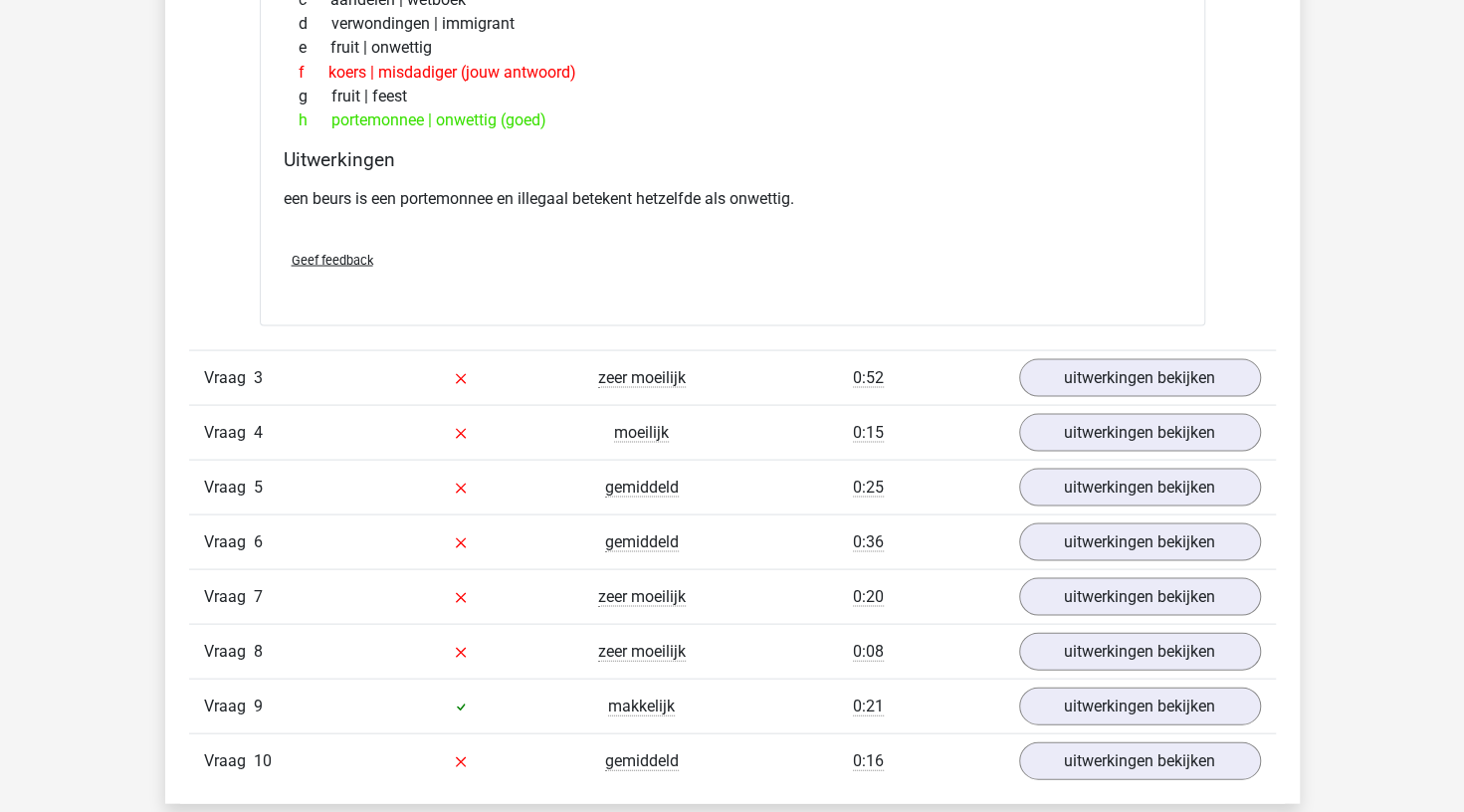 click on "Vraag
3
zeer moeilijk
0:52
uitwerkingen bekijken" at bounding box center [732, 376] 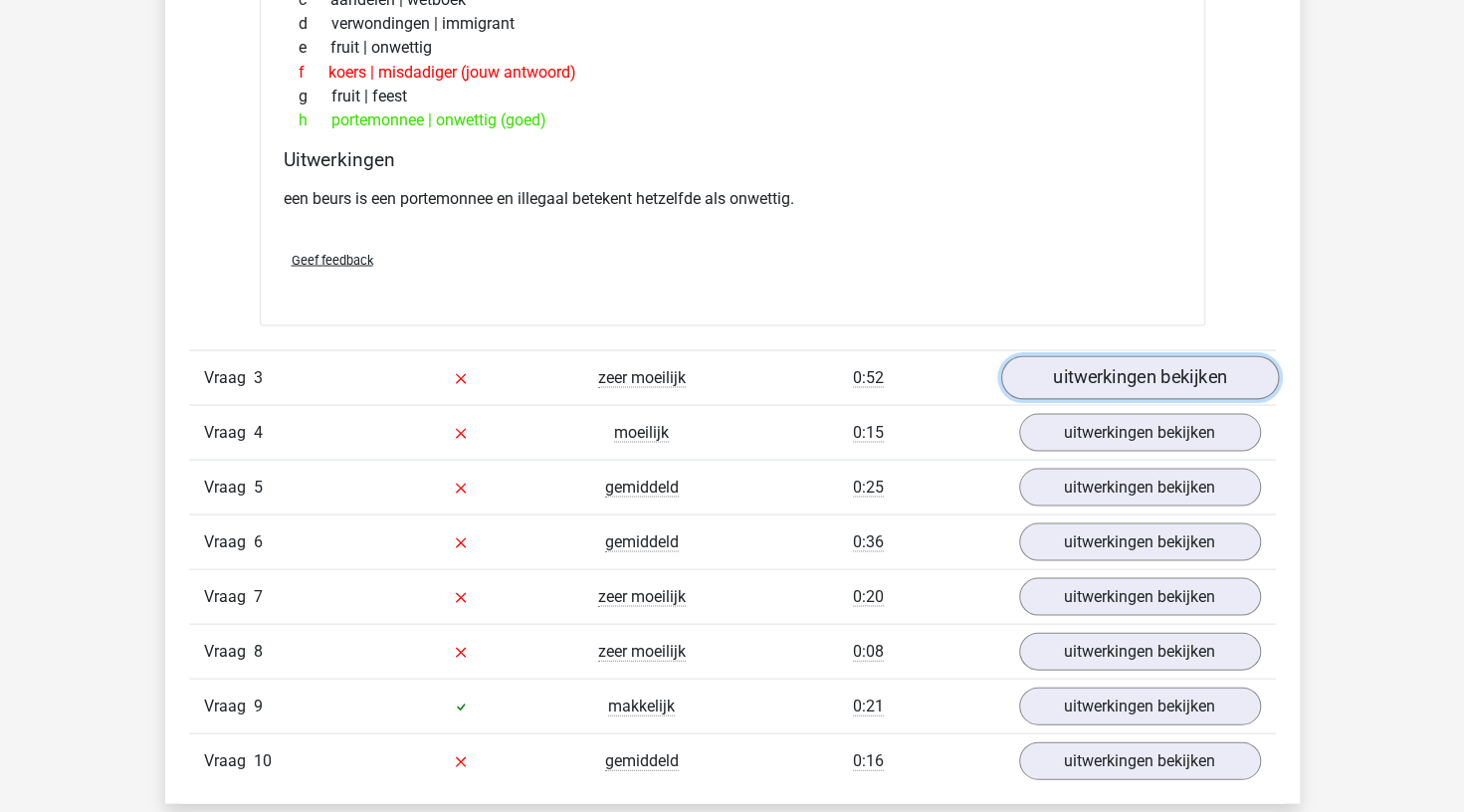 click on "uitwerkingen bekijken" at bounding box center [1139, 377] 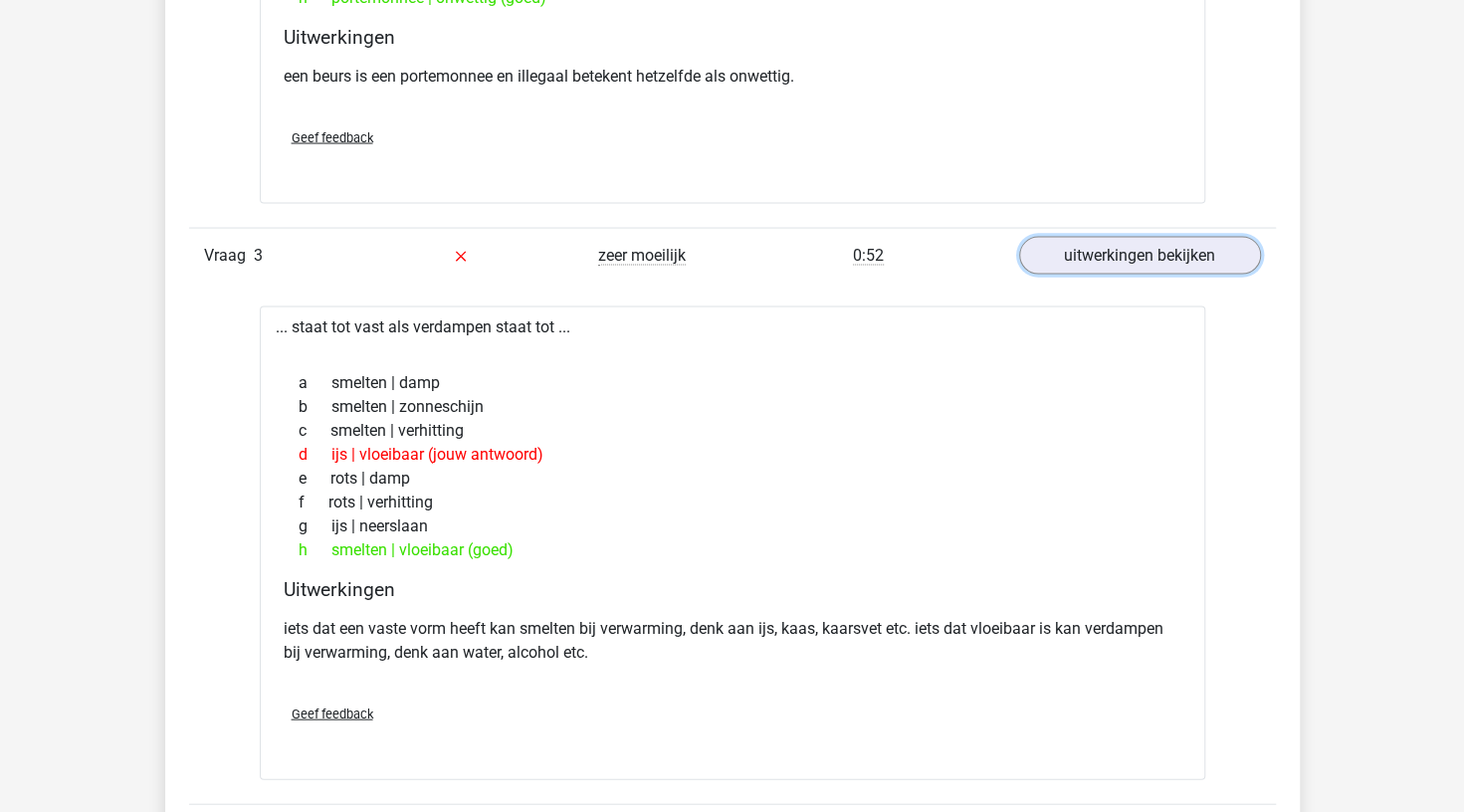 scroll, scrollTop: 2249, scrollLeft: 0, axis: vertical 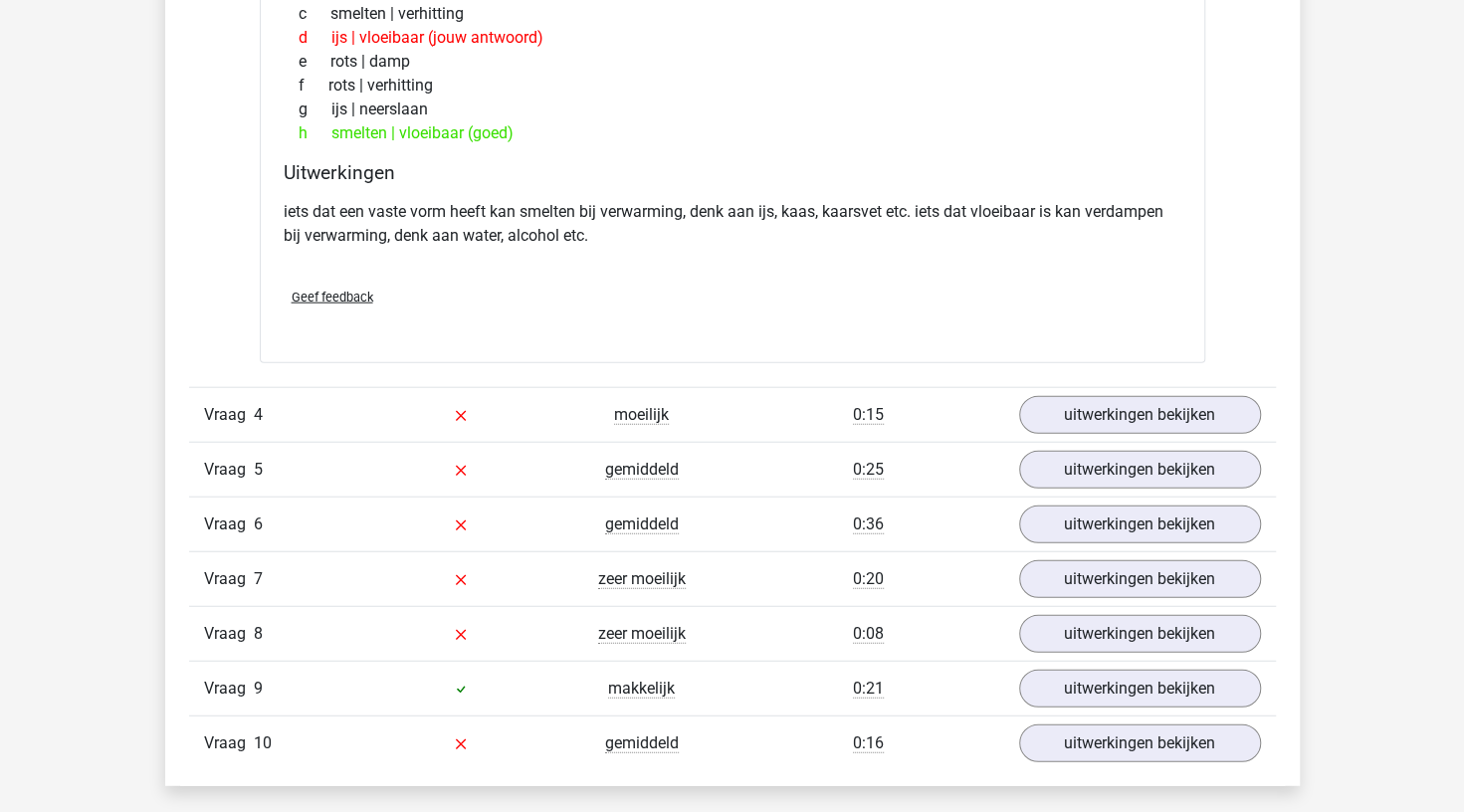 click on "Vraag
5
gemiddeld
0:25
uitwerkingen bekijken" at bounding box center (732, 469) 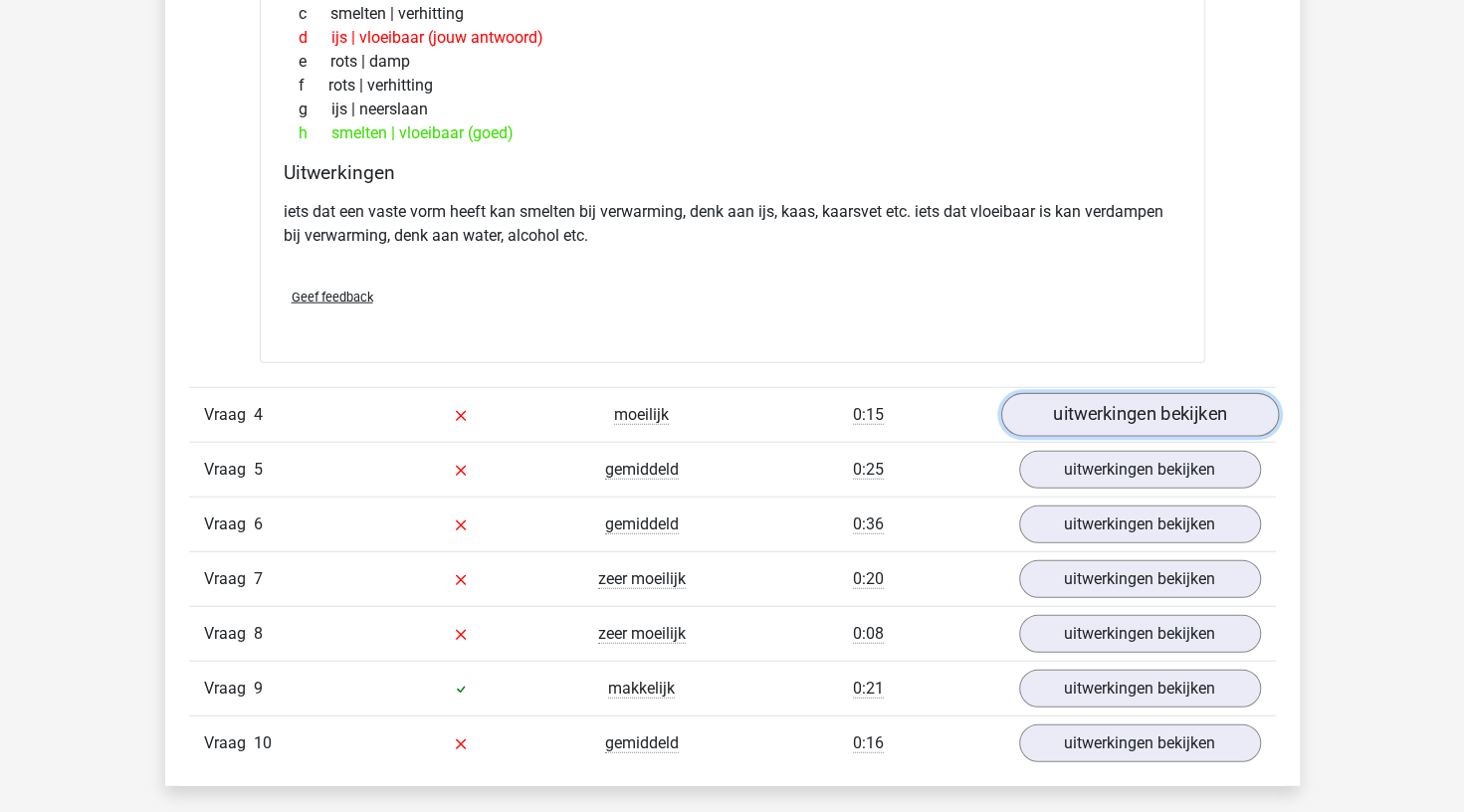click on "uitwerkingen bekijken" at bounding box center [1139, 416] 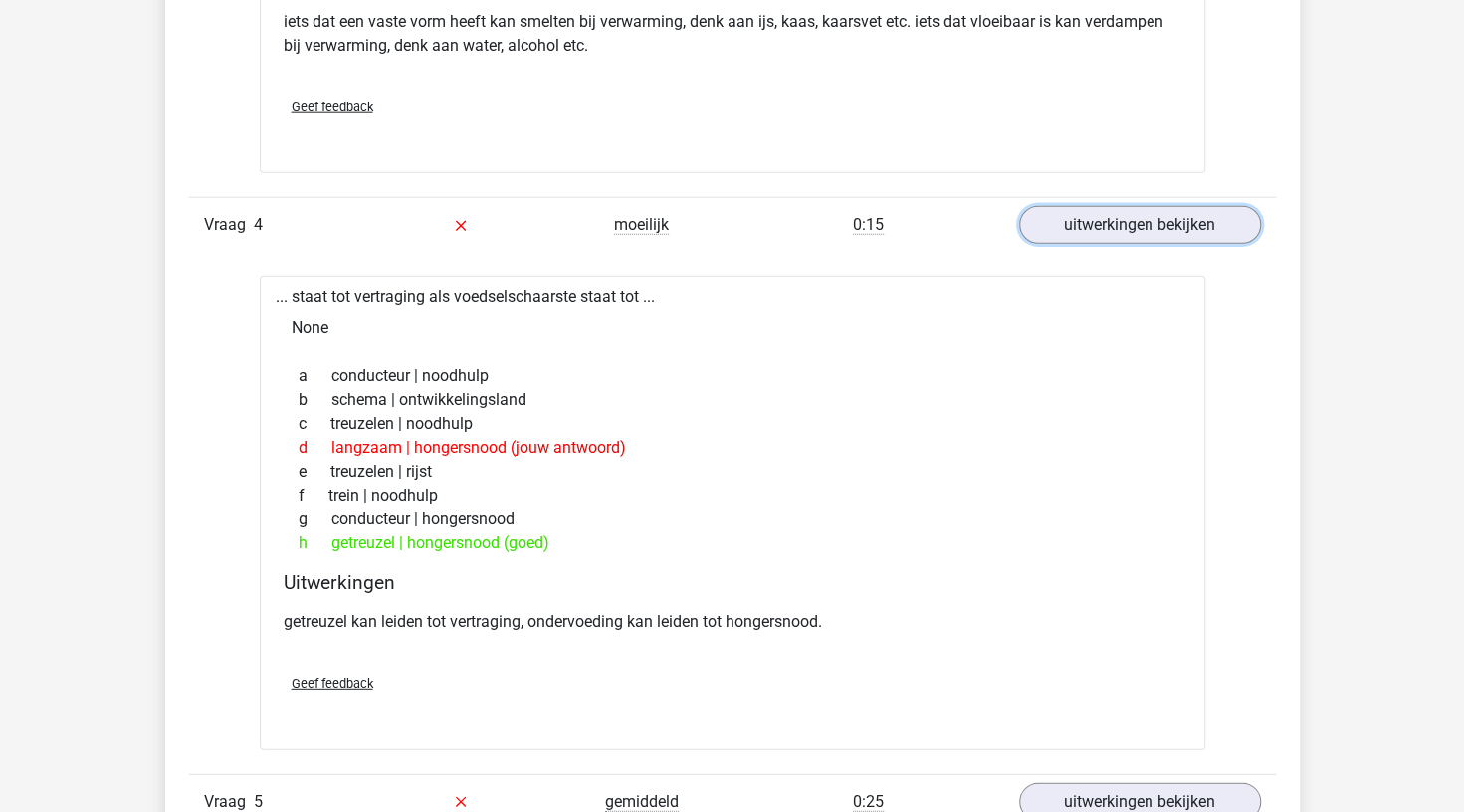 scroll, scrollTop: 2855, scrollLeft: 0, axis: vertical 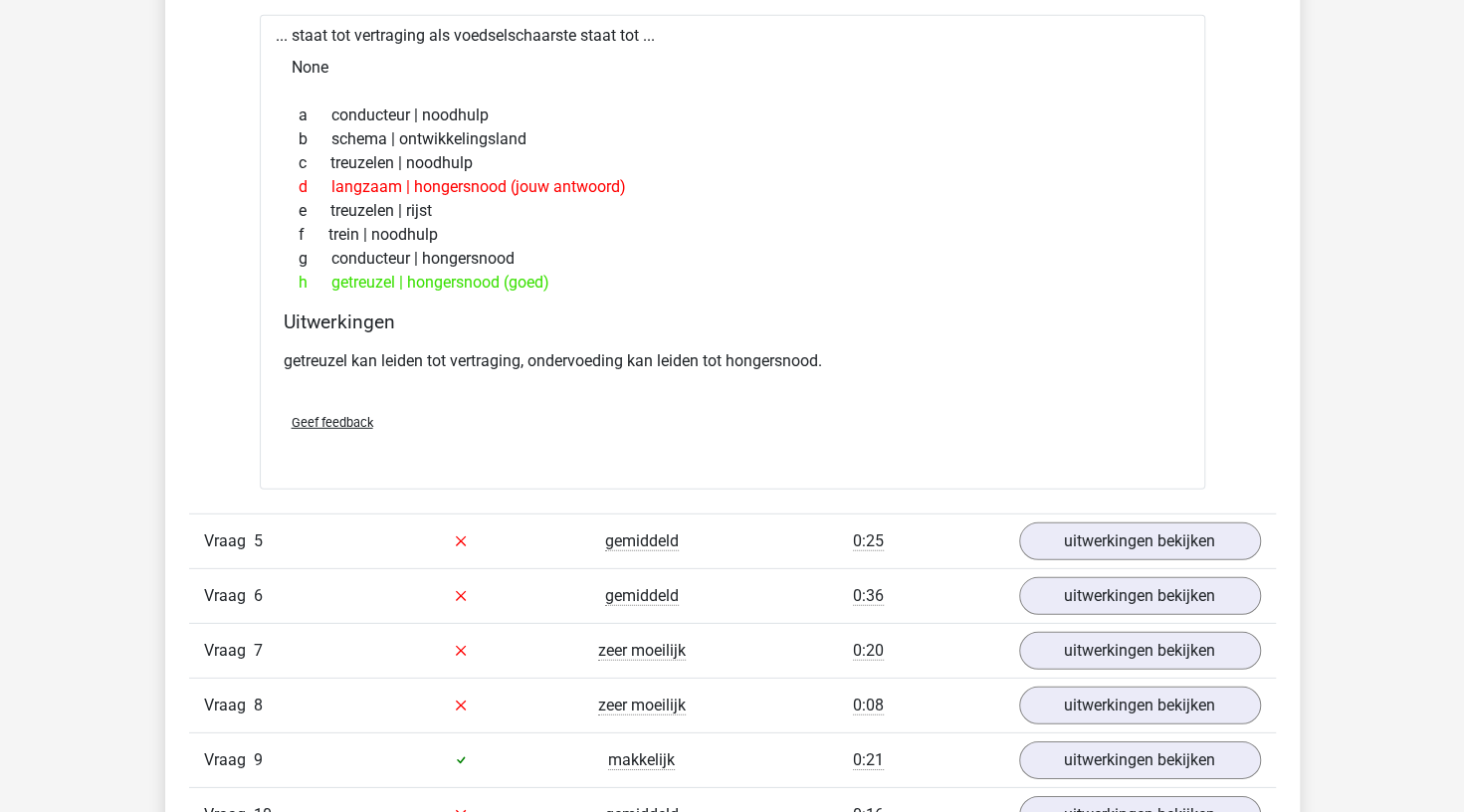 click on "0:25" at bounding box center [868, 541] 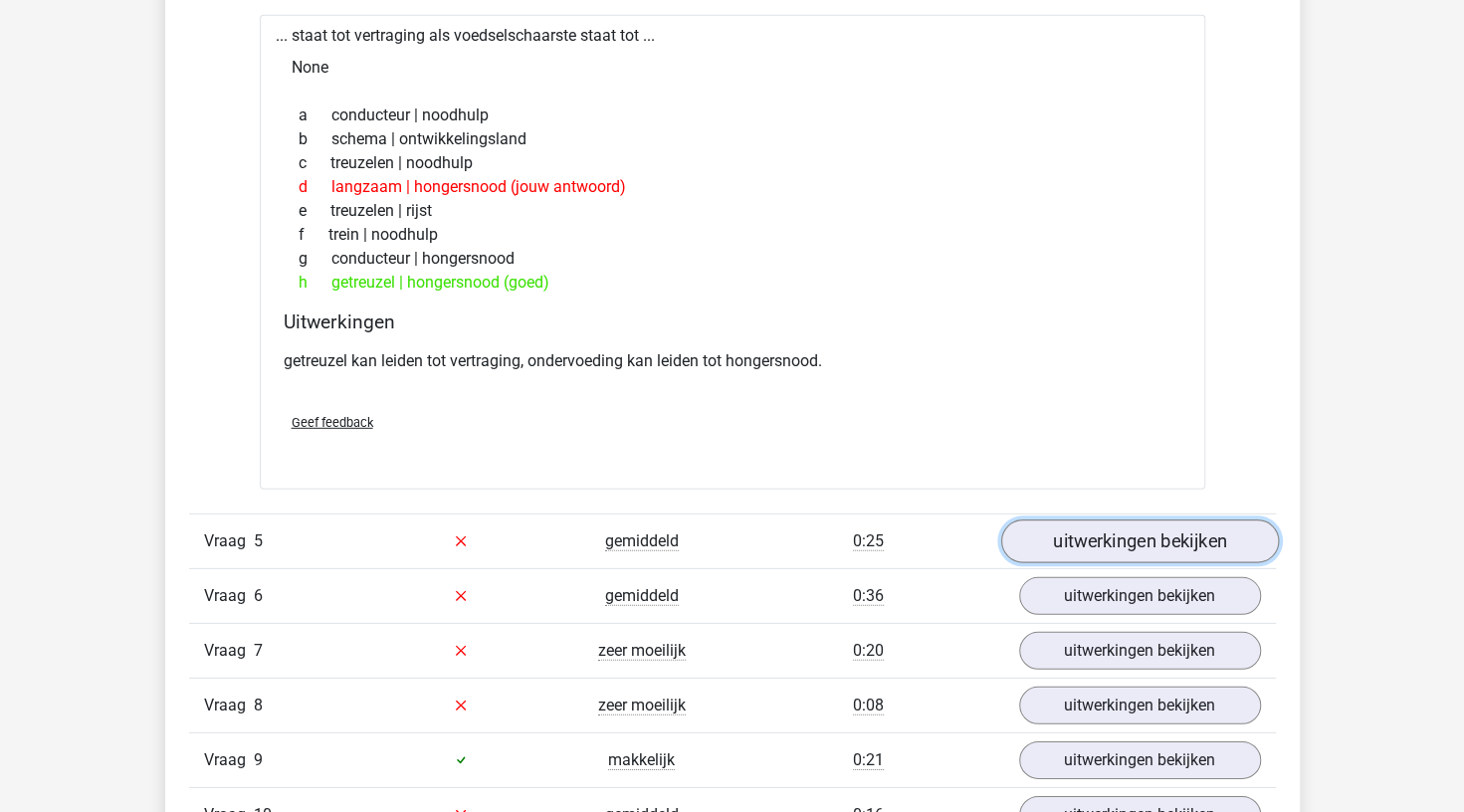 click on "uitwerkingen bekijken" at bounding box center (1139, 541) 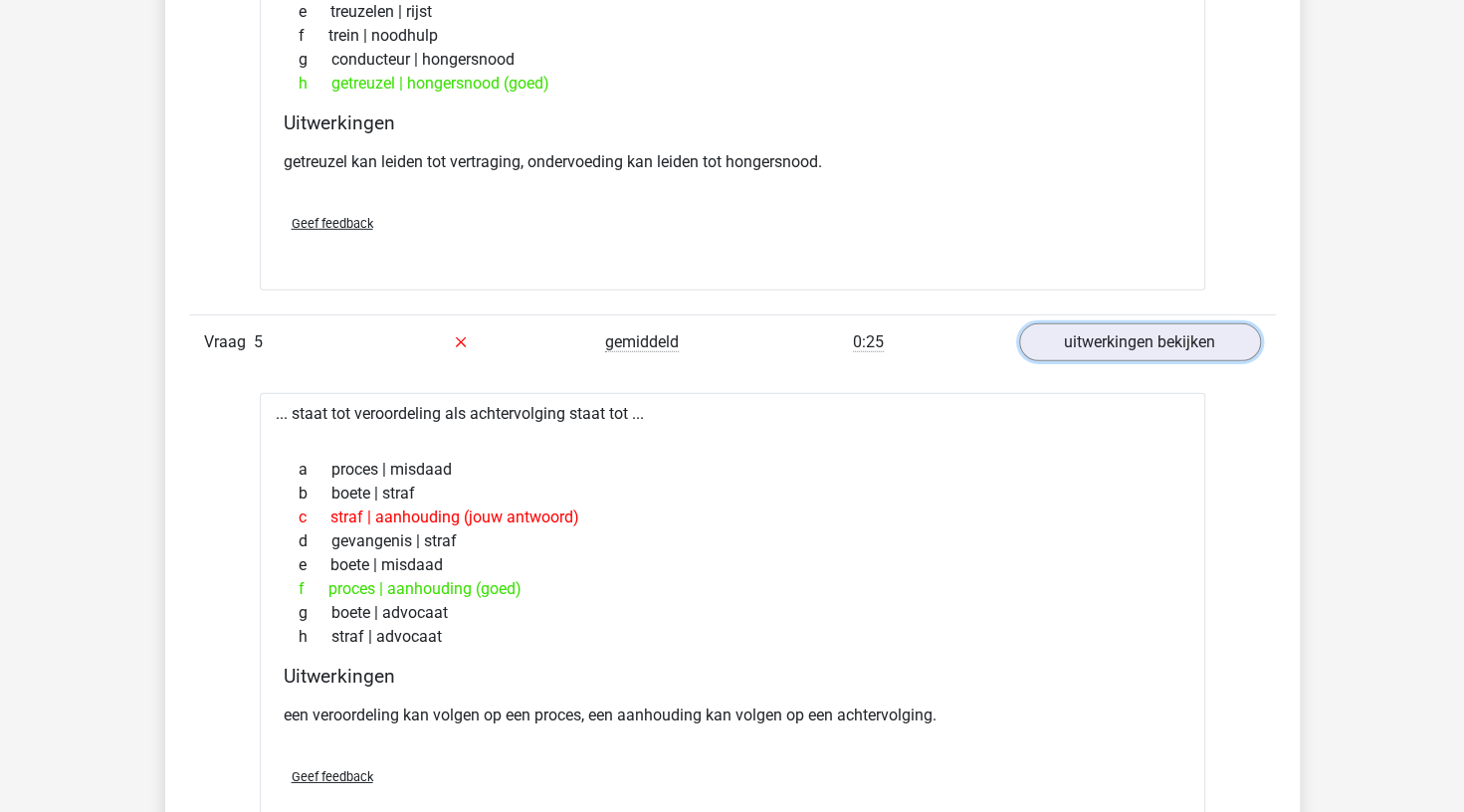 scroll, scrollTop: 3316, scrollLeft: 0, axis: vertical 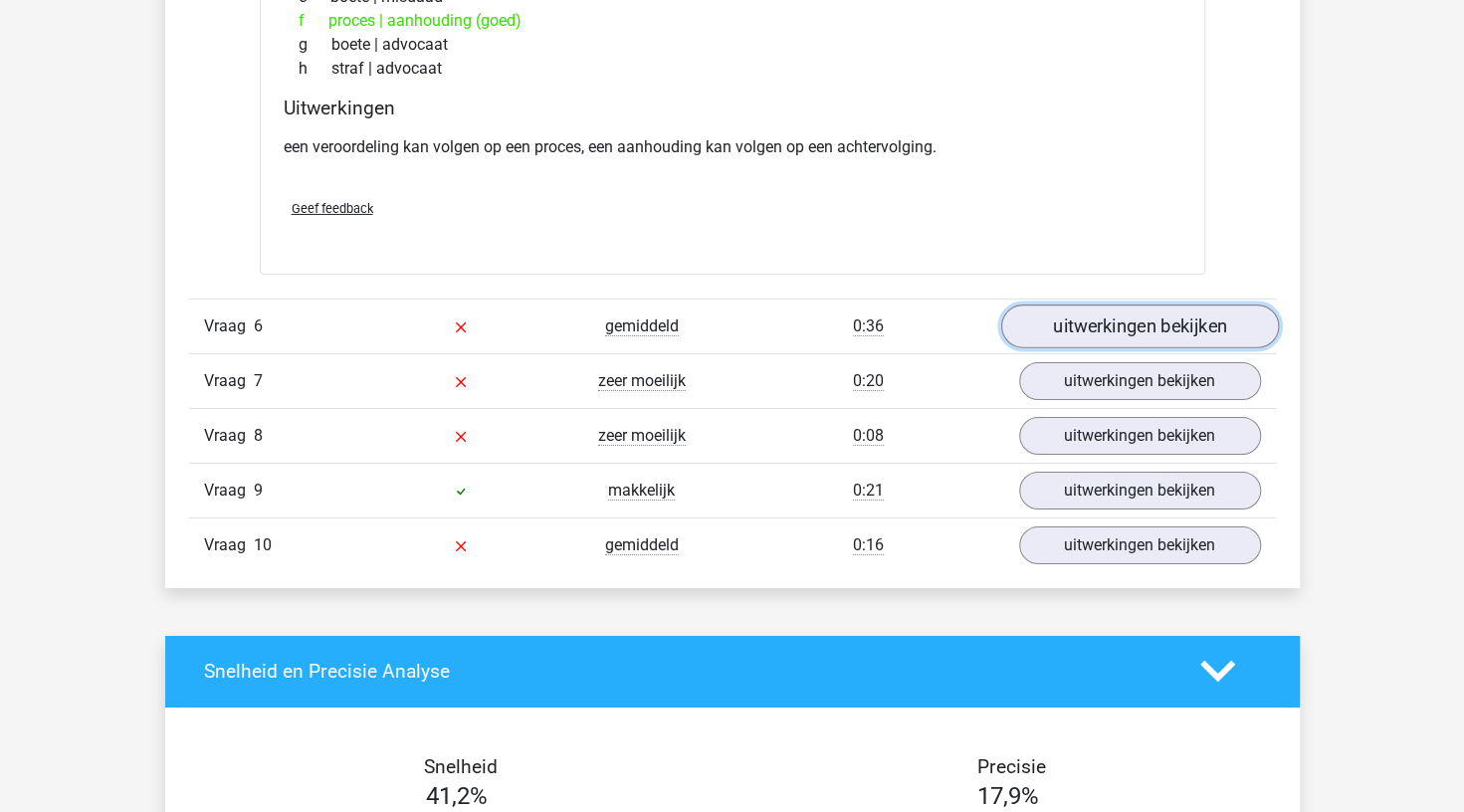 click on "uitwerkingen bekijken" at bounding box center [1139, 326] 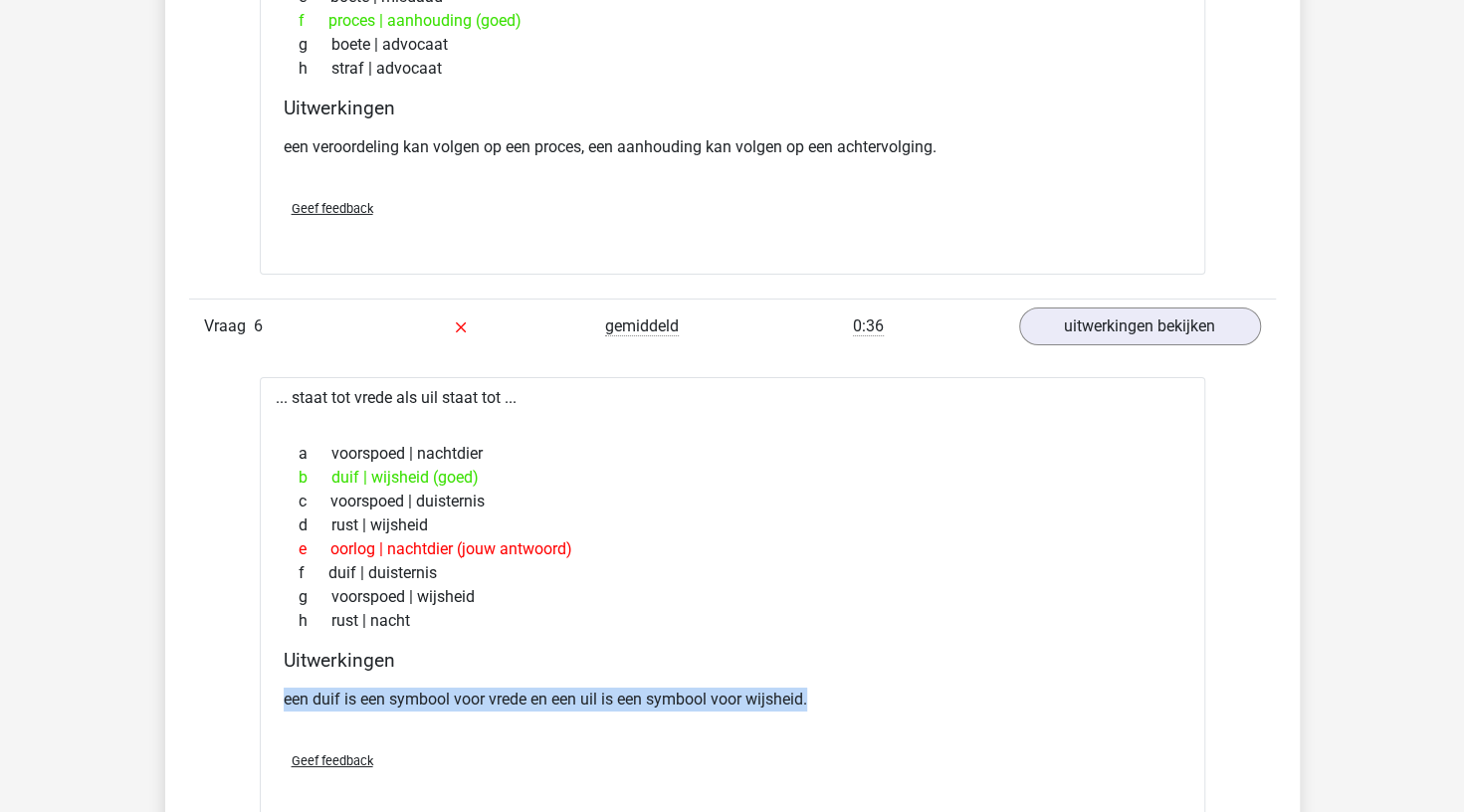 drag, startPoint x: 270, startPoint y: 688, endPoint x: 860, endPoint y: 685, distance: 590.00763 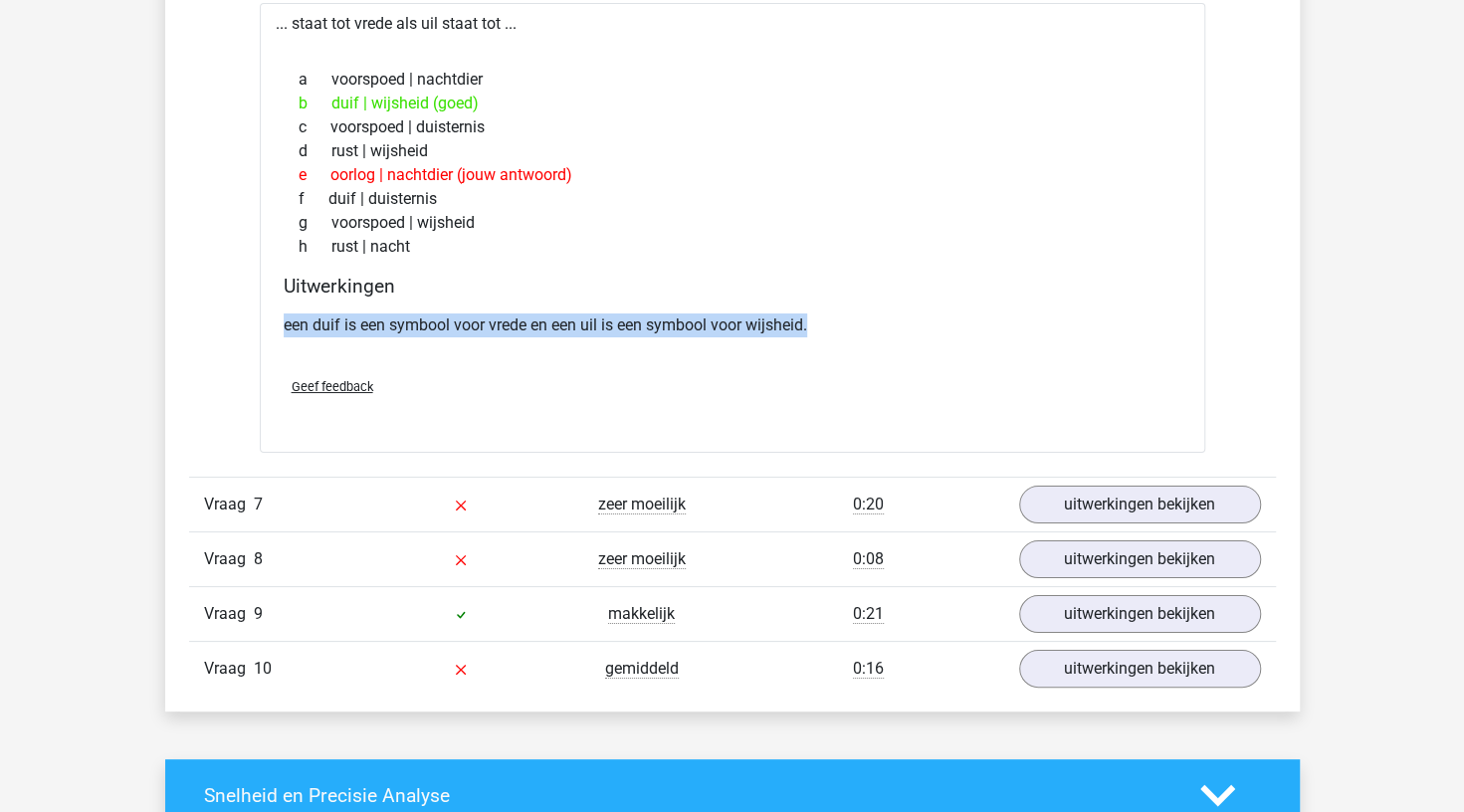 scroll, scrollTop: 4391, scrollLeft: 0, axis: vertical 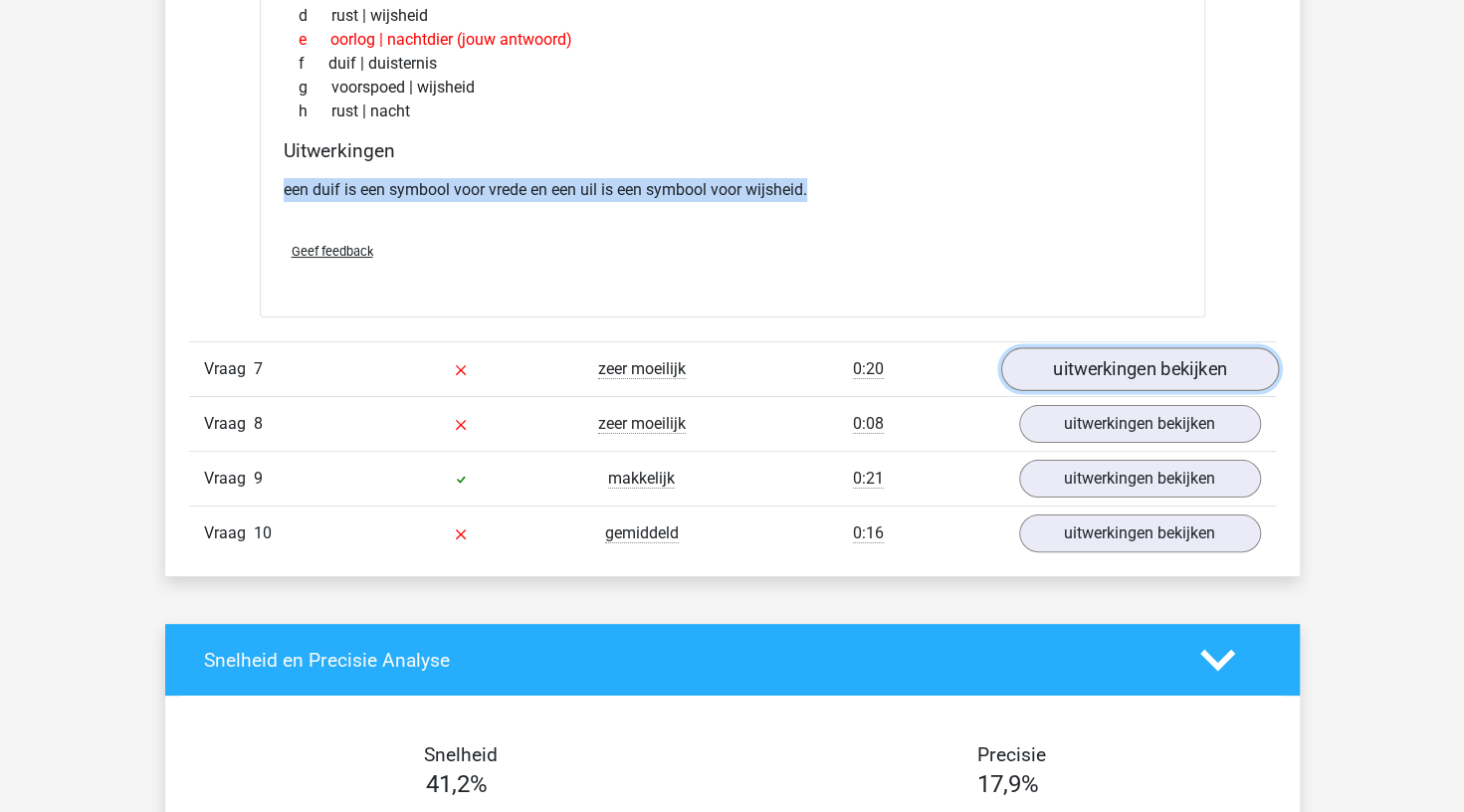 click on "uitwerkingen bekijken" at bounding box center [1139, 369] 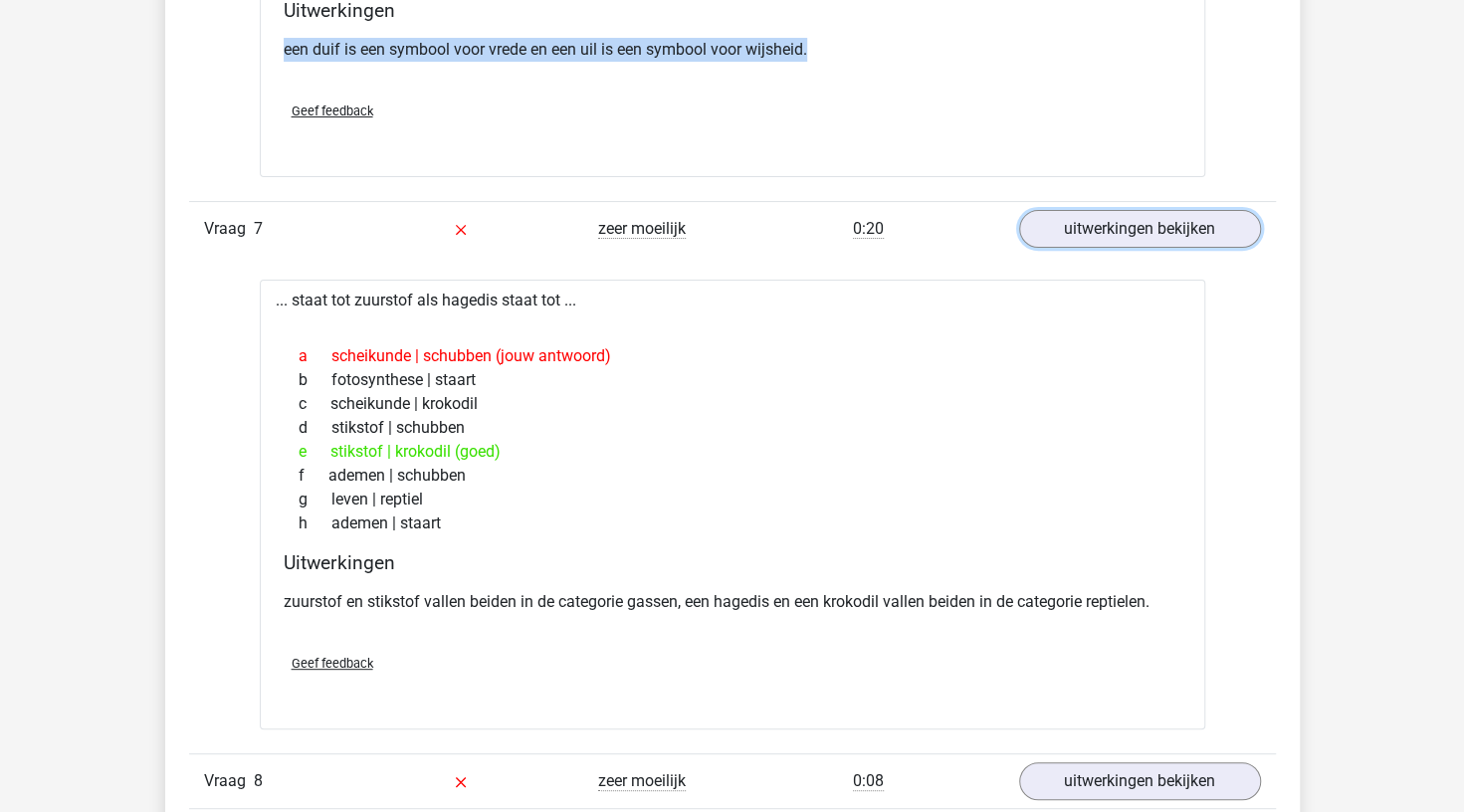scroll, scrollTop: 4533, scrollLeft: 0, axis: vertical 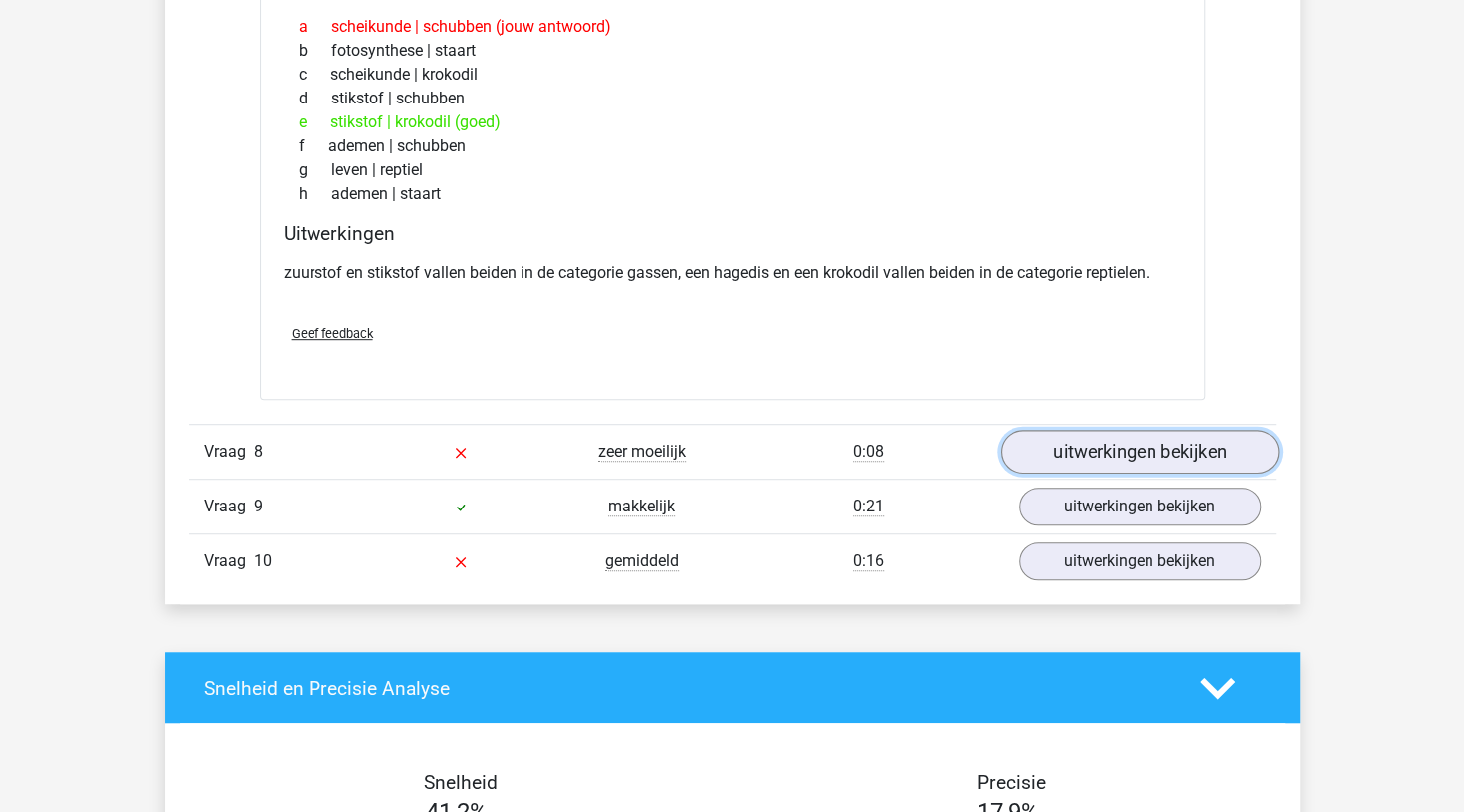 click on "uitwerkingen bekijken" at bounding box center [1139, 452] 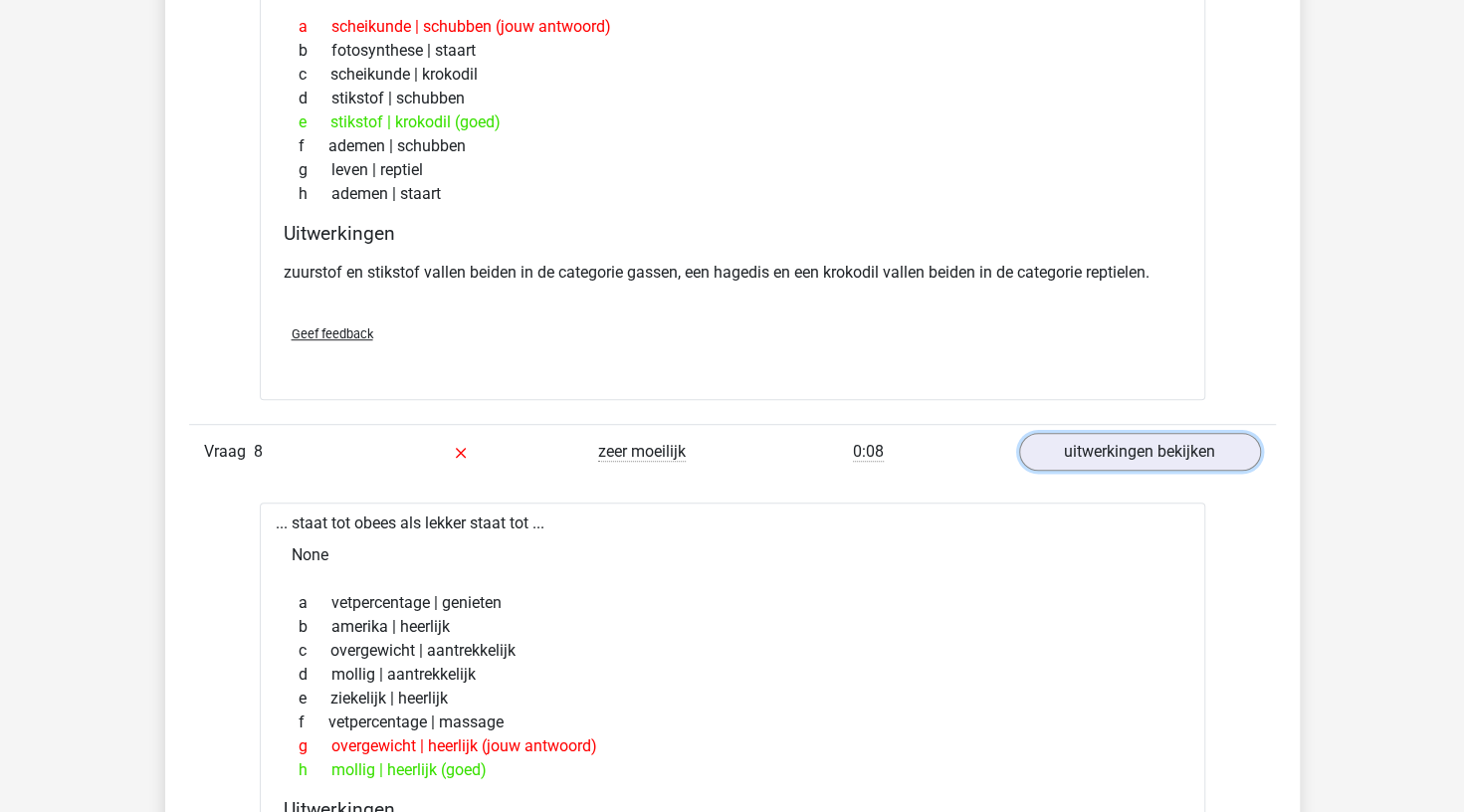 scroll, scrollTop: 5144, scrollLeft: 0, axis: vertical 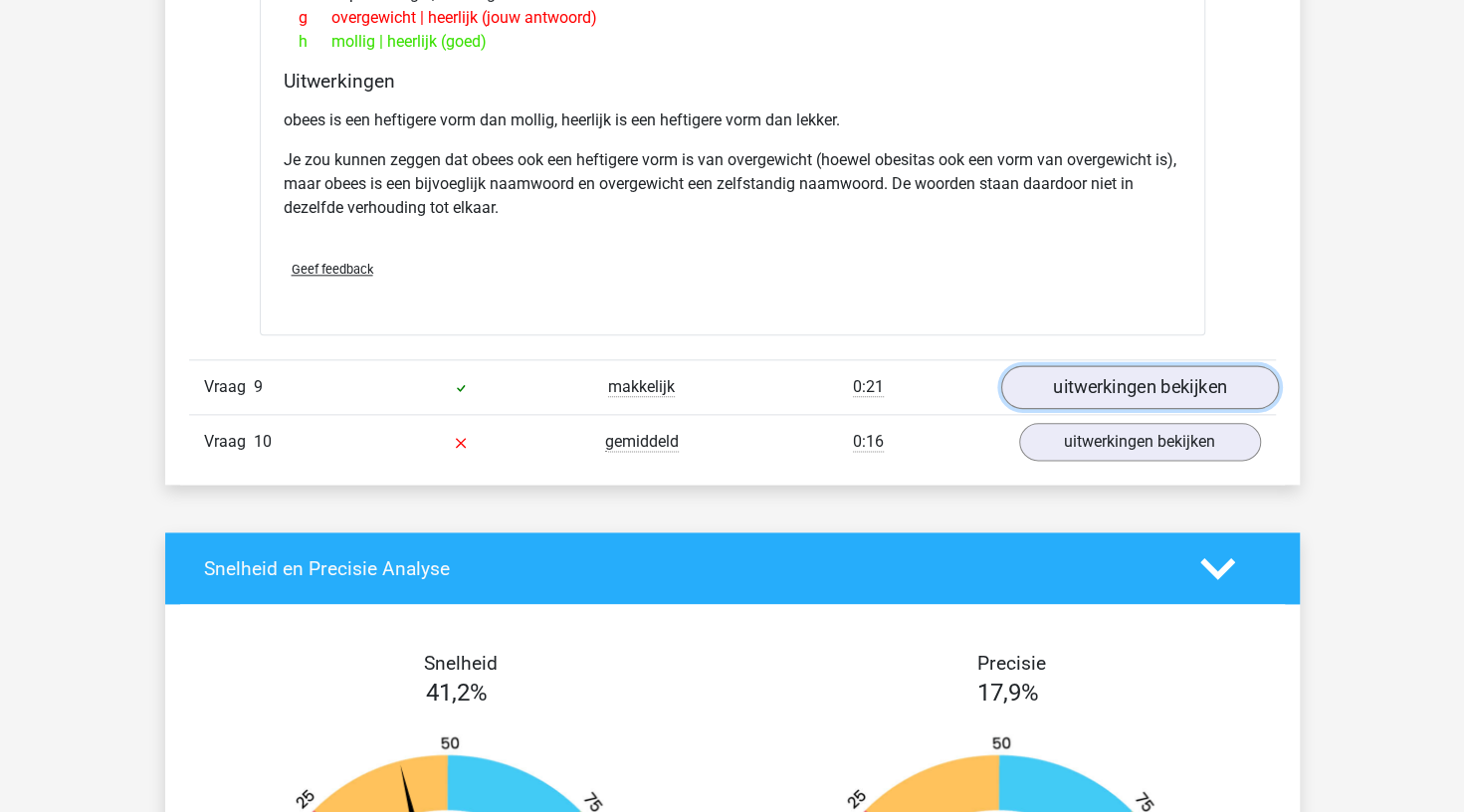 click on "uitwerkingen bekijken" at bounding box center [1139, 388] 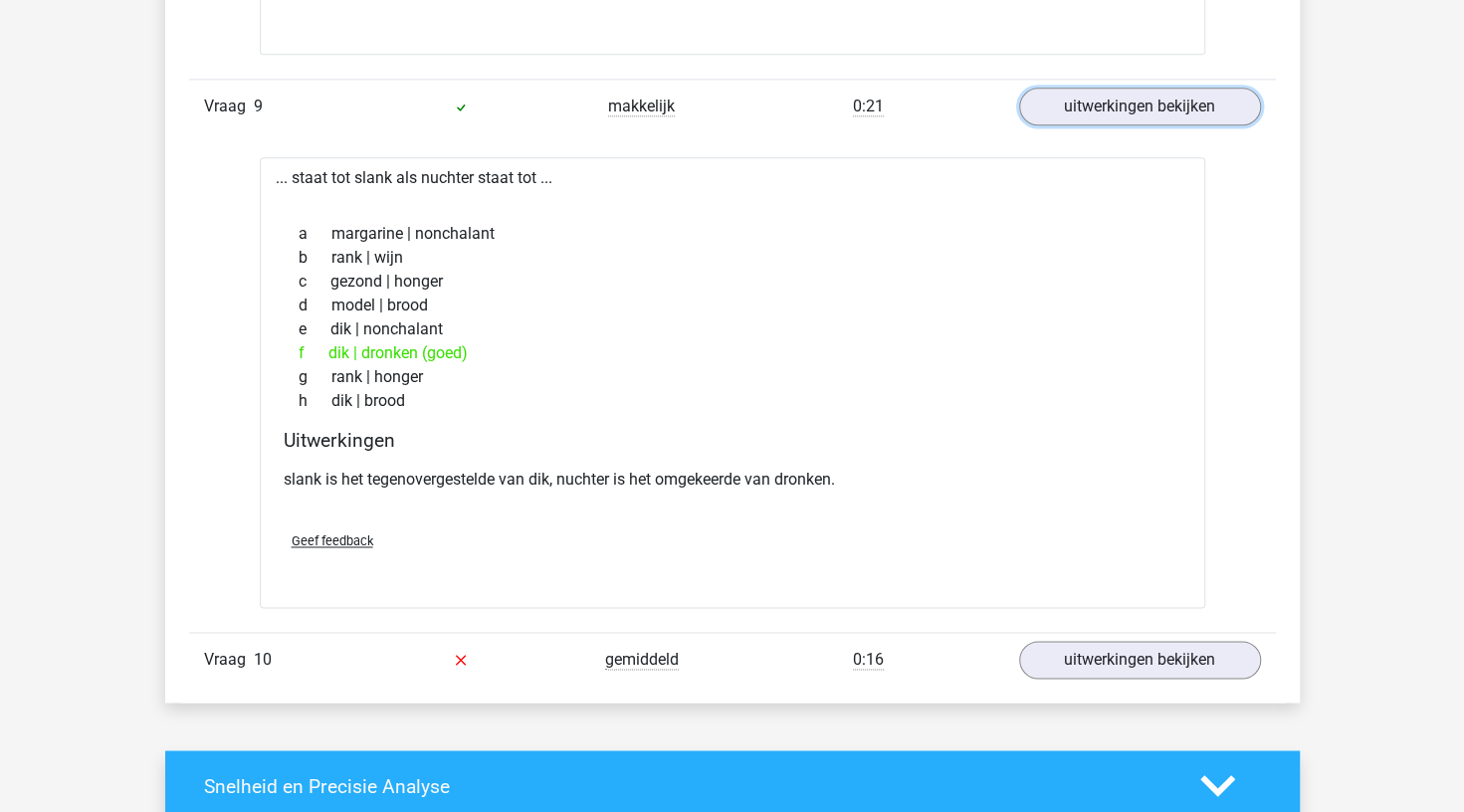 scroll, scrollTop: 5938, scrollLeft: 0, axis: vertical 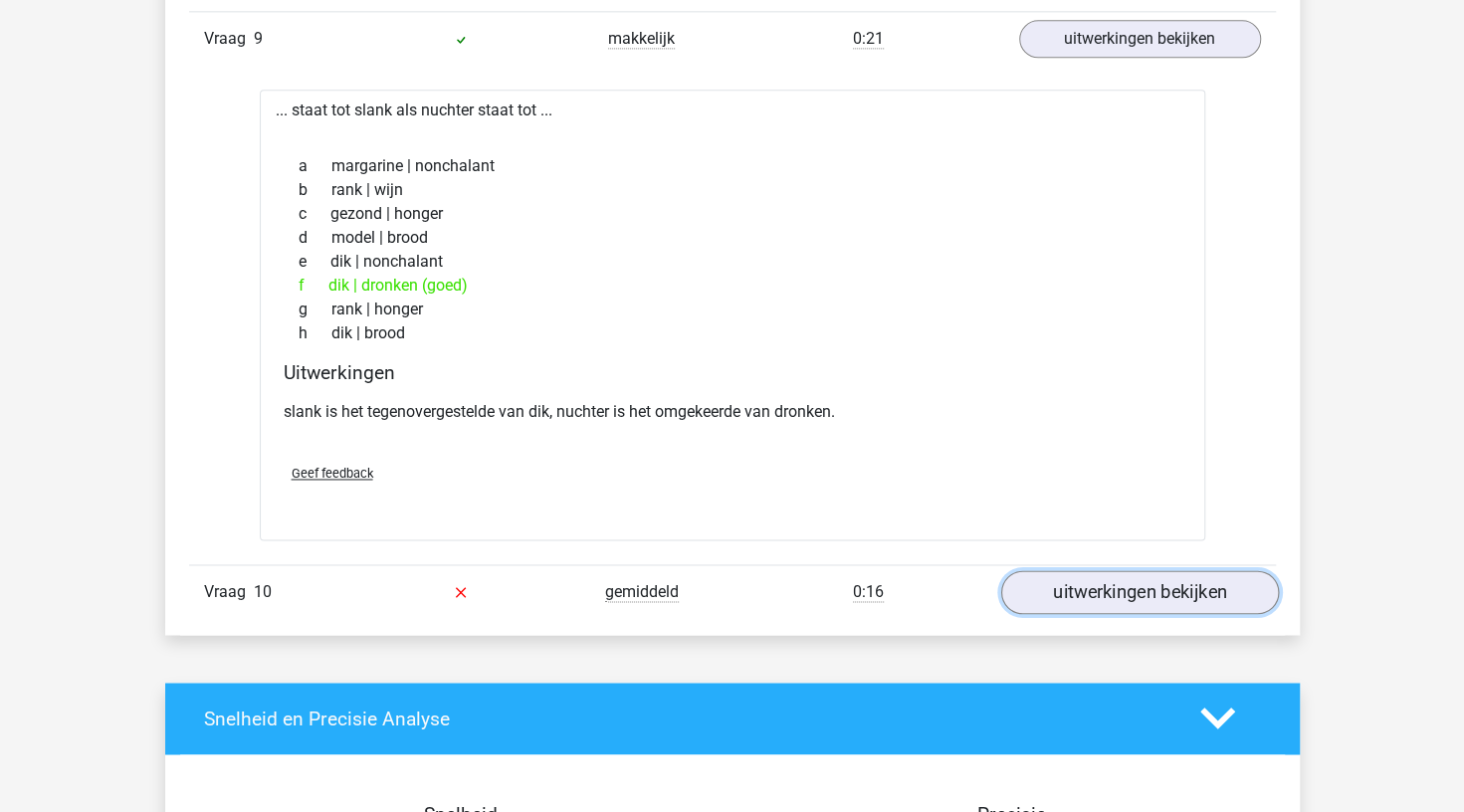 click on "uitwerkingen bekijken" at bounding box center (1139, 592) 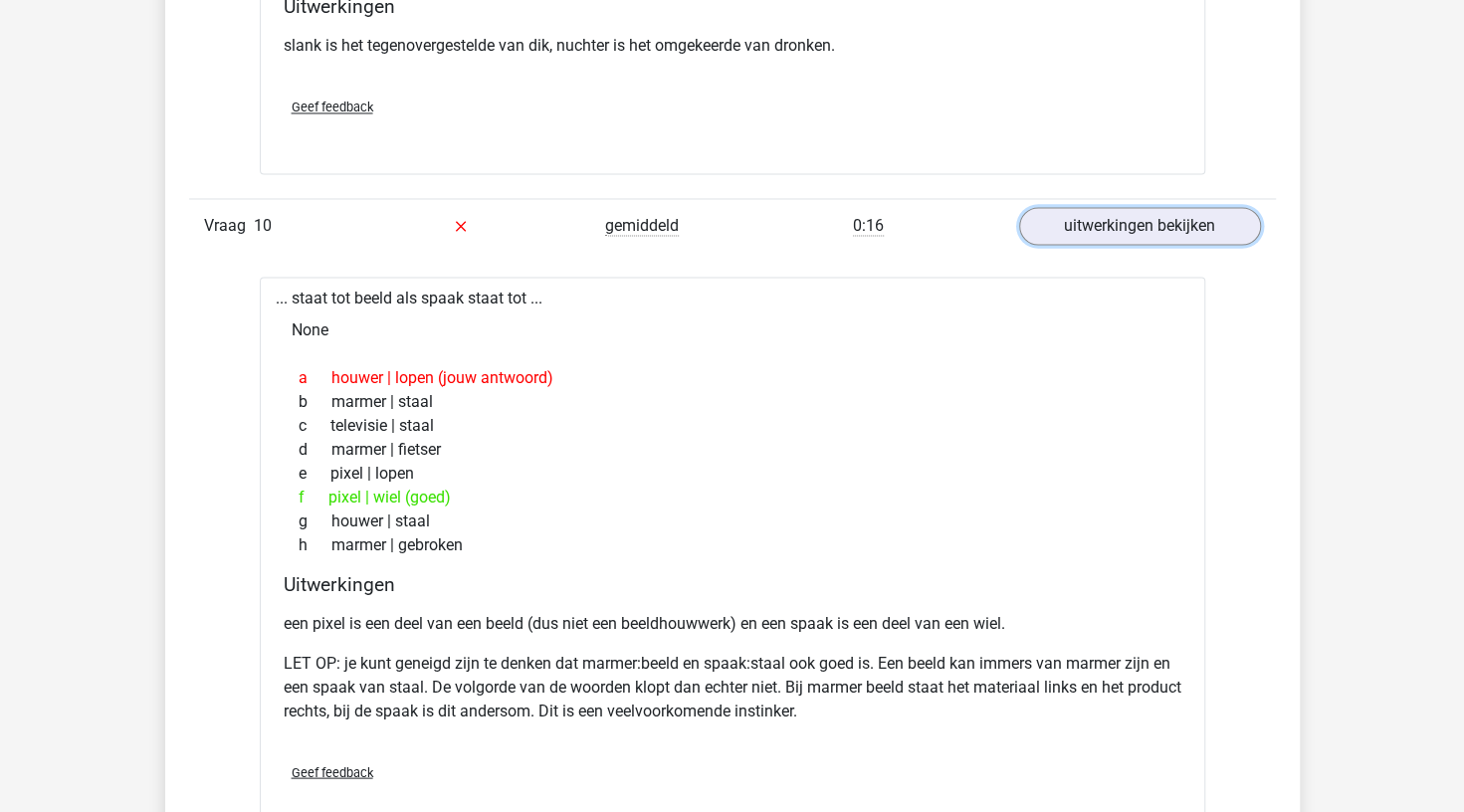 scroll, scrollTop: 6311, scrollLeft: 0, axis: vertical 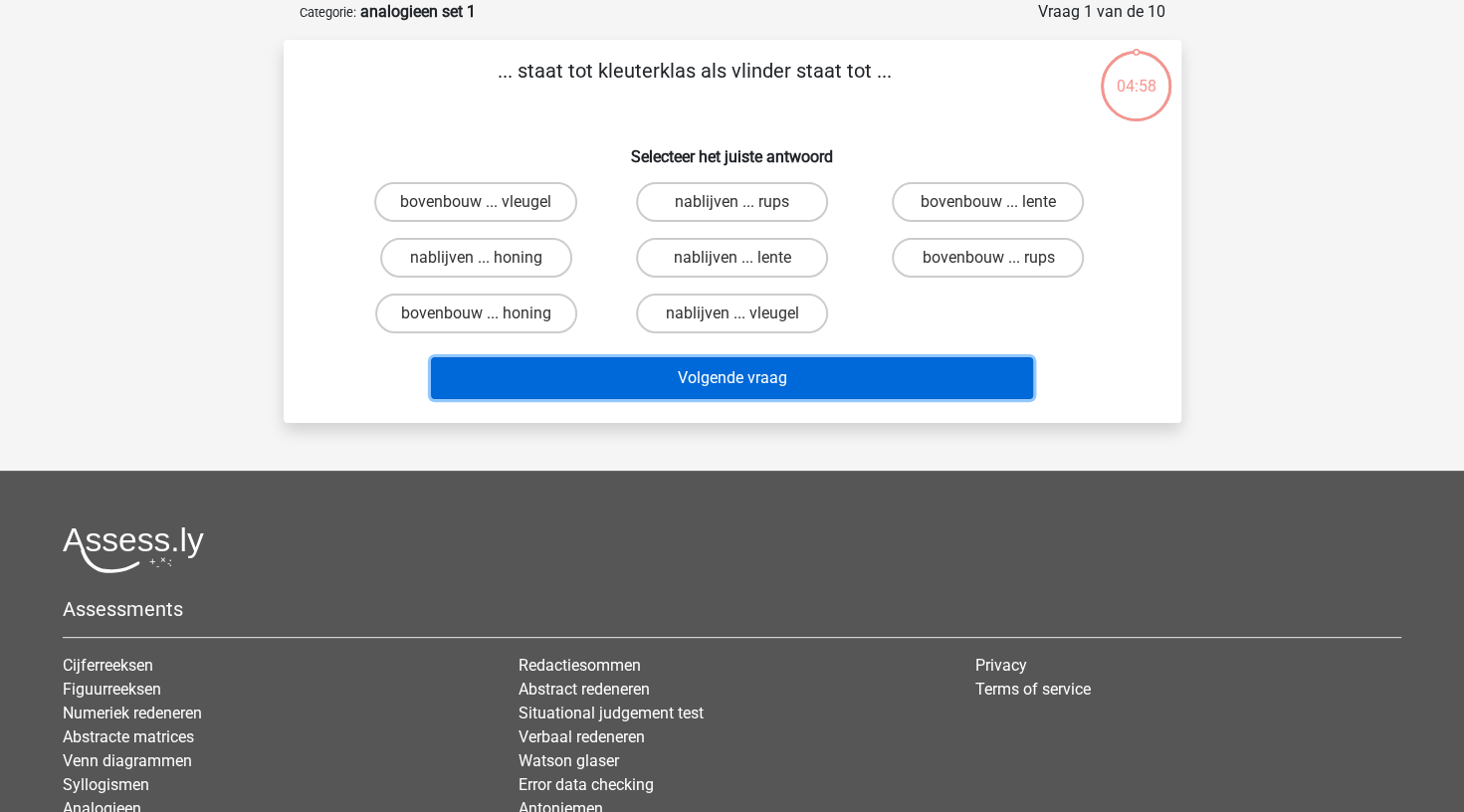 click on "Volgende vraag" at bounding box center (732, 378) 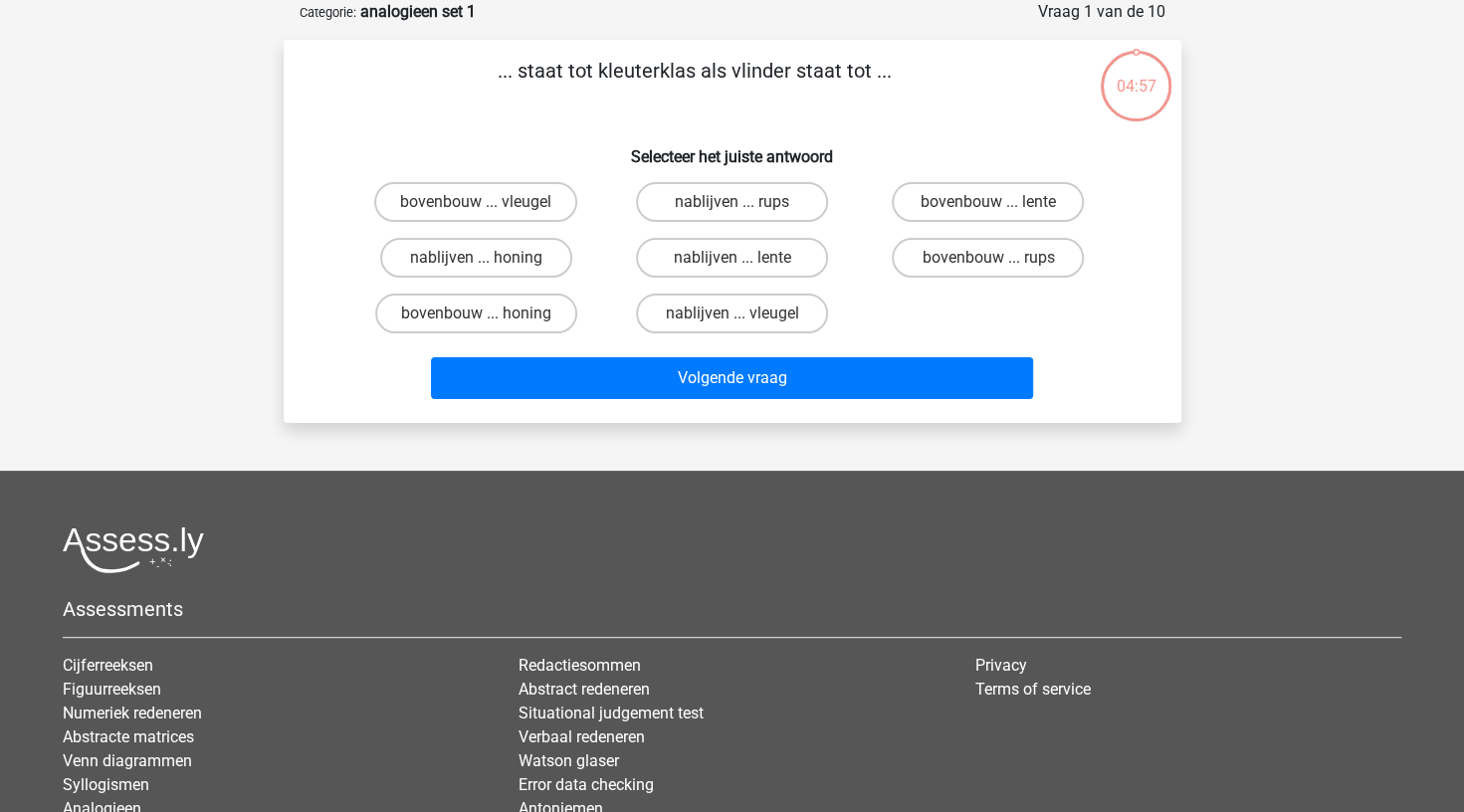 scroll, scrollTop: 0, scrollLeft: 0, axis: both 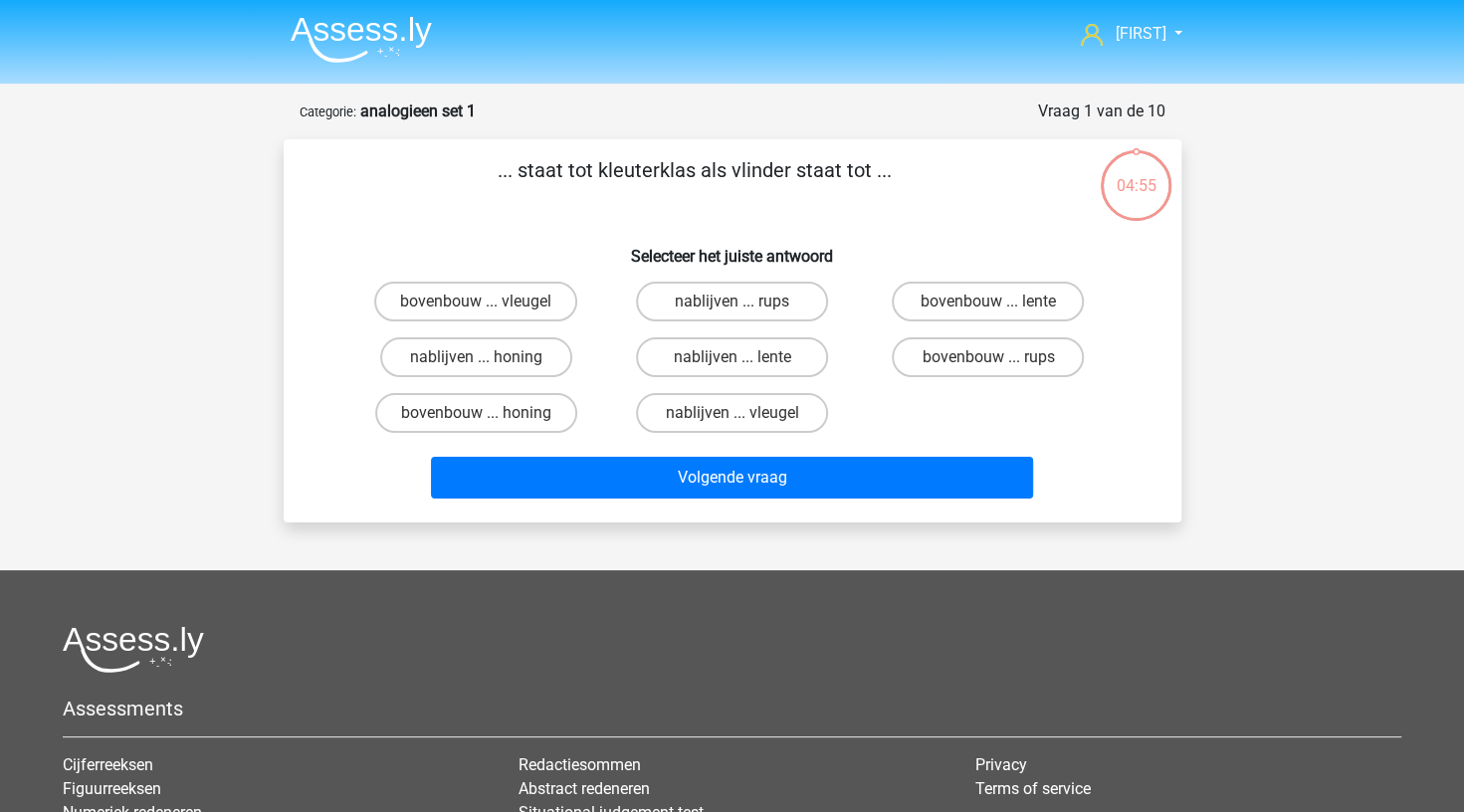 click at bounding box center [361, 39] 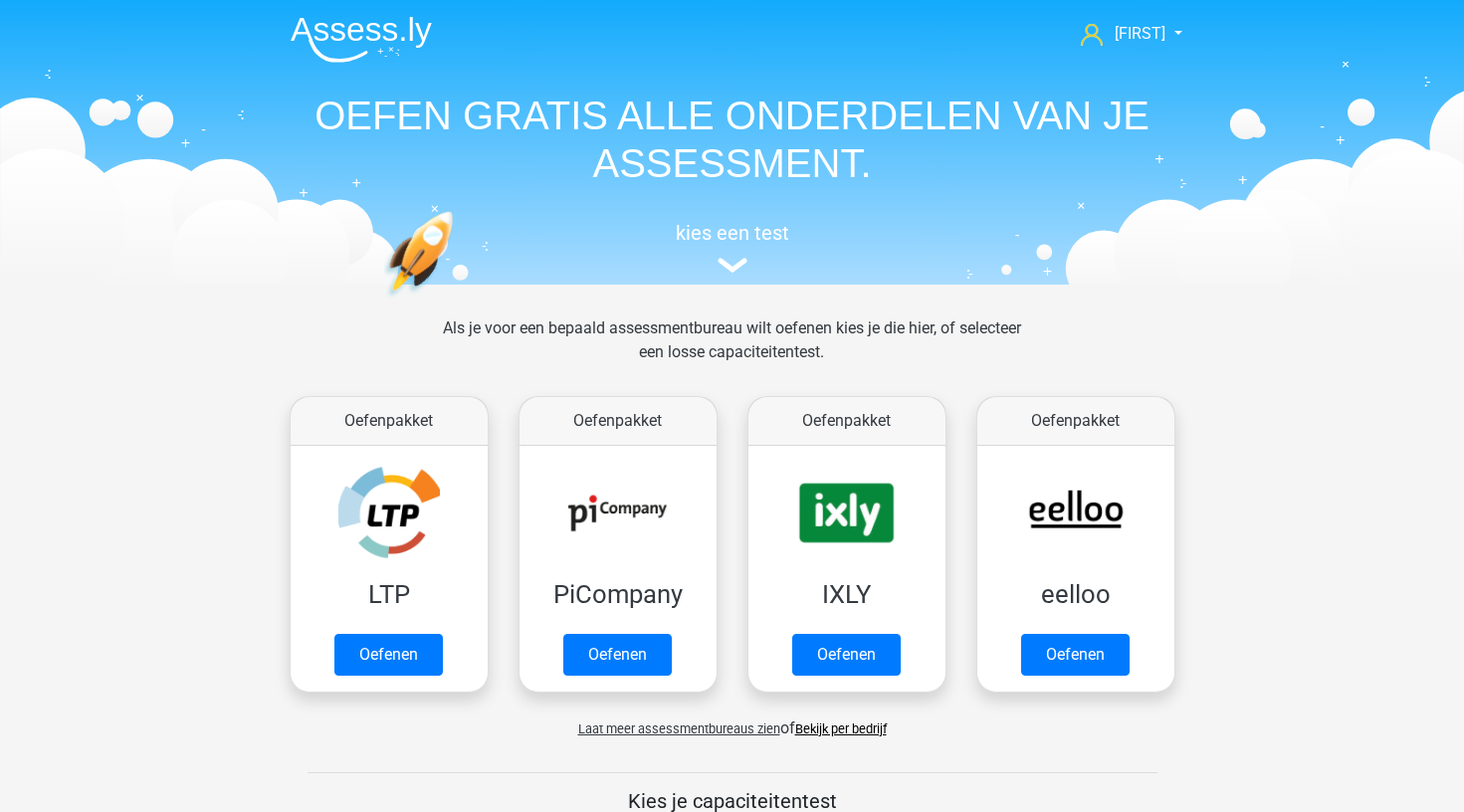 scroll, scrollTop: 0, scrollLeft: 0, axis: both 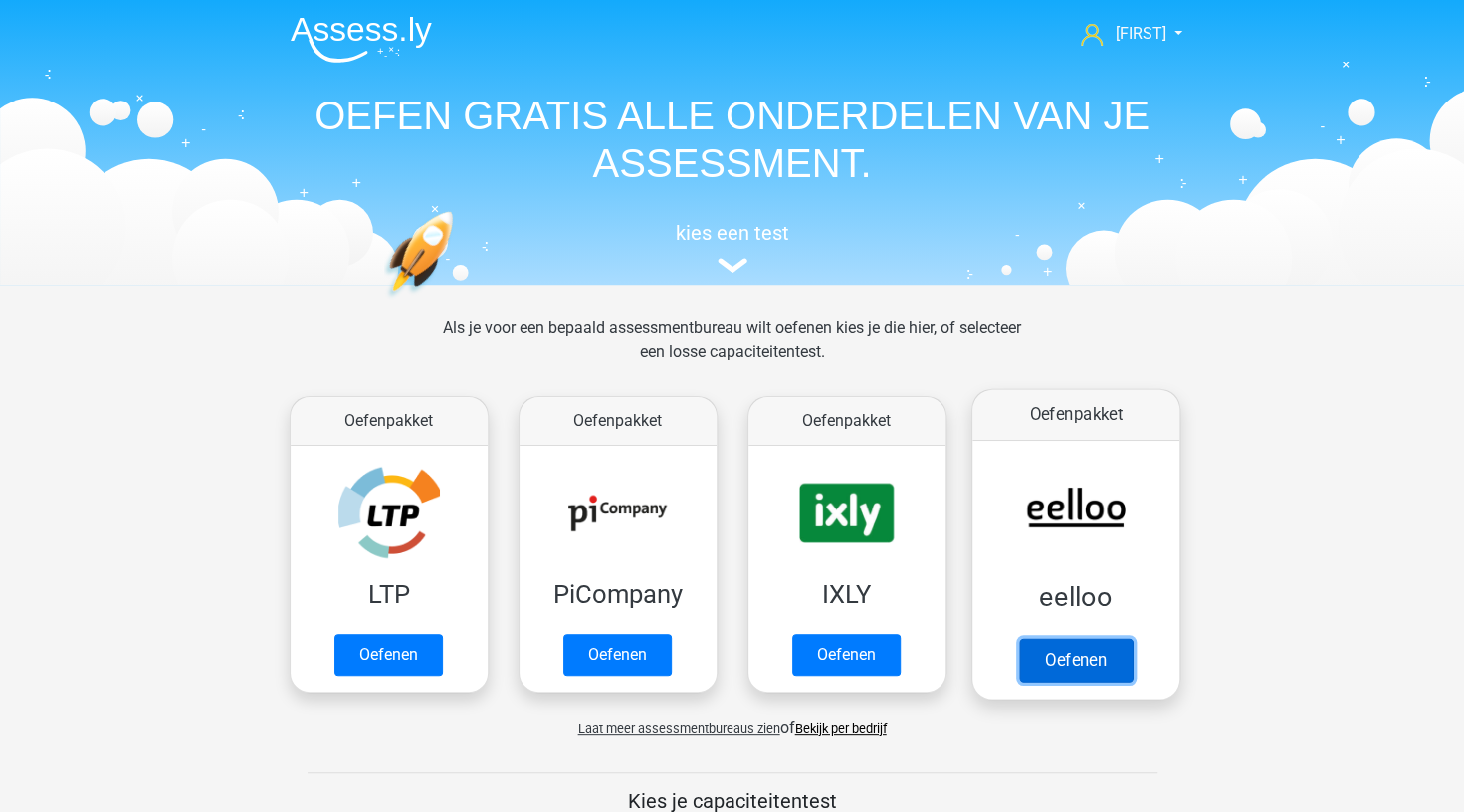 click on "Oefenen" at bounding box center [1075, 660] 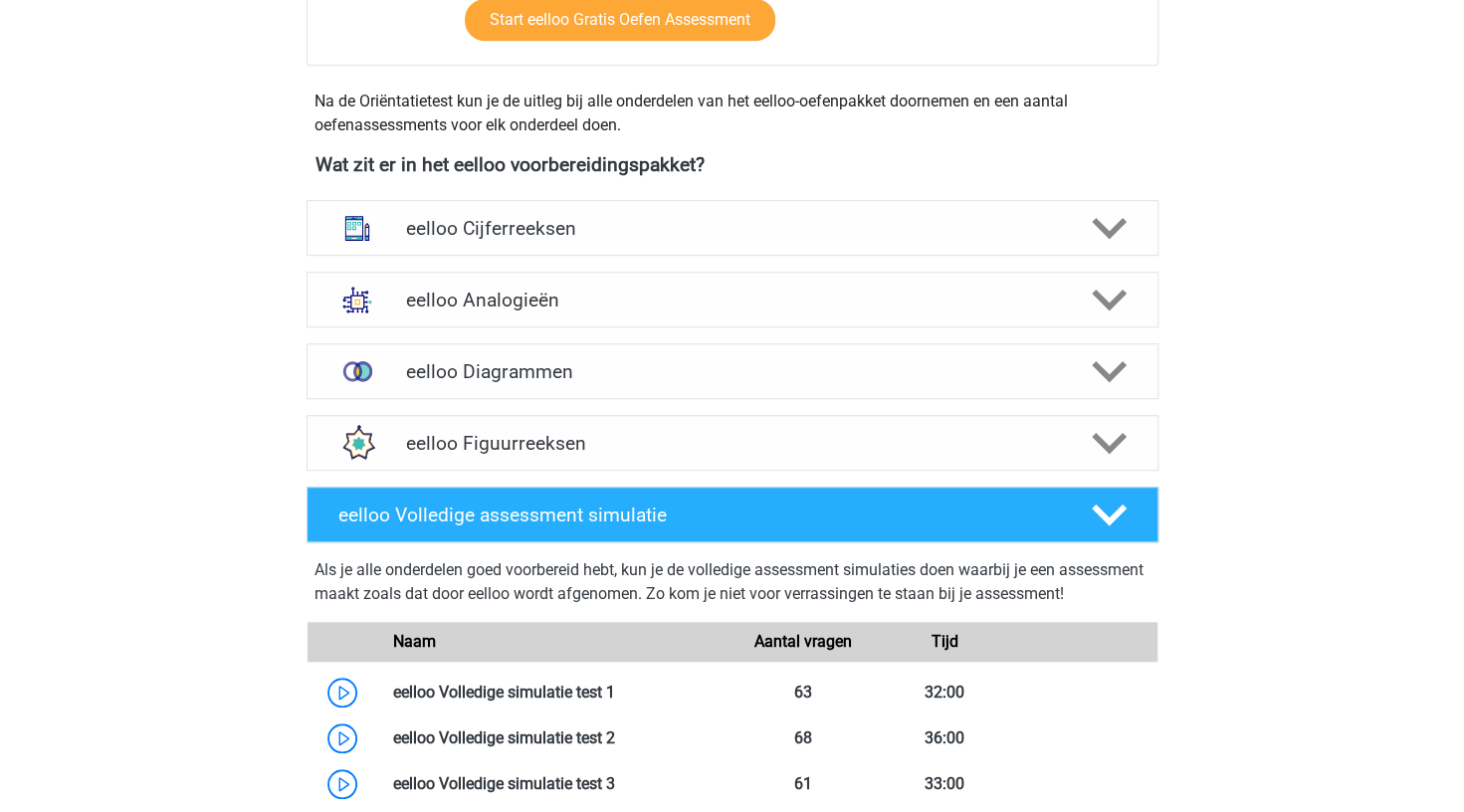scroll, scrollTop: 626, scrollLeft: 0, axis: vertical 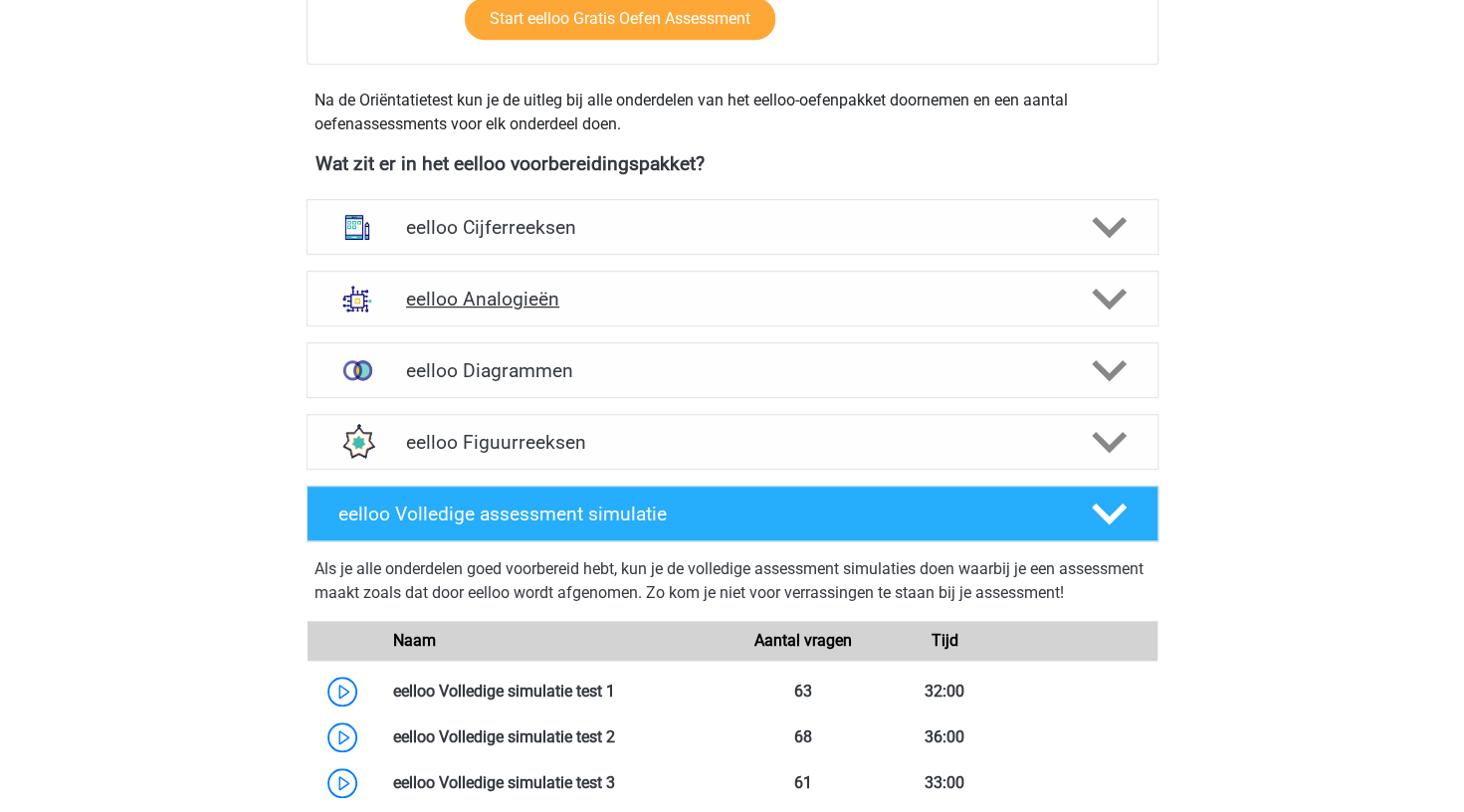 click on "eelloo Analogieën" at bounding box center [732, 299] 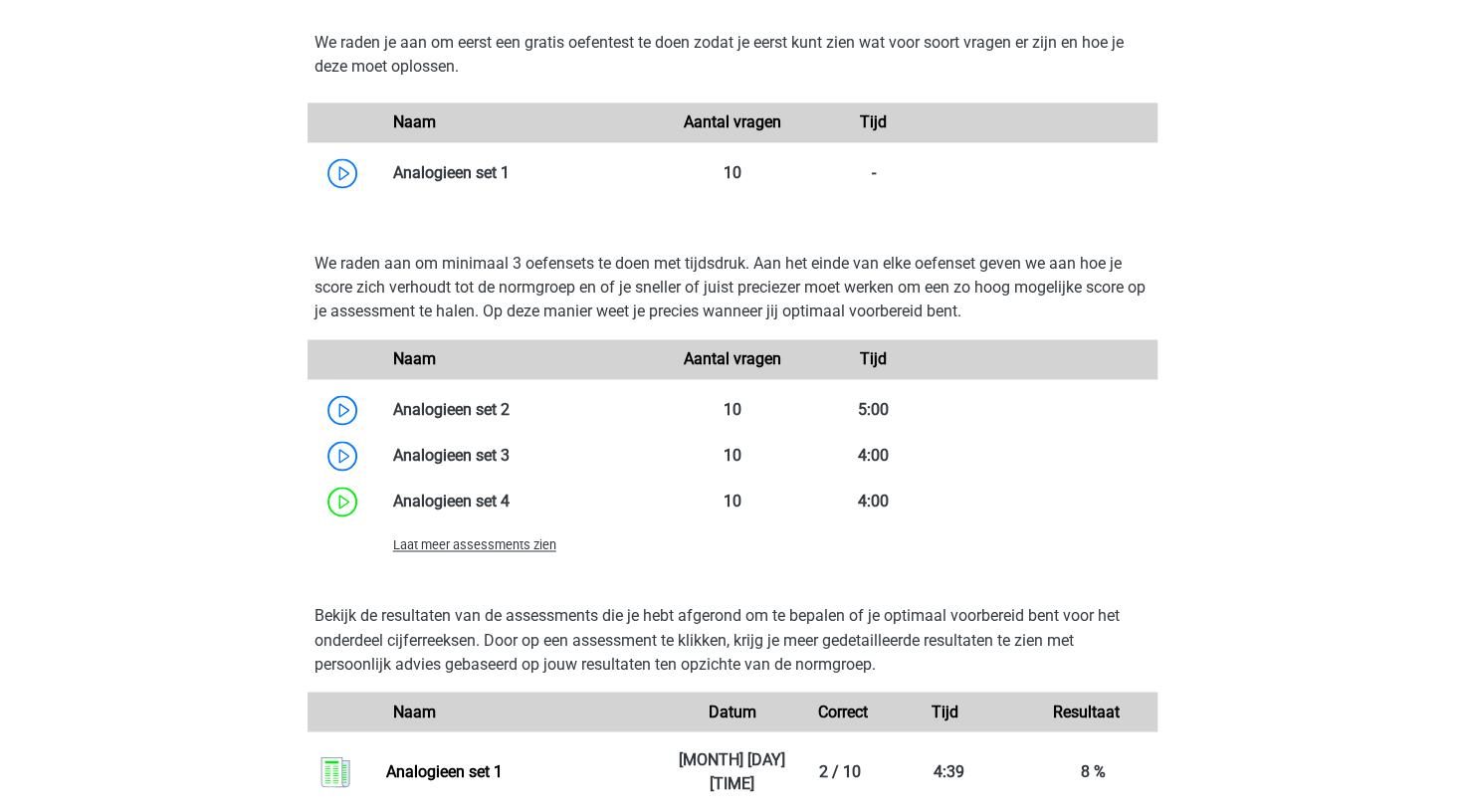 scroll, scrollTop: 1567, scrollLeft: 0, axis: vertical 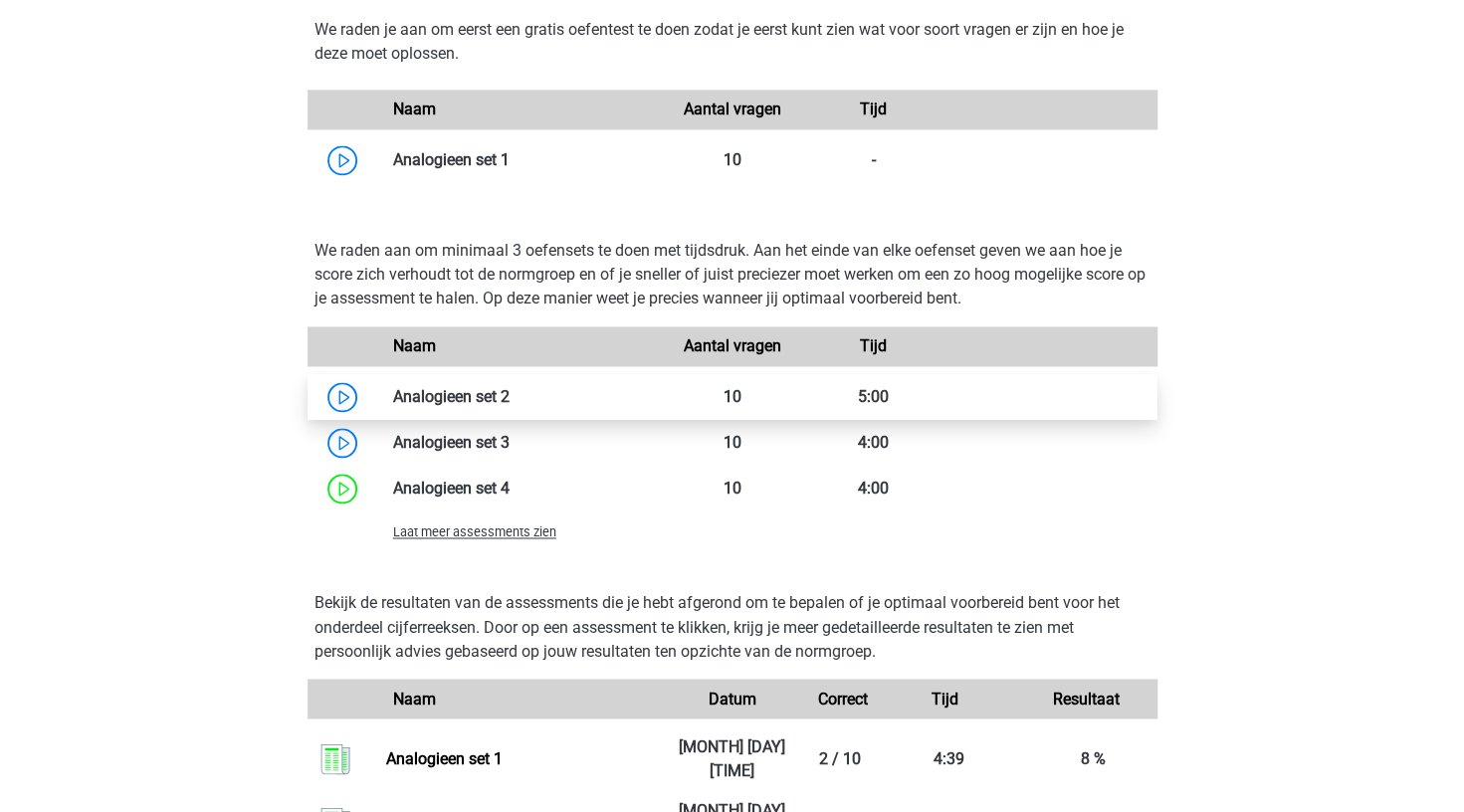 click at bounding box center (510, 396) 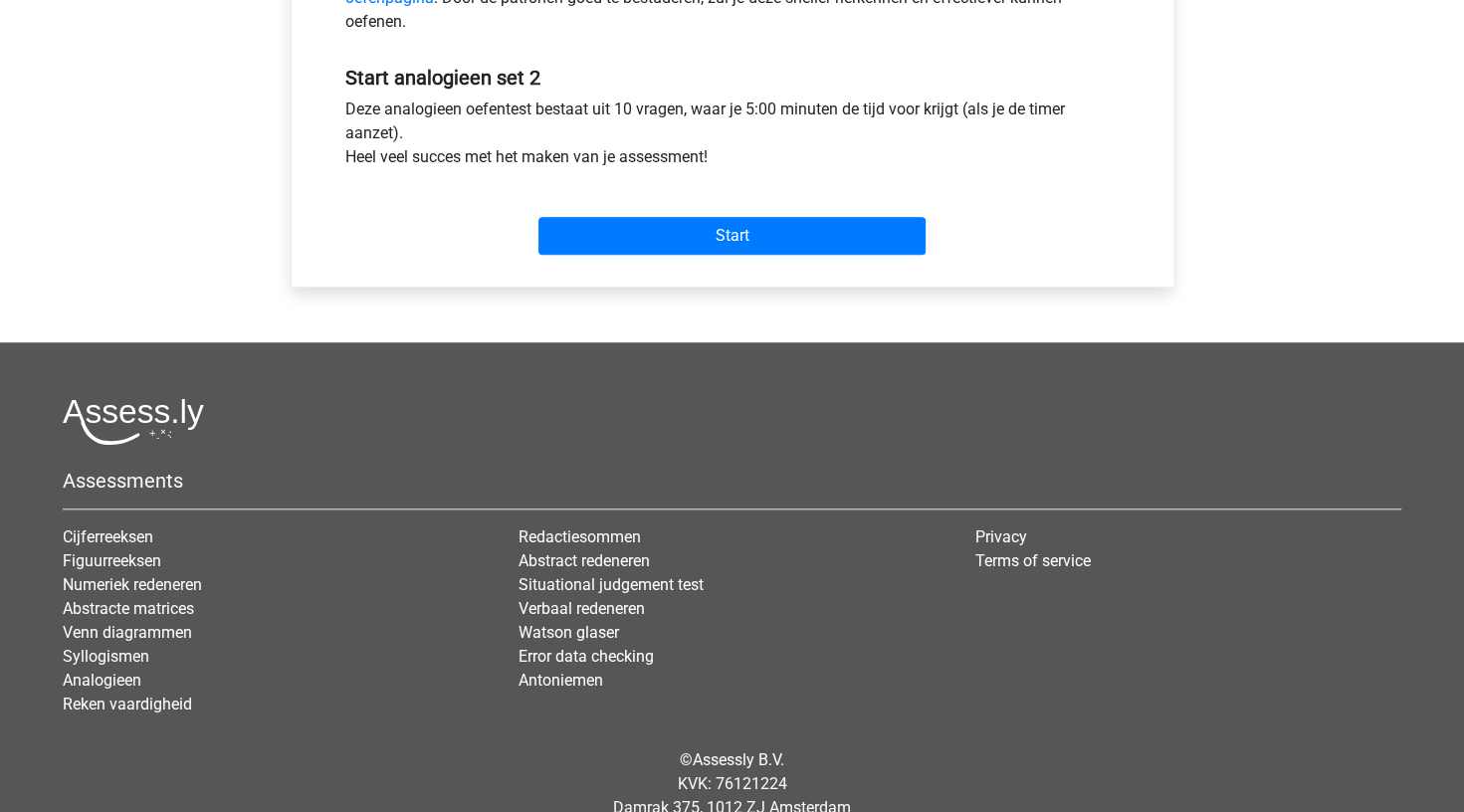 scroll, scrollTop: 707, scrollLeft: 0, axis: vertical 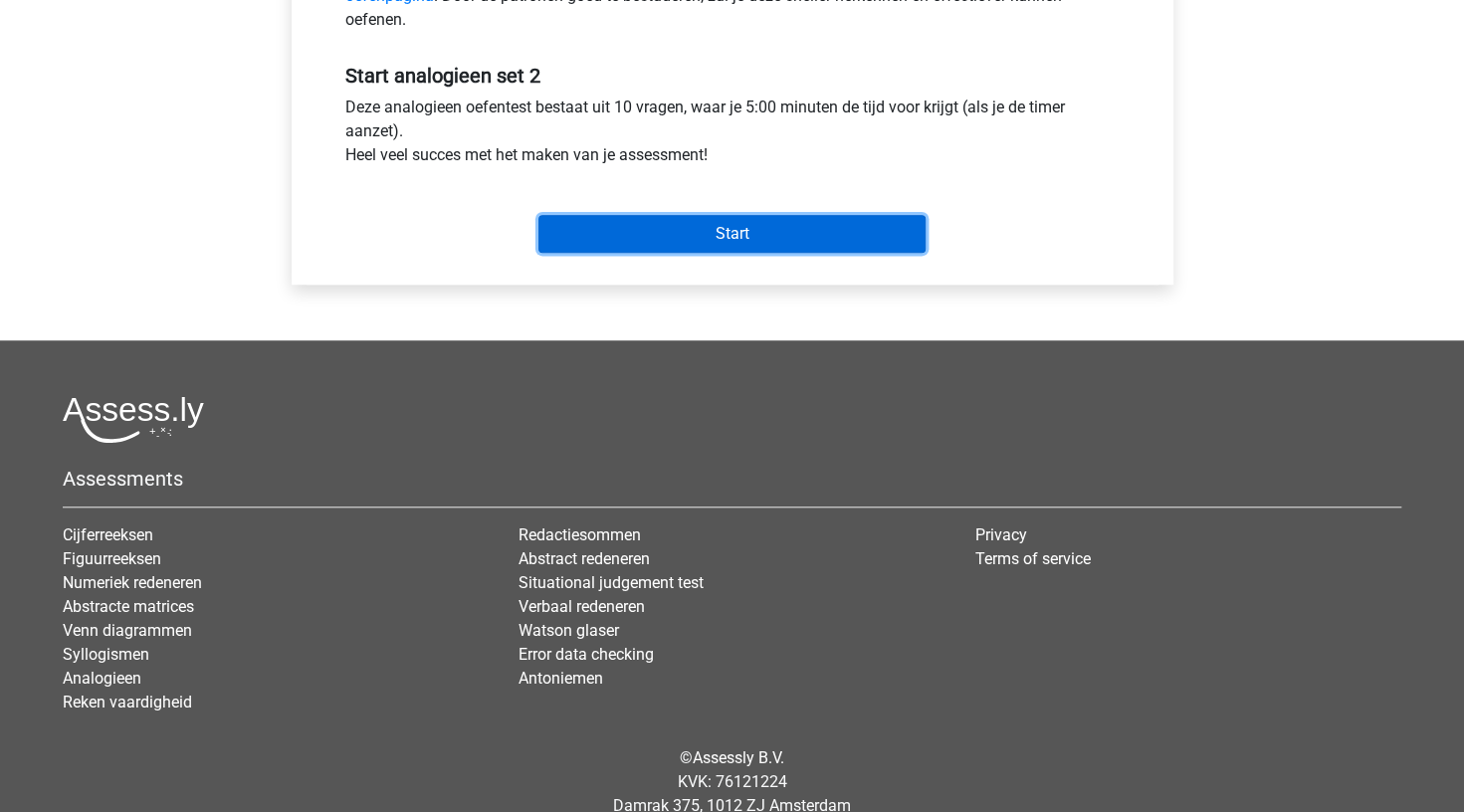 click on "Start" at bounding box center [732, 234] 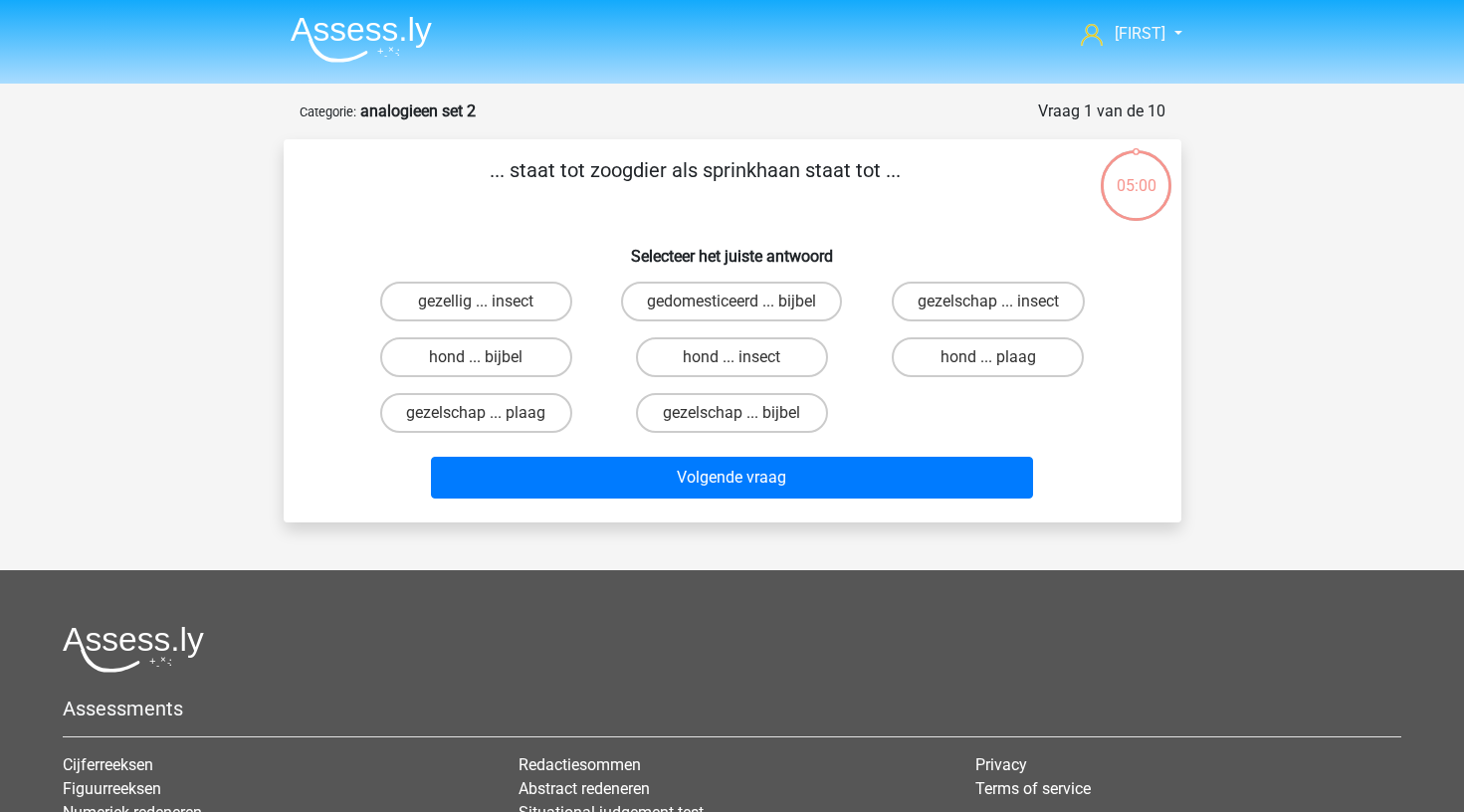 scroll, scrollTop: 0, scrollLeft: 0, axis: both 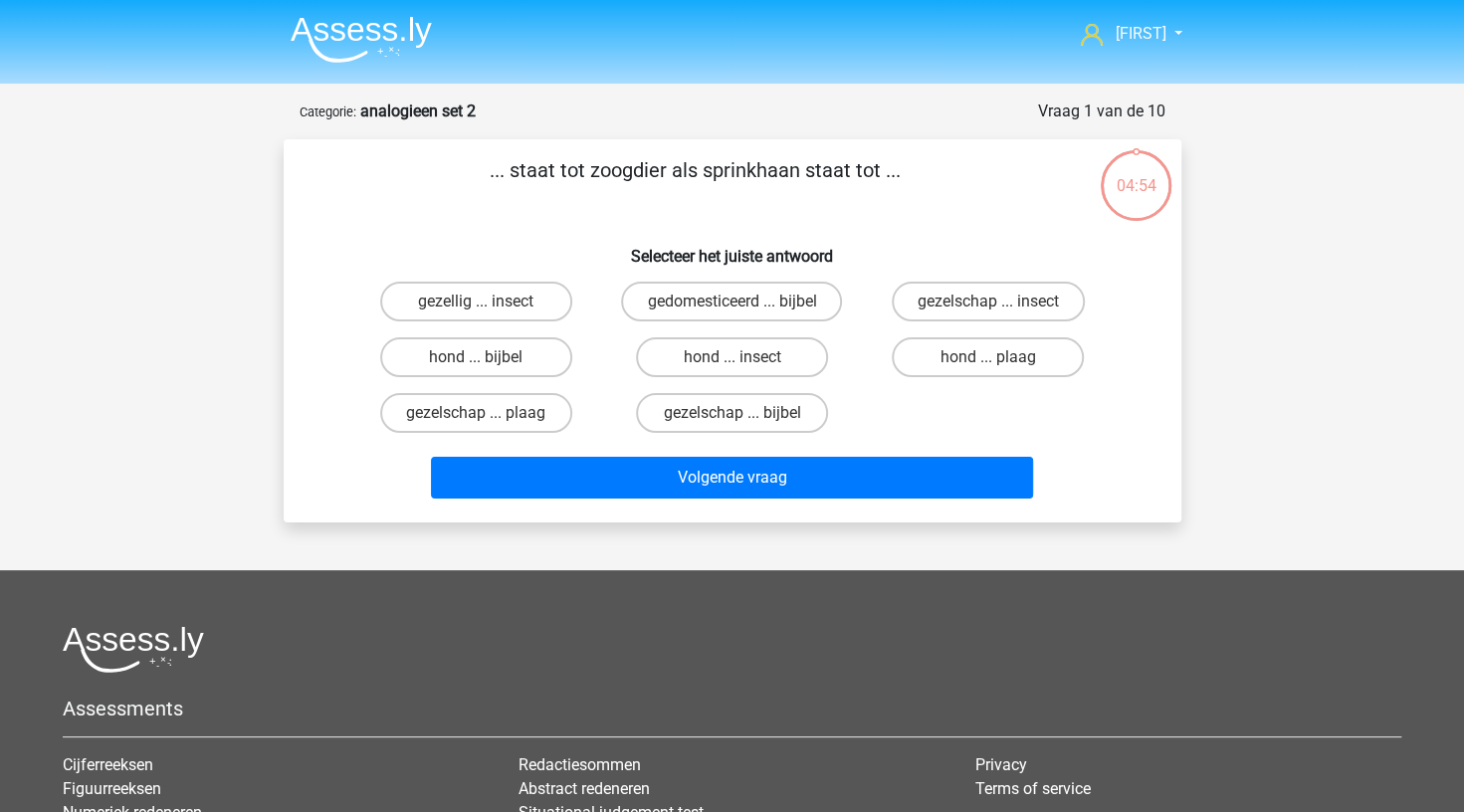 click on "hond ... insect" at bounding box center (732, 357) 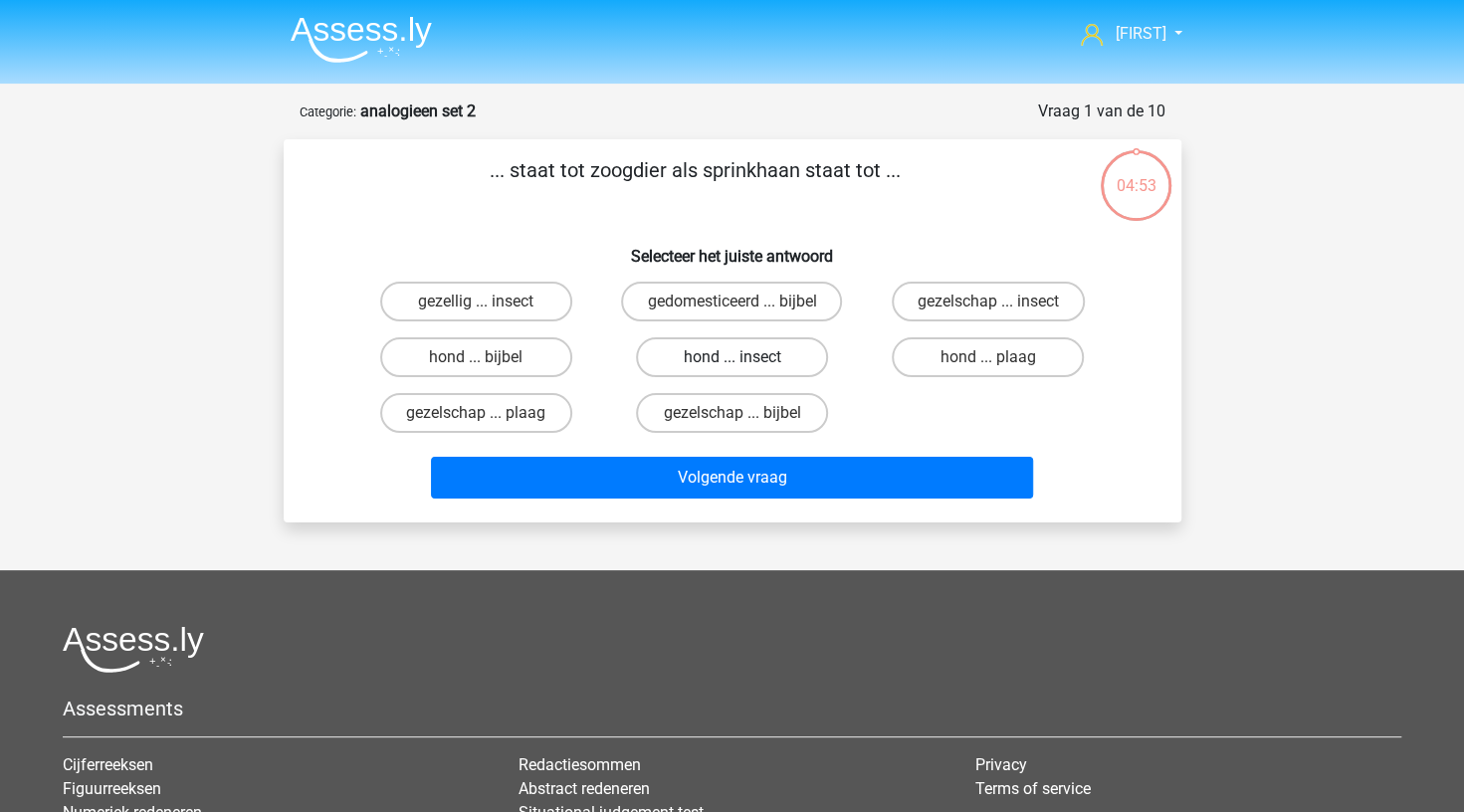 click on "hond ... insect" at bounding box center [732, 357] 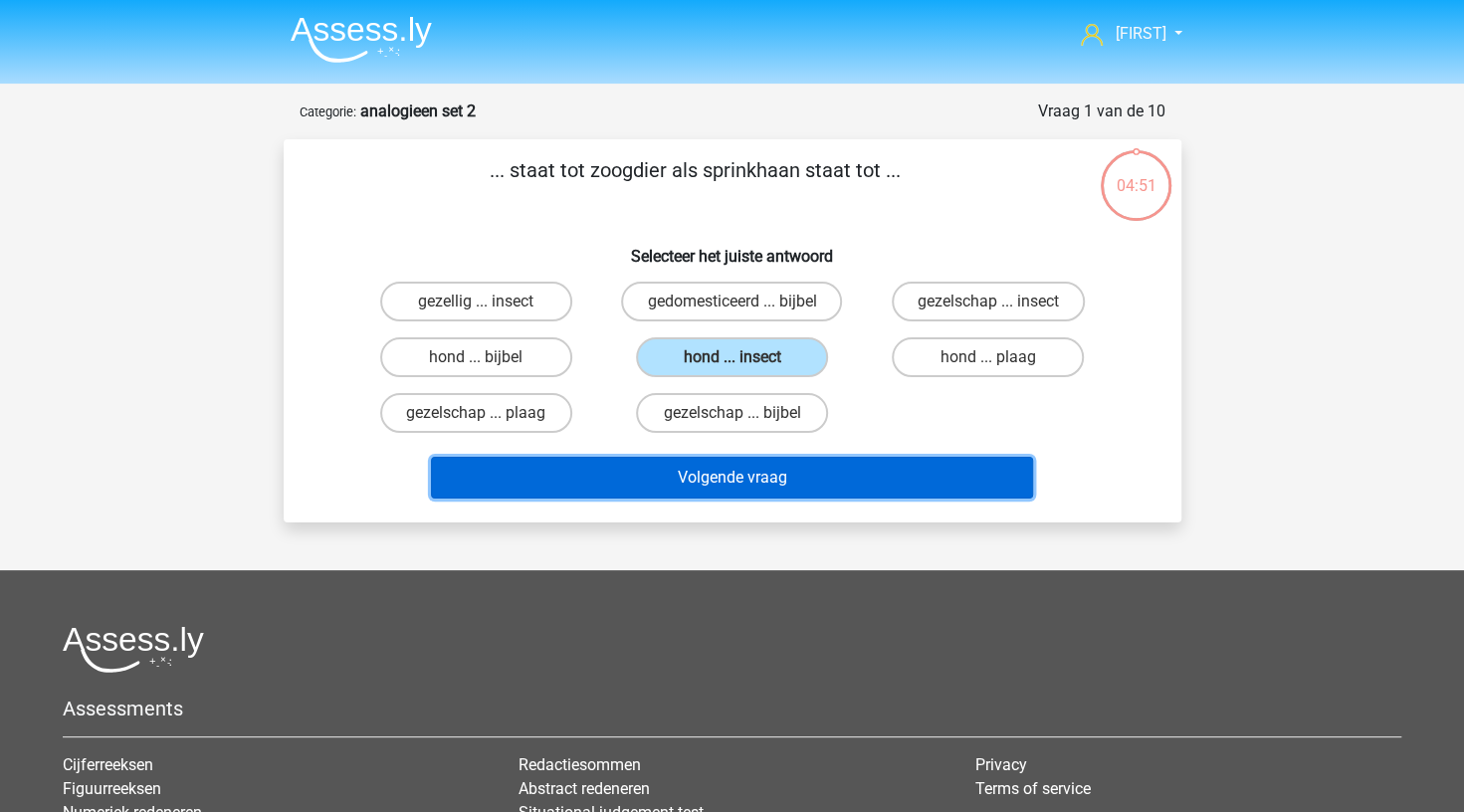 click on "Volgende vraag" at bounding box center (732, 478) 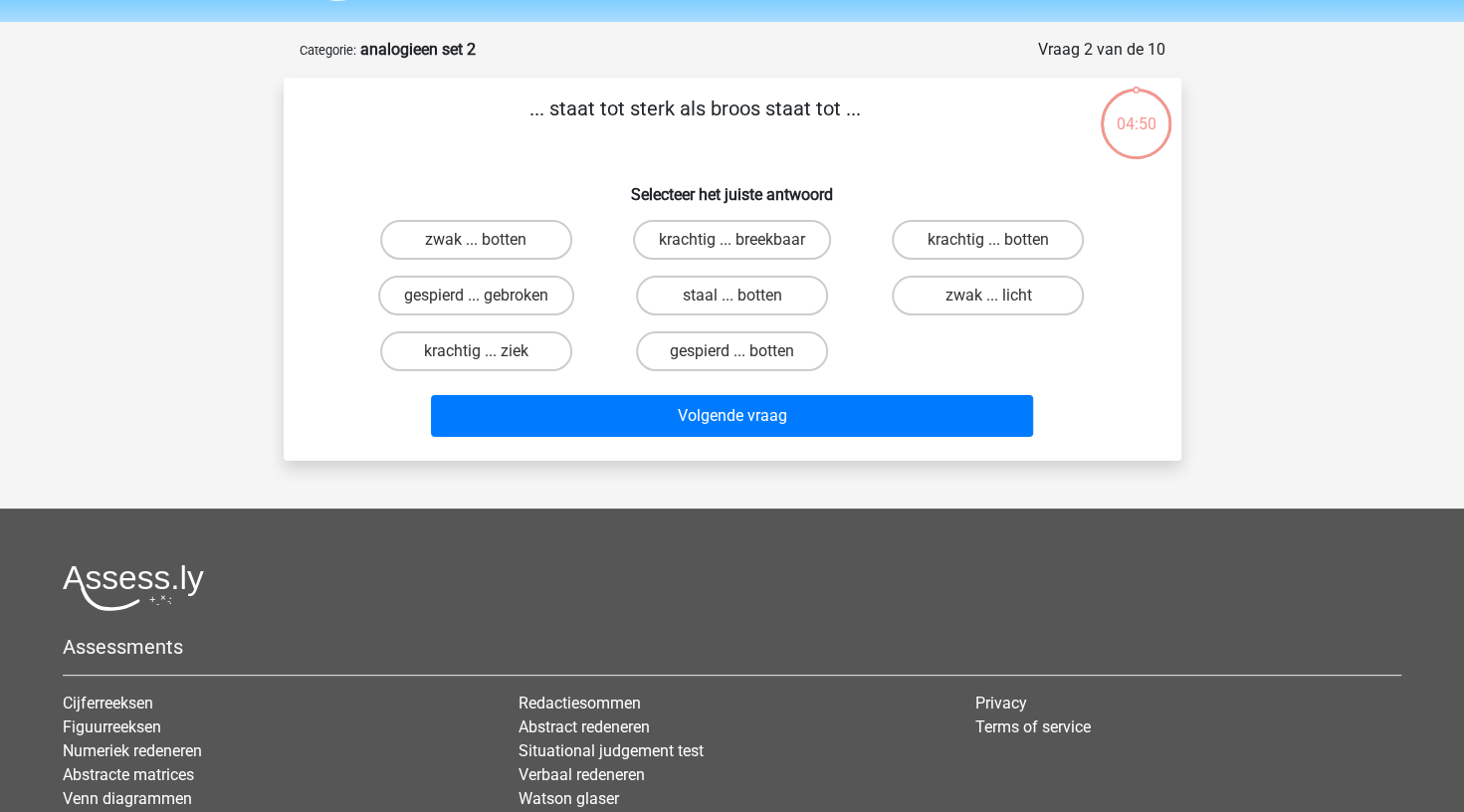 scroll, scrollTop: 100, scrollLeft: 0, axis: vertical 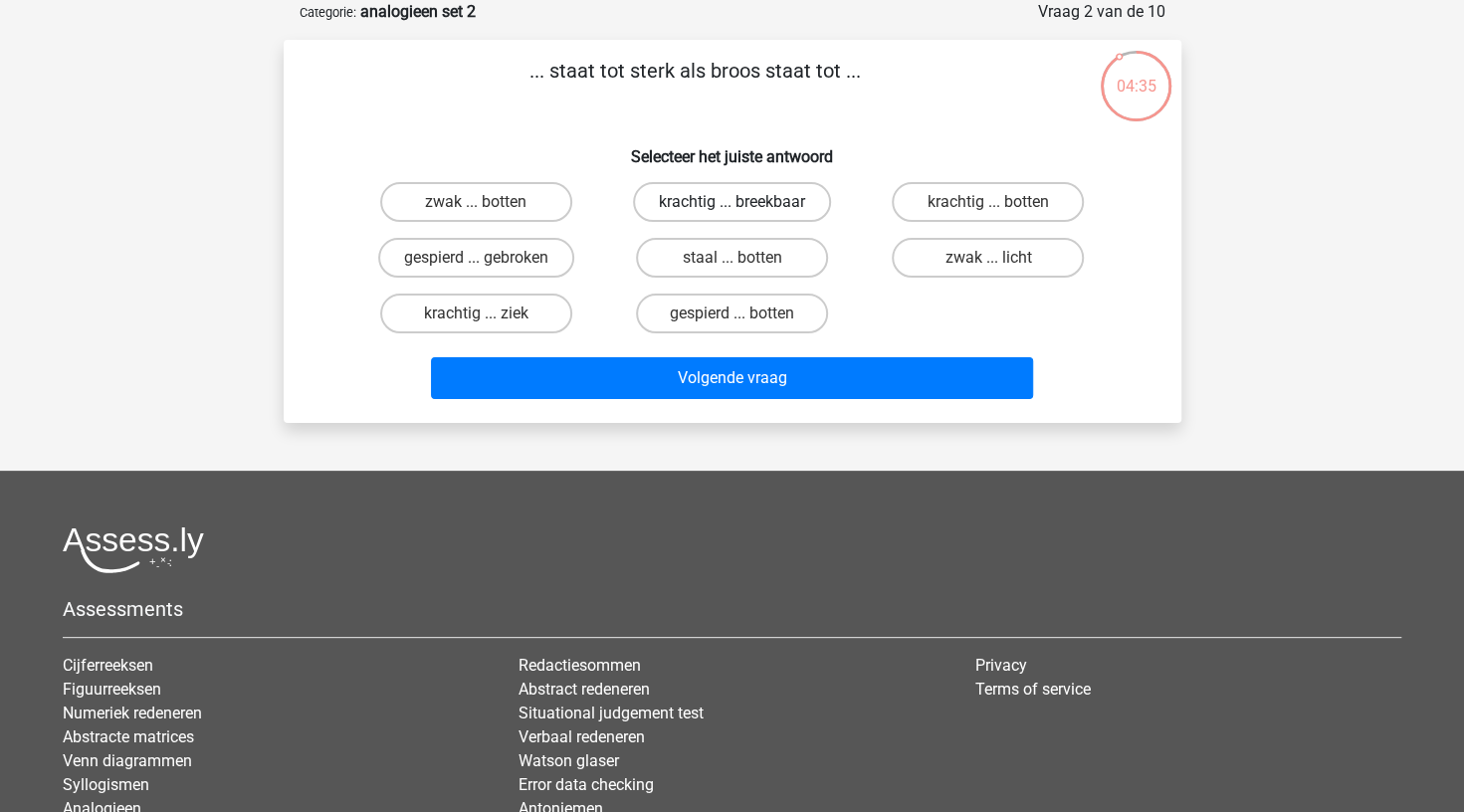 click on "krachtig ... breekbaar" at bounding box center (732, 202) 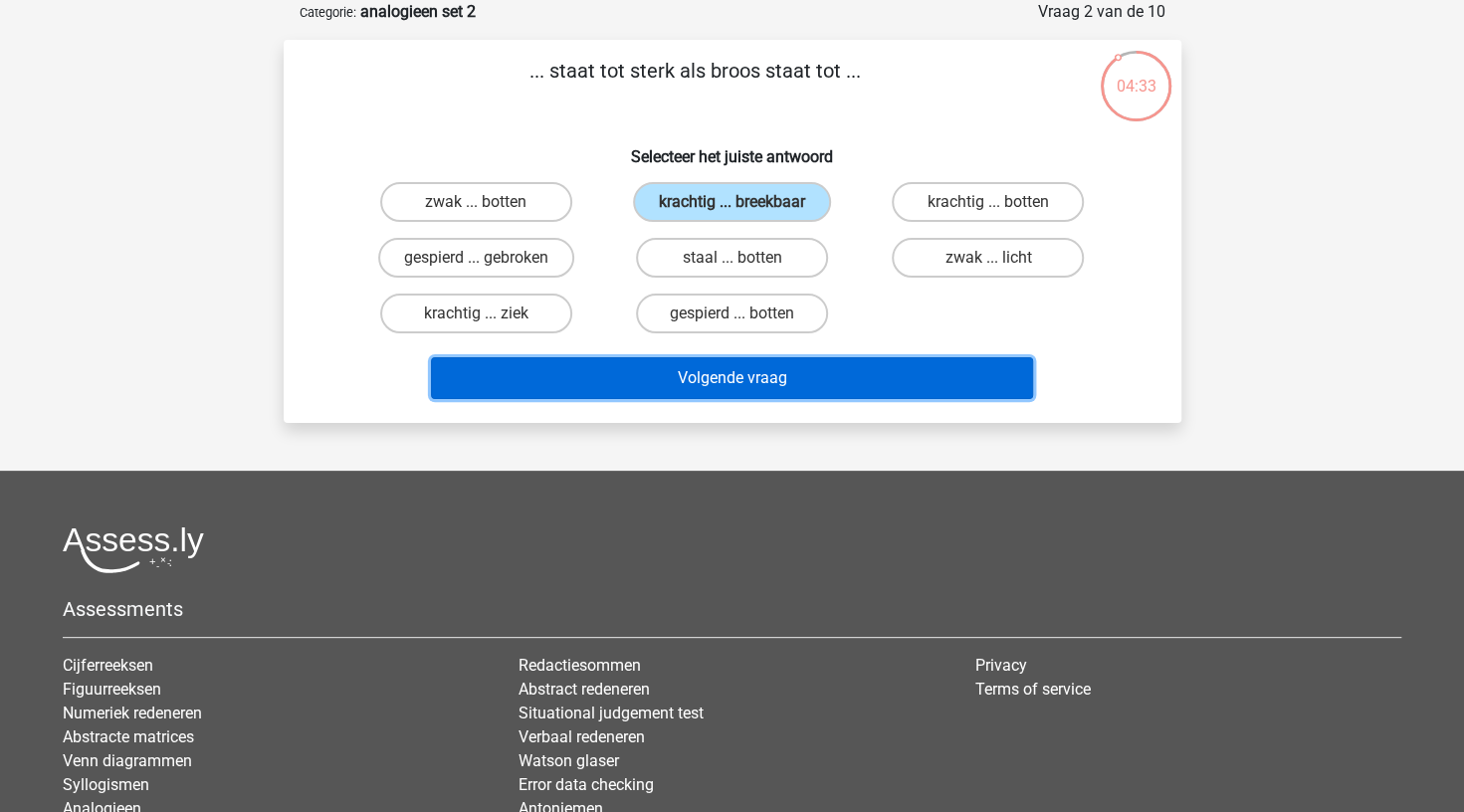 click on "Volgende vraag" at bounding box center (732, 378) 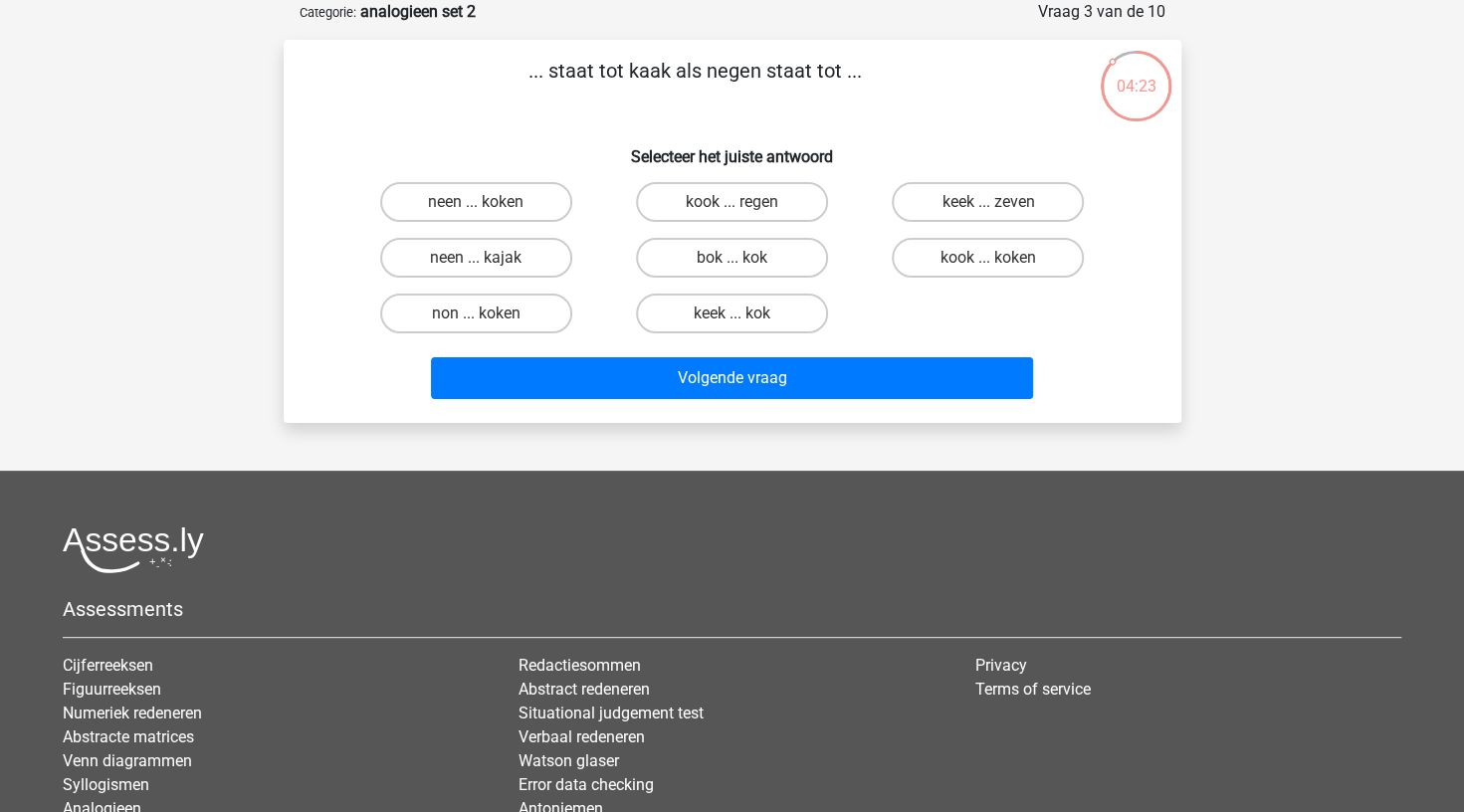 click on "kook ... regen" at bounding box center (737, 208) 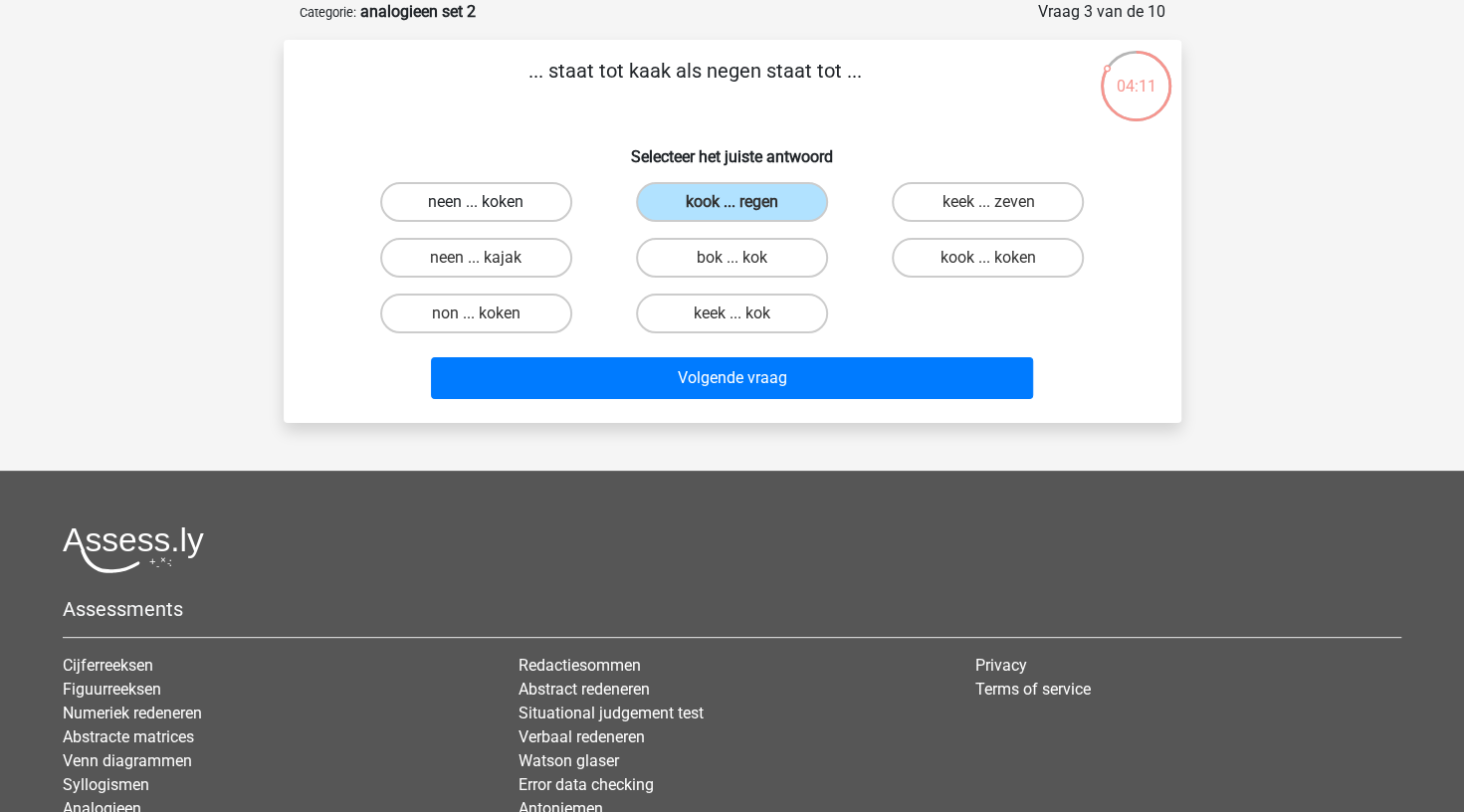 click on "neen ... koken" at bounding box center (476, 202) 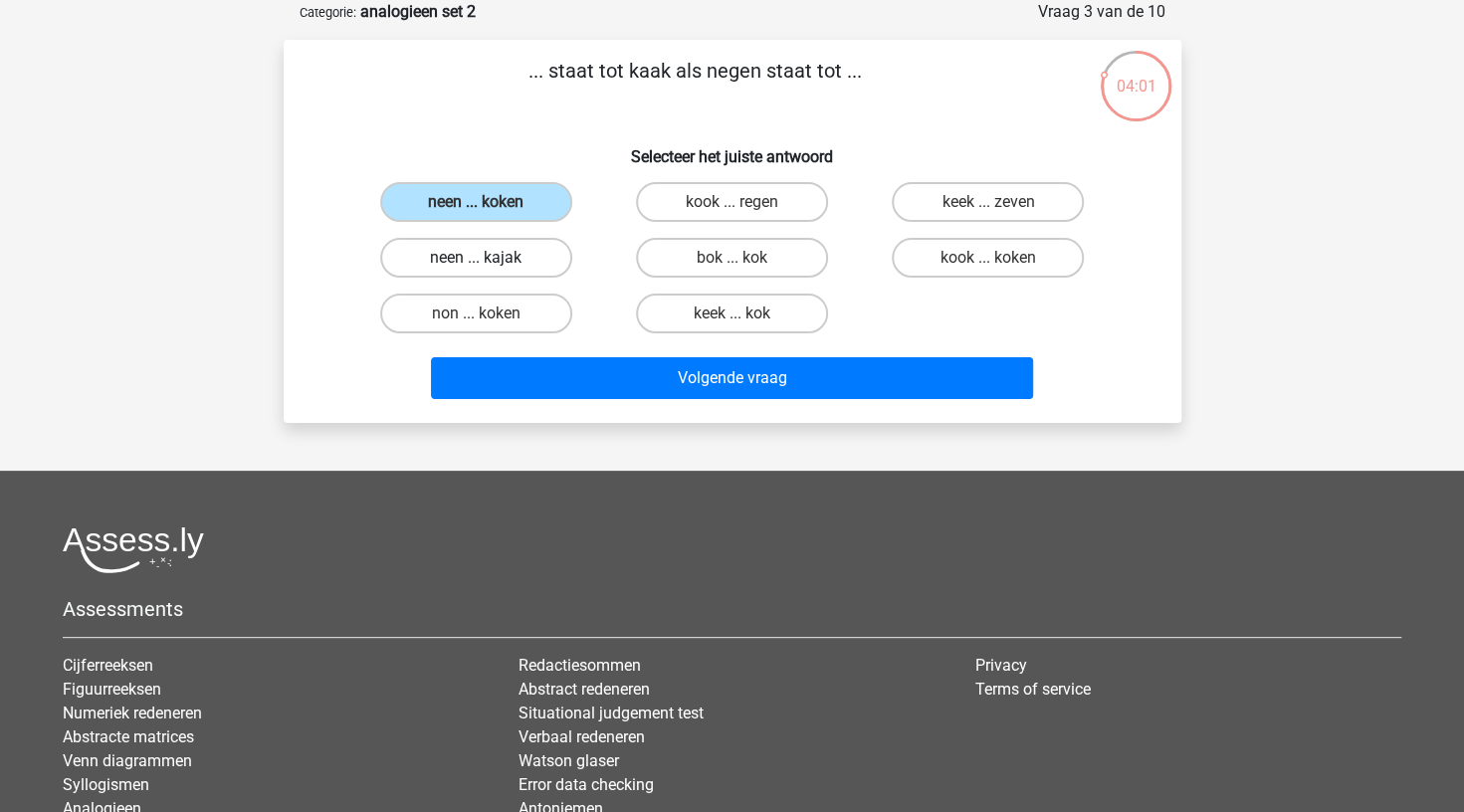 click on "neen ... kajak" at bounding box center [476, 258] 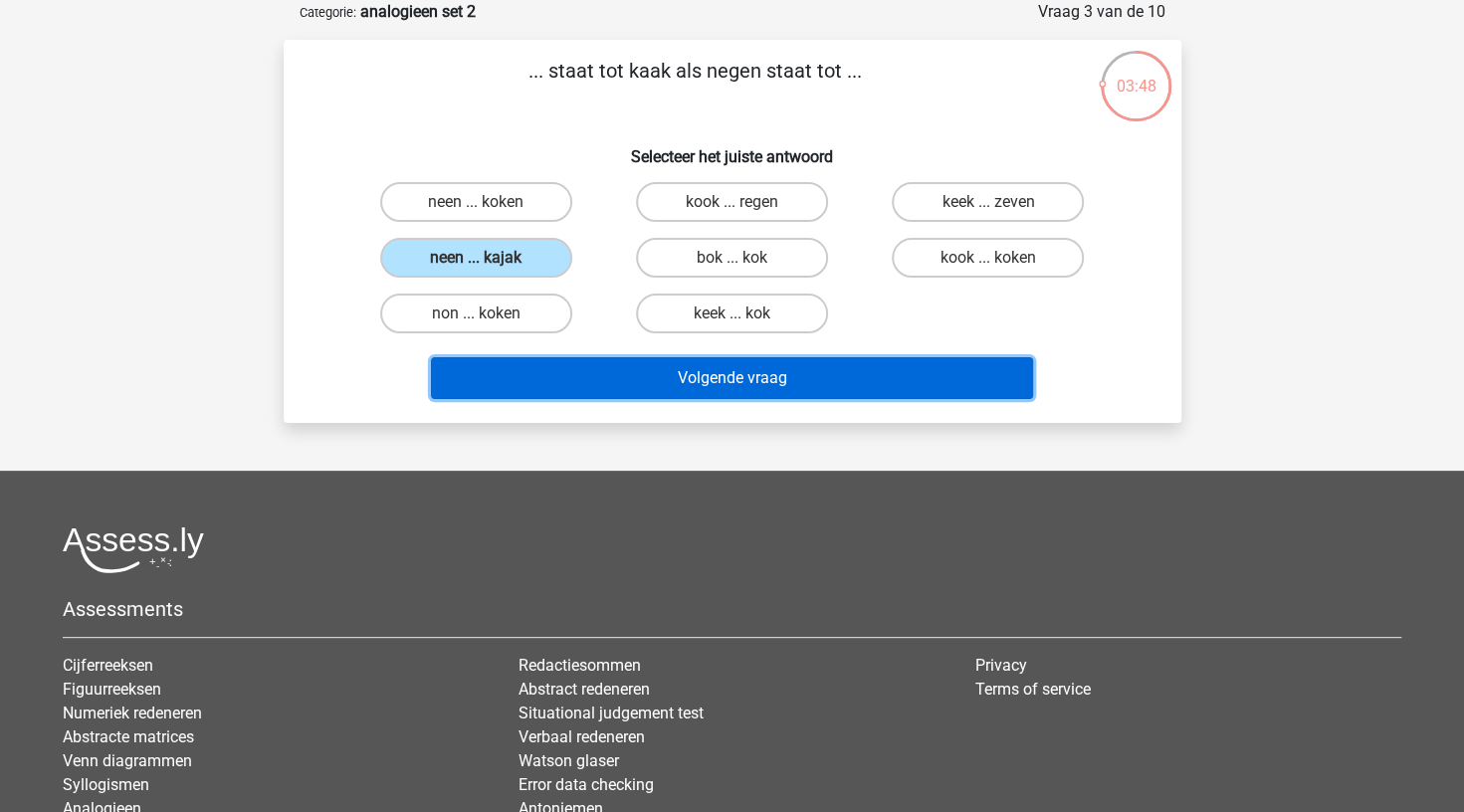 click on "Volgende vraag" at bounding box center [732, 378] 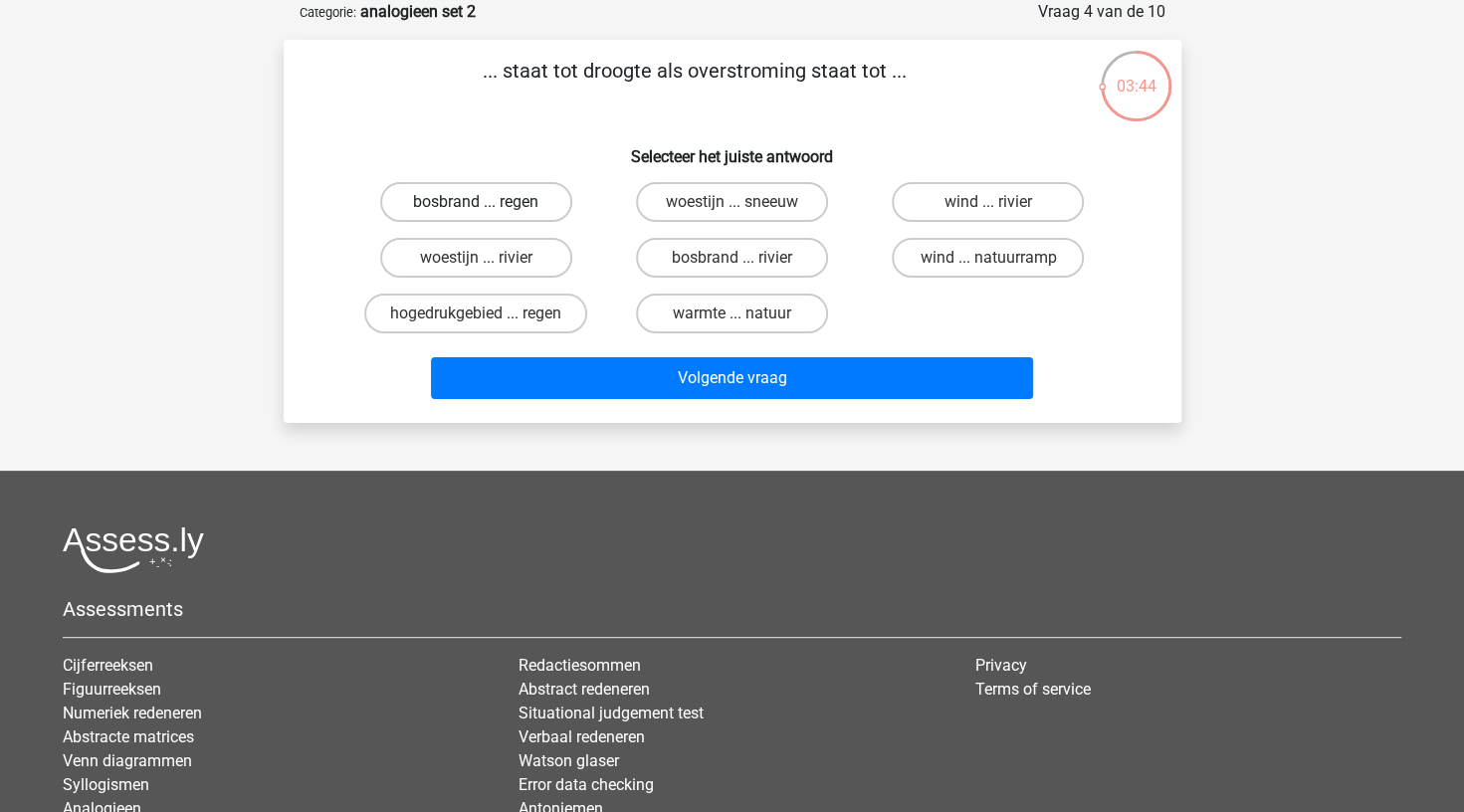 click on "bosbrand ... regen" at bounding box center (476, 202) 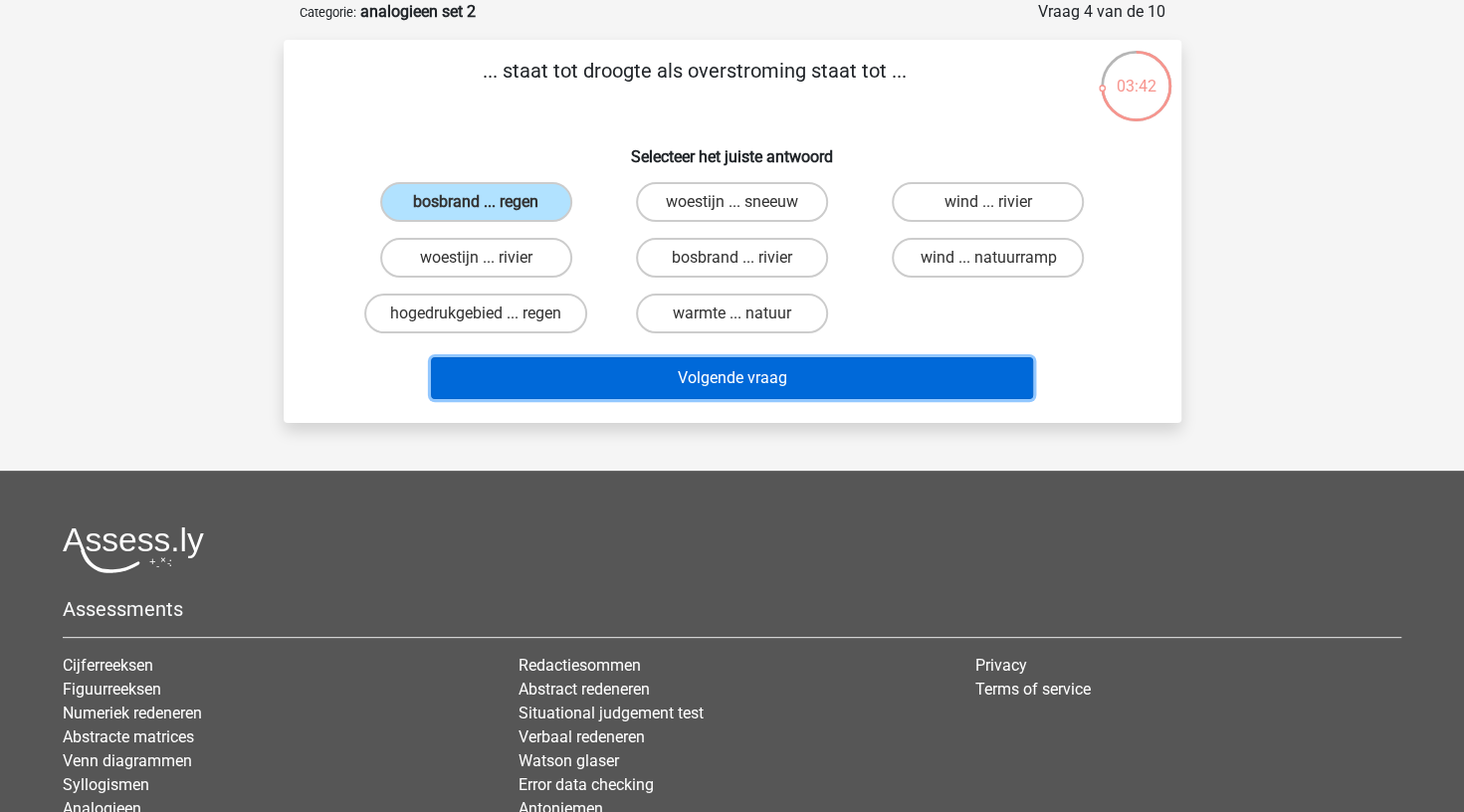 click on "Volgende vraag" at bounding box center [732, 378] 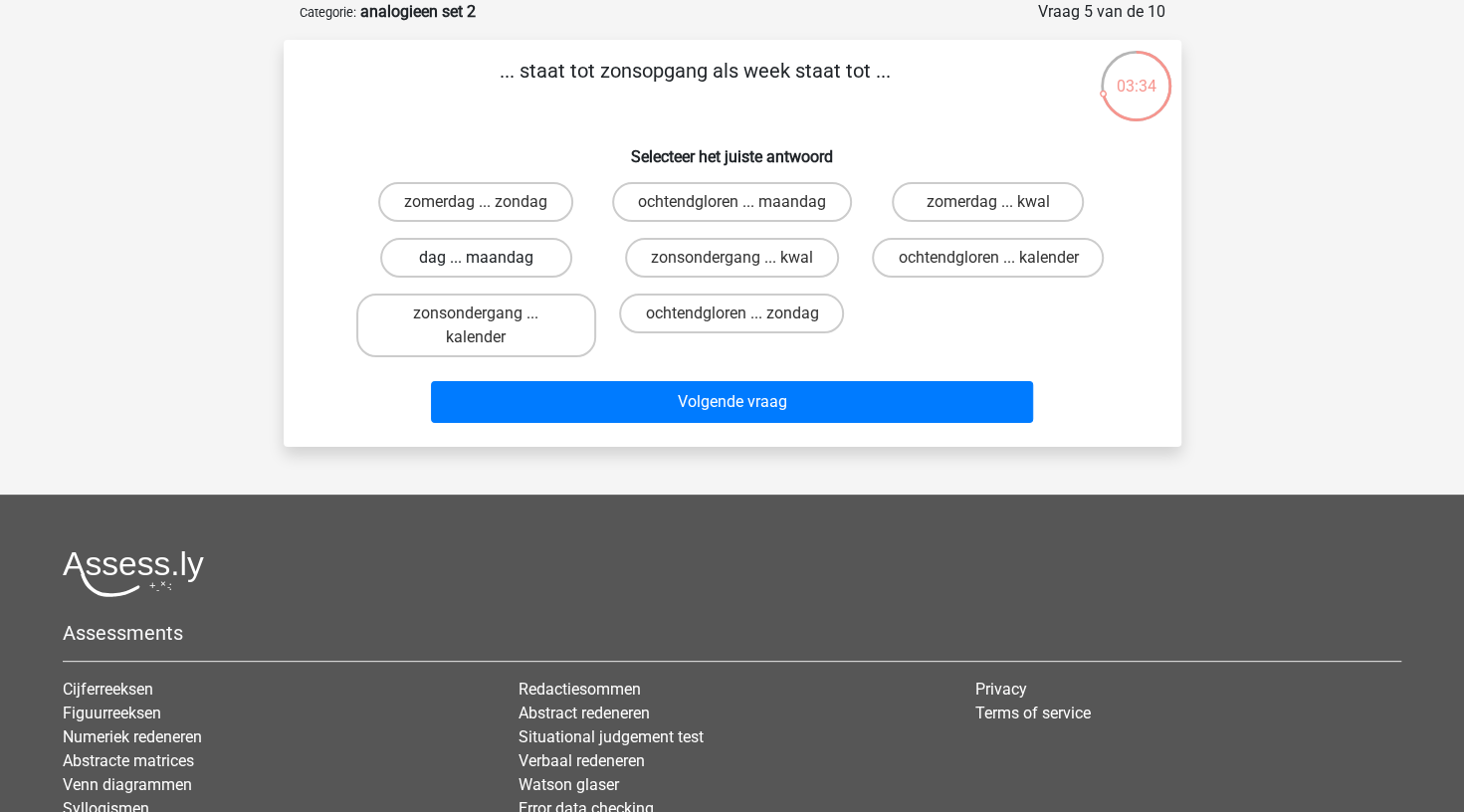 click on "dag ... maandag" at bounding box center [476, 258] 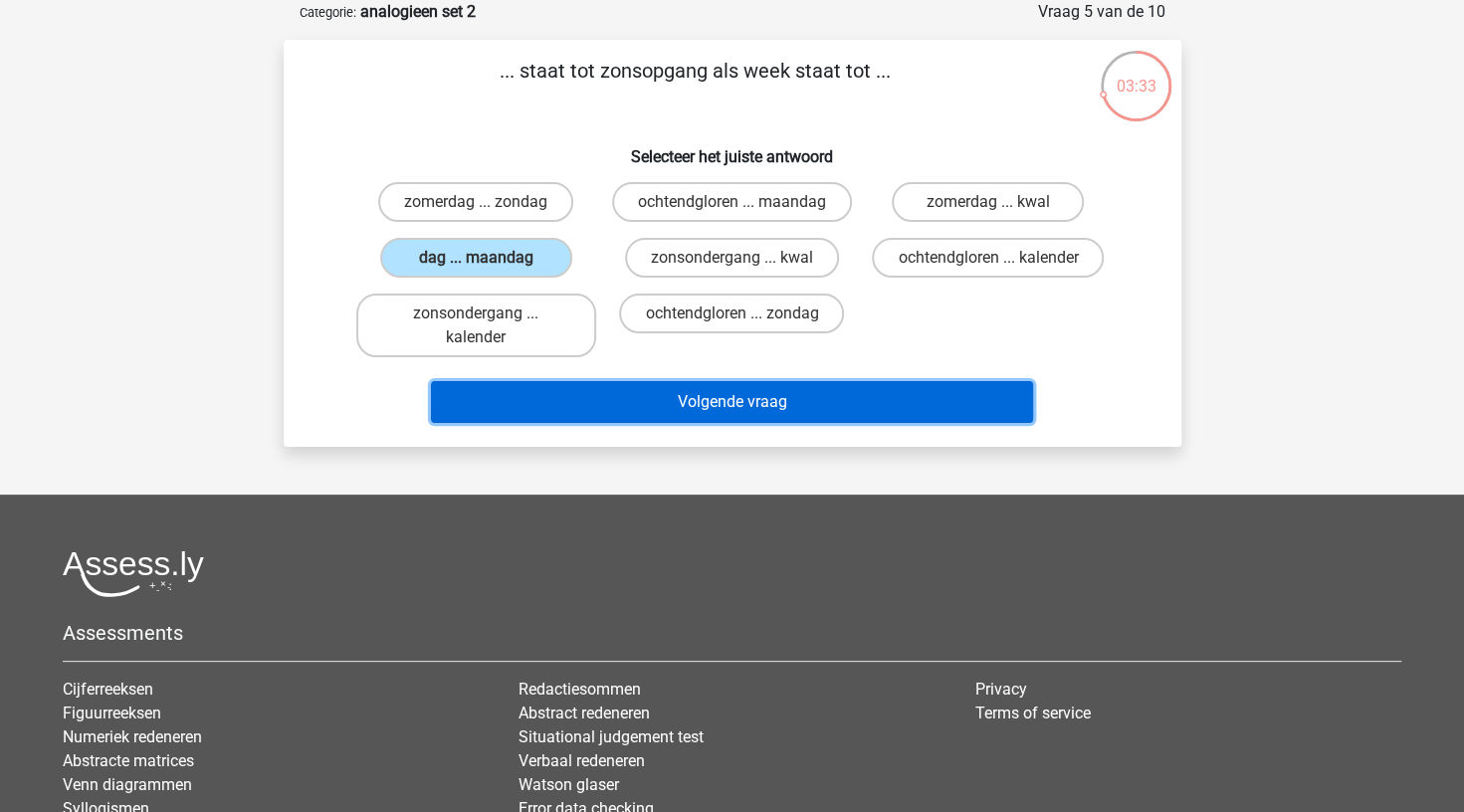 click on "Volgende vraag" at bounding box center [732, 402] 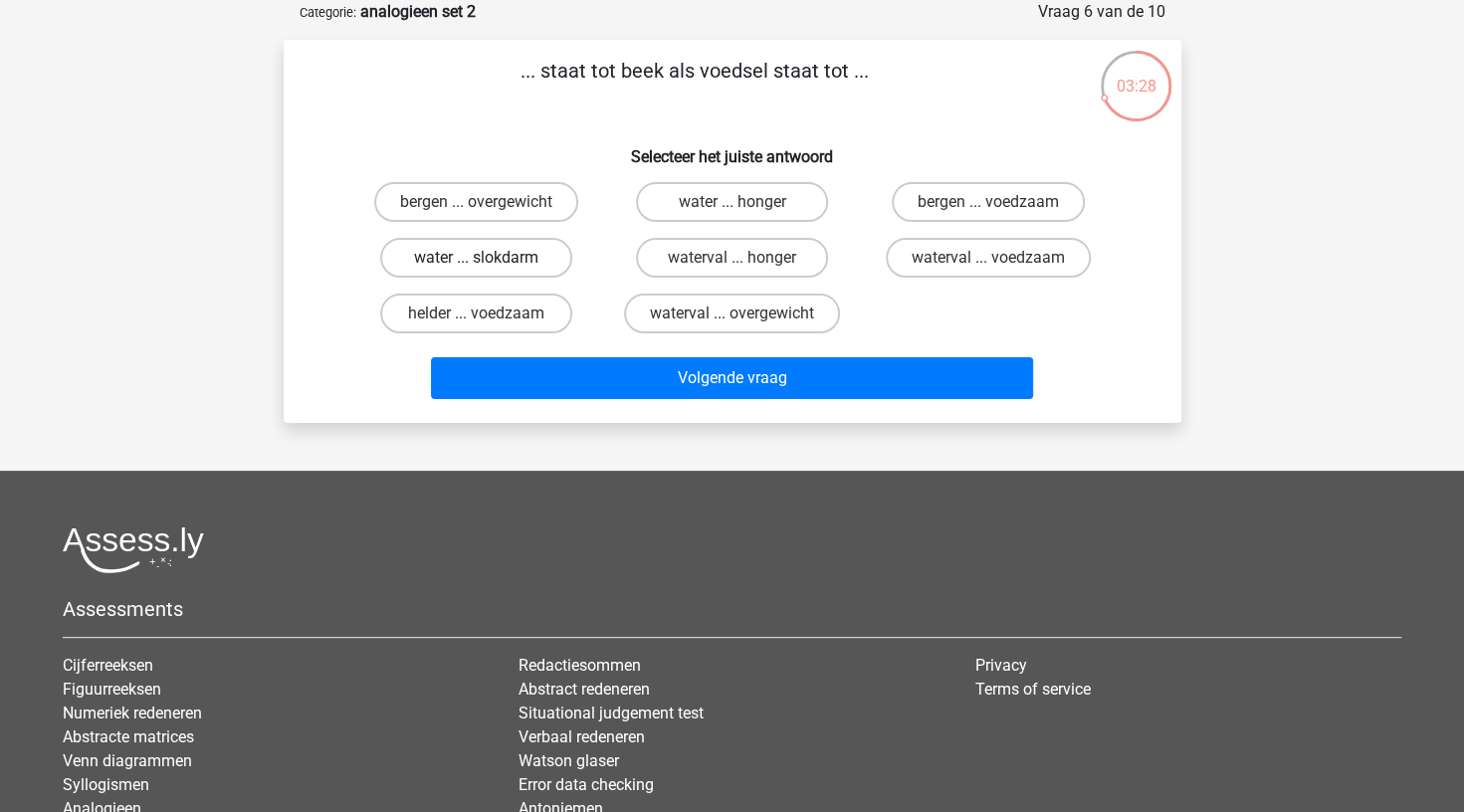 click on "water ... slokdarm" at bounding box center (476, 258) 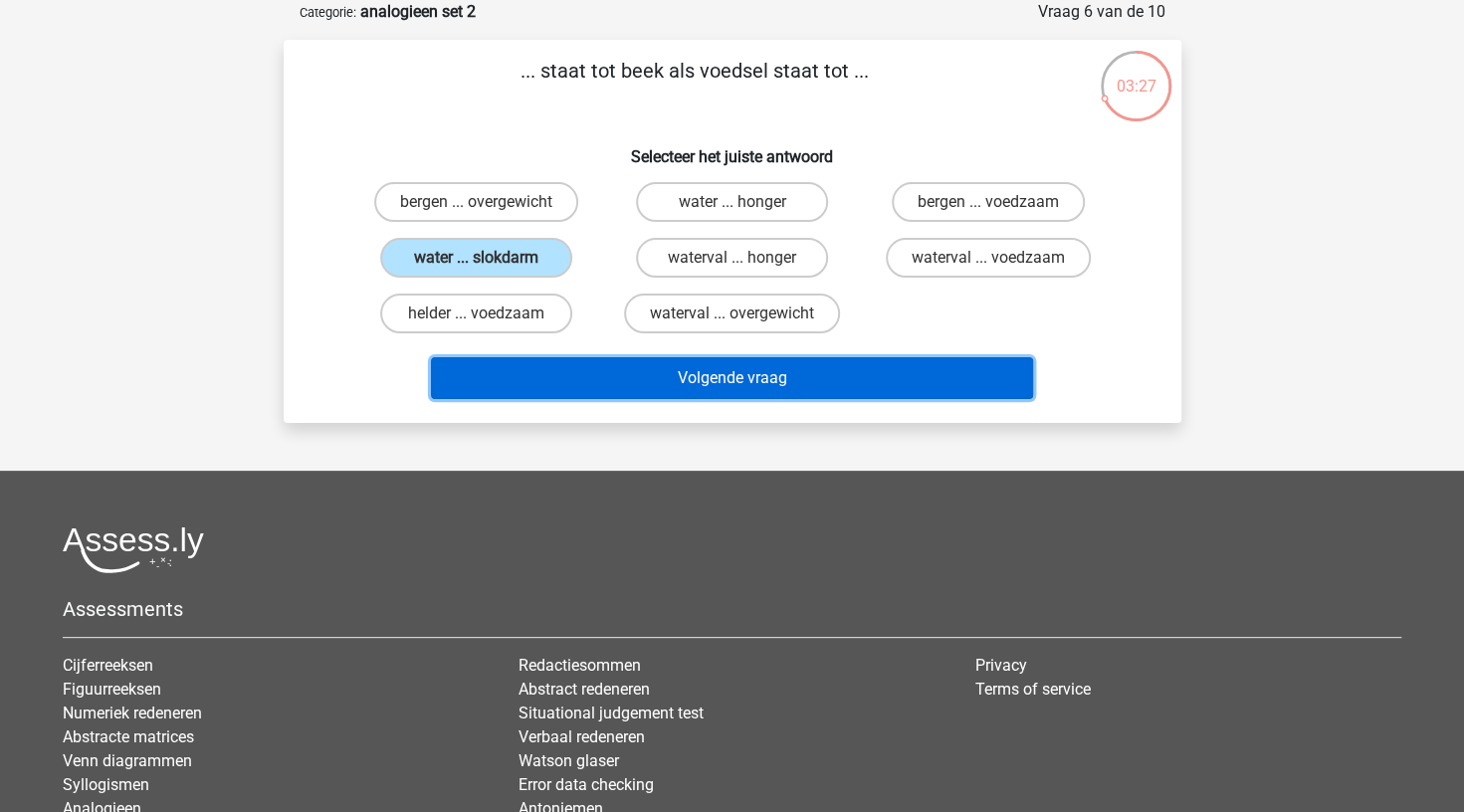 click on "Volgende vraag" at bounding box center [732, 378] 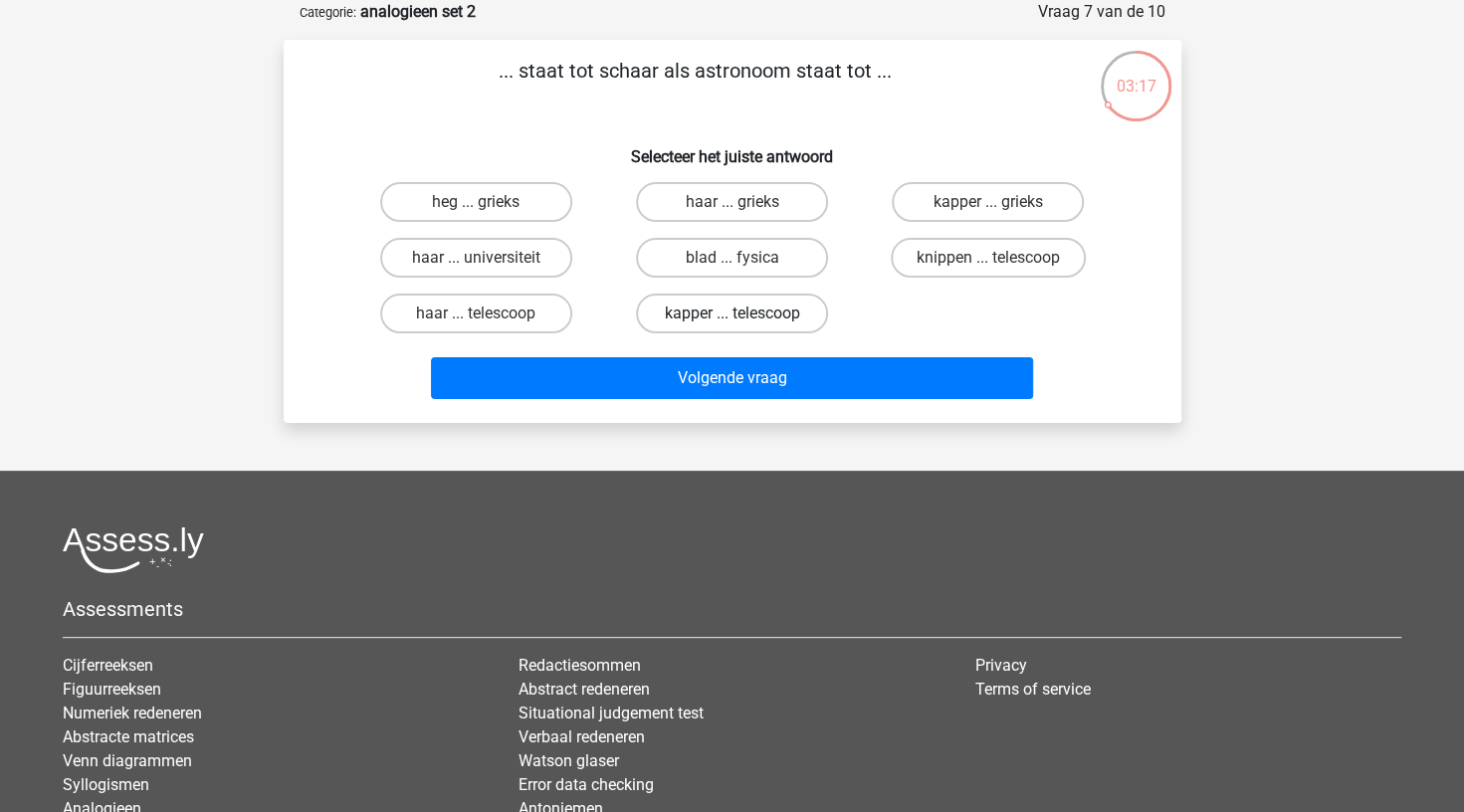 click on "kapper ... telescoop" at bounding box center (732, 313) 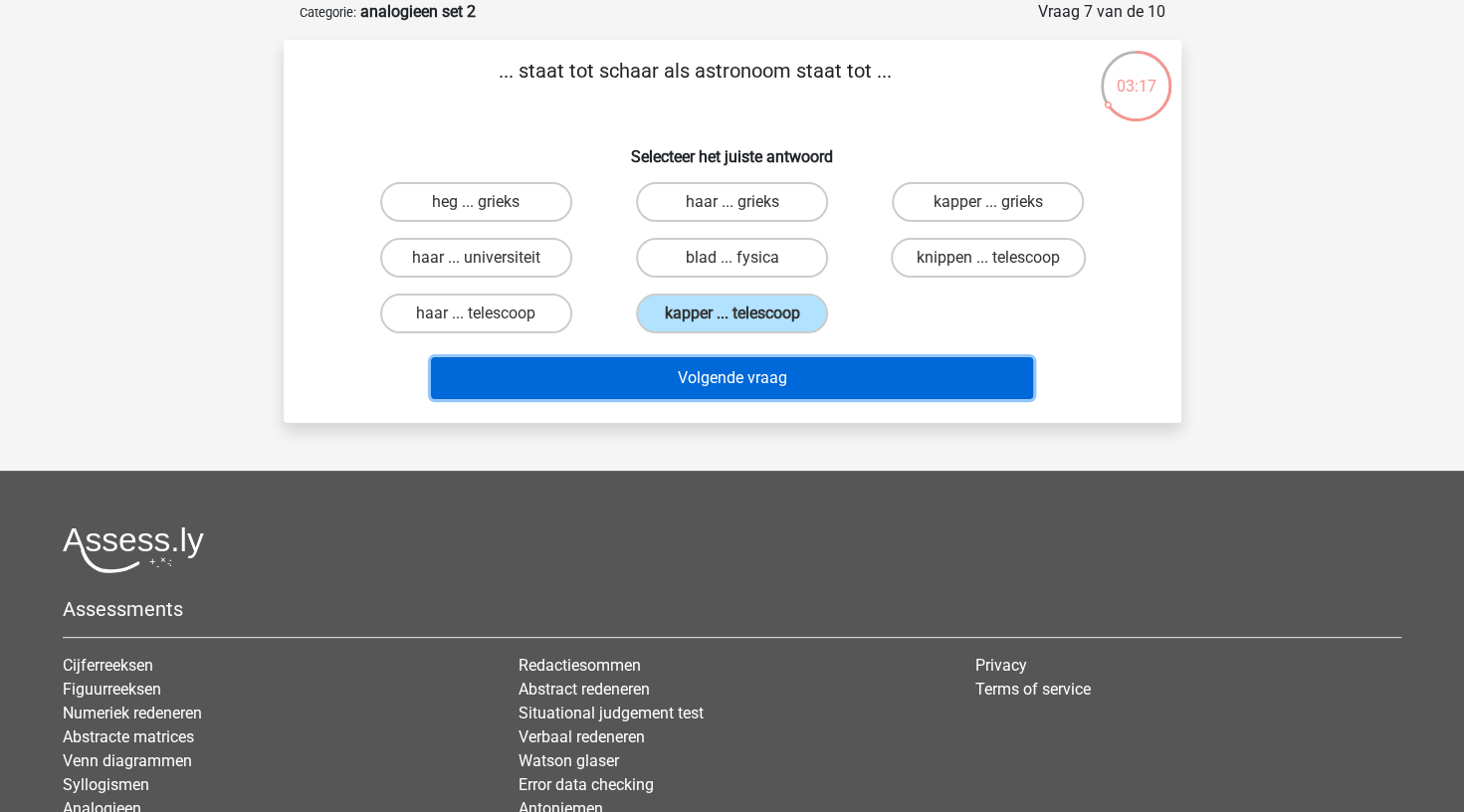 click on "Volgende vraag" at bounding box center [732, 378] 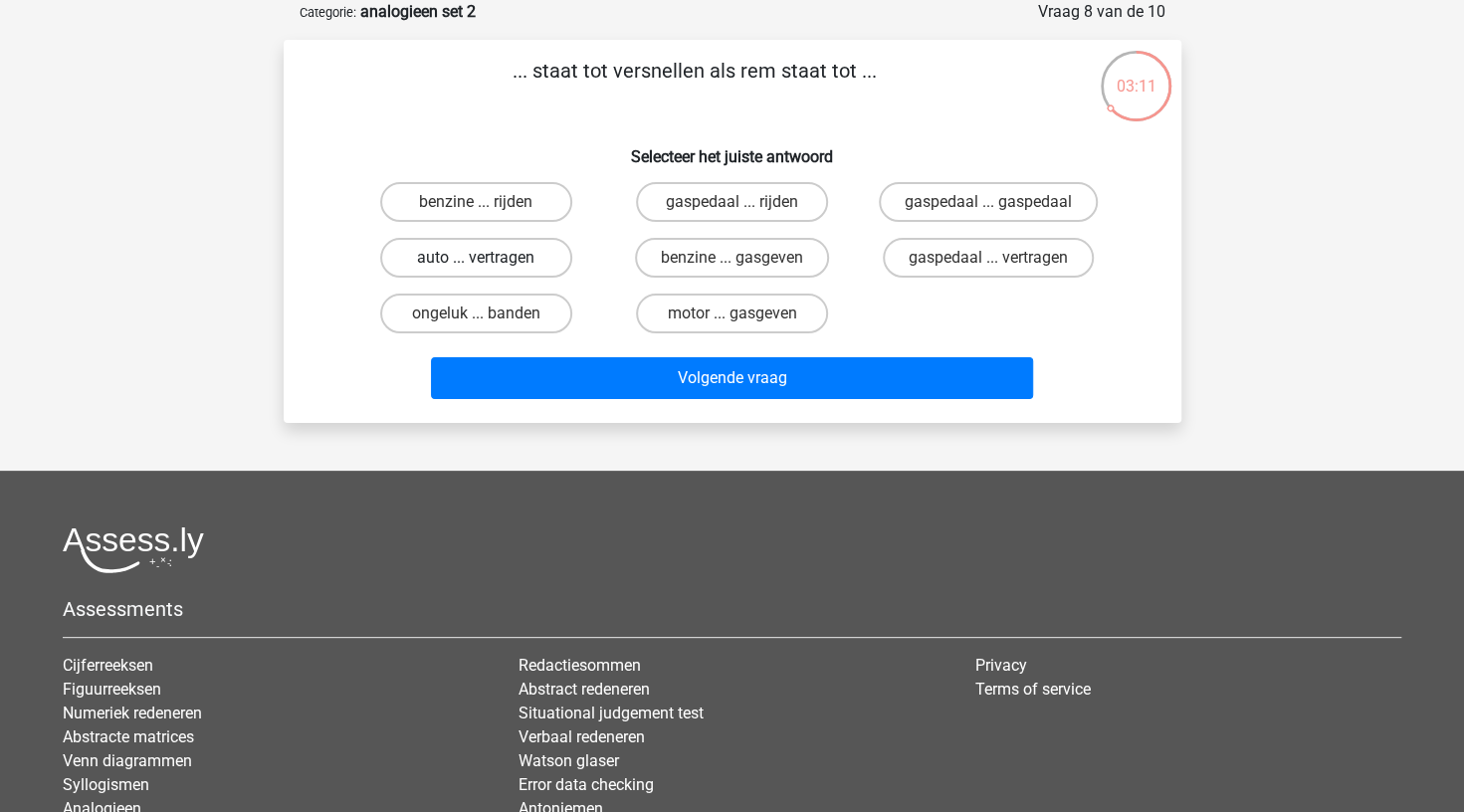 click on "auto ... vertragen" at bounding box center (476, 258) 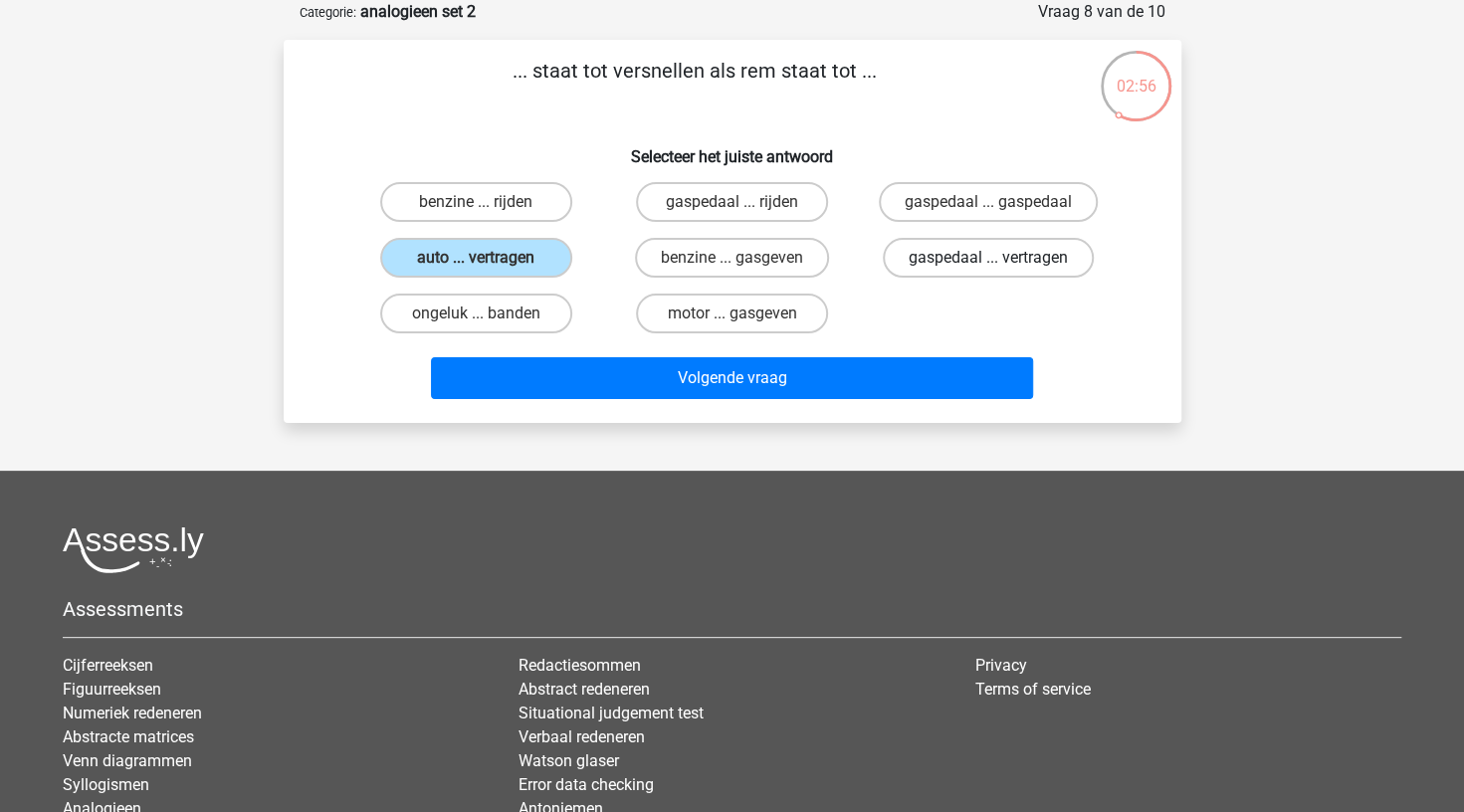 click on "gaspedaal ... vertragen" at bounding box center (988, 258) 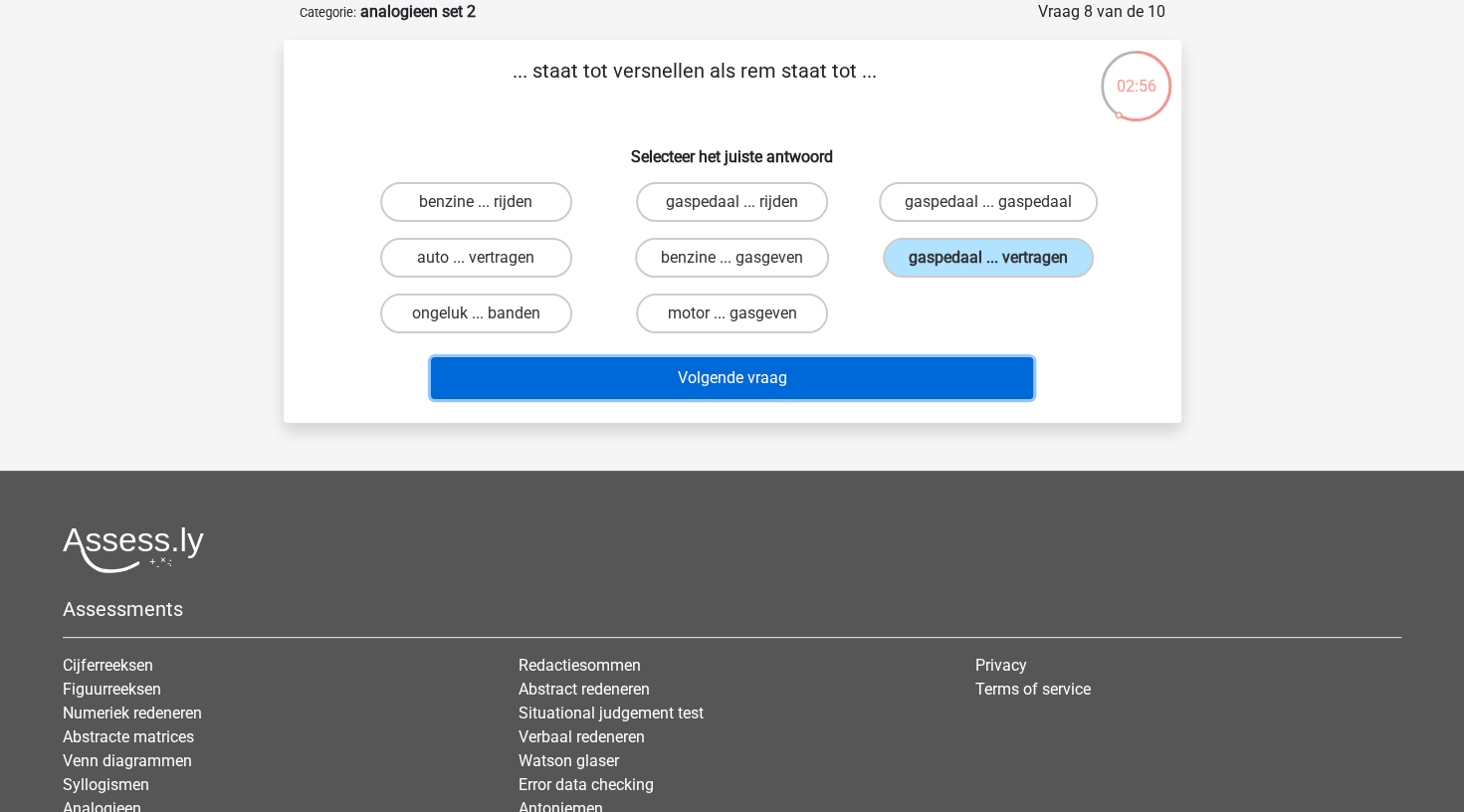 click on "Volgende vraag" at bounding box center (732, 378) 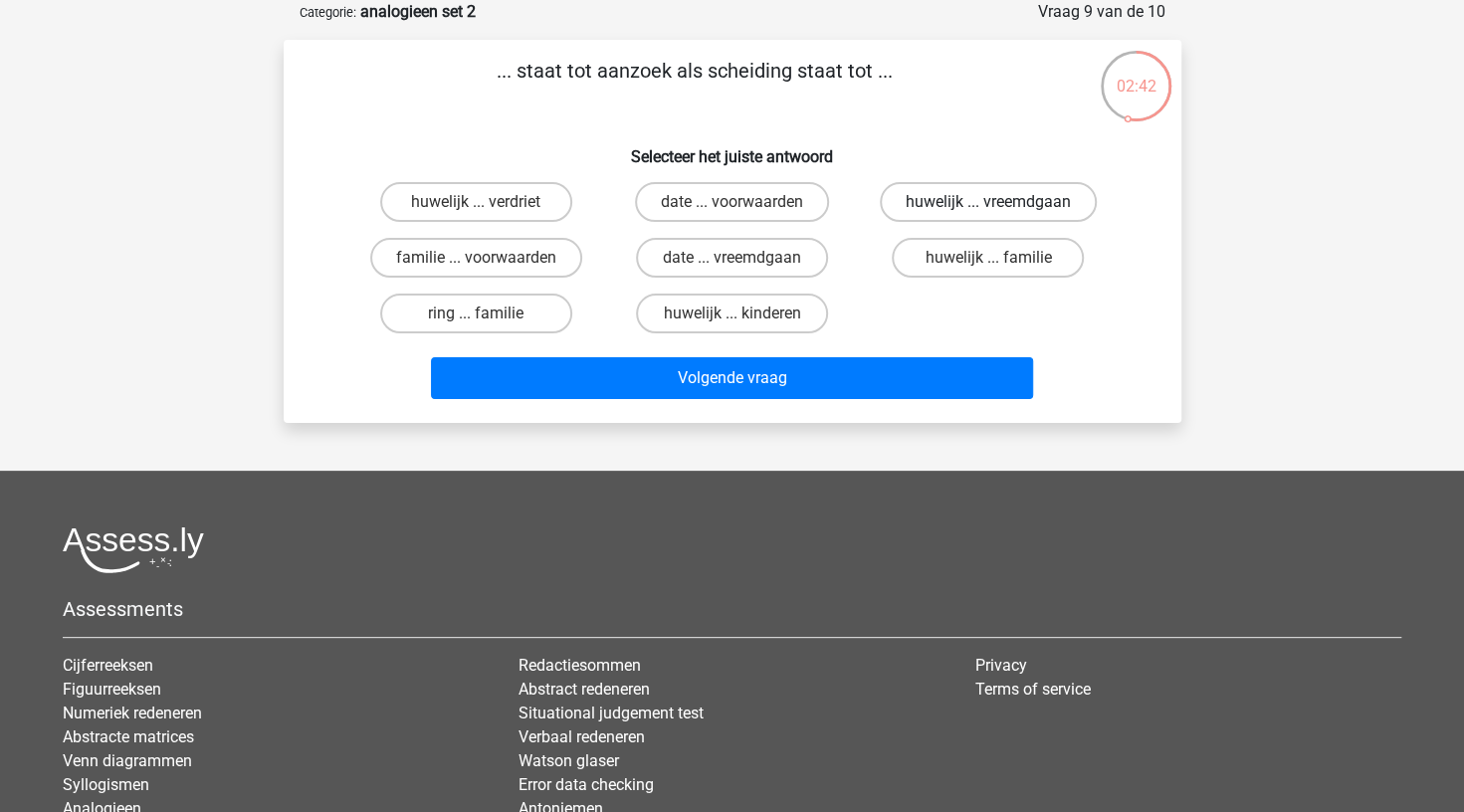click on "huwelijk ... vreemdgaan" at bounding box center (988, 202) 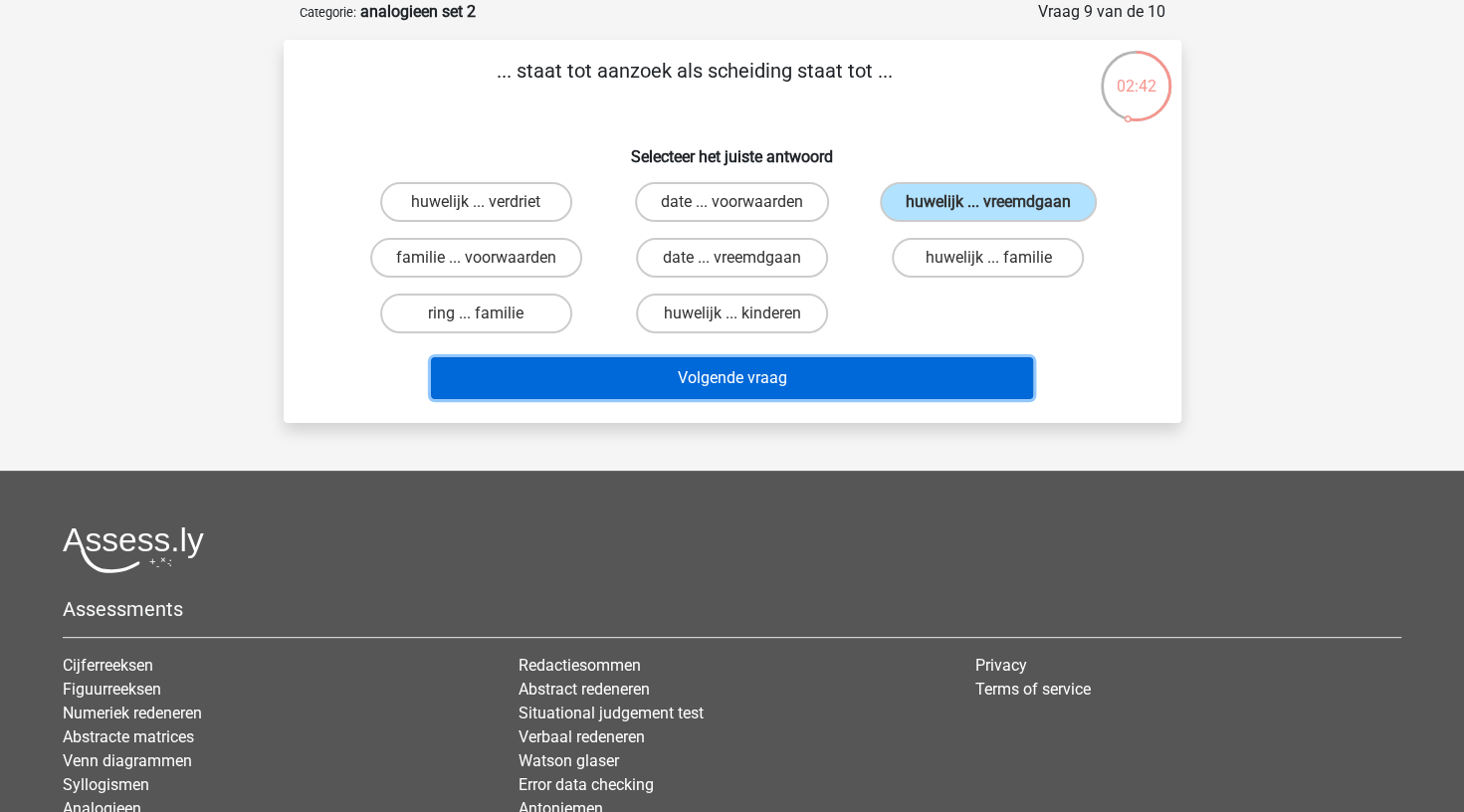click on "Volgende vraag" at bounding box center (732, 378) 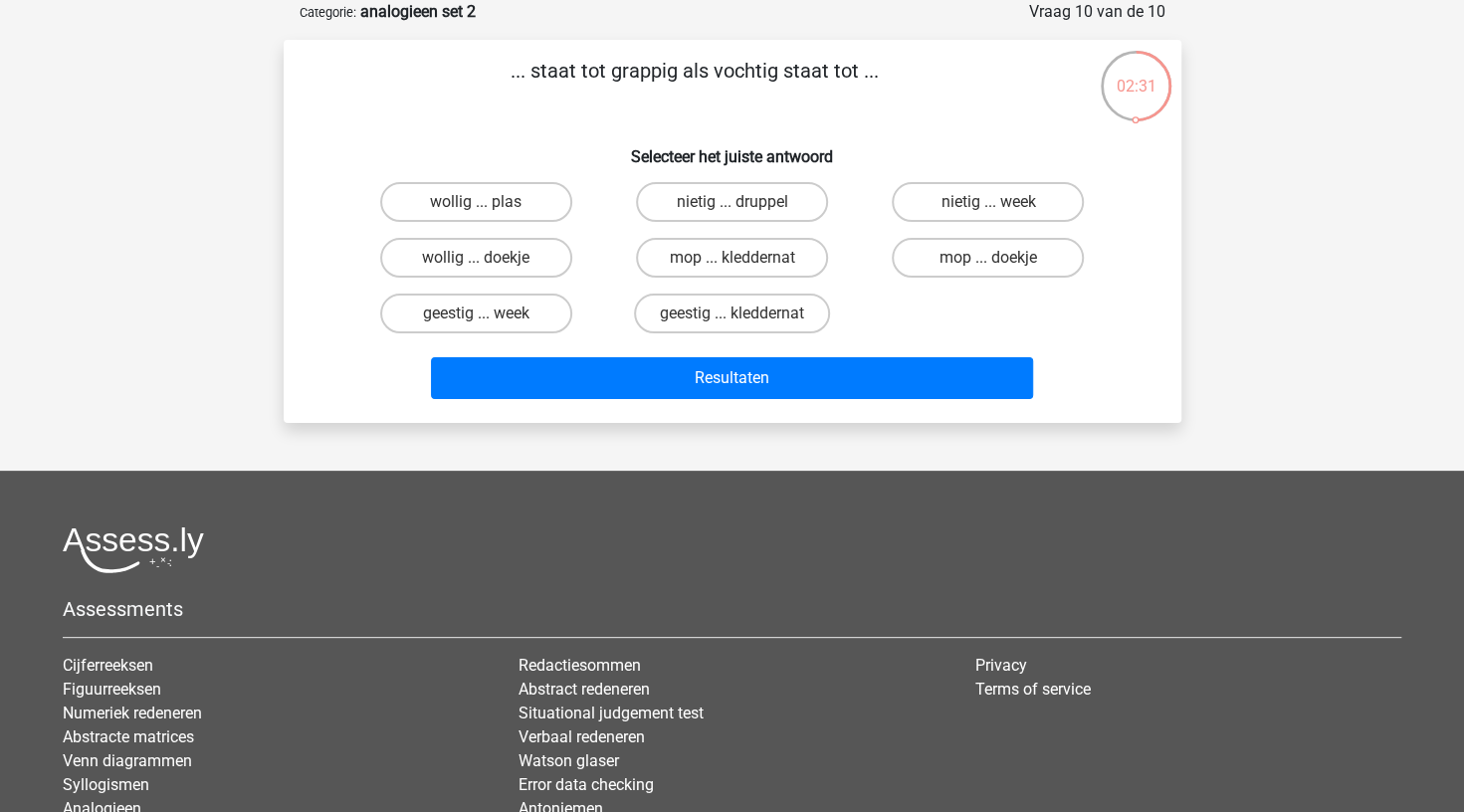 click on "geestig ... kleddernat" at bounding box center [737, 319] 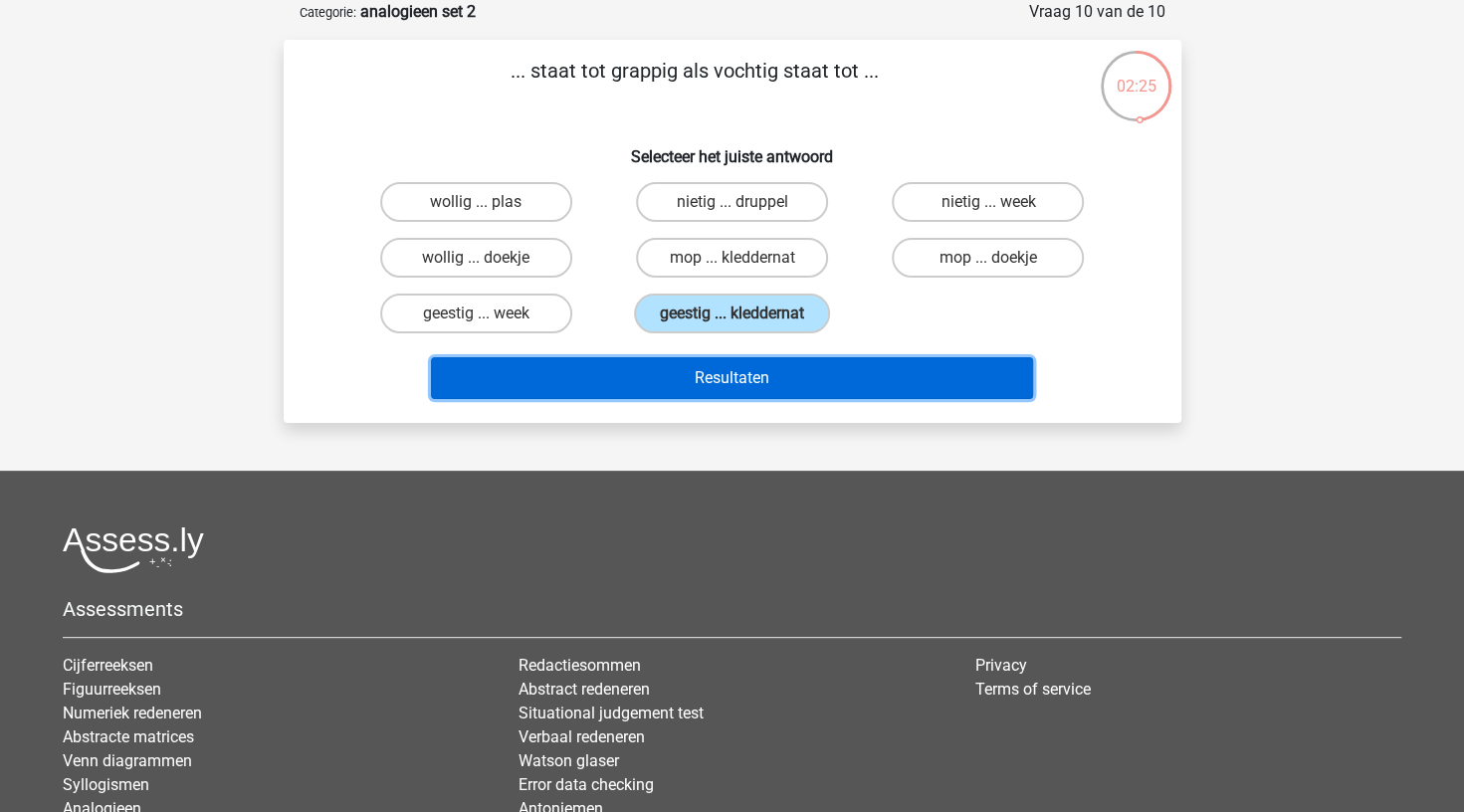 click on "Resultaten" at bounding box center [732, 378] 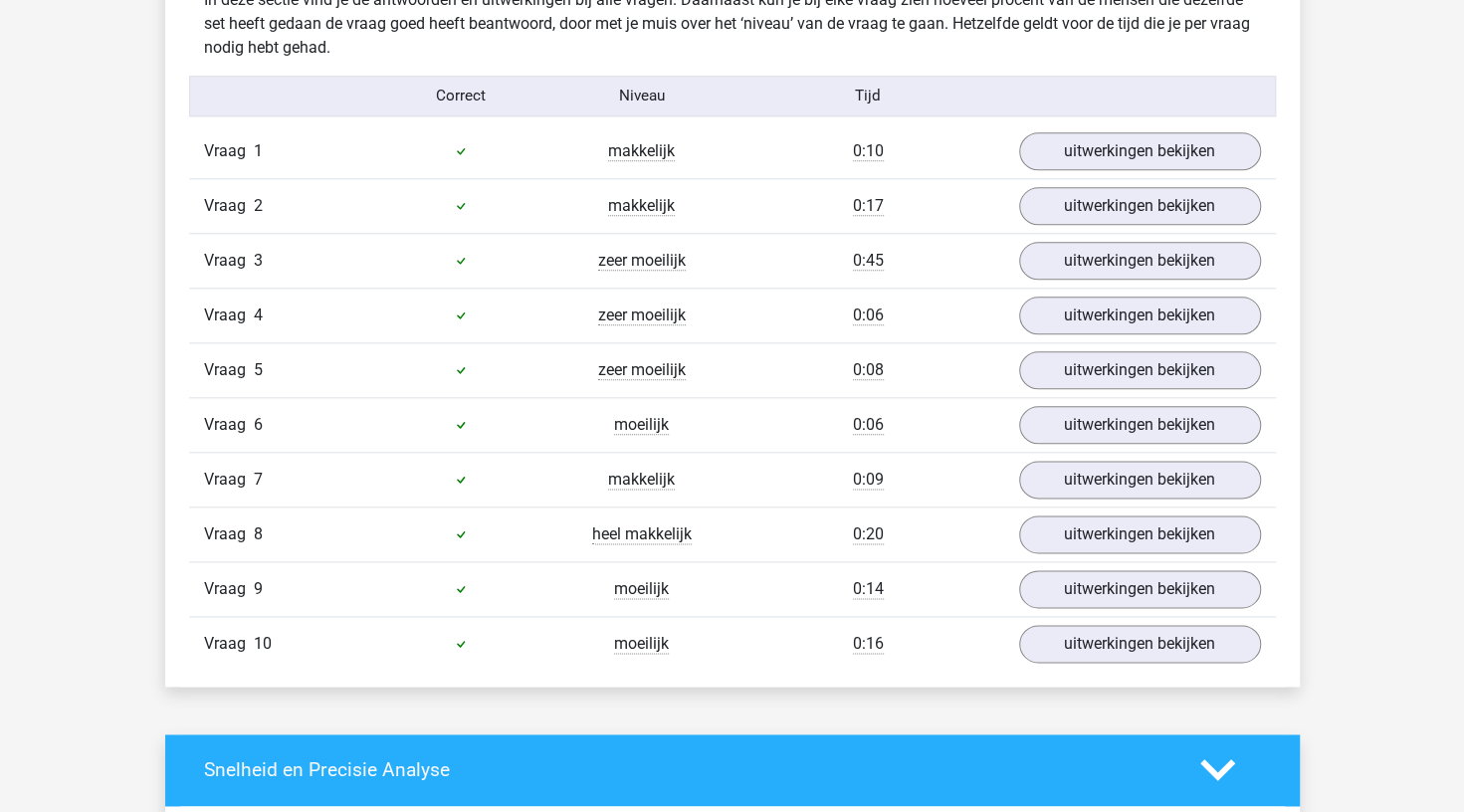 scroll, scrollTop: 1198, scrollLeft: 0, axis: vertical 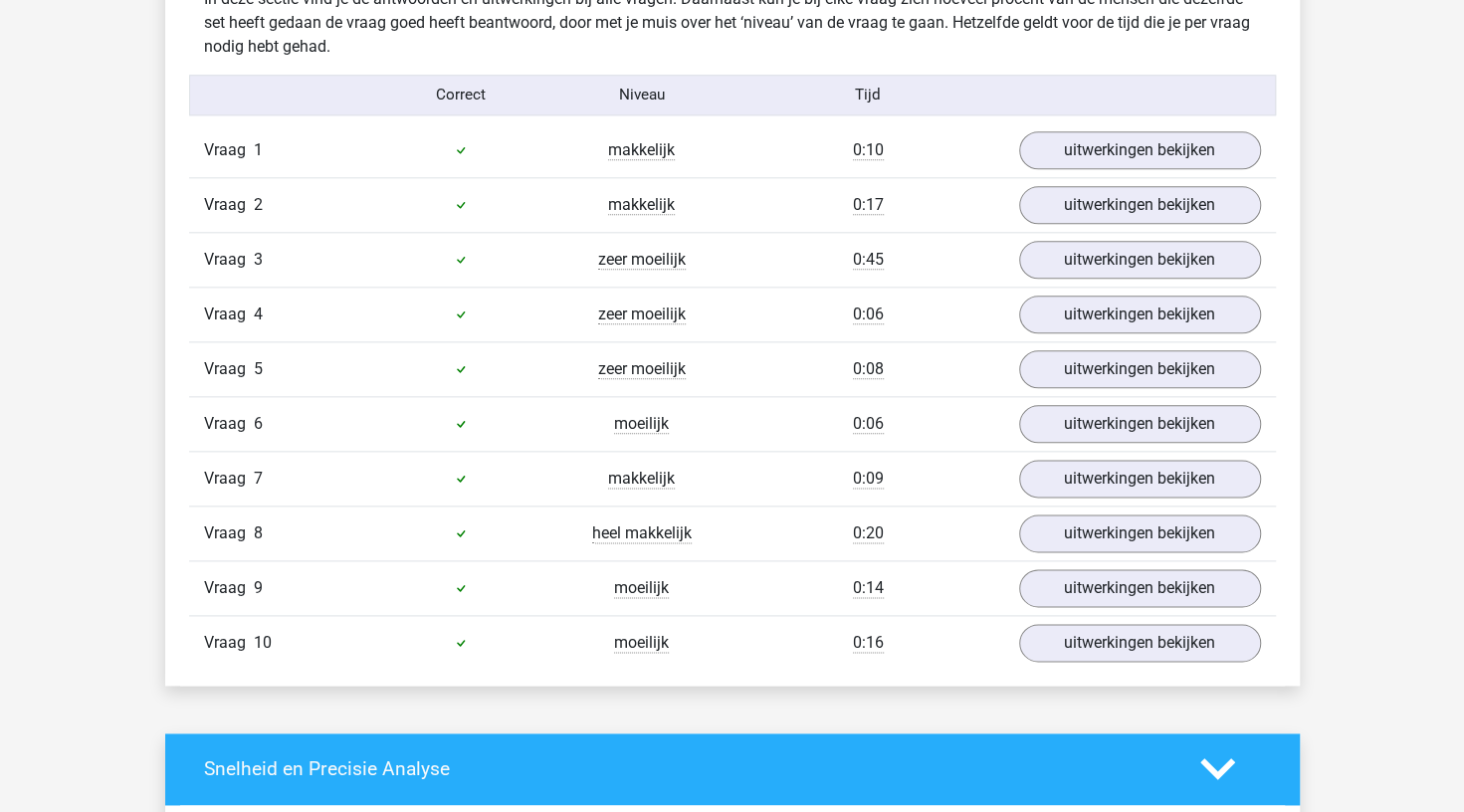 click on "In deze sectie vind je de antwoorden en uitwerkingen bij alle vragen. Daarnaast kun je bij elke vraag zien hoeveel procent van de mensen die dezelfde set heeft gedaan de vraag goed heeft beantwoord, door met je muis over het ‘niveau’ van de vraag te gaan. Hetzelfde geldt voor de tijd die je per vraag nodig hebt gehad.
Correct
Niveau
Tijd
Vraag
1
makkelijk
0:10
uitwerkingen bekijken
... staat tot zoogdier als sprinkhaan staat tot ...
None
a b" at bounding box center [732, 328] 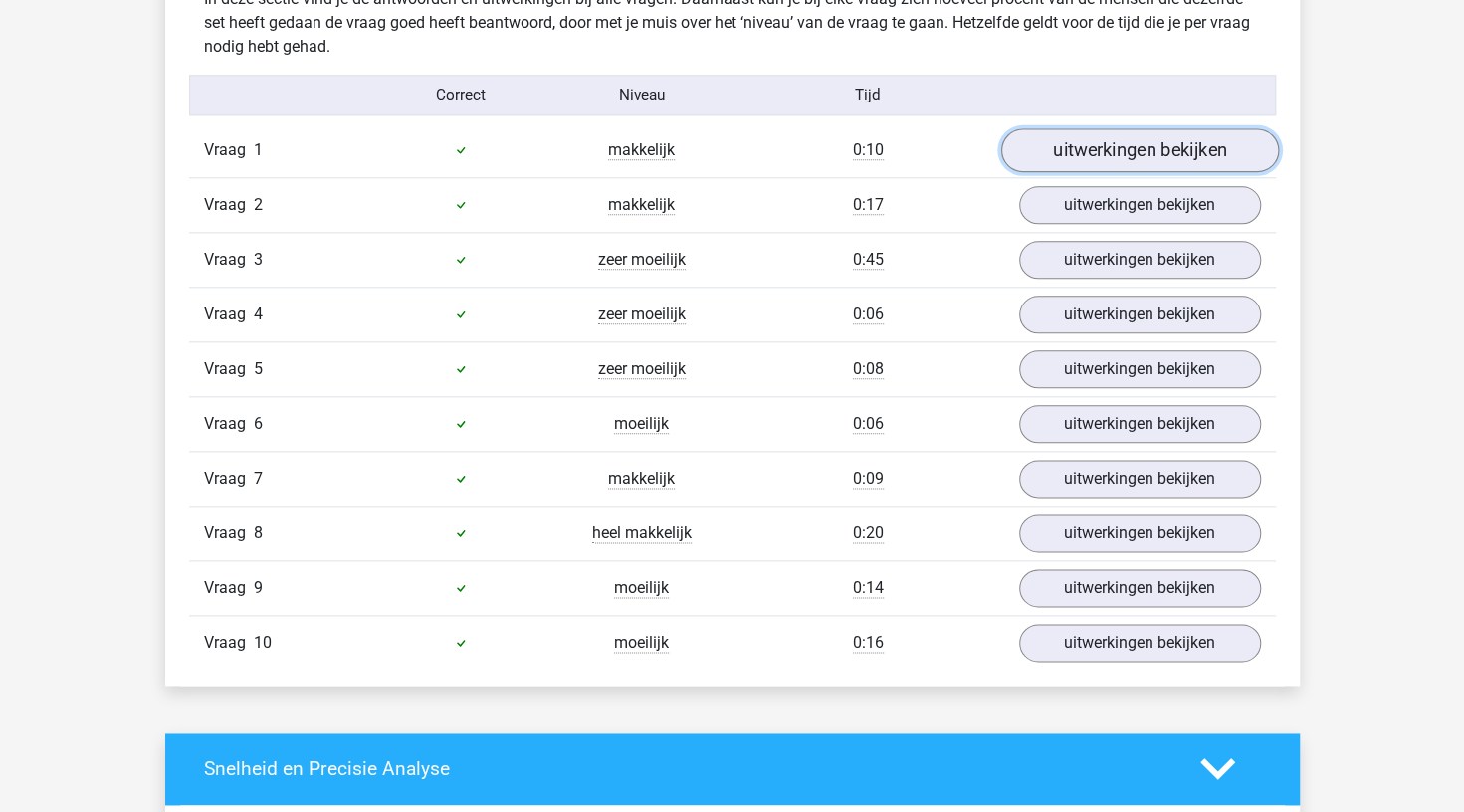 click on "uitwerkingen bekijken" at bounding box center (1139, 150) 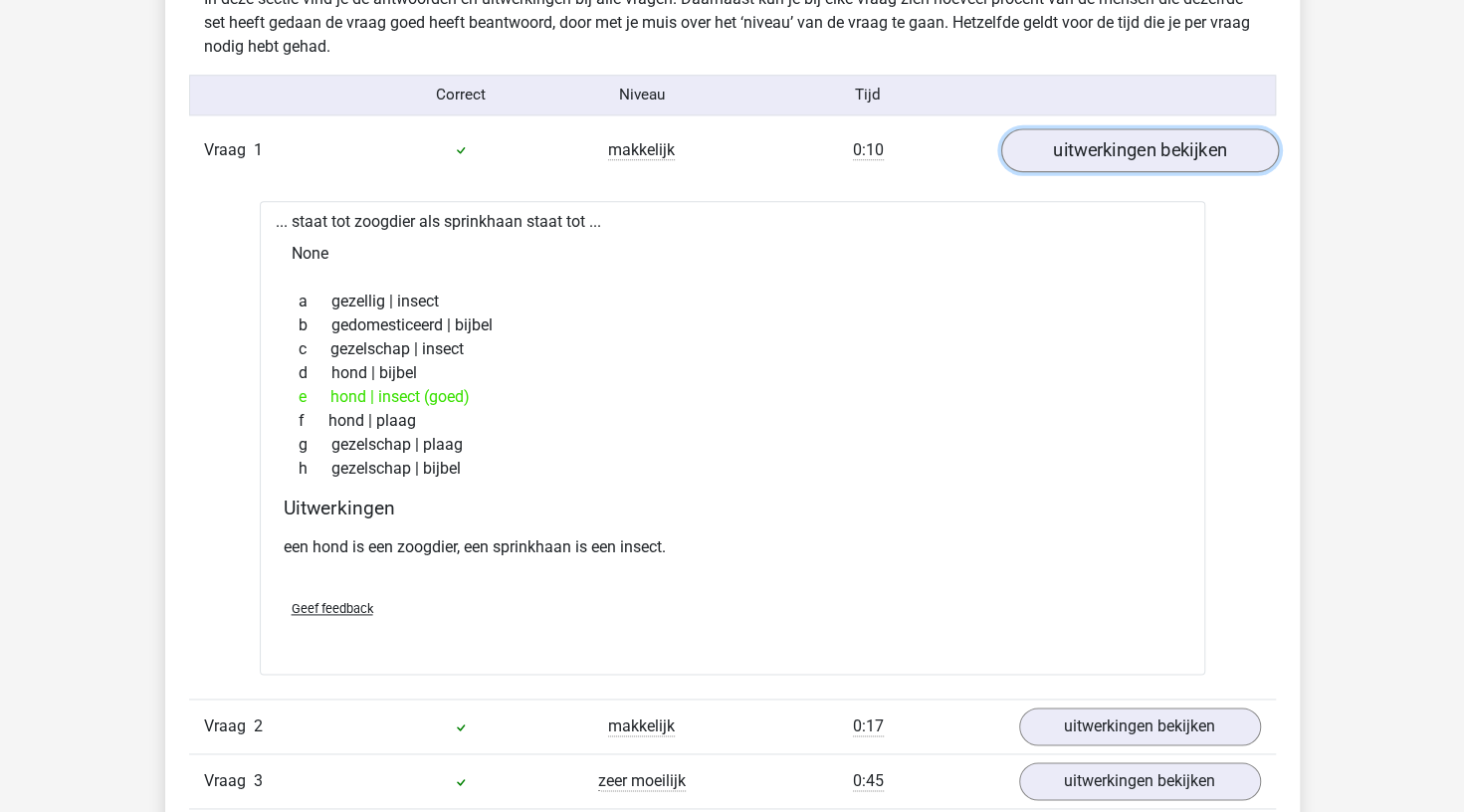 click on "uitwerkingen bekijken" at bounding box center [1139, 150] 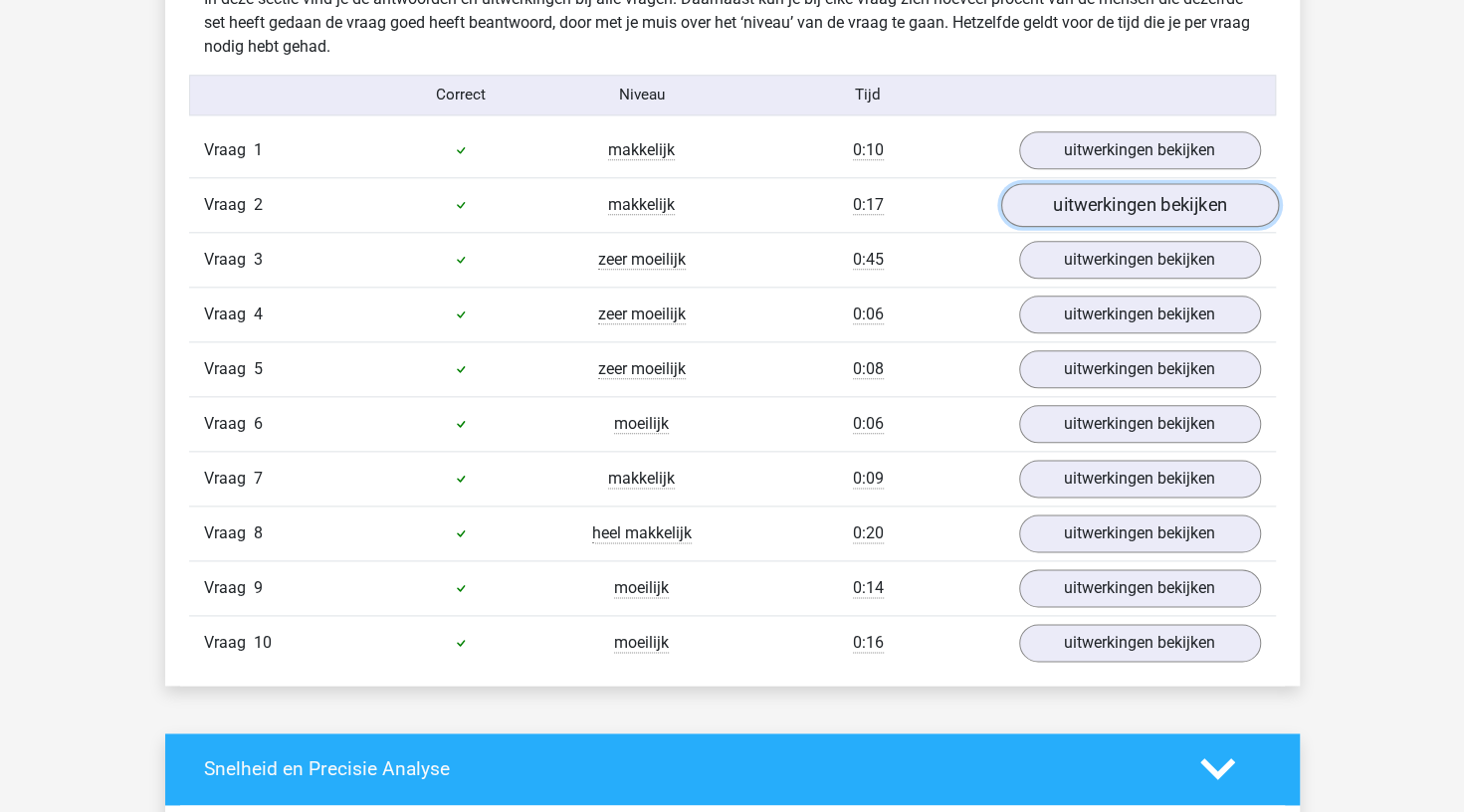 click on "uitwerkingen bekijken" at bounding box center (1139, 205) 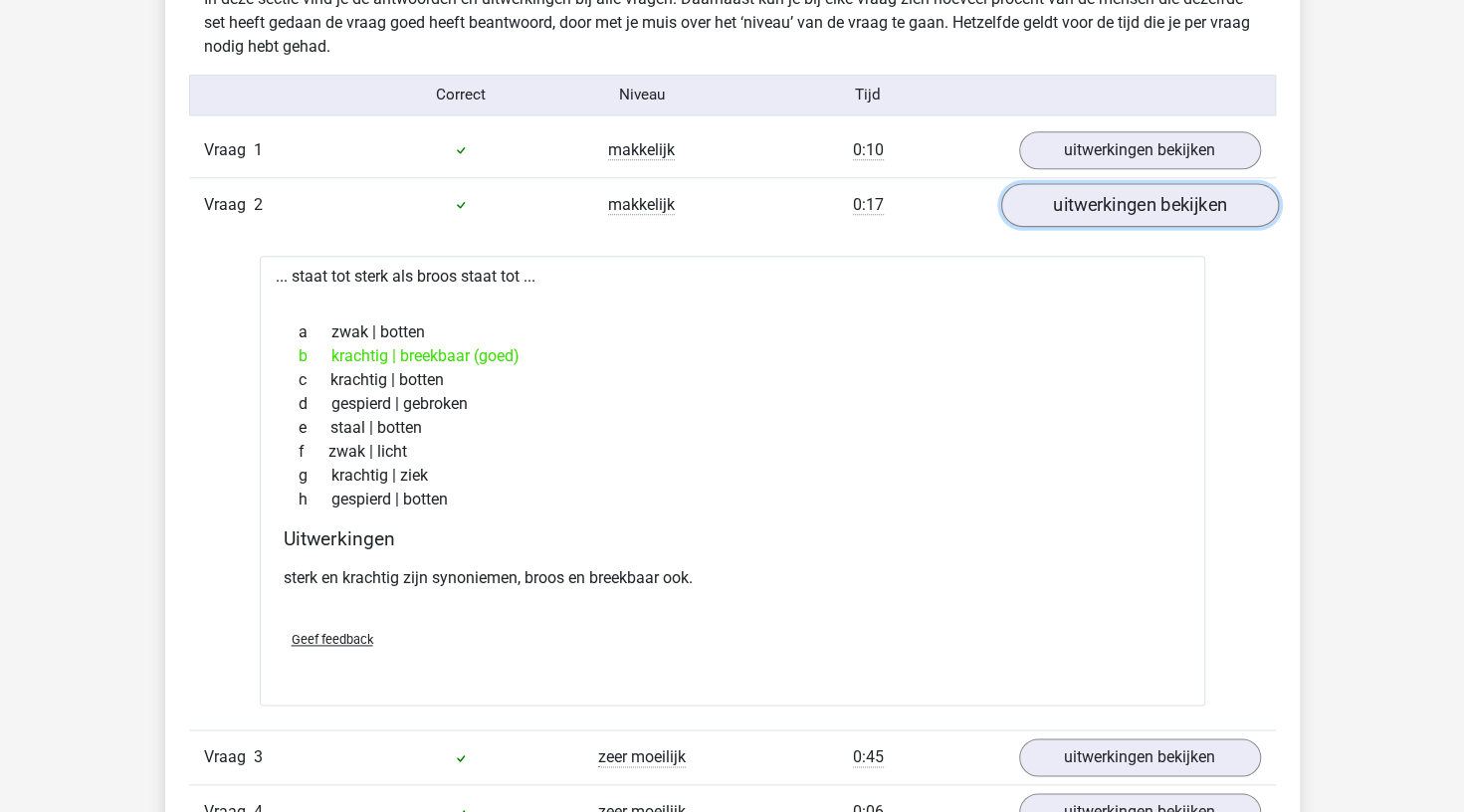 click on "uitwerkingen bekijken" at bounding box center (1139, 205) 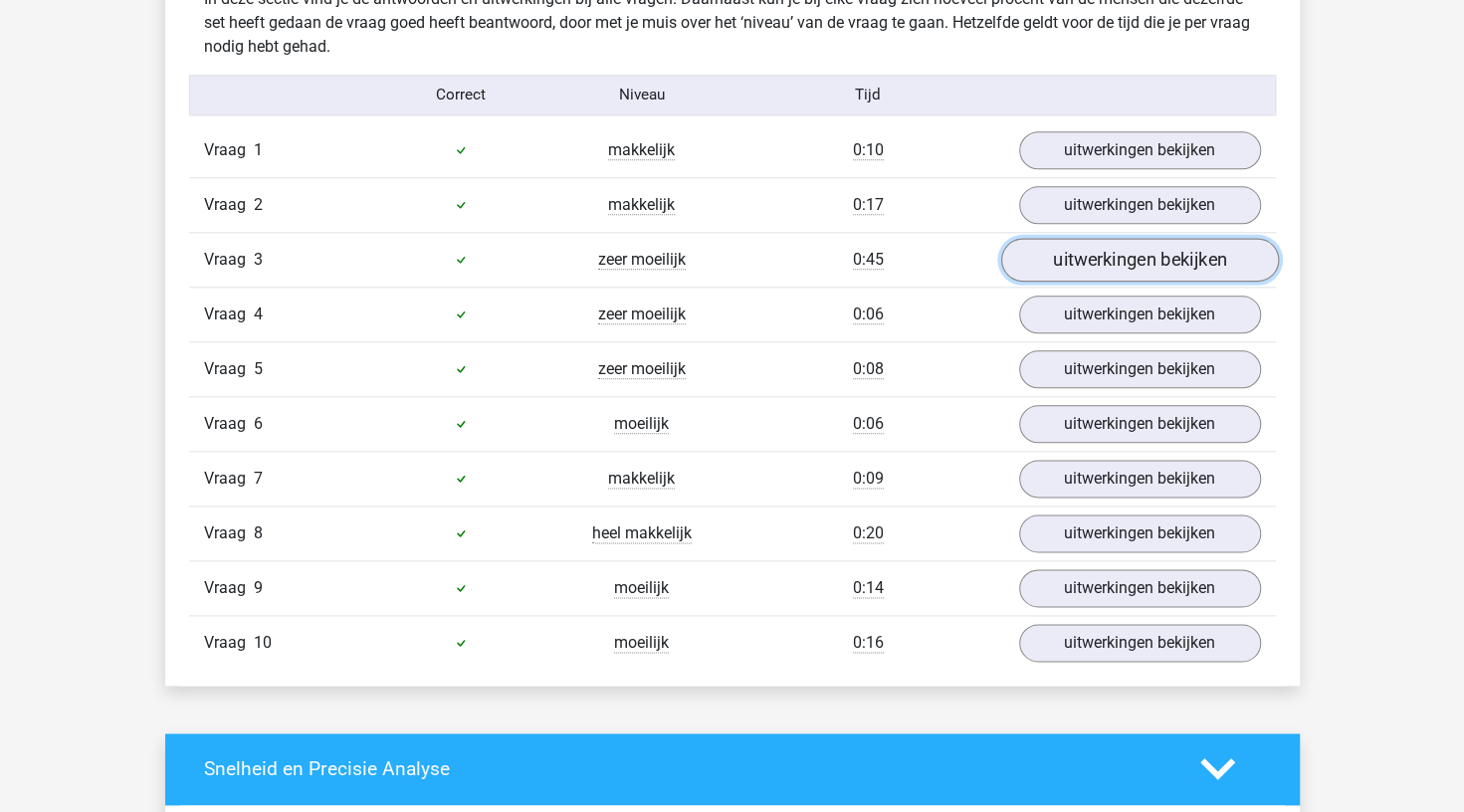 click on "uitwerkingen bekijken" at bounding box center (1139, 260) 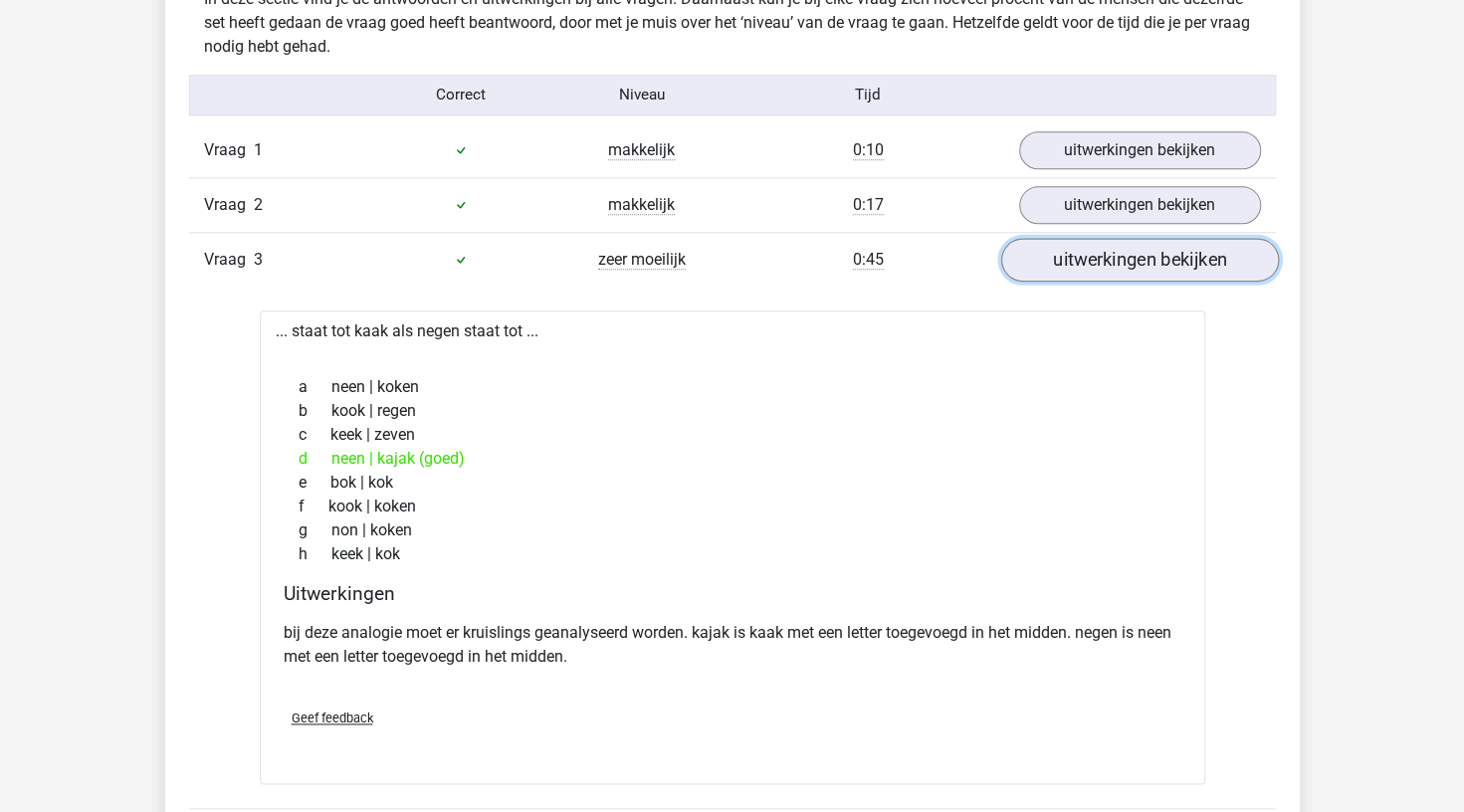 click on "uitwerkingen bekijken" at bounding box center (1139, 260) 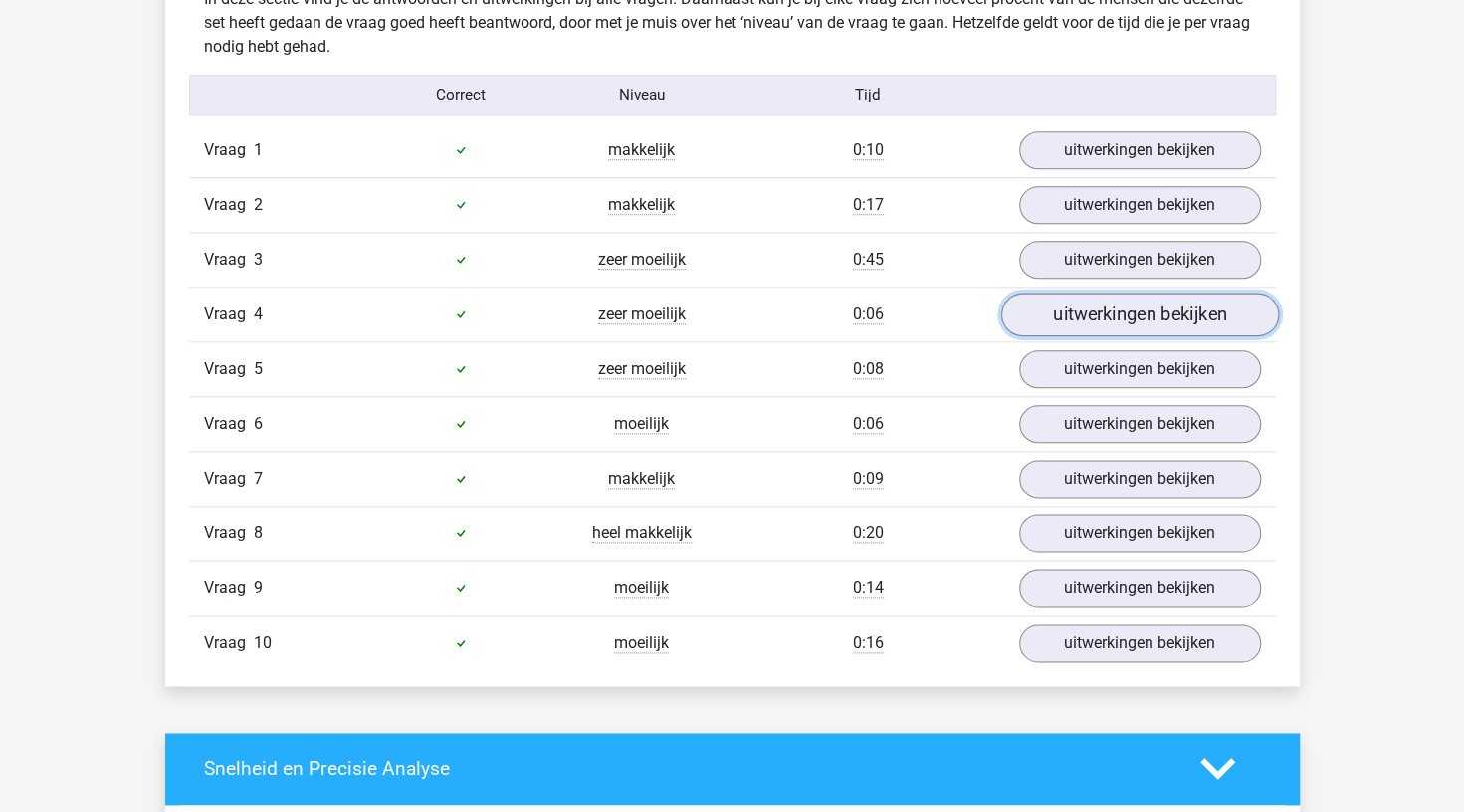 click on "uitwerkingen bekijken" at bounding box center [1139, 314] 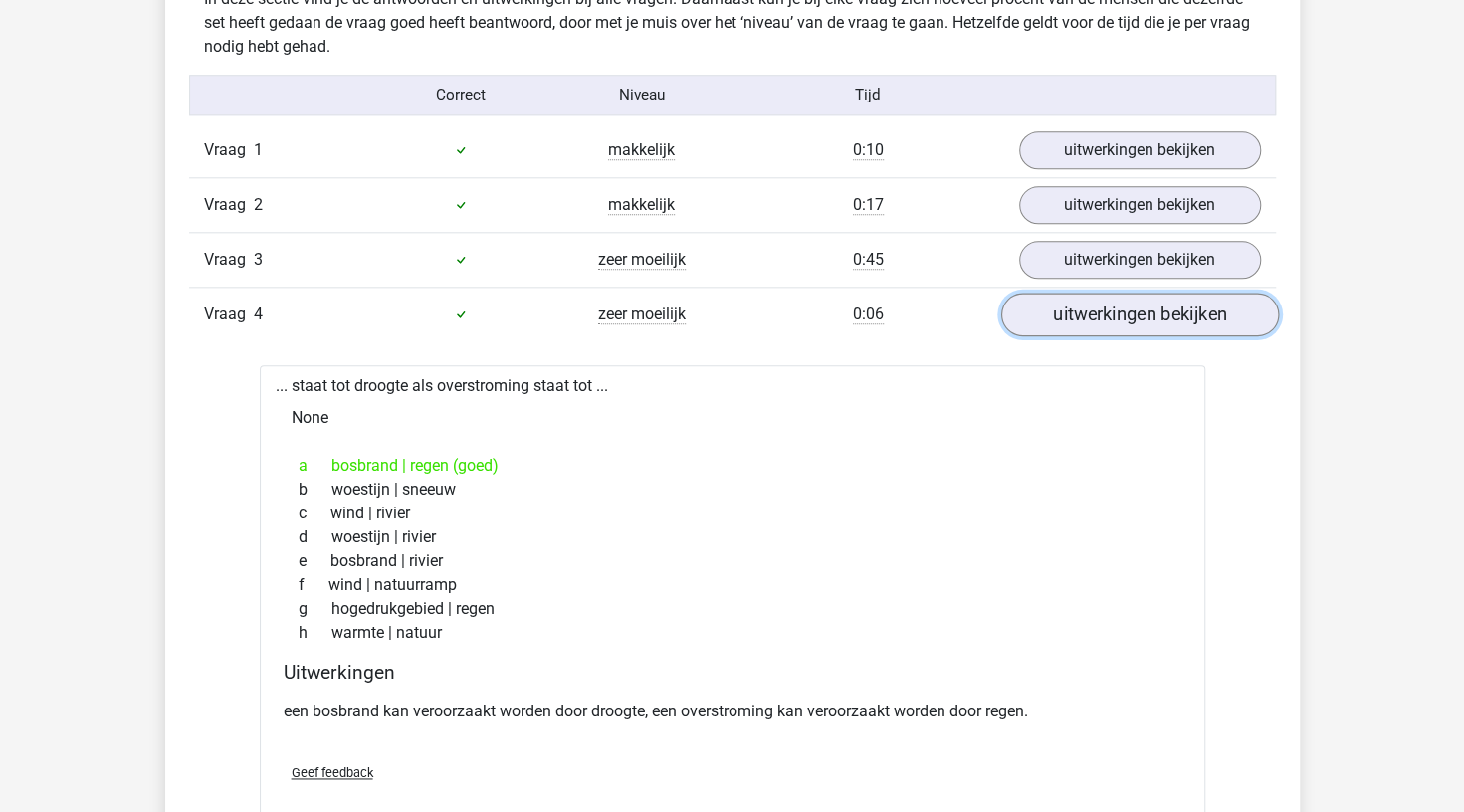 click on "uitwerkingen bekijken" at bounding box center (1139, 314) 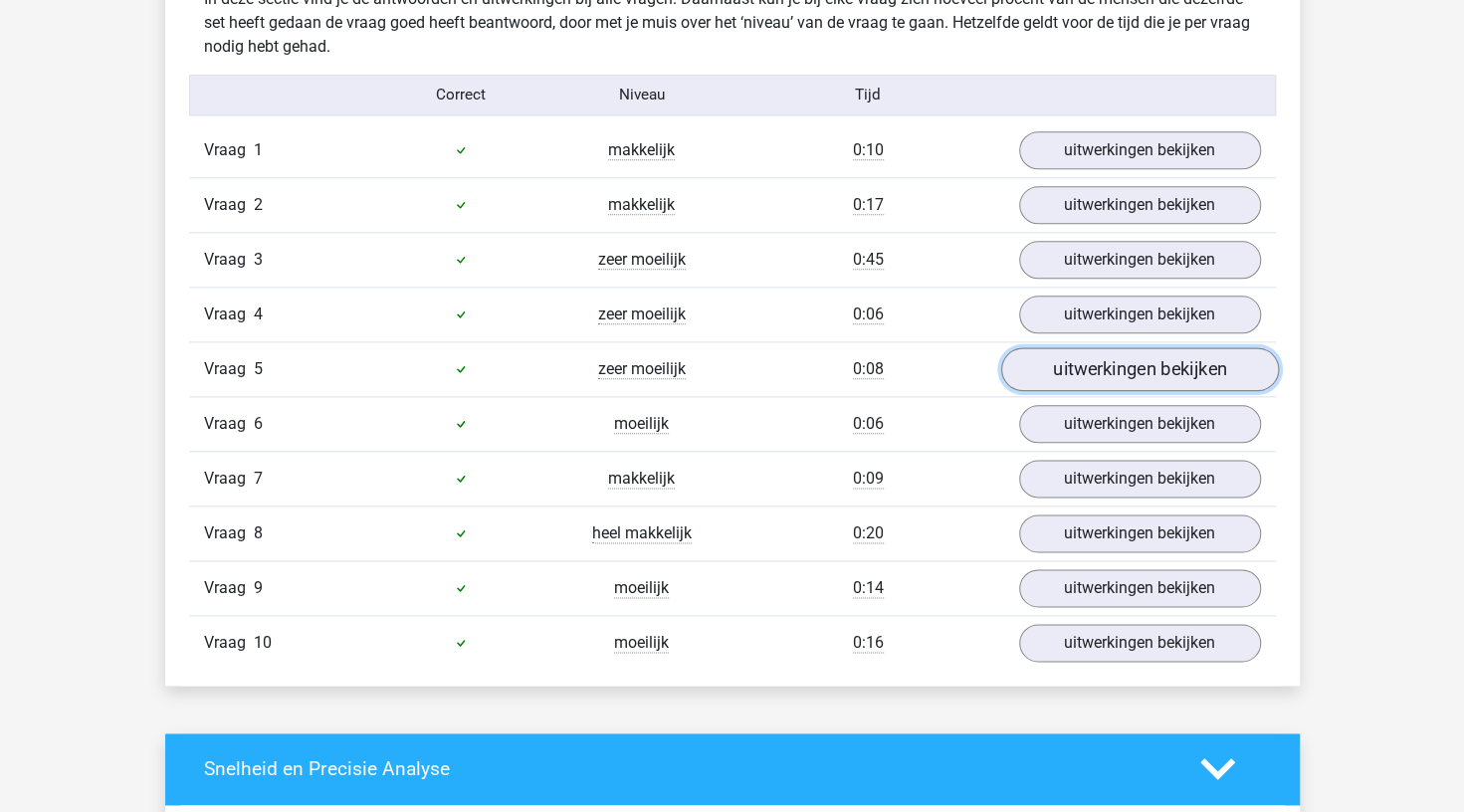 click on "uitwerkingen bekijken" at bounding box center (1139, 369) 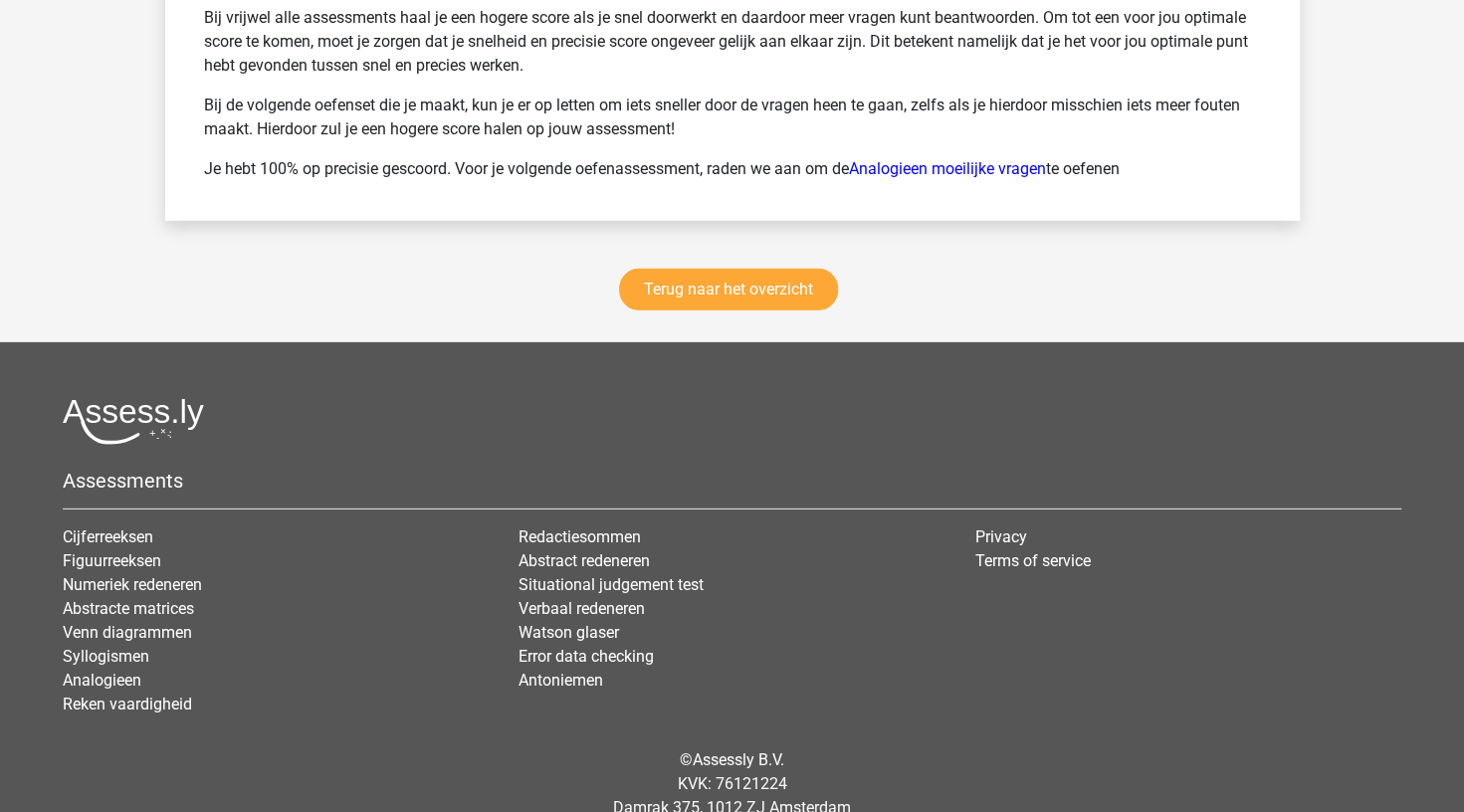 scroll, scrollTop: 3218, scrollLeft: 0, axis: vertical 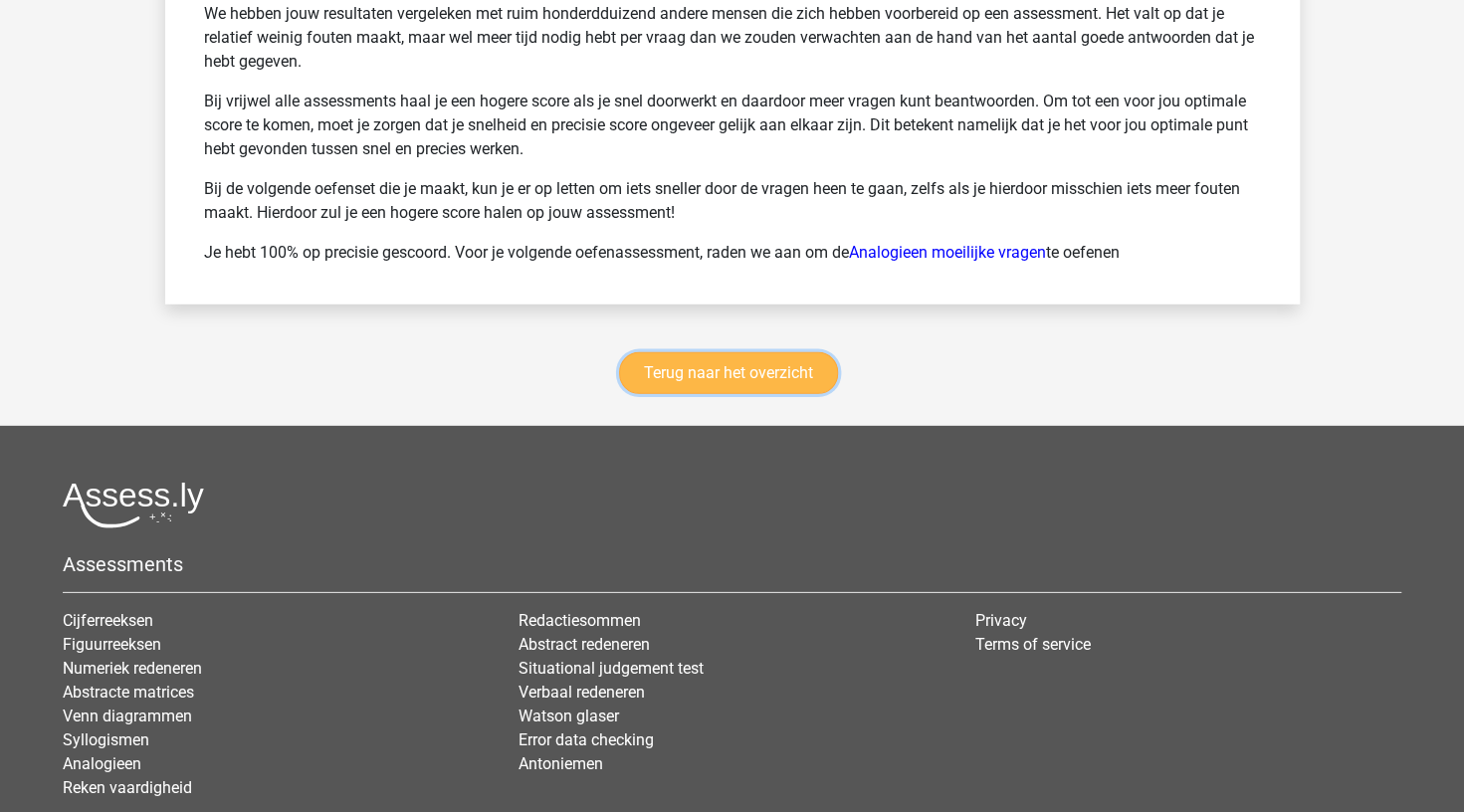 click on "Terug naar het overzicht" at bounding box center [729, 373] 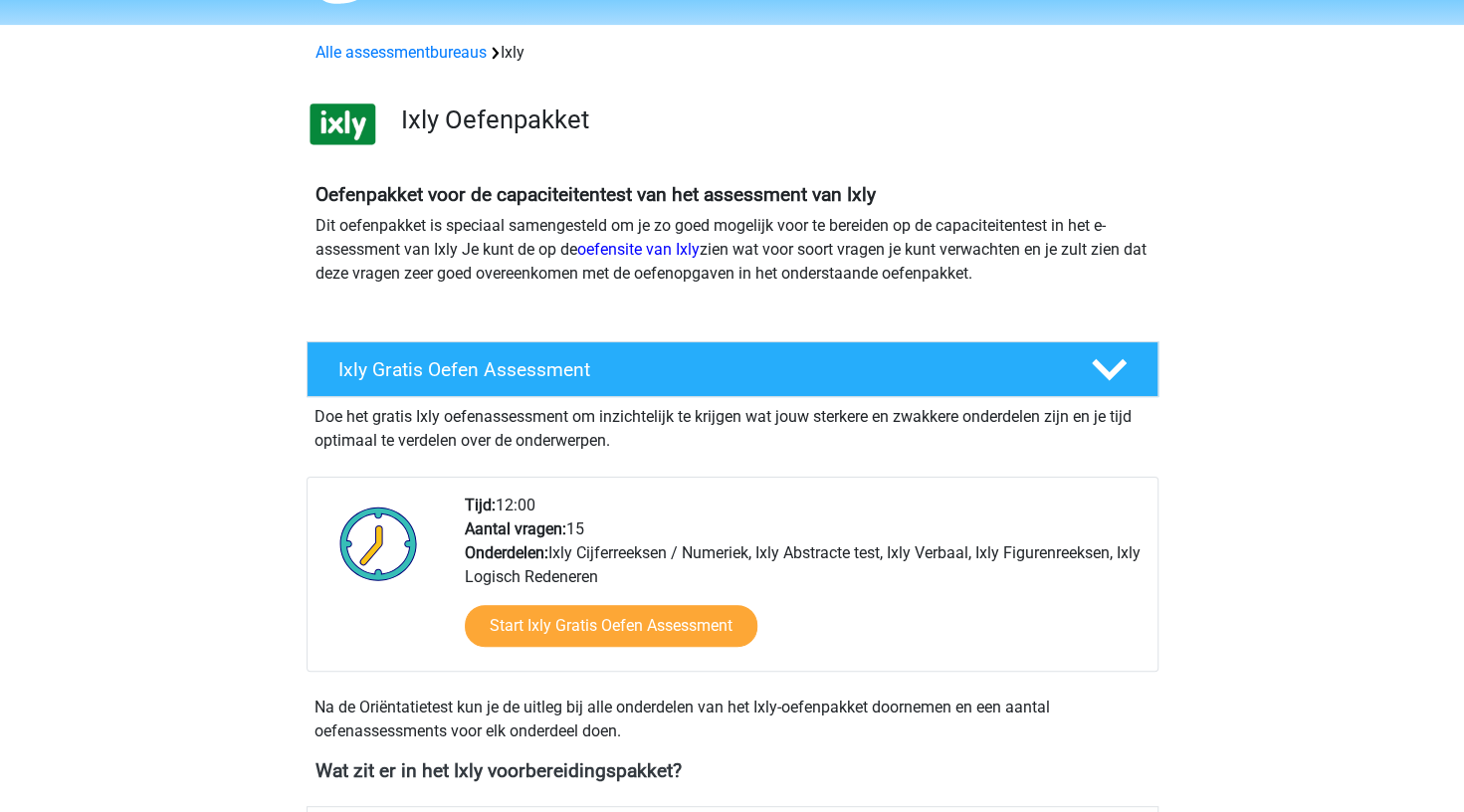 scroll, scrollTop: 0, scrollLeft: 0, axis: both 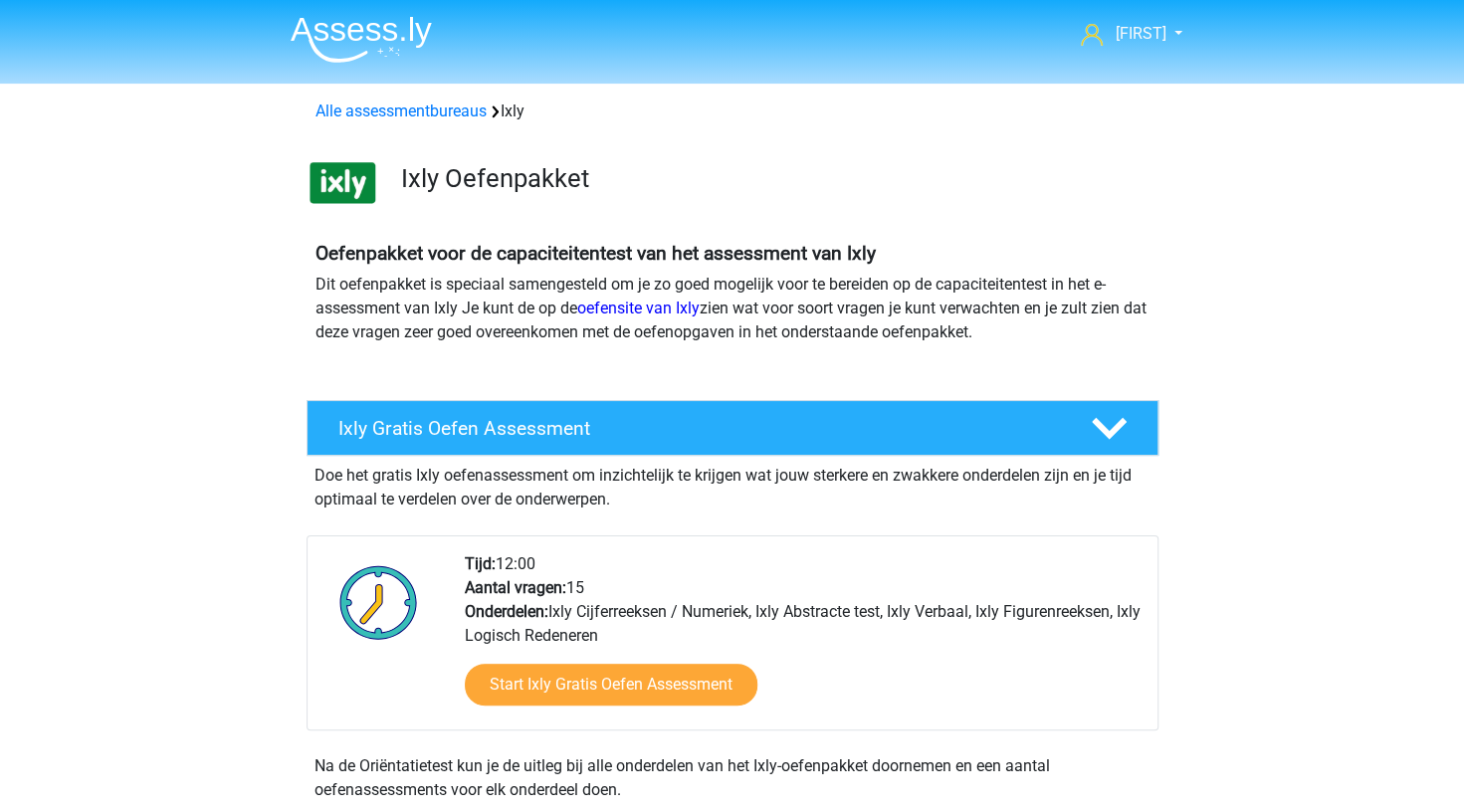 click on "Ixly Oefenpakket" at bounding box center [732, 178] 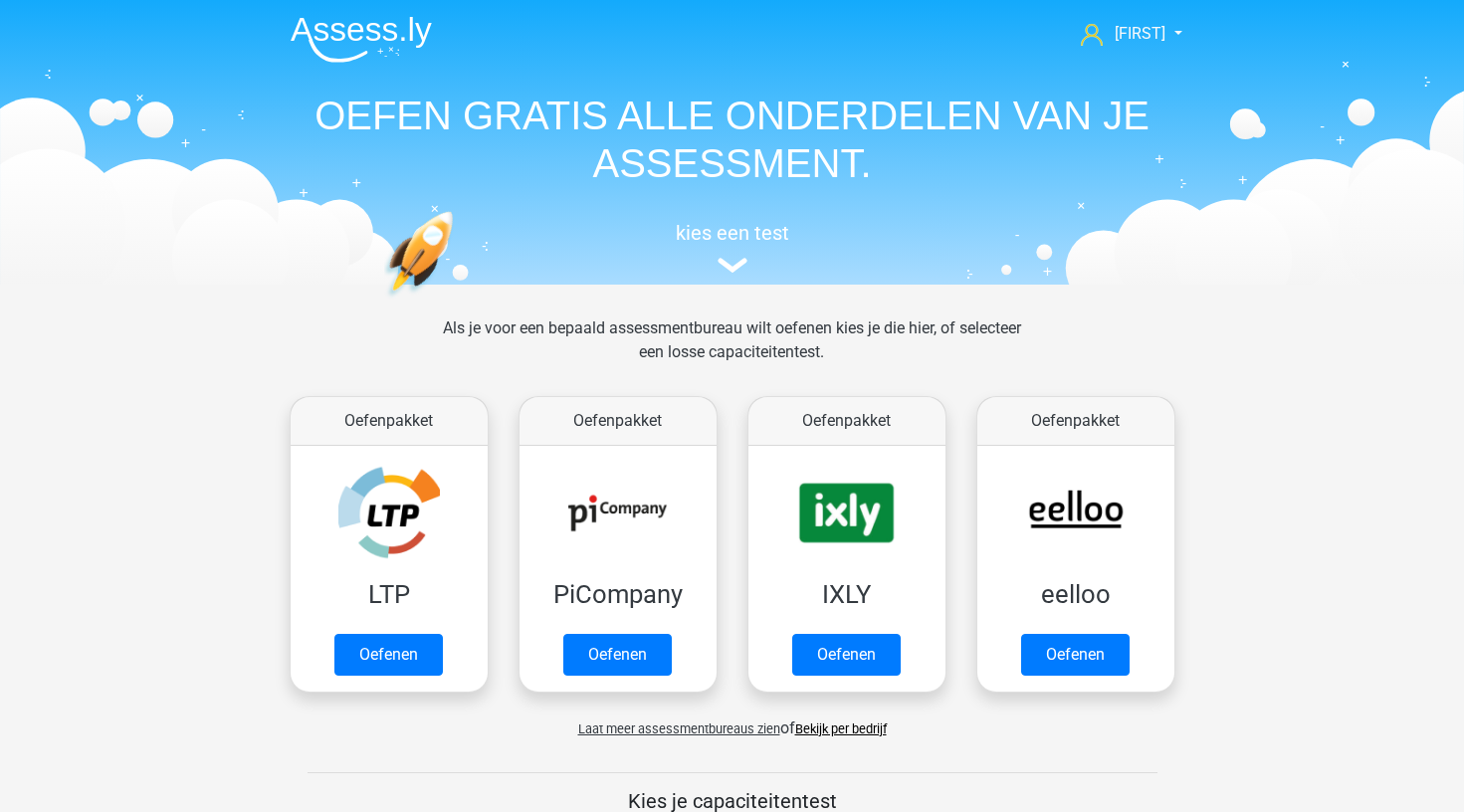scroll, scrollTop: 0, scrollLeft: 0, axis: both 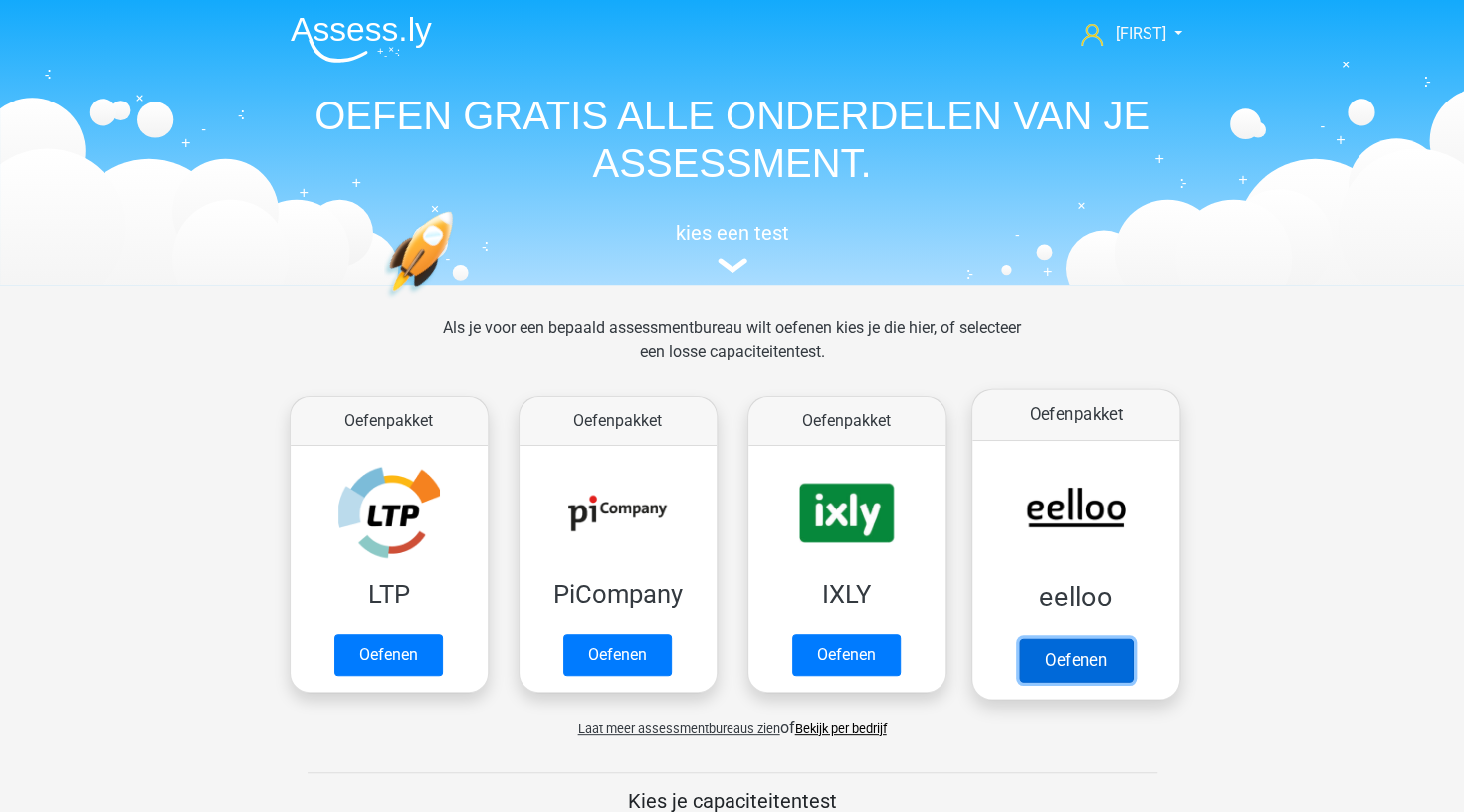click on "Oefenen" at bounding box center [1075, 660] 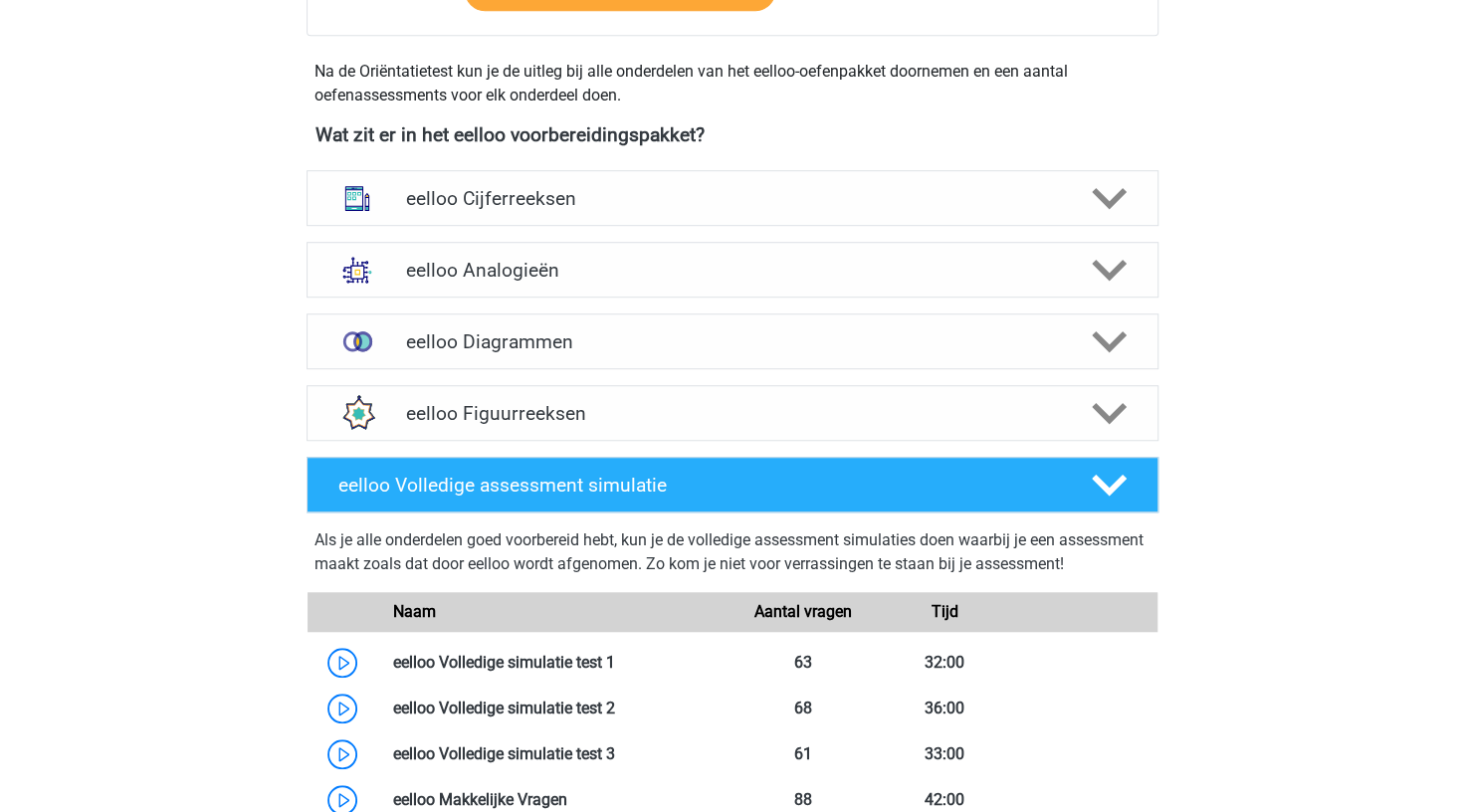 scroll, scrollTop: 647, scrollLeft: 0, axis: vertical 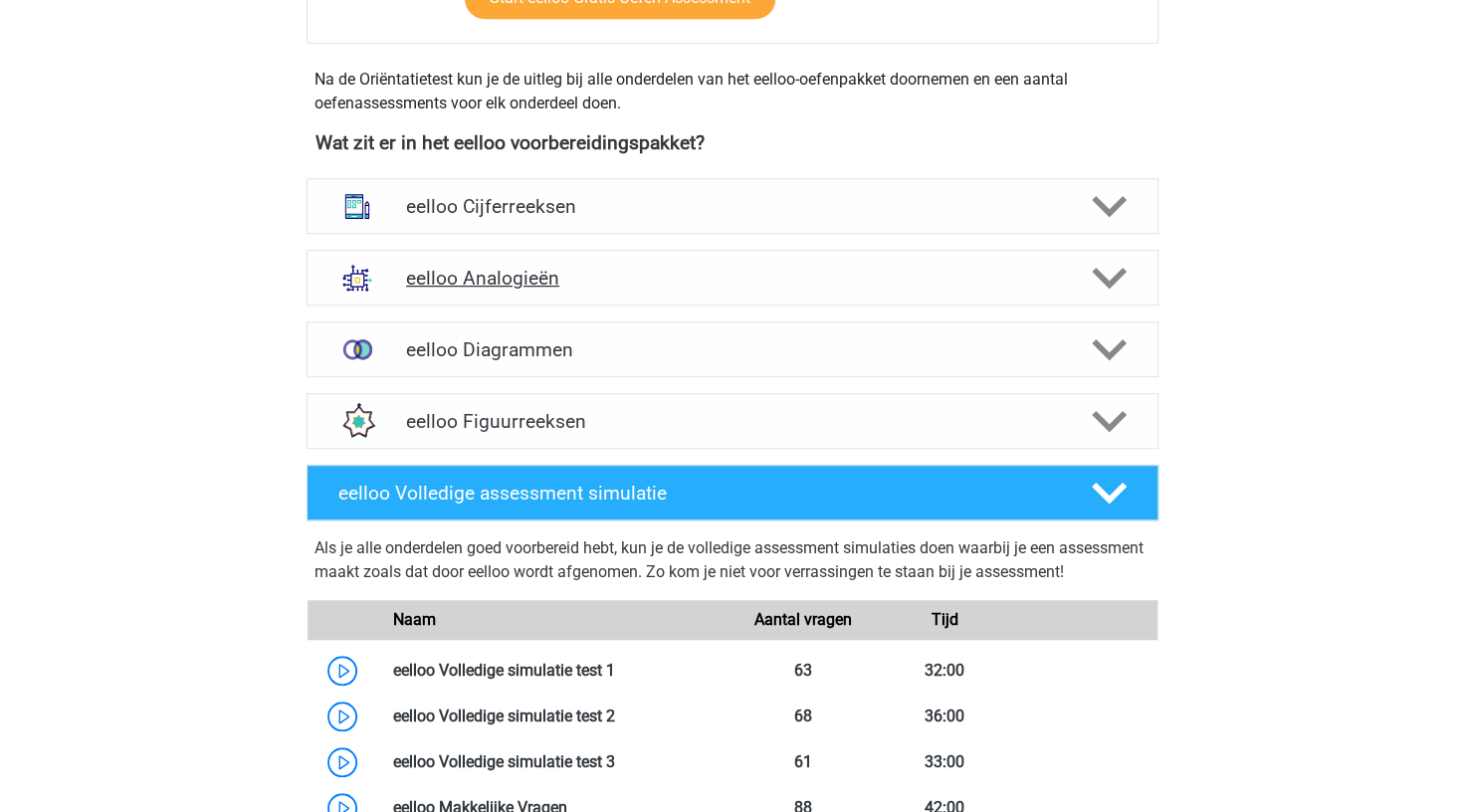 click on "eelloo Analogieën" at bounding box center [732, 278] 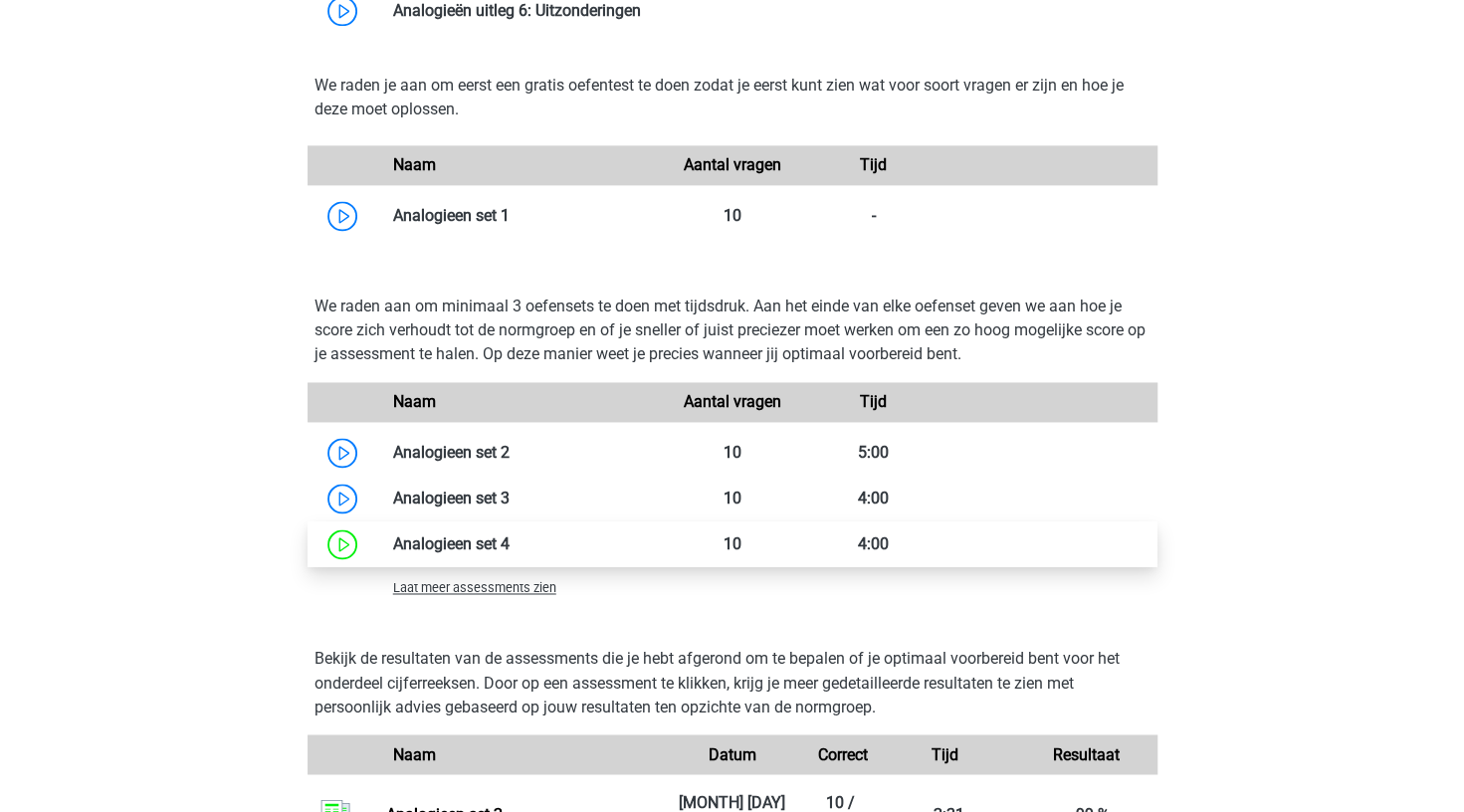 scroll, scrollTop: 1513, scrollLeft: 0, axis: vertical 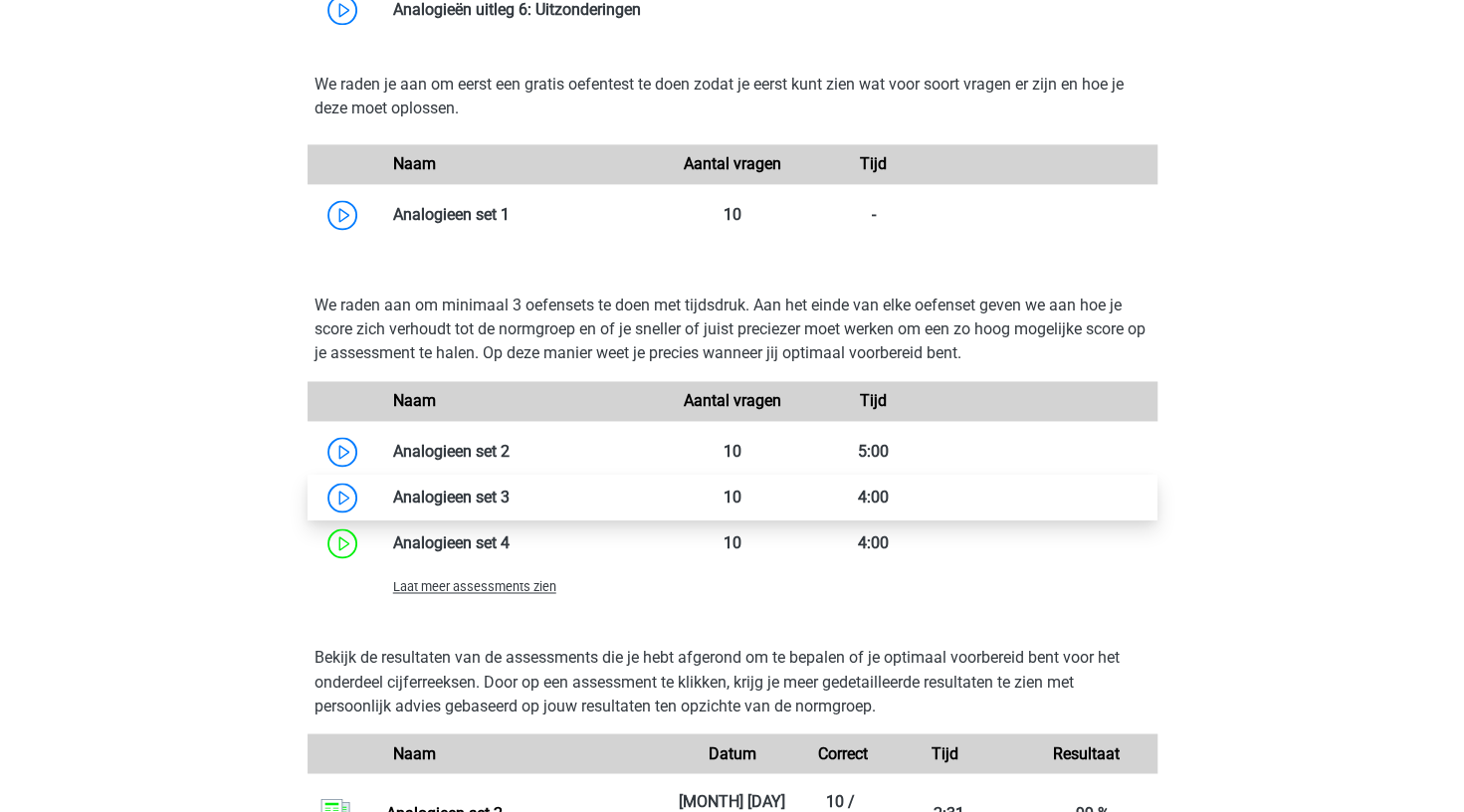 click at bounding box center [510, 497] 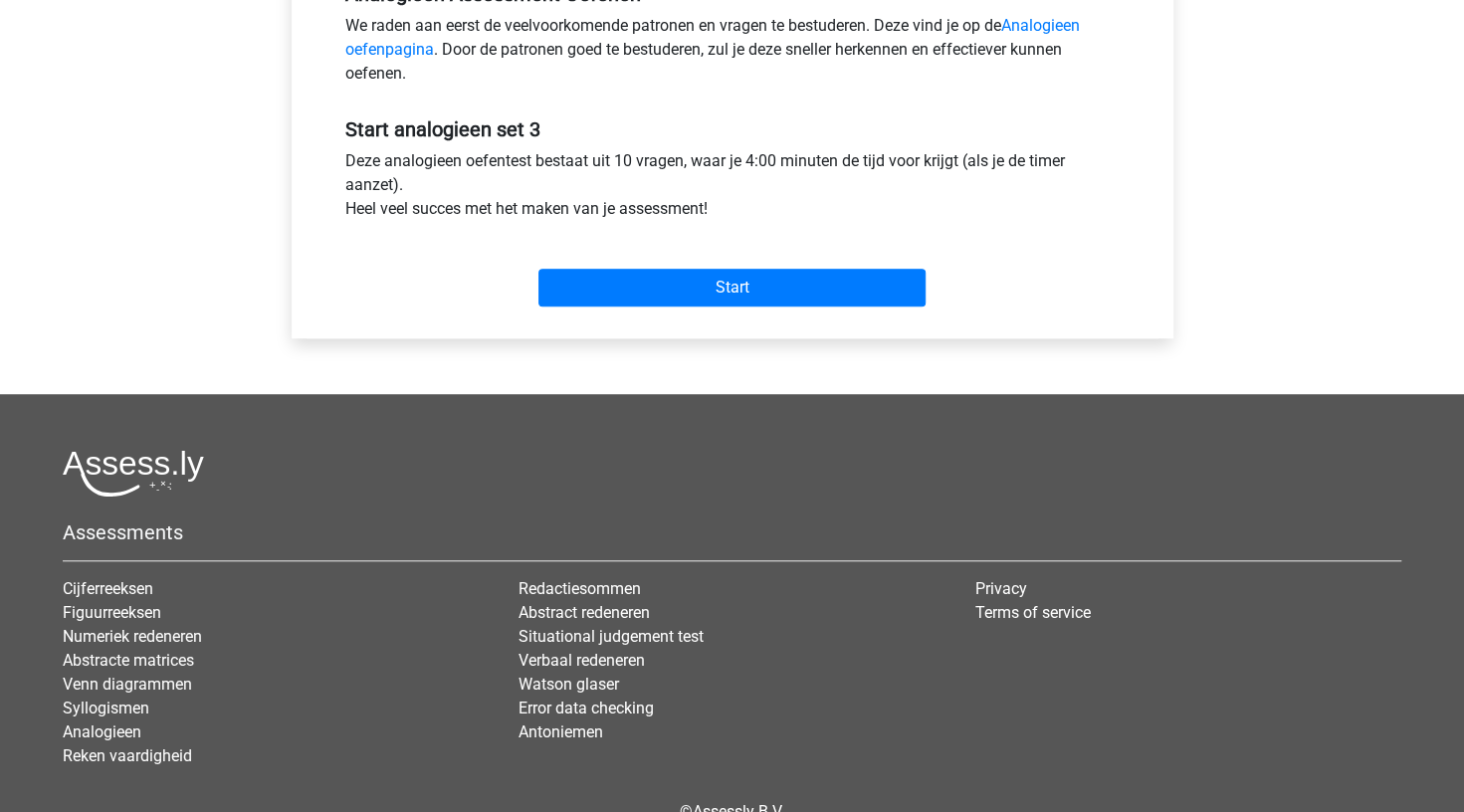 scroll, scrollTop: 655, scrollLeft: 0, axis: vertical 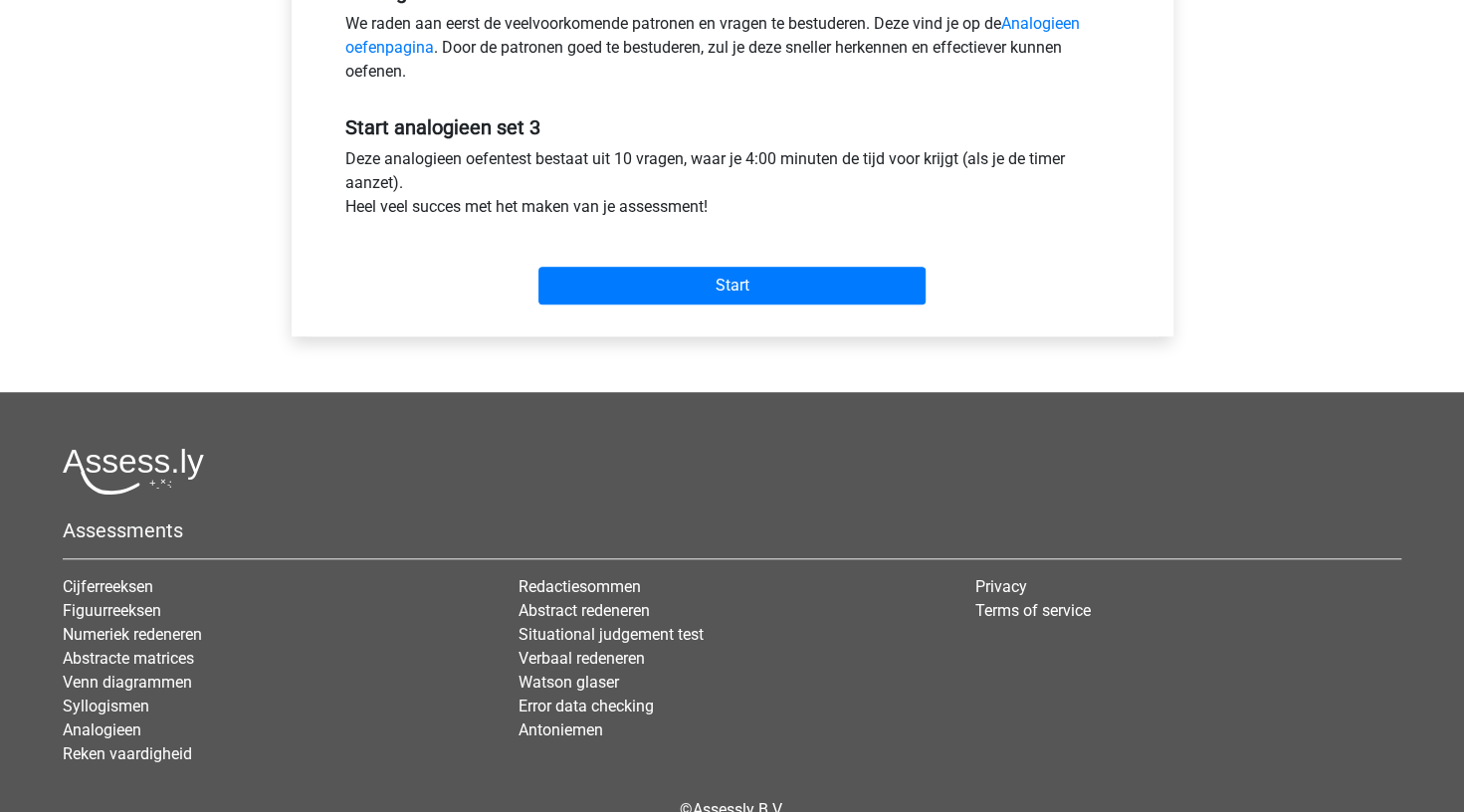 click on "Start" at bounding box center [732, 270] 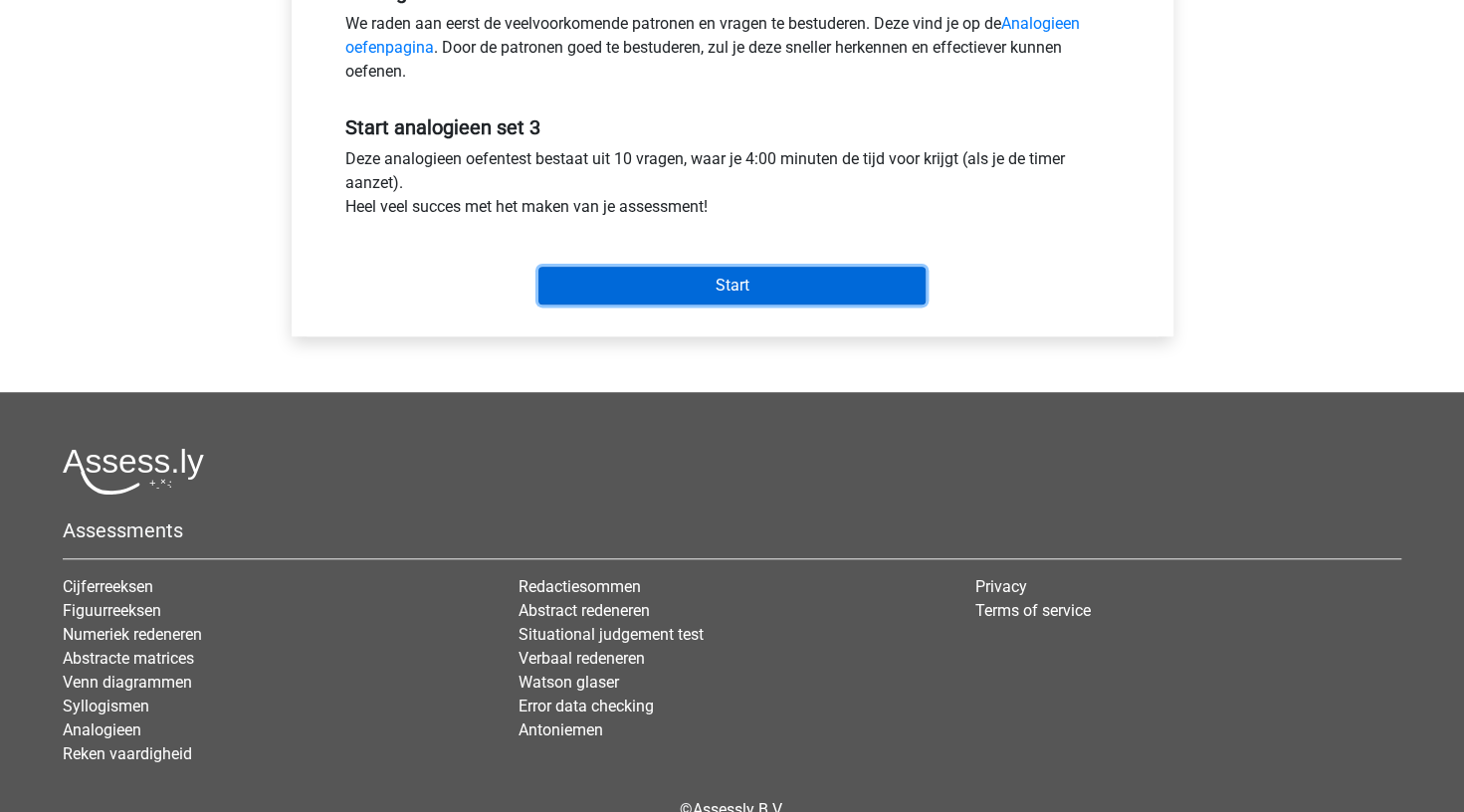 click on "Start" at bounding box center [732, 286] 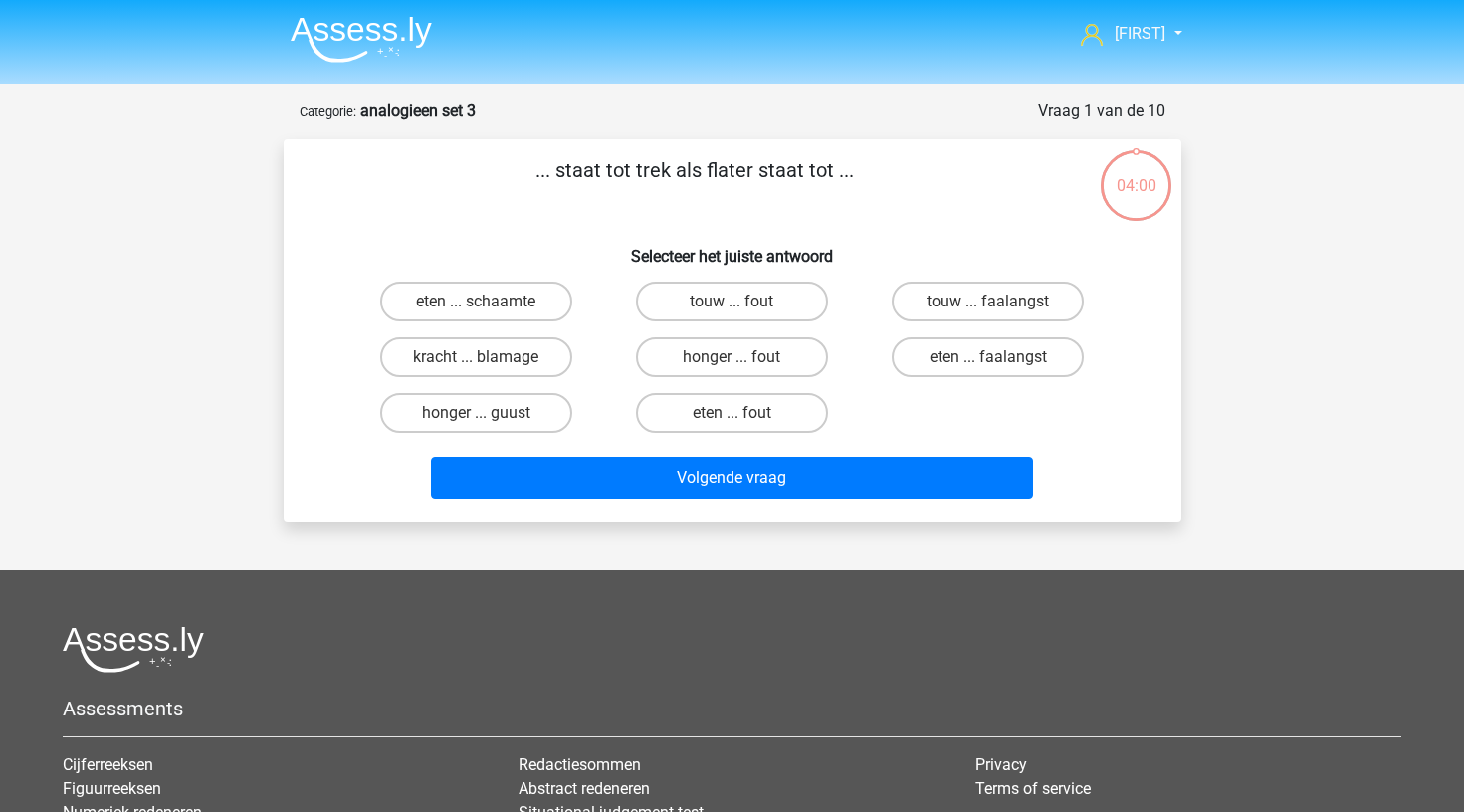 scroll, scrollTop: 0, scrollLeft: 0, axis: both 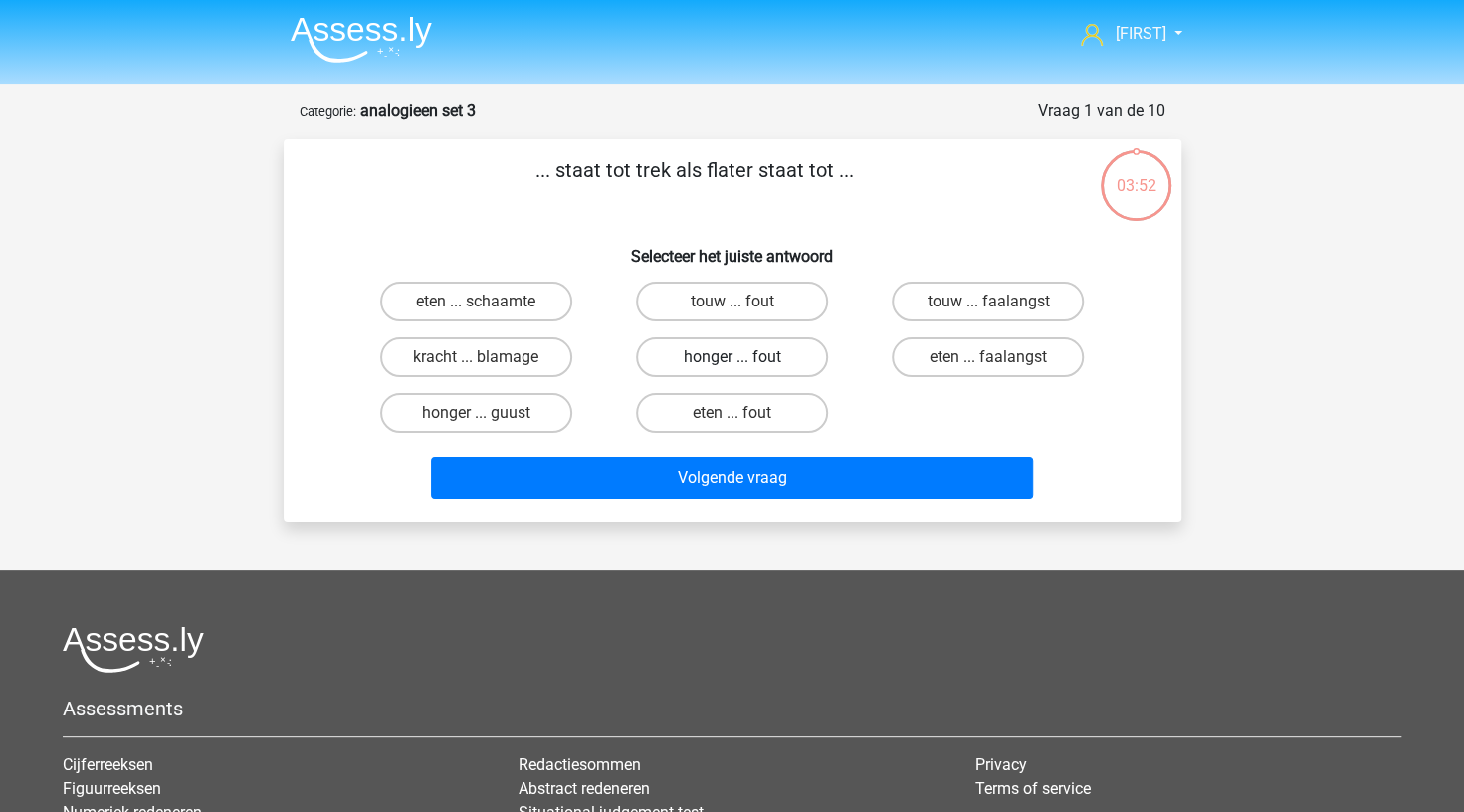 click on "honger ... fout" at bounding box center [732, 357] 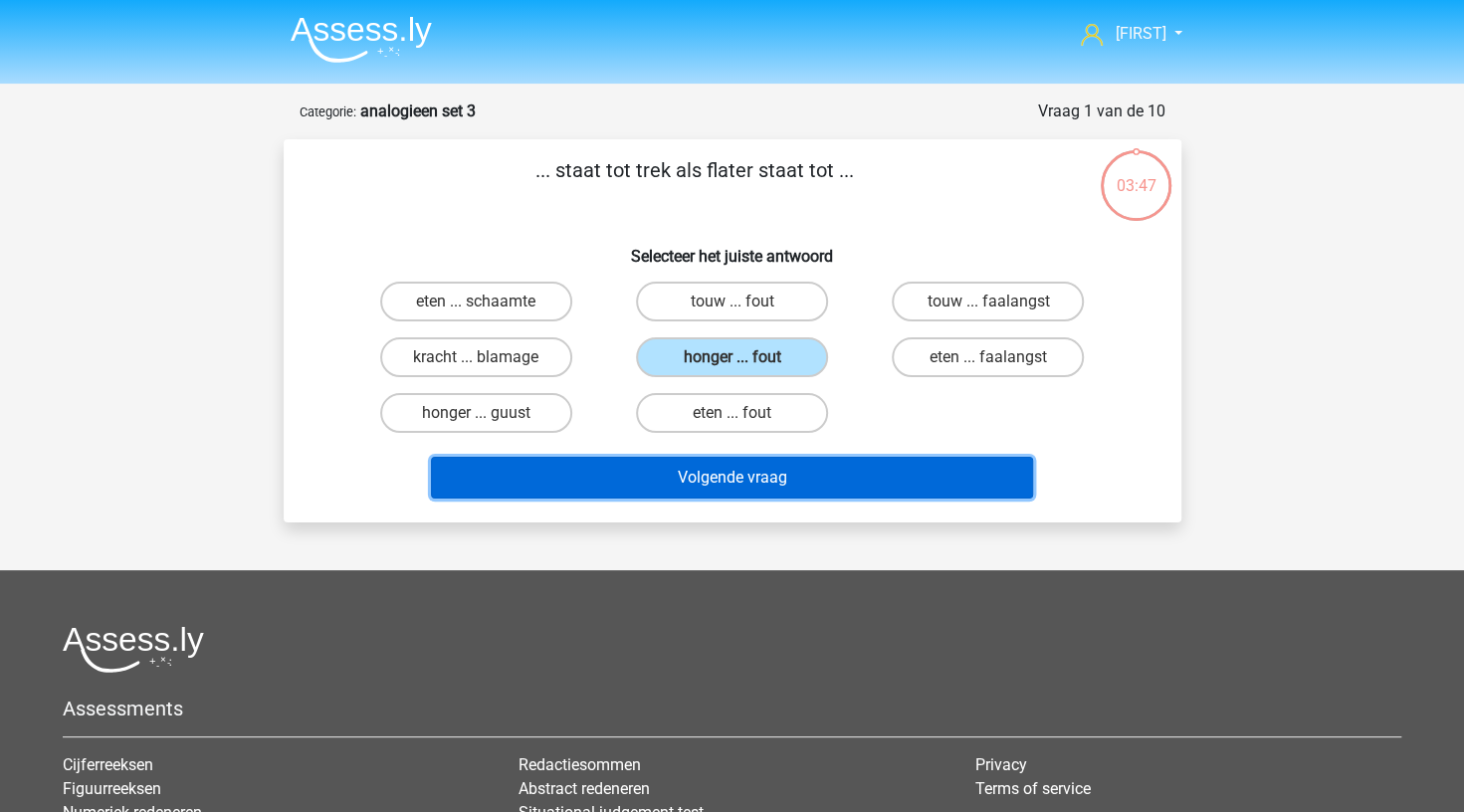 click on "Volgende vraag" at bounding box center (732, 478) 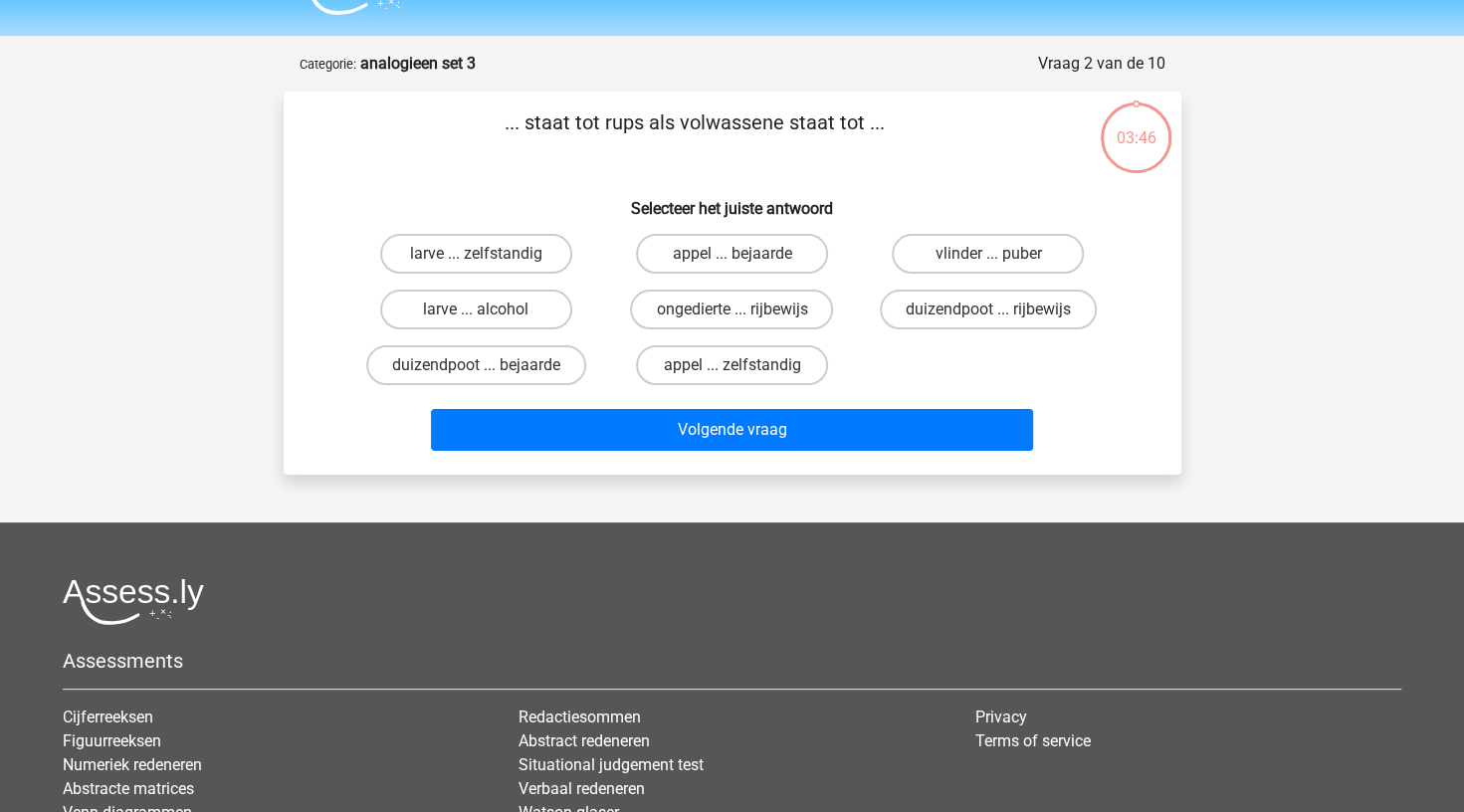 scroll, scrollTop: 100, scrollLeft: 0, axis: vertical 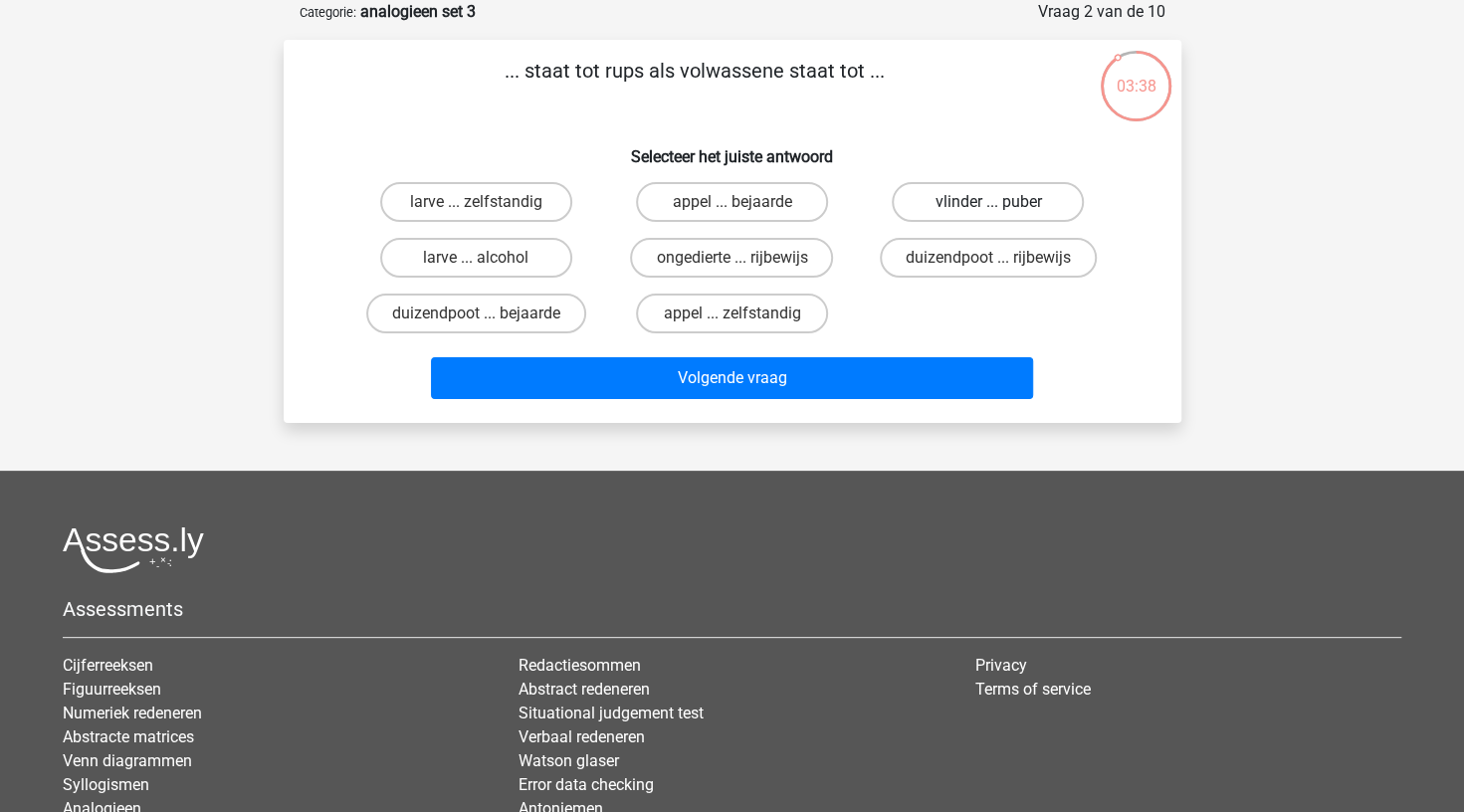 click on "vlinder ... puber" at bounding box center [987, 202] 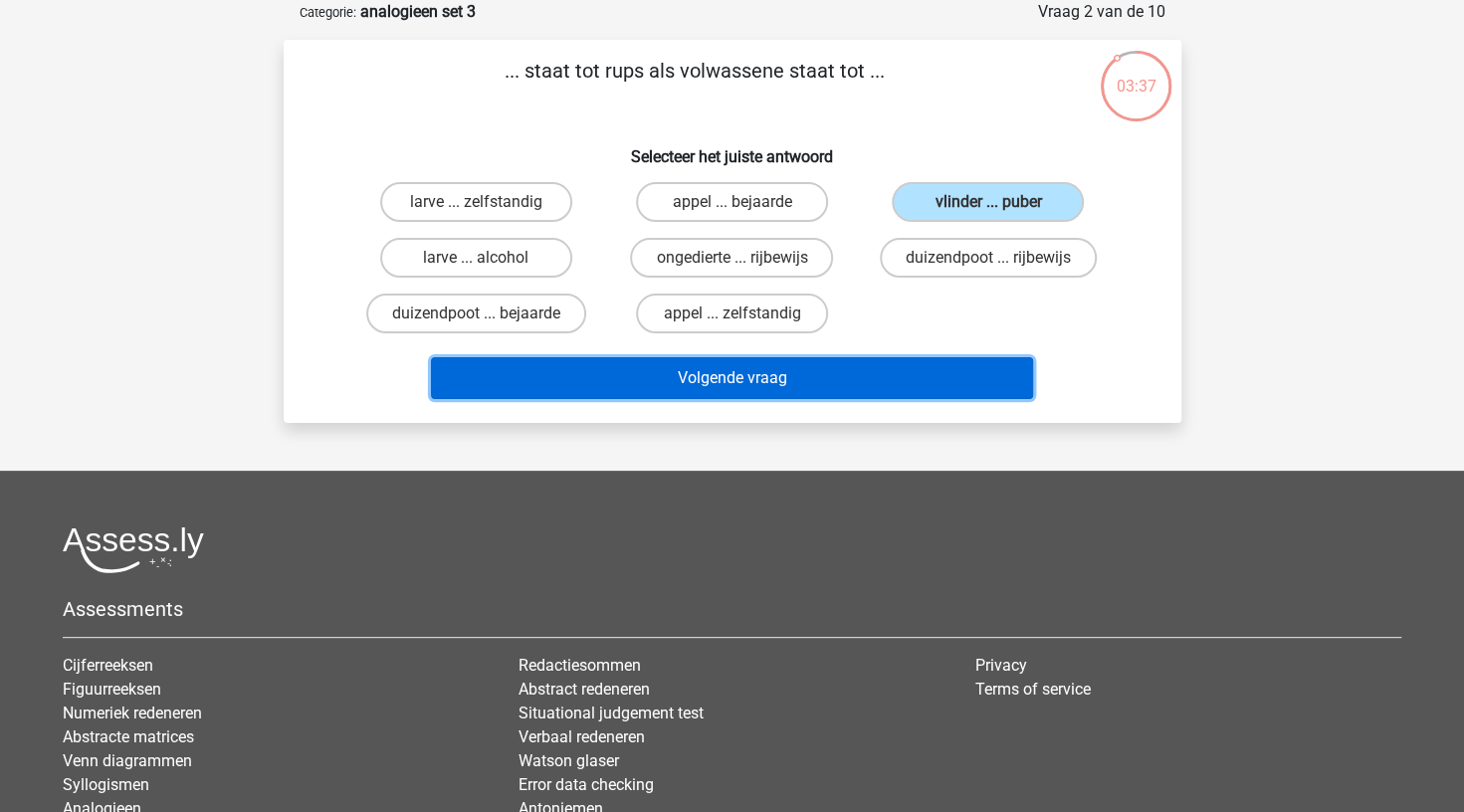 click on "Volgende vraag" at bounding box center [732, 378] 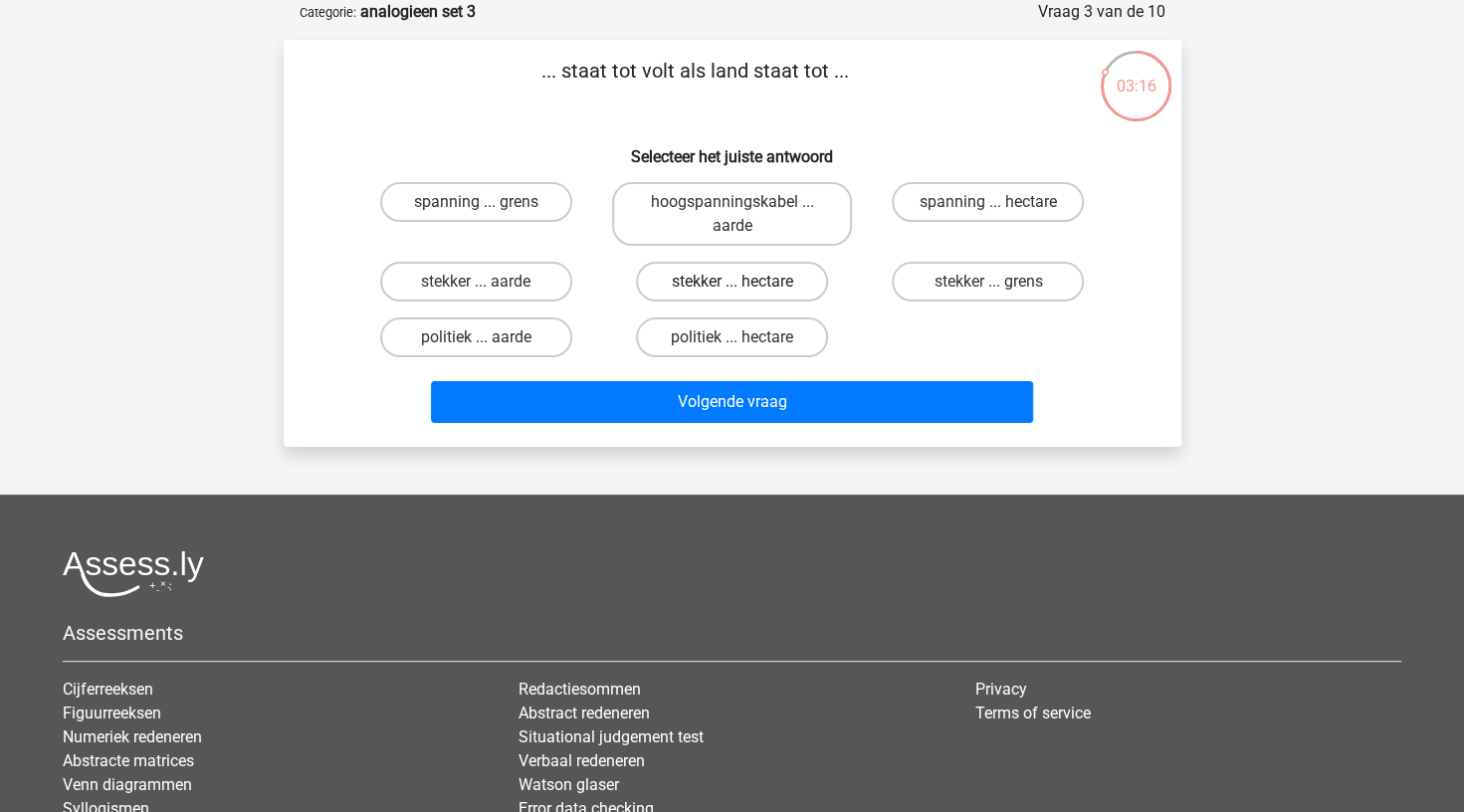 click on "stekker ... hectare" at bounding box center [732, 282] 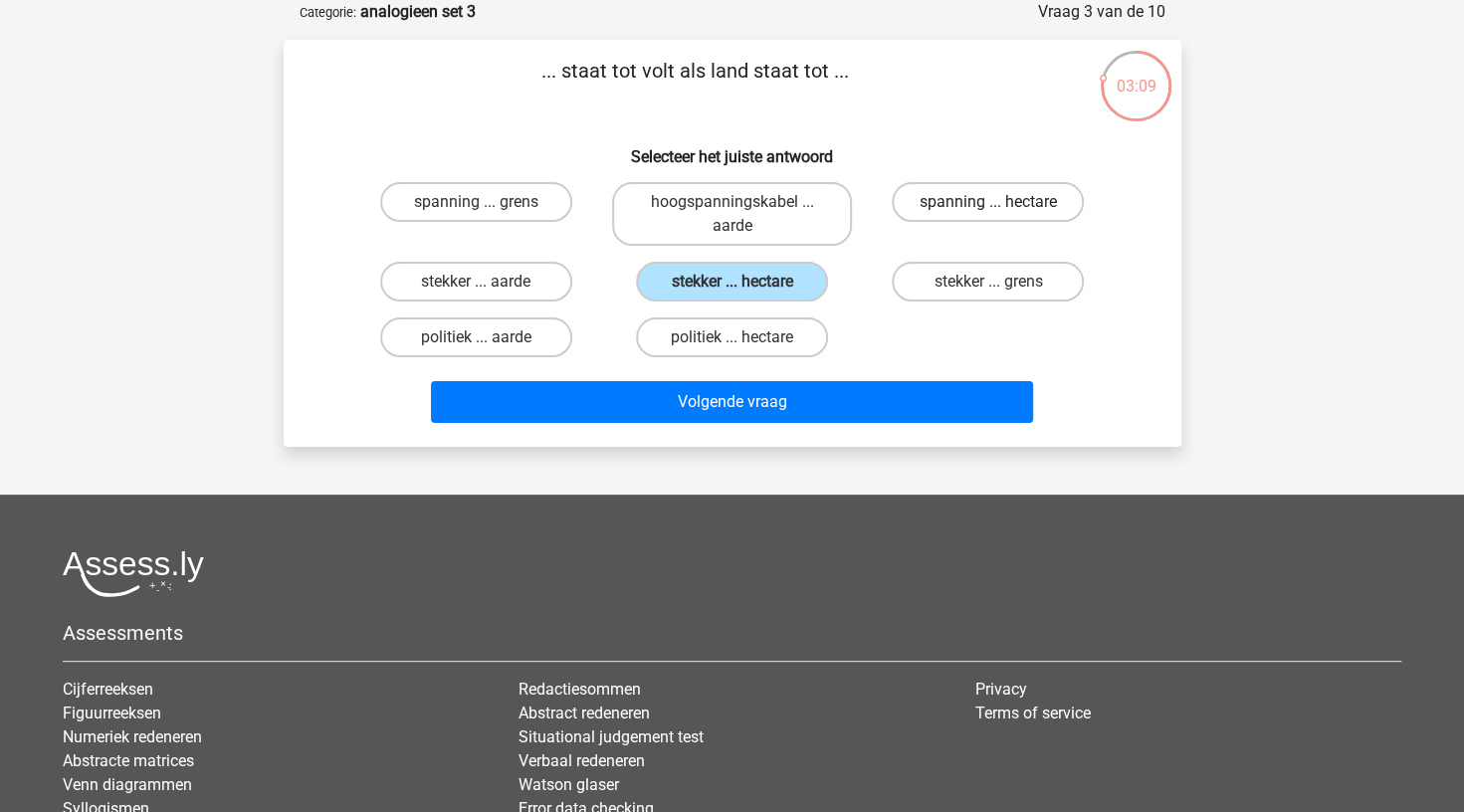 click on "spanning ... hectare" at bounding box center [987, 202] 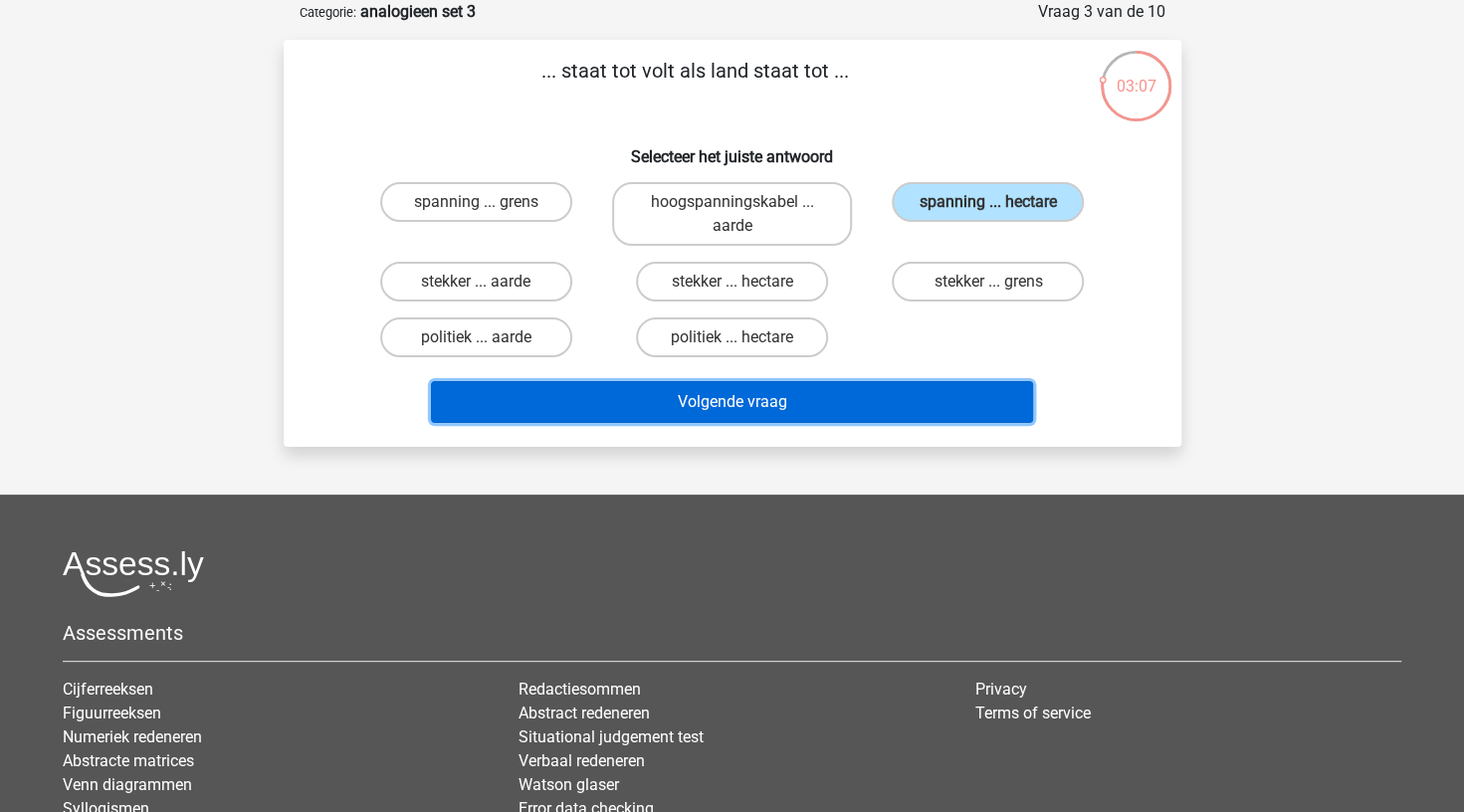 click on "Volgende vraag" at bounding box center (732, 402) 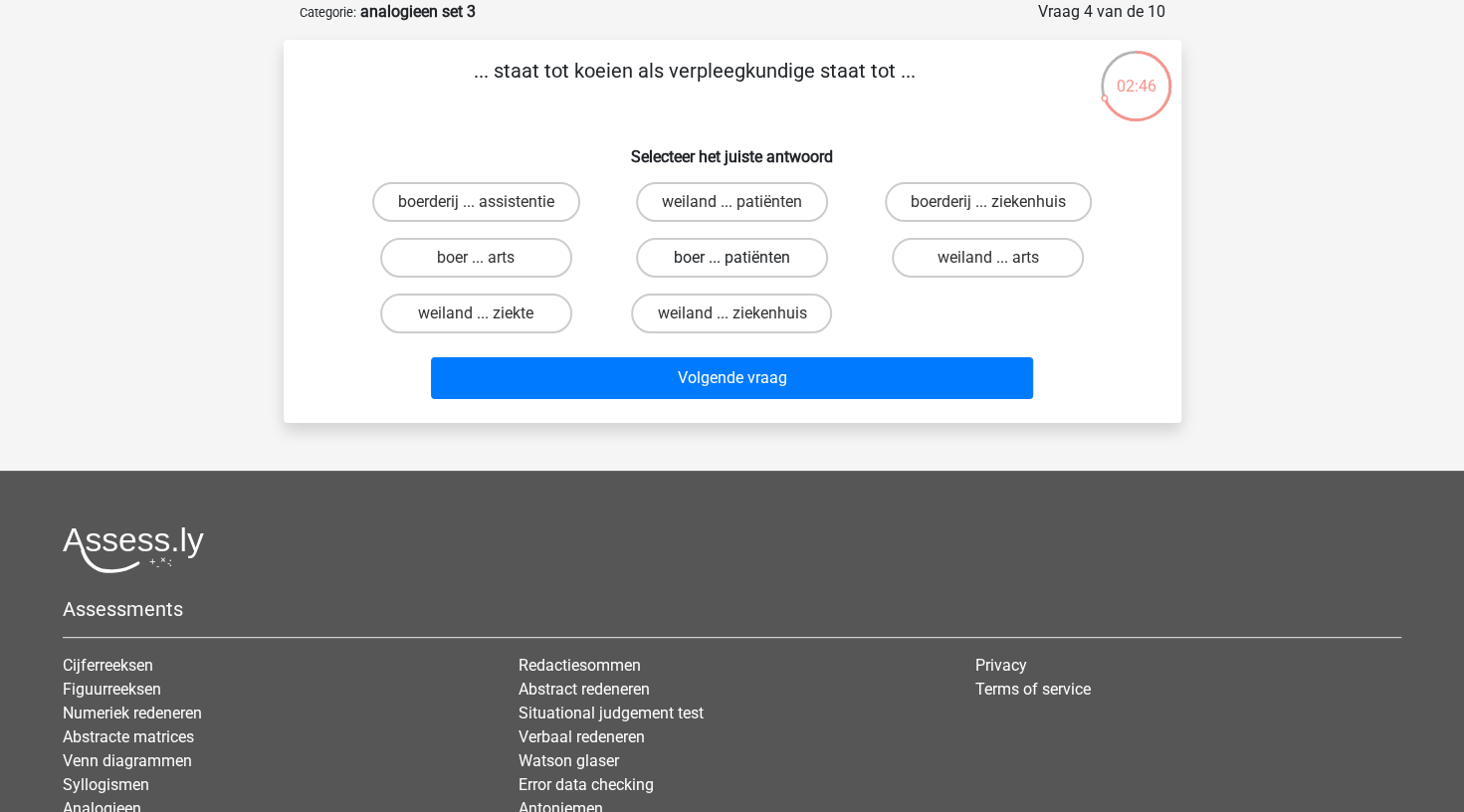 click on "boer ... patiënten" at bounding box center [732, 258] 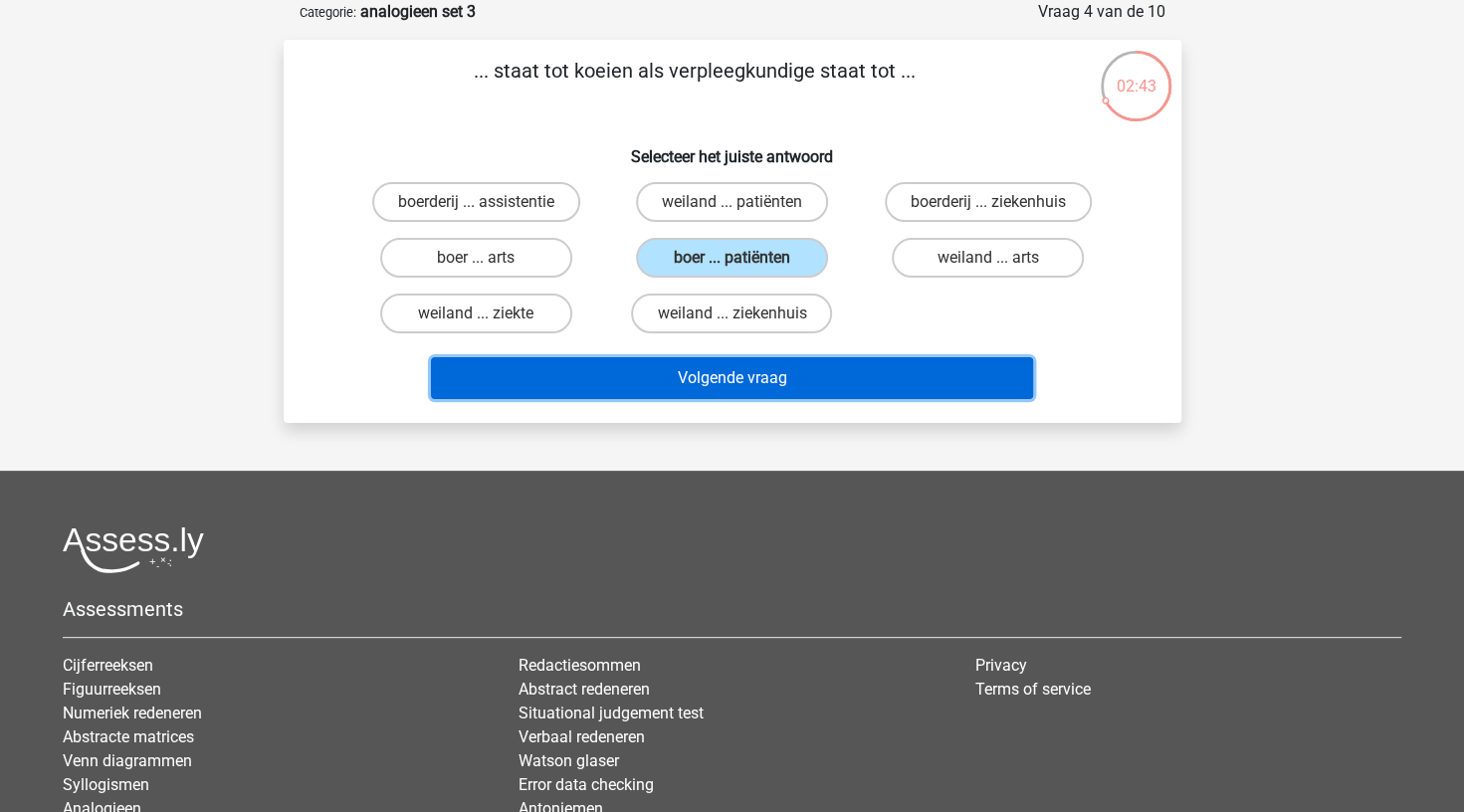 click on "Volgende vraag" at bounding box center [732, 378] 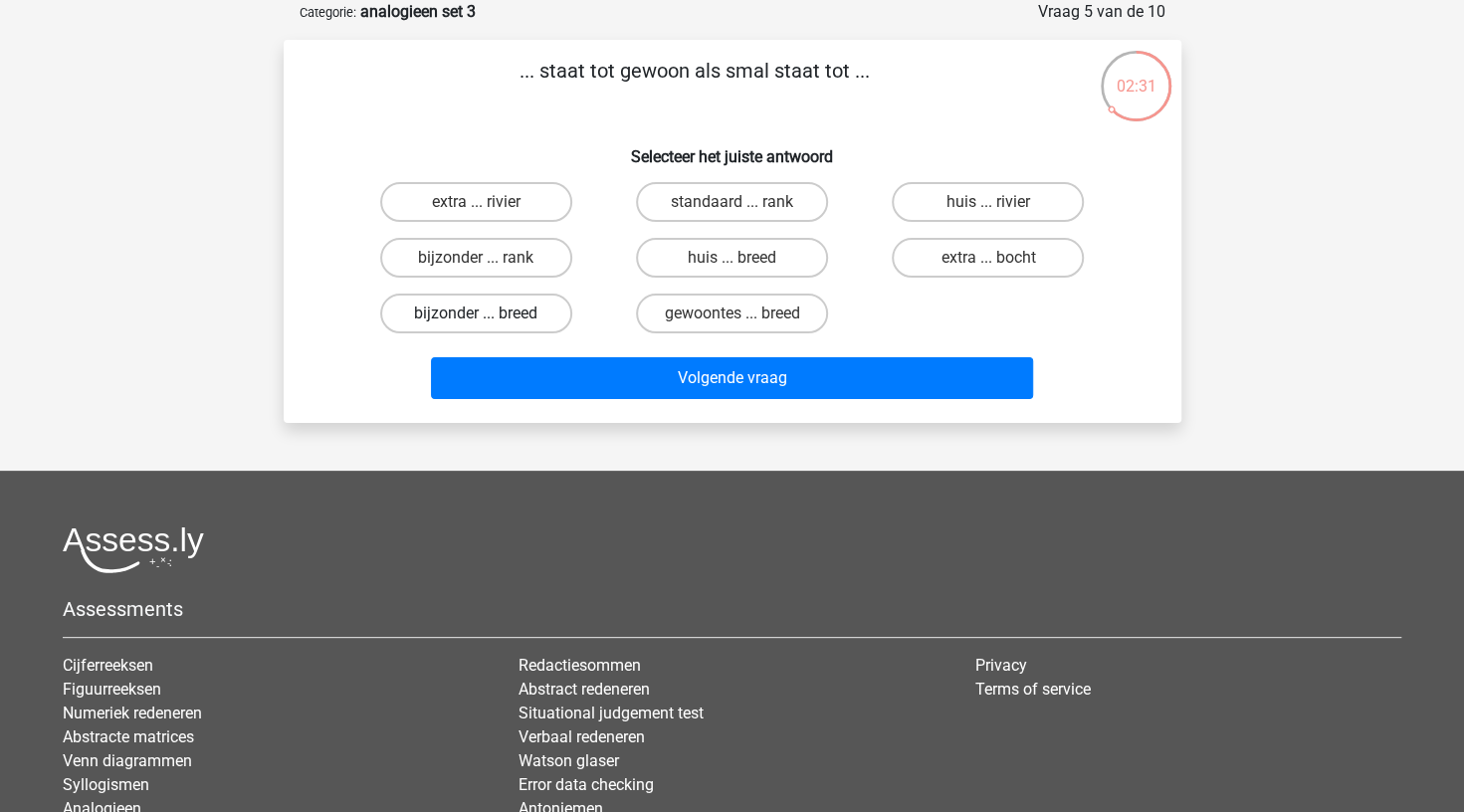 click on "bijzonder ... breed" at bounding box center [476, 313] 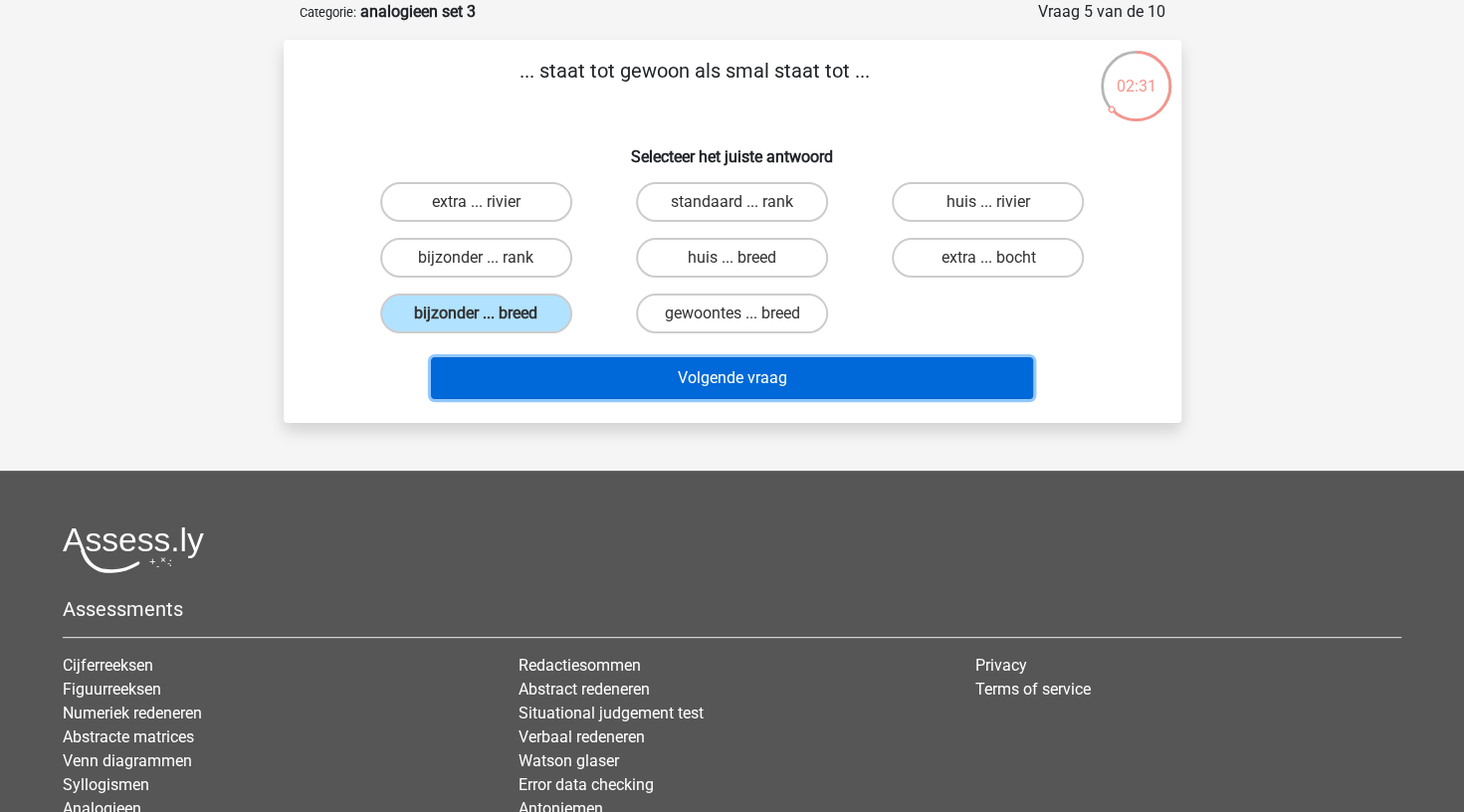 click on "Volgende vraag" at bounding box center (732, 378) 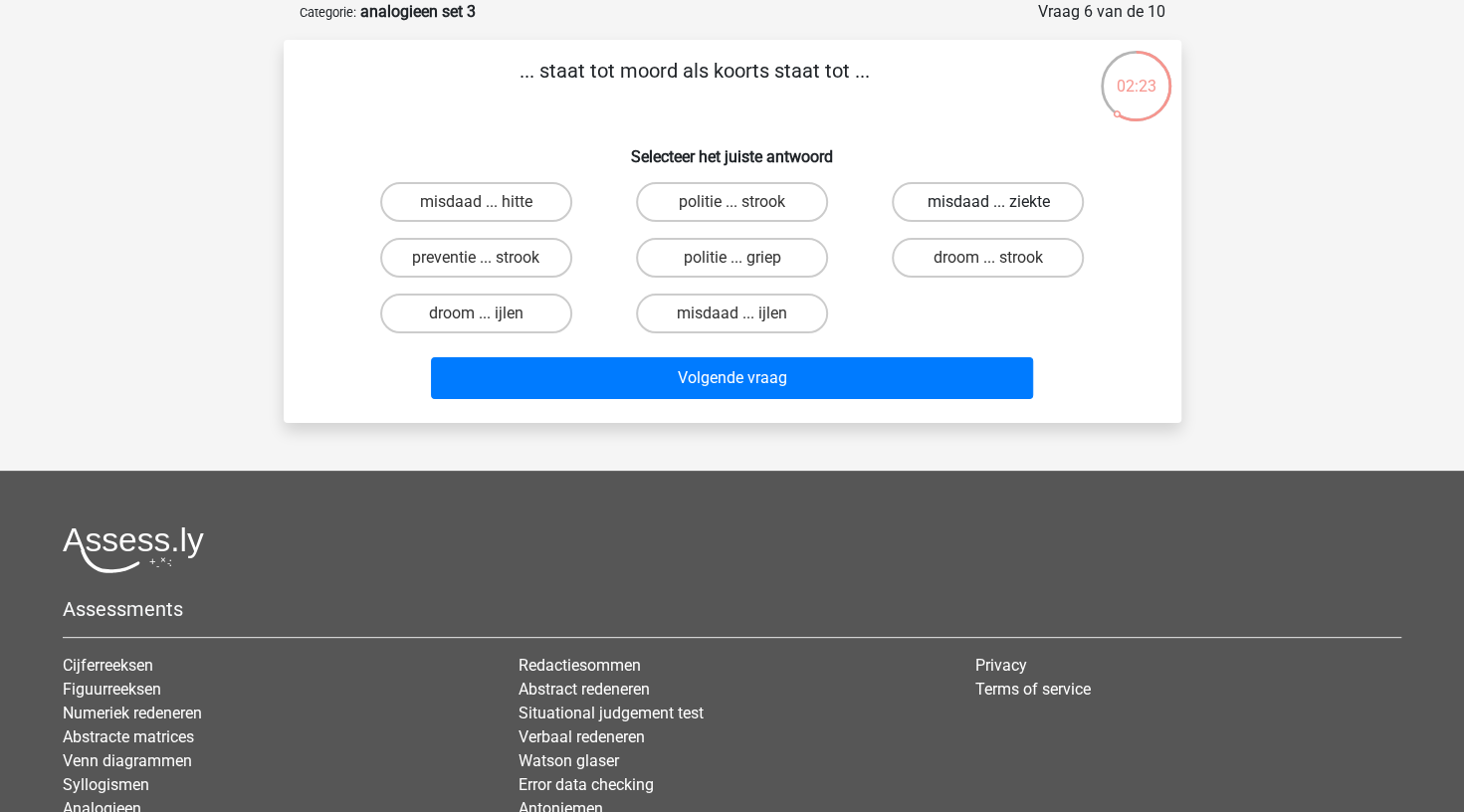 click on "misdaad ... ziekte" at bounding box center [987, 202] 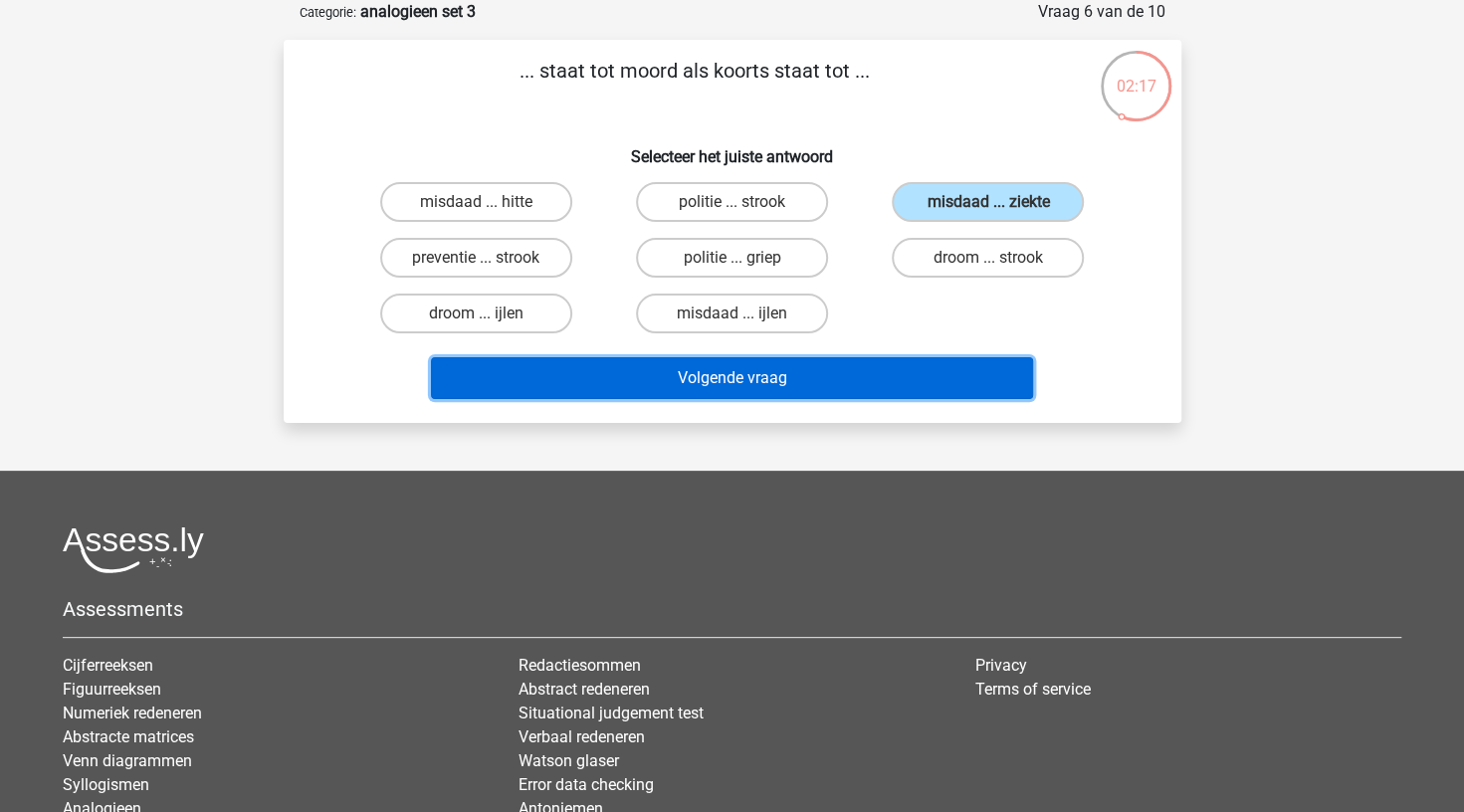 click on "Volgende vraag" at bounding box center (732, 378) 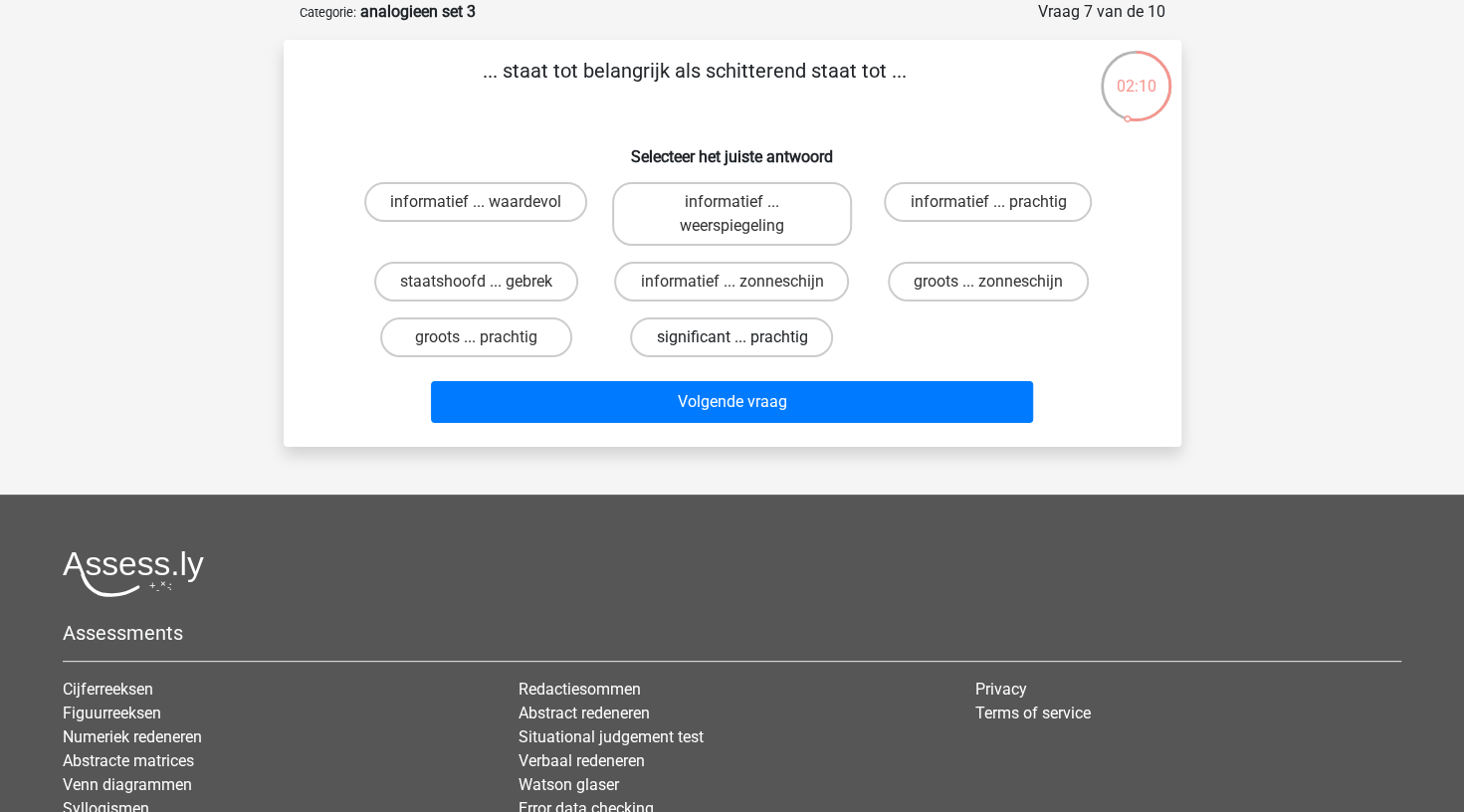 click on "significant ... prachtig" at bounding box center [732, 337] 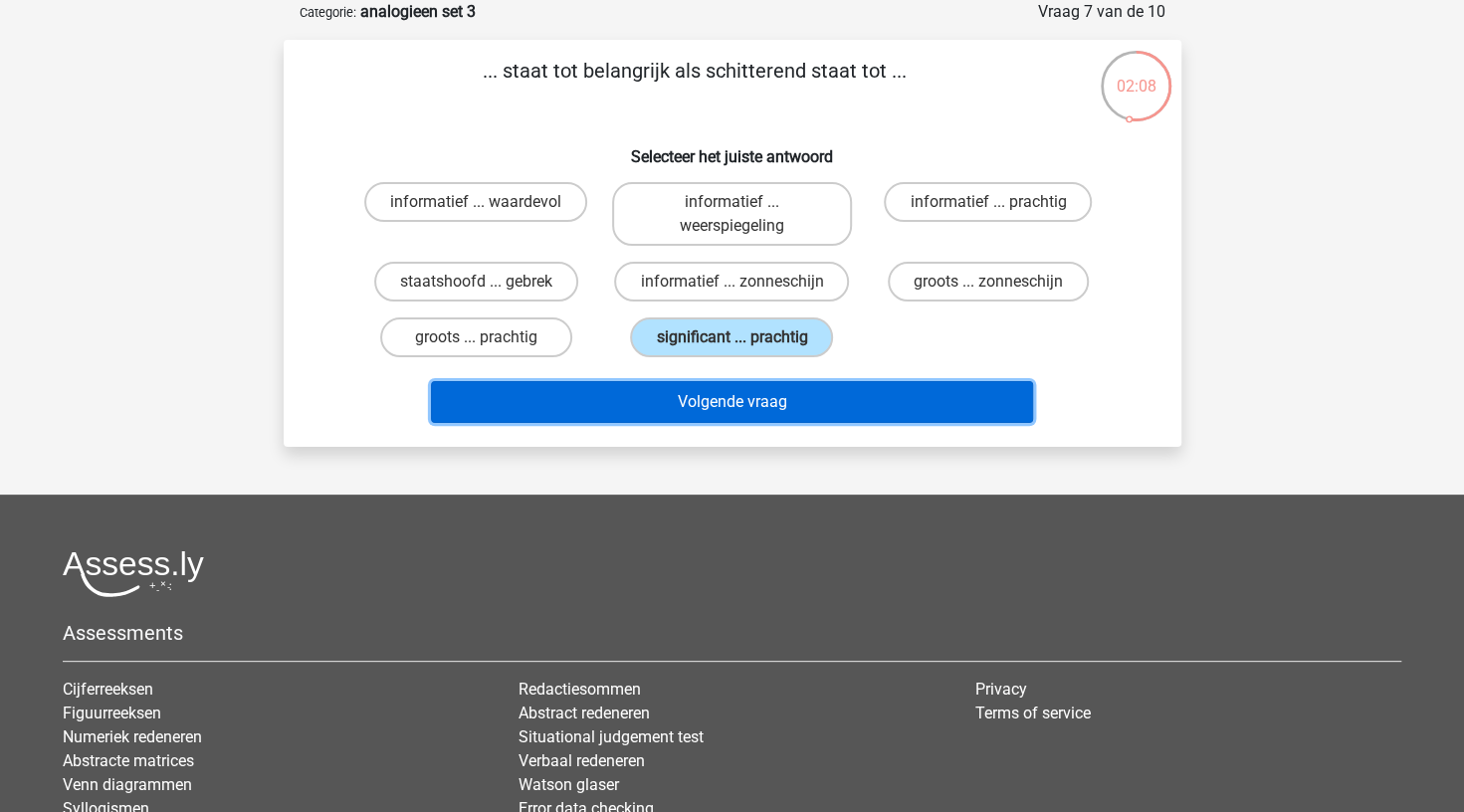 click on "Volgende vraag" at bounding box center (732, 402) 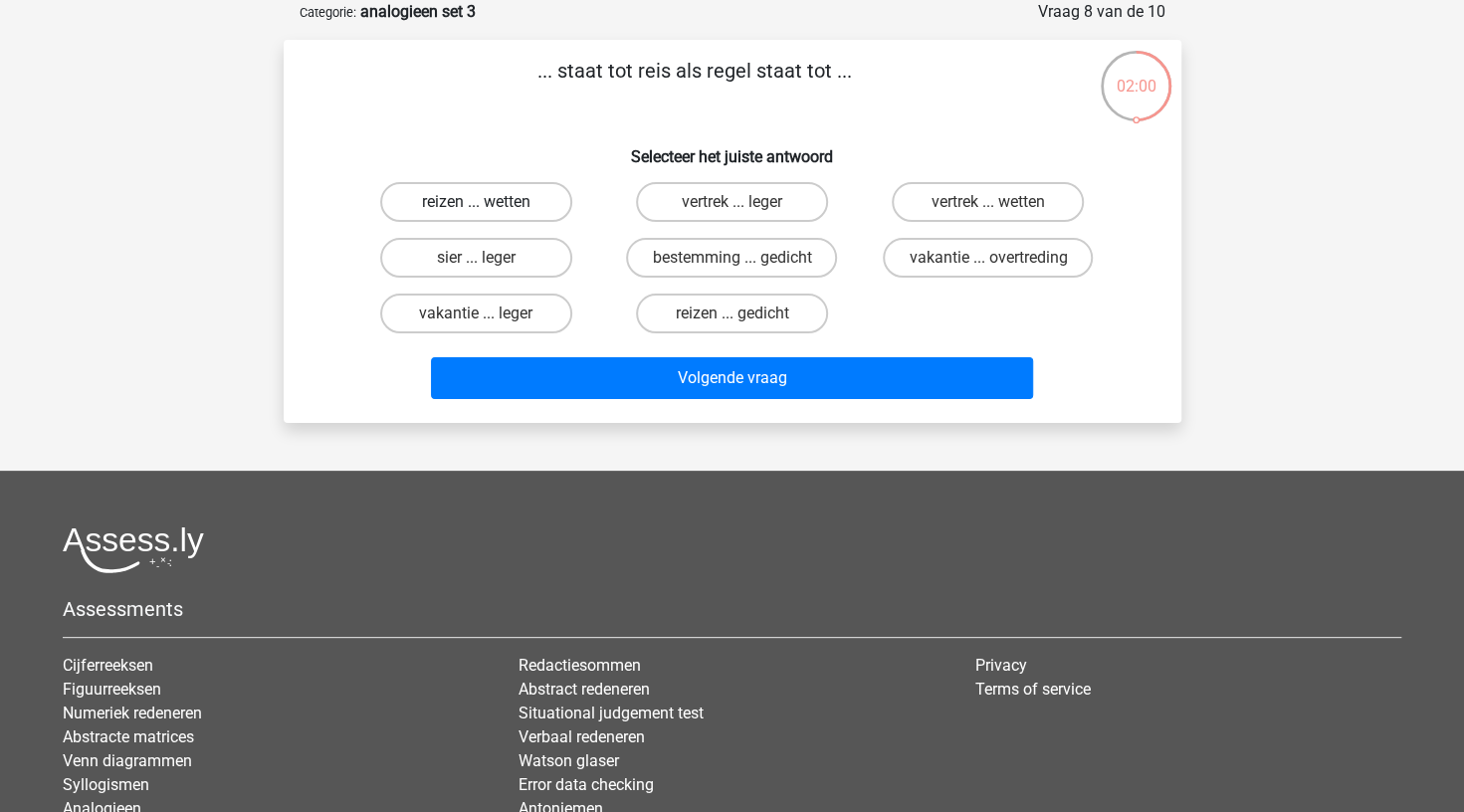 click on "reizen ... wetten" at bounding box center (476, 202) 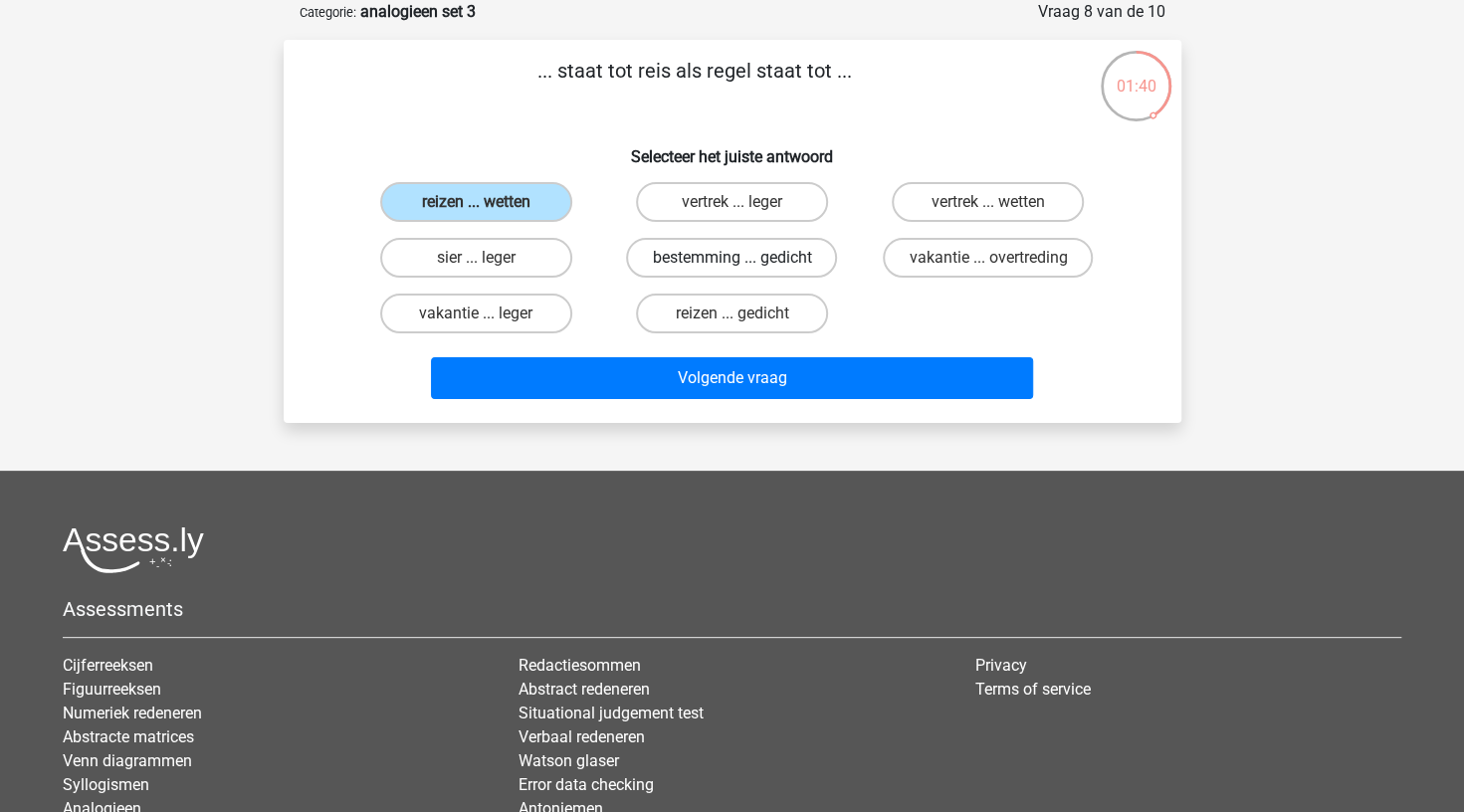 click on "bestemming ... gedicht" at bounding box center (732, 258) 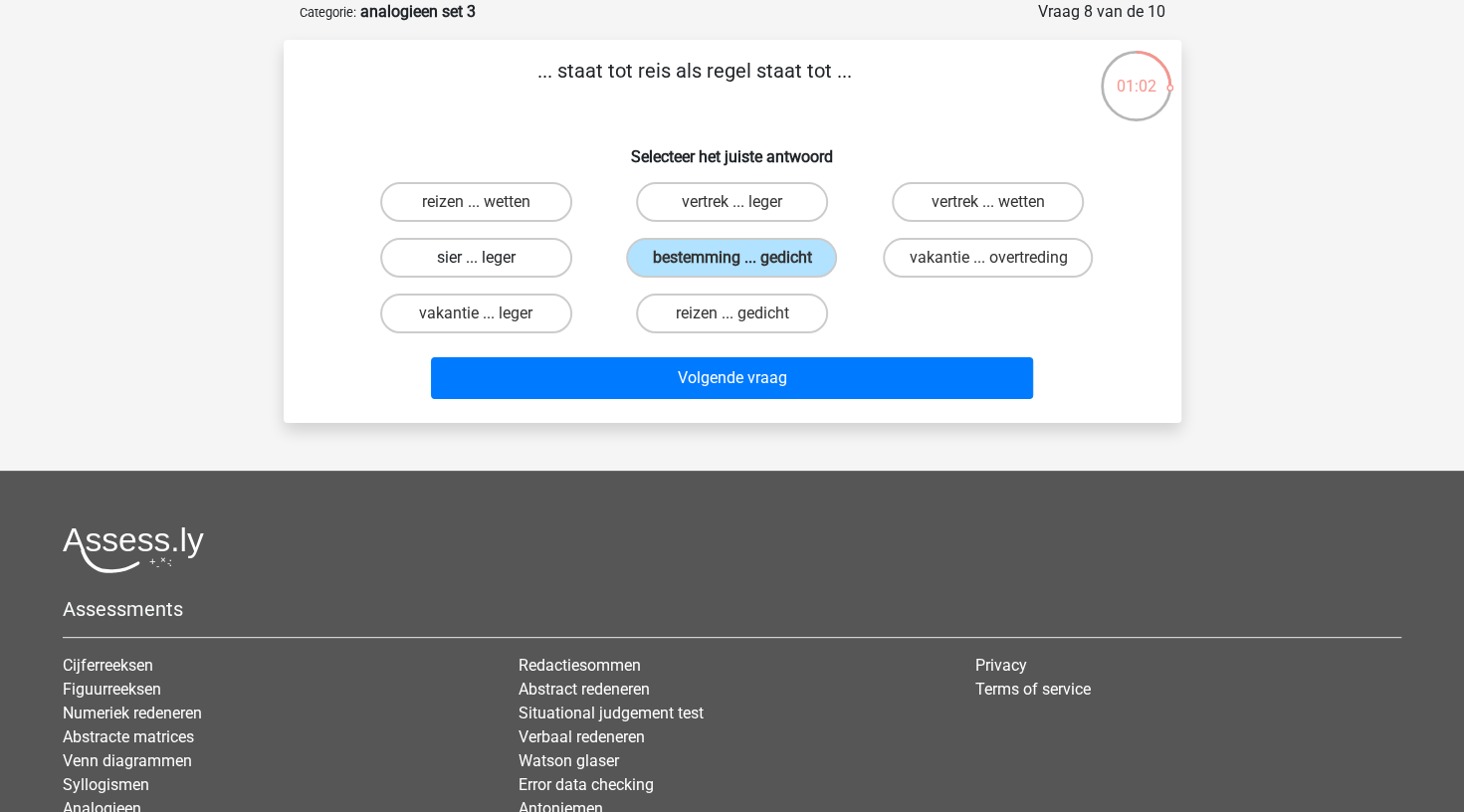 click on "sier ... leger" at bounding box center [476, 258] 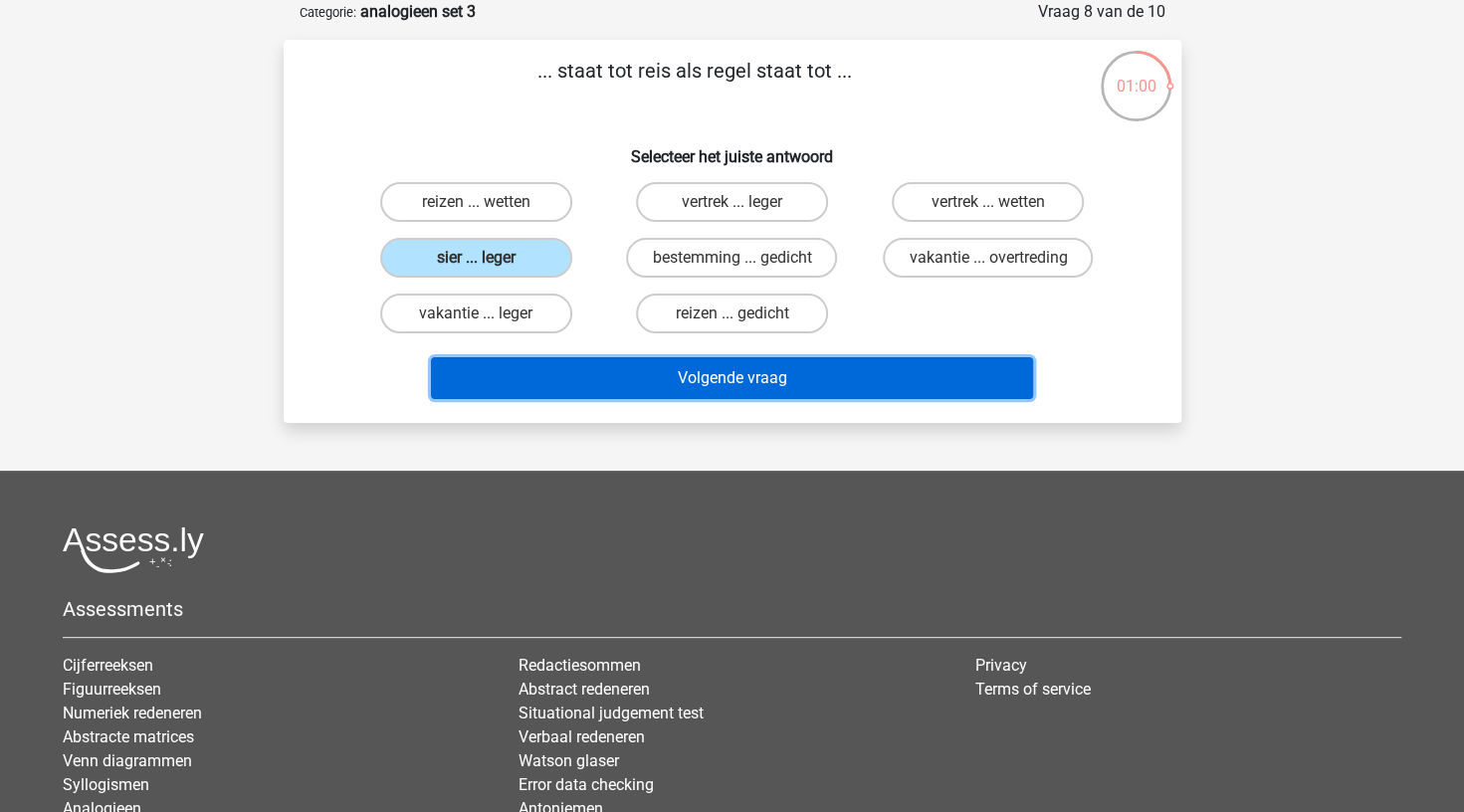 click on "Volgende vraag" at bounding box center (732, 378) 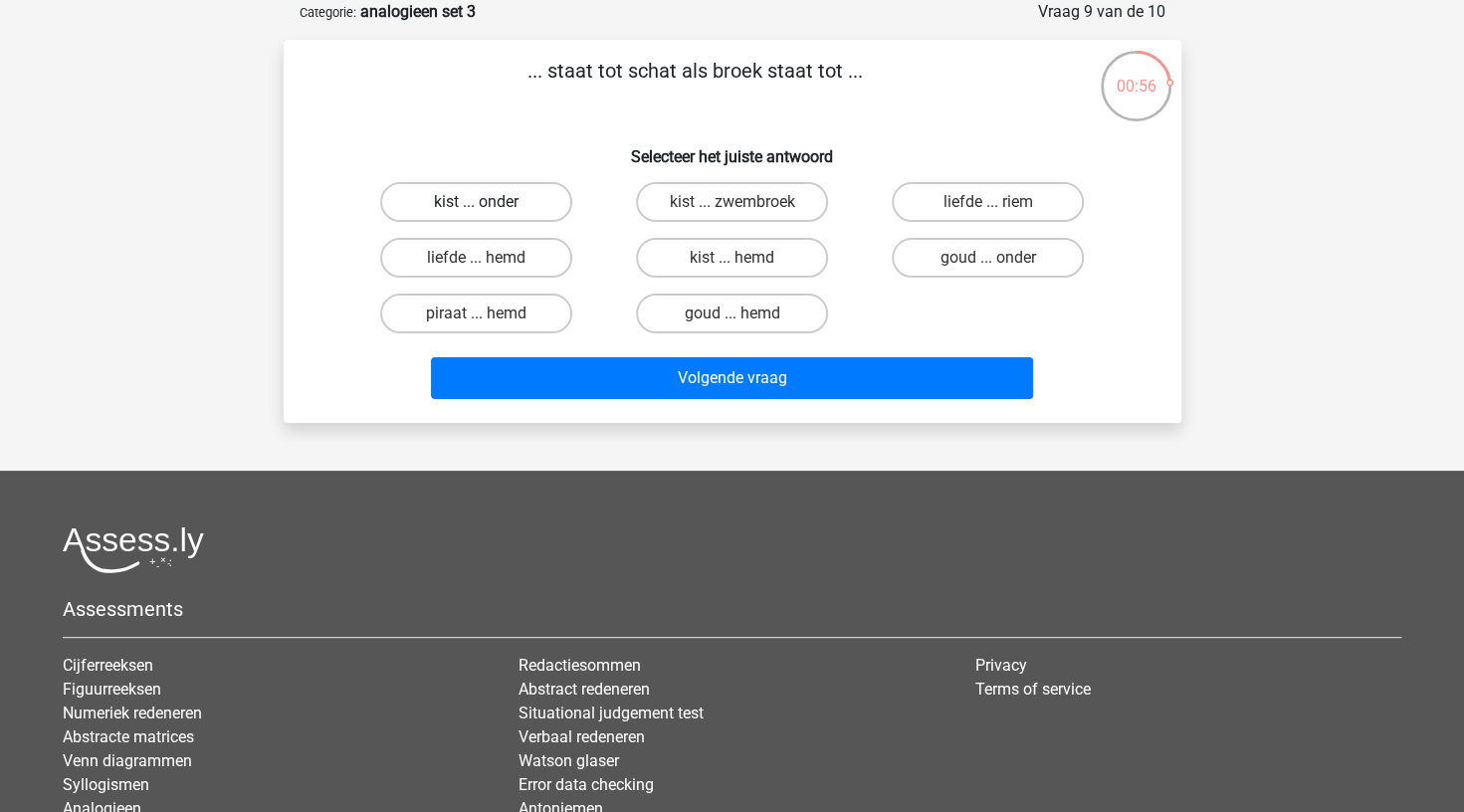 click on "kist ... onder" at bounding box center (476, 202) 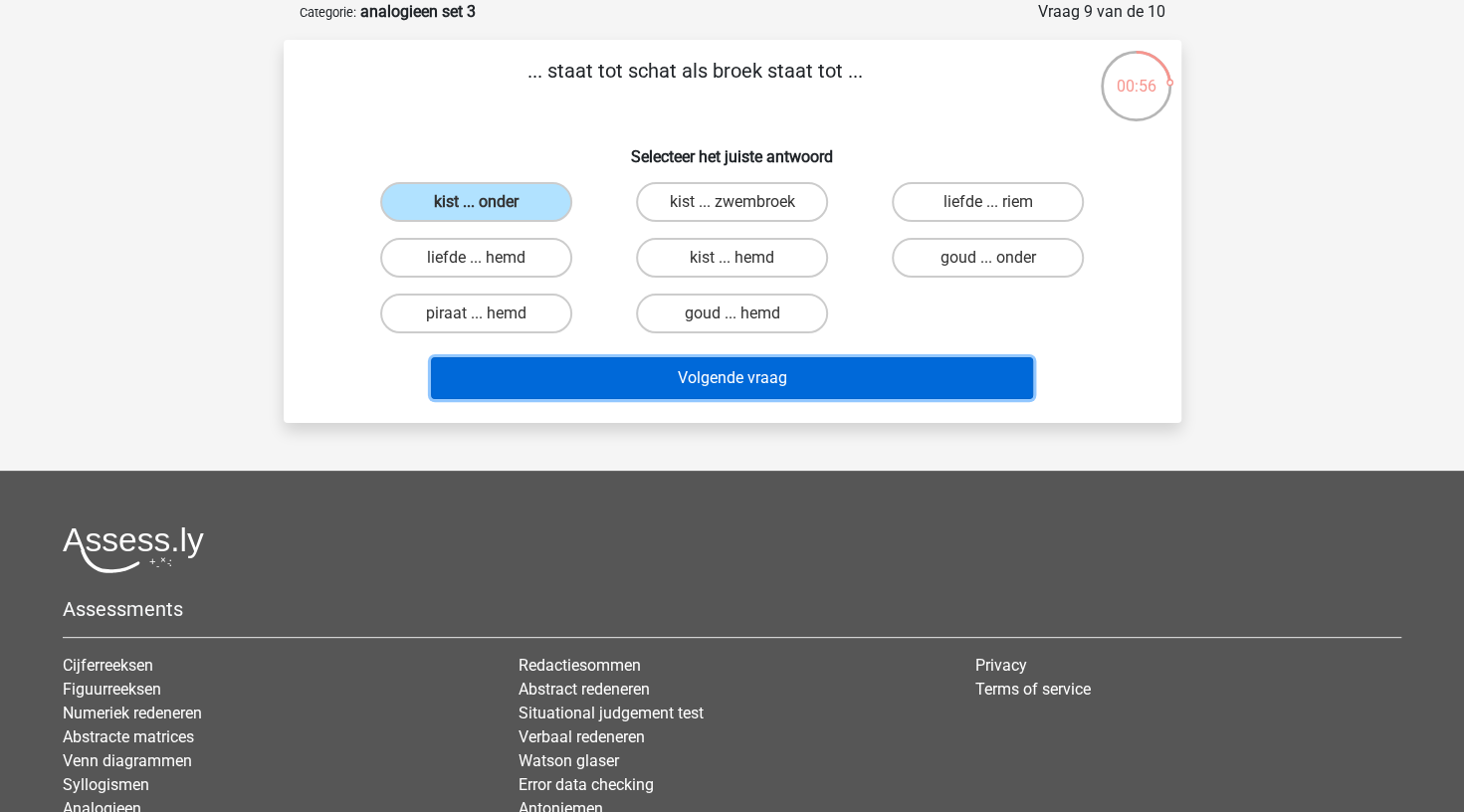 click on "Volgende vraag" at bounding box center [732, 378] 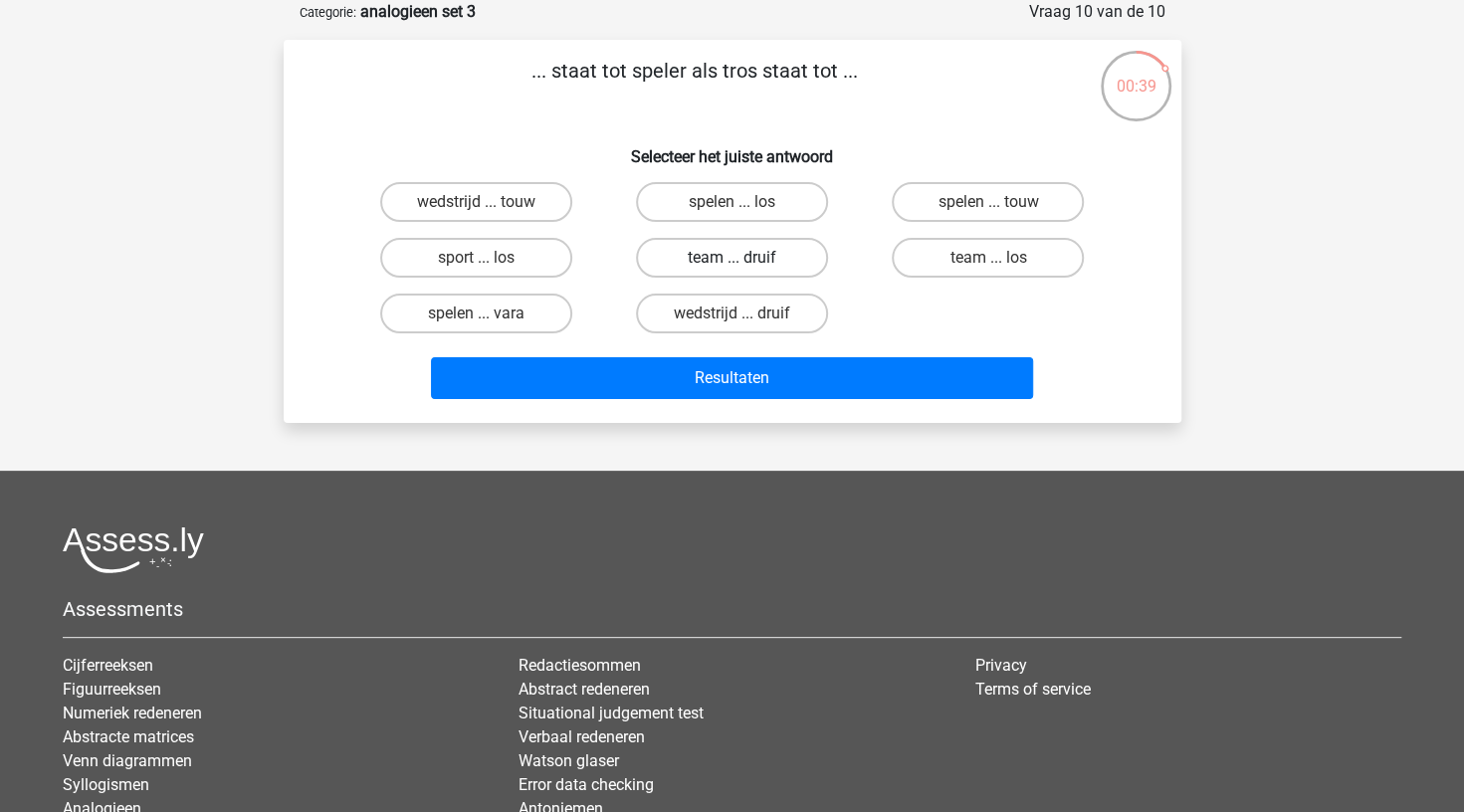 click on "team ... druif" at bounding box center [732, 258] 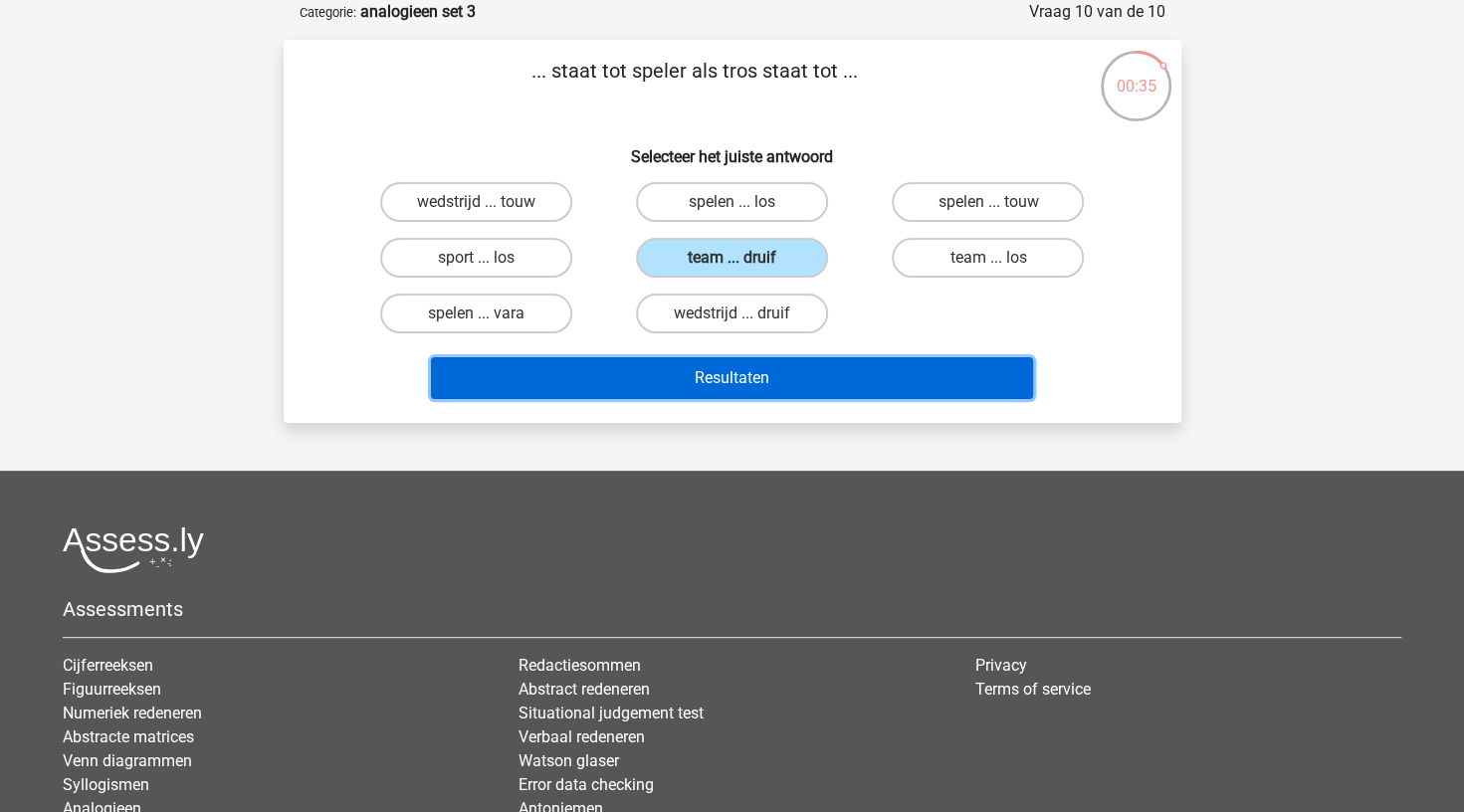 click on "Resultaten" at bounding box center (732, 378) 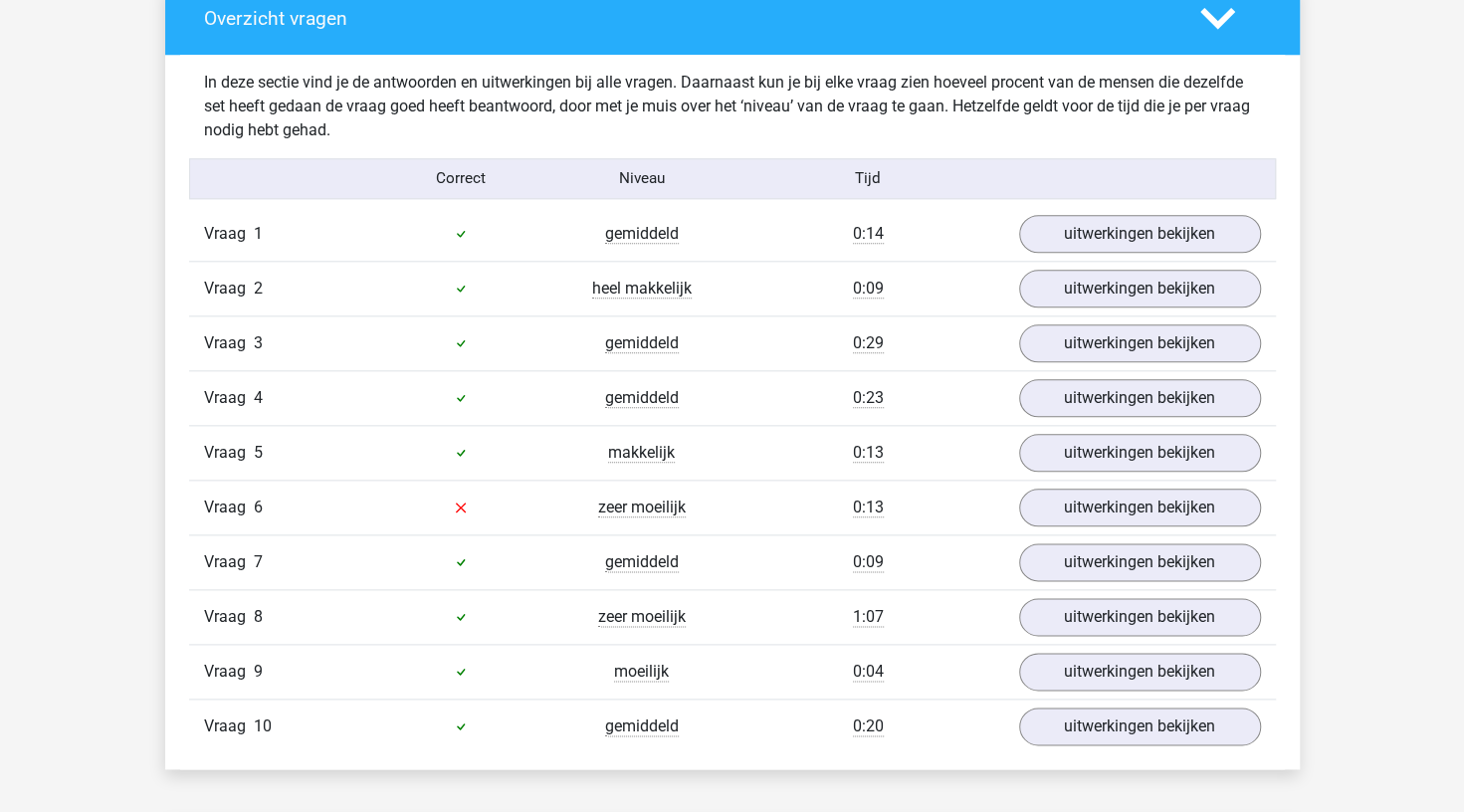 scroll, scrollTop: 1177, scrollLeft: 0, axis: vertical 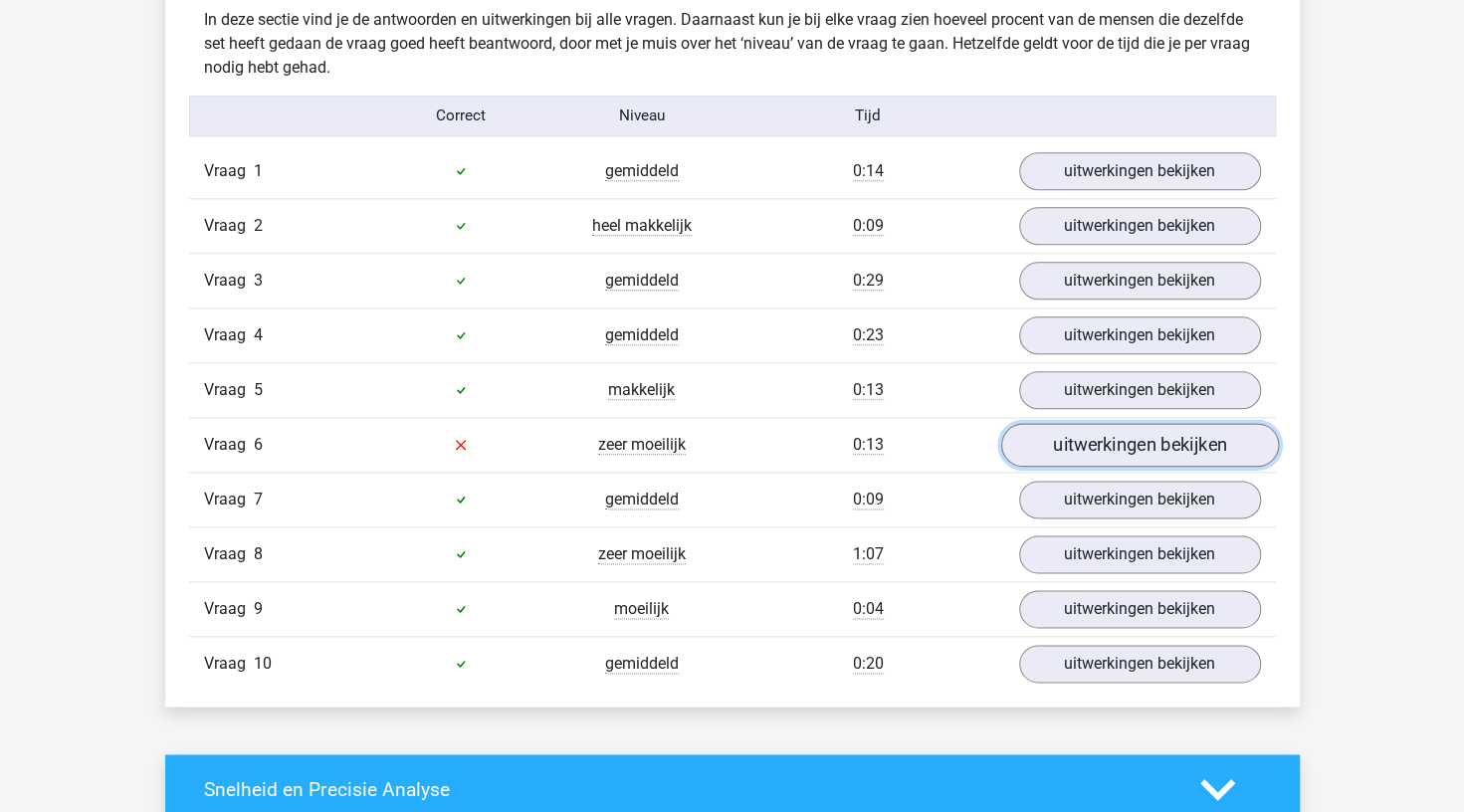click on "uitwerkingen bekijken" at bounding box center [1139, 445] 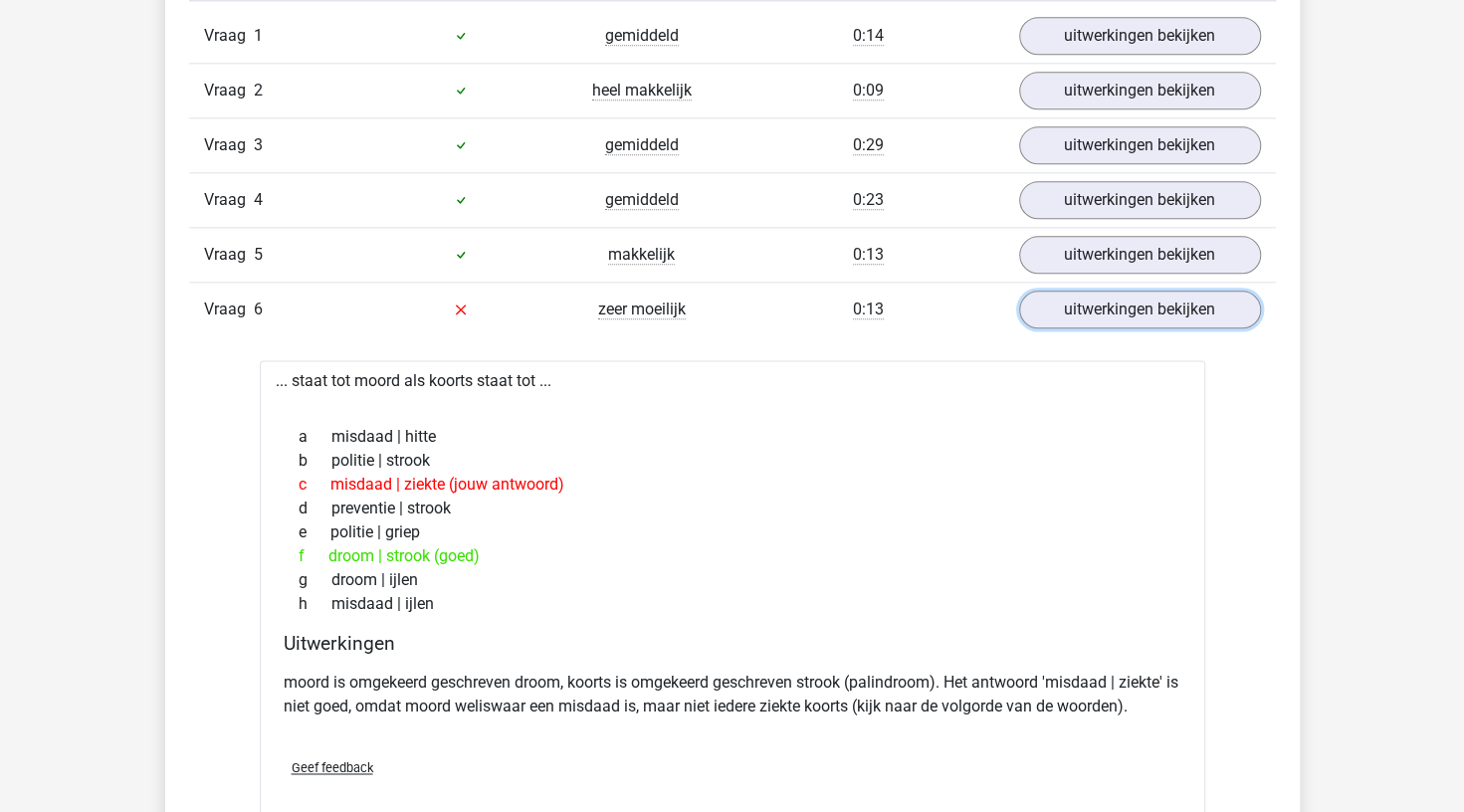 scroll, scrollTop: 1314, scrollLeft: 0, axis: vertical 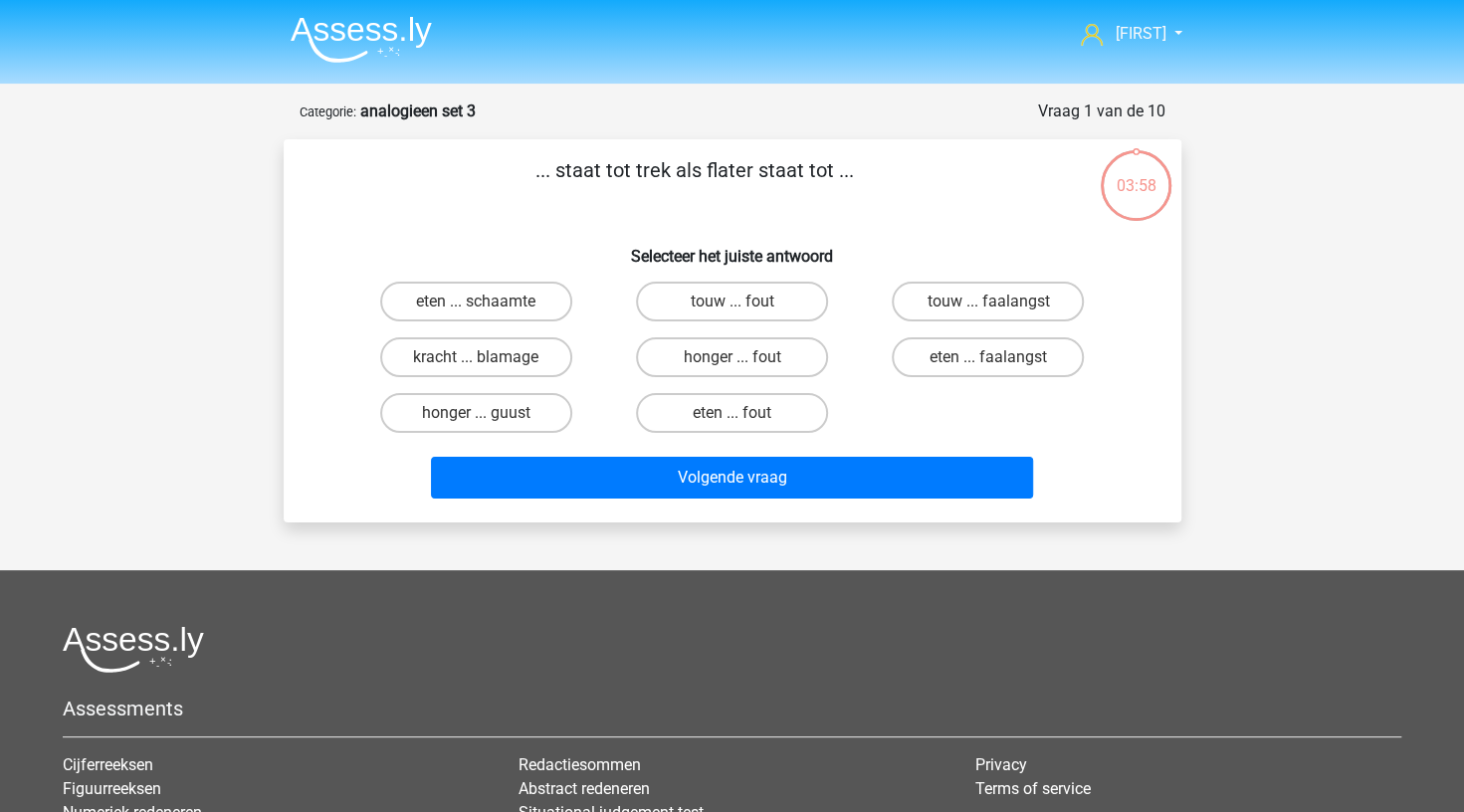 click at bounding box center [361, 39] 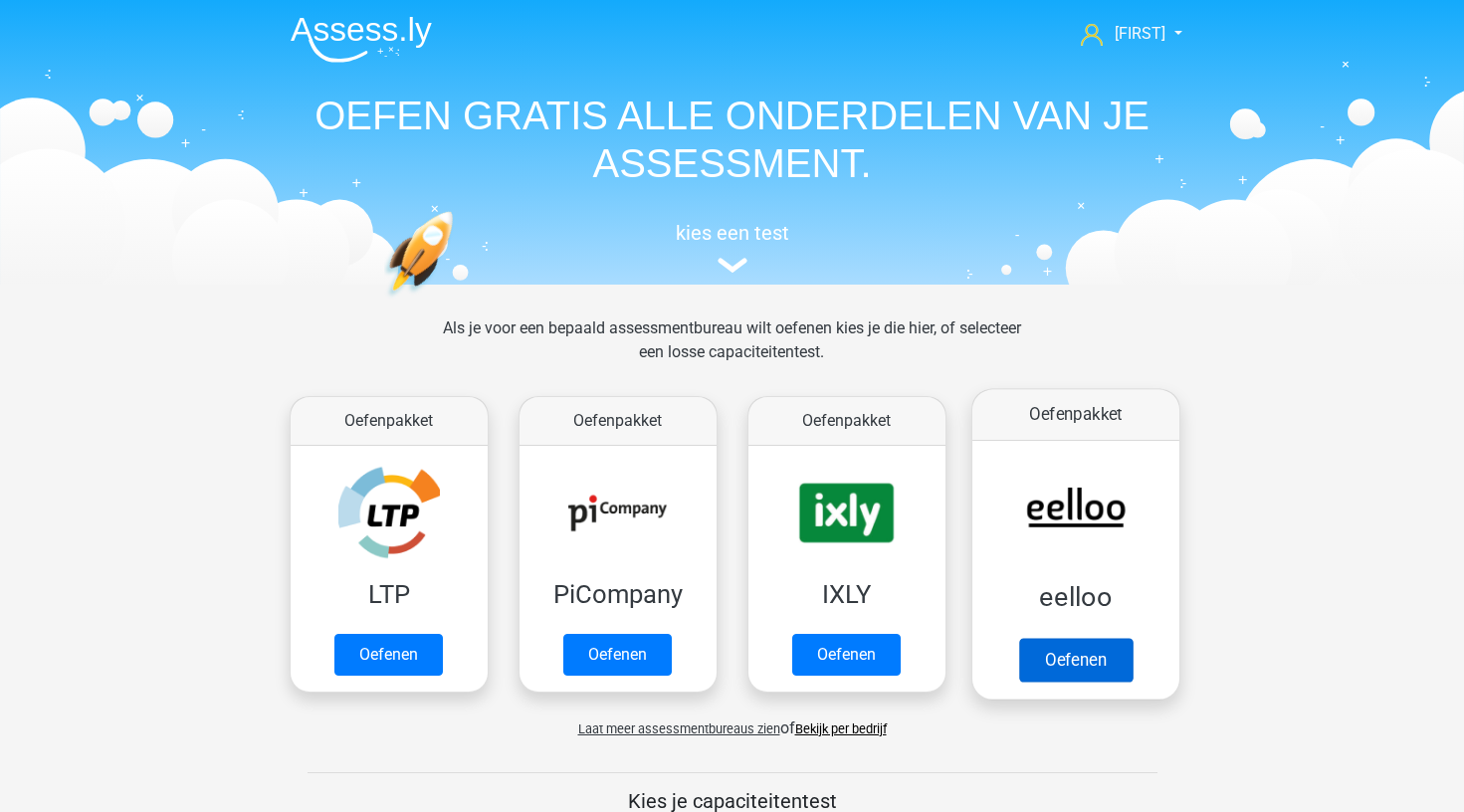 scroll, scrollTop: 0, scrollLeft: 0, axis: both 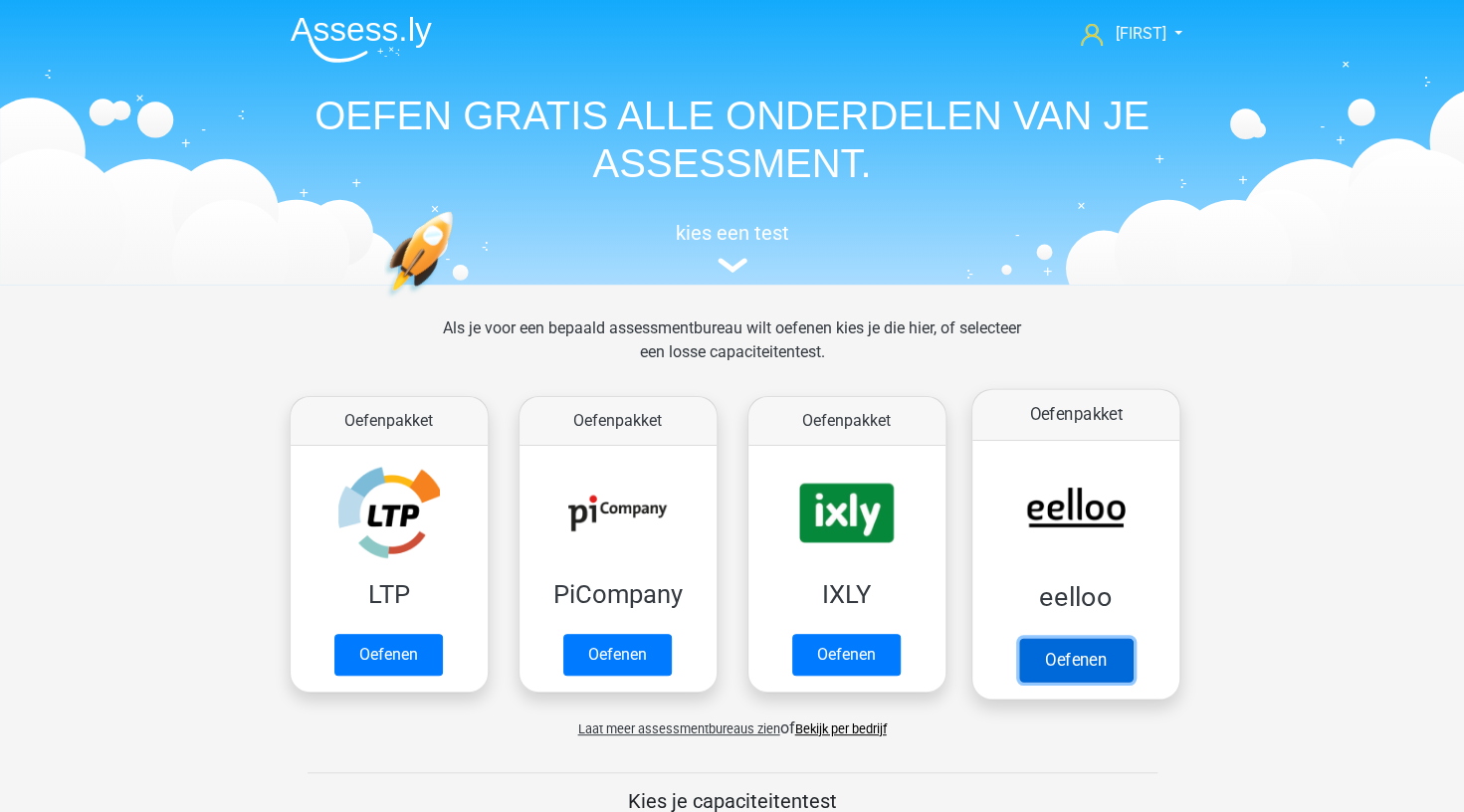 click on "Oefenen" at bounding box center [1075, 660] 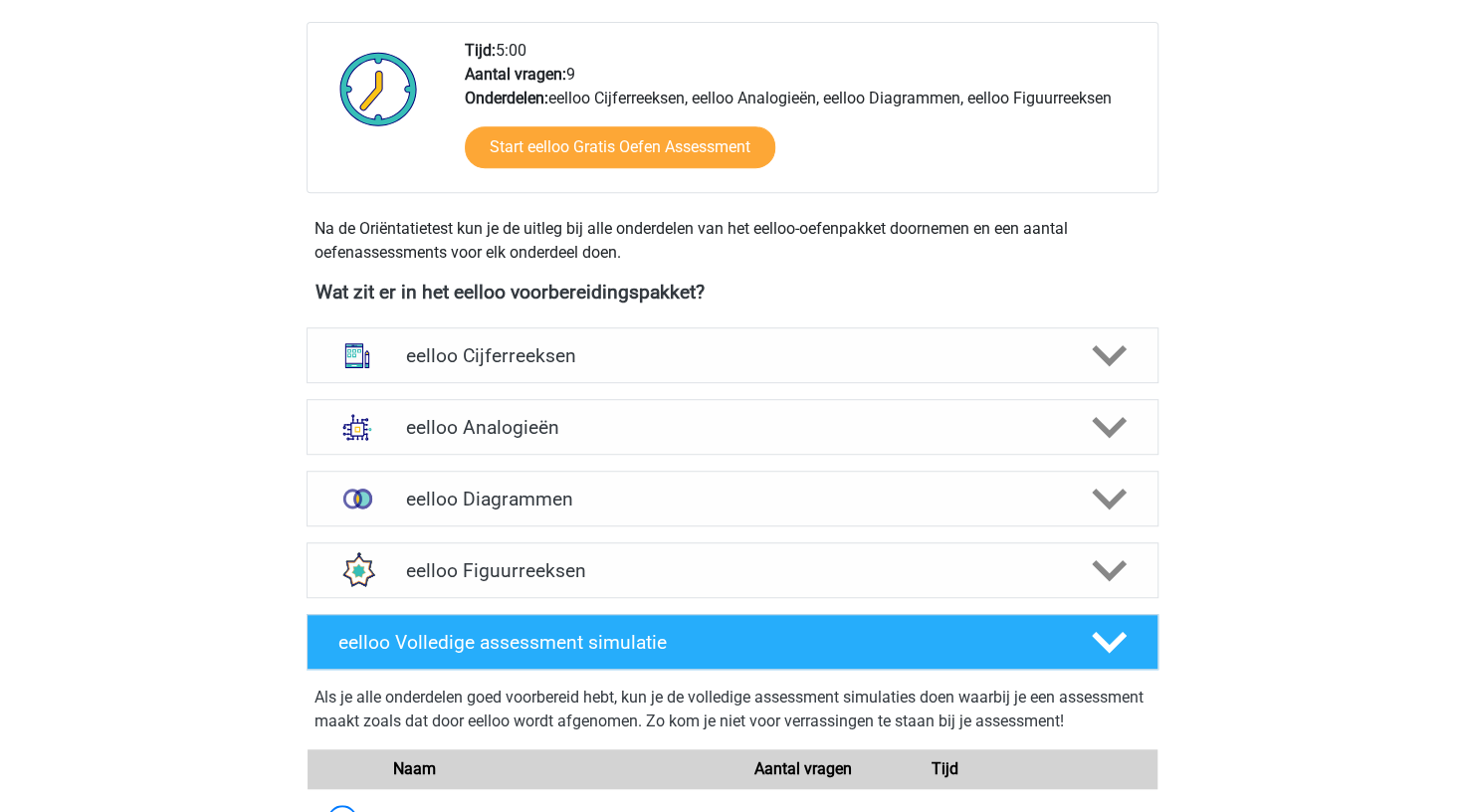 scroll, scrollTop: 577, scrollLeft: 0, axis: vertical 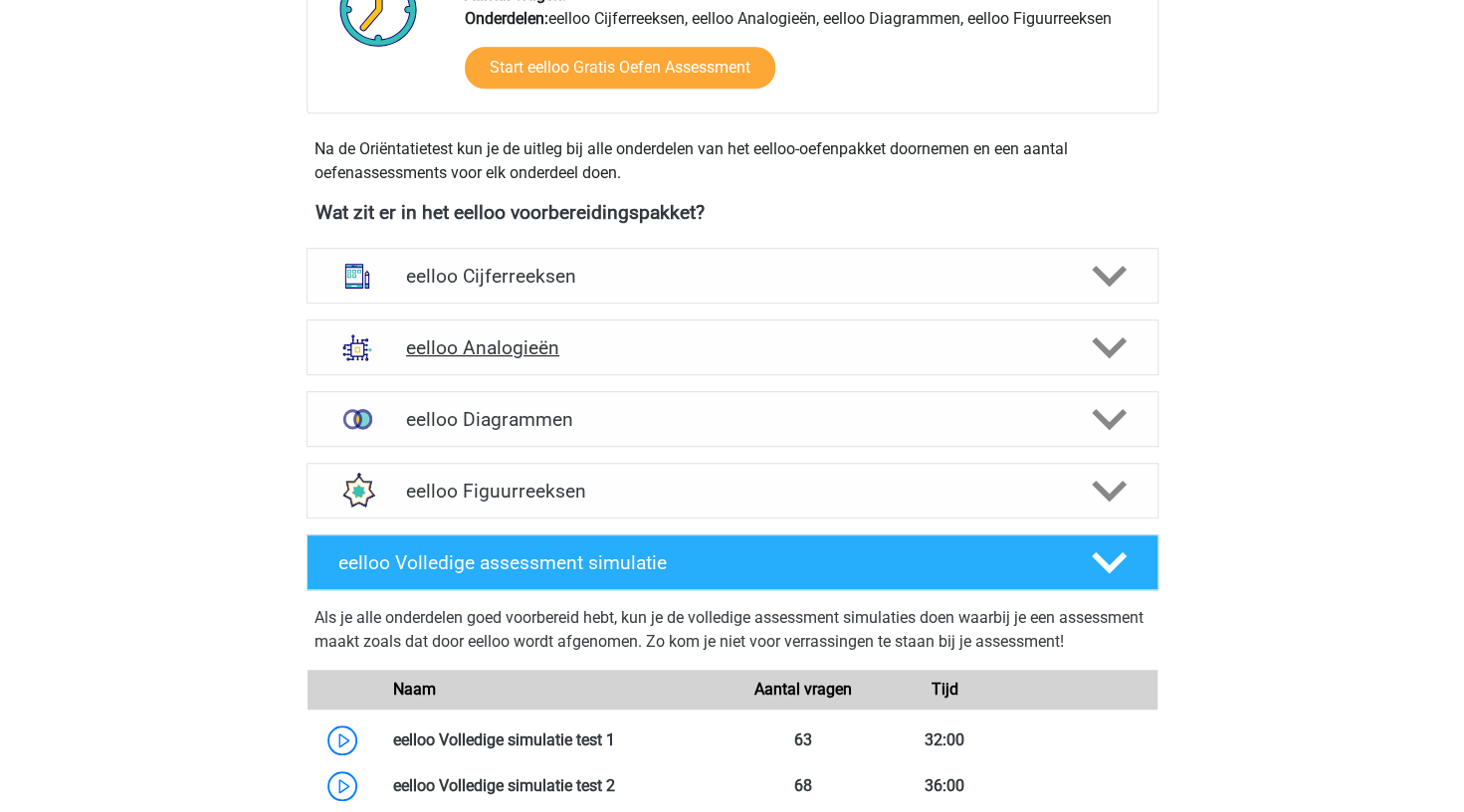 click on "eelloo Analogieën" at bounding box center (732, 347) 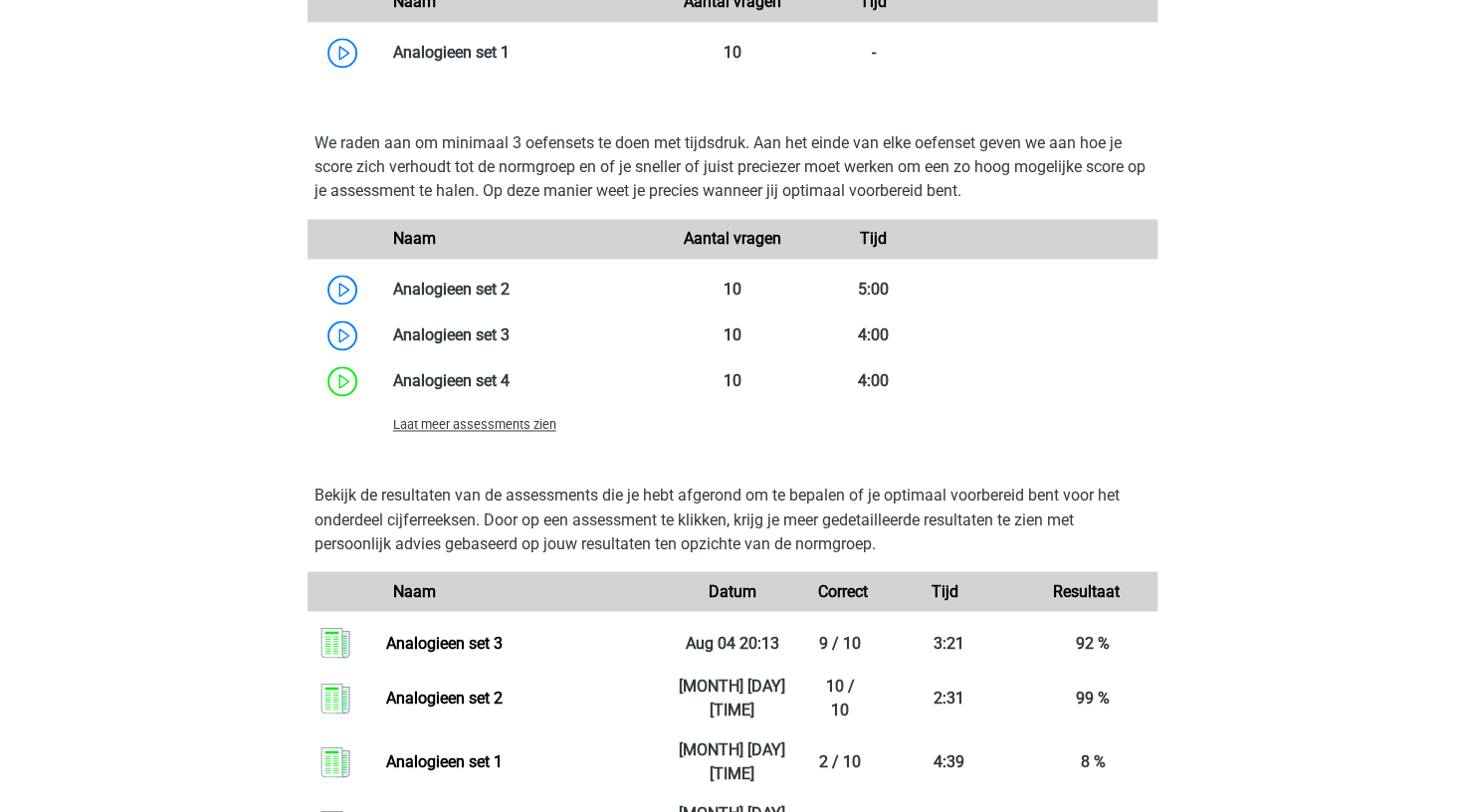 scroll, scrollTop: 1659, scrollLeft: 0, axis: vertical 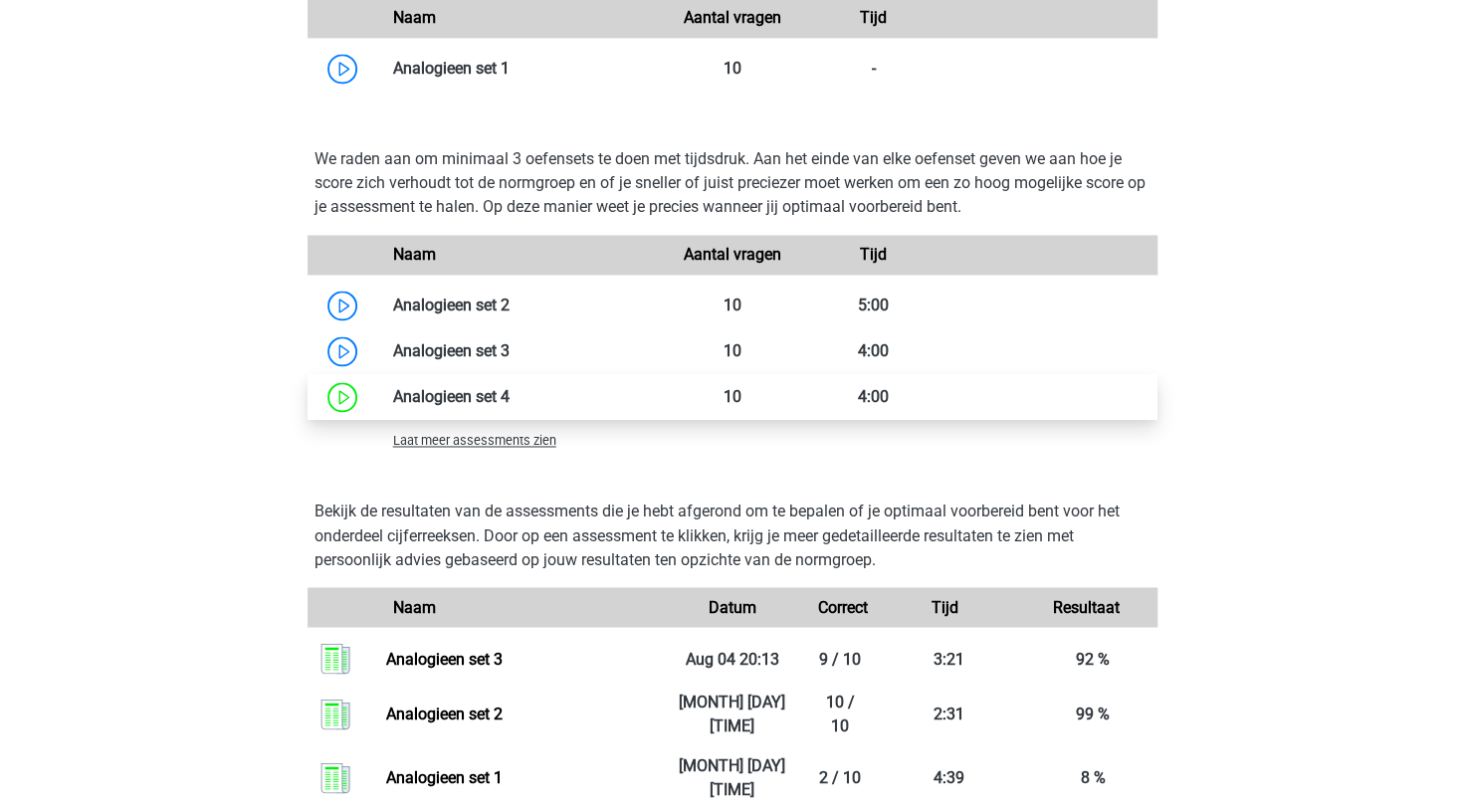 click at bounding box center (510, 396) 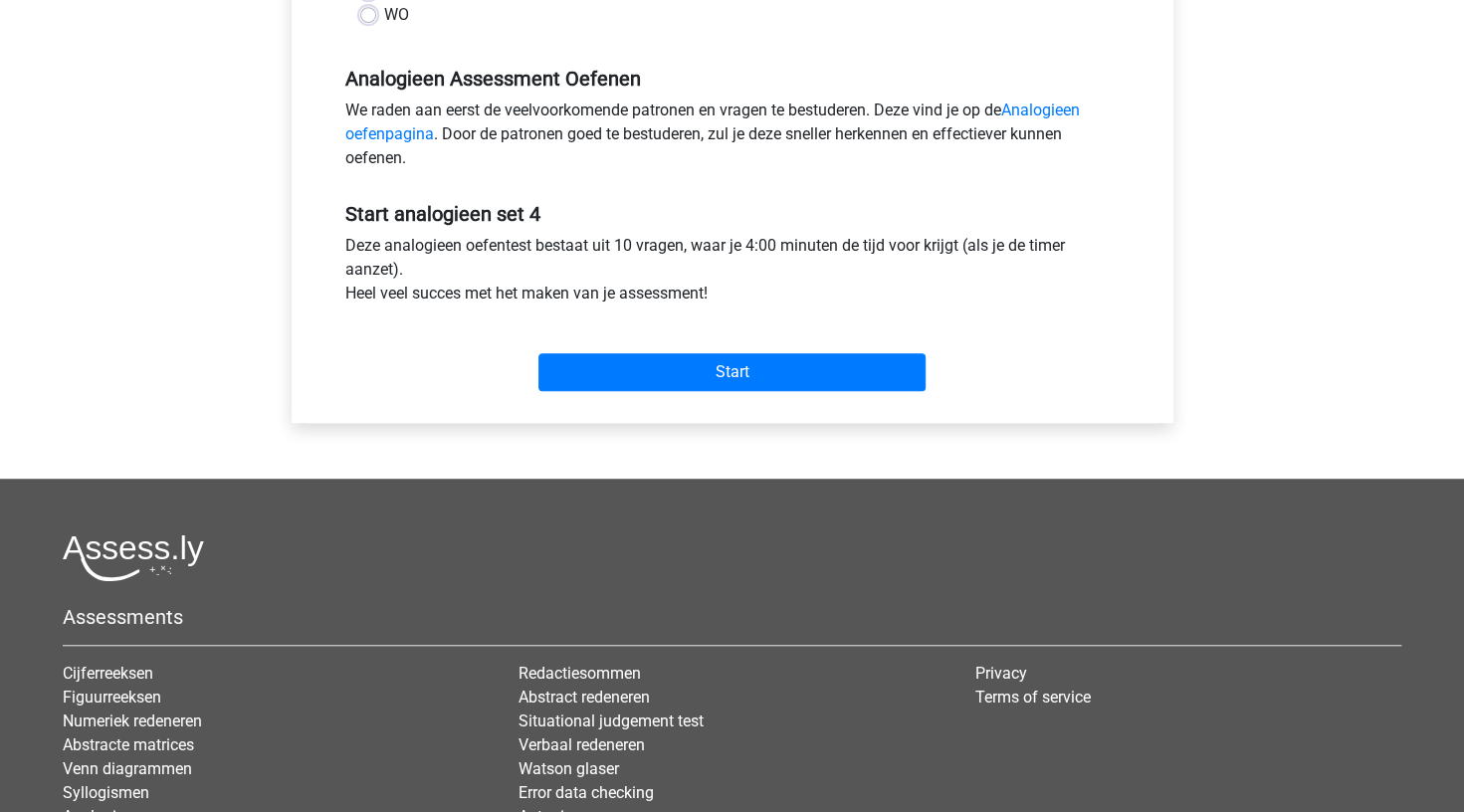 scroll, scrollTop: 569, scrollLeft: 0, axis: vertical 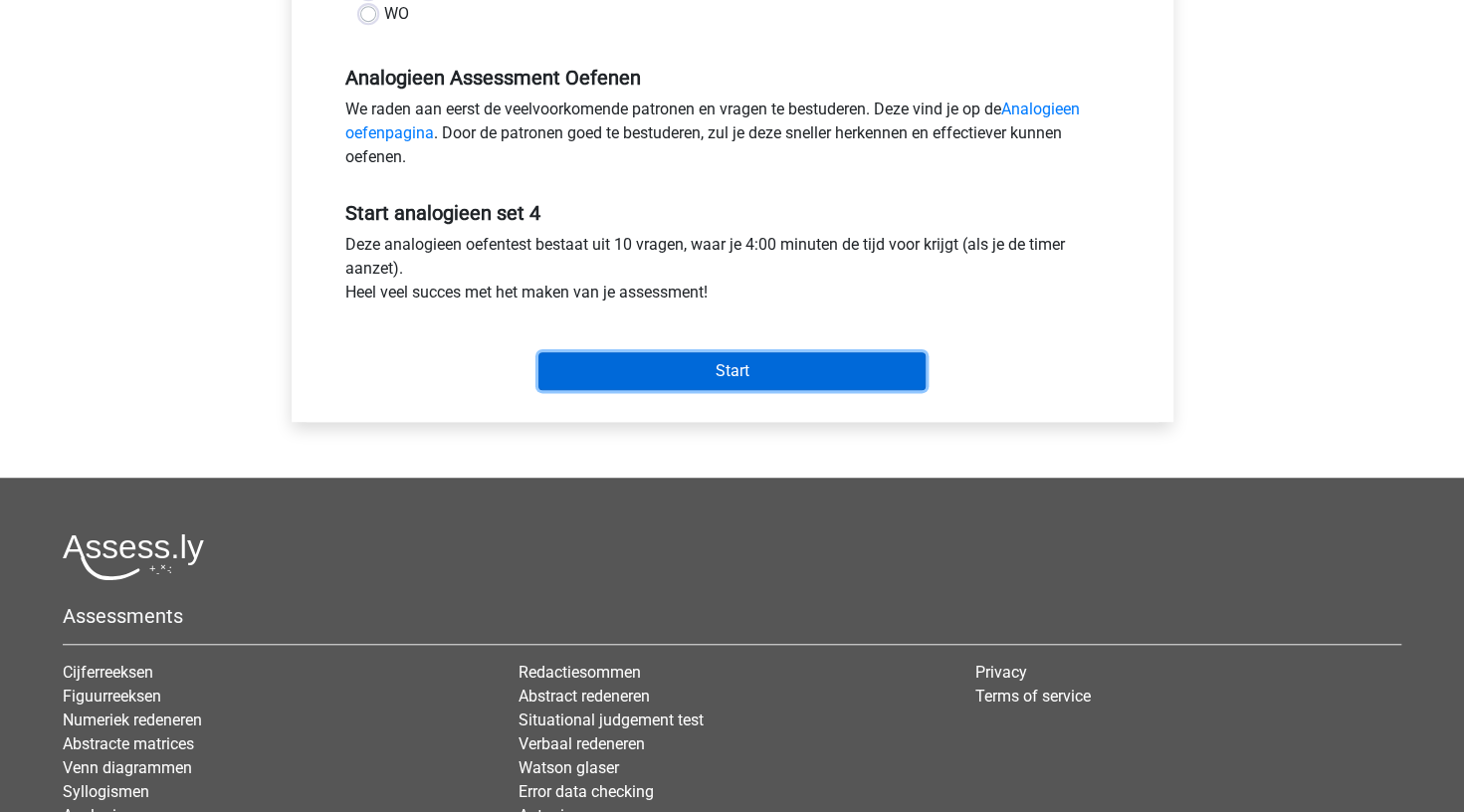 click on "Start" at bounding box center [732, 371] 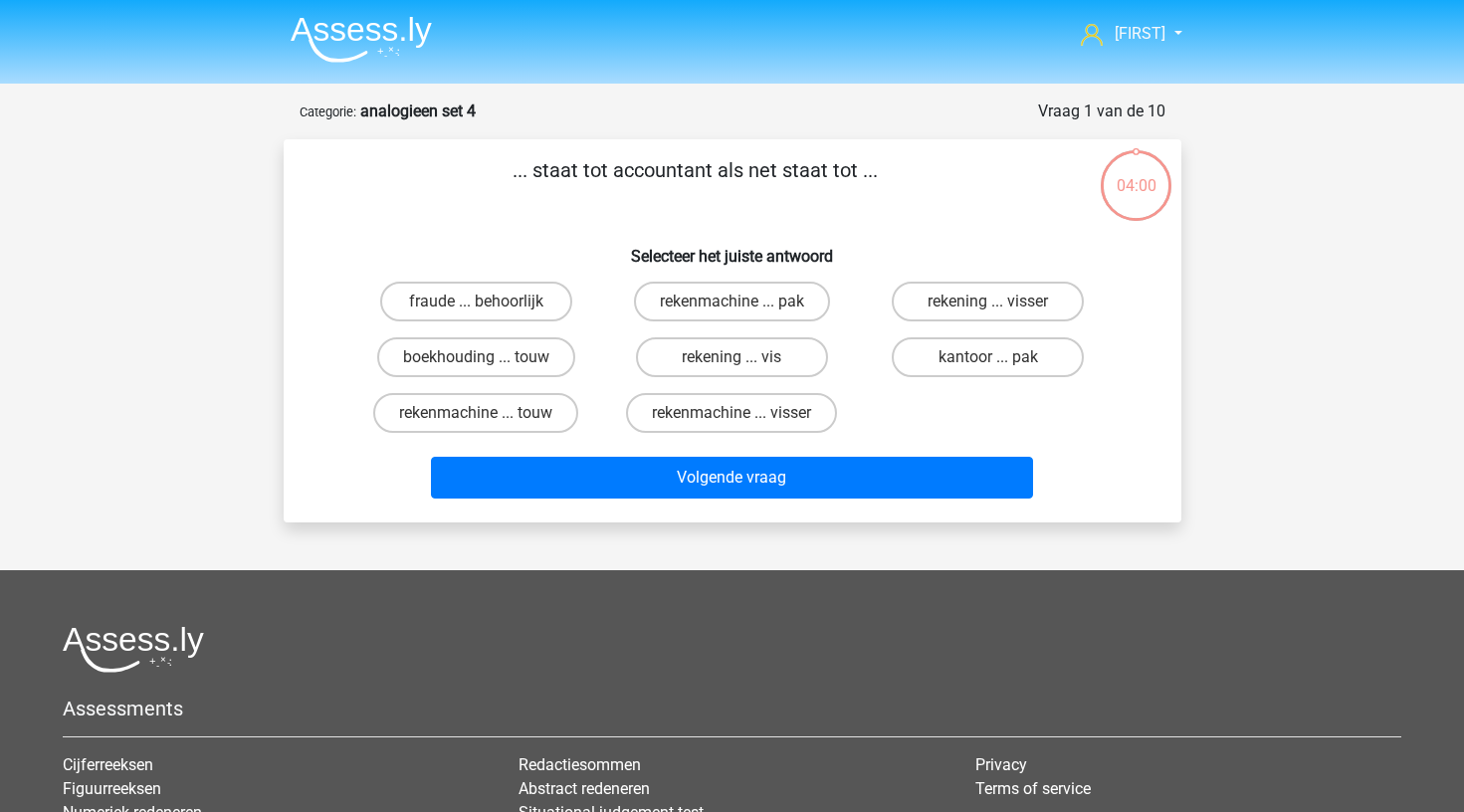 scroll, scrollTop: 0, scrollLeft: 0, axis: both 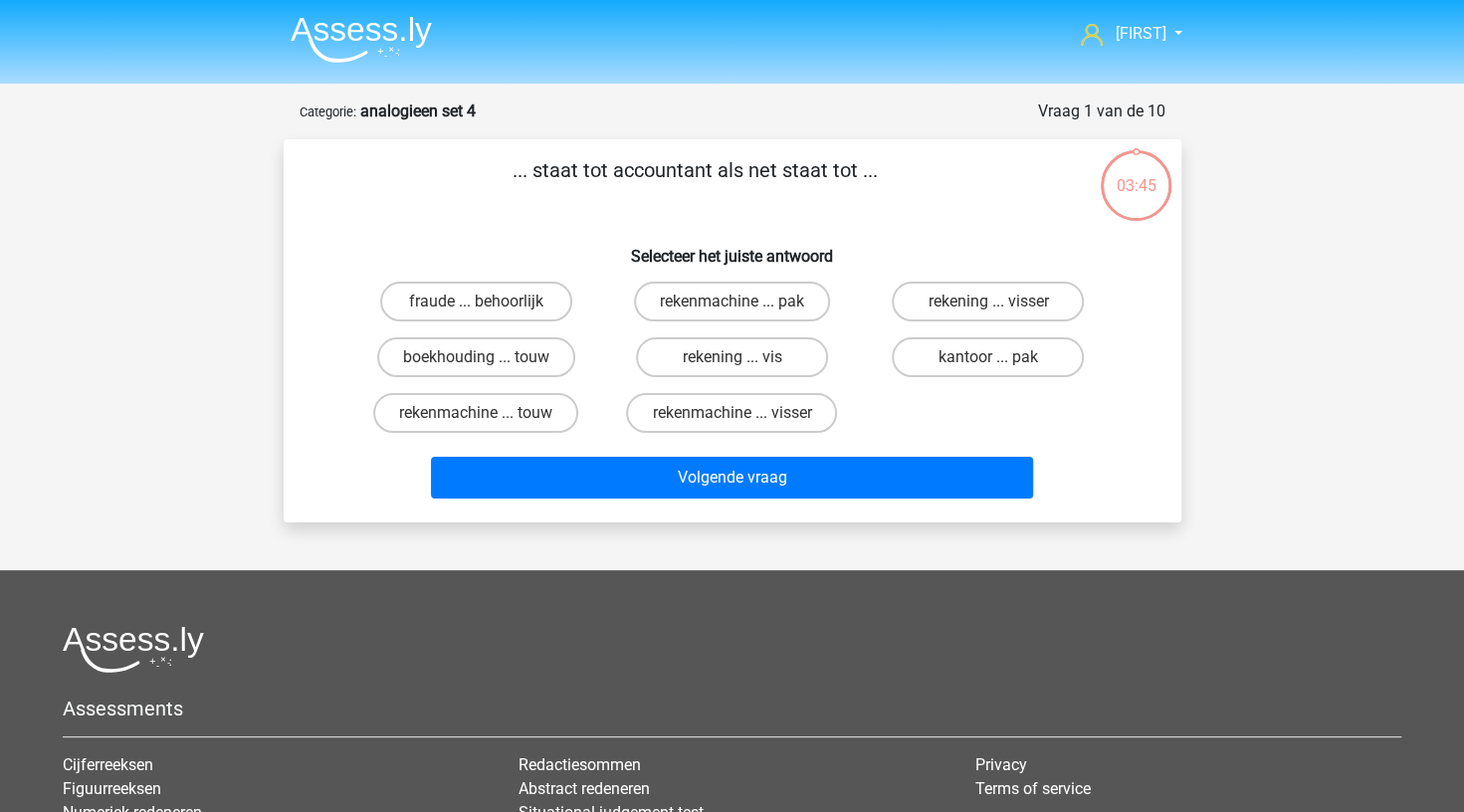 click on "rekening ... visser" at bounding box center [994, 307] 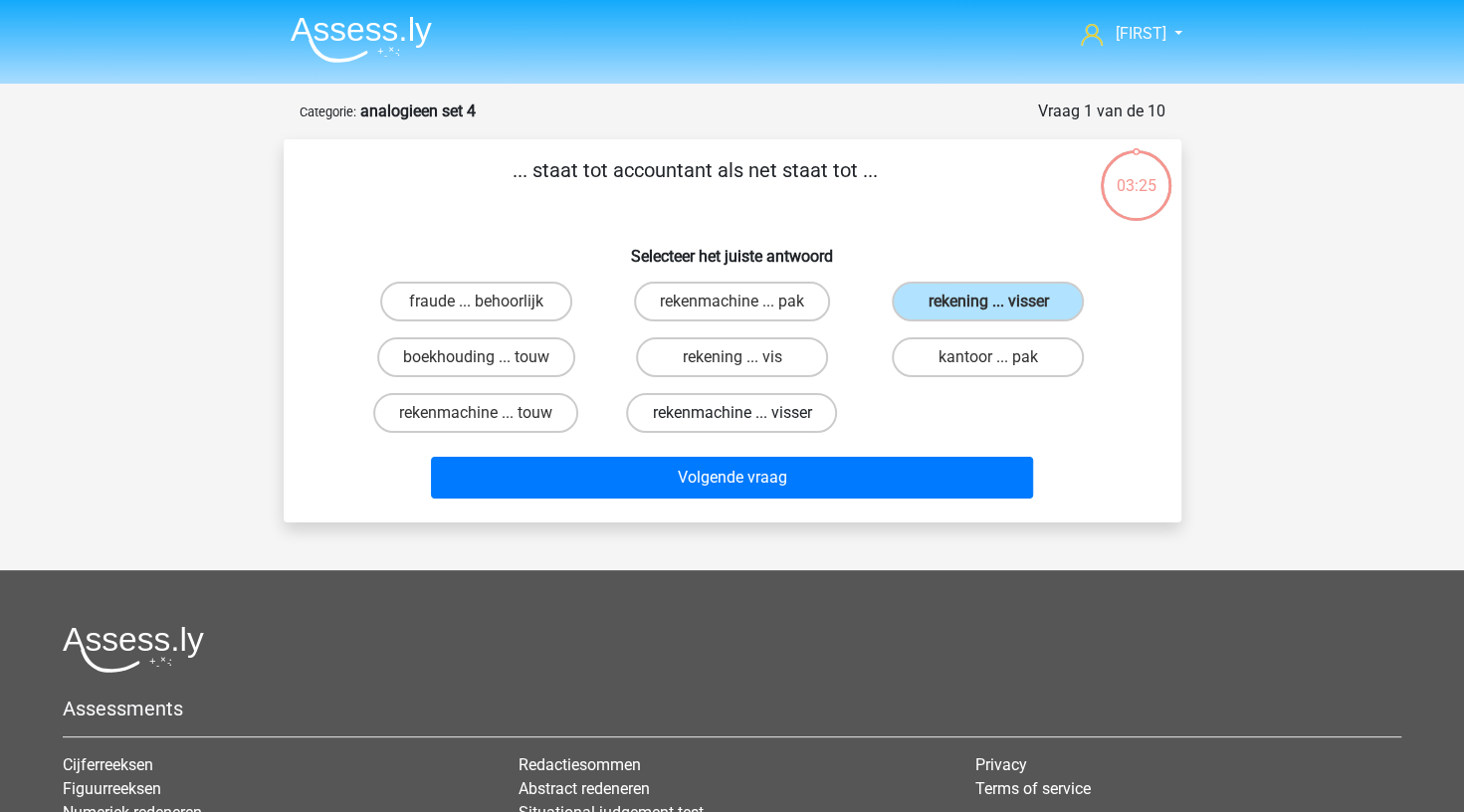 click on "rekenmachine ... visser" at bounding box center (732, 413) 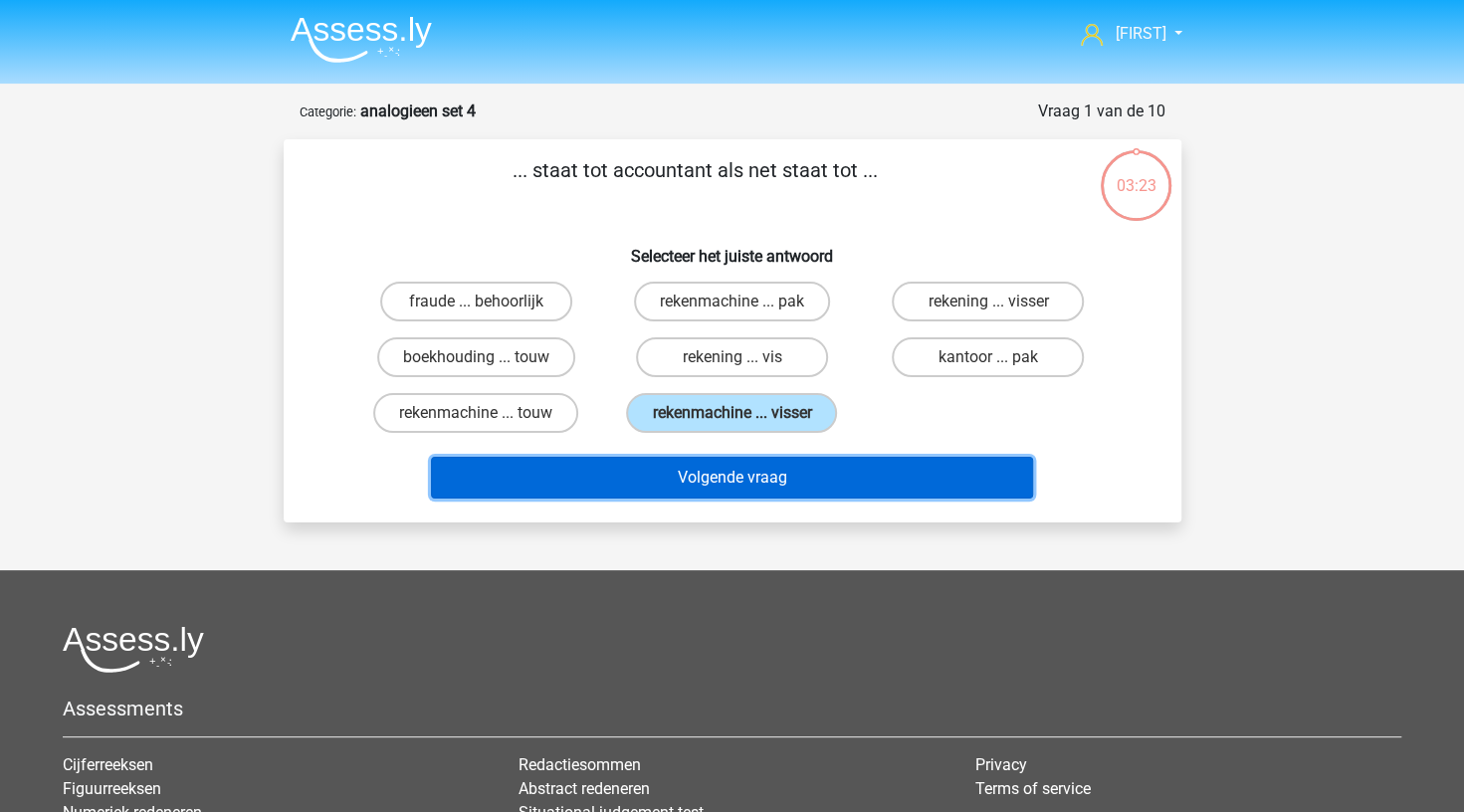 click on "Volgende vraag" at bounding box center [732, 478] 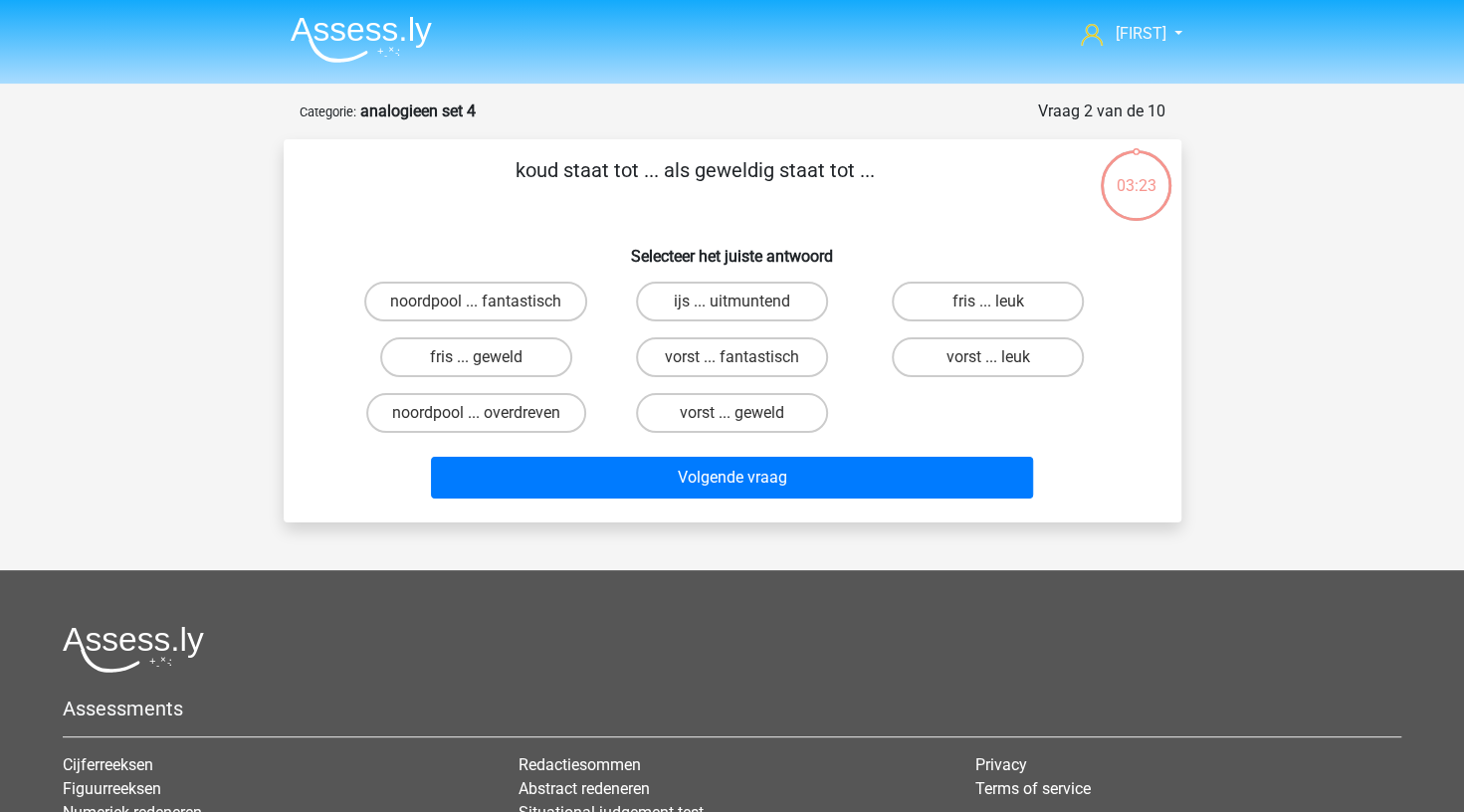 scroll, scrollTop: 100, scrollLeft: 0, axis: vertical 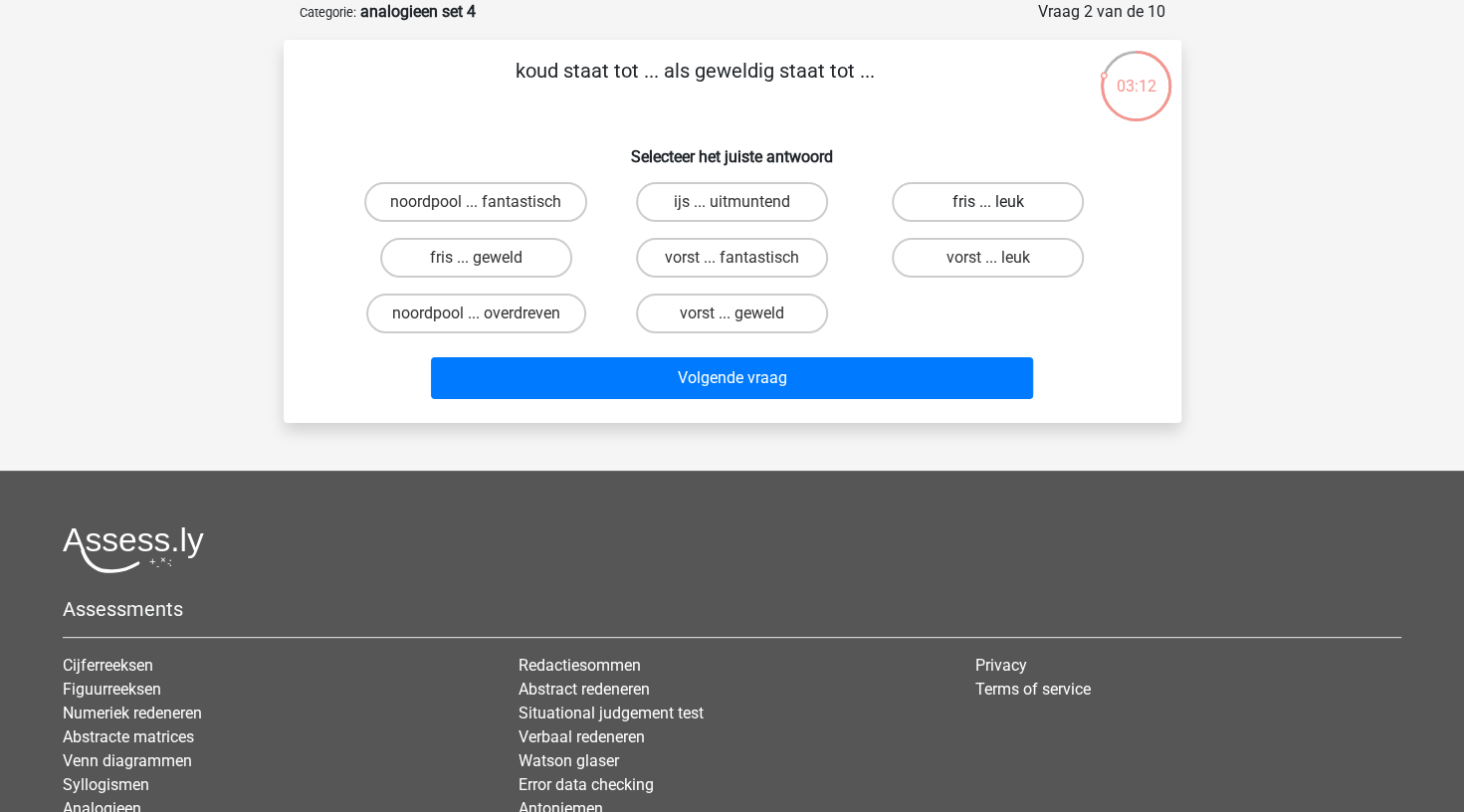 click on "fris ... leuk" at bounding box center [987, 202] 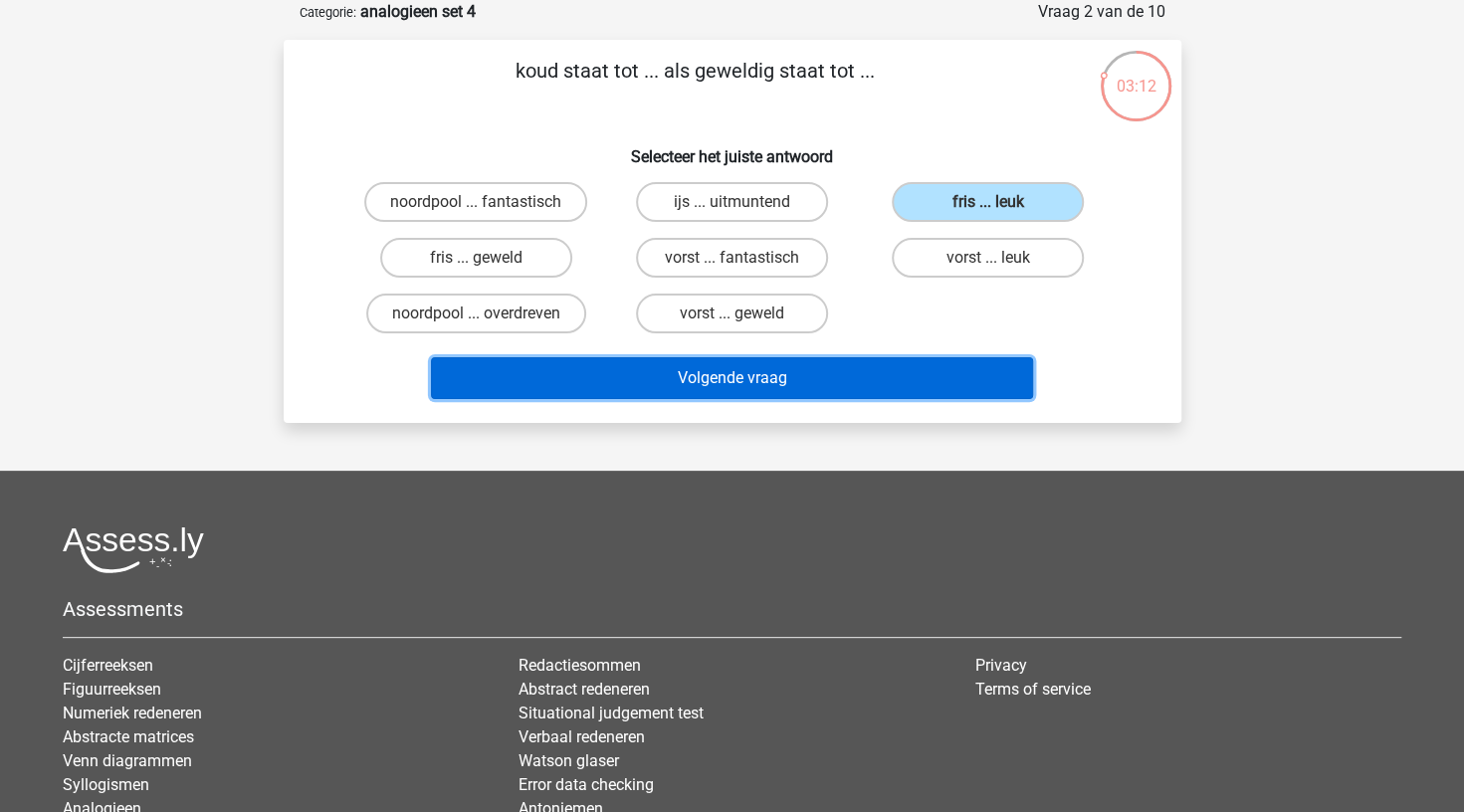 click on "Volgende vraag" at bounding box center [732, 378] 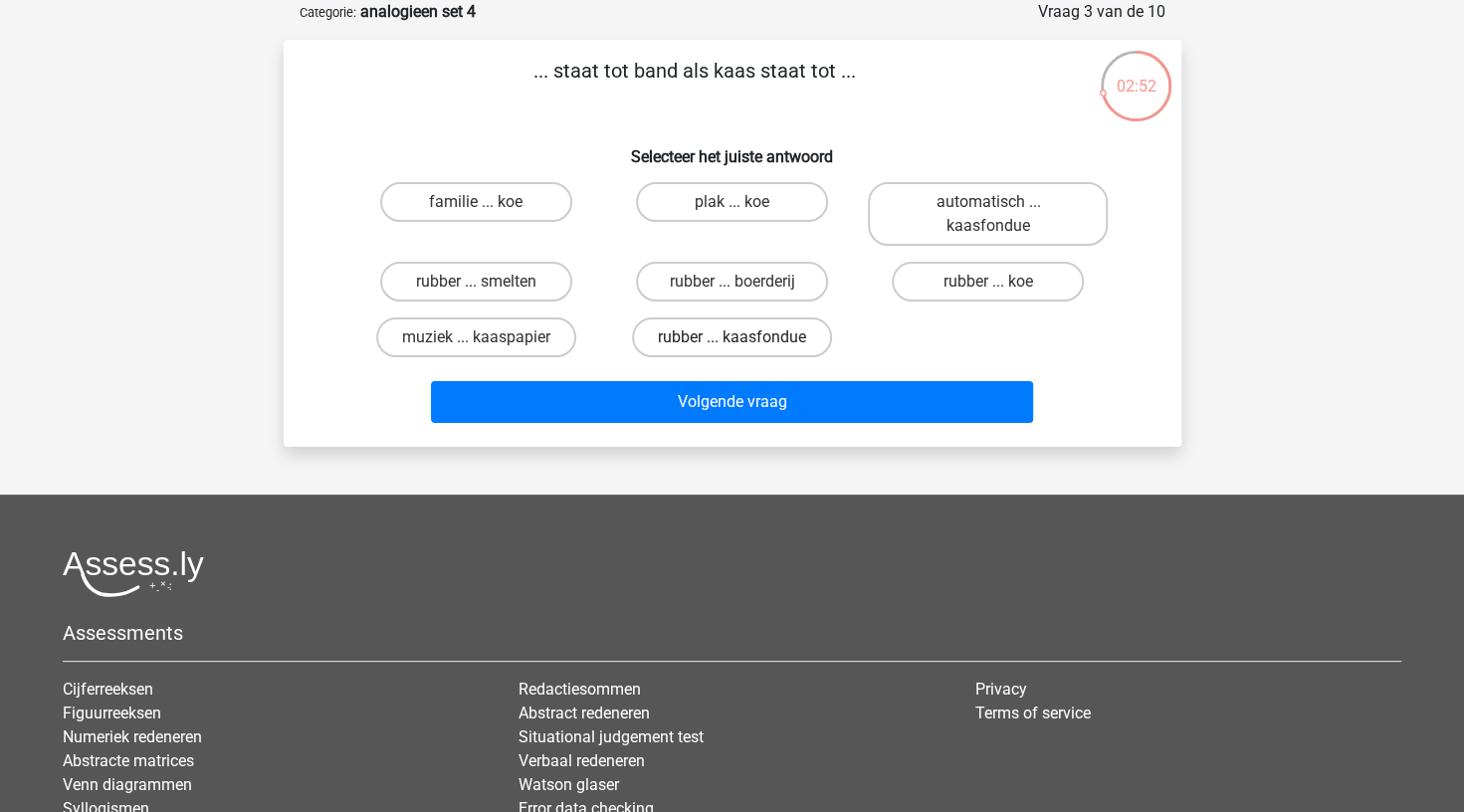 click on "rubber ... kaasfondue" at bounding box center (732, 337) 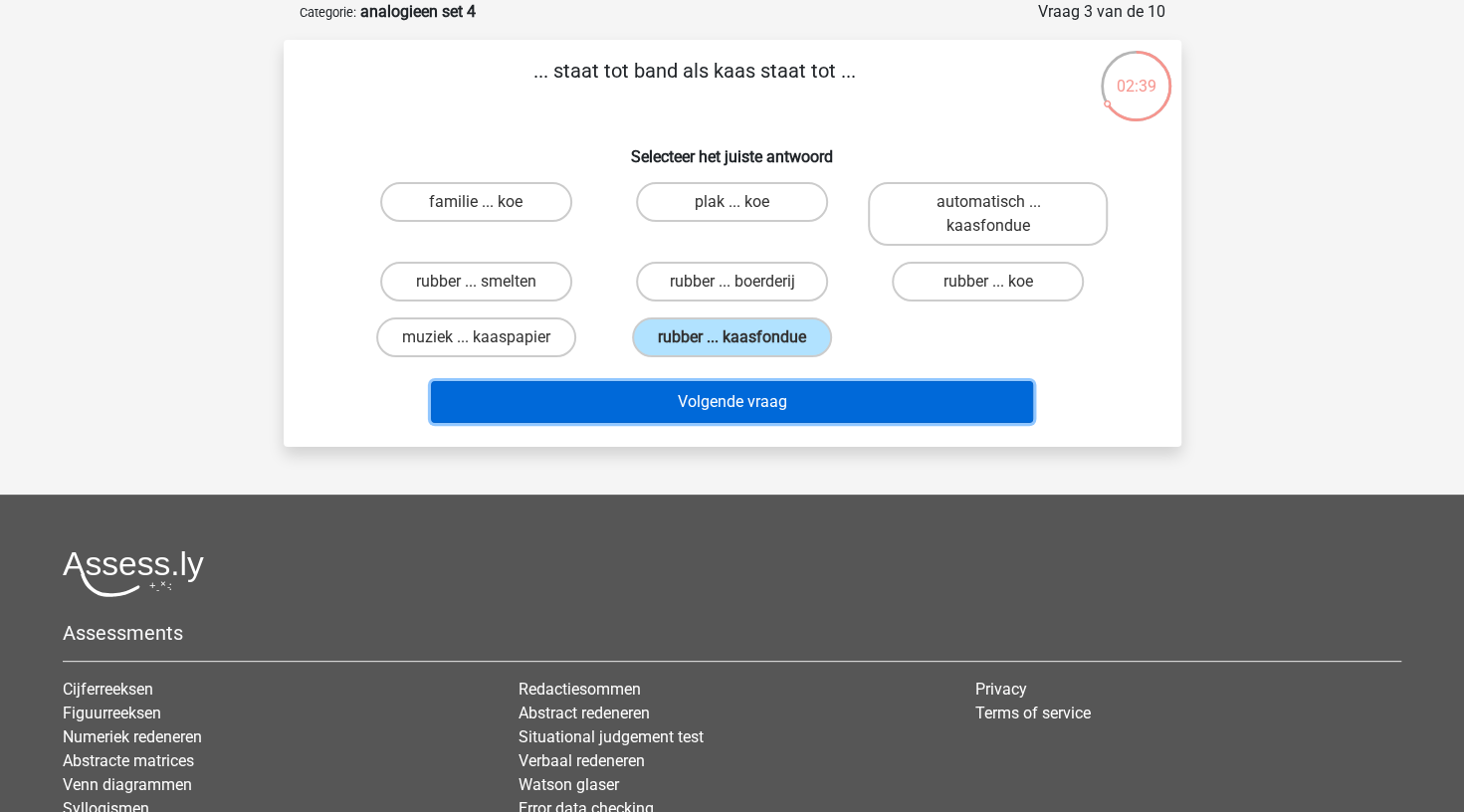 click on "Volgende vraag" at bounding box center [732, 402] 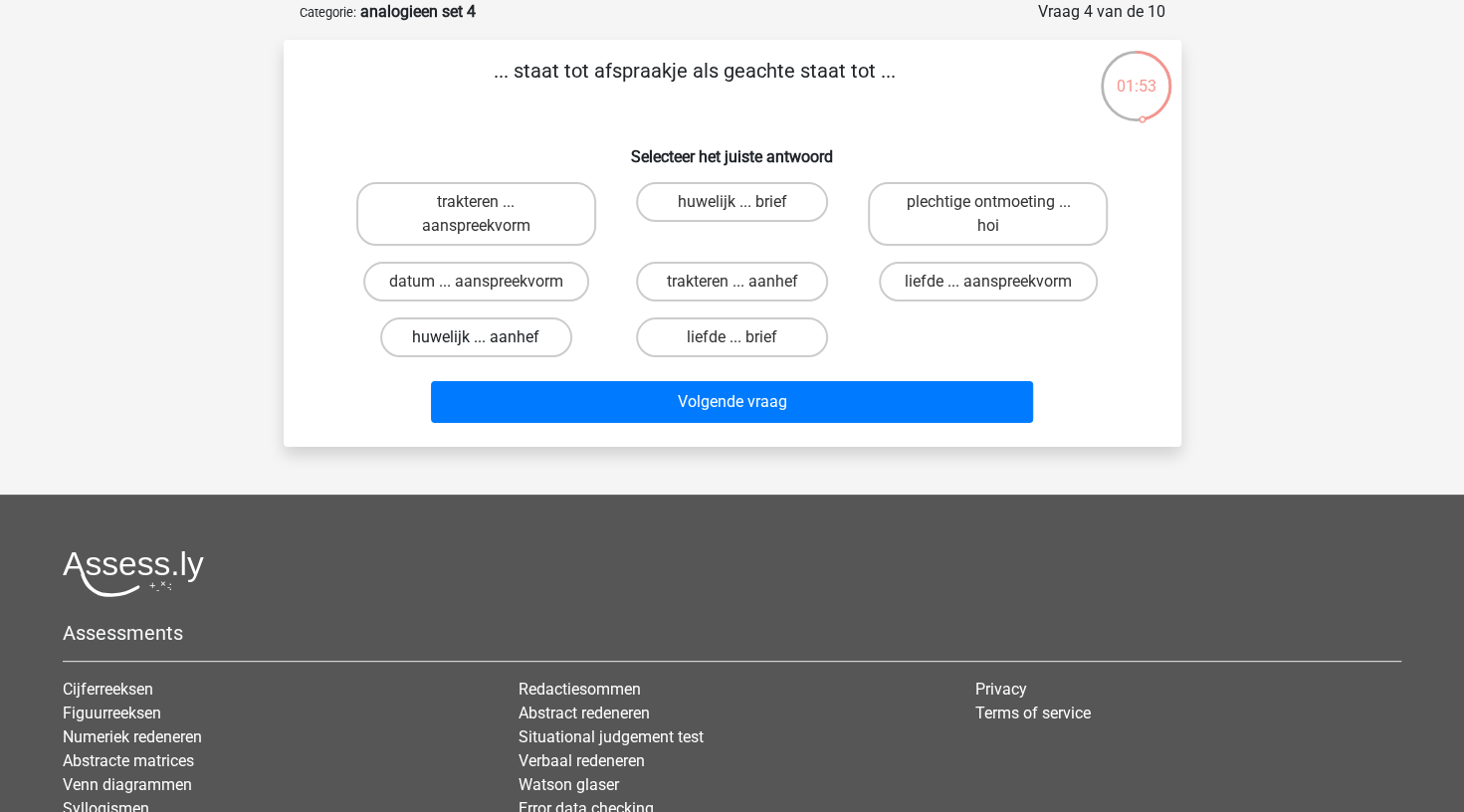 click on "huwelijk ... aanhef" at bounding box center [476, 337] 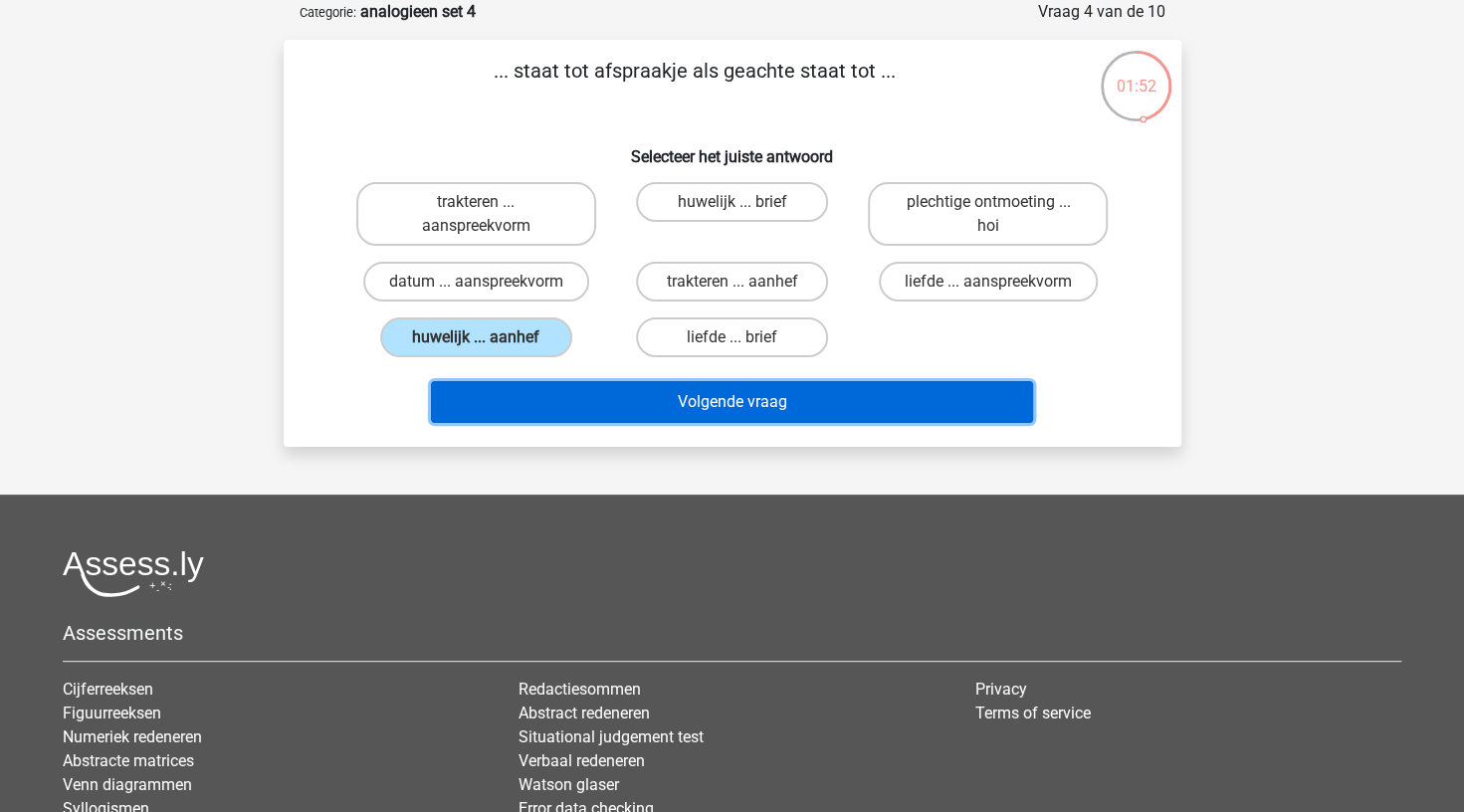 click on "Volgende vraag" at bounding box center [732, 402] 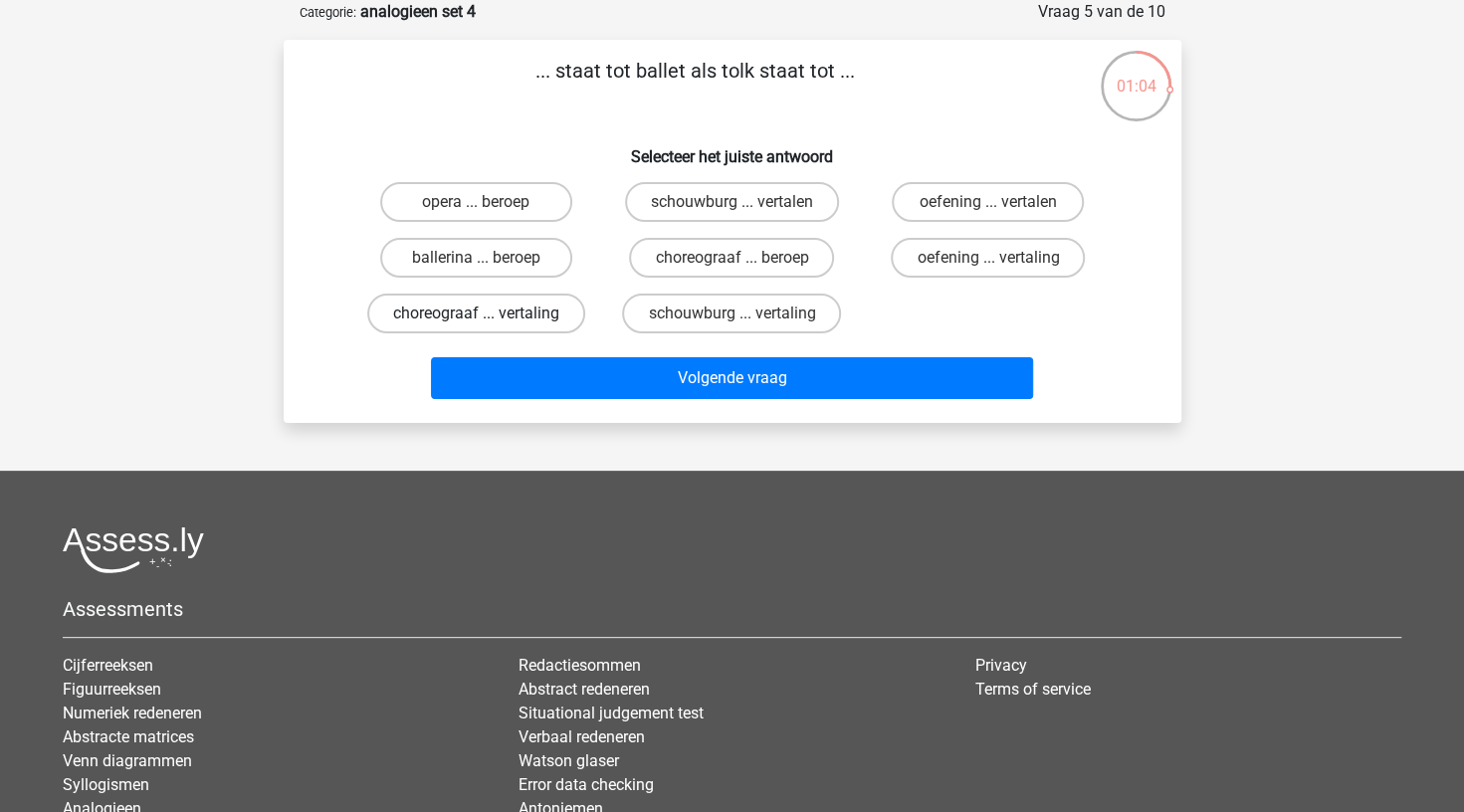 click on "choreograaf ... vertaling" at bounding box center (476, 313) 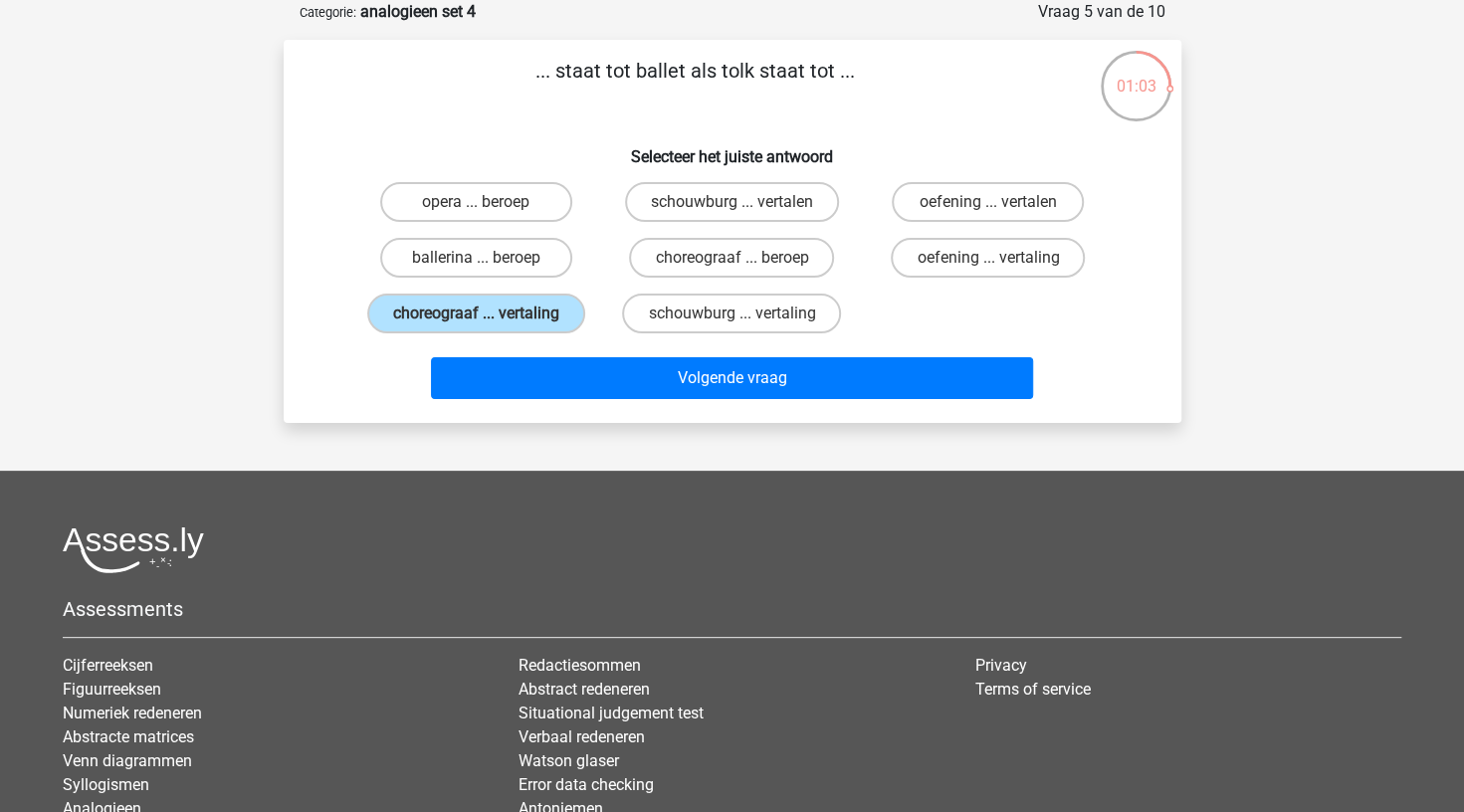 click on "Volgende vraag" at bounding box center (732, 382) 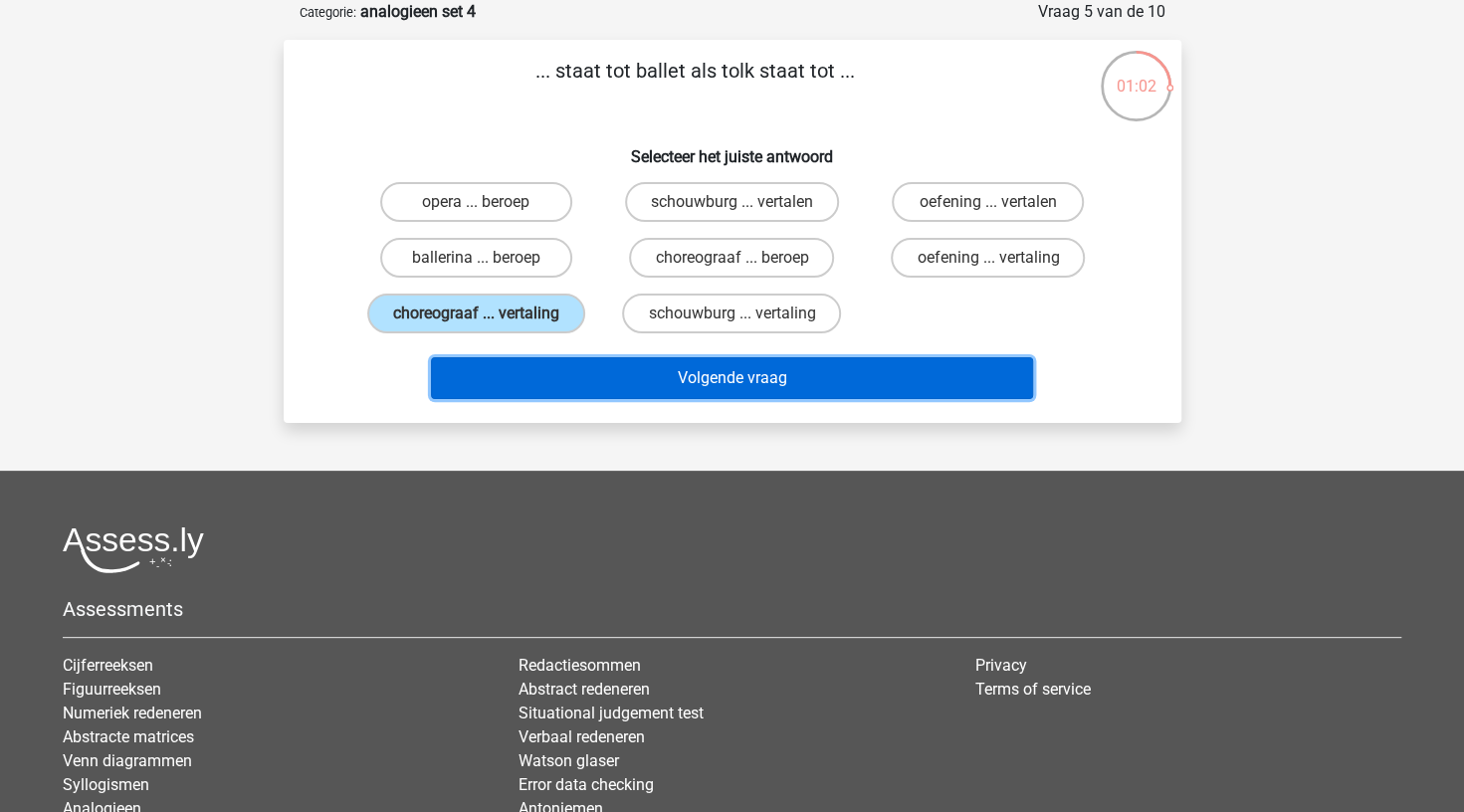 click on "Volgende vraag" at bounding box center [732, 378] 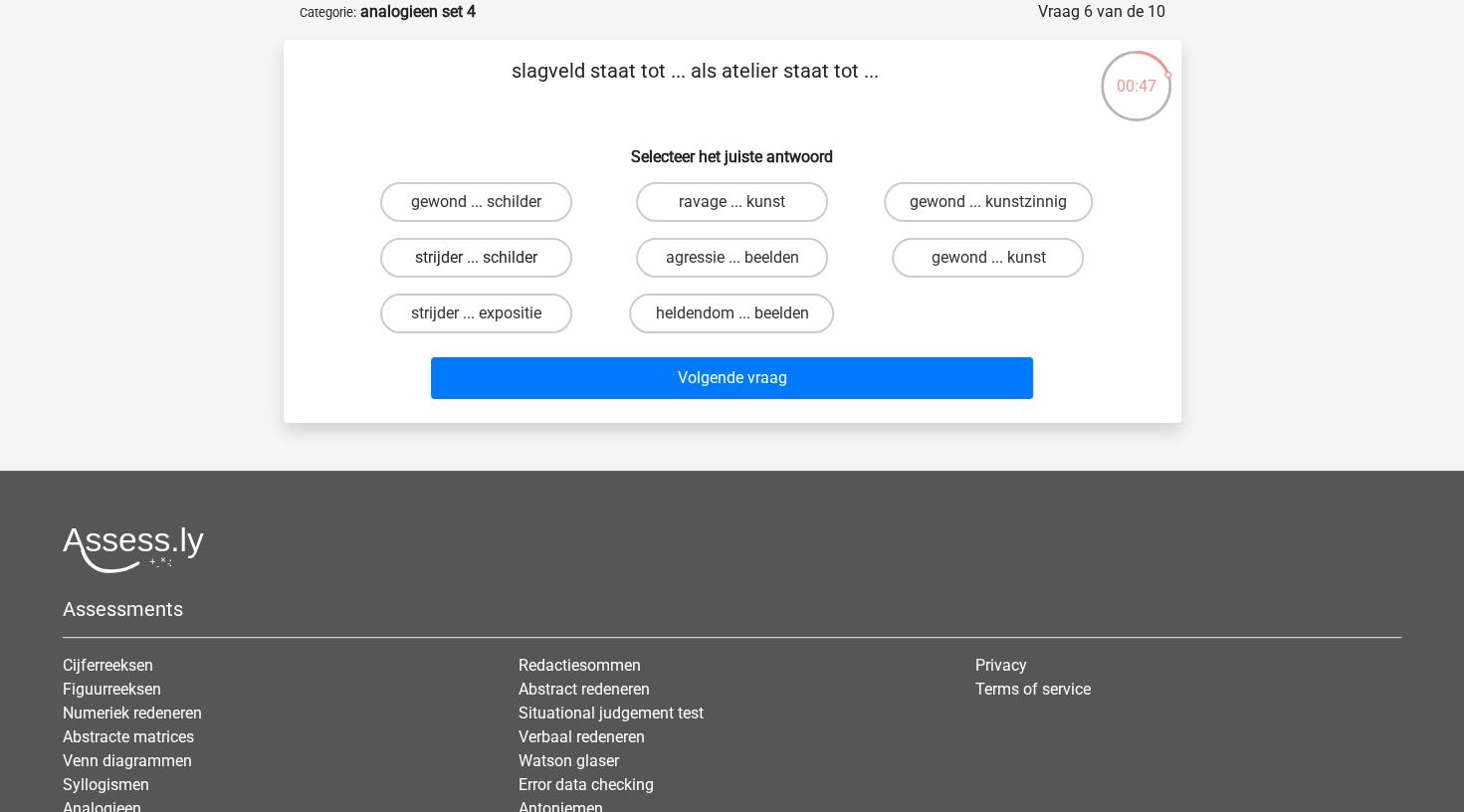 click on "strijder ... schilder" at bounding box center (476, 258) 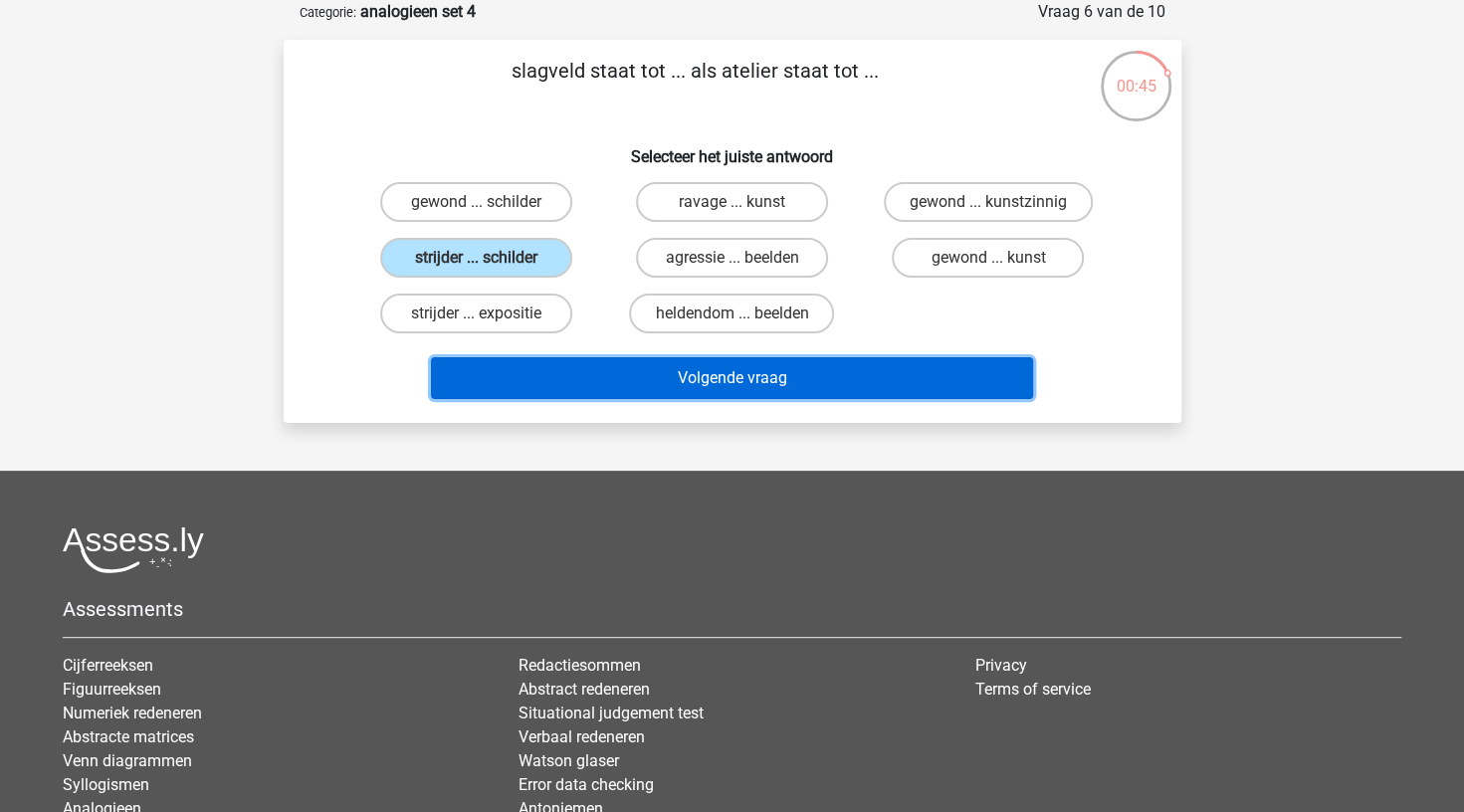 click on "Volgende vraag" at bounding box center [732, 378] 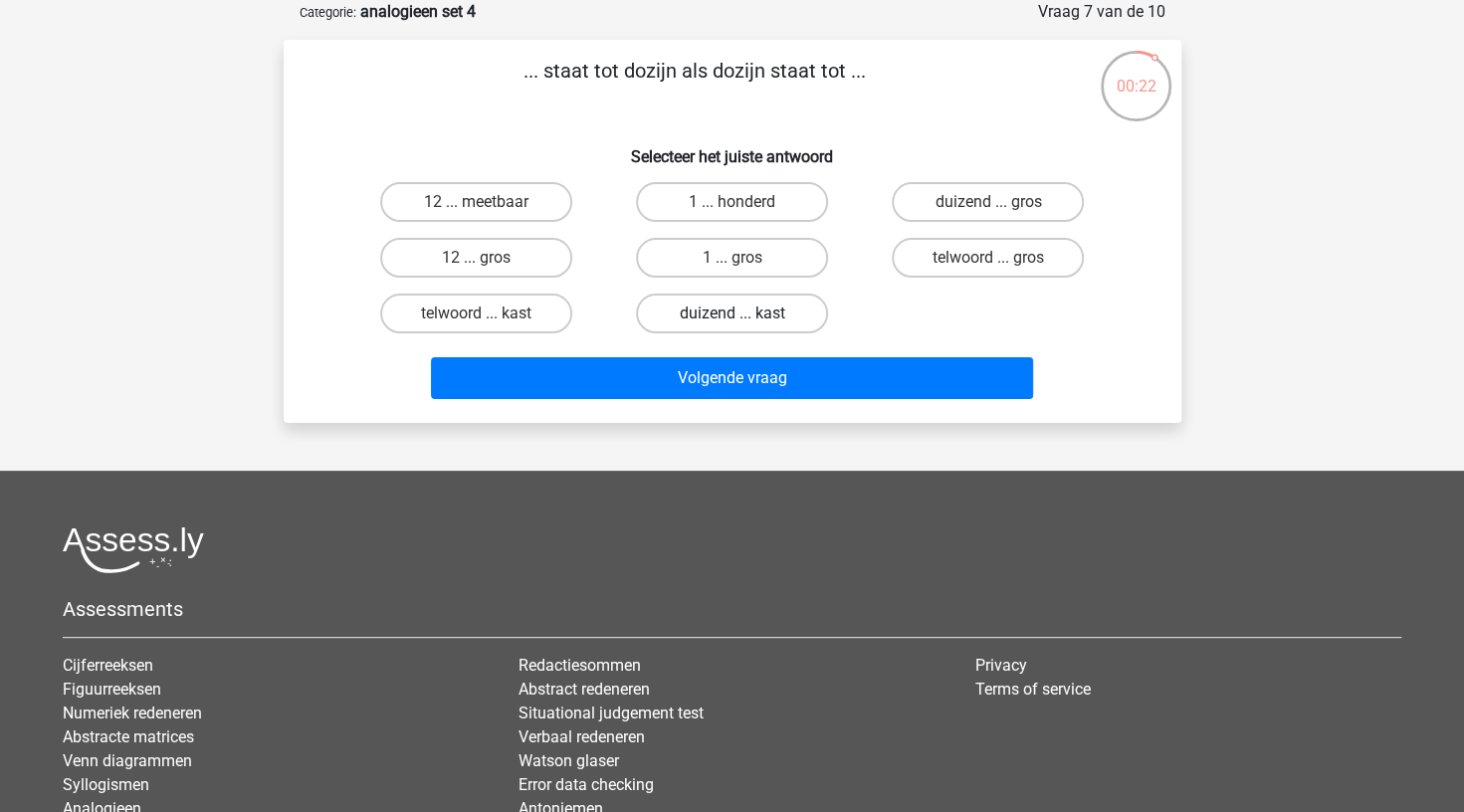 click on "duizend ... kast" at bounding box center (732, 313) 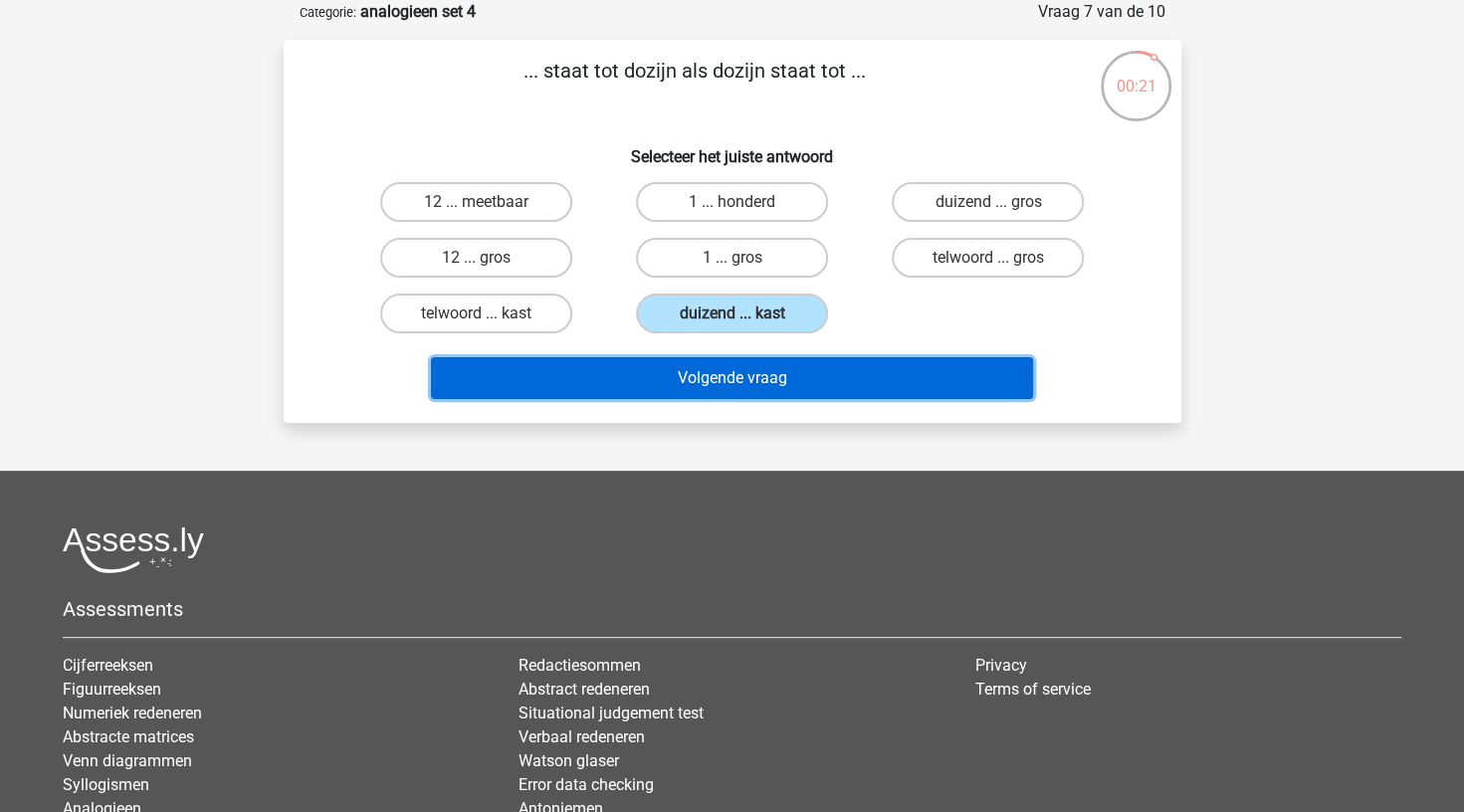 click on "Volgende vraag" at bounding box center (732, 378) 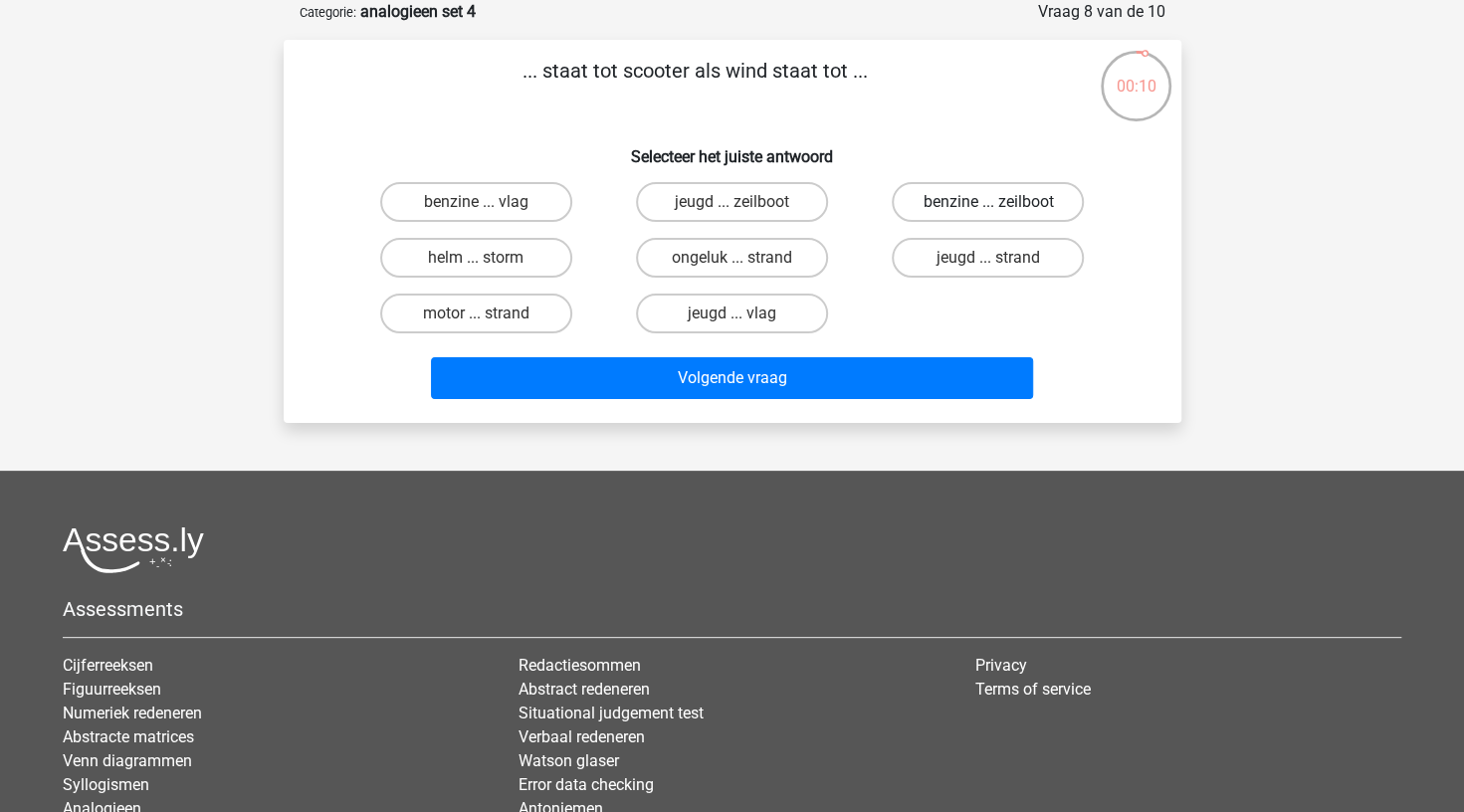 click on "benzine ... zeilboot" at bounding box center [987, 202] 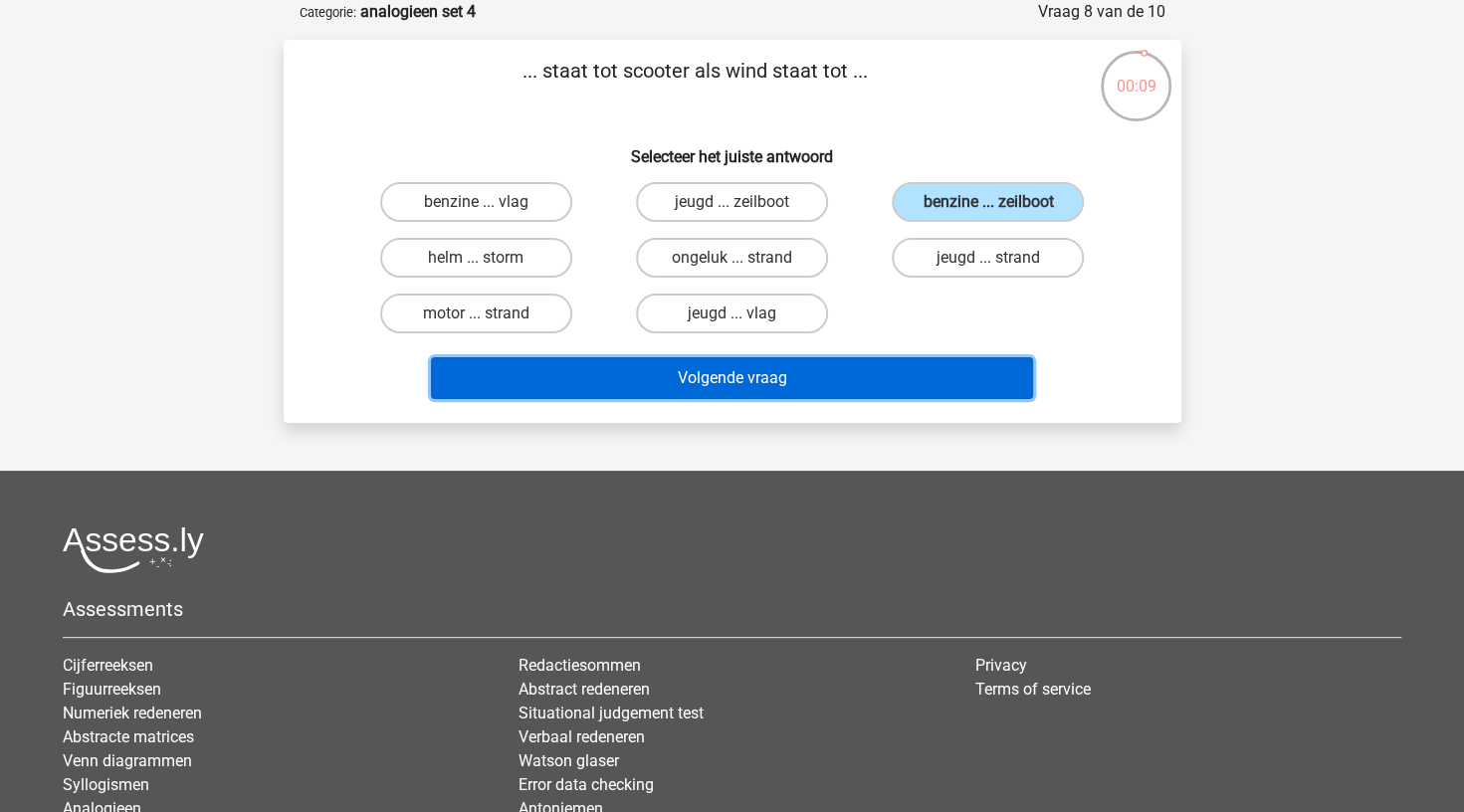 click on "Volgende vraag" at bounding box center [732, 378] 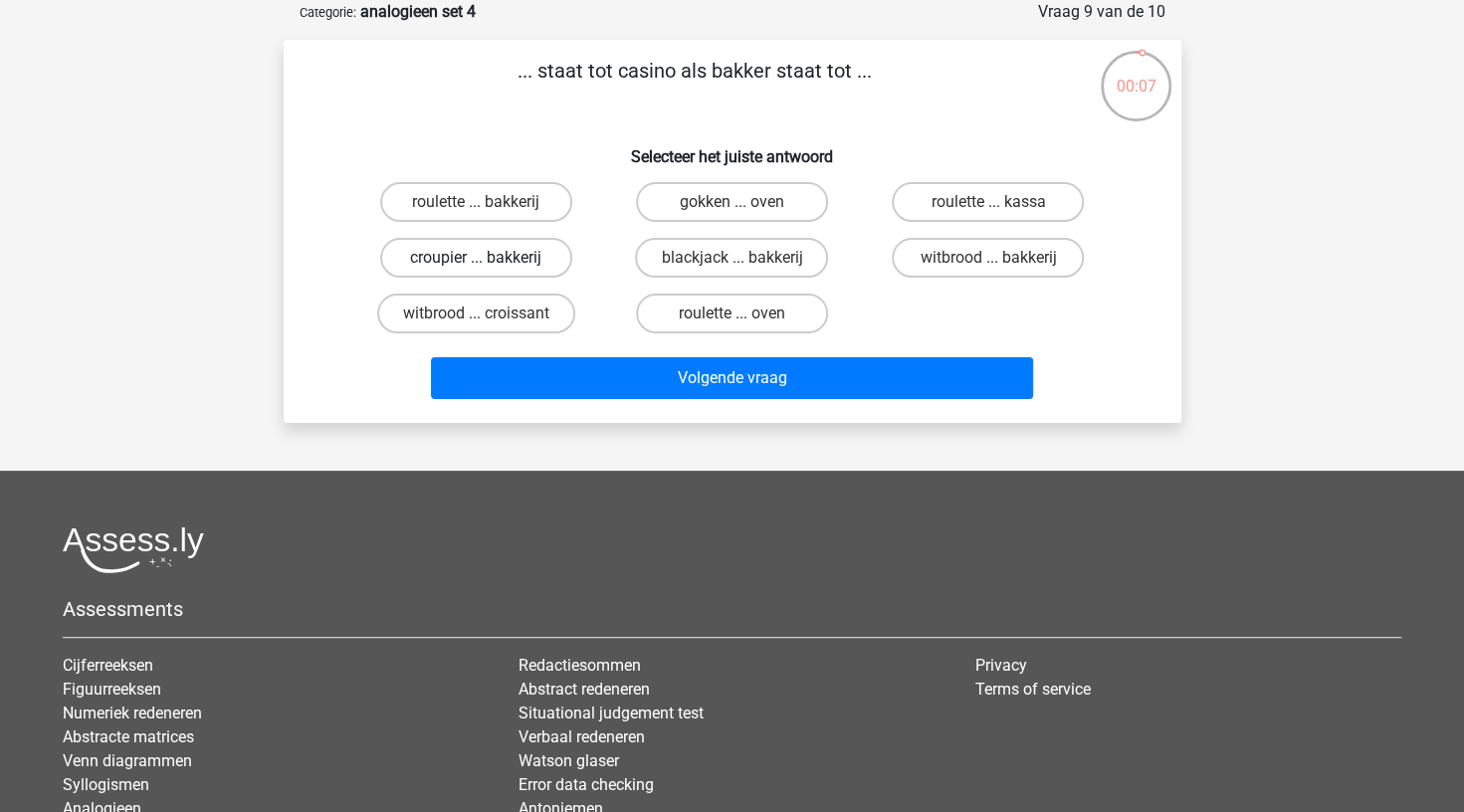 click on "croupier ... bakkerij" at bounding box center (476, 258) 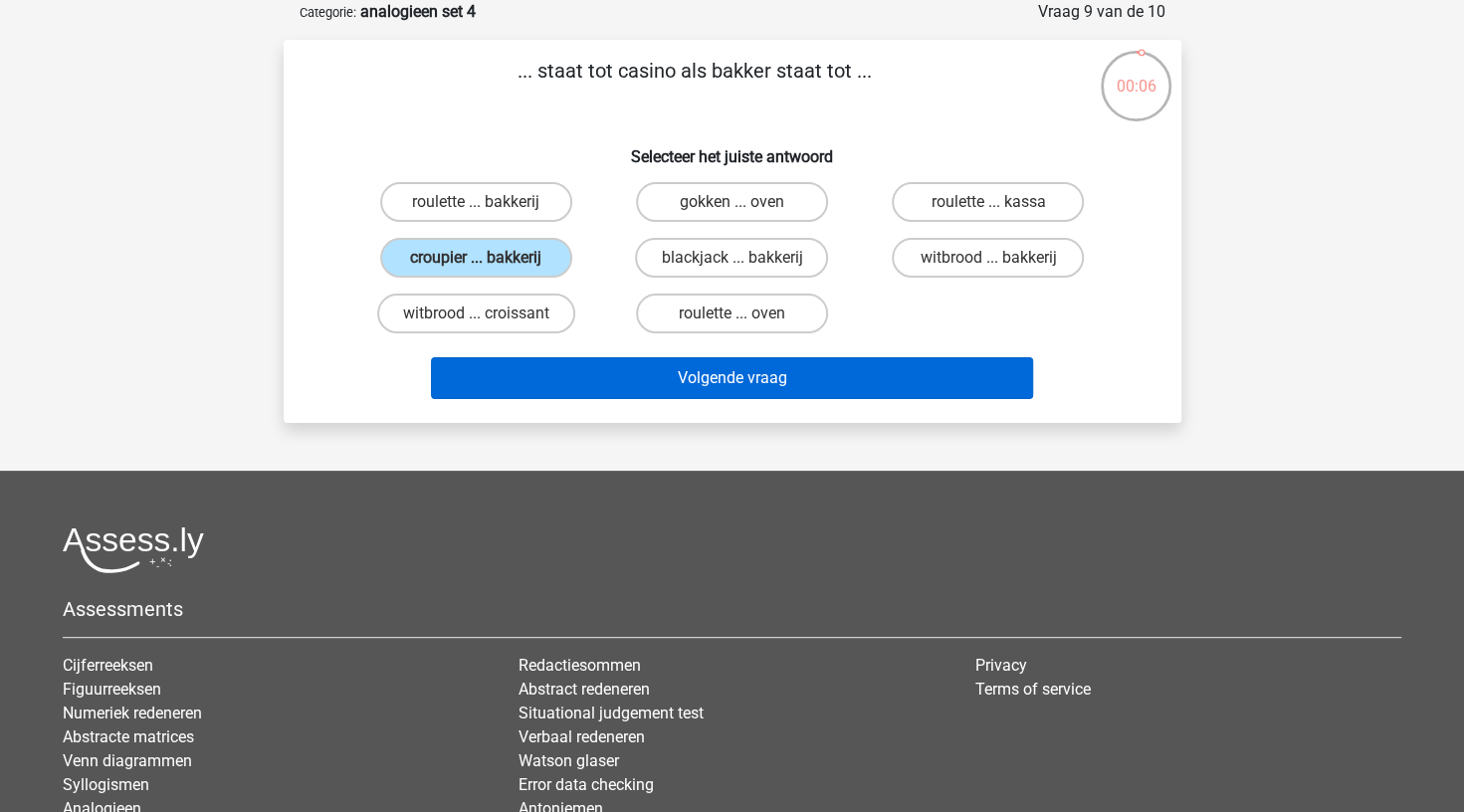 drag, startPoint x: 691, startPoint y: 430, endPoint x: 752, endPoint y: 374, distance: 82.807005 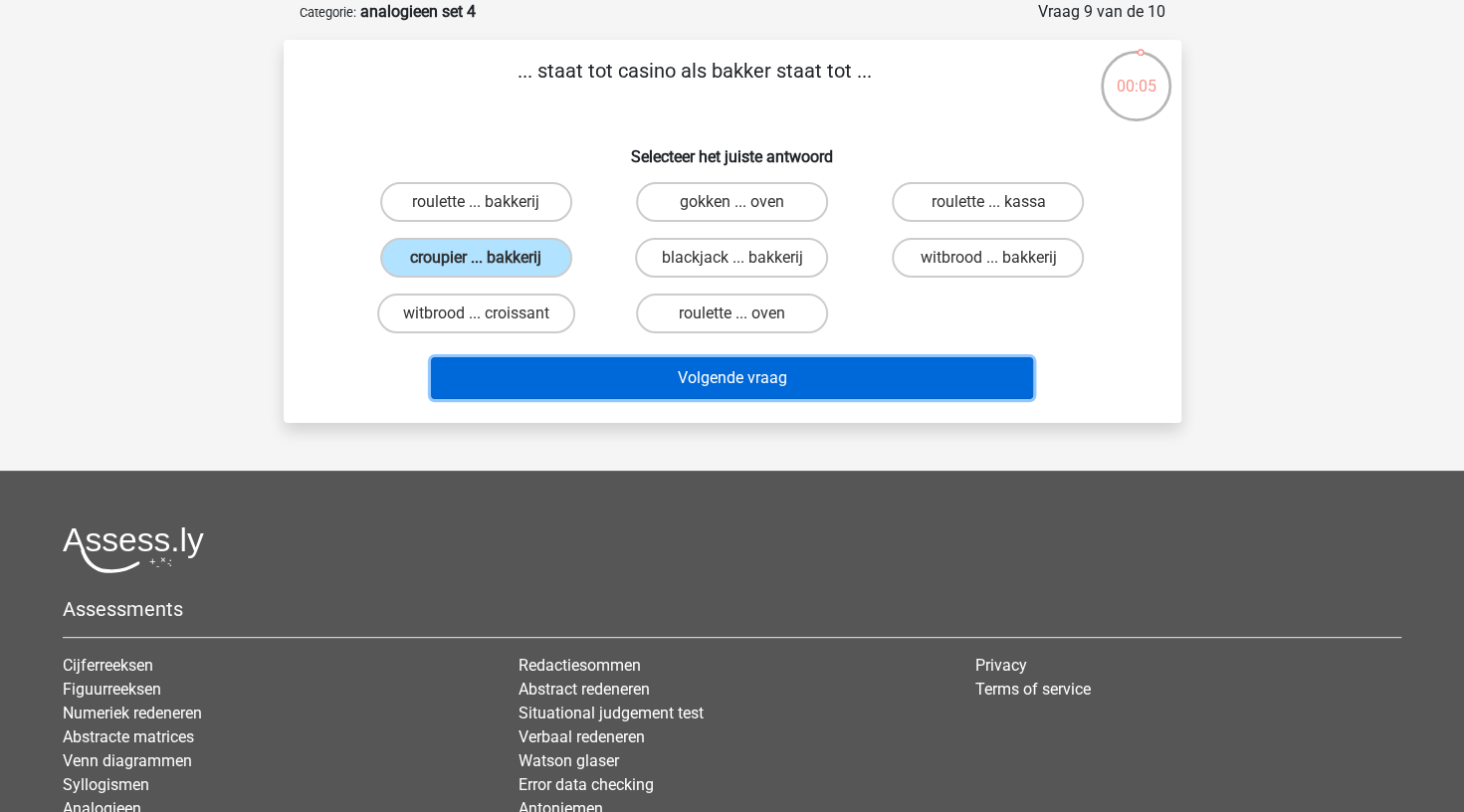 click on "Volgende vraag" at bounding box center [732, 378] 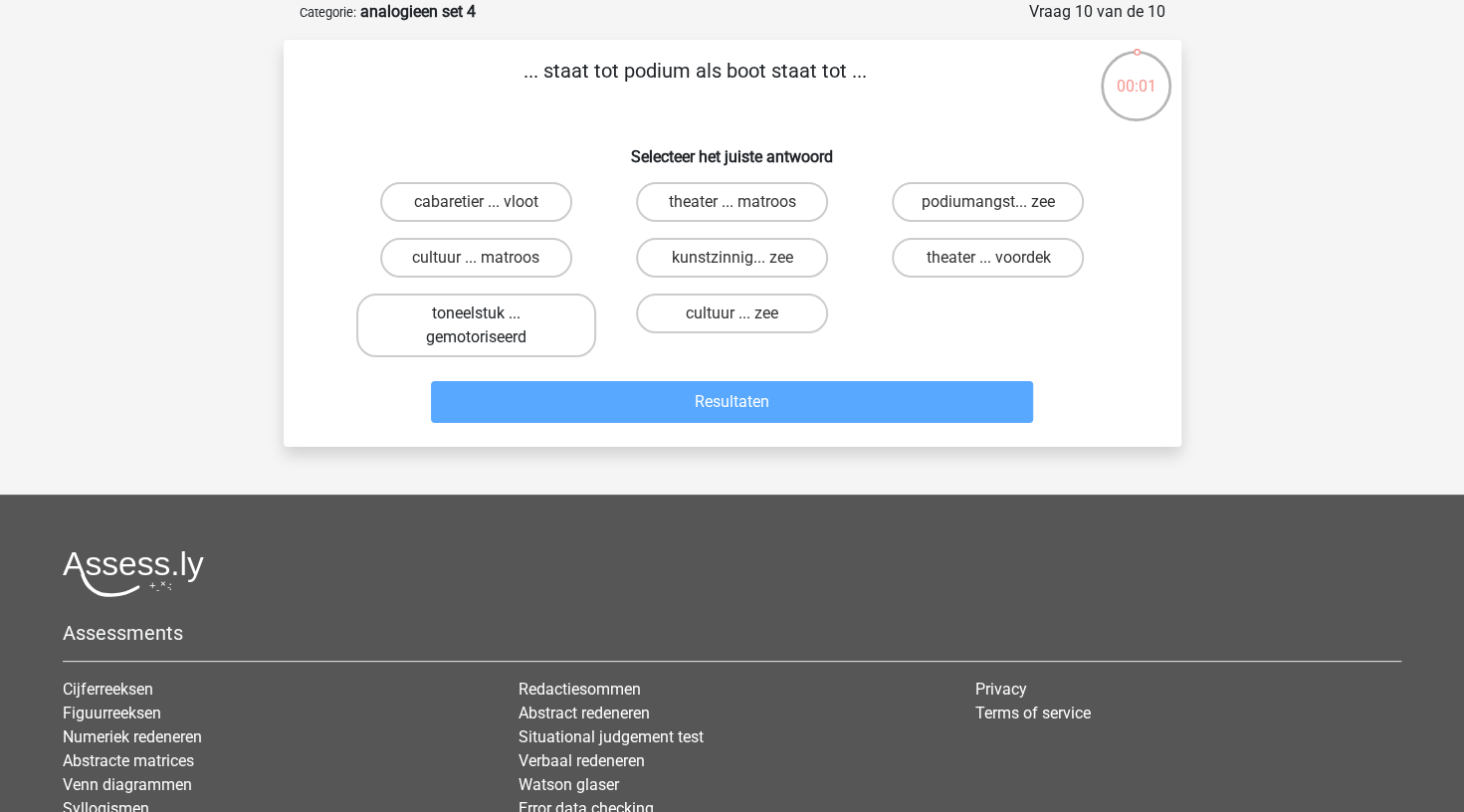 click on "toneelstuk ... gemotoriseerd" at bounding box center (476, 325) 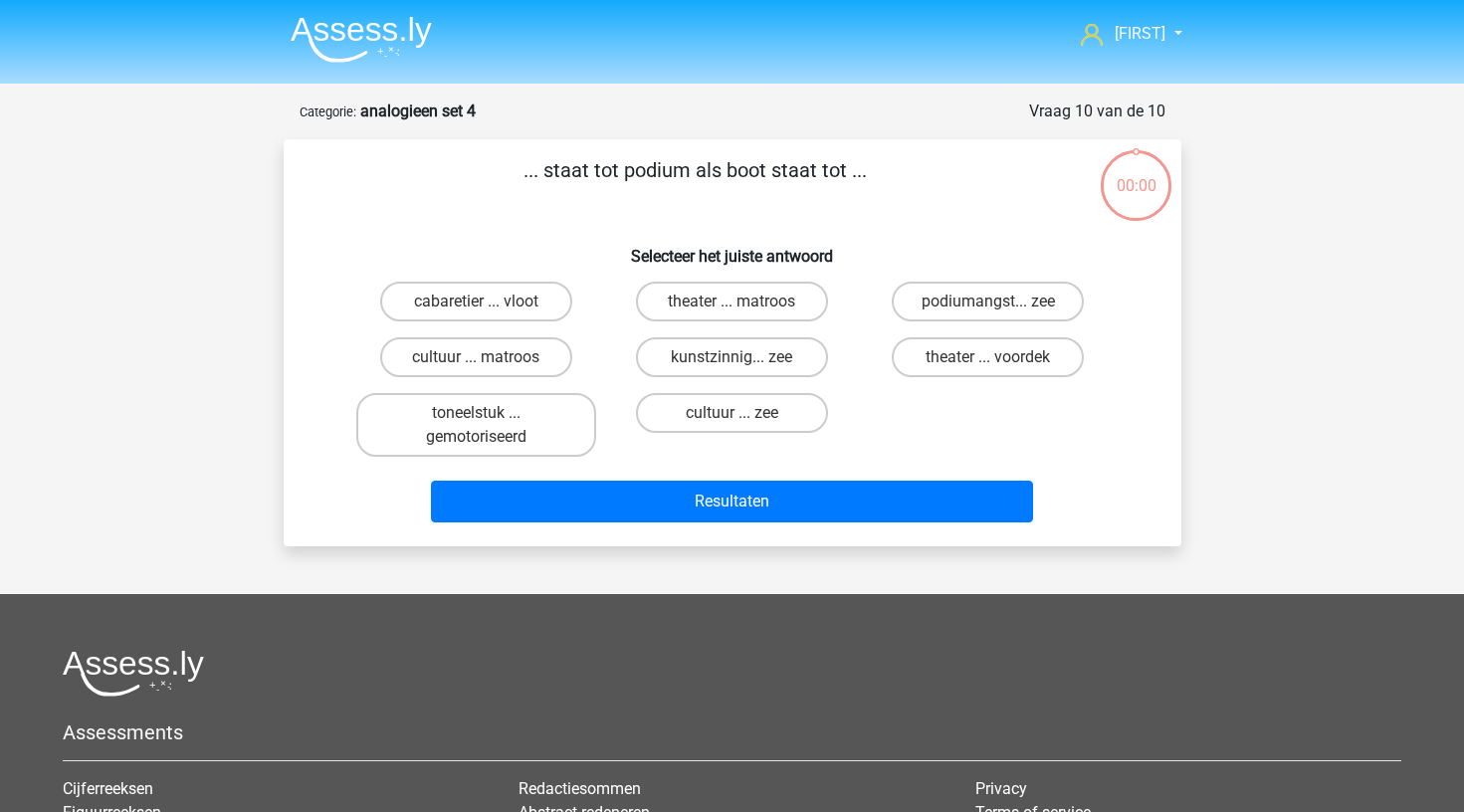 scroll, scrollTop: 100, scrollLeft: 0, axis: vertical 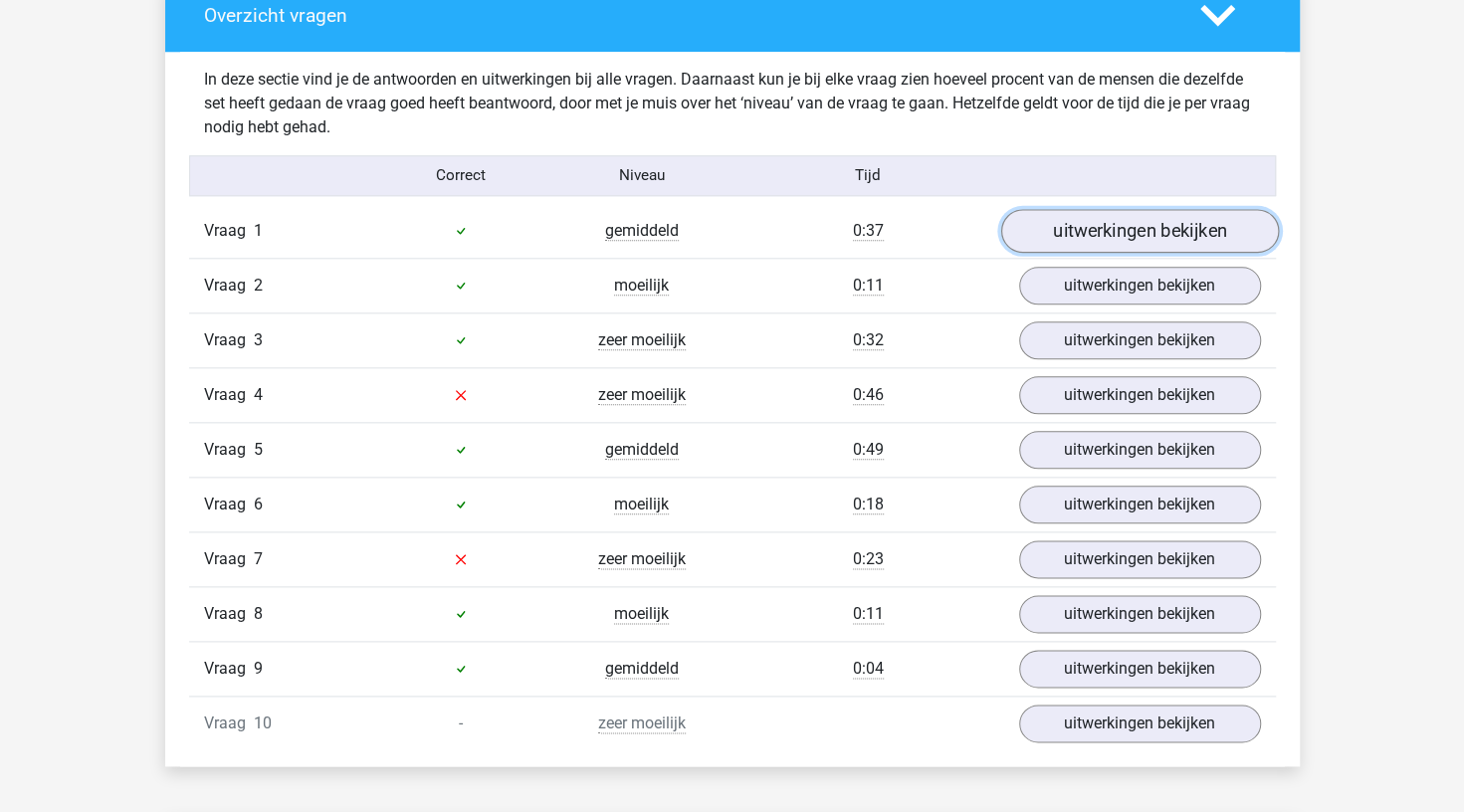 click on "uitwerkingen bekijken" at bounding box center [1139, 231] 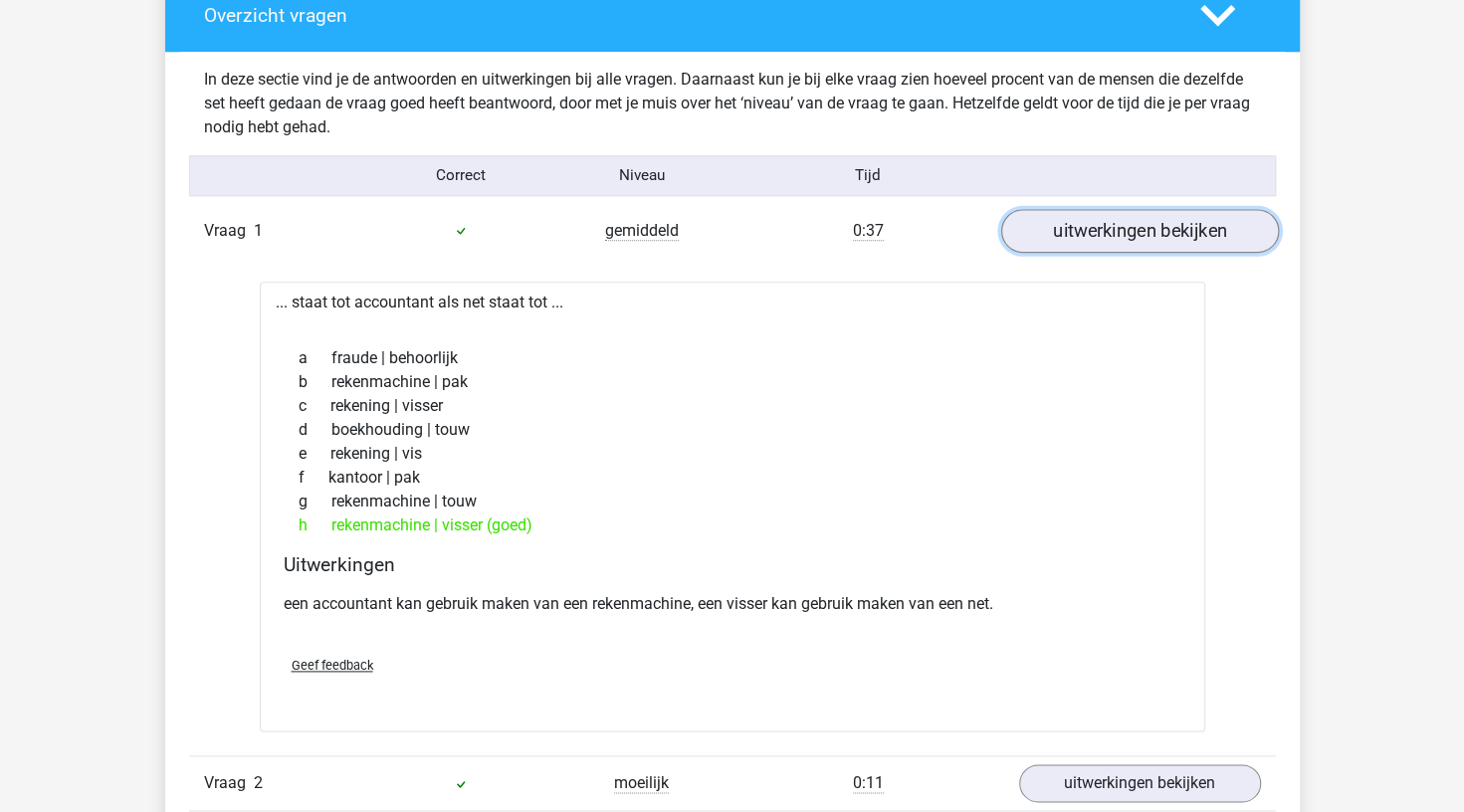 click on "uitwerkingen bekijken" at bounding box center (1139, 231) 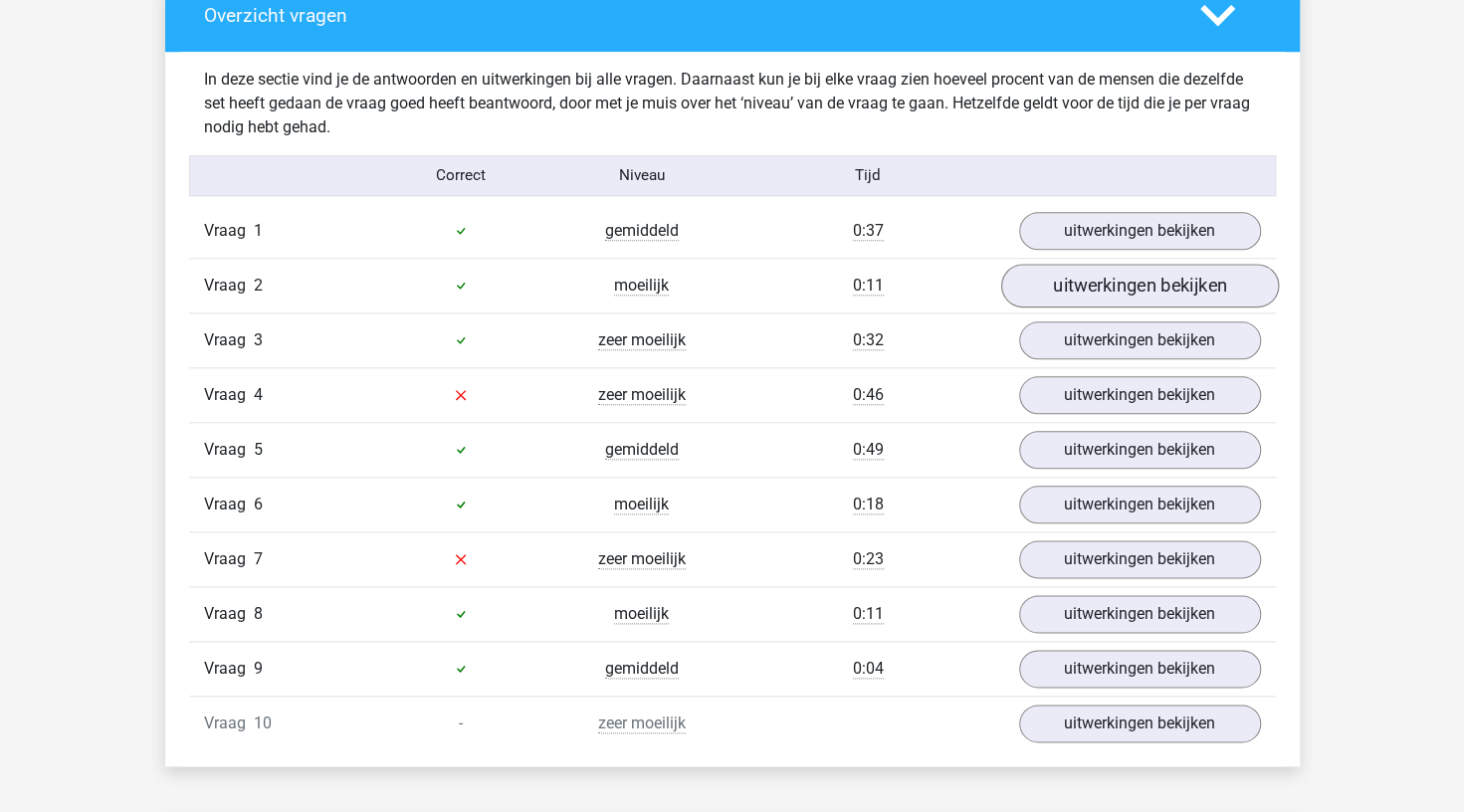 click on "Vraag
2
moeilijk
0:11
uitwerkingen bekijken" at bounding box center [732, 285] 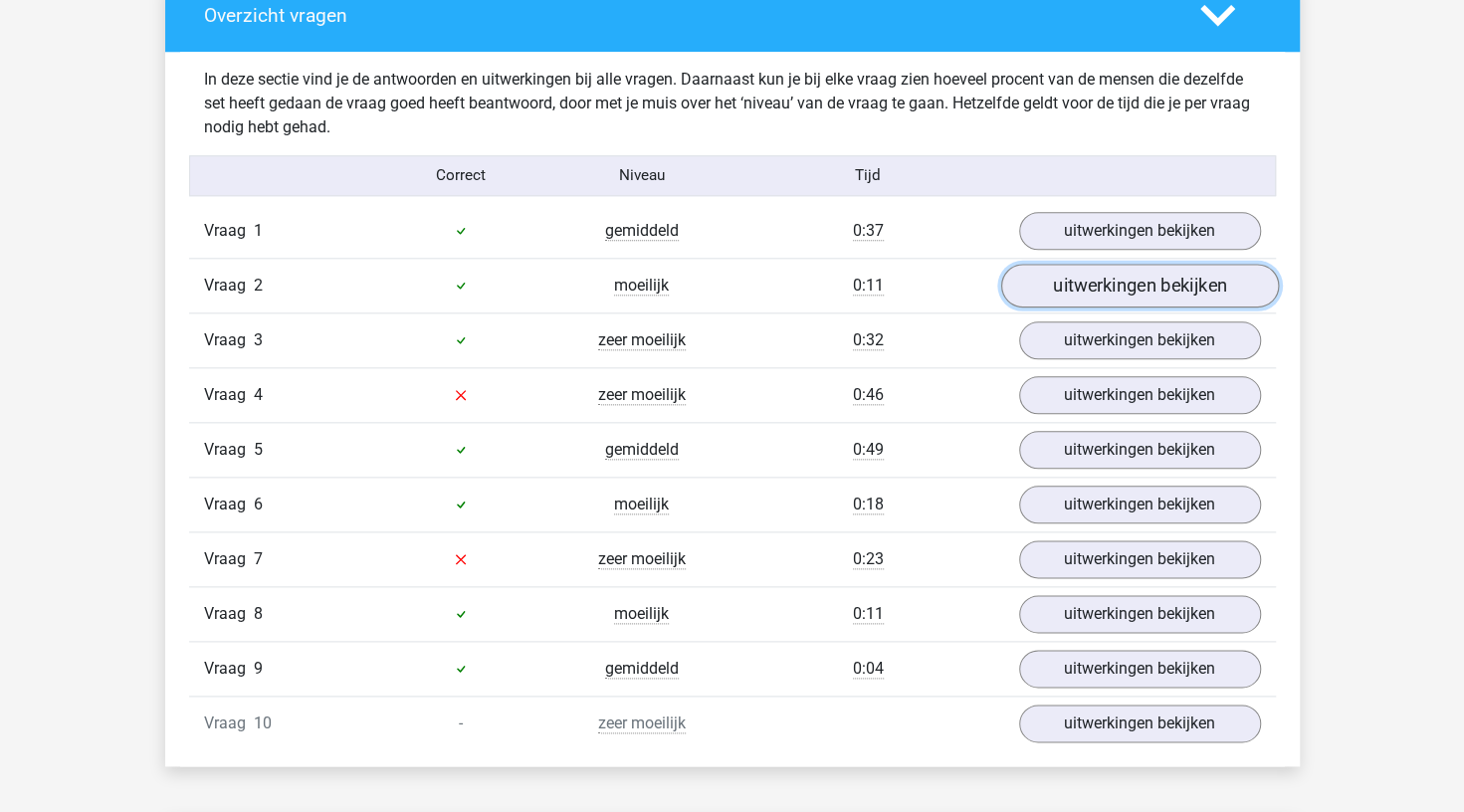 click on "uitwerkingen bekijken" at bounding box center [1139, 286] 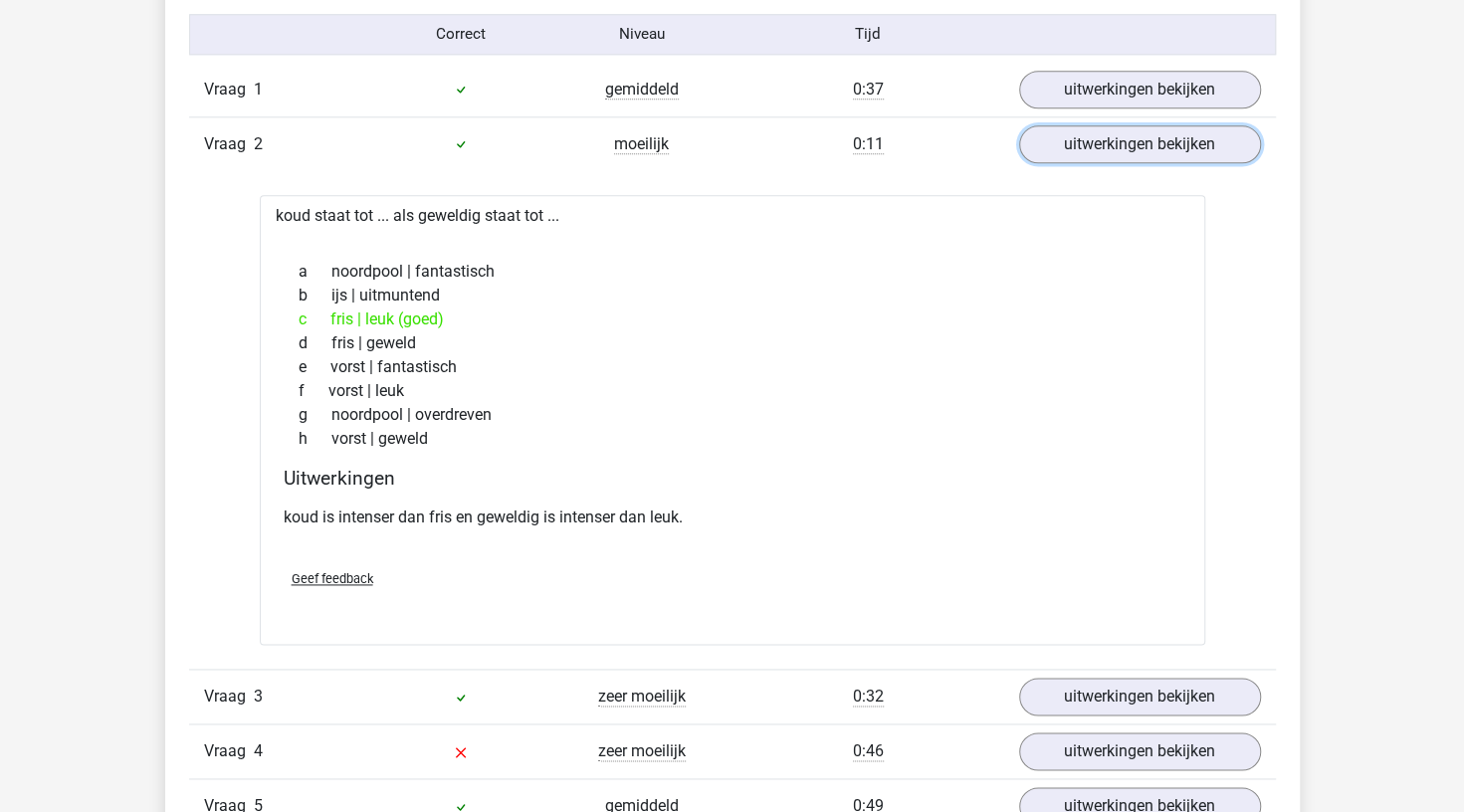 scroll, scrollTop: 1260, scrollLeft: 0, axis: vertical 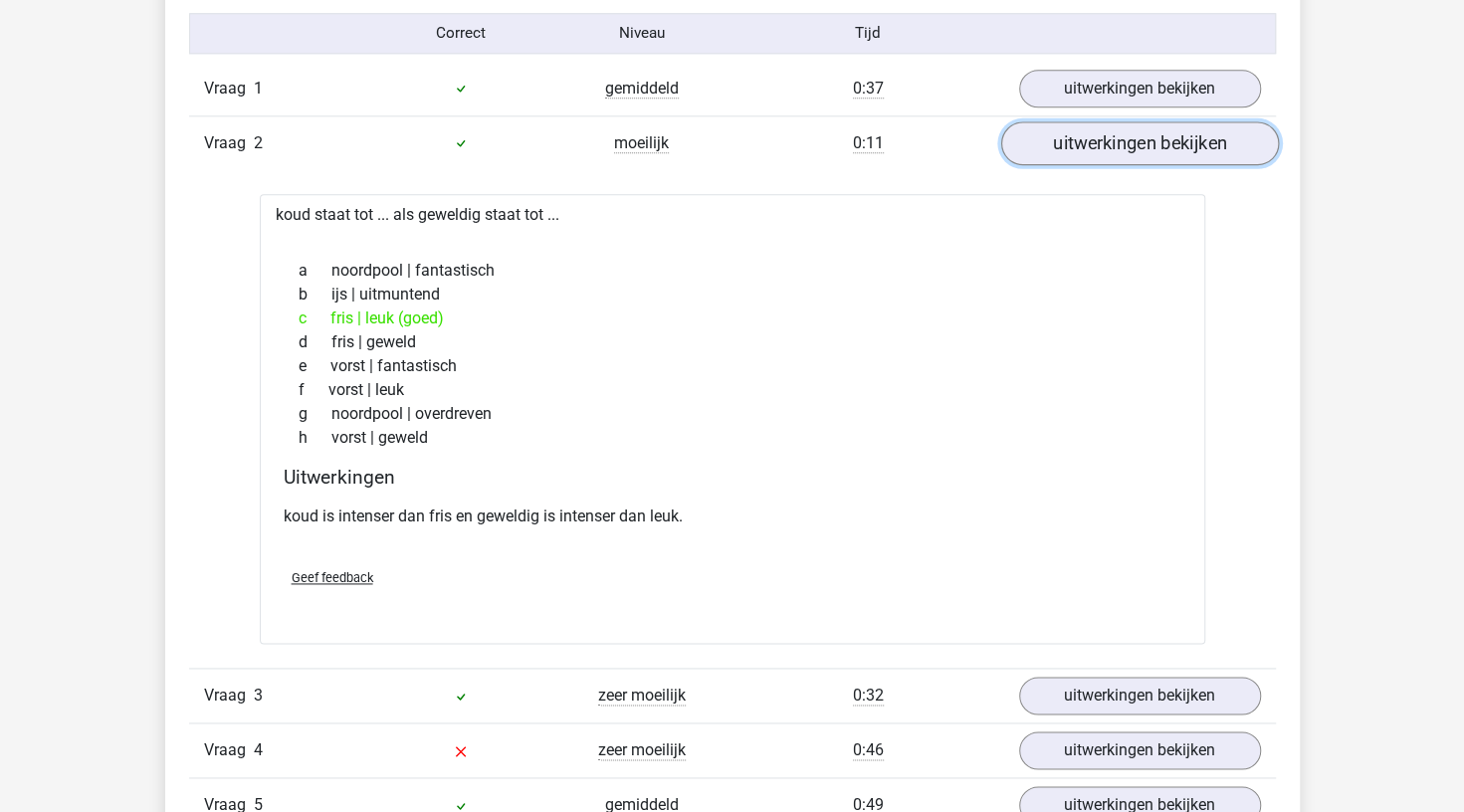click on "uitwerkingen bekijken" at bounding box center [1139, 143] 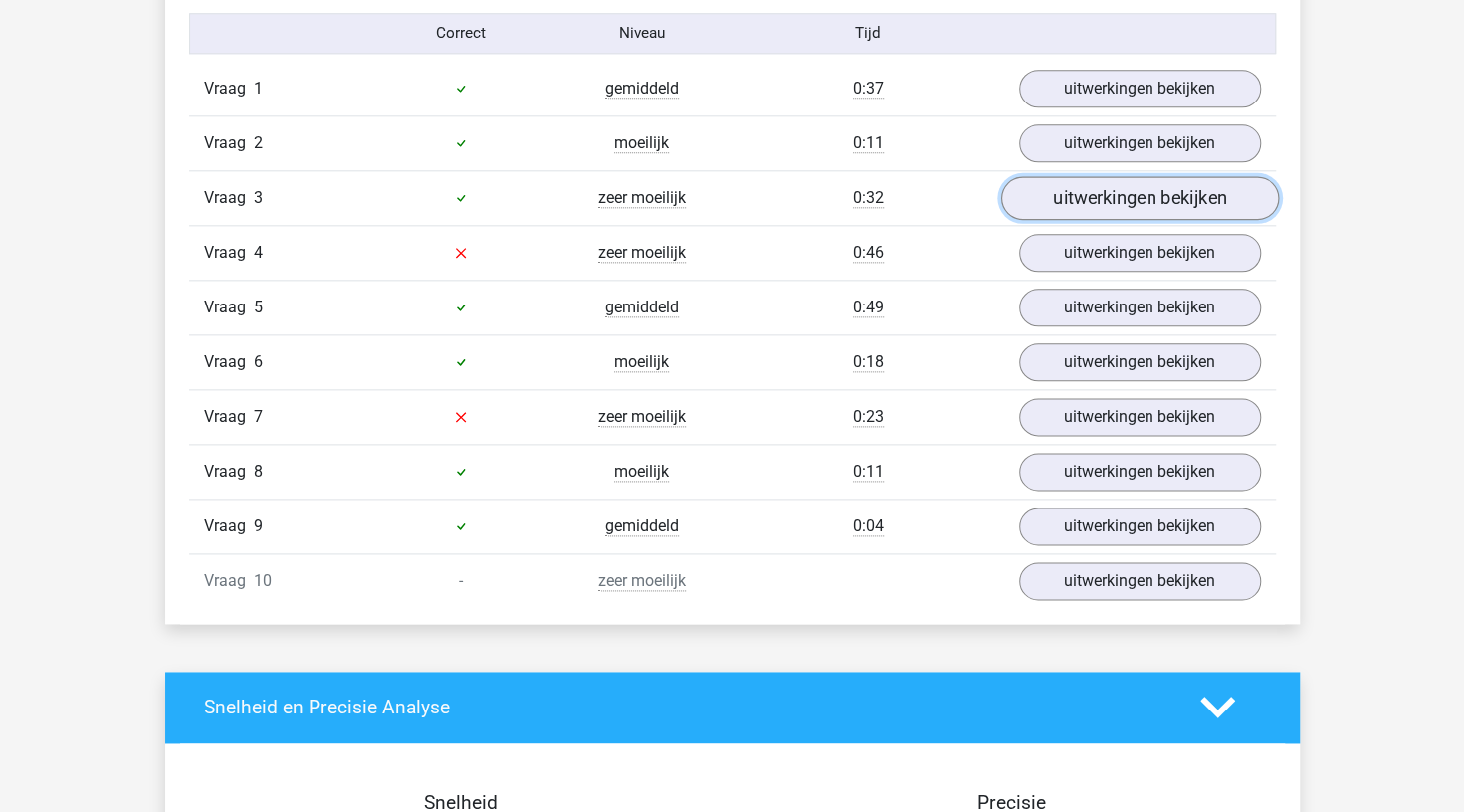 click on "uitwerkingen bekijken" at bounding box center [1139, 198] 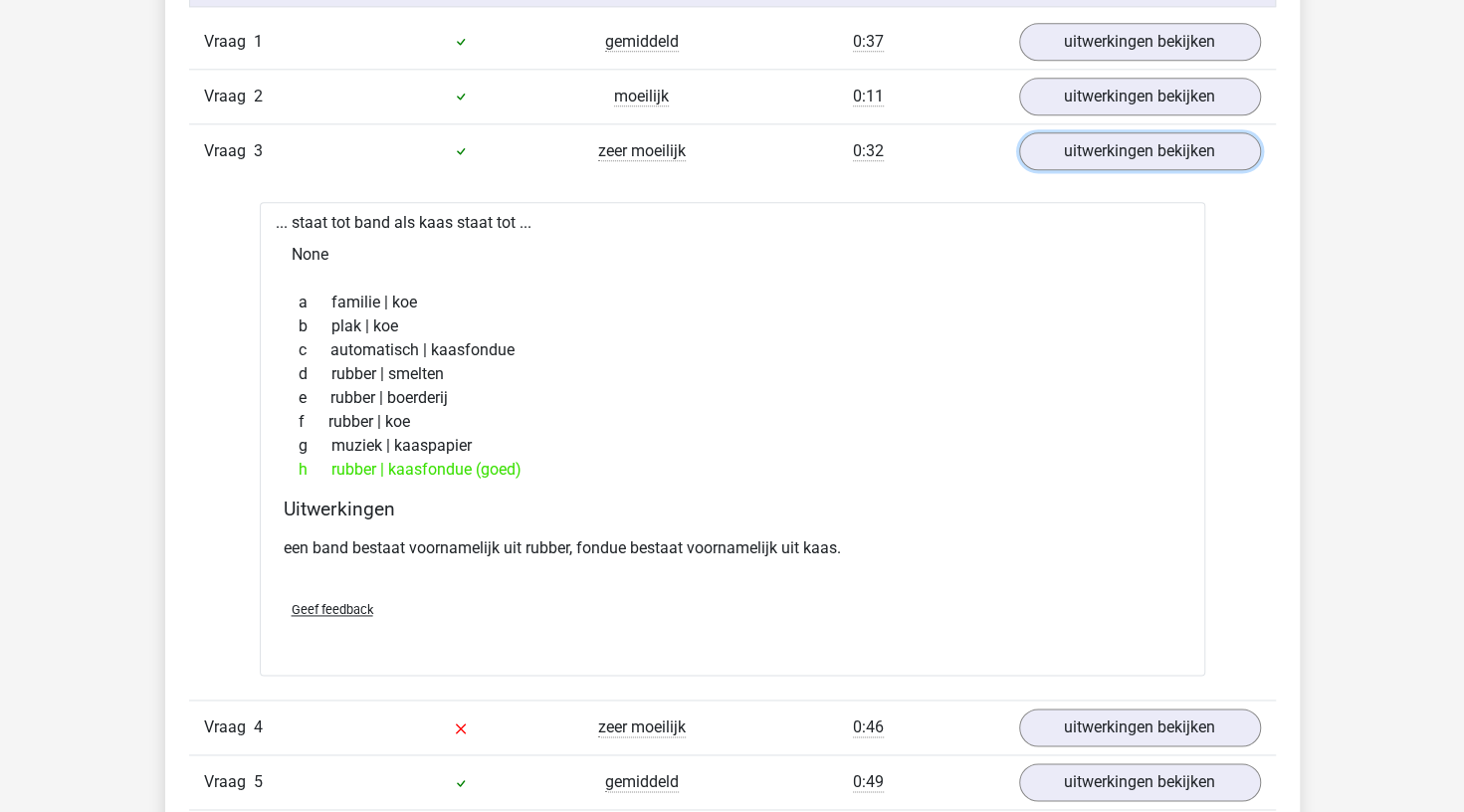 scroll, scrollTop: 1308, scrollLeft: 0, axis: vertical 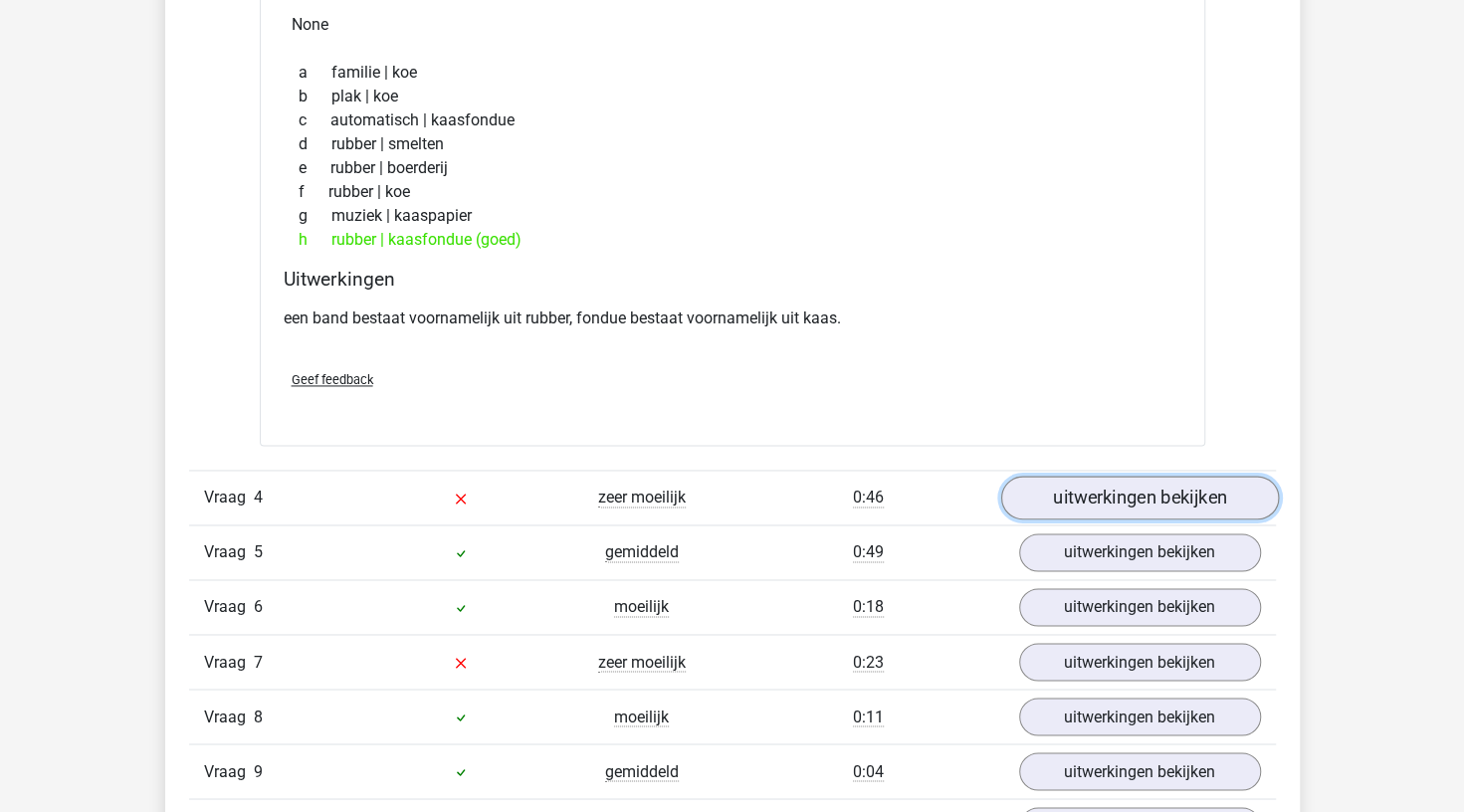 click on "uitwerkingen bekijken" at bounding box center (1139, 498) 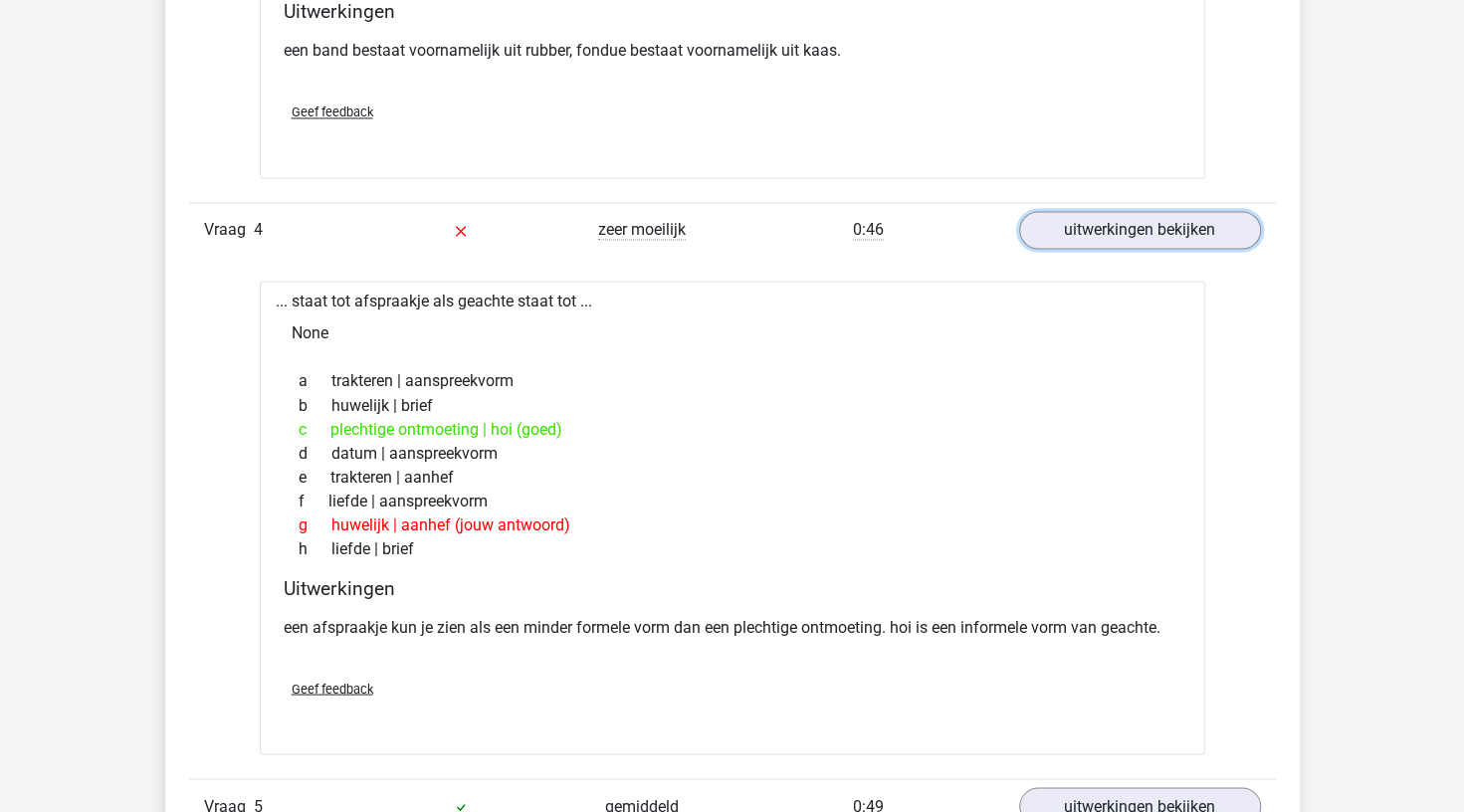 scroll, scrollTop: 1806, scrollLeft: 0, axis: vertical 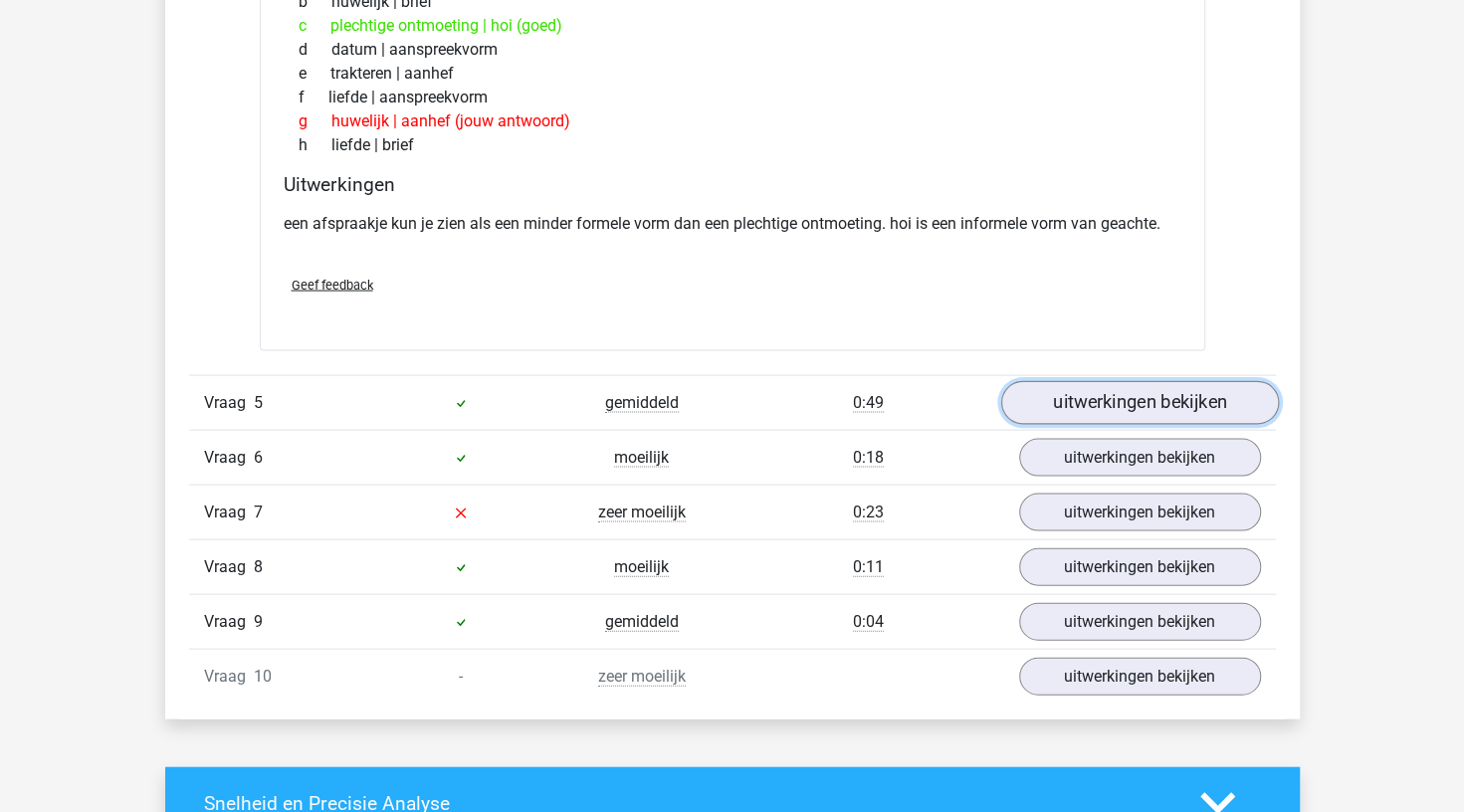 click on "uitwerkingen bekijken" at bounding box center (1139, 403) 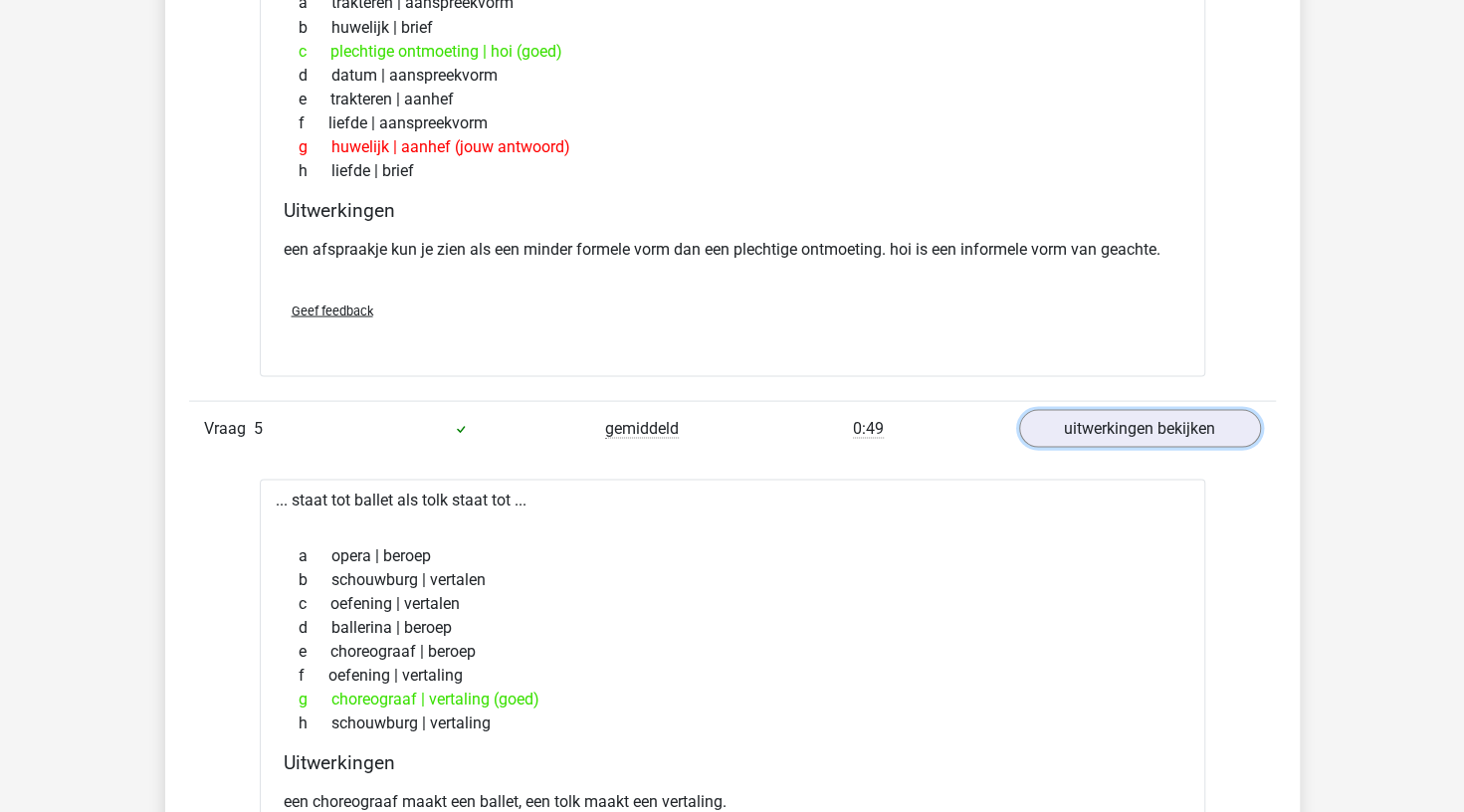 scroll, scrollTop: 2396, scrollLeft: 0, axis: vertical 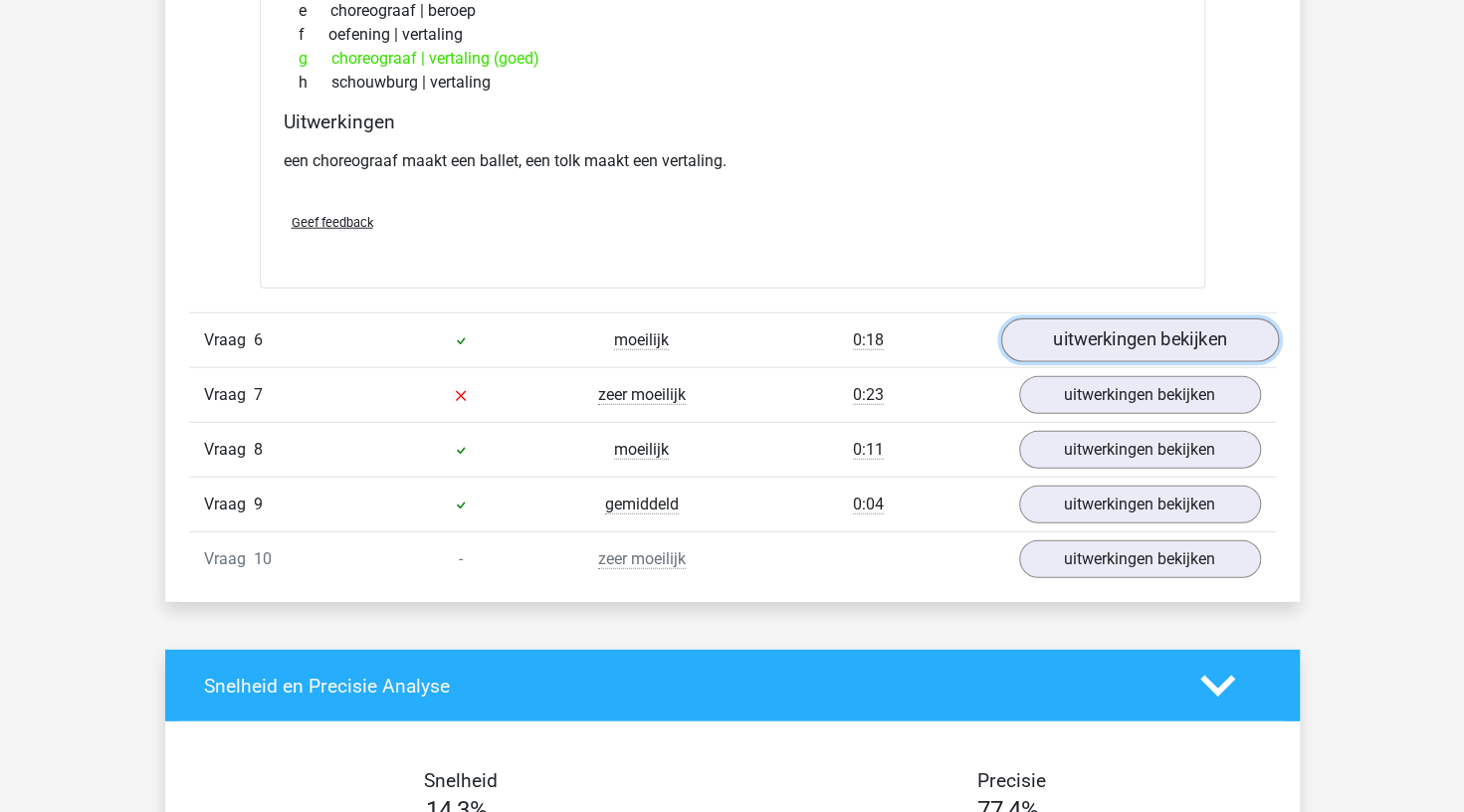 click on "uitwerkingen bekijken" at bounding box center [1139, 341] 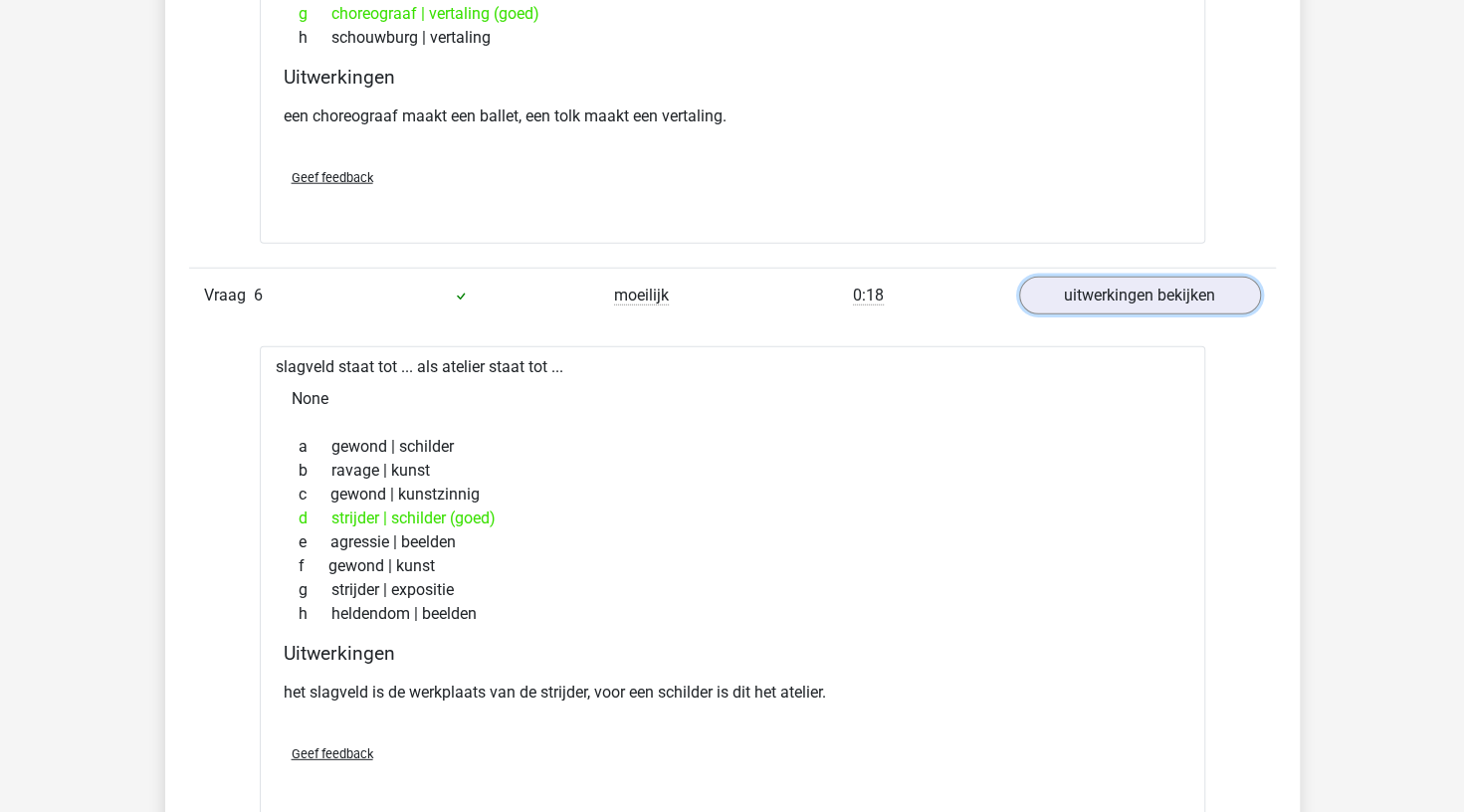 scroll, scrollTop: 2869, scrollLeft: 0, axis: vertical 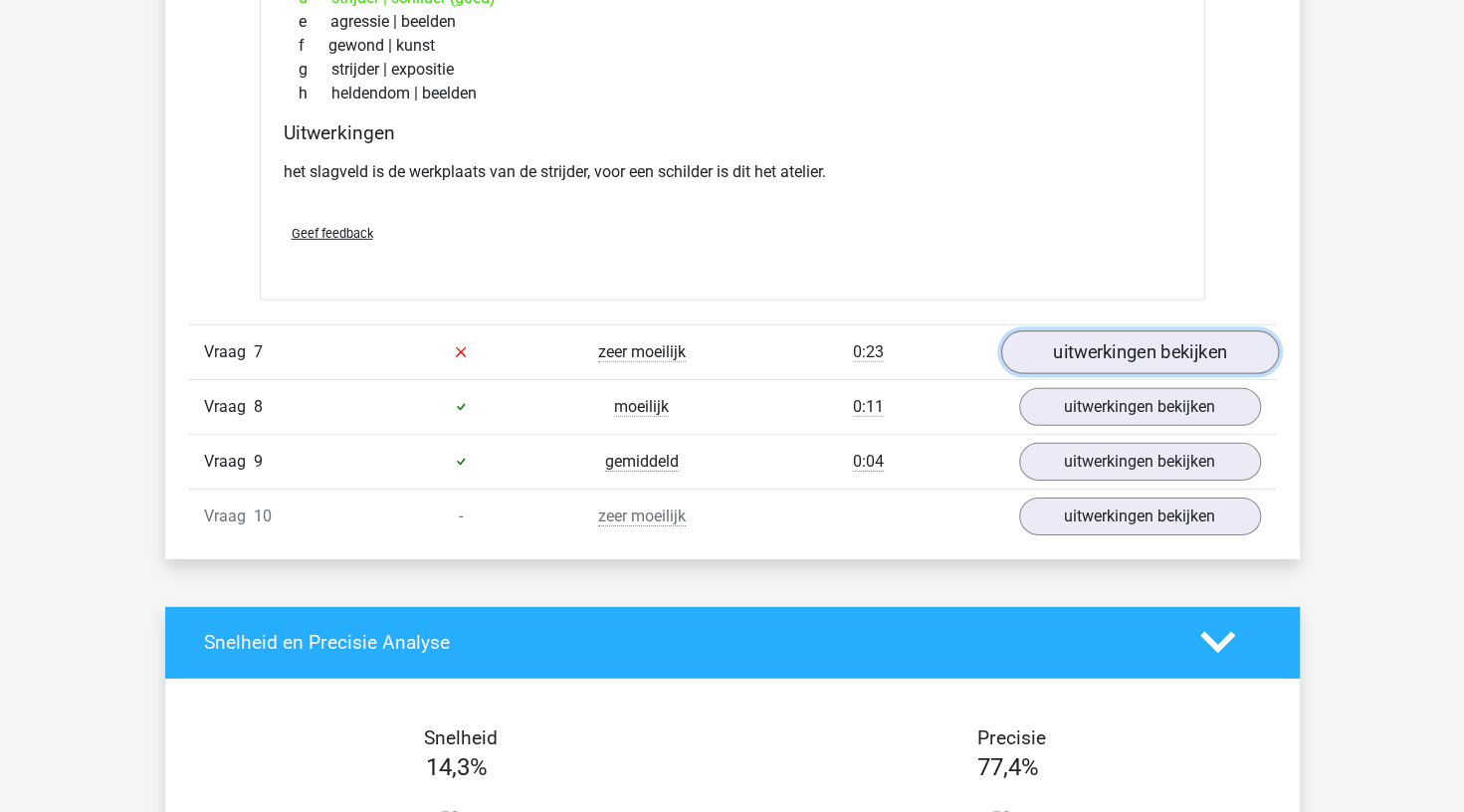 click on "uitwerkingen bekijken" at bounding box center [1139, 352] 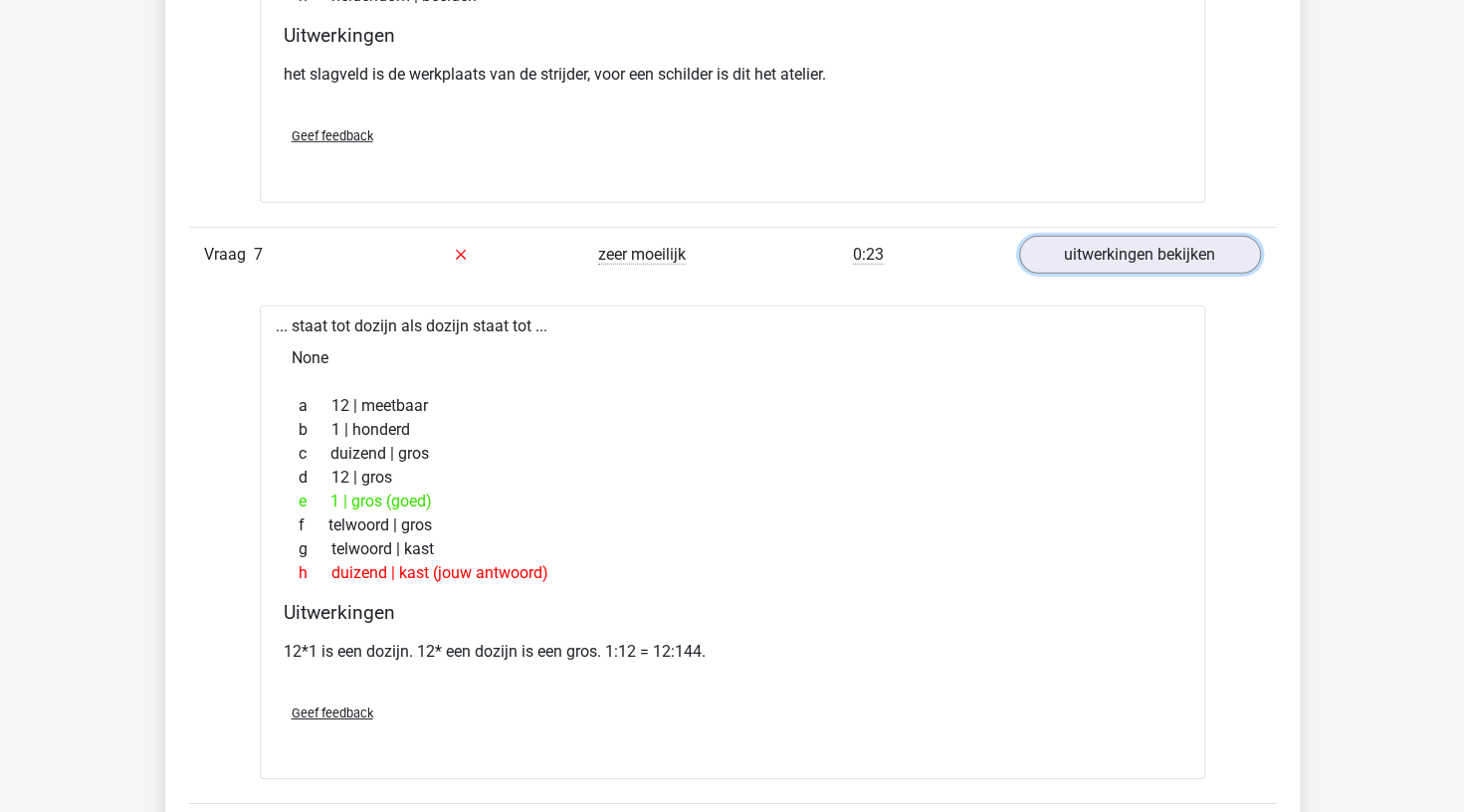 scroll, scrollTop: 3511, scrollLeft: 0, axis: vertical 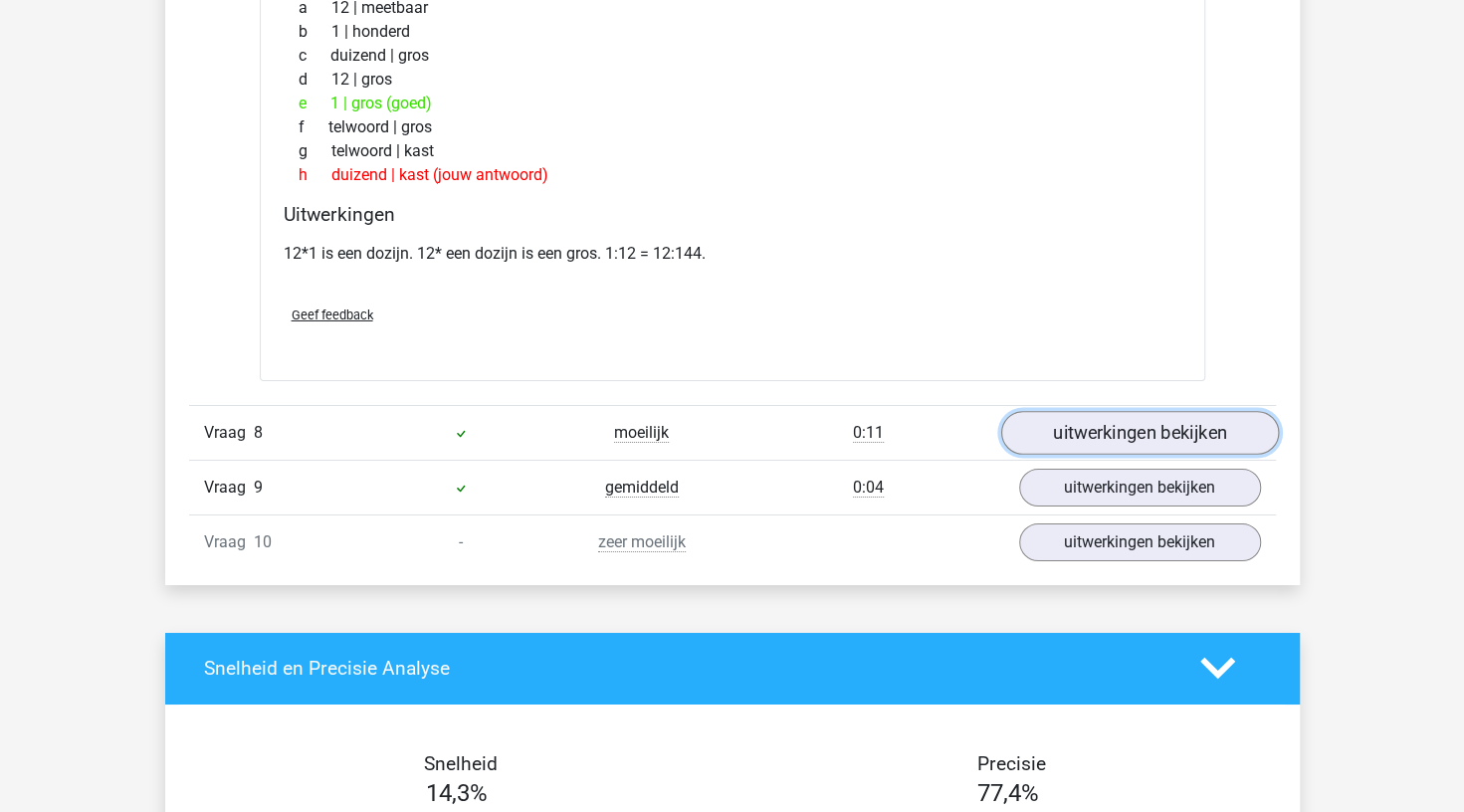 click on "uitwerkingen bekijken" at bounding box center [1139, 433] 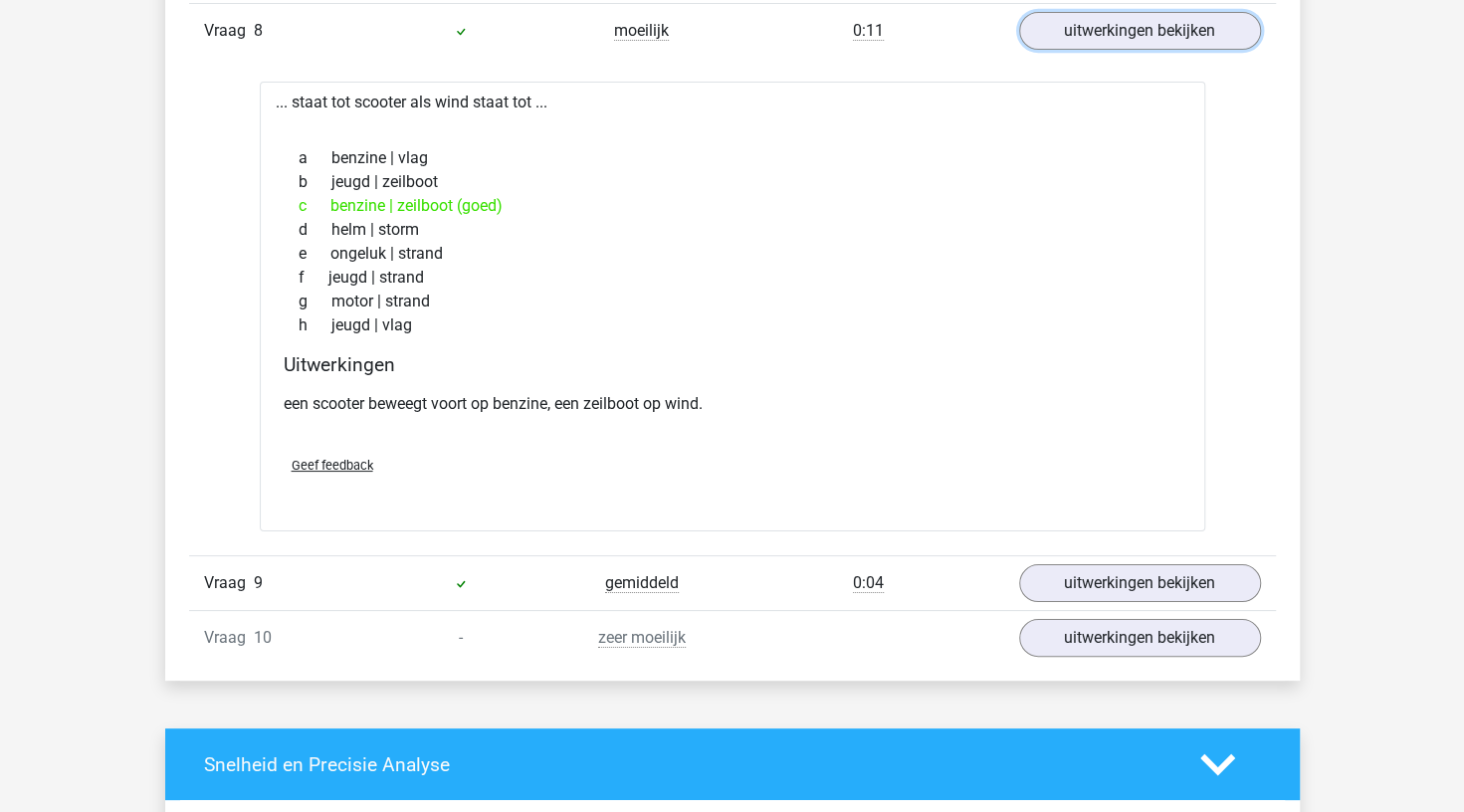 scroll, scrollTop: 4254, scrollLeft: 0, axis: vertical 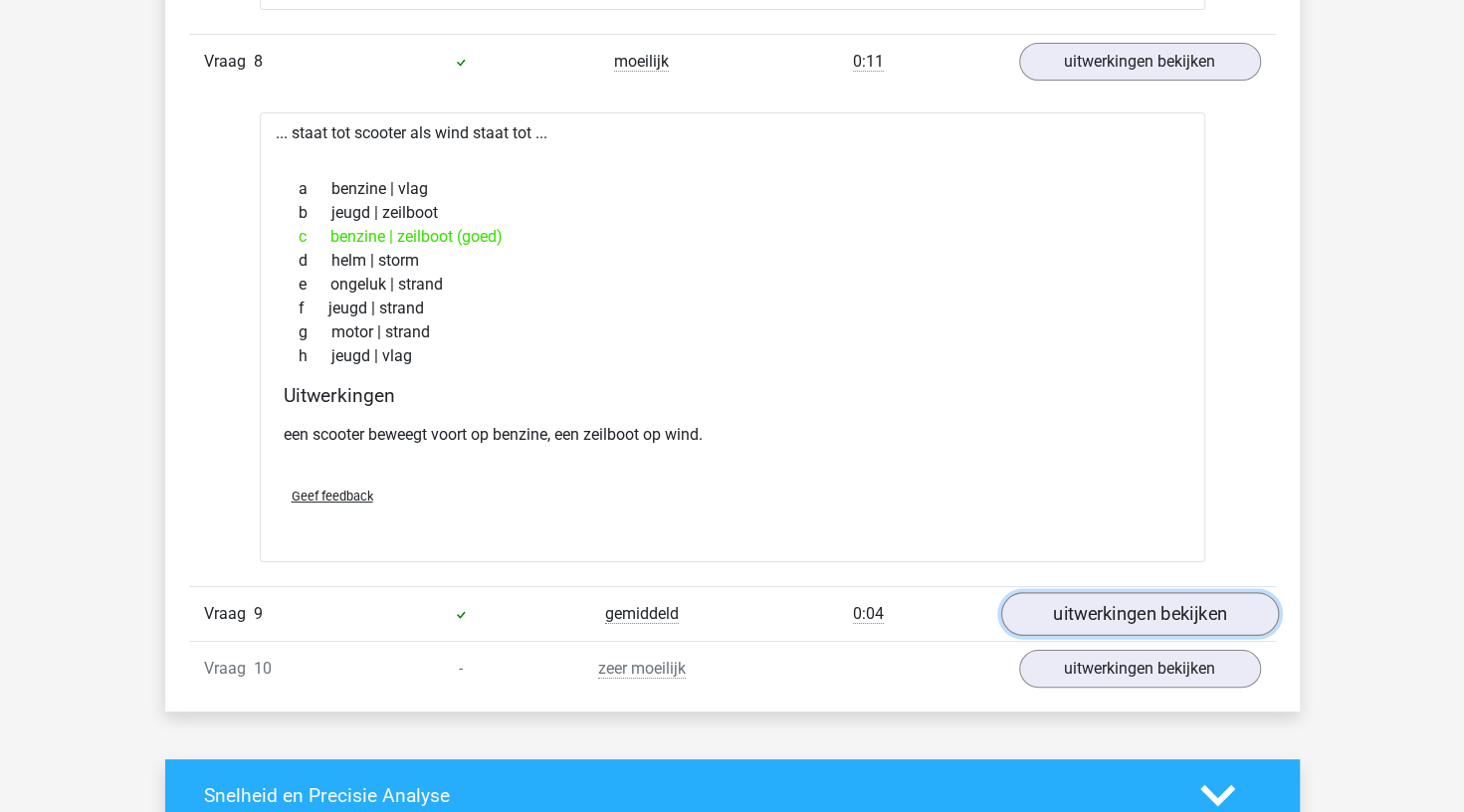click on "uitwerkingen bekijken" at bounding box center (1139, 614) 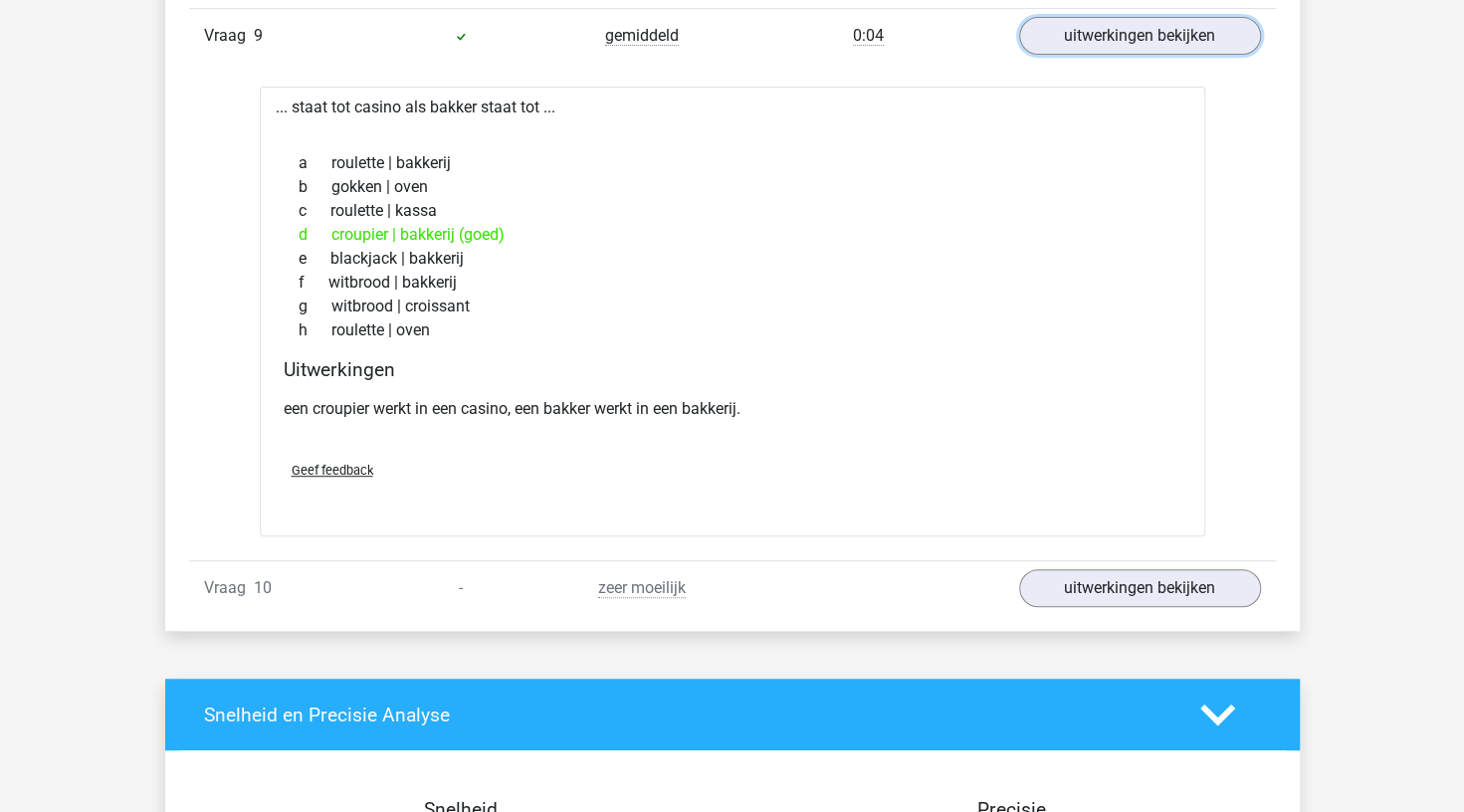scroll, scrollTop: 4842, scrollLeft: 0, axis: vertical 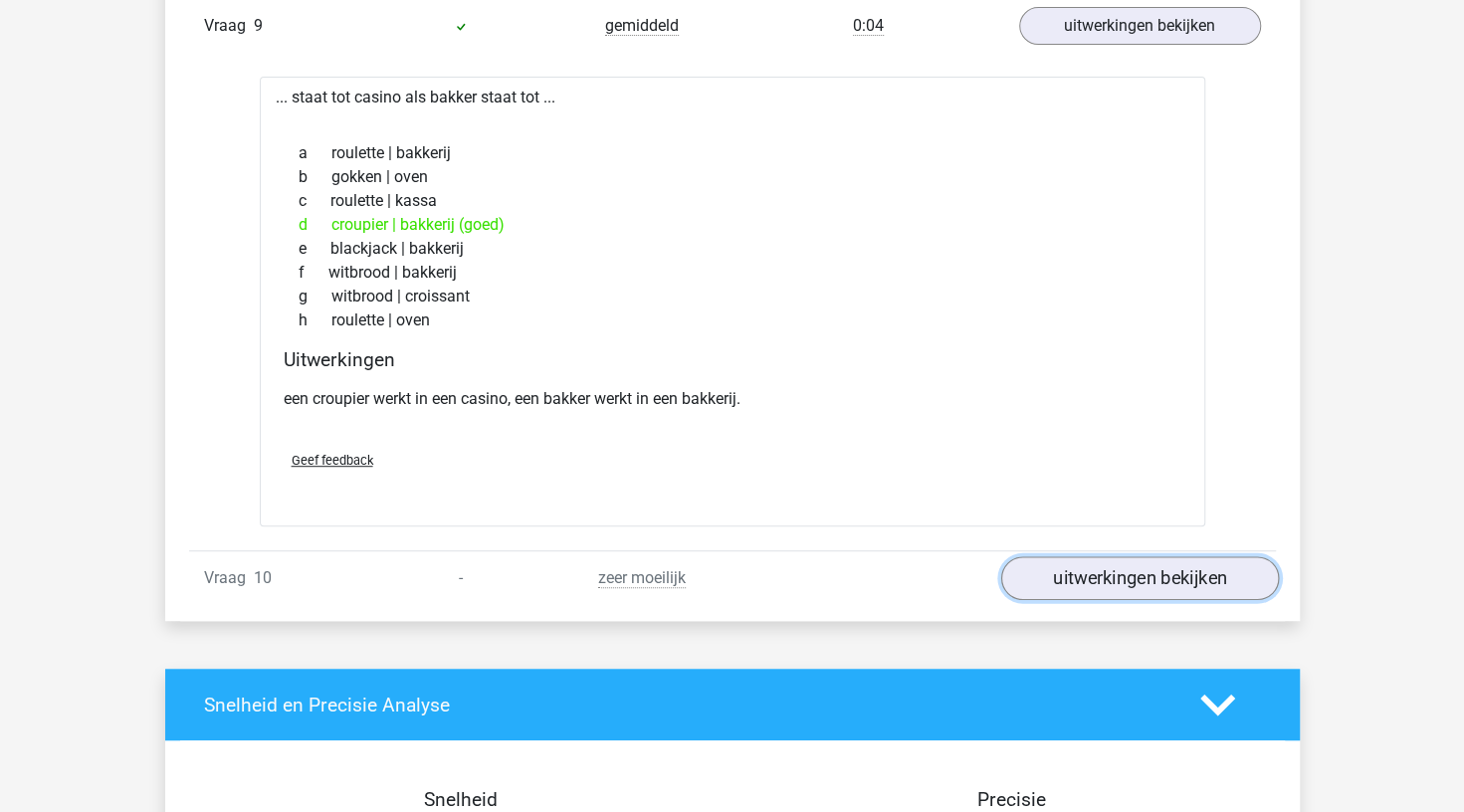 click on "uitwerkingen bekijken" at bounding box center [1139, 578] 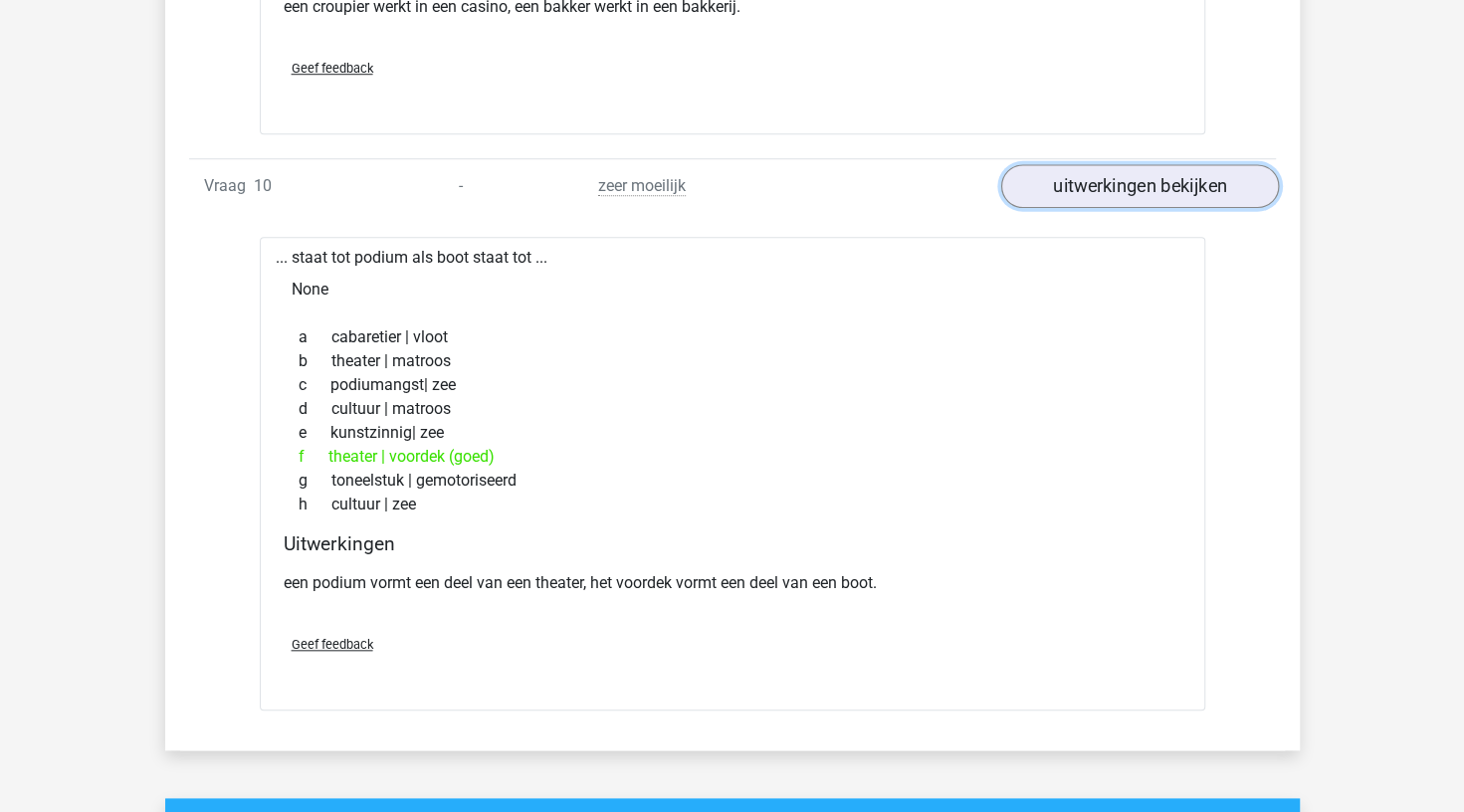 scroll, scrollTop: 5235, scrollLeft: 0, axis: vertical 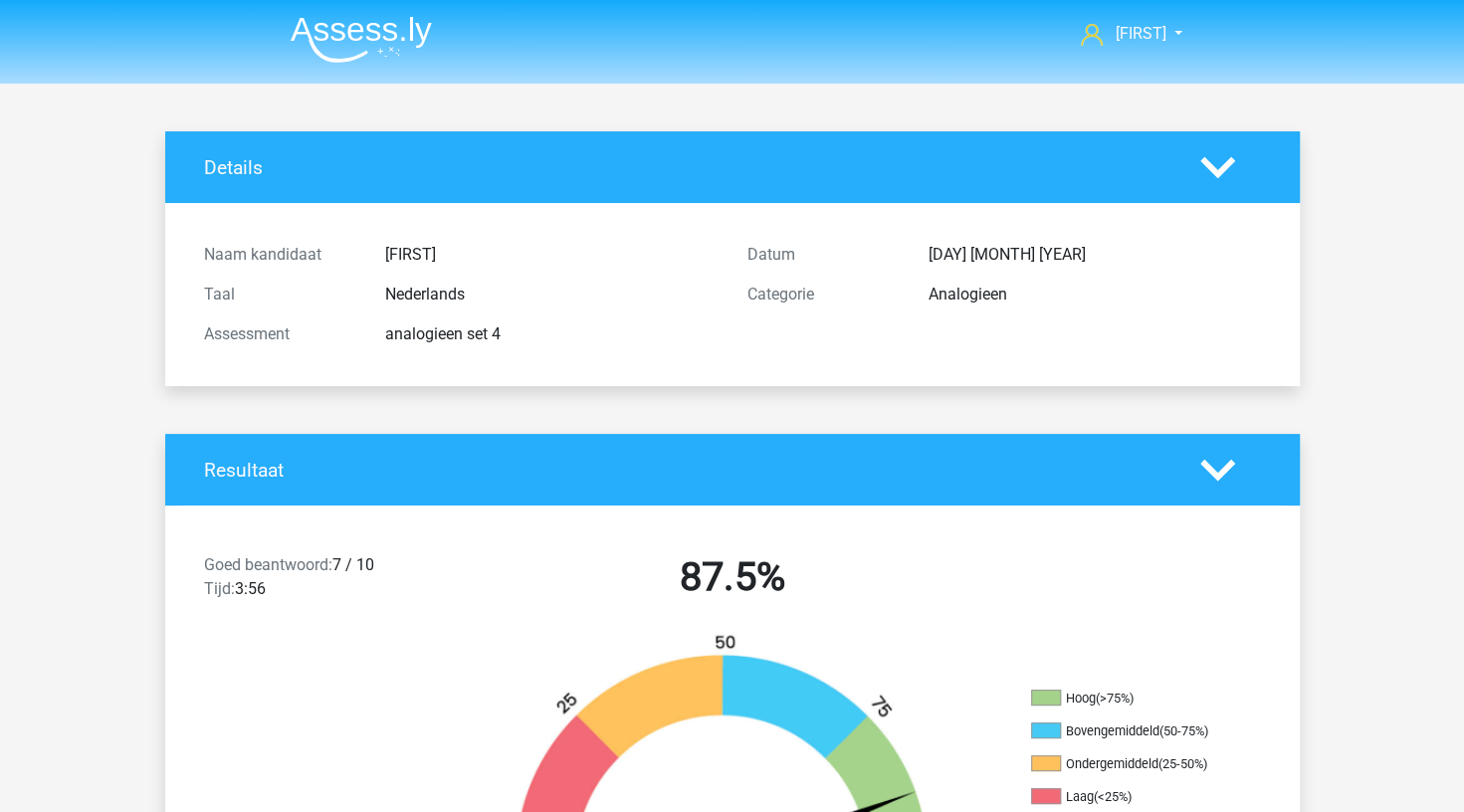 click at bounding box center (361, 39) 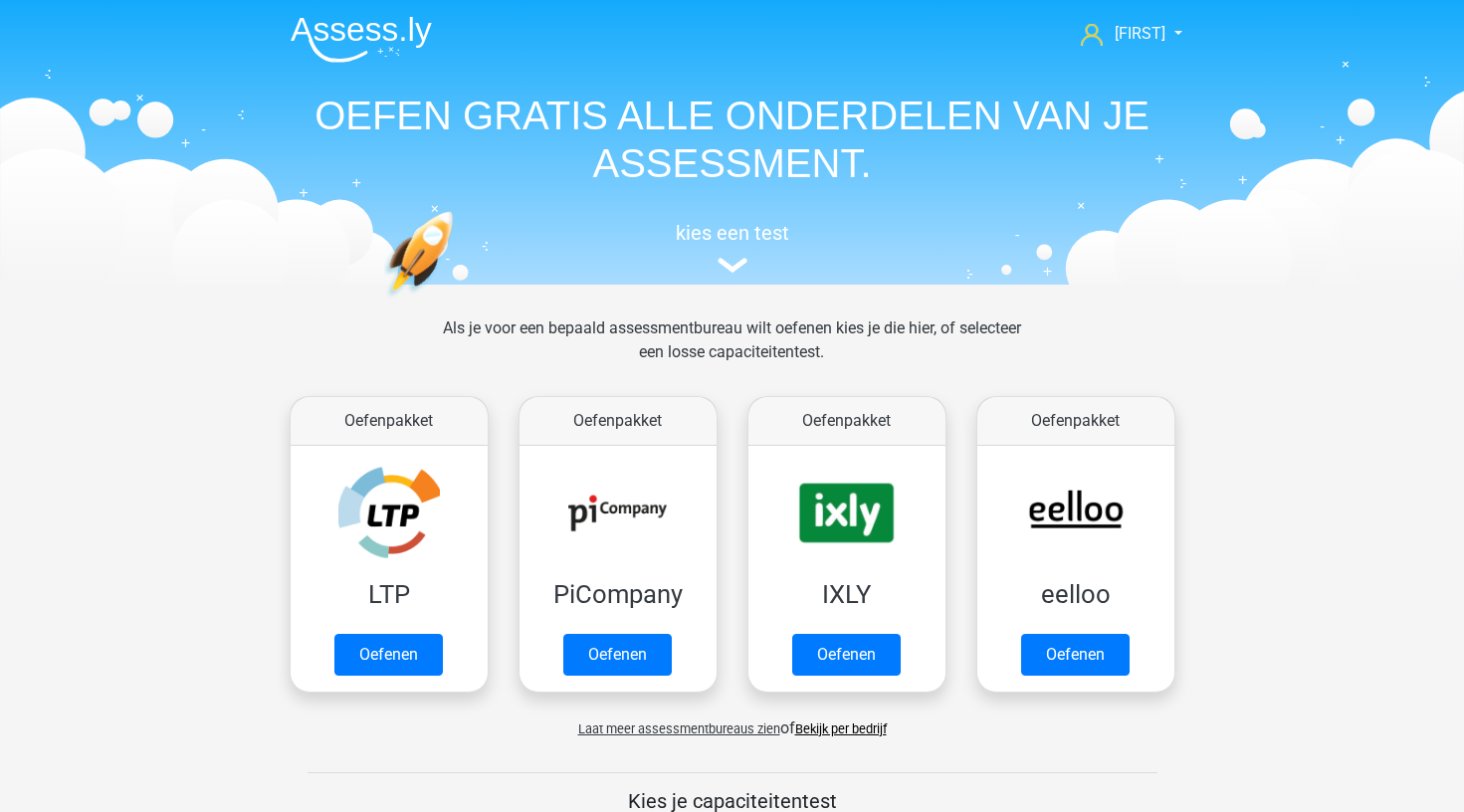 scroll, scrollTop: 0, scrollLeft: 0, axis: both 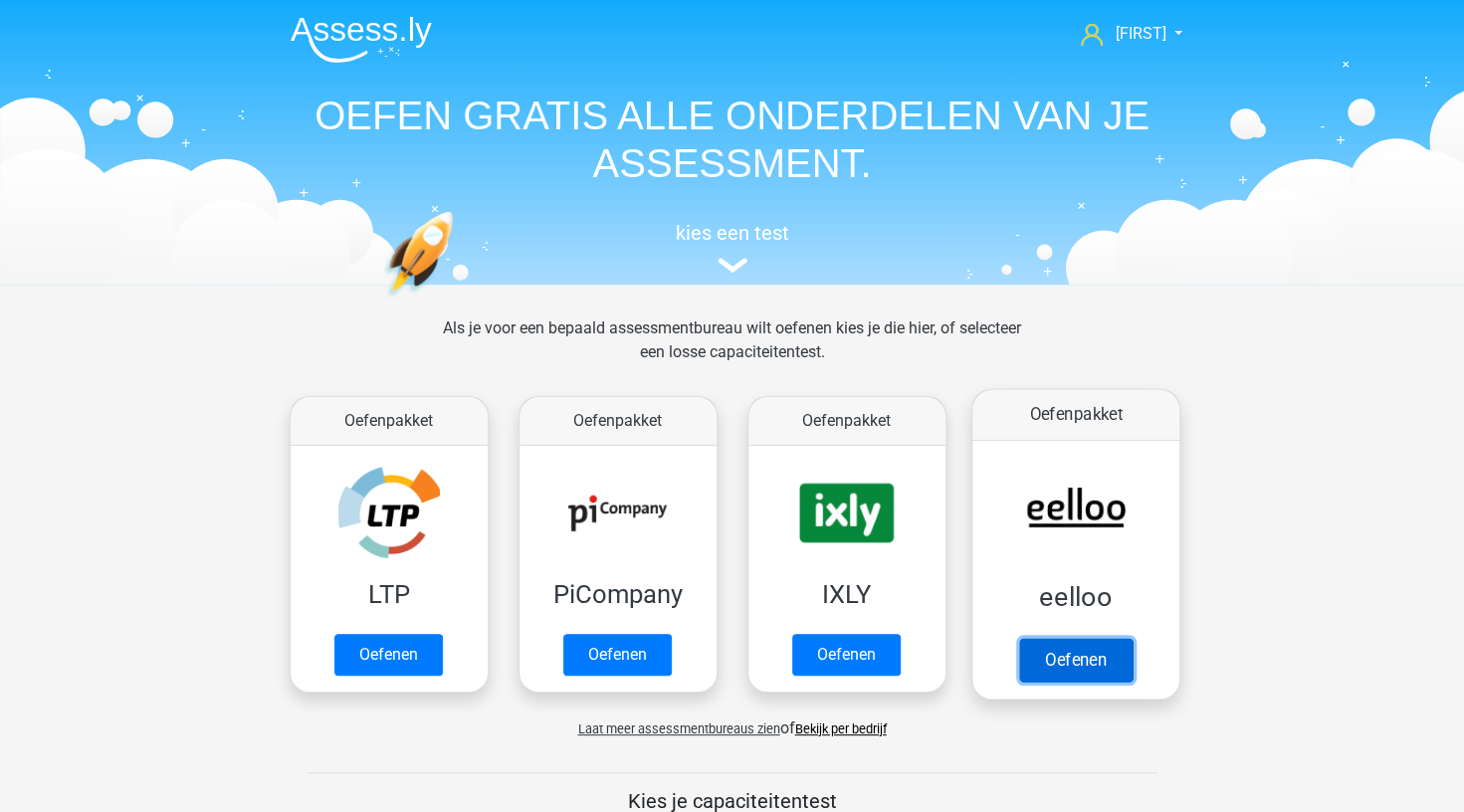 click on "Oefenen" at bounding box center [1075, 660] 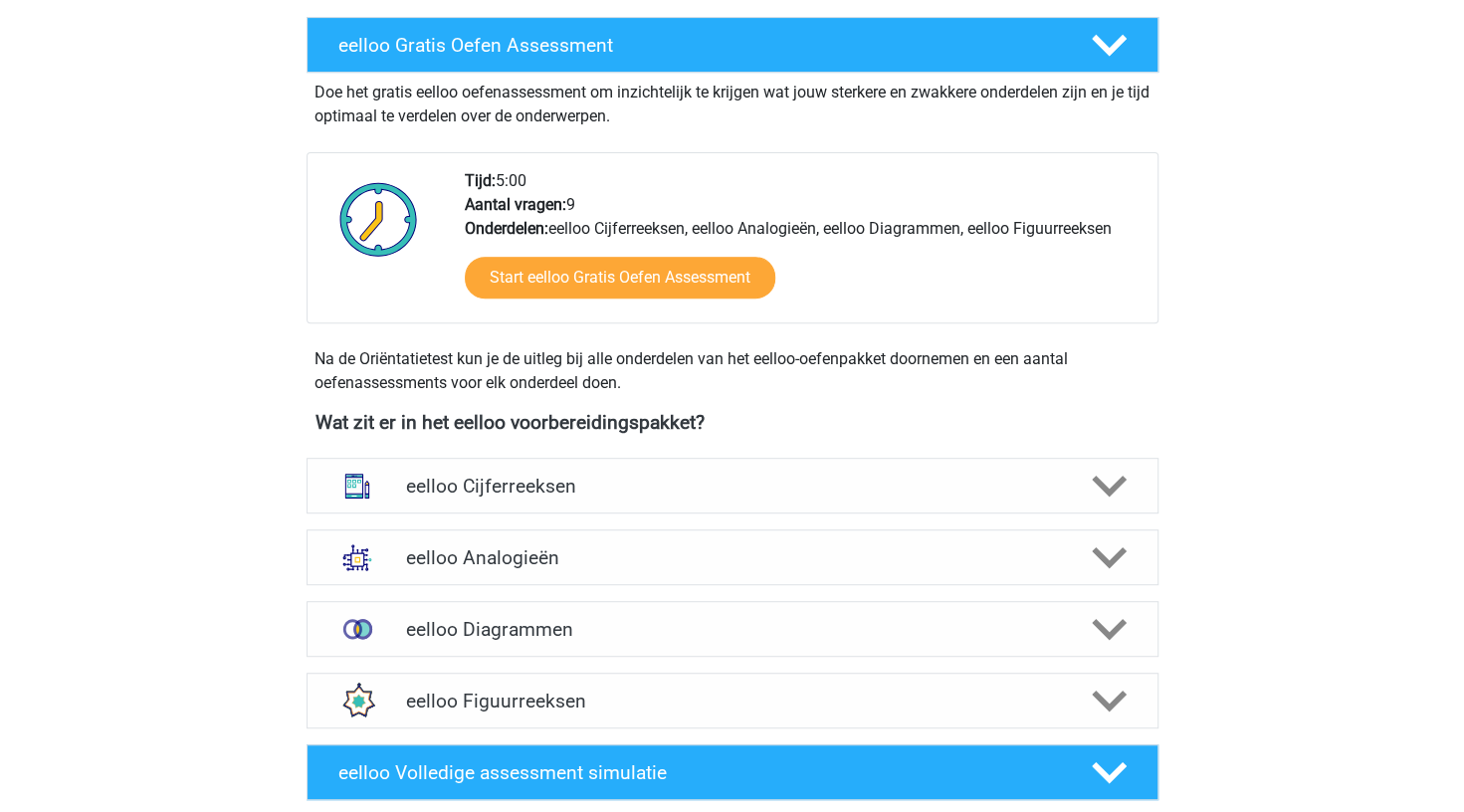 scroll, scrollTop: 579, scrollLeft: 0, axis: vertical 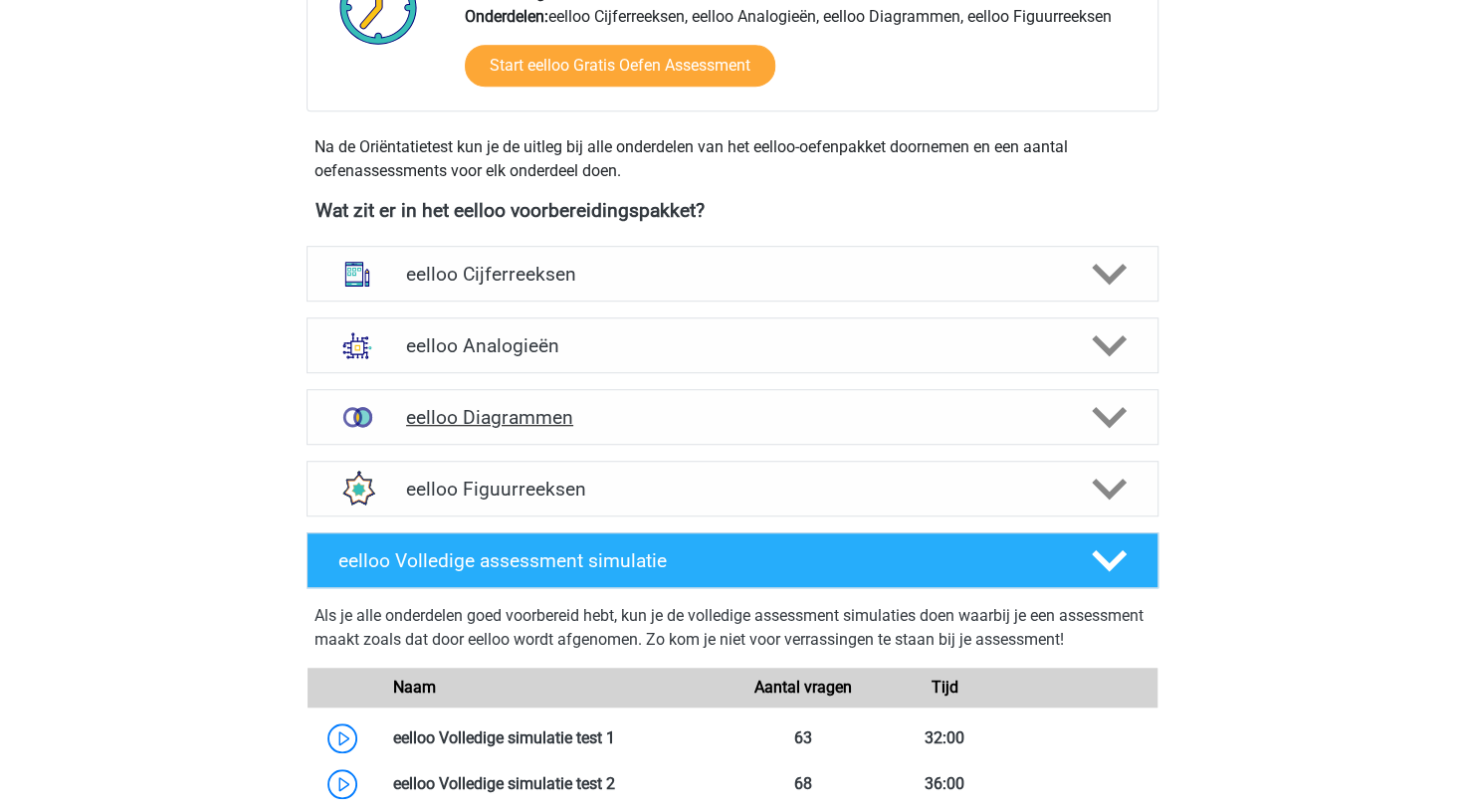 click on "eelloo Diagrammen" at bounding box center [732, 417] 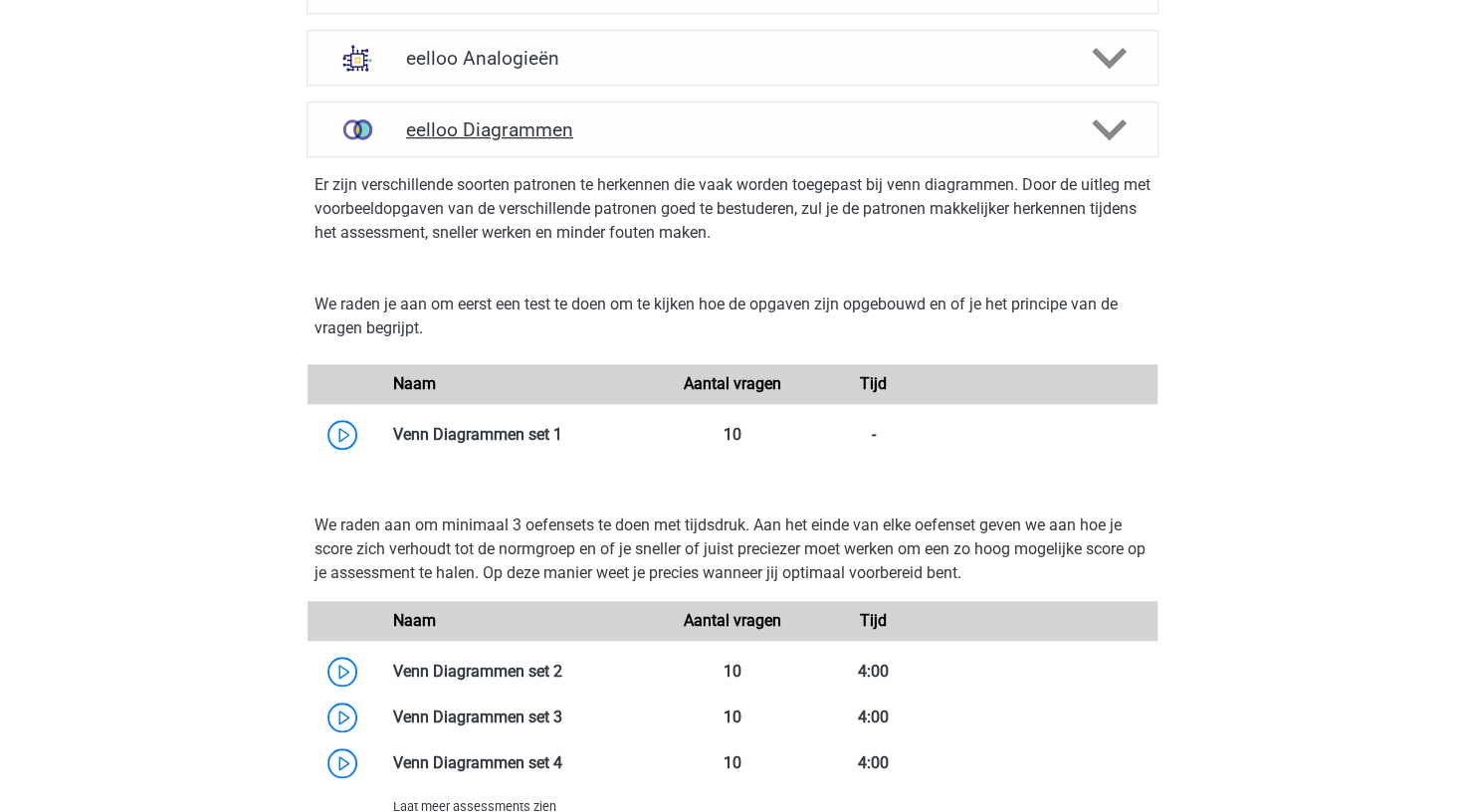 scroll, scrollTop: 990, scrollLeft: 0, axis: vertical 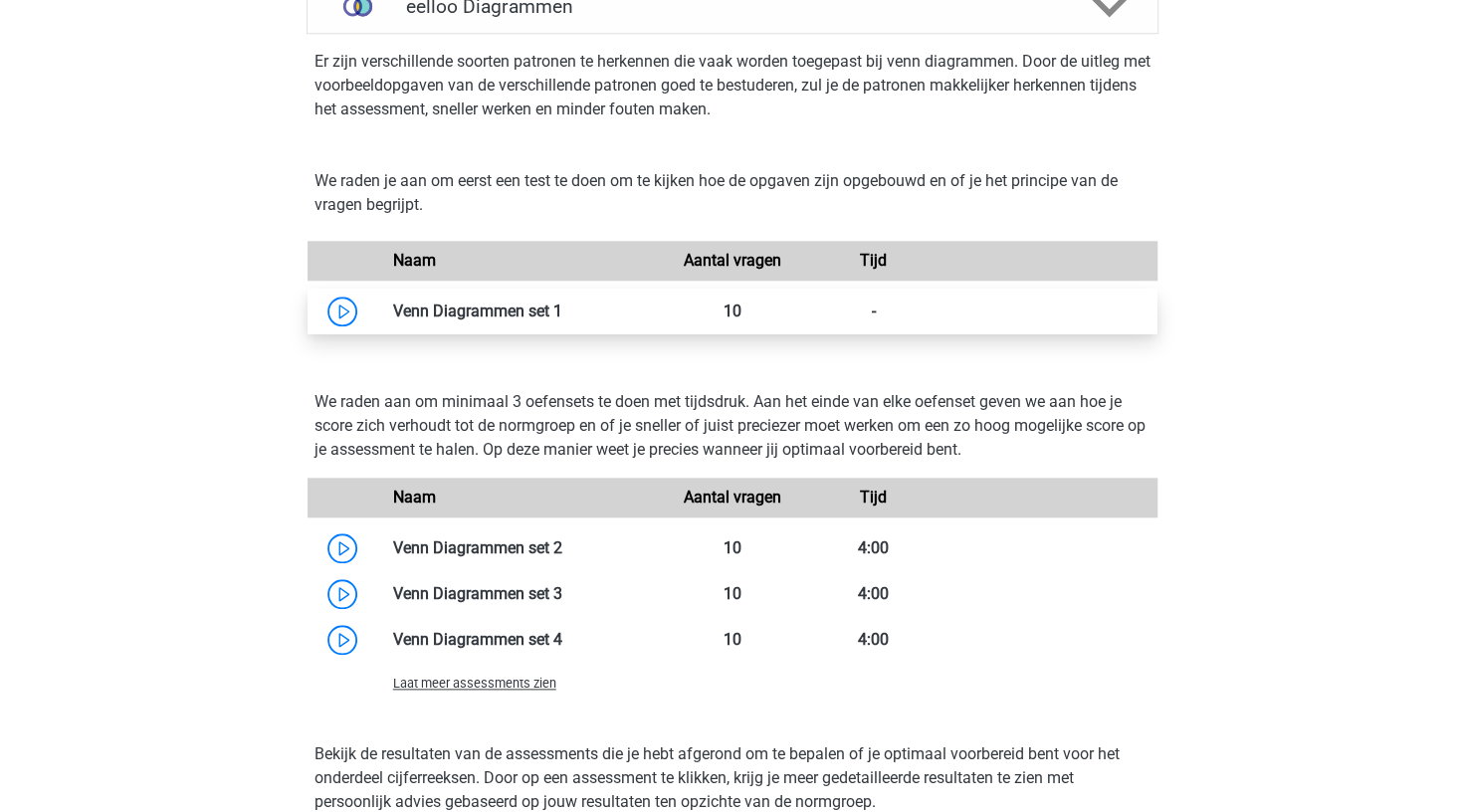 click at bounding box center [562, 310] 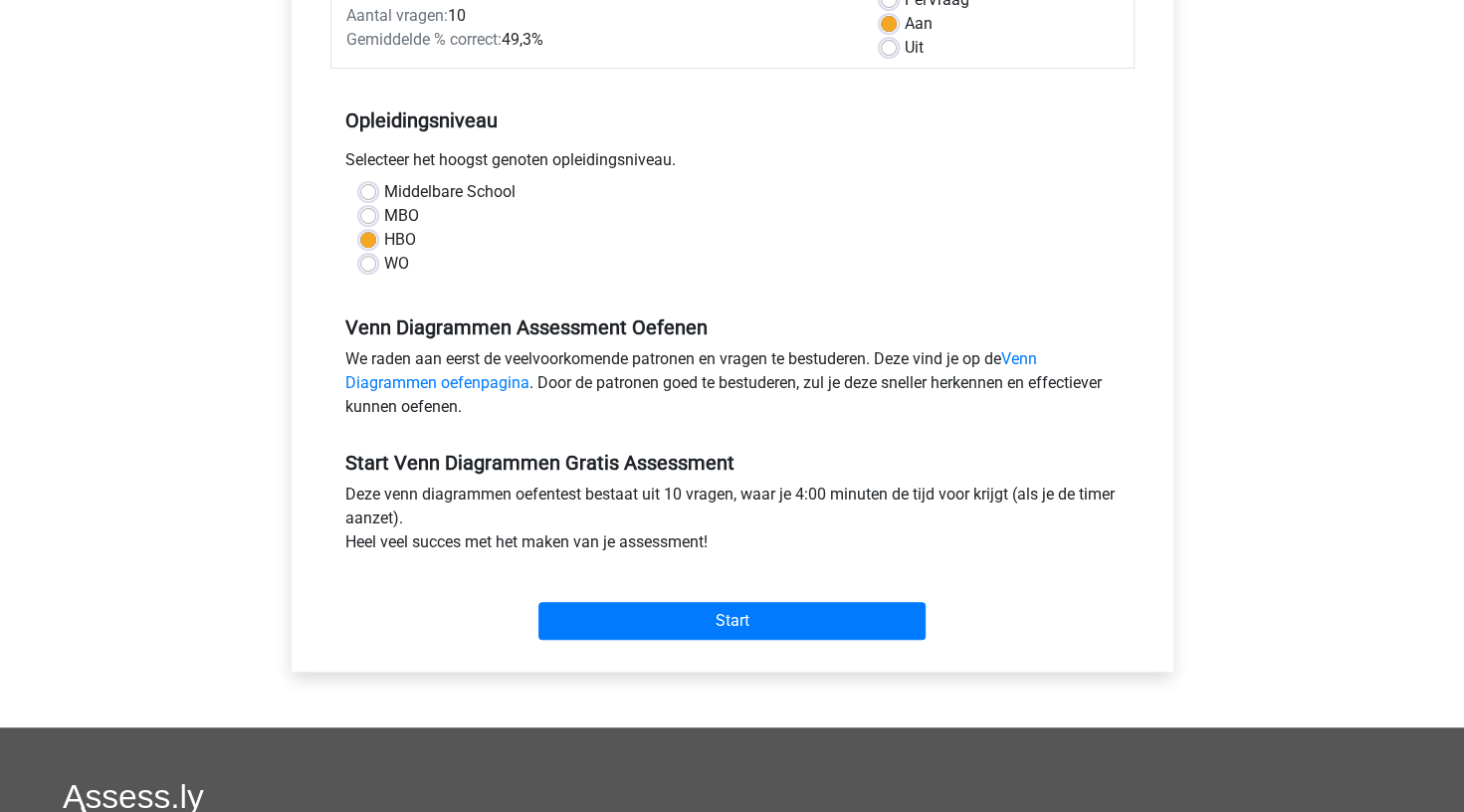 scroll, scrollTop: 335, scrollLeft: 0, axis: vertical 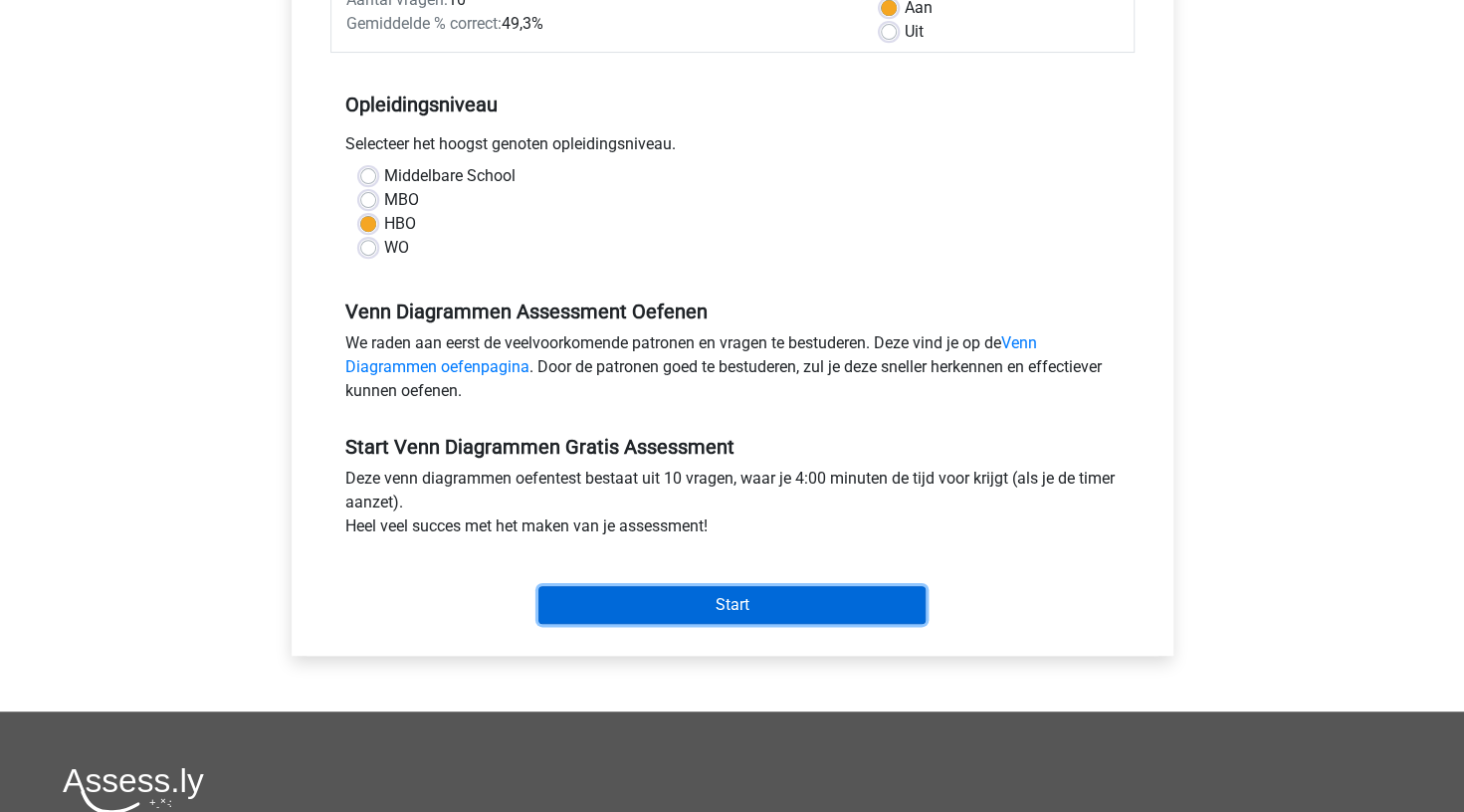 click on "Start" at bounding box center (732, 605) 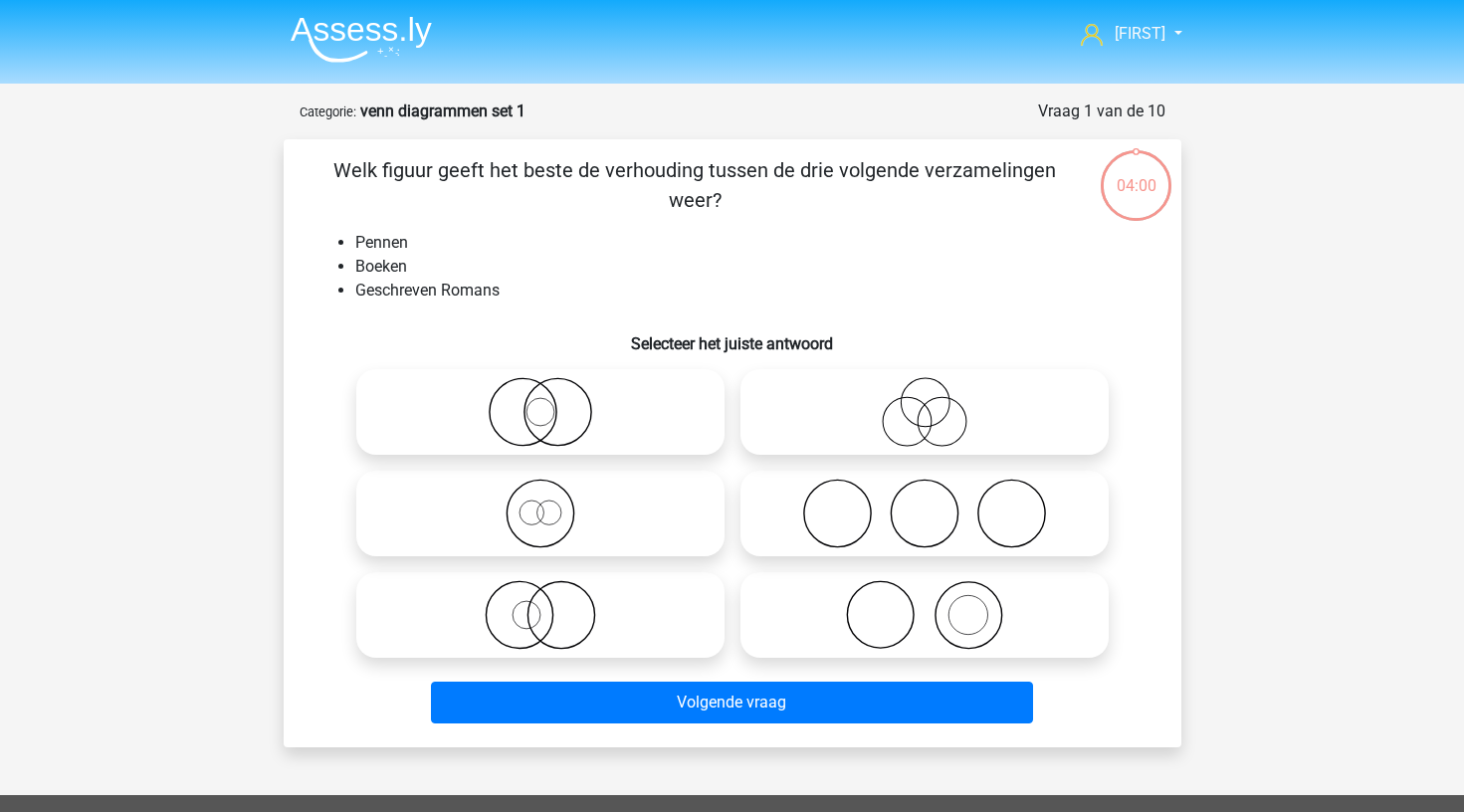 scroll, scrollTop: 0, scrollLeft: 0, axis: both 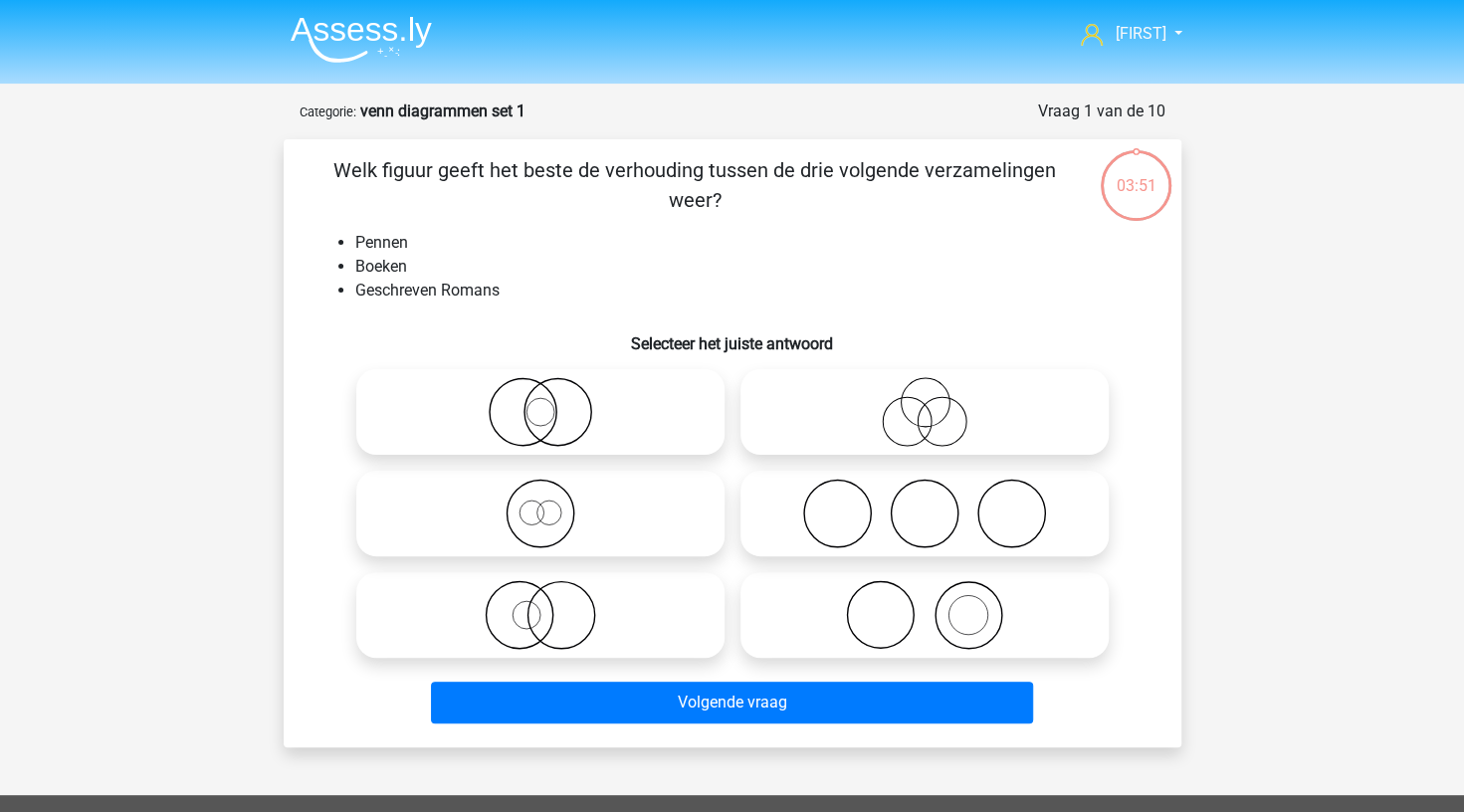 click 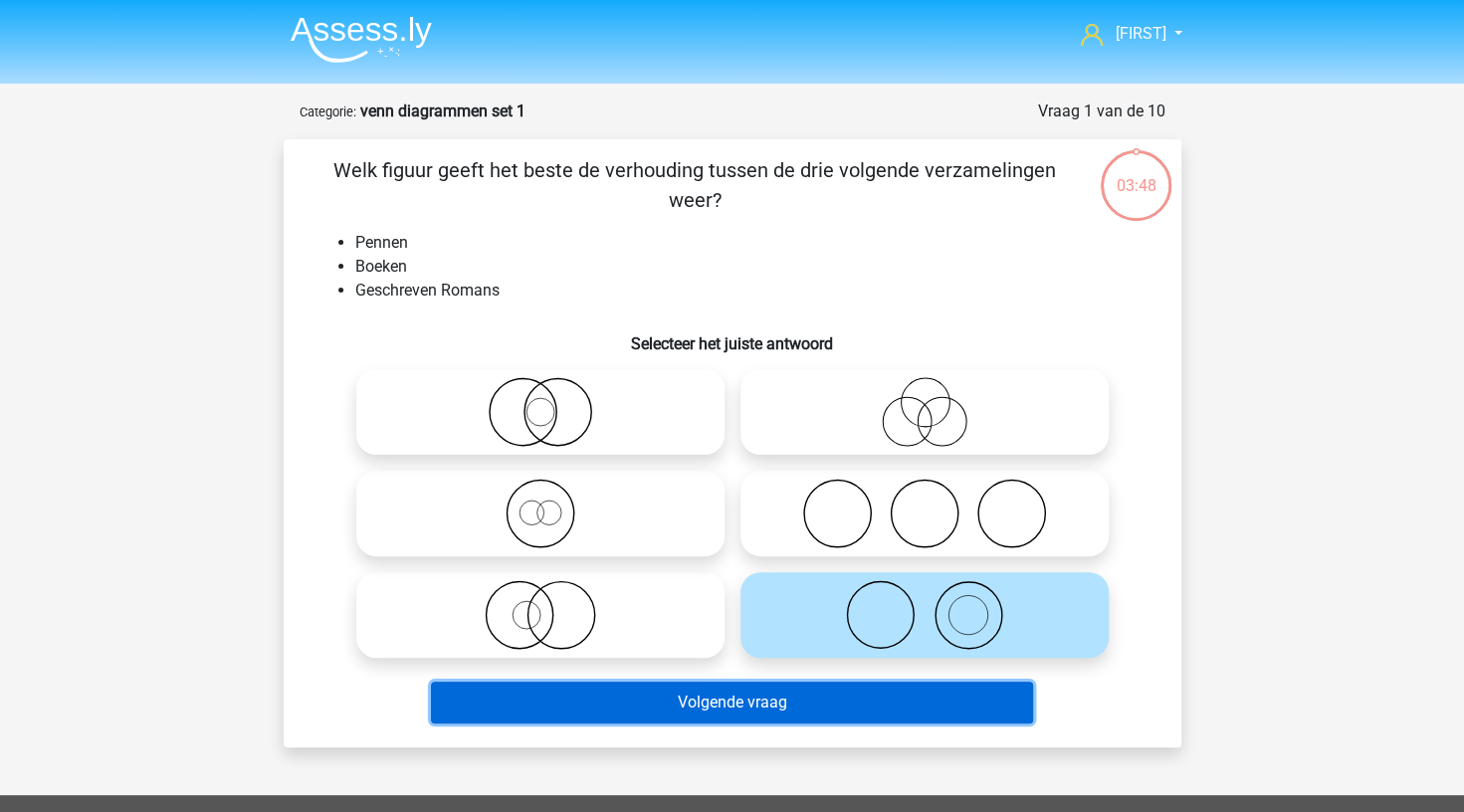 click on "Volgende vraag" at bounding box center (732, 703) 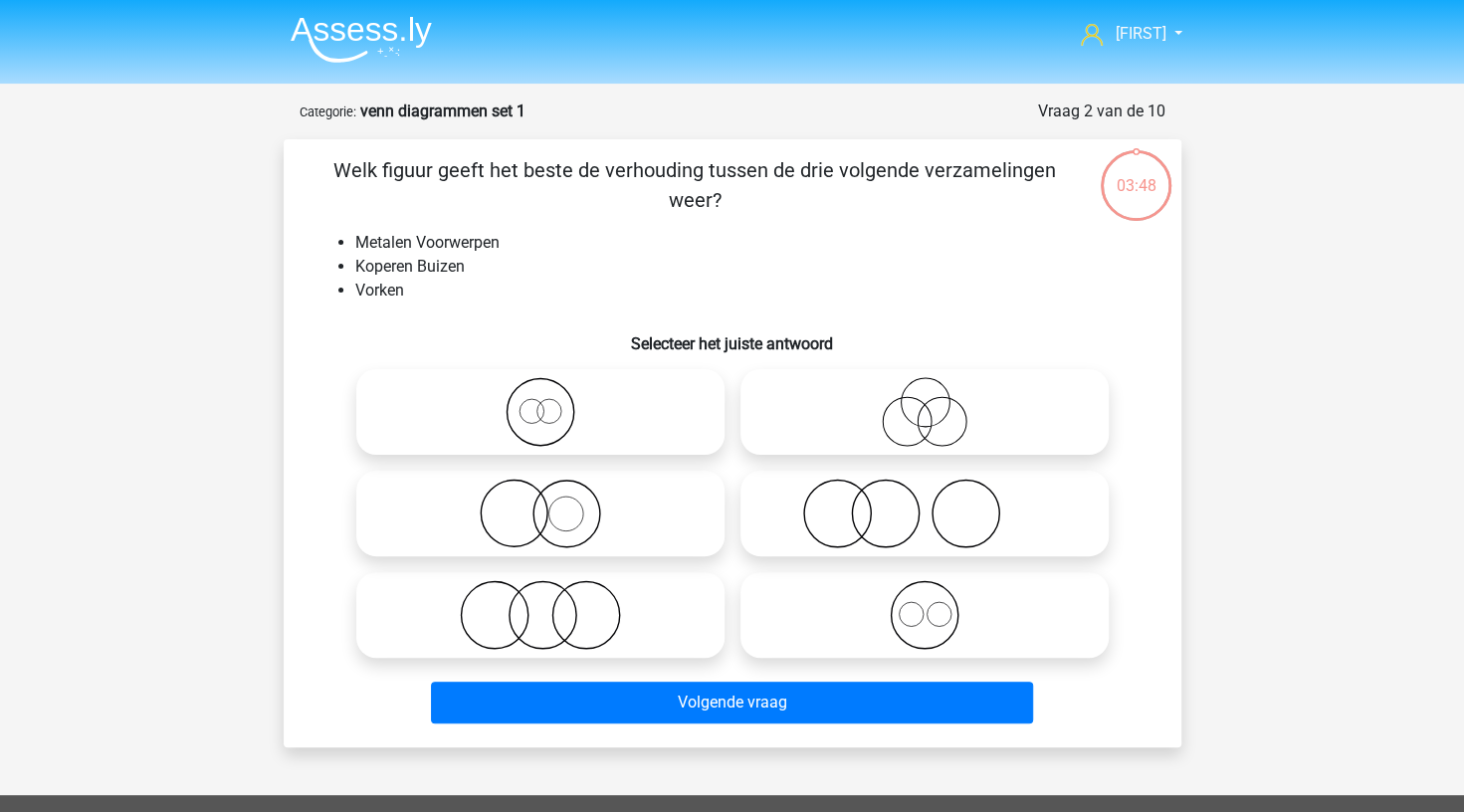 scroll, scrollTop: 100, scrollLeft: 0, axis: vertical 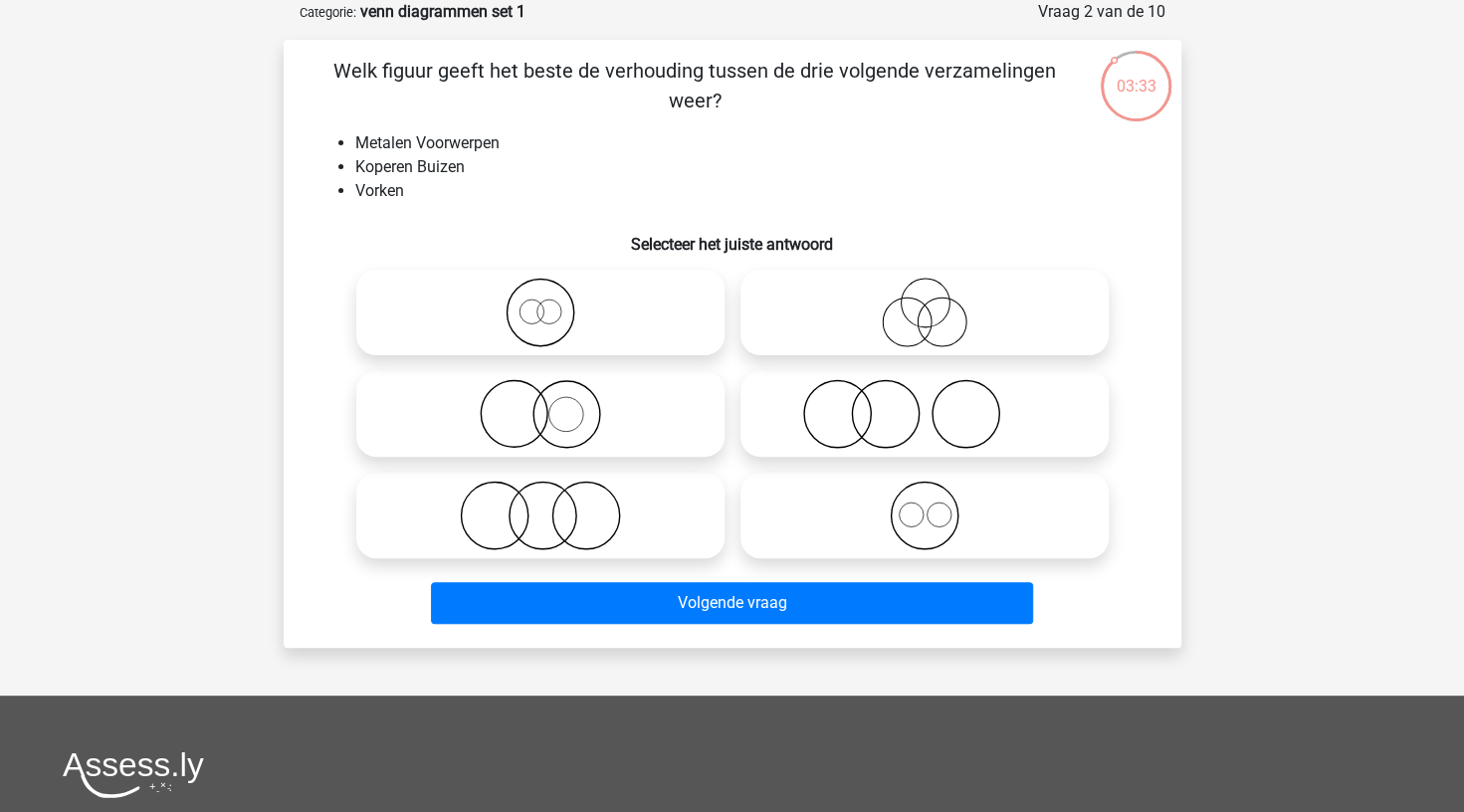 click 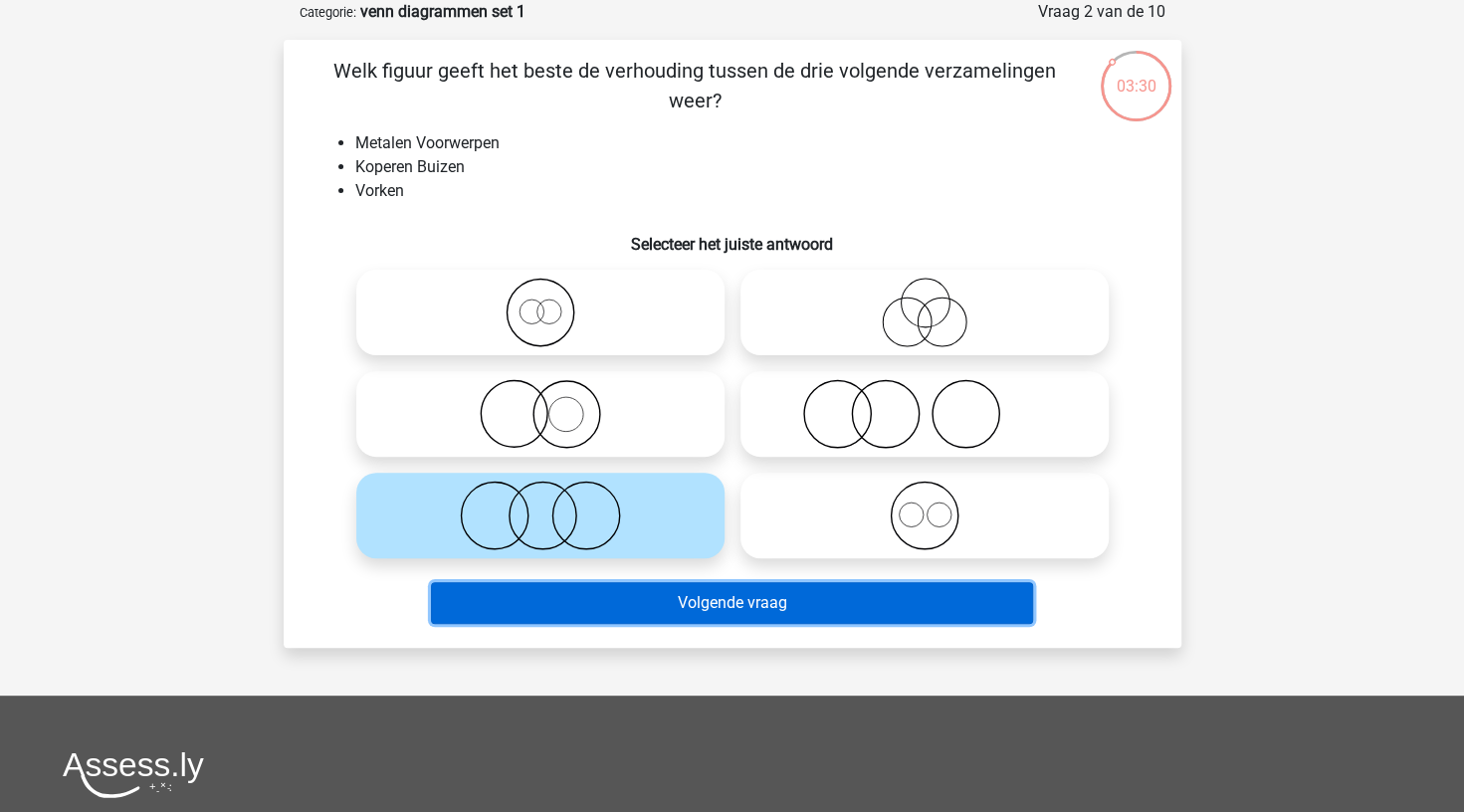 click on "Volgende vraag" at bounding box center (732, 603) 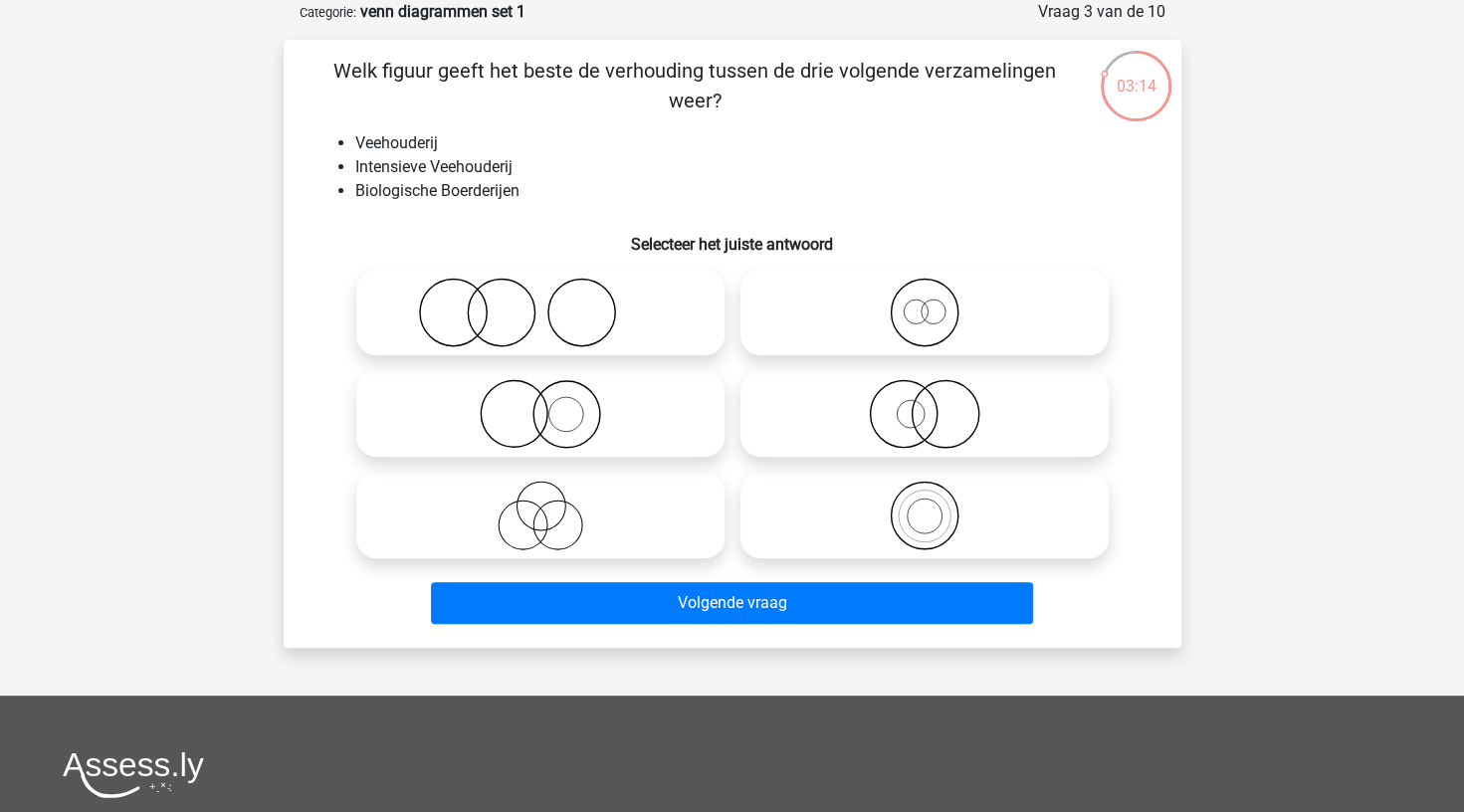 click 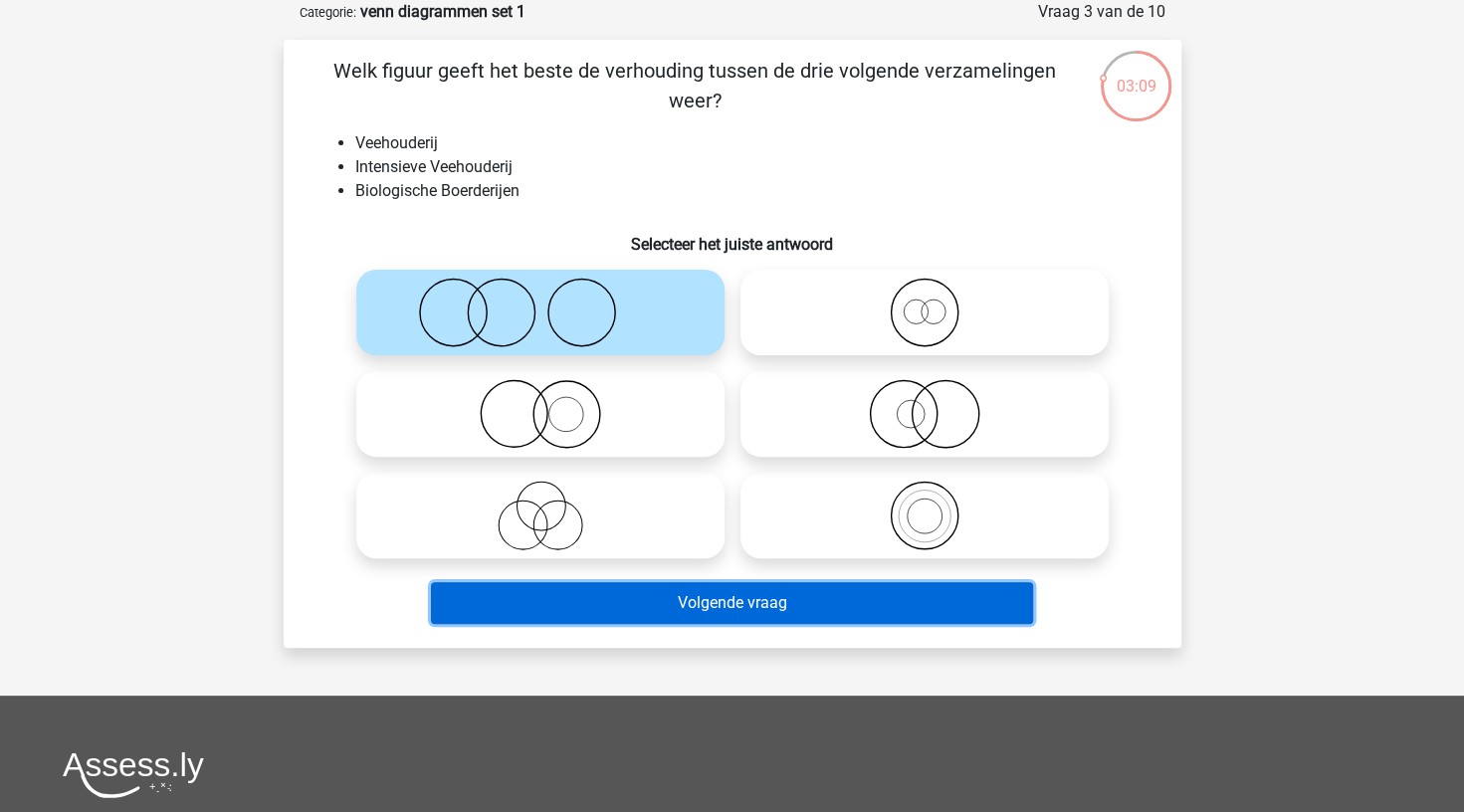 click on "Volgende vraag" at bounding box center [732, 603] 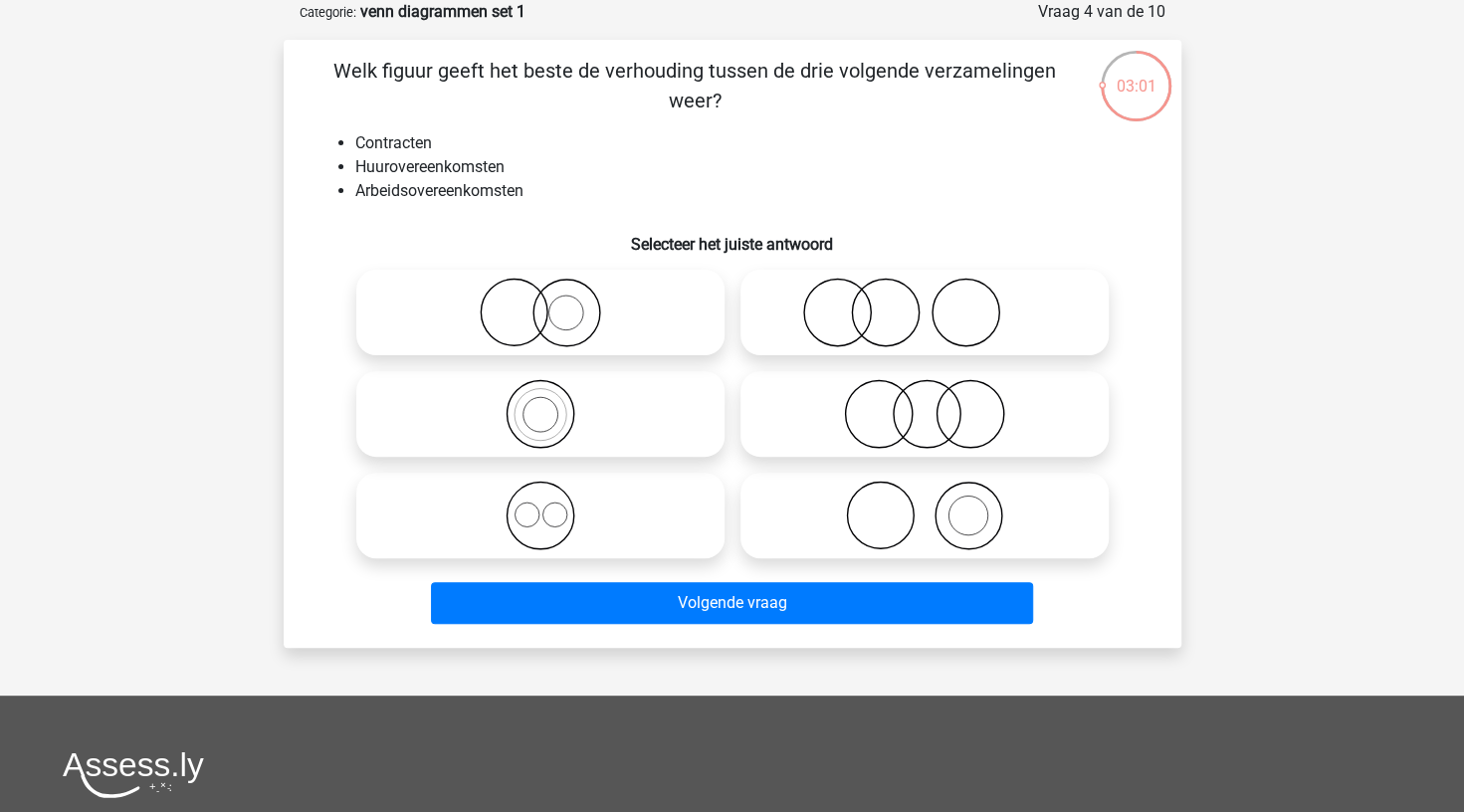 click 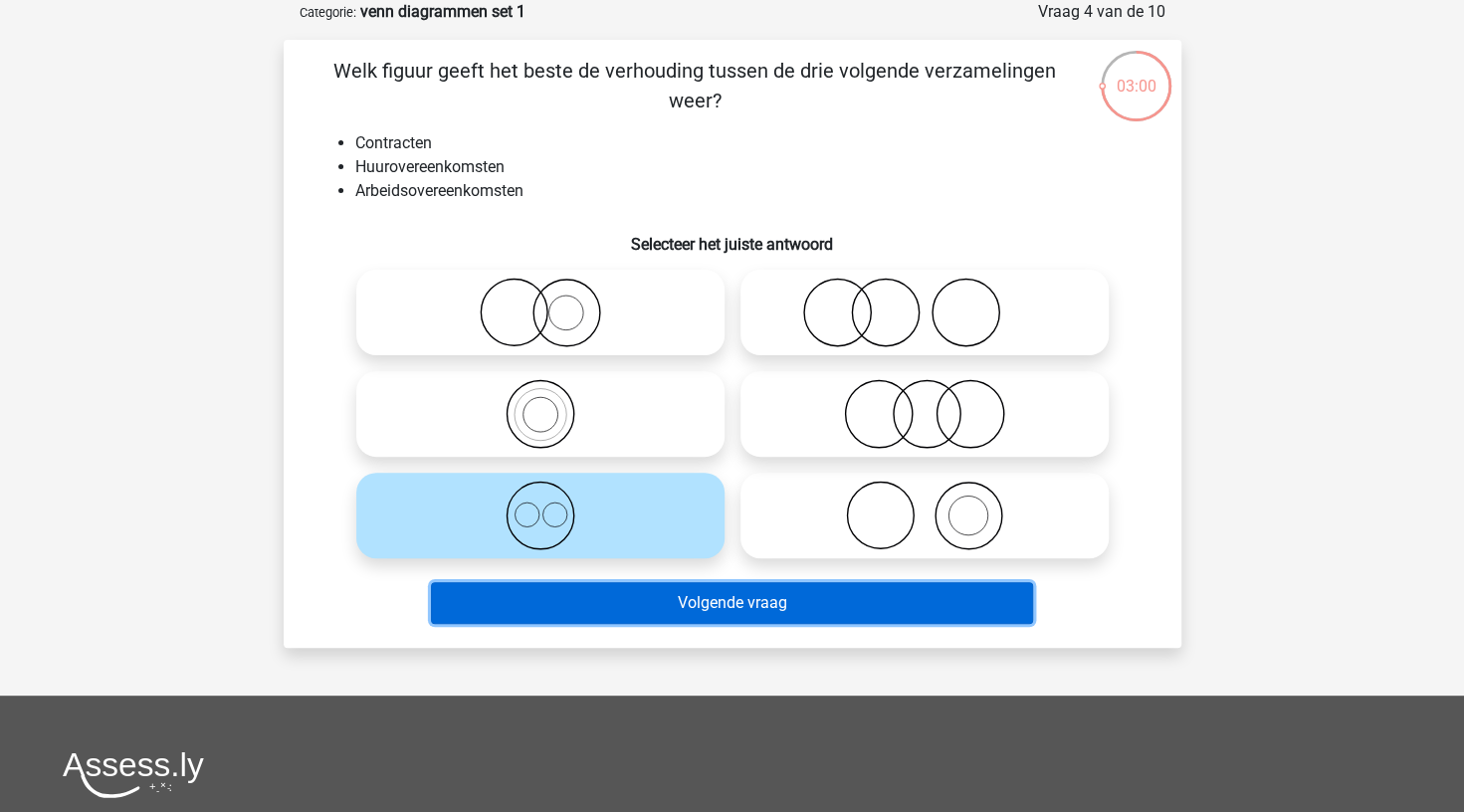 click on "Volgende vraag" at bounding box center (732, 603) 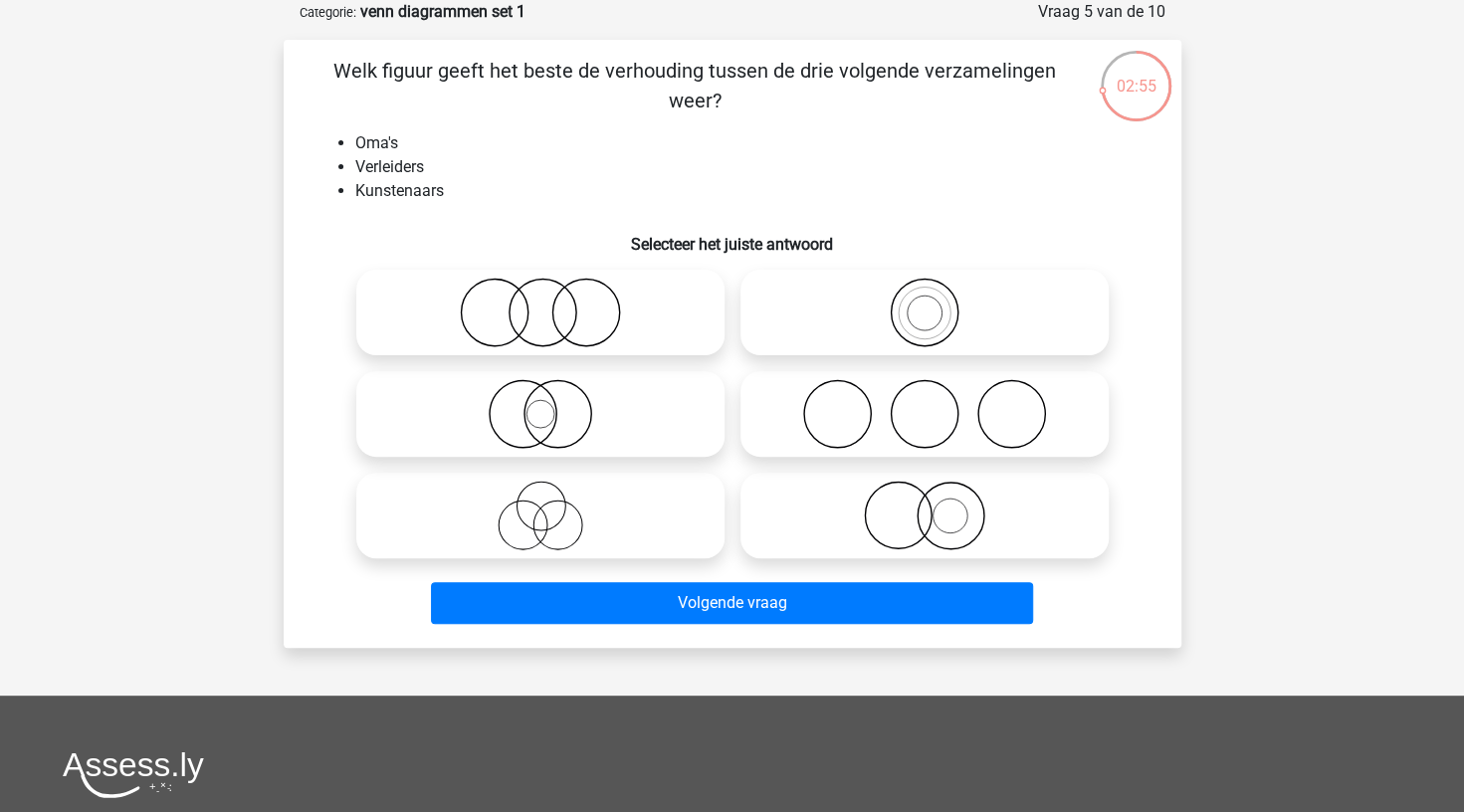 click 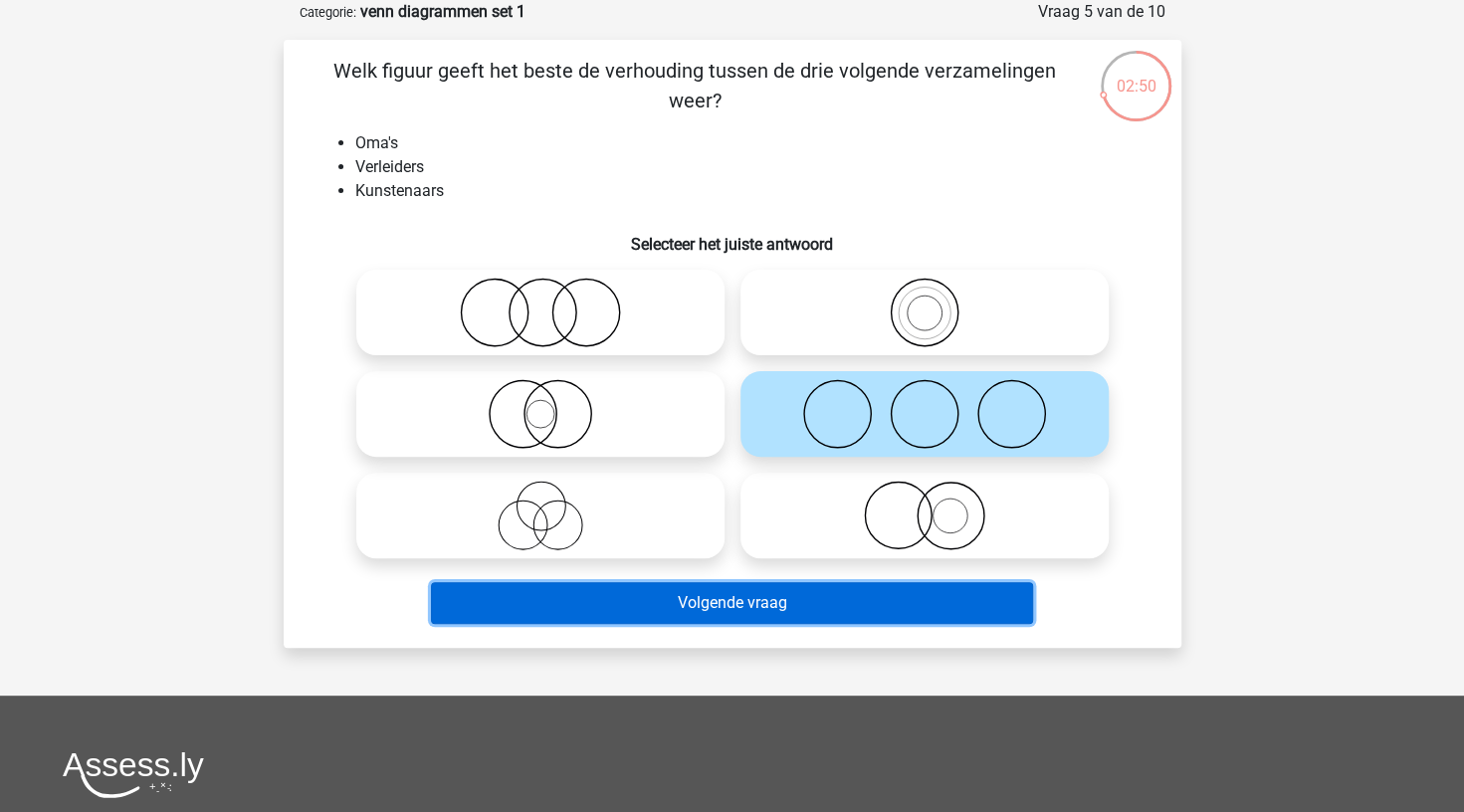 click on "Volgende vraag" at bounding box center [732, 603] 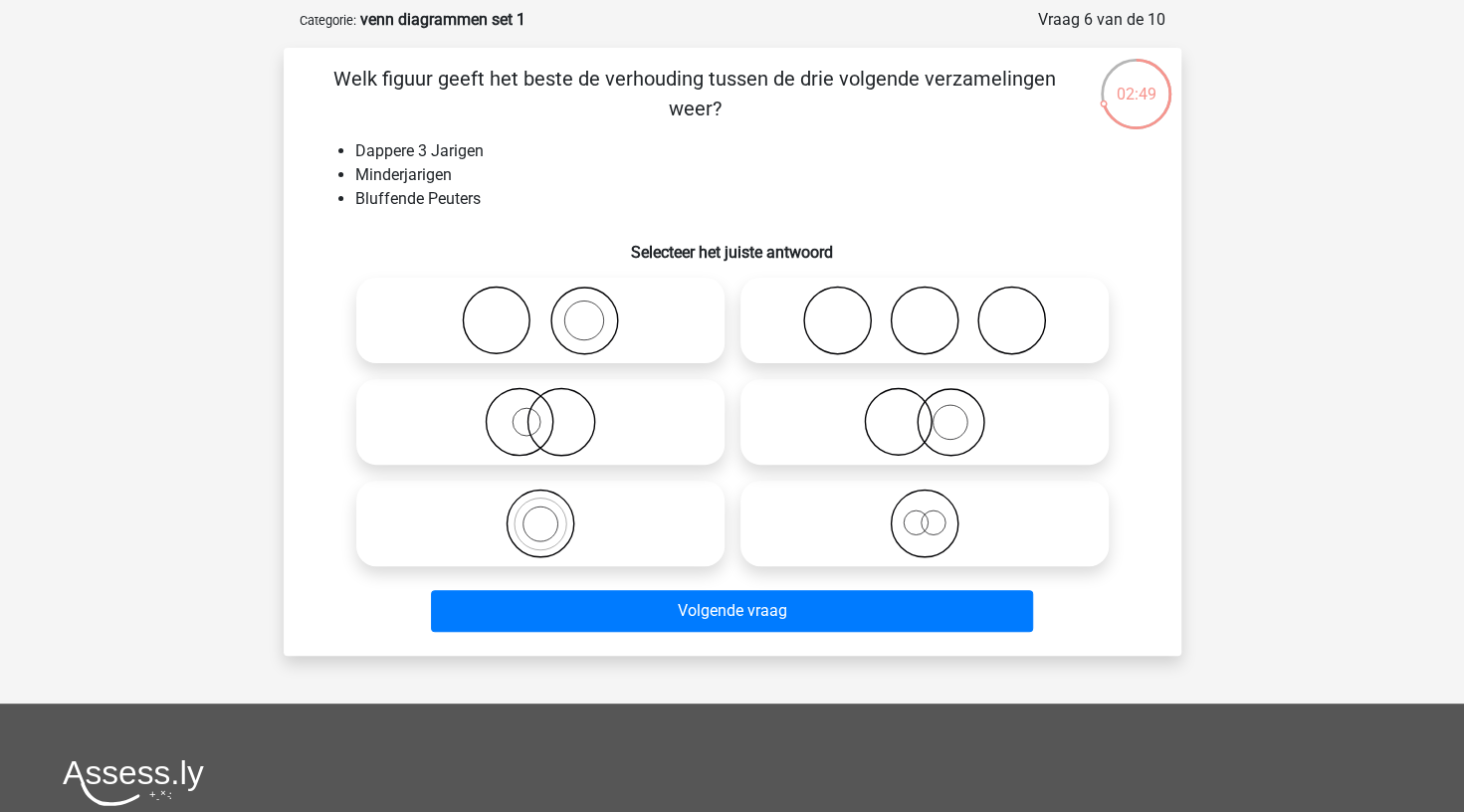scroll, scrollTop: 91, scrollLeft: 0, axis: vertical 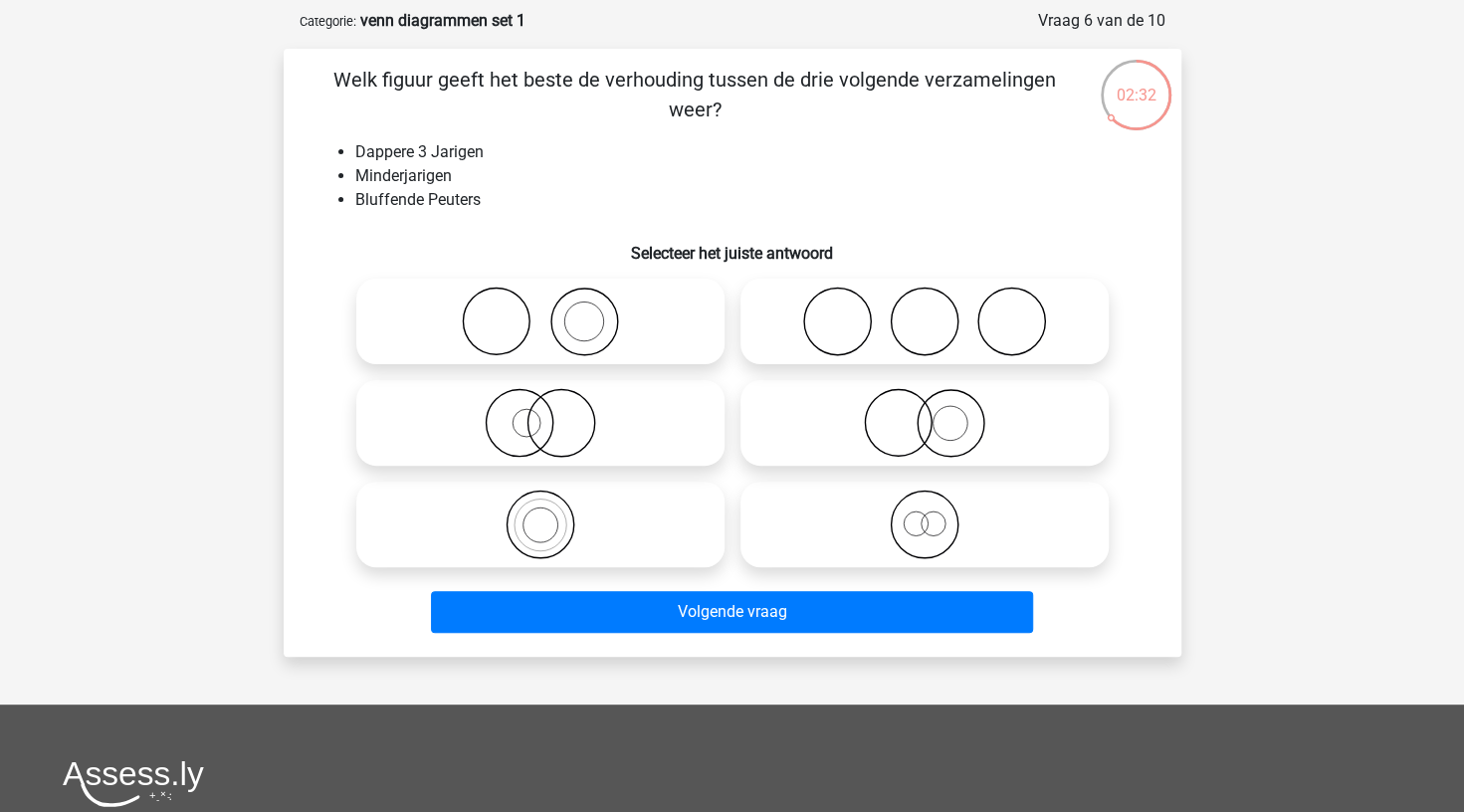 click 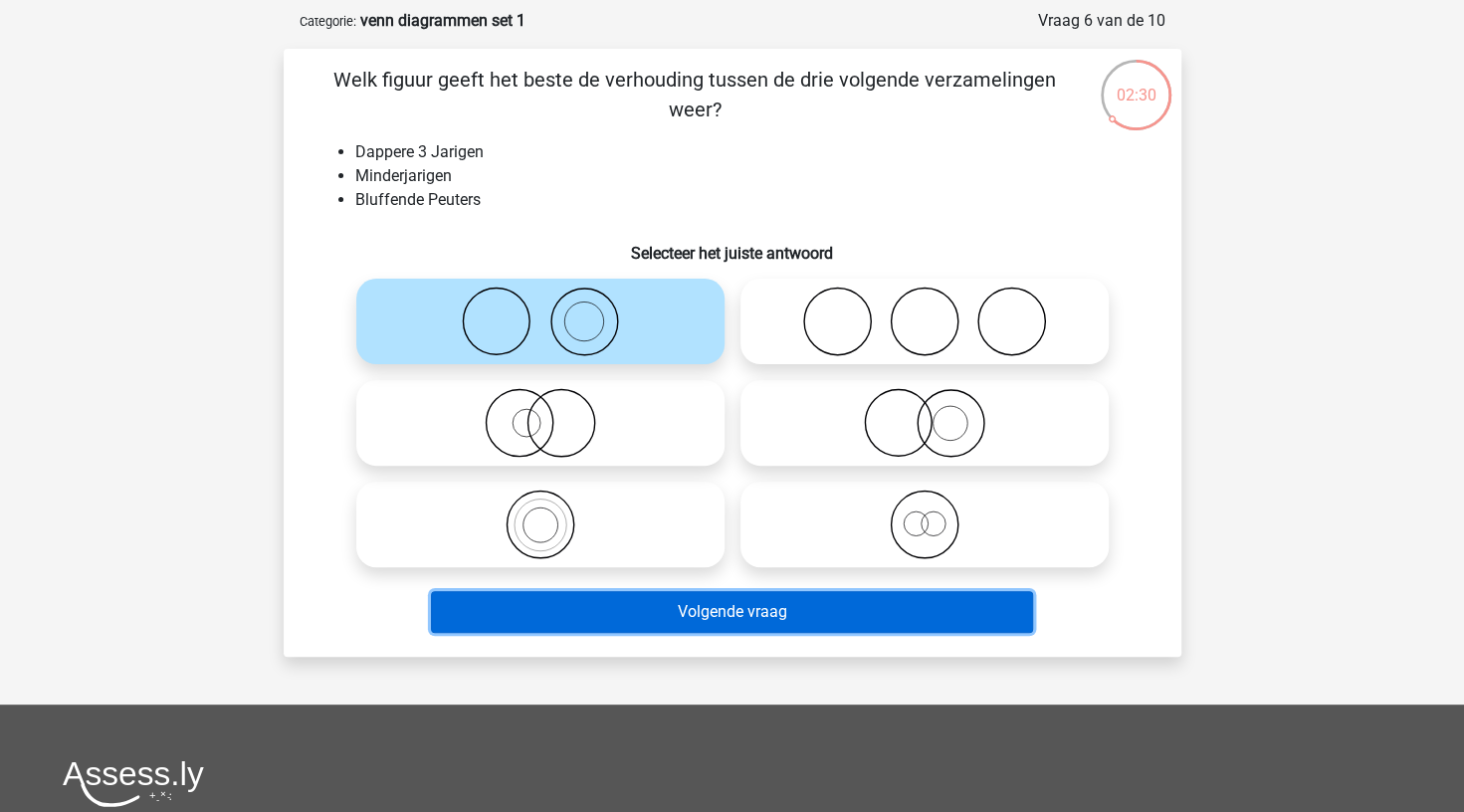 click on "Volgende vraag" at bounding box center [732, 612] 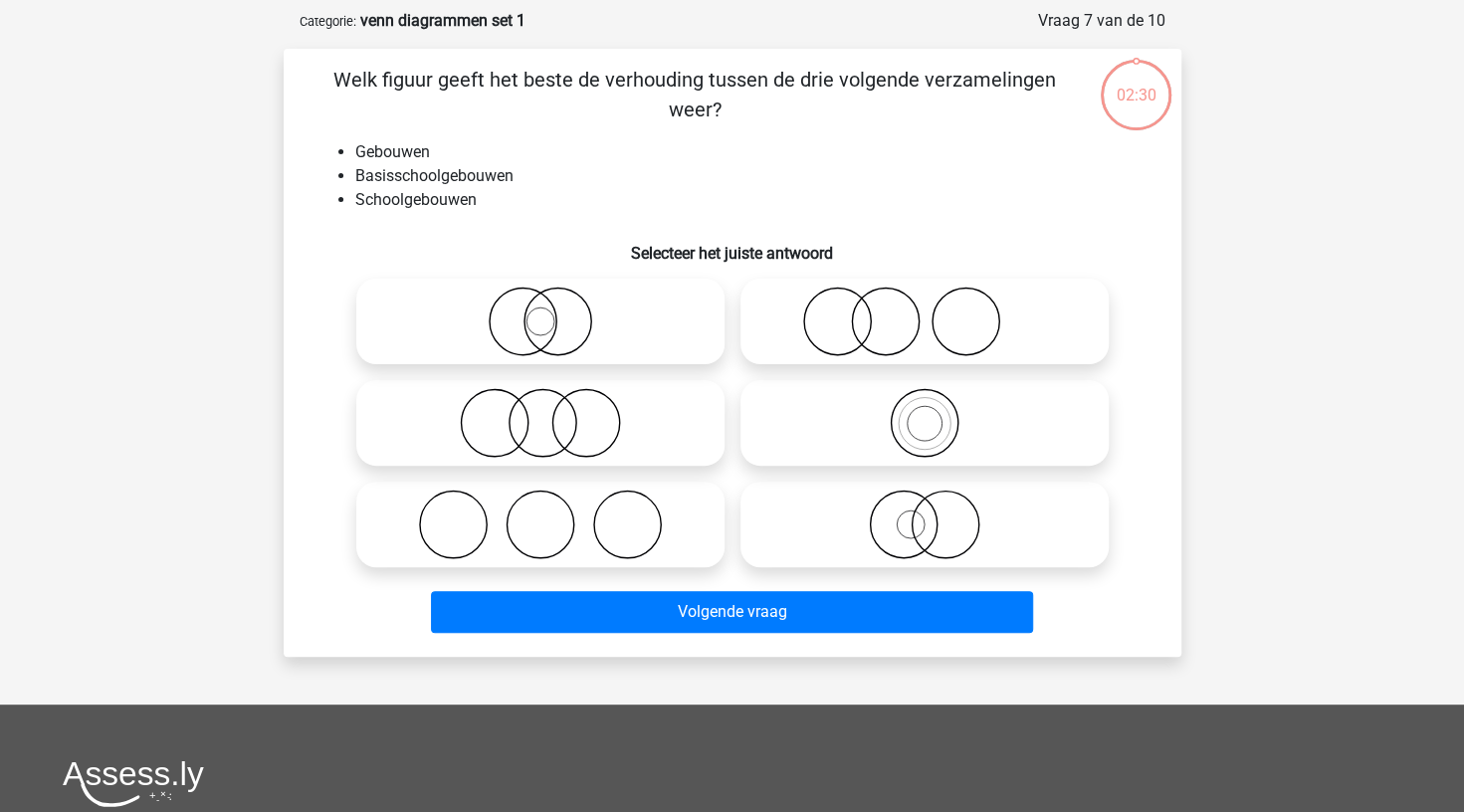 scroll, scrollTop: 100, scrollLeft: 0, axis: vertical 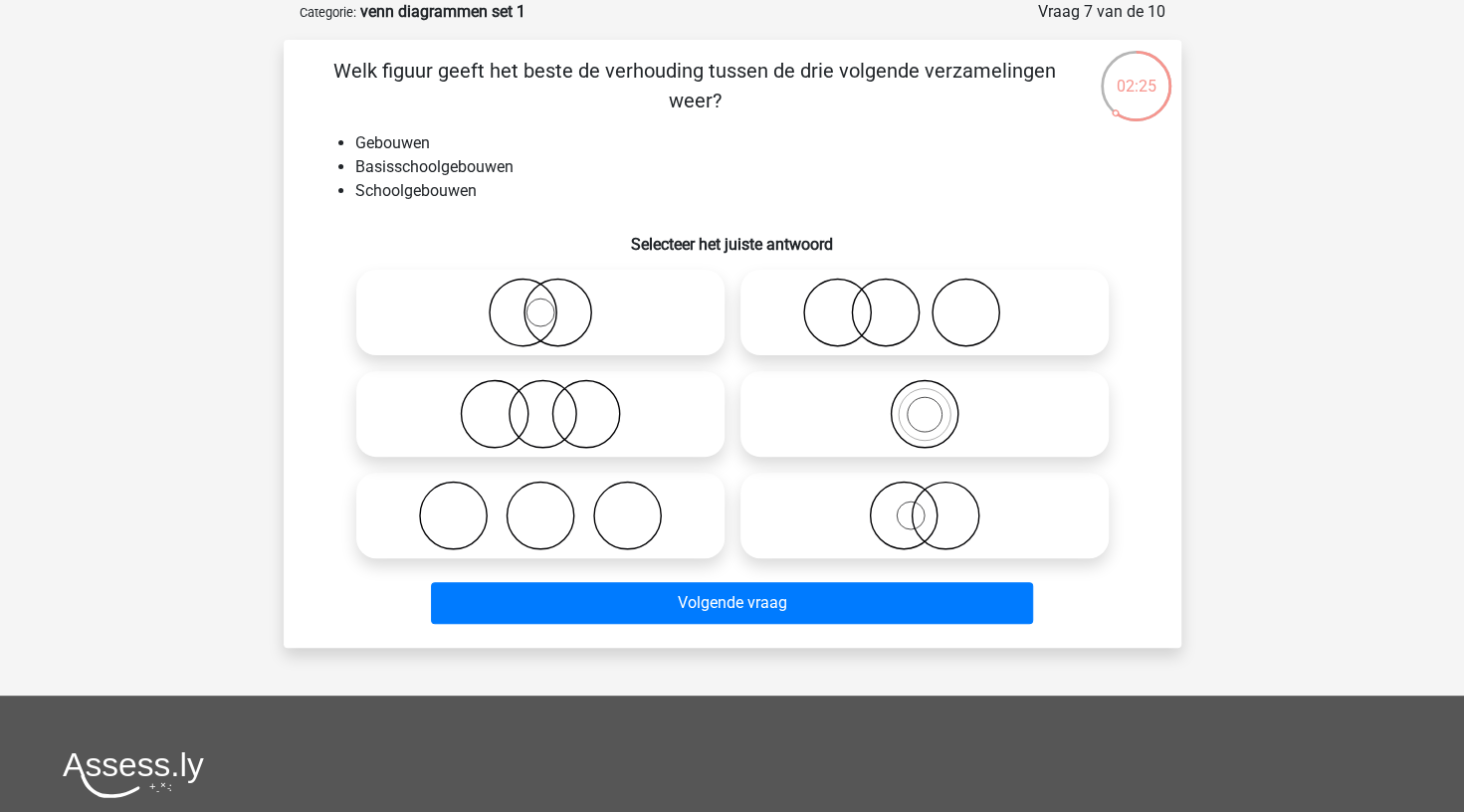 click 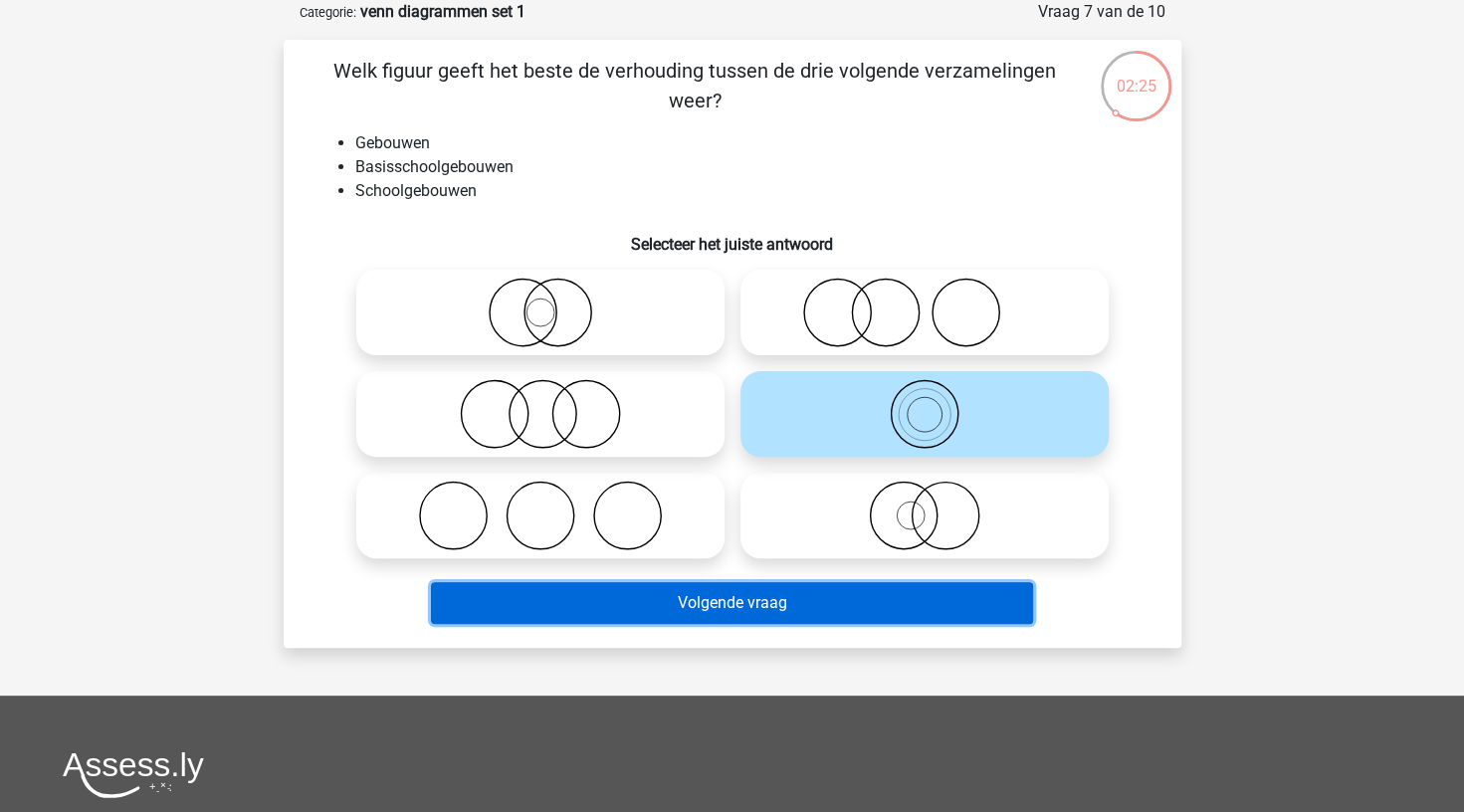 click on "Volgende vraag" at bounding box center [732, 603] 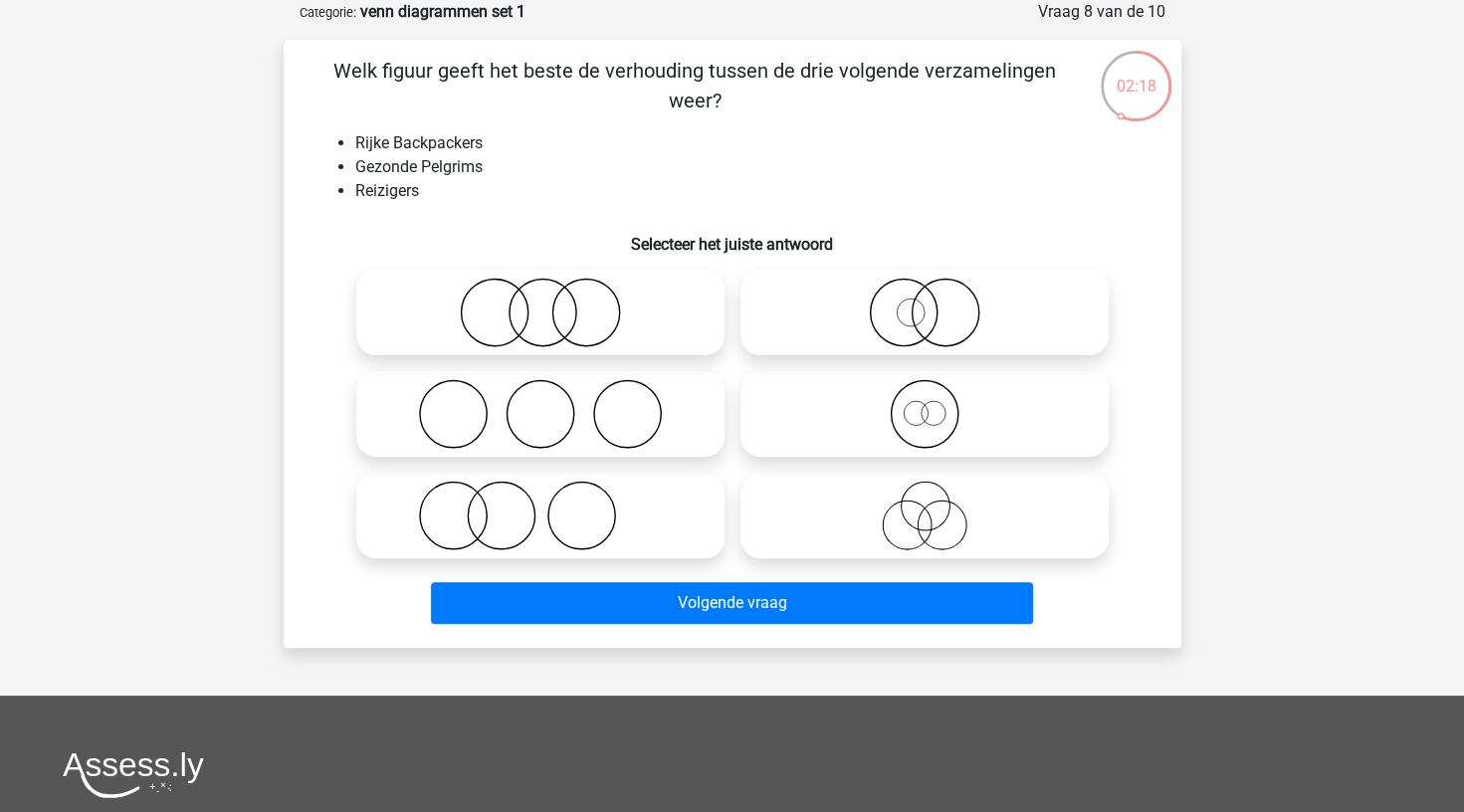 click 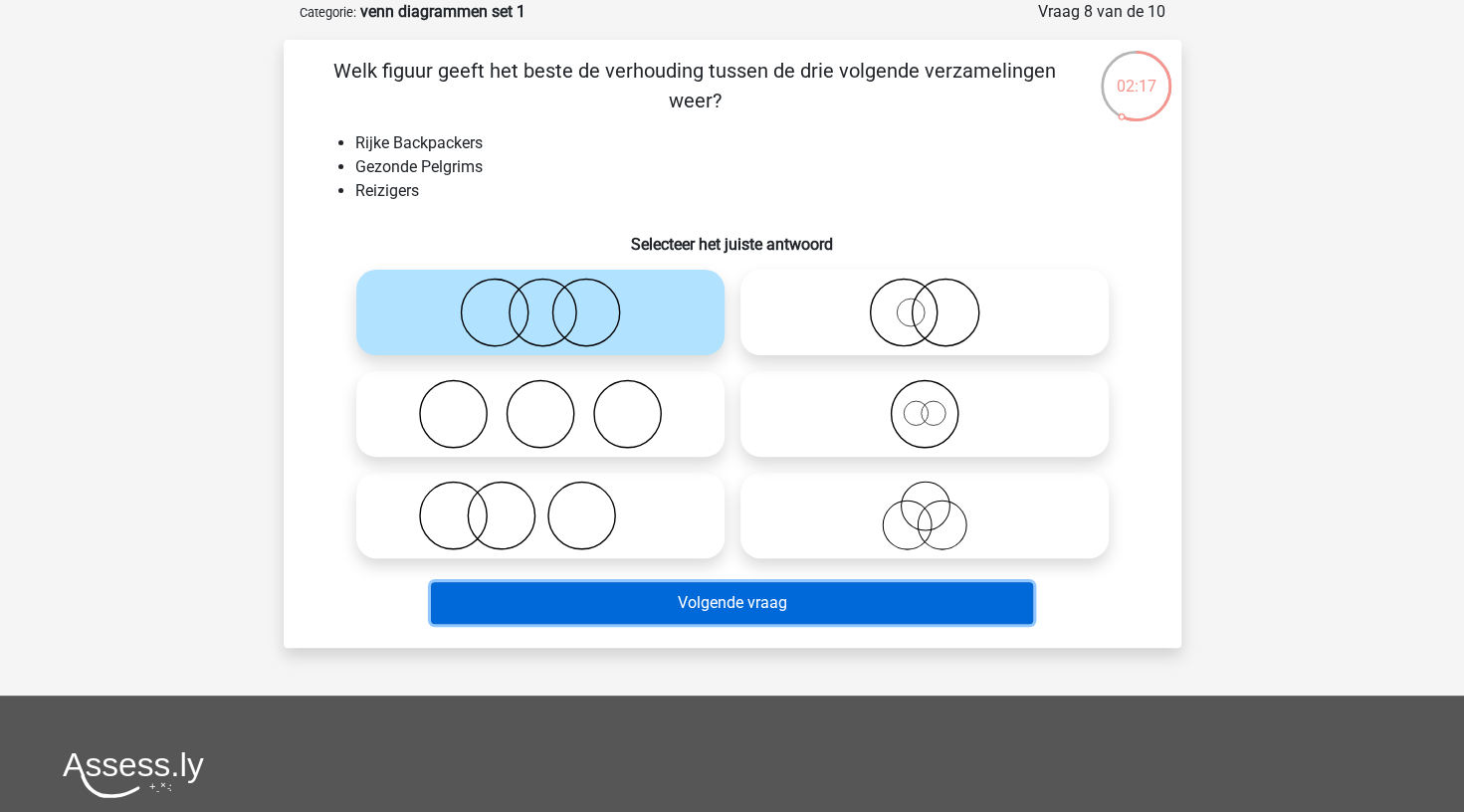 click on "Volgende vraag" at bounding box center [732, 603] 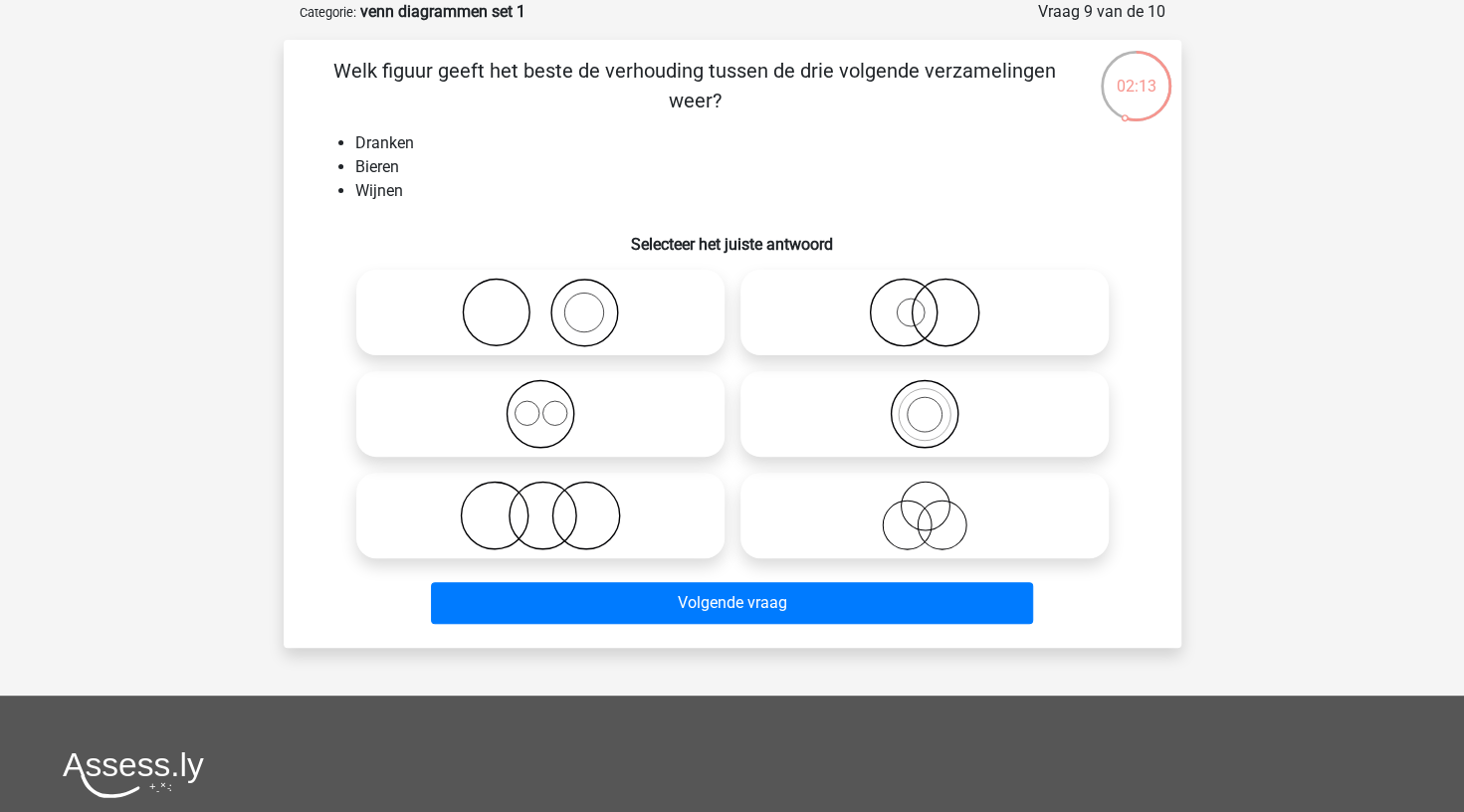 click 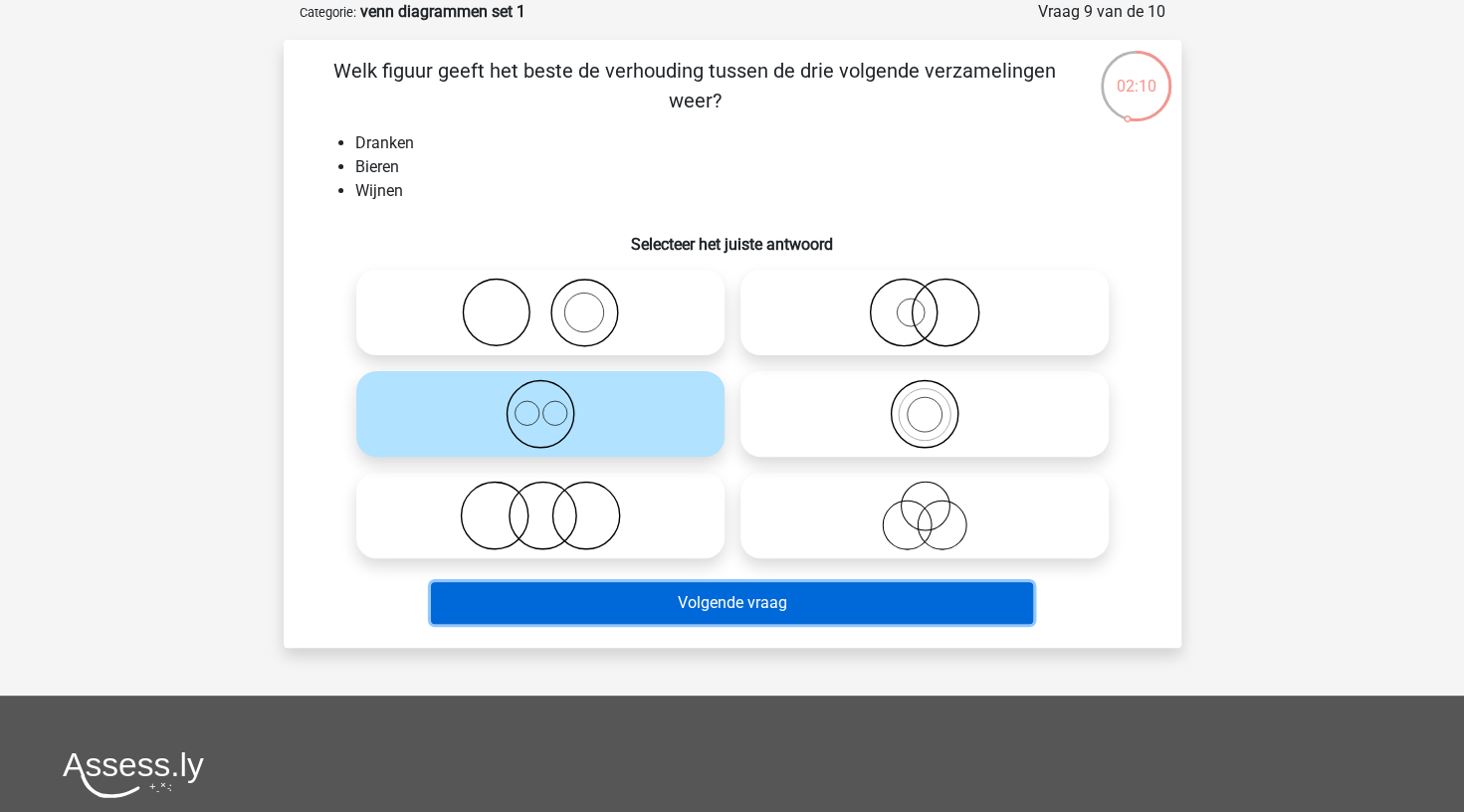 click on "Volgende vraag" at bounding box center [732, 603] 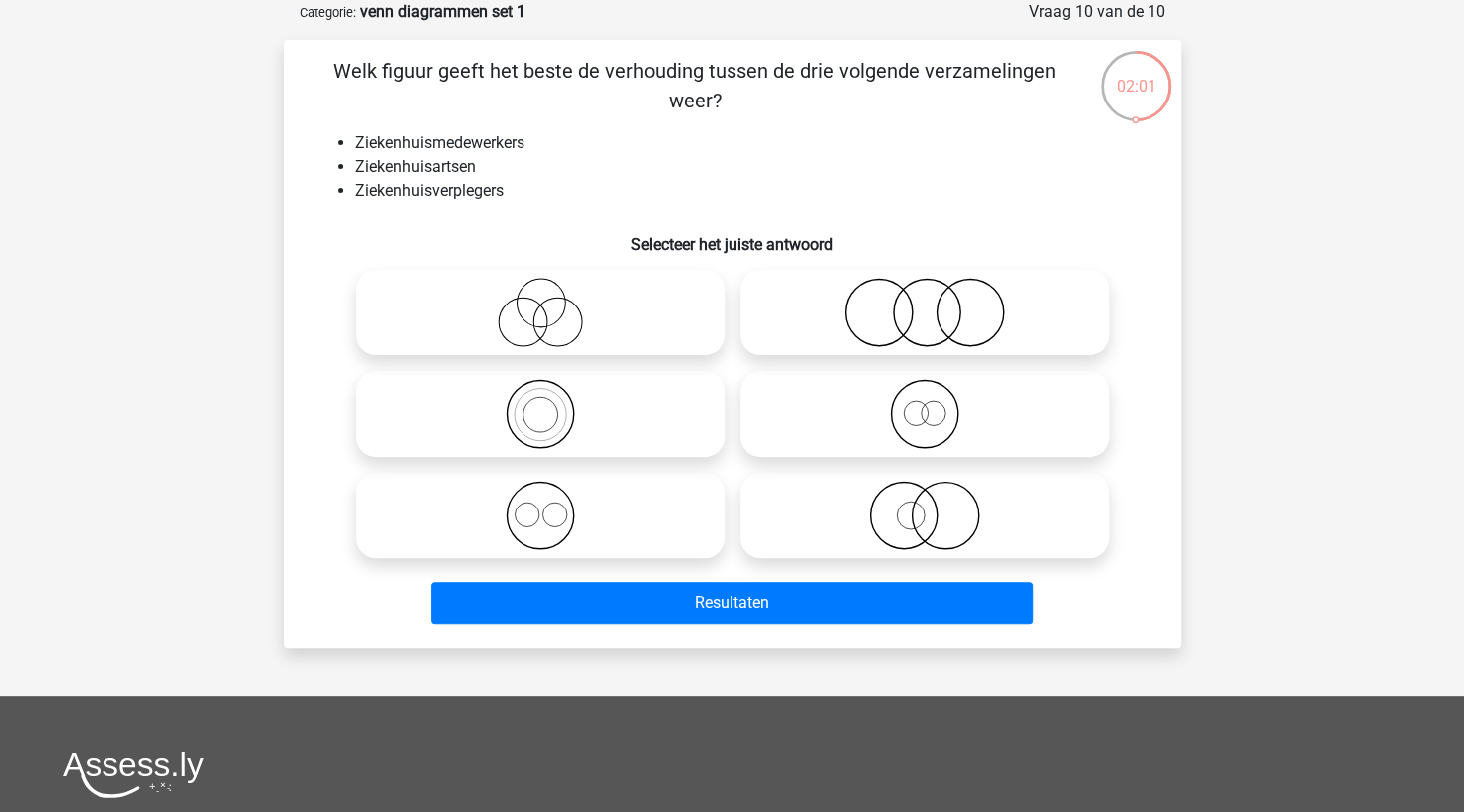 click 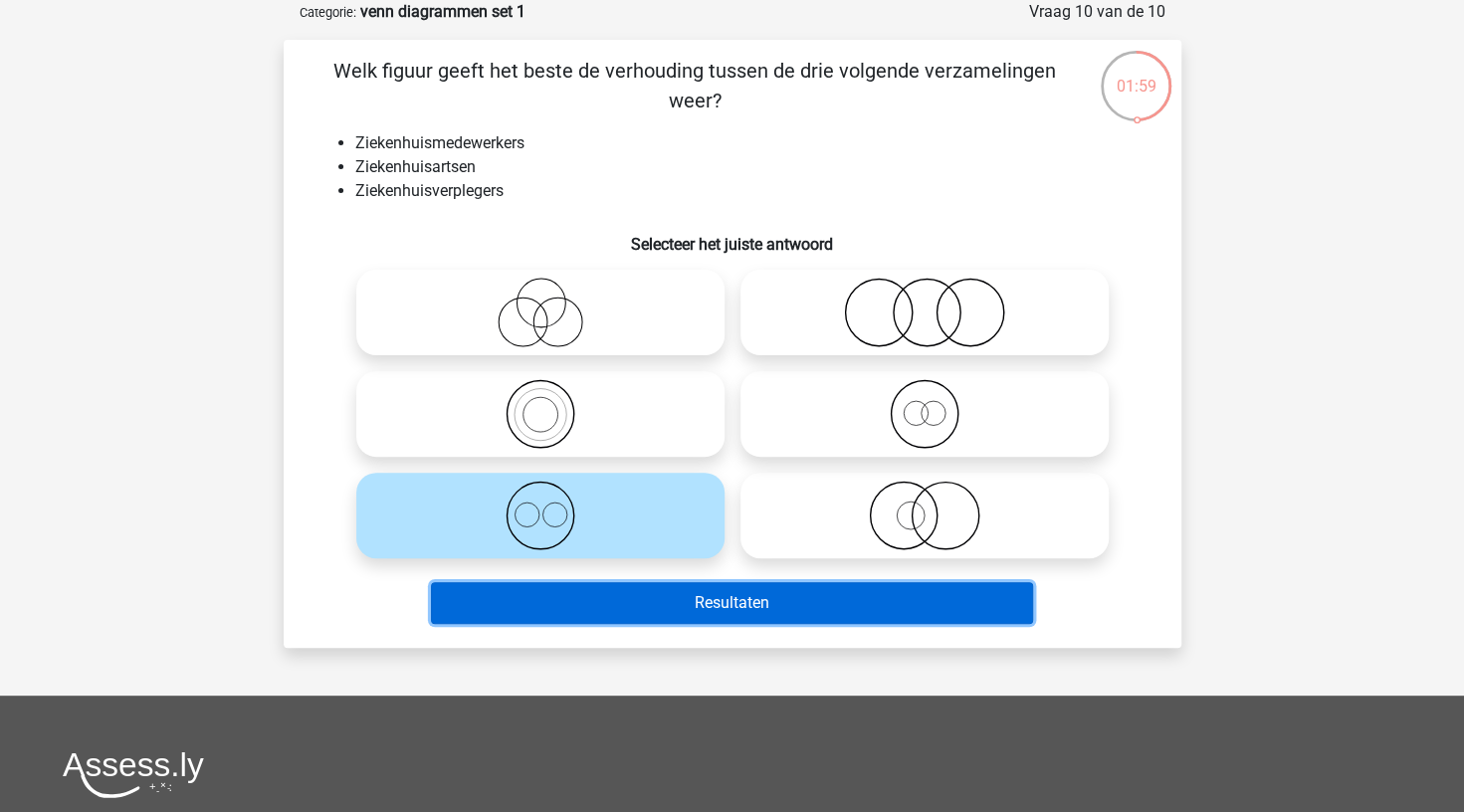 click on "Resultaten" at bounding box center [732, 603] 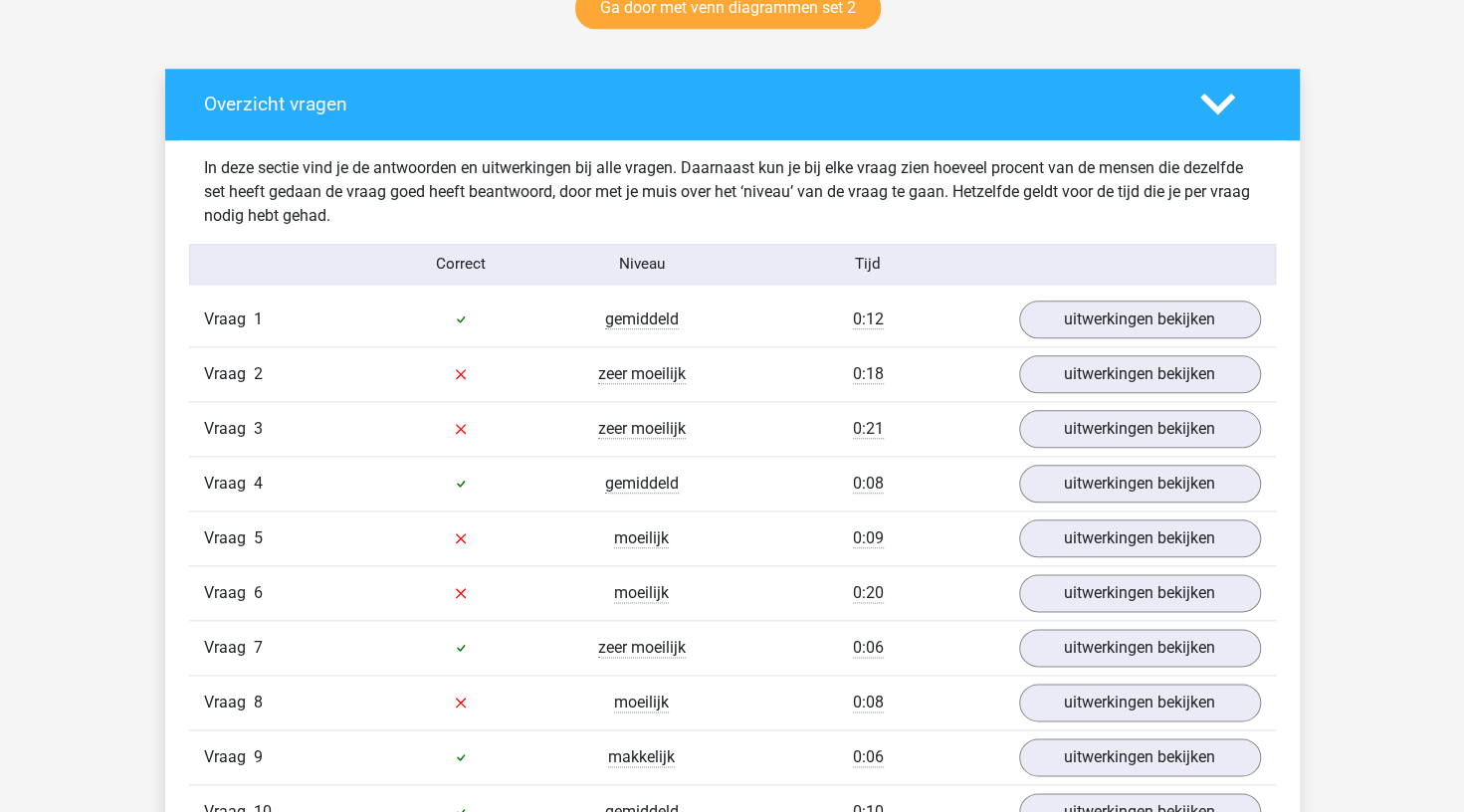 scroll, scrollTop: 1078, scrollLeft: 0, axis: vertical 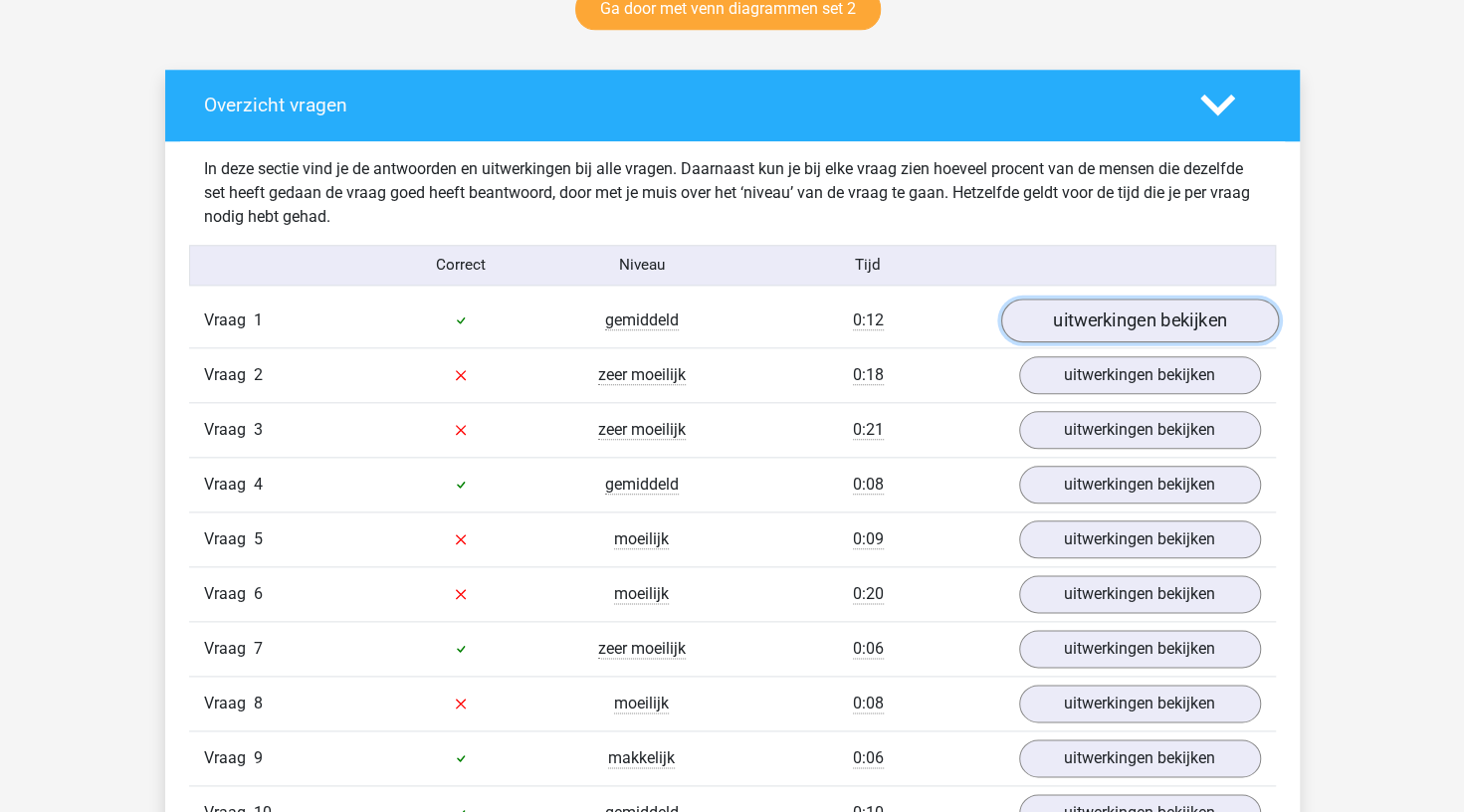 click on "uitwerkingen bekijken" at bounding box center (1139, 320) 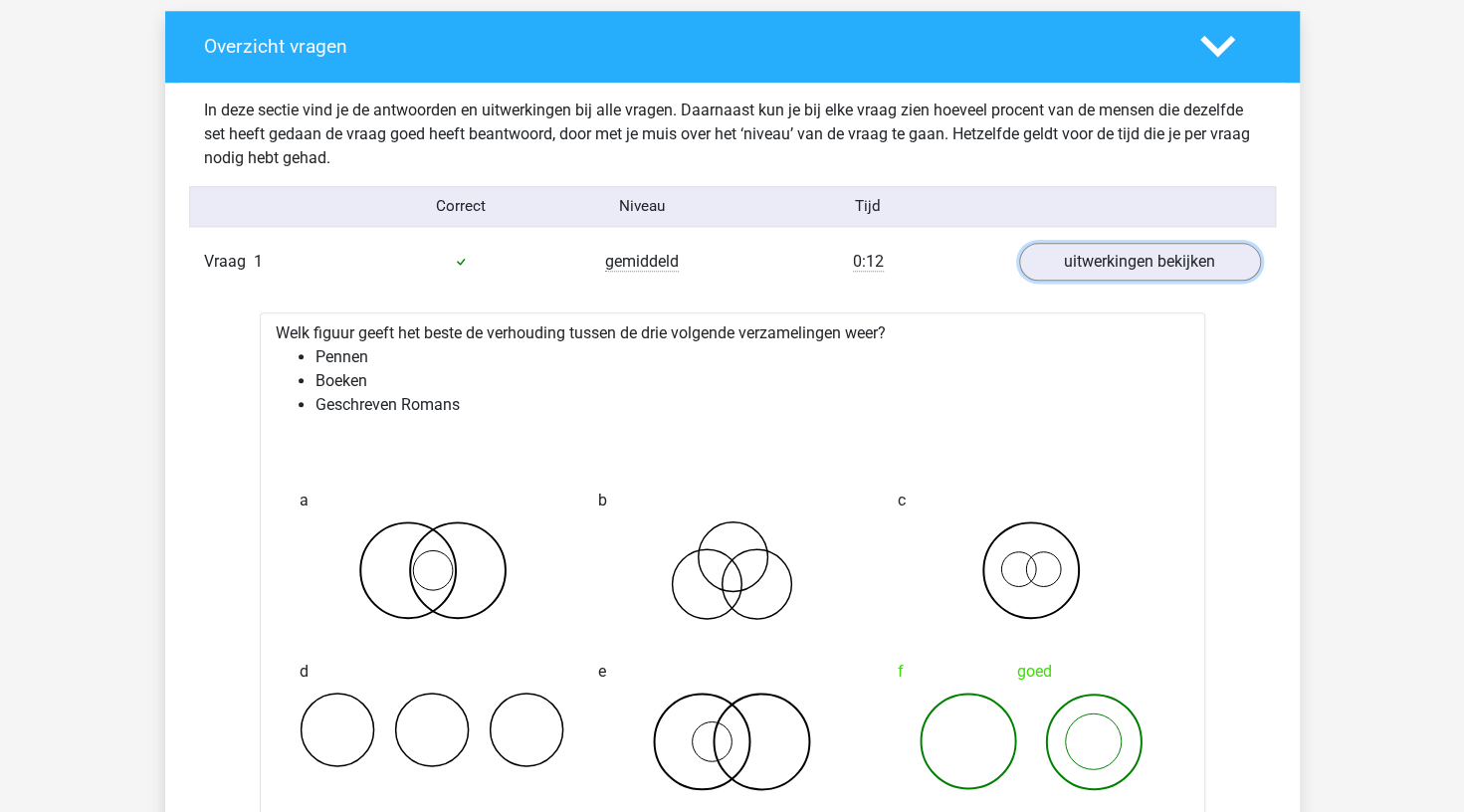 scroll, scrollTop: 1135, scrollLeft: 0, axis: vertical 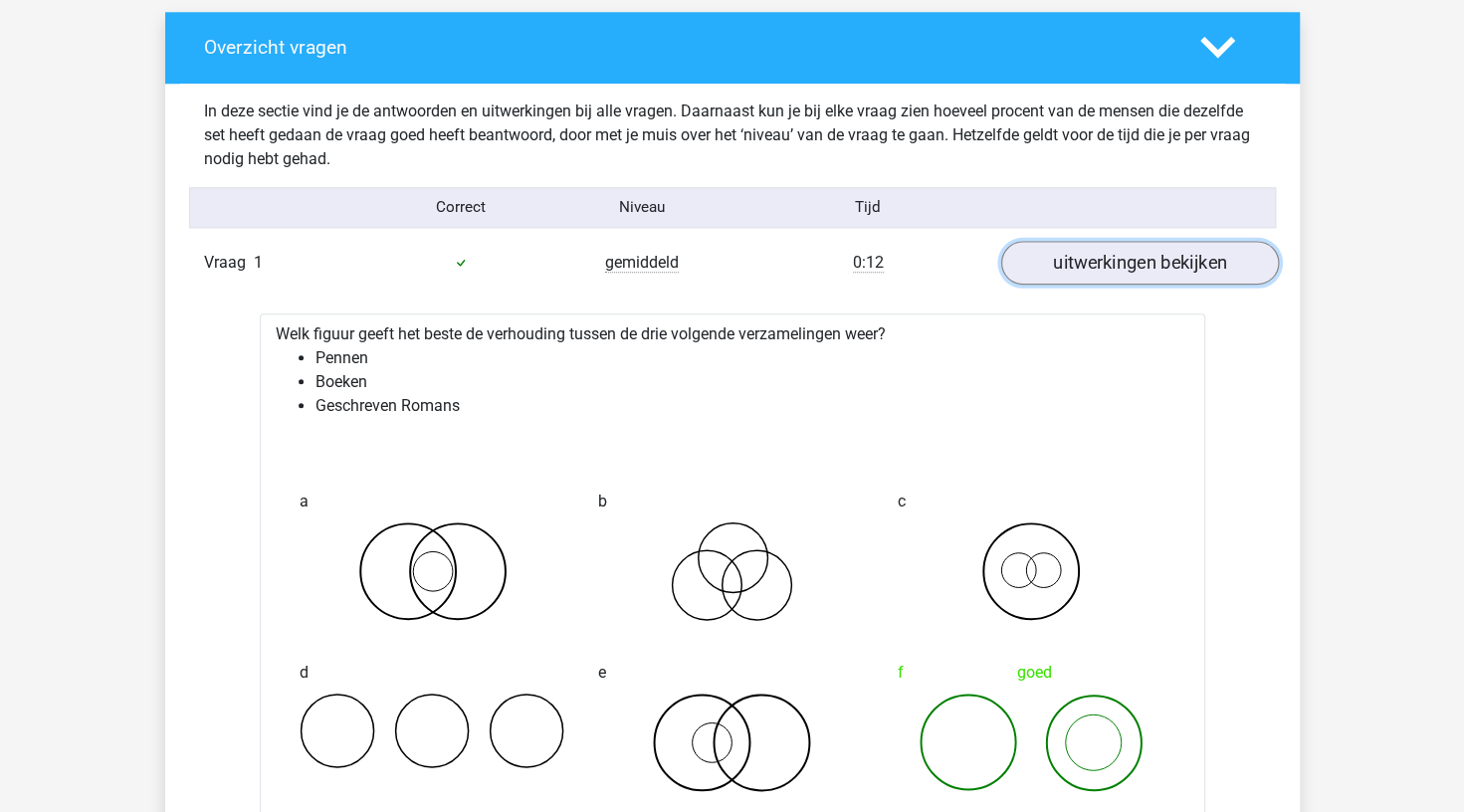 click on "uitwerkingen bekijken" at bounding box center [1139, 263] 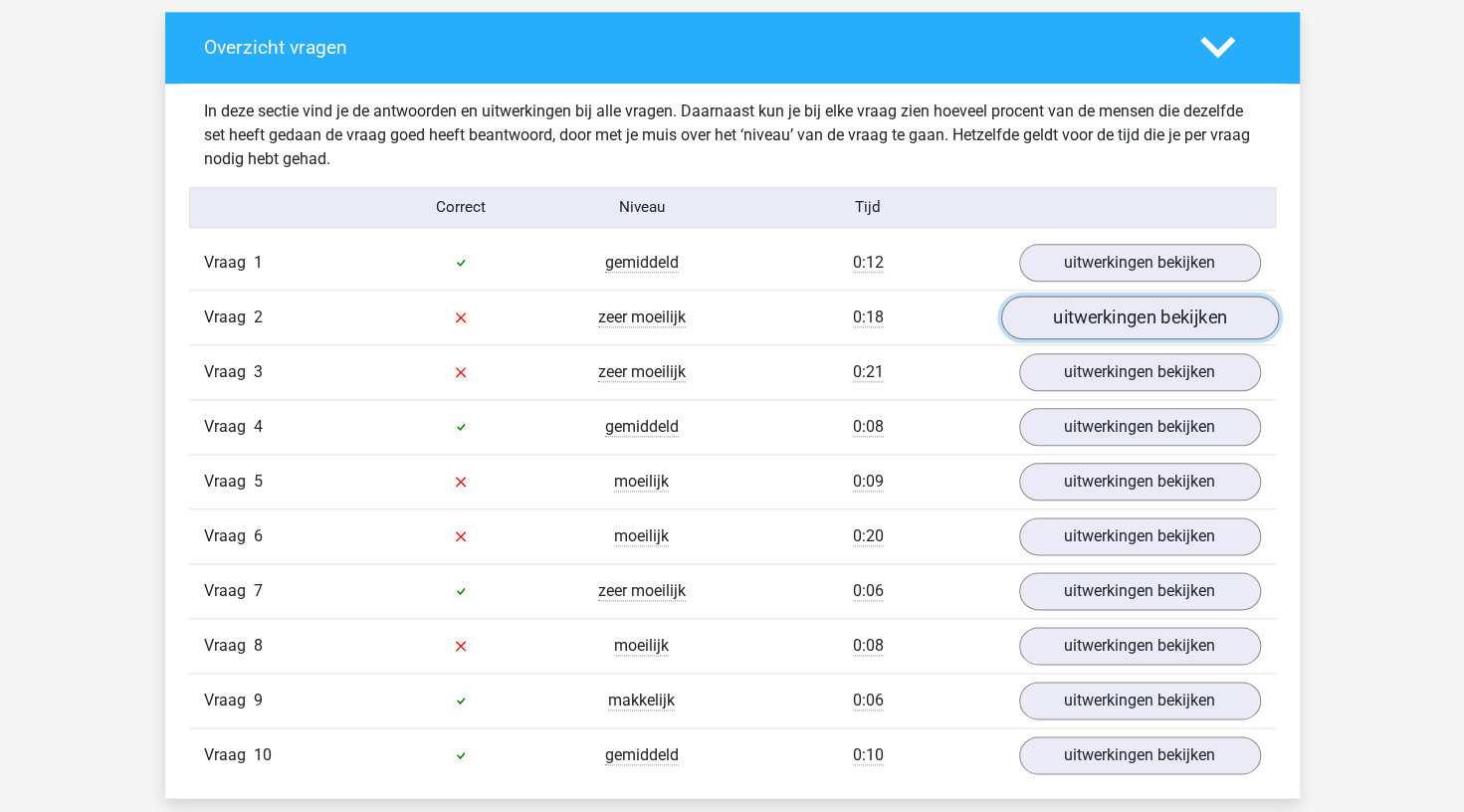 click on "uitwerkingen bekijken" at bounding box center [1139, 317] 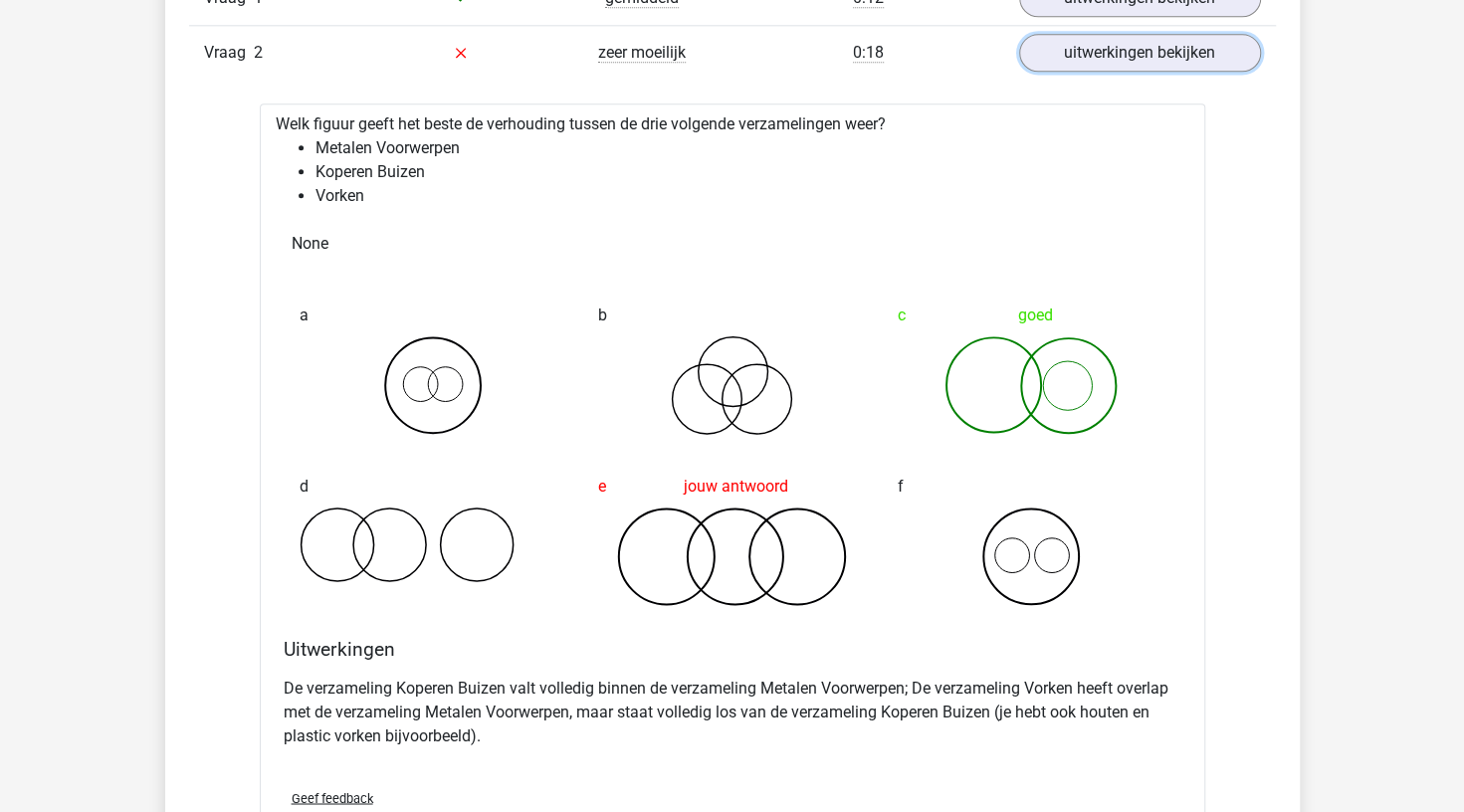 scroll, scrollTop: 1401, scrollLeft: 0, axis: vertical 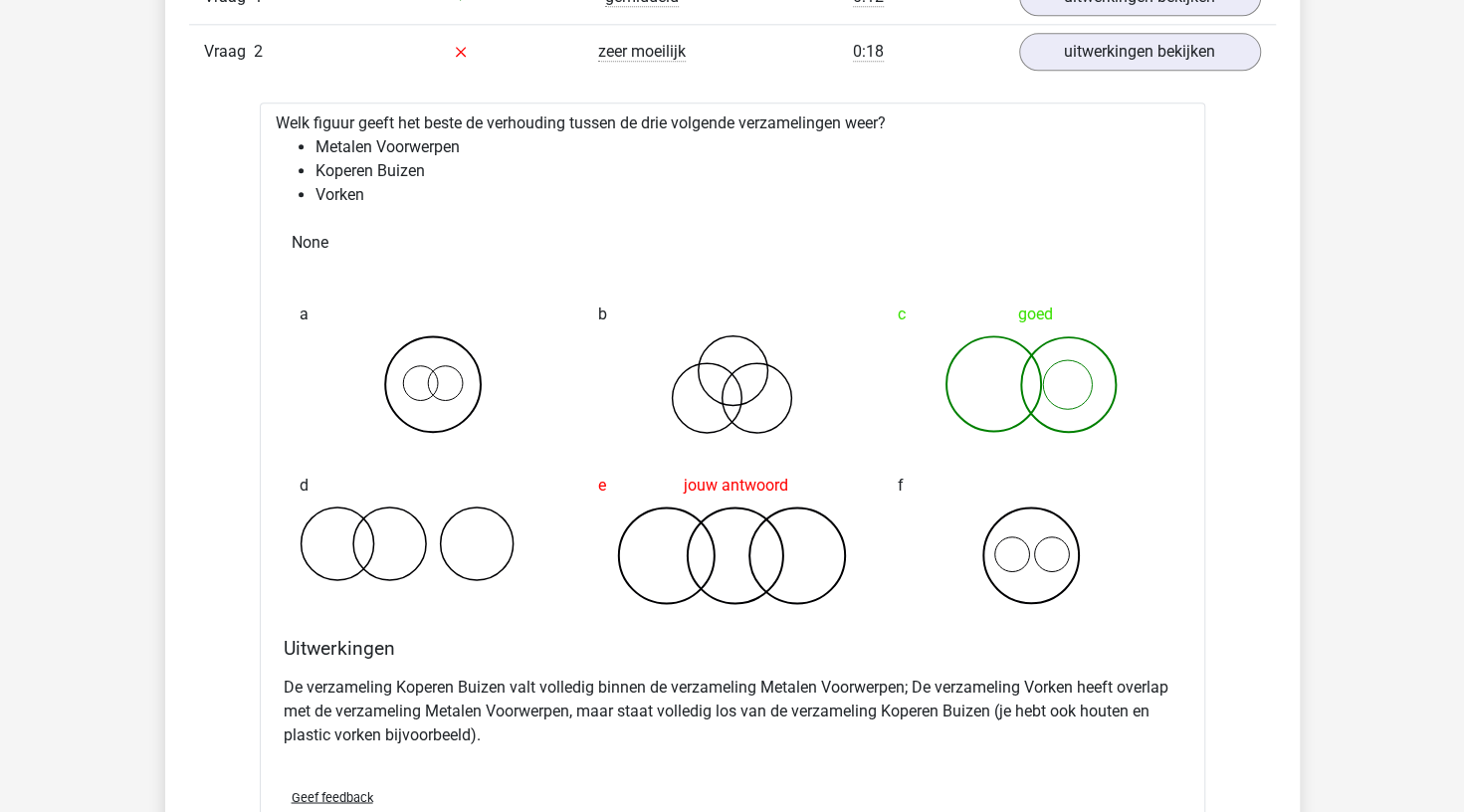 click on "Jelmer
jelmerslebus@outlook.com" at bounding box center (732, 832) 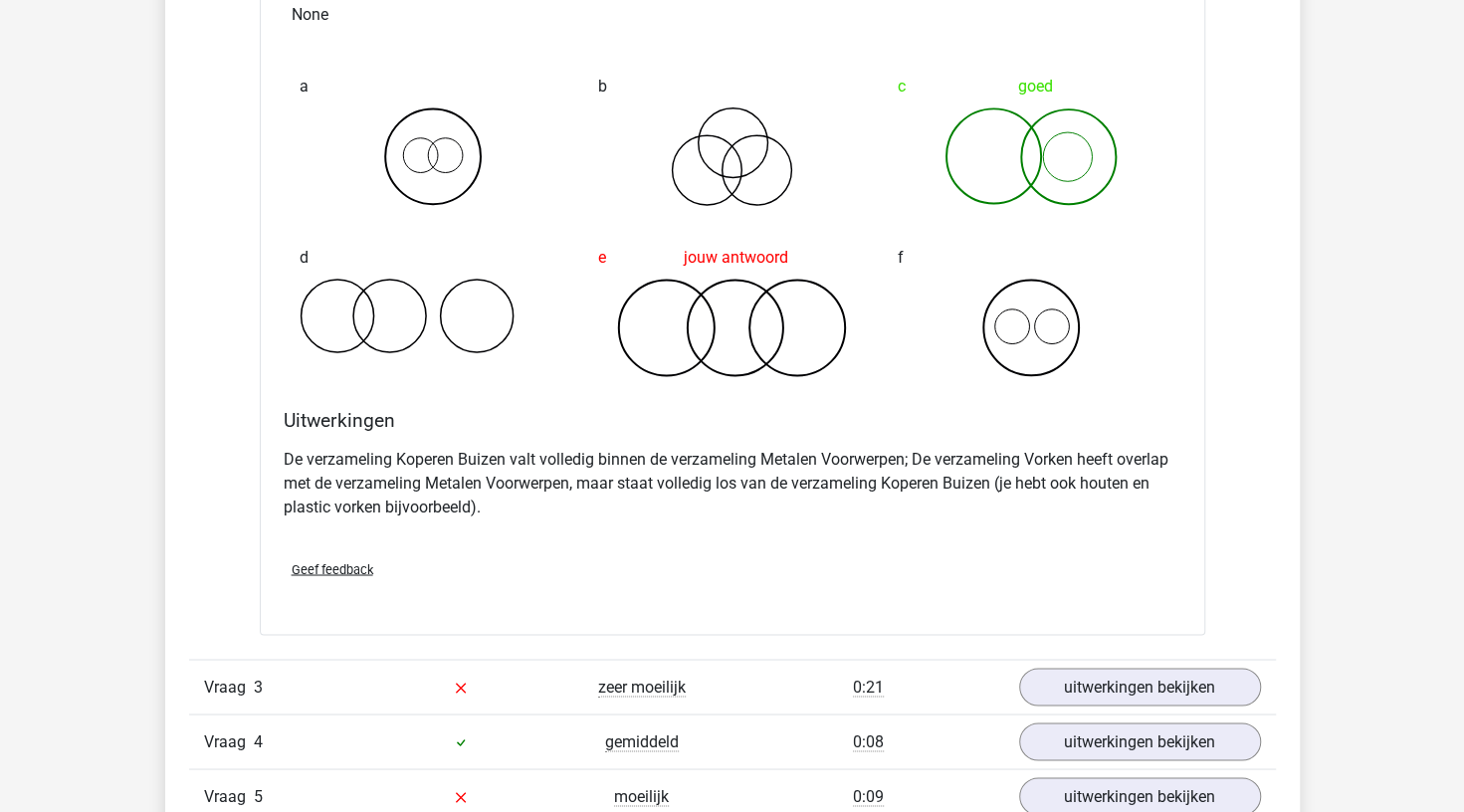 scroll, scrollTop: 1870, scrollLeft: 0, axis: vertical 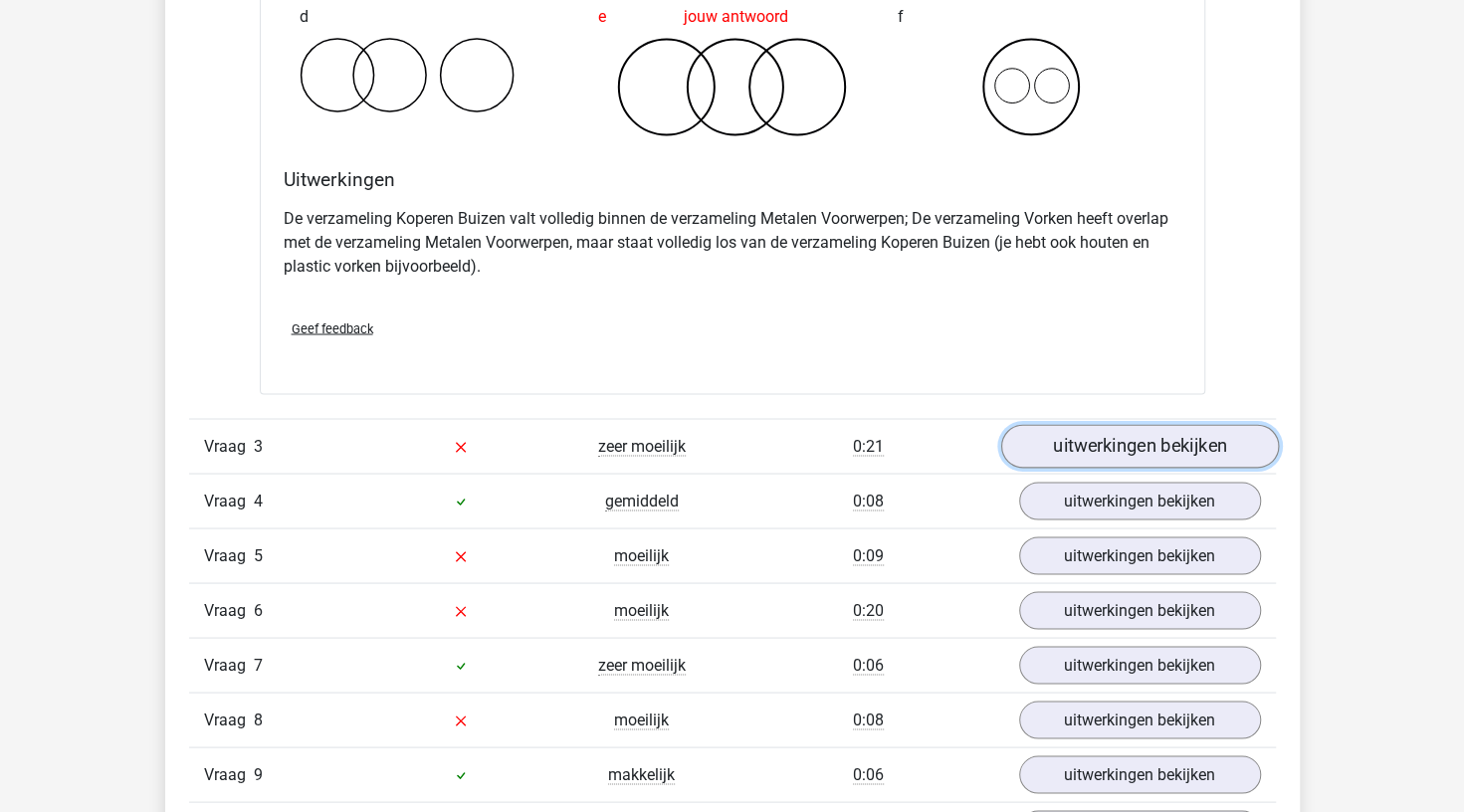 click on "uitwerkingen bekijken" at bounding box center (1139, 446) 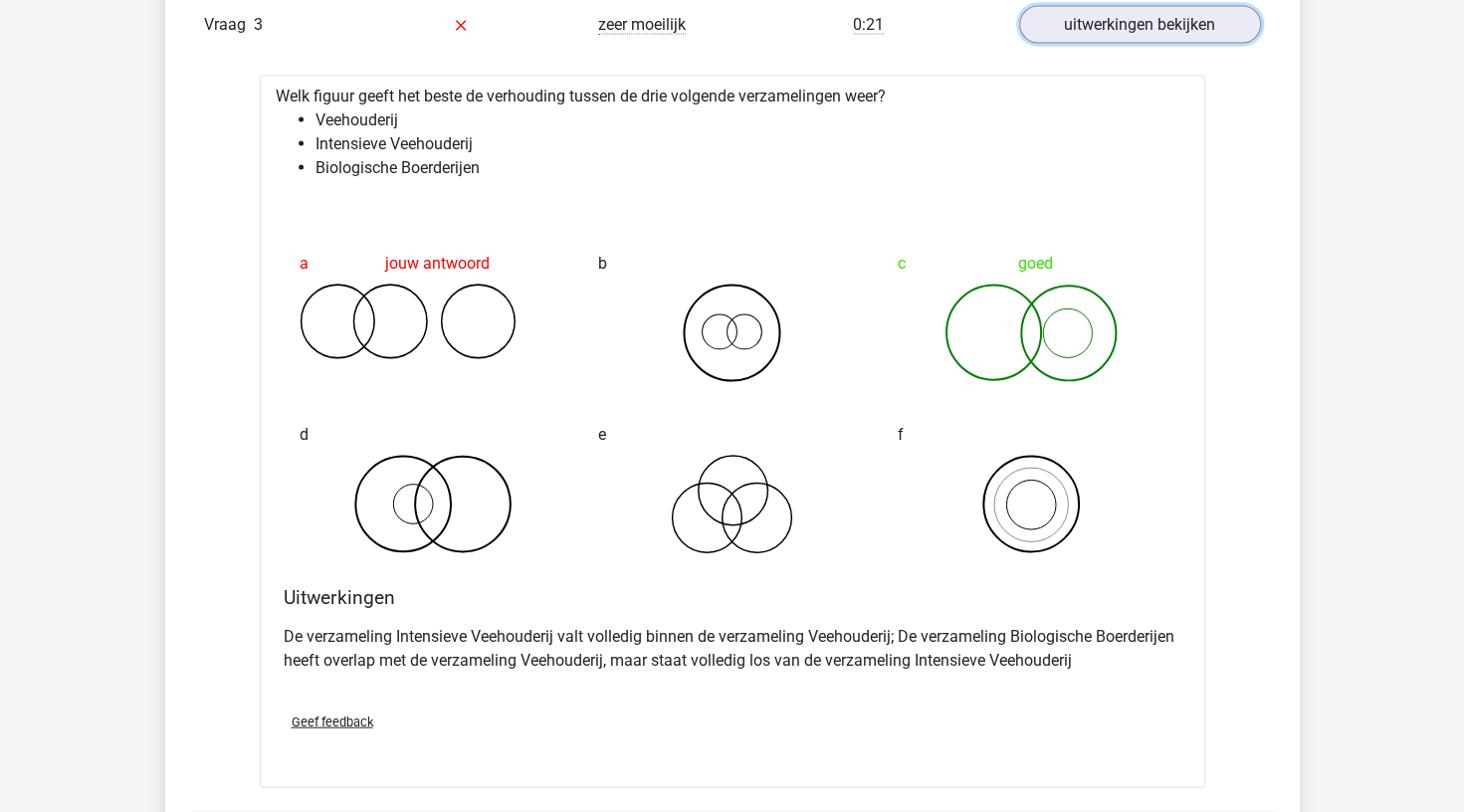 scroll, scrollTop: 2261, scrollLeft: 0, axis: vertical 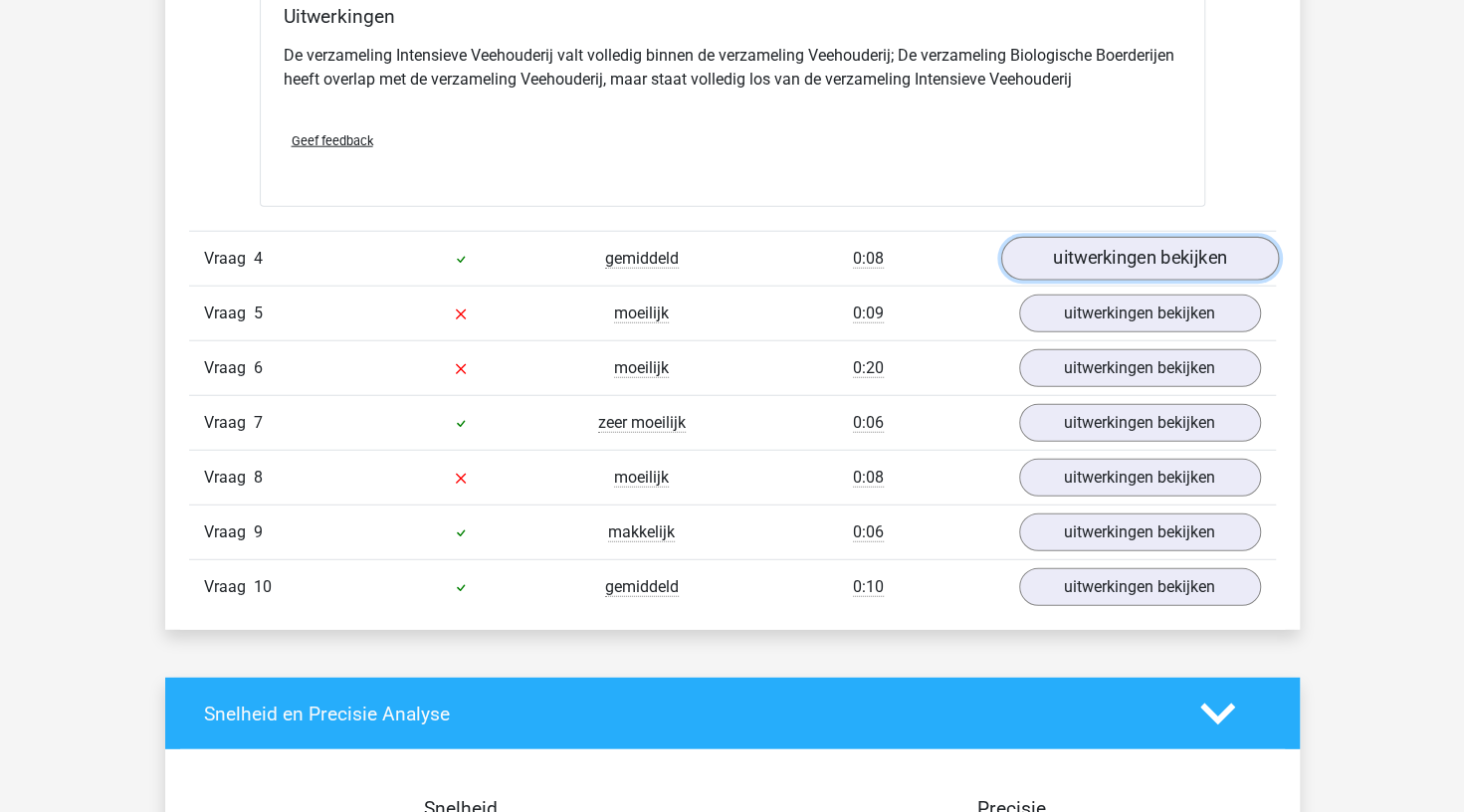 click on "uitwerkingen bekijken" at bounding box center (1139, 259) 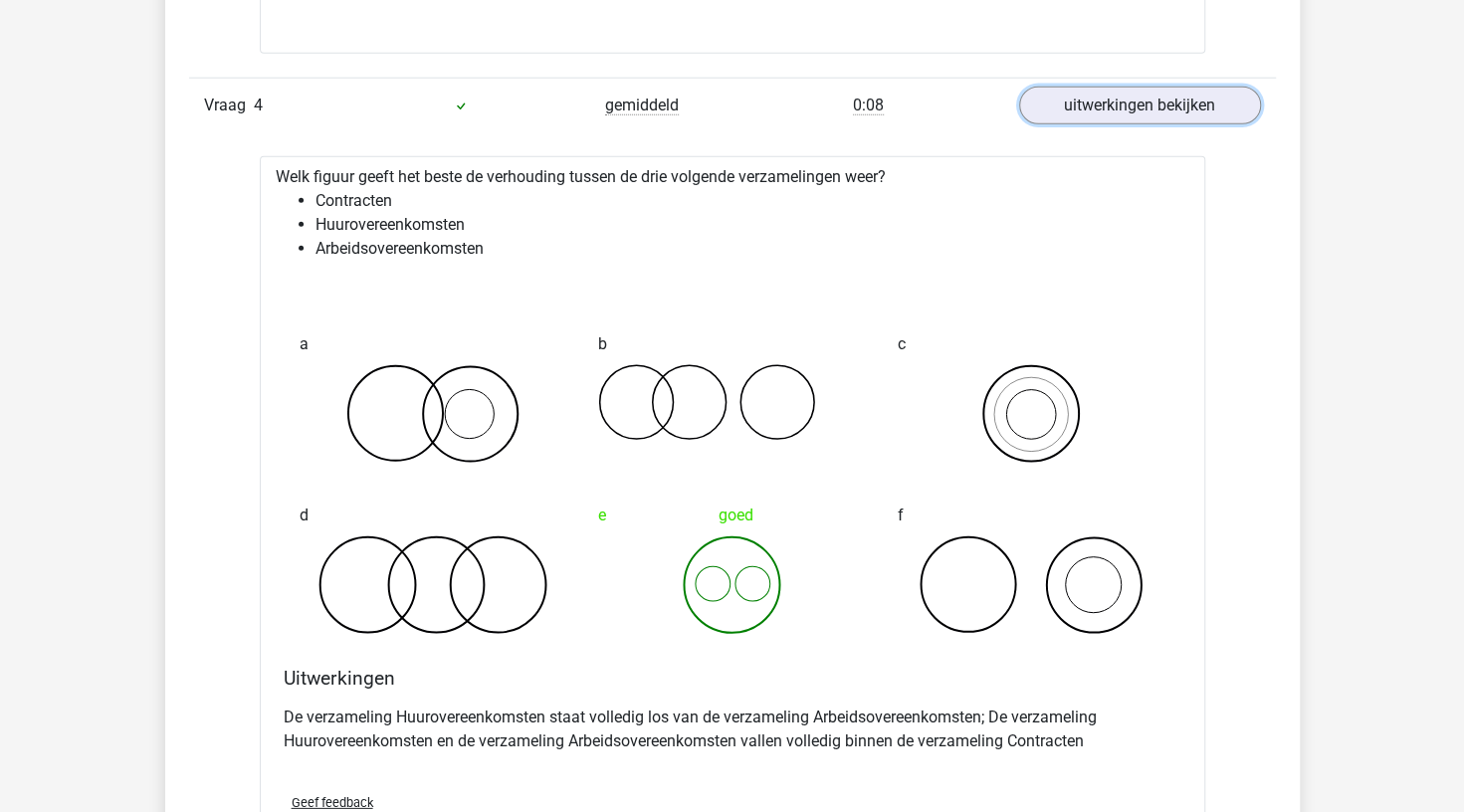 scroll, scrollTop: 3091, scrollLeft: 0, axis: vertical 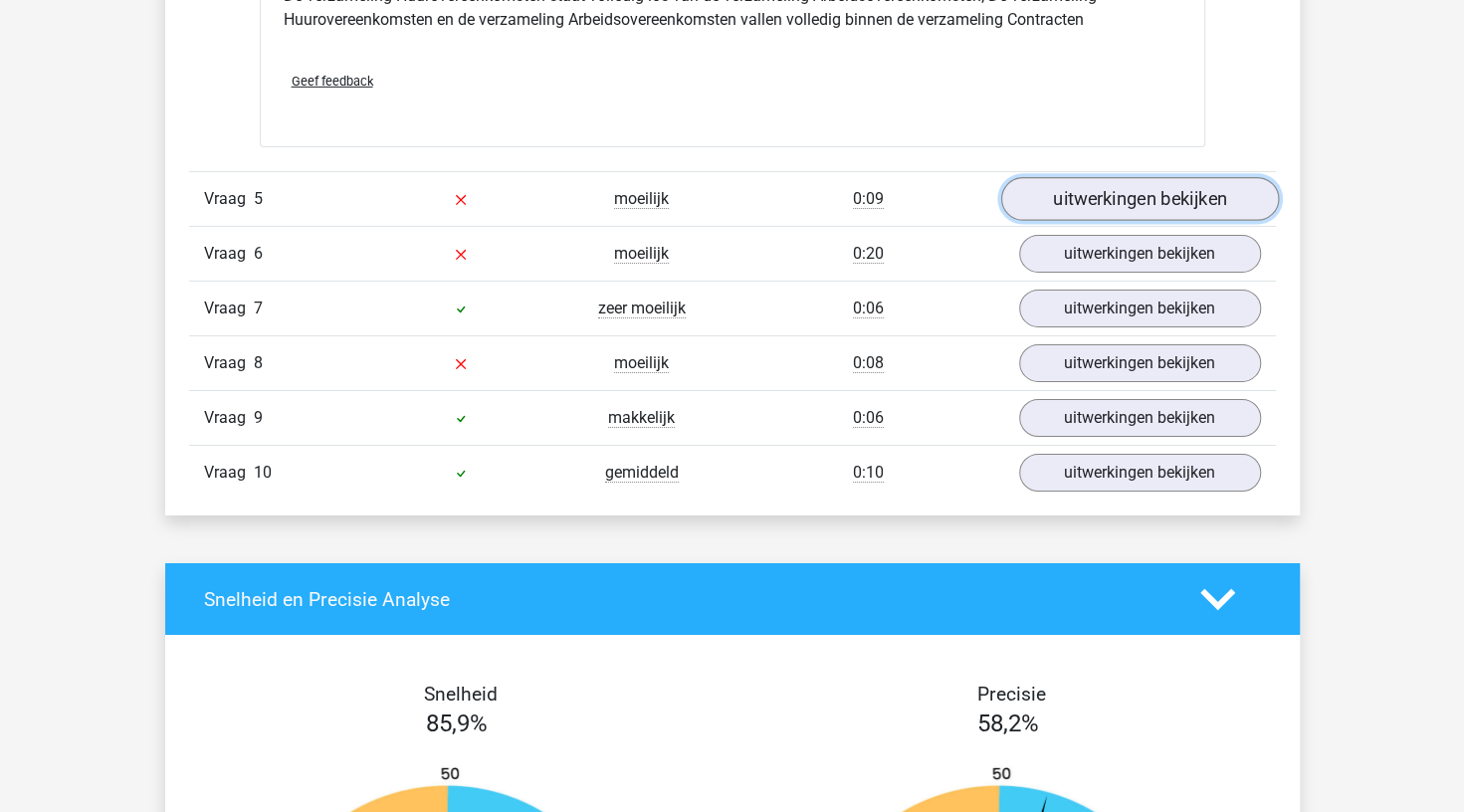 click on "uitwerkingen bekijken" at bounding box center [1139, 200] 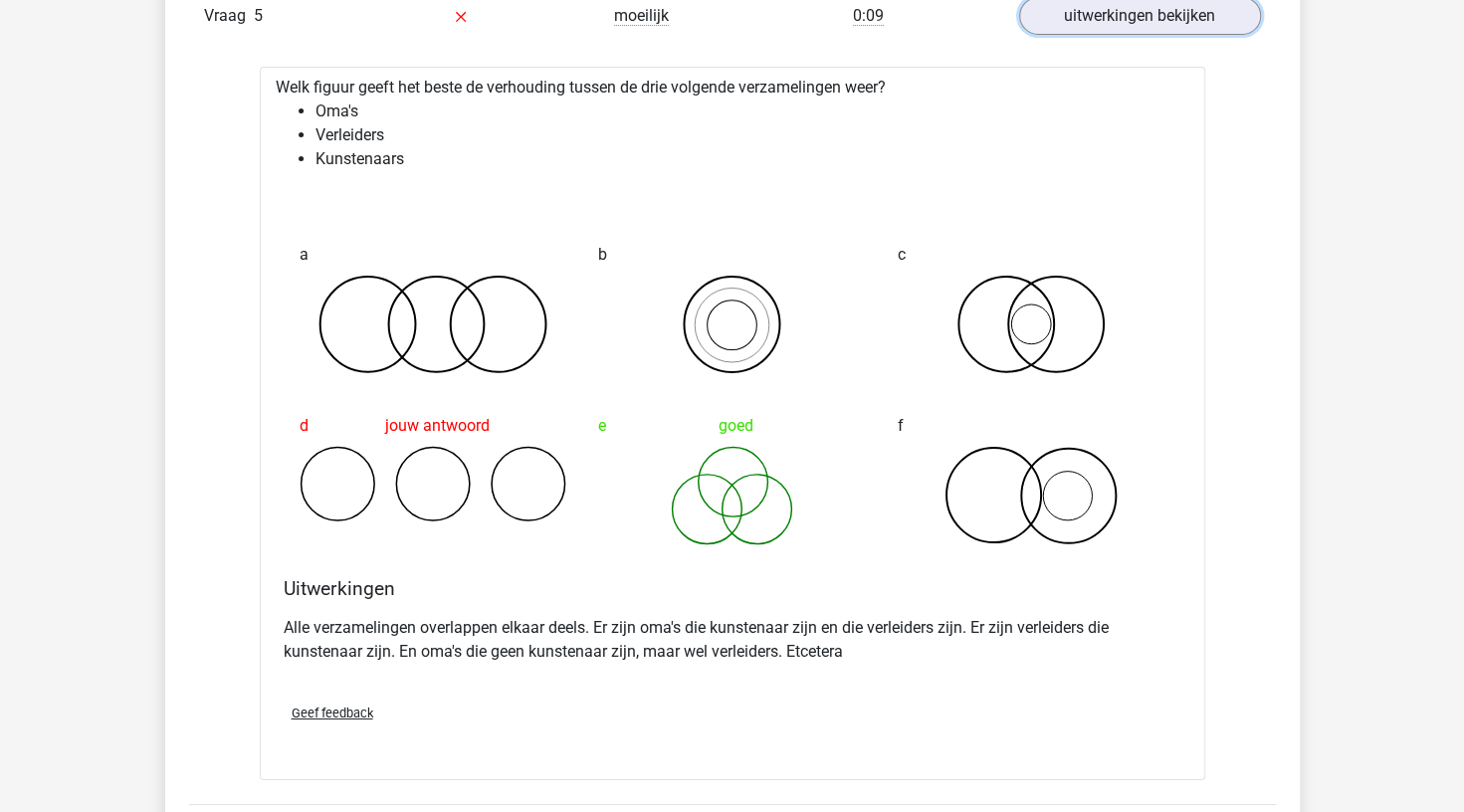 scroll, scrollTop: 3836, scrollLeft: 0, axis: vertical 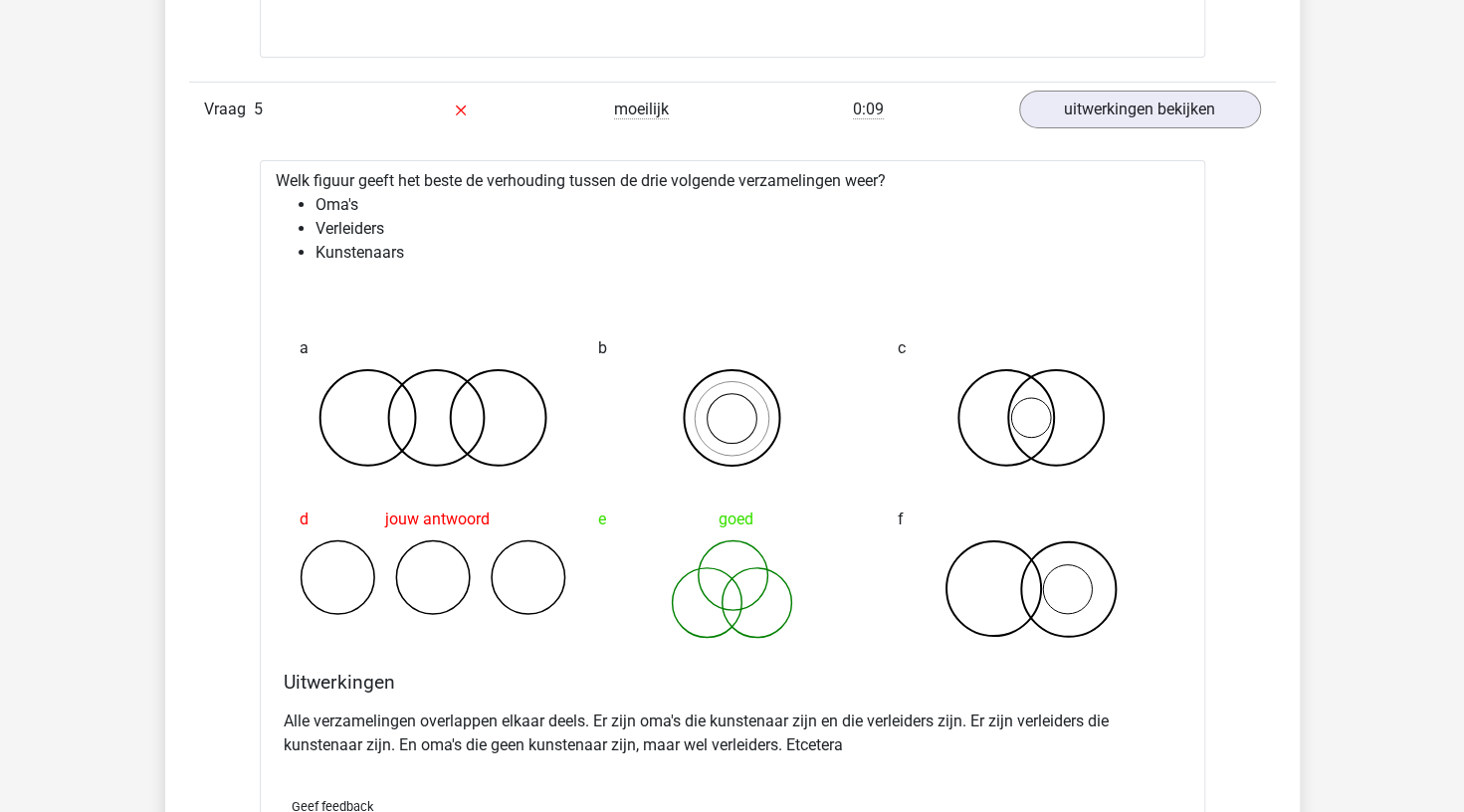 click on "Jelmer
jelmerslebus@outlook.com" at bounding box center [732, -463] 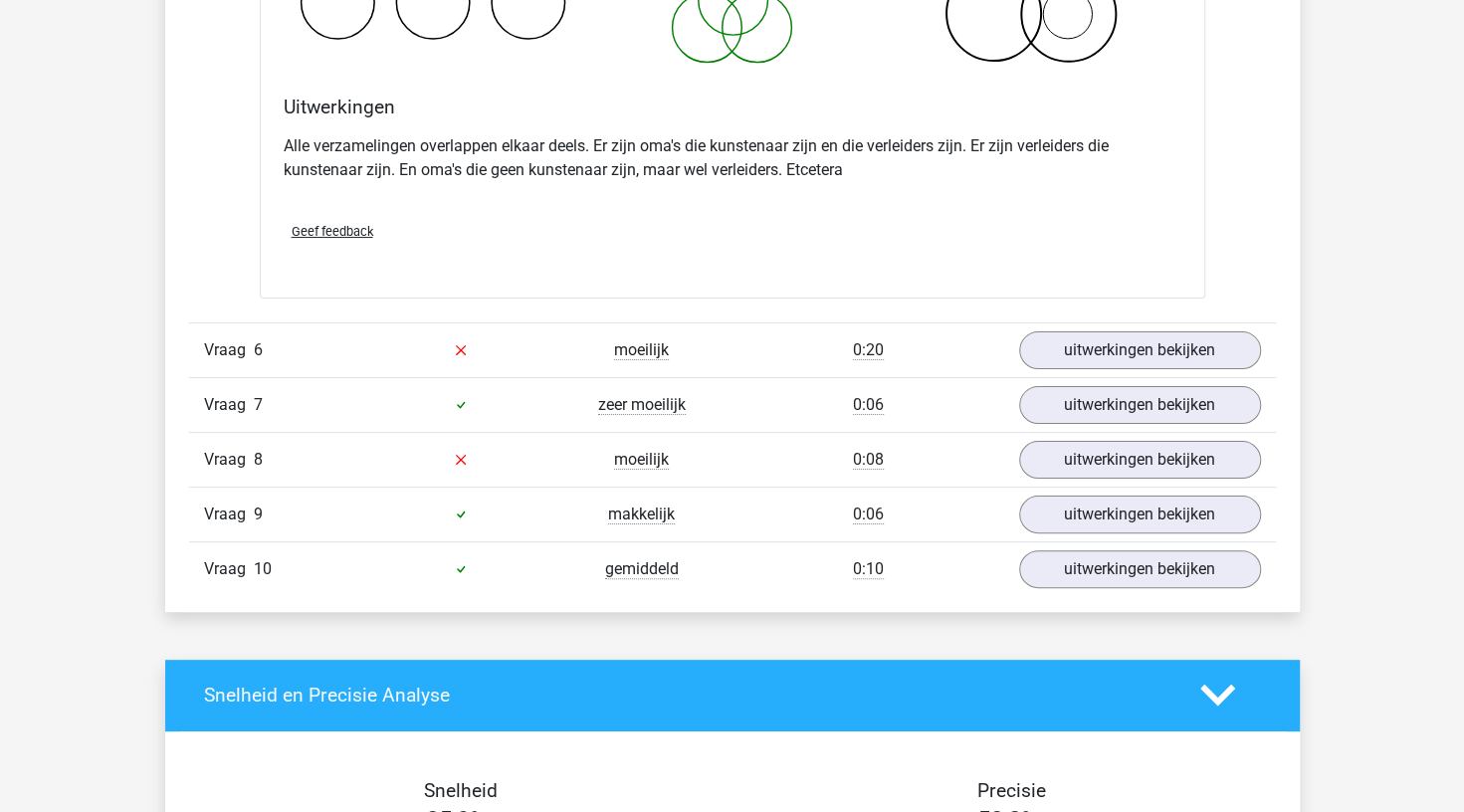 scroll, scrollTop: 4412, scrollLeft: 0, axis: vertical 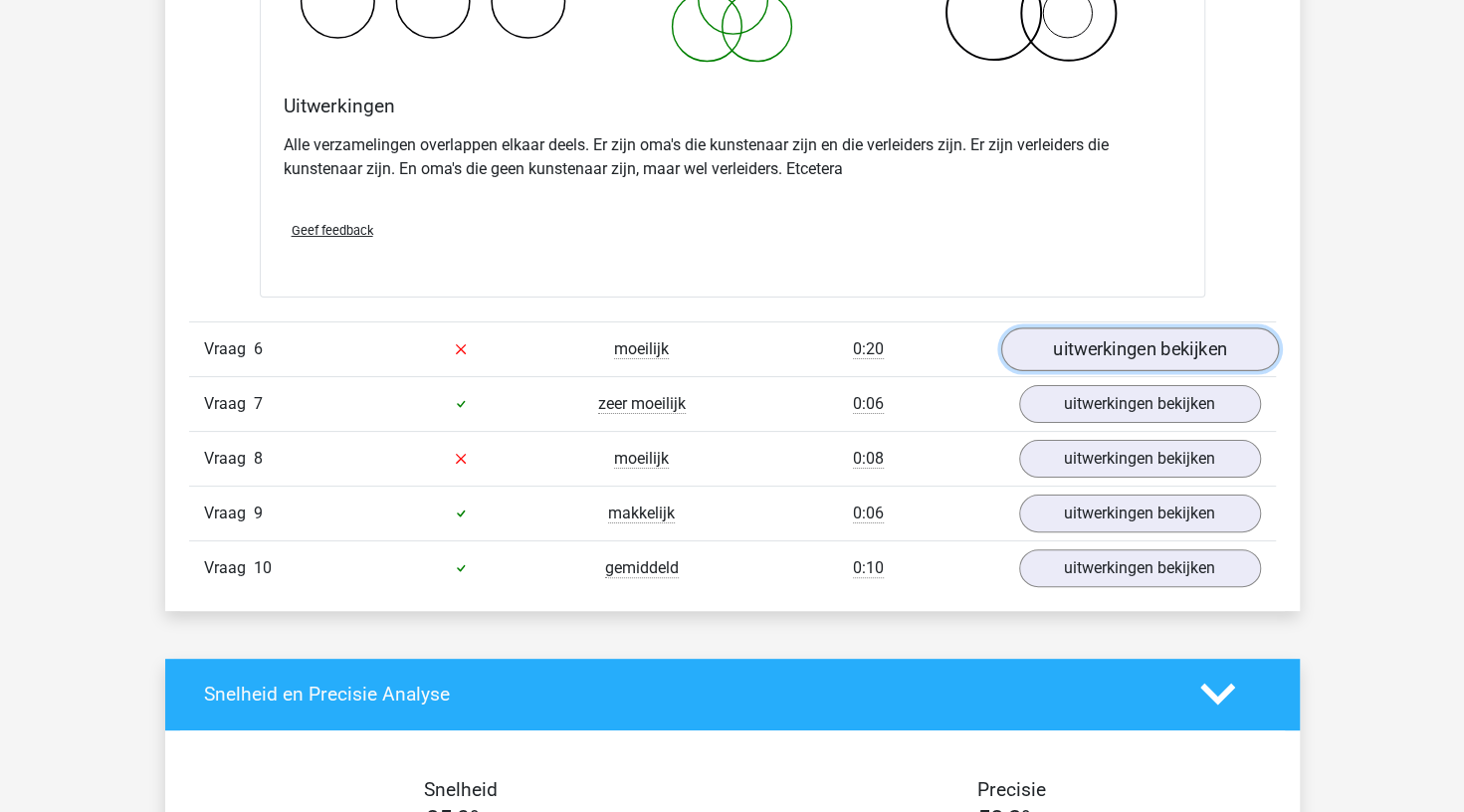 click on "uitwerkingen bekijken" at bounding box center (1139, 349) 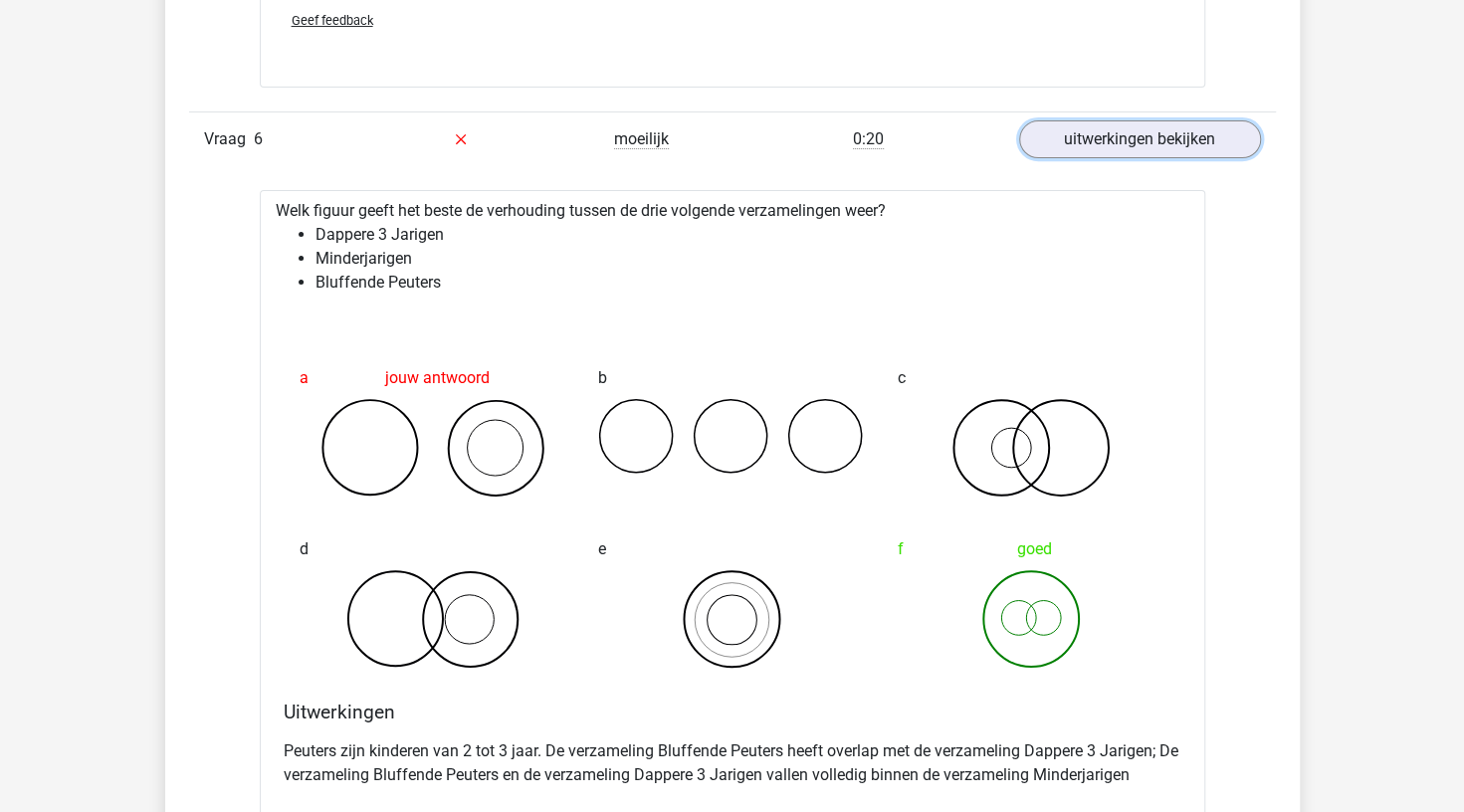 scroll, scrollTop: 4619, scrollLeft: 0, axis: vertical 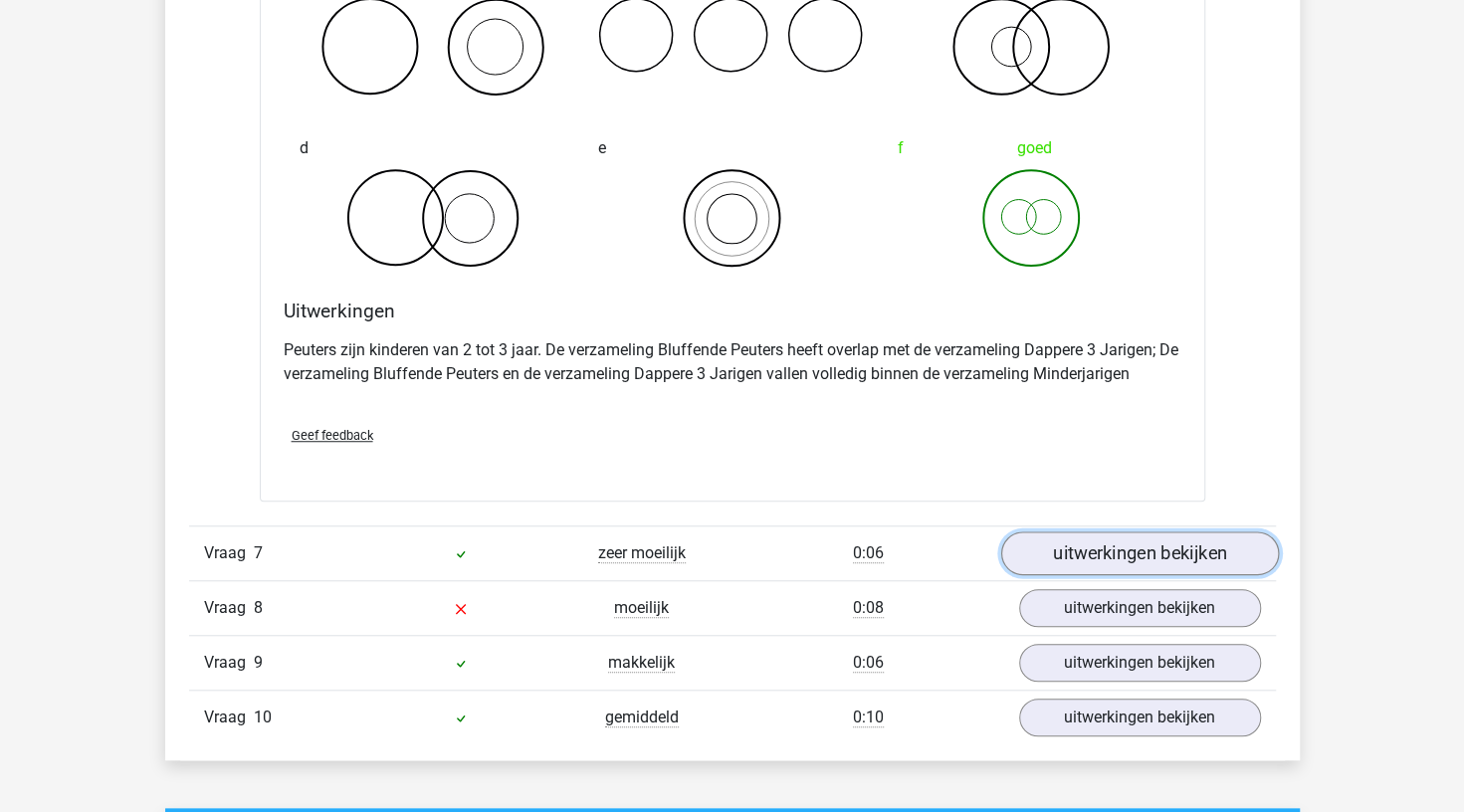 click on "uitwerkingen bekijken" at bounding box center (1139, 553) 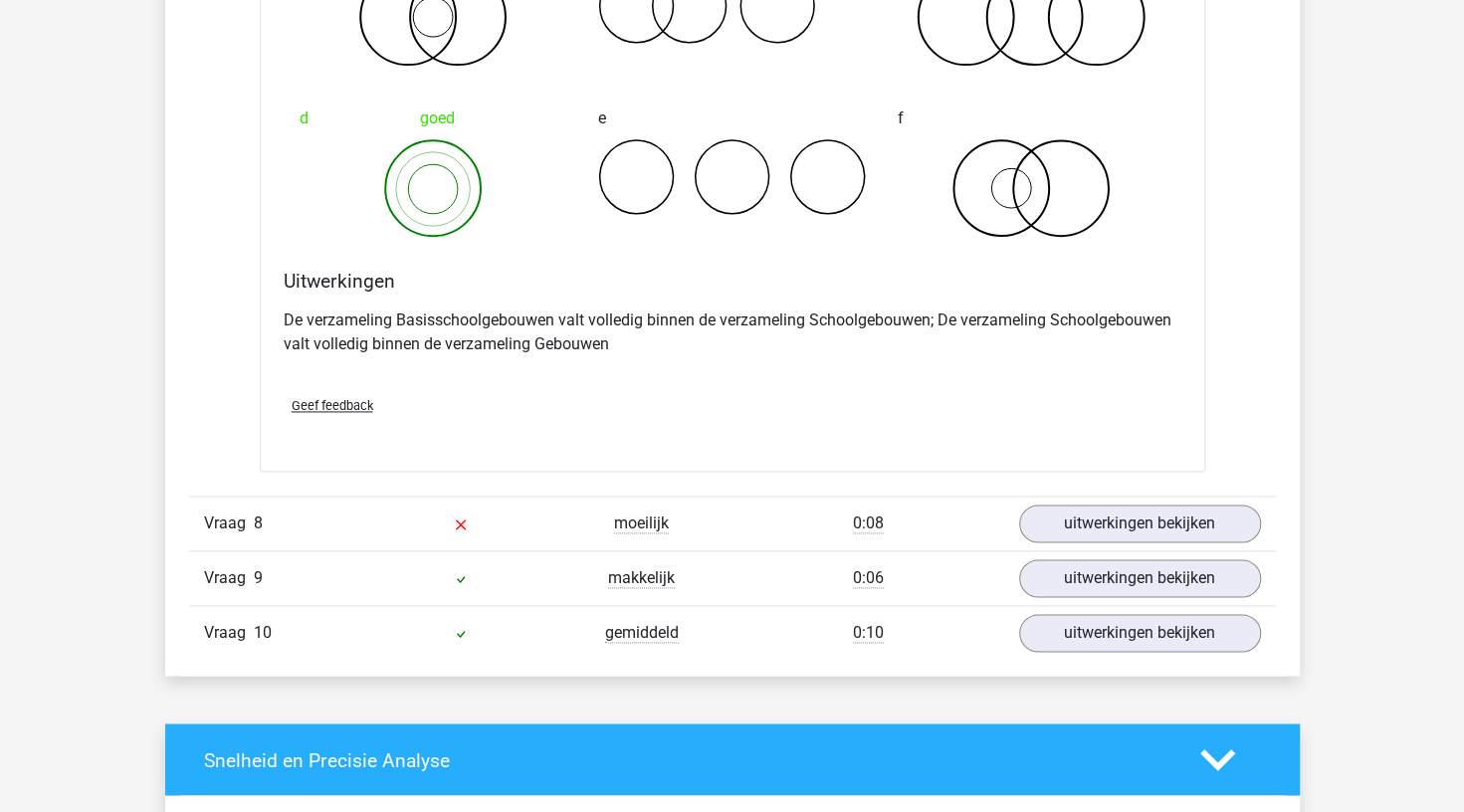 scroll, scrollTop: 5894, scrollLeft: 0, axis: vertical 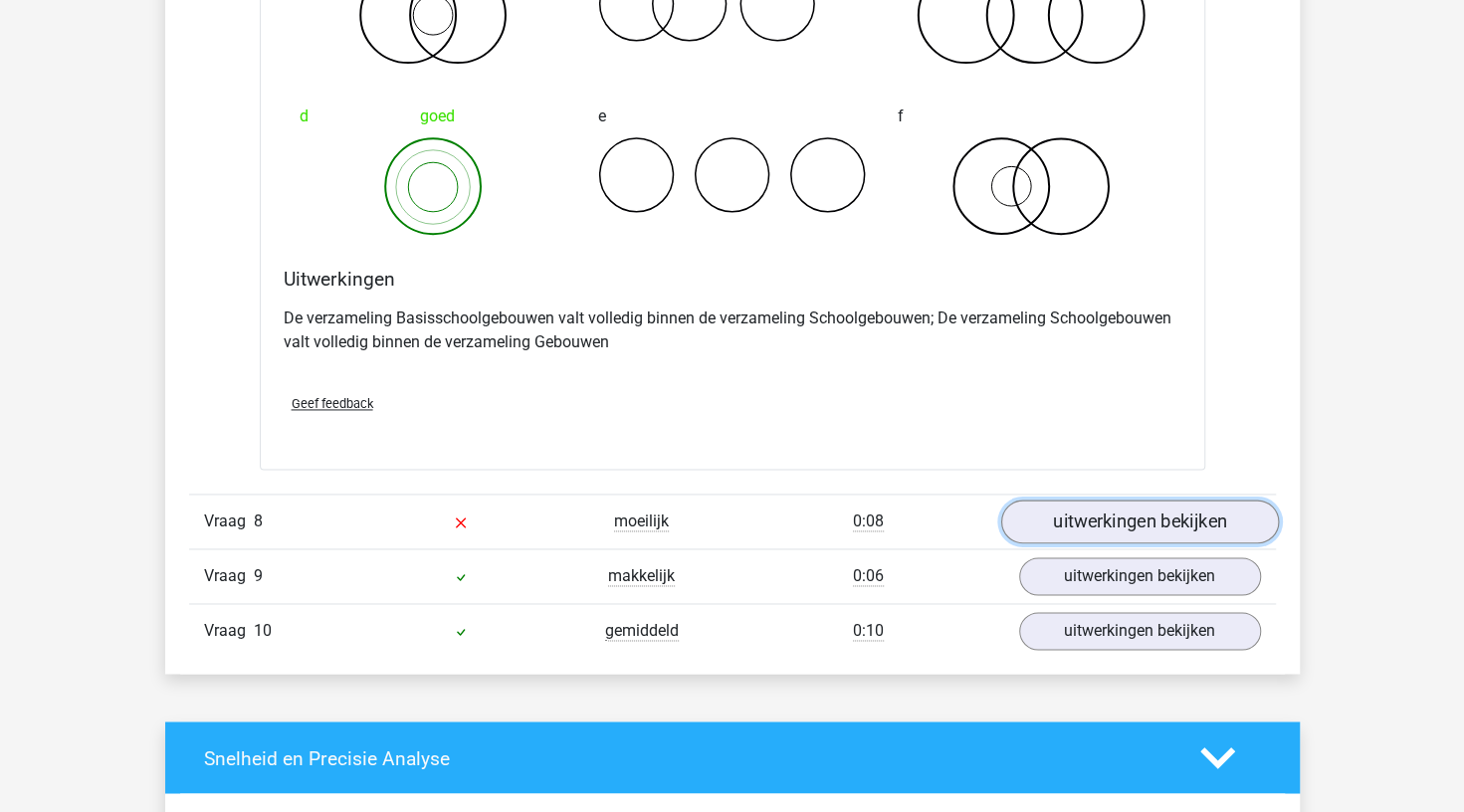 click on "uitwerkingen bekijken" at bounding box center (1139, 521) 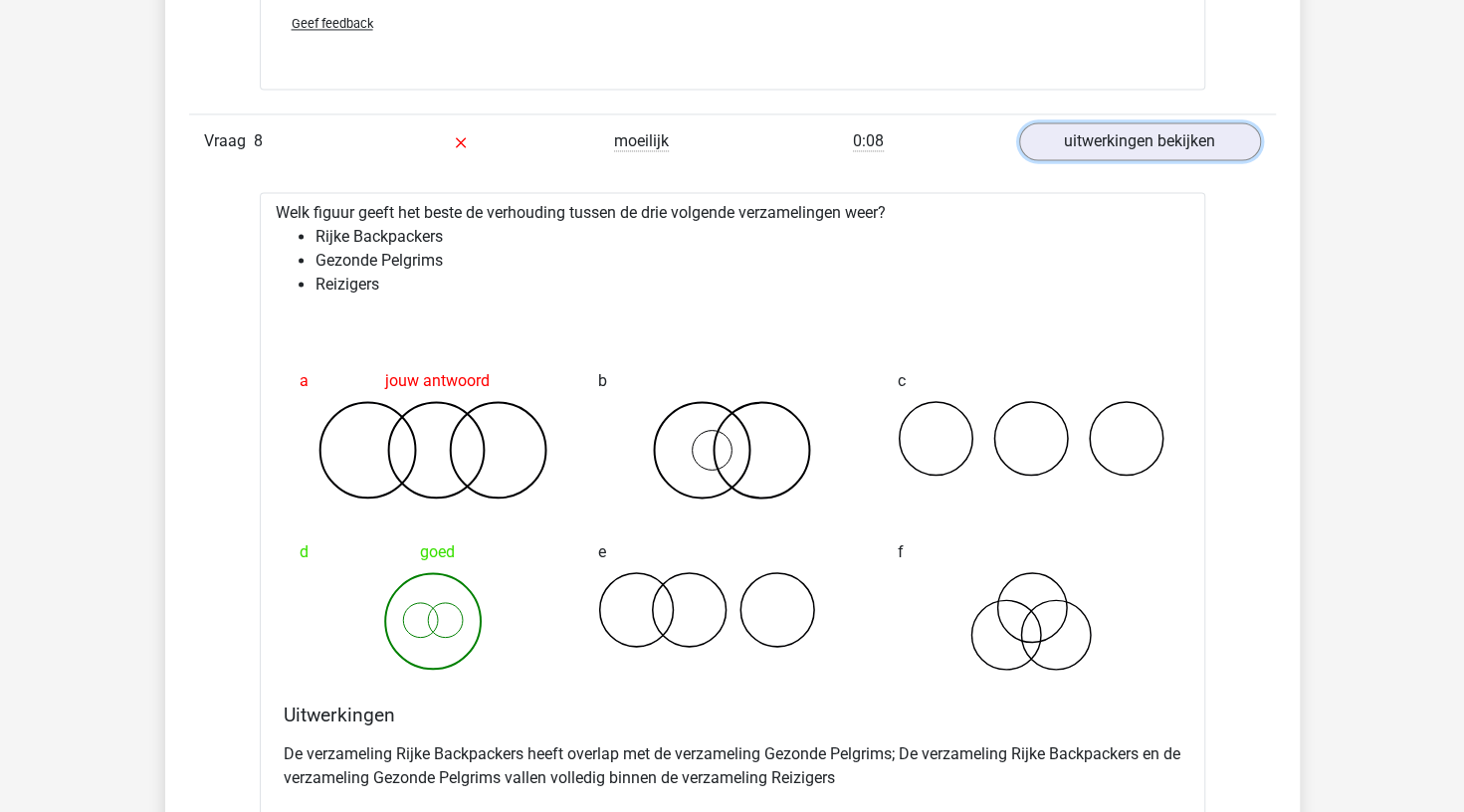 scroll, scrollTop: 6275, scrollLeft: 0, axis: vertical 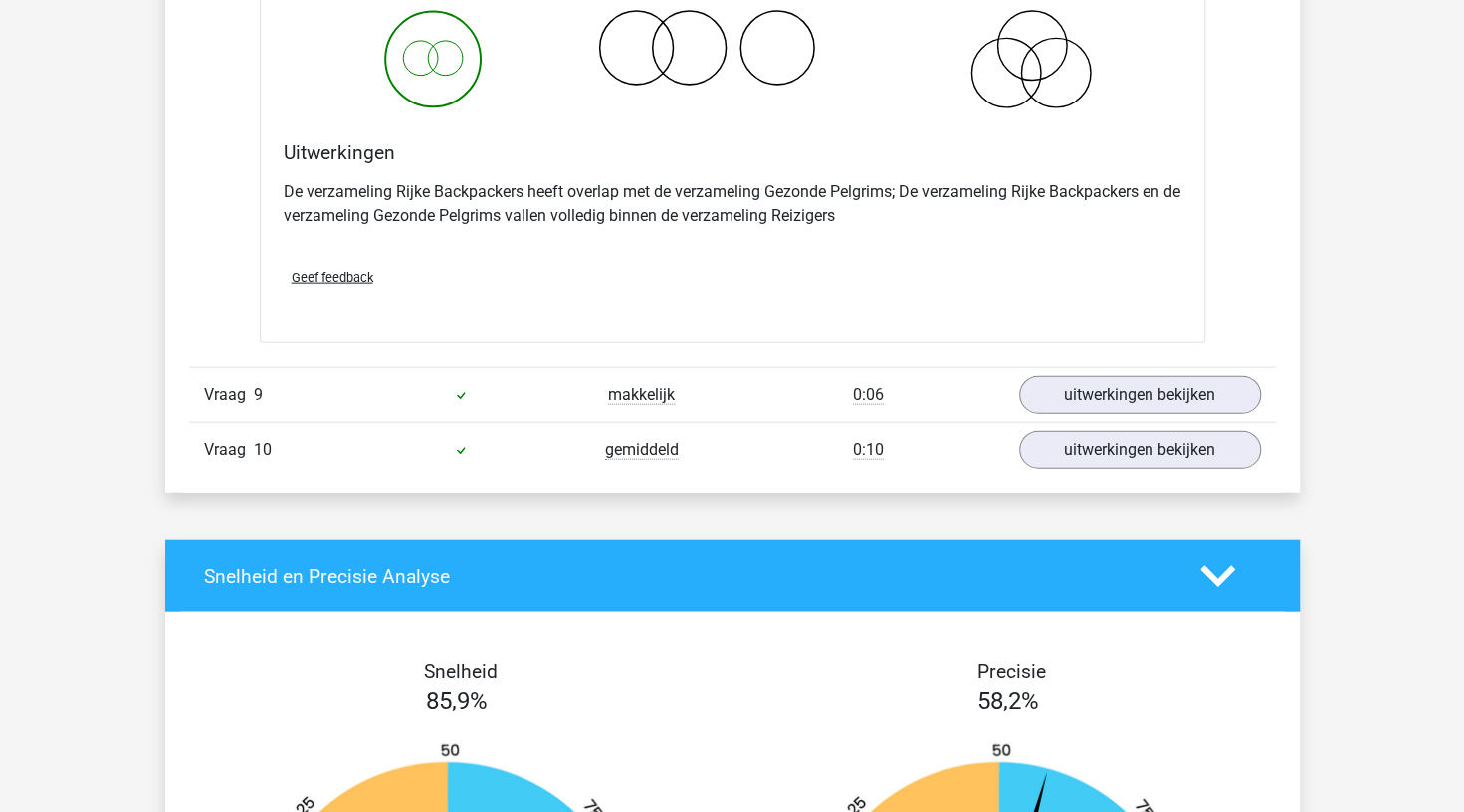 click on "Vraag
10
gemiddeld
0:10
uitwerkingen bekijken" at bounding box center (732, 449) 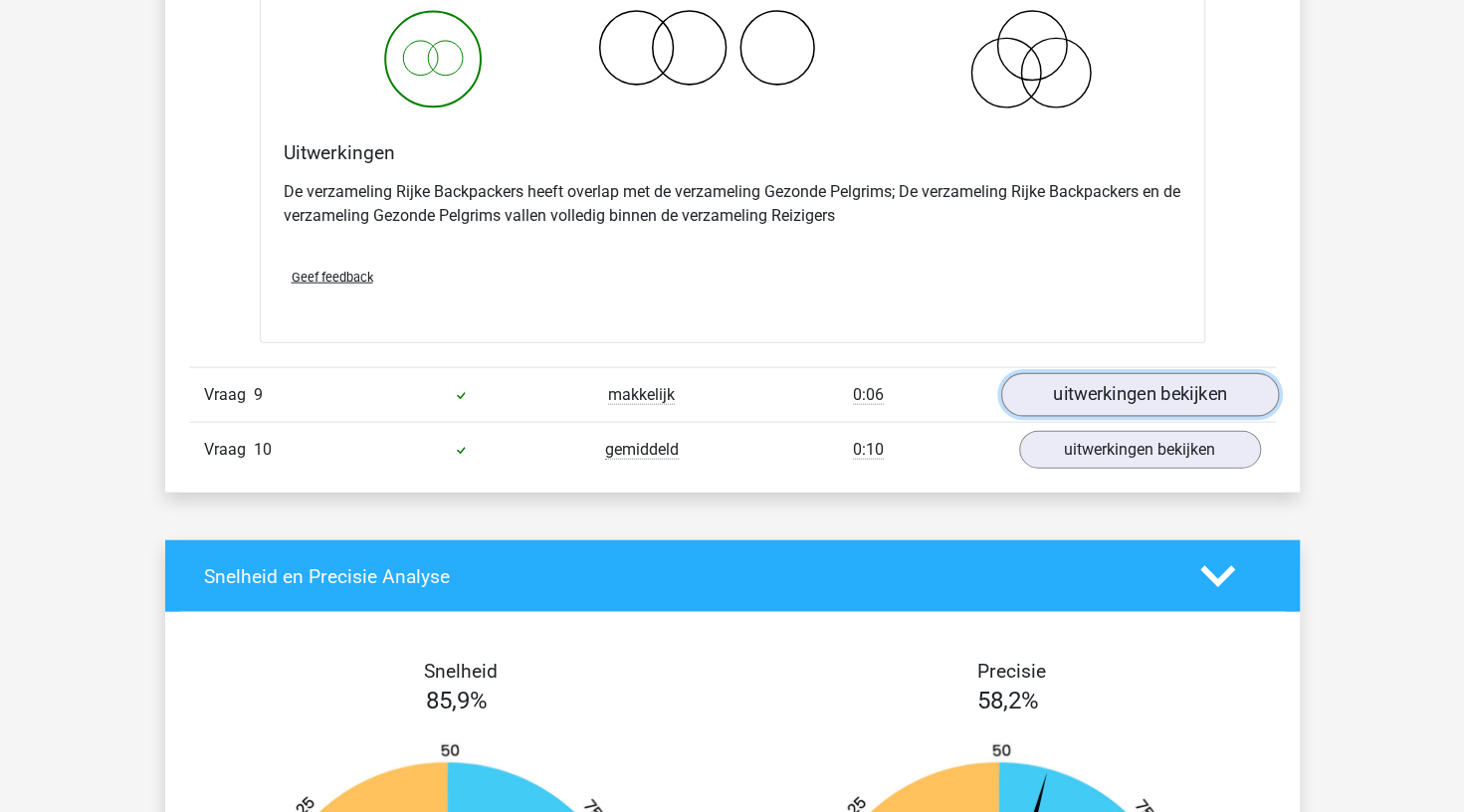click on "uitwerkingen bekijken" at bounding box center [1139, 395] 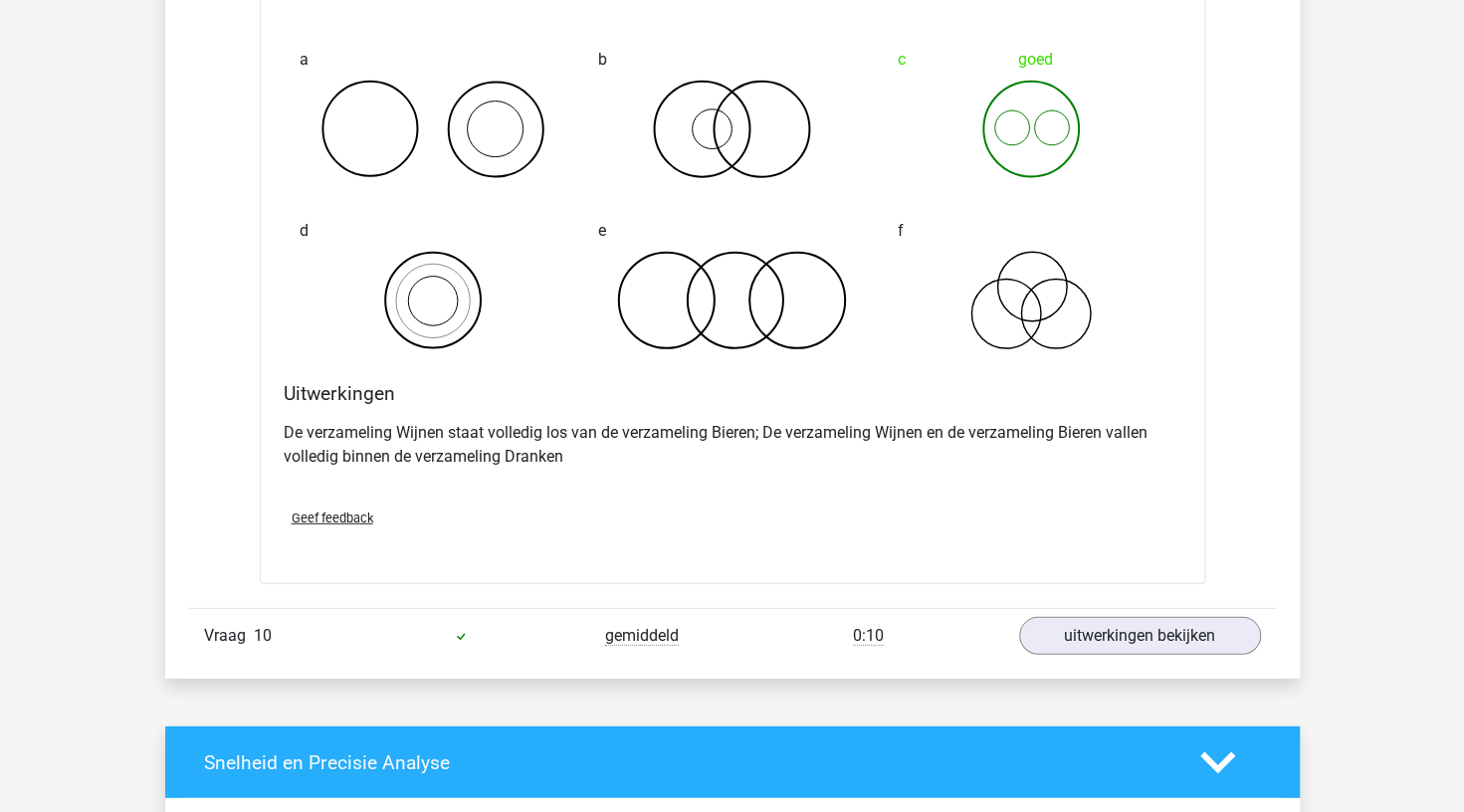 scroll, scrollTop: 7421, scrollLeft: 0, axis: vertical 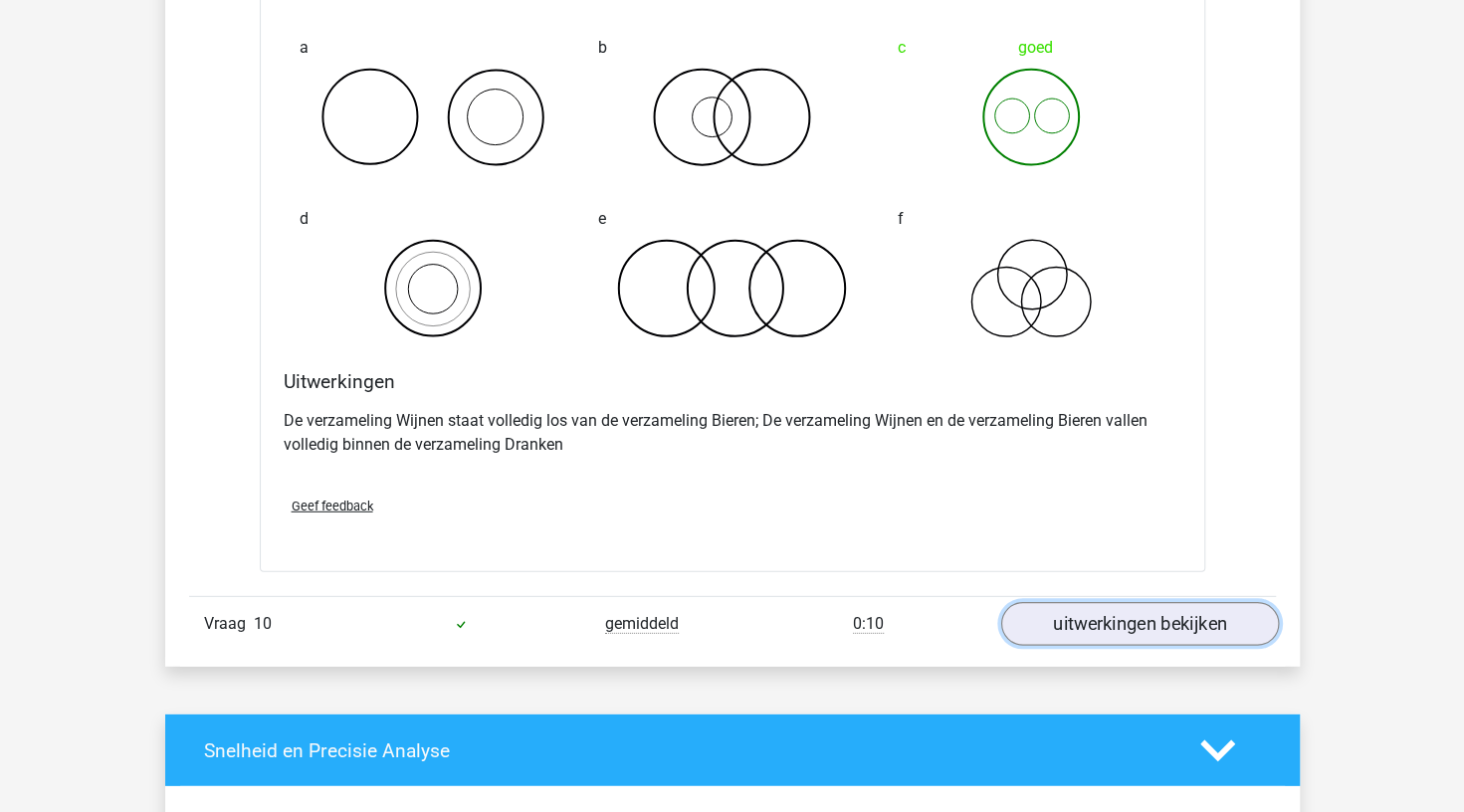 click on "uitwerkingen bekijken" at bounding box center (1139, 625) 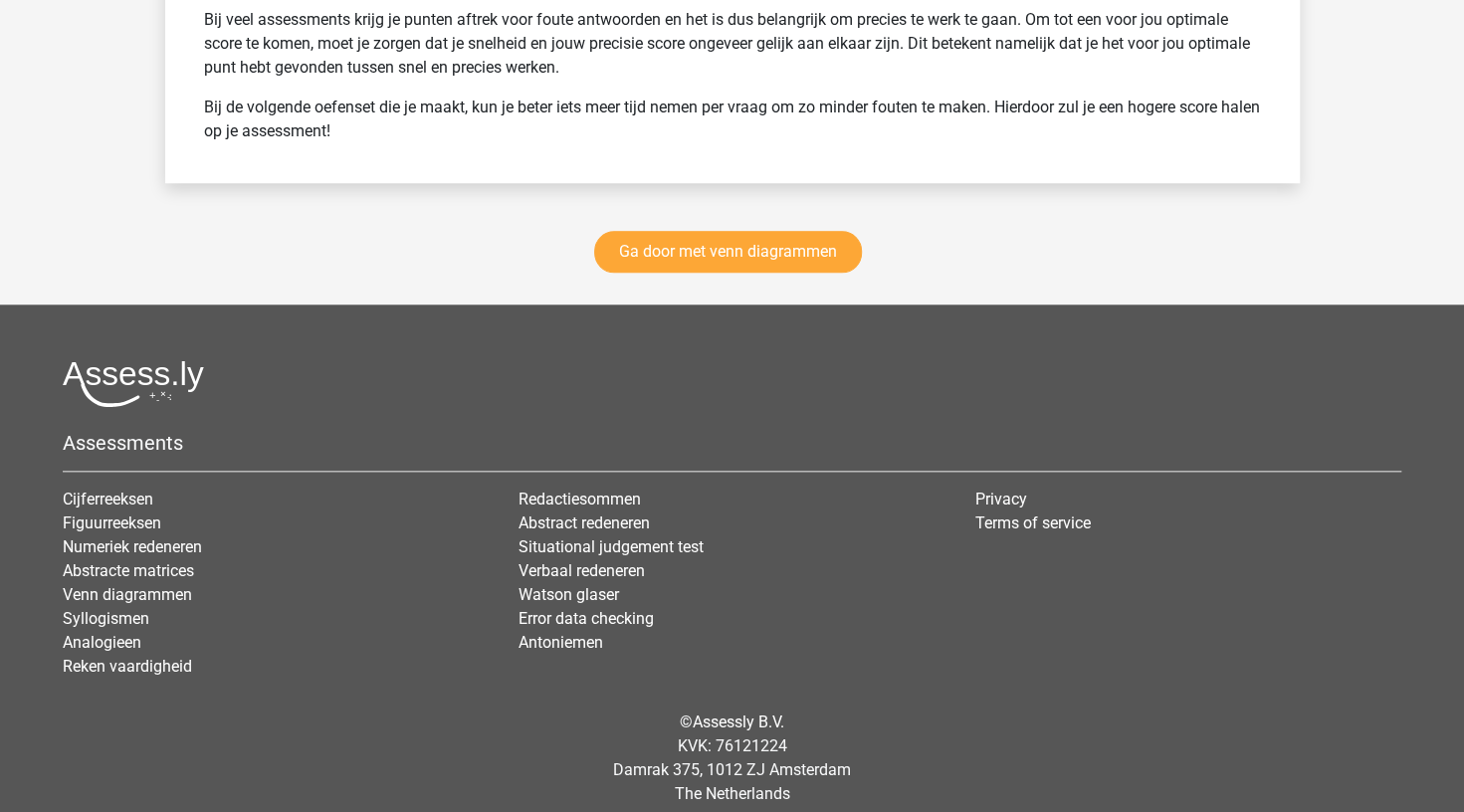 scroll, scrollTop: 9708, scrollLeft: 0, axis: vertical 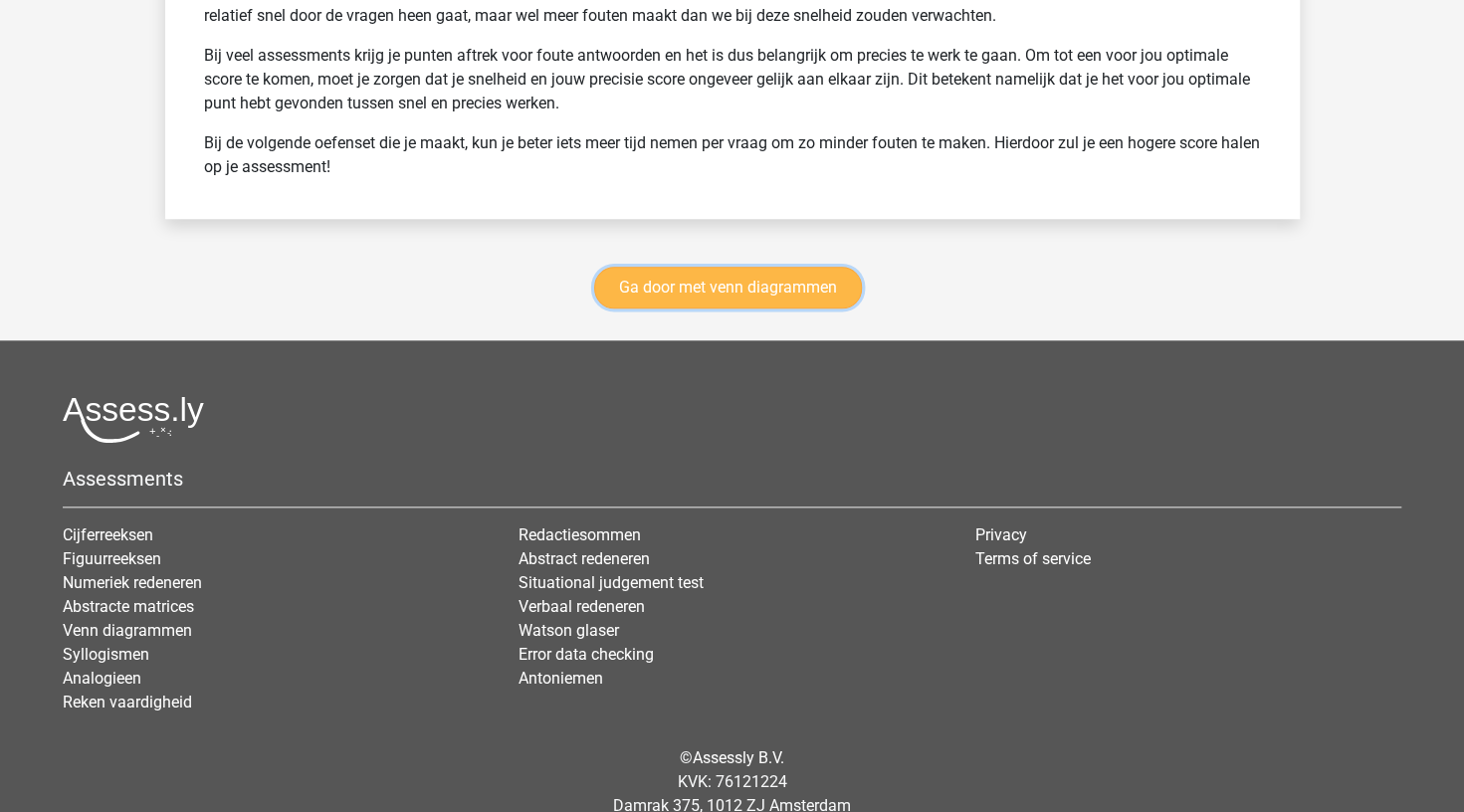 click on "Ga door met venn diagrammen" at bounding box center (728, 288) 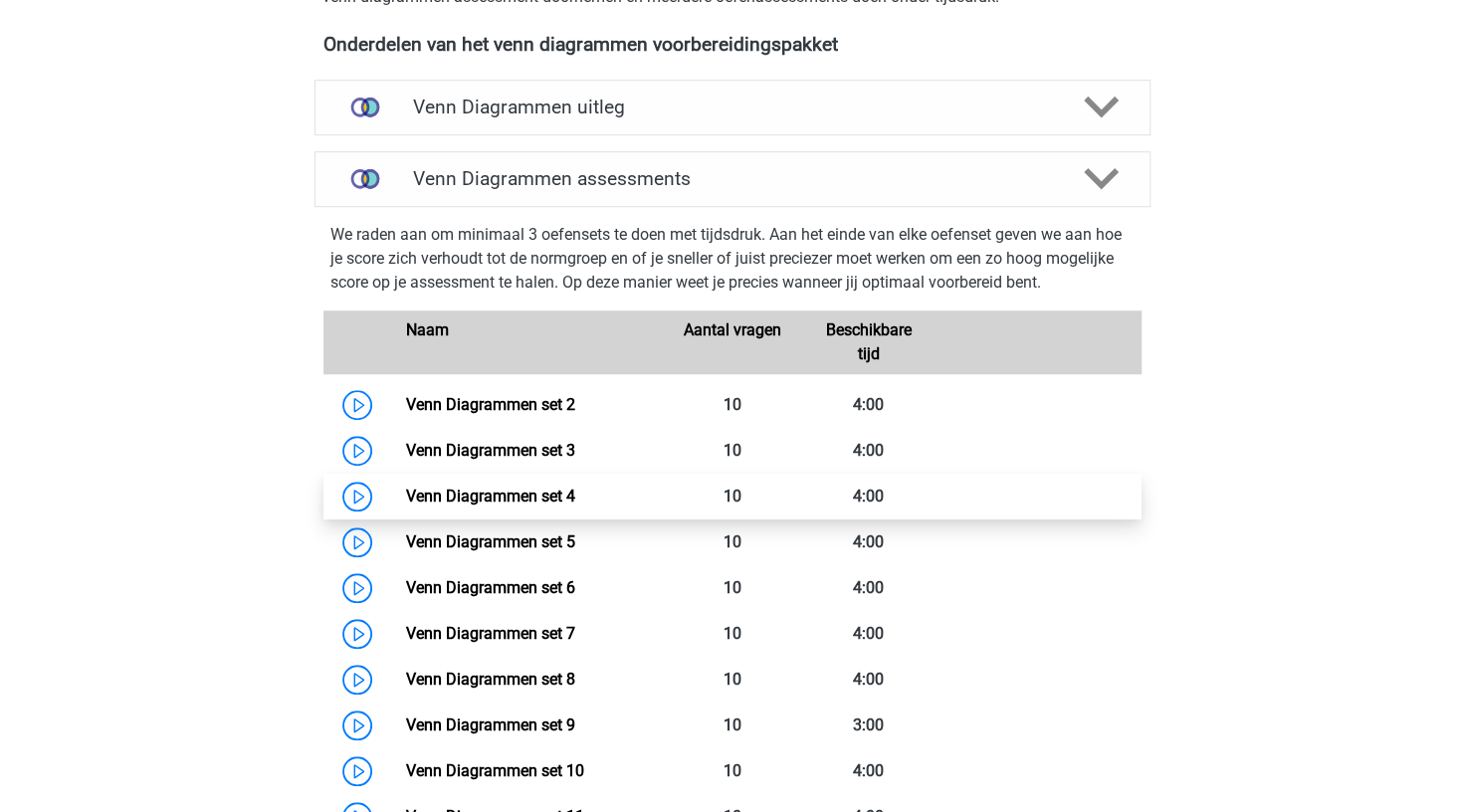 scroll, scrollTop: 695, scrollLeft: 0, axis: vertical 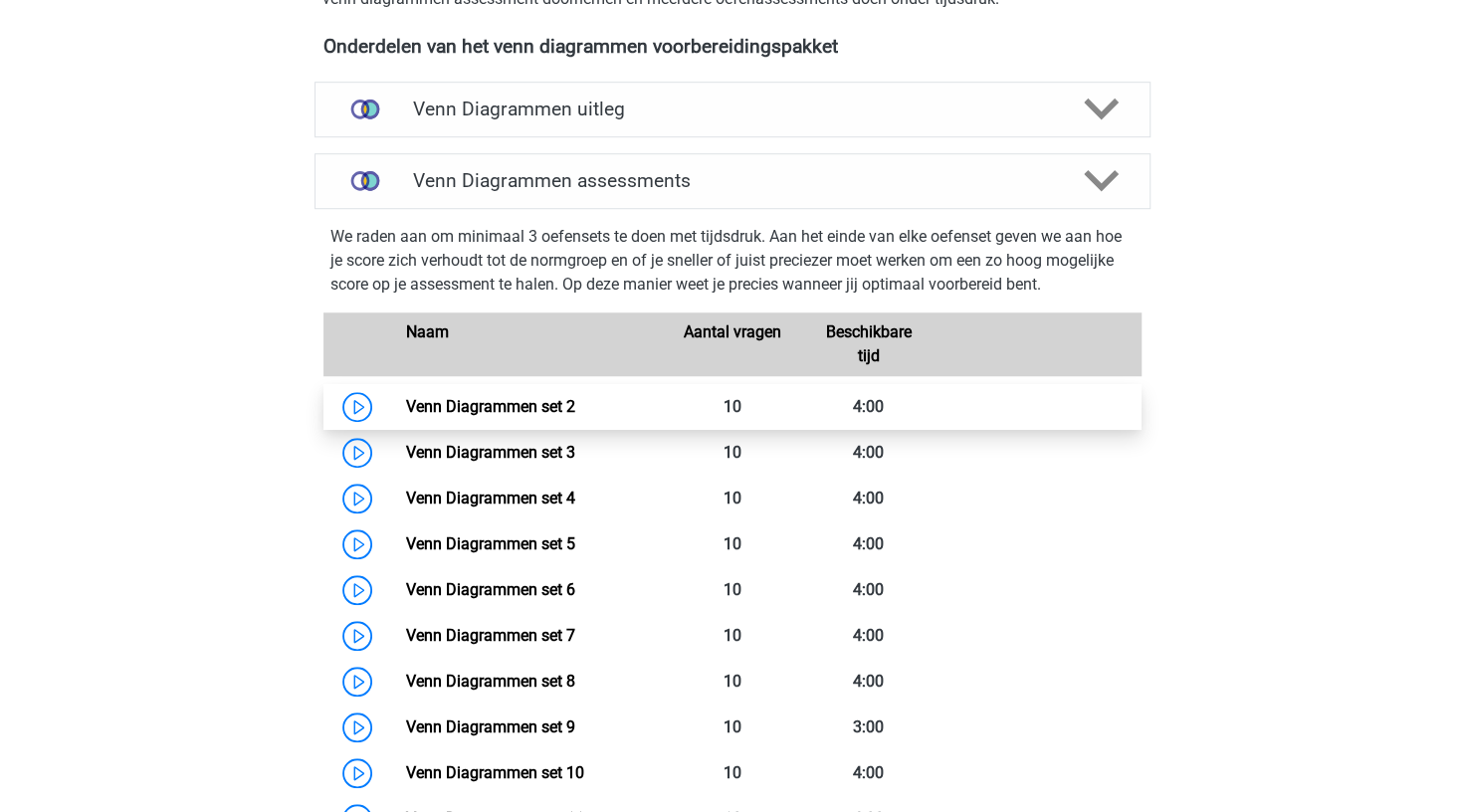 click on "Venn Diagrammen
set 2" at bounding box center (491, 406) 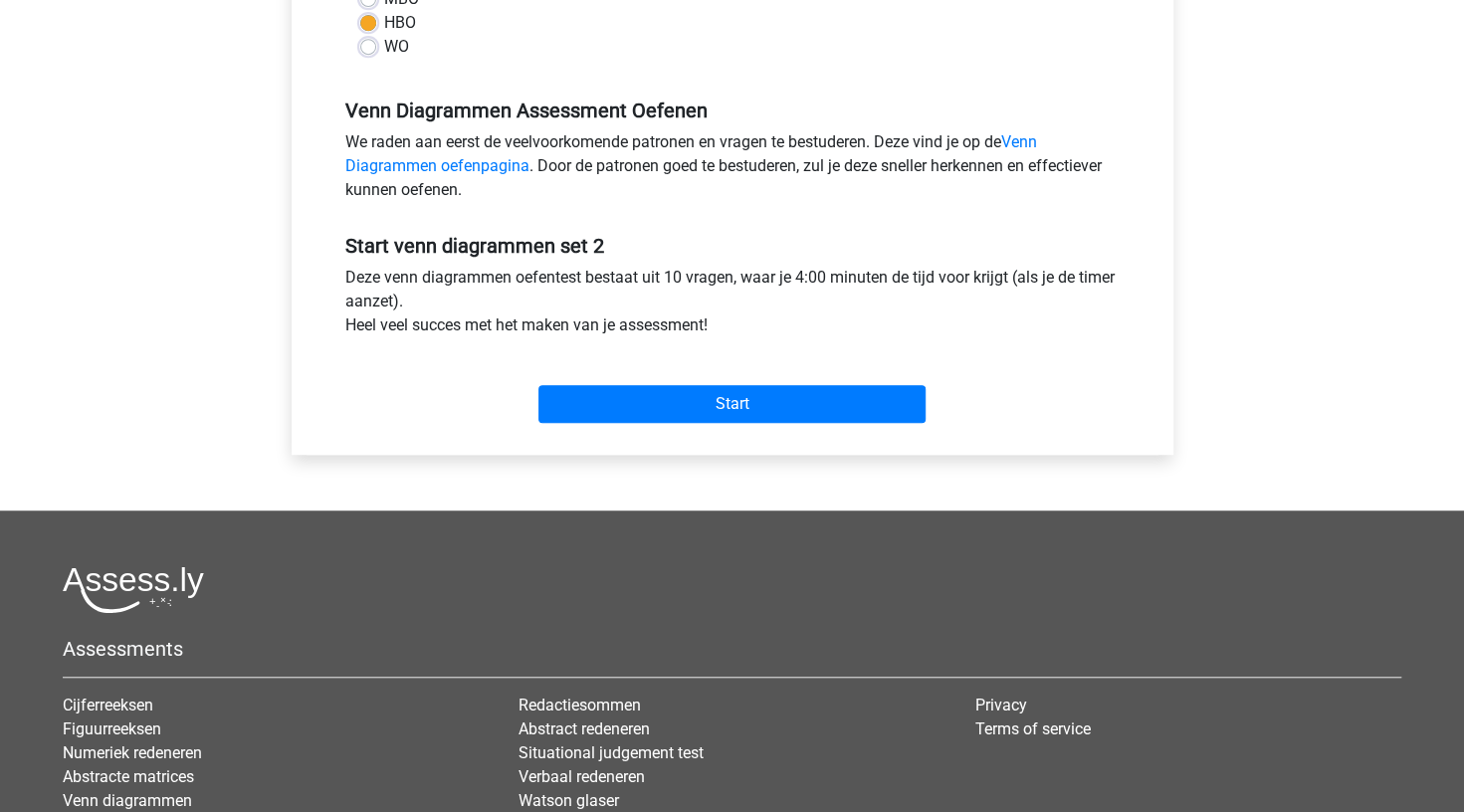 scroll, scrollTop: 538, scrollLeft: 0, axis: vertical 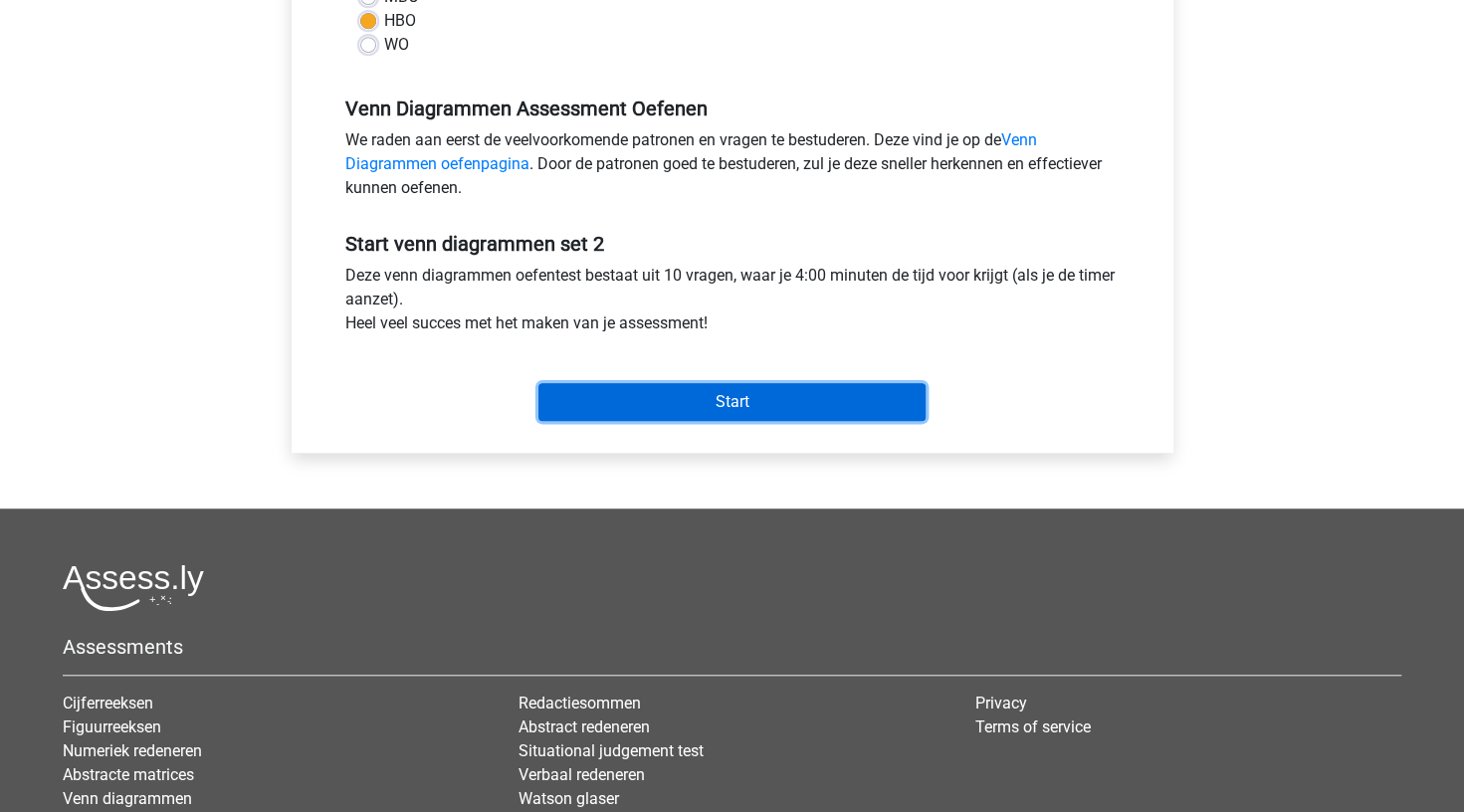 click on "Start" at bounding box center [732, 402] 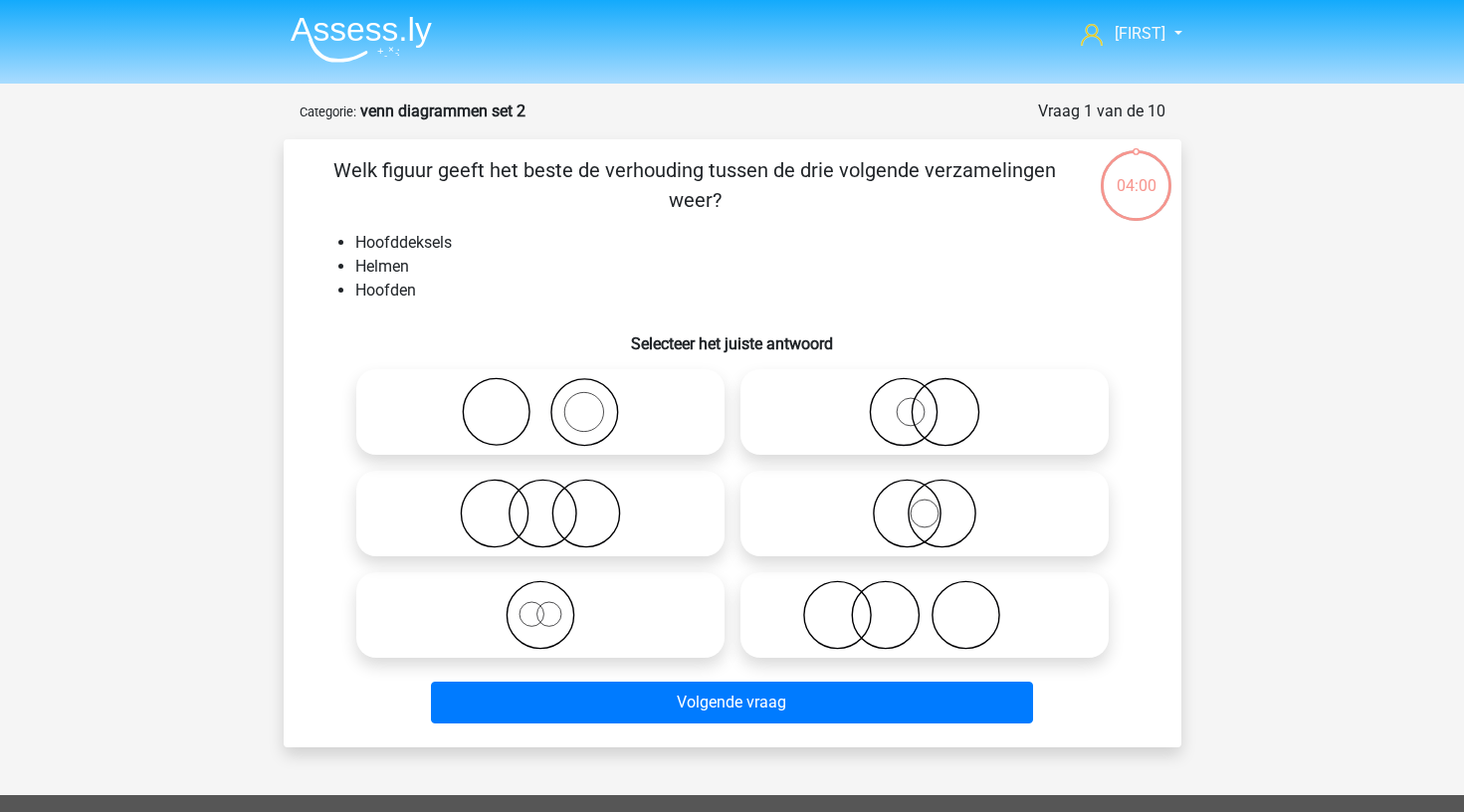 scroll, scrollTop: 0, scrollLeft: 0, axis: both 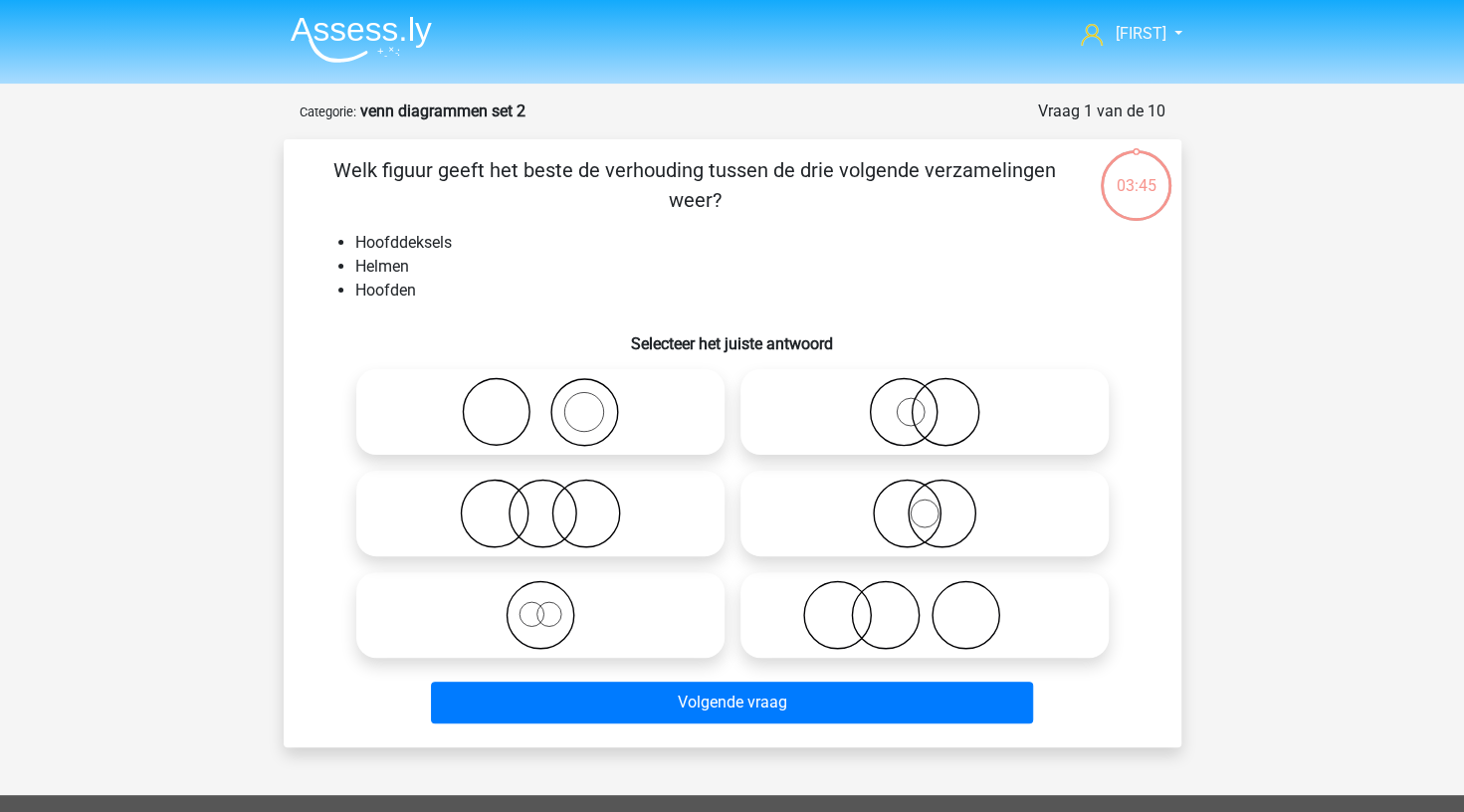 click 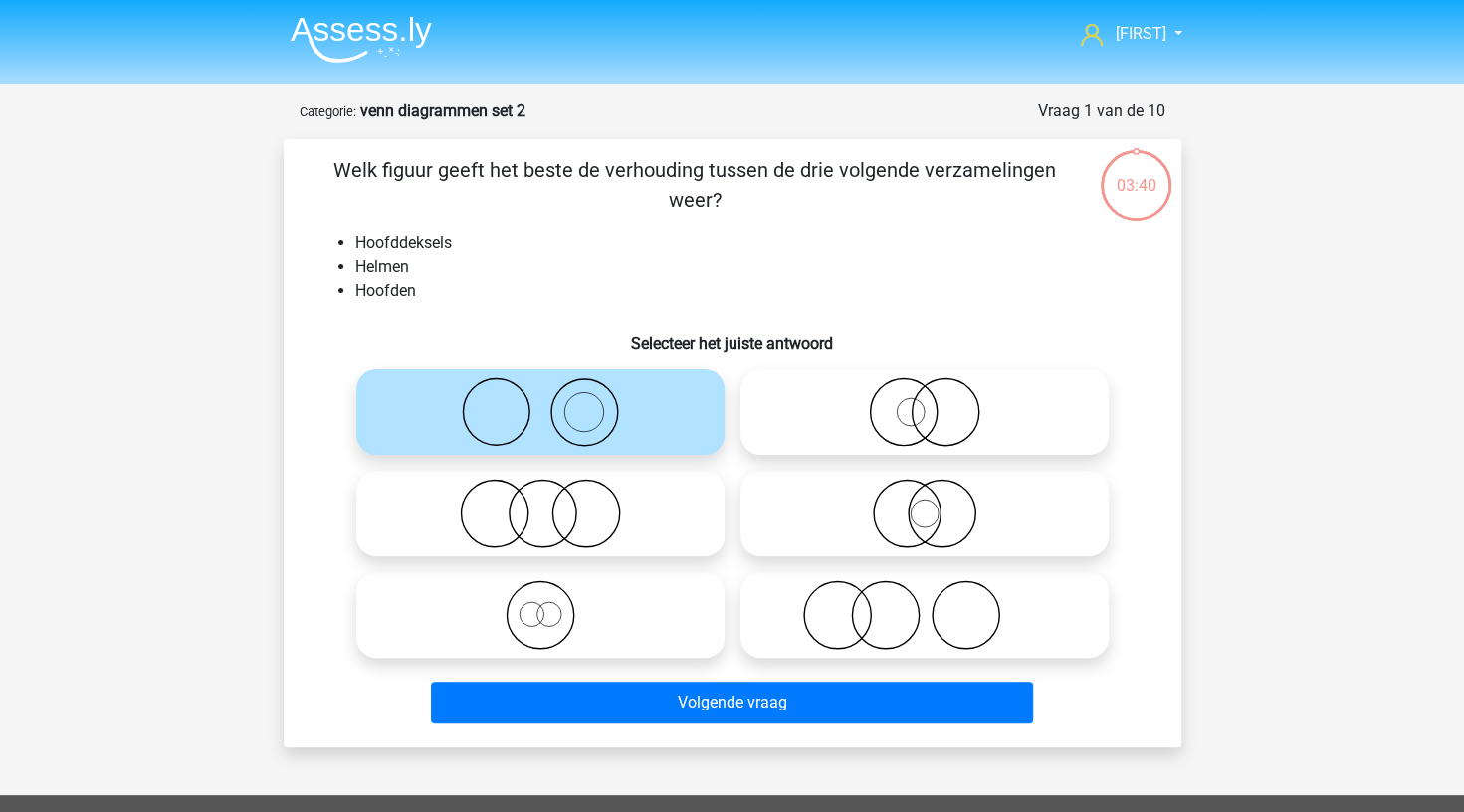 click 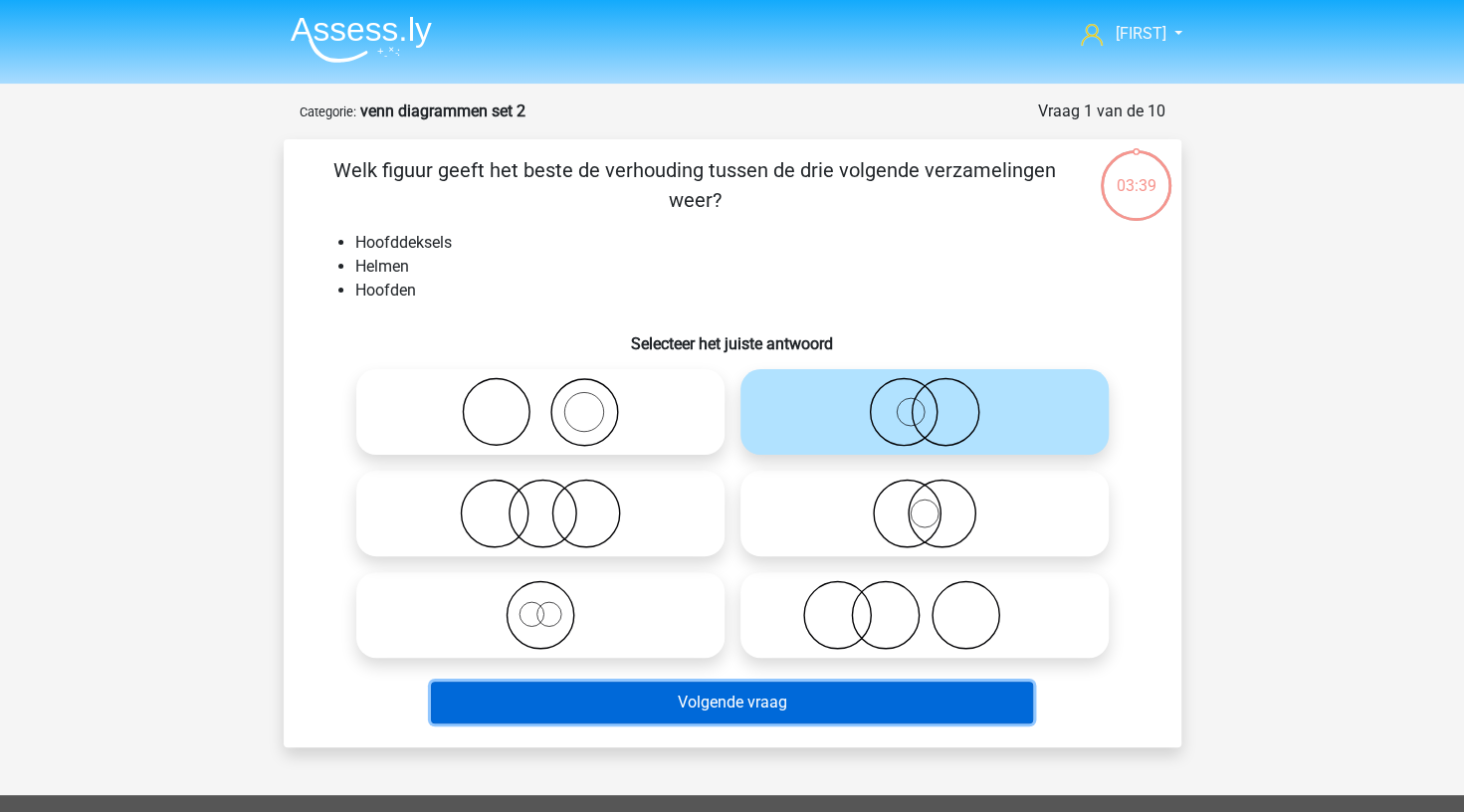 click on "Volgende vraag" at bounding box center (732, 703) 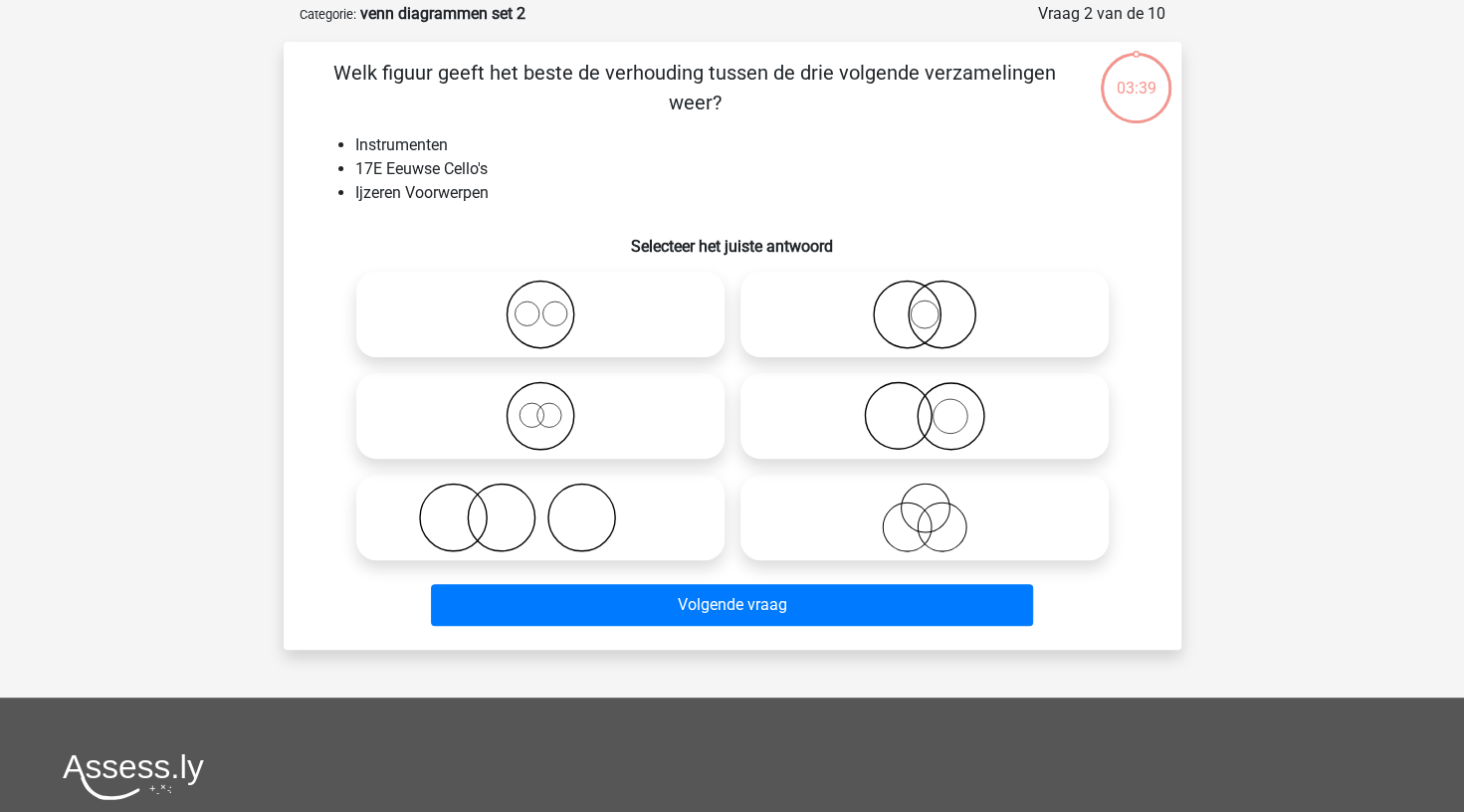 scroll, scrollTop: 100, scrollLeft: 0, axis: vertical 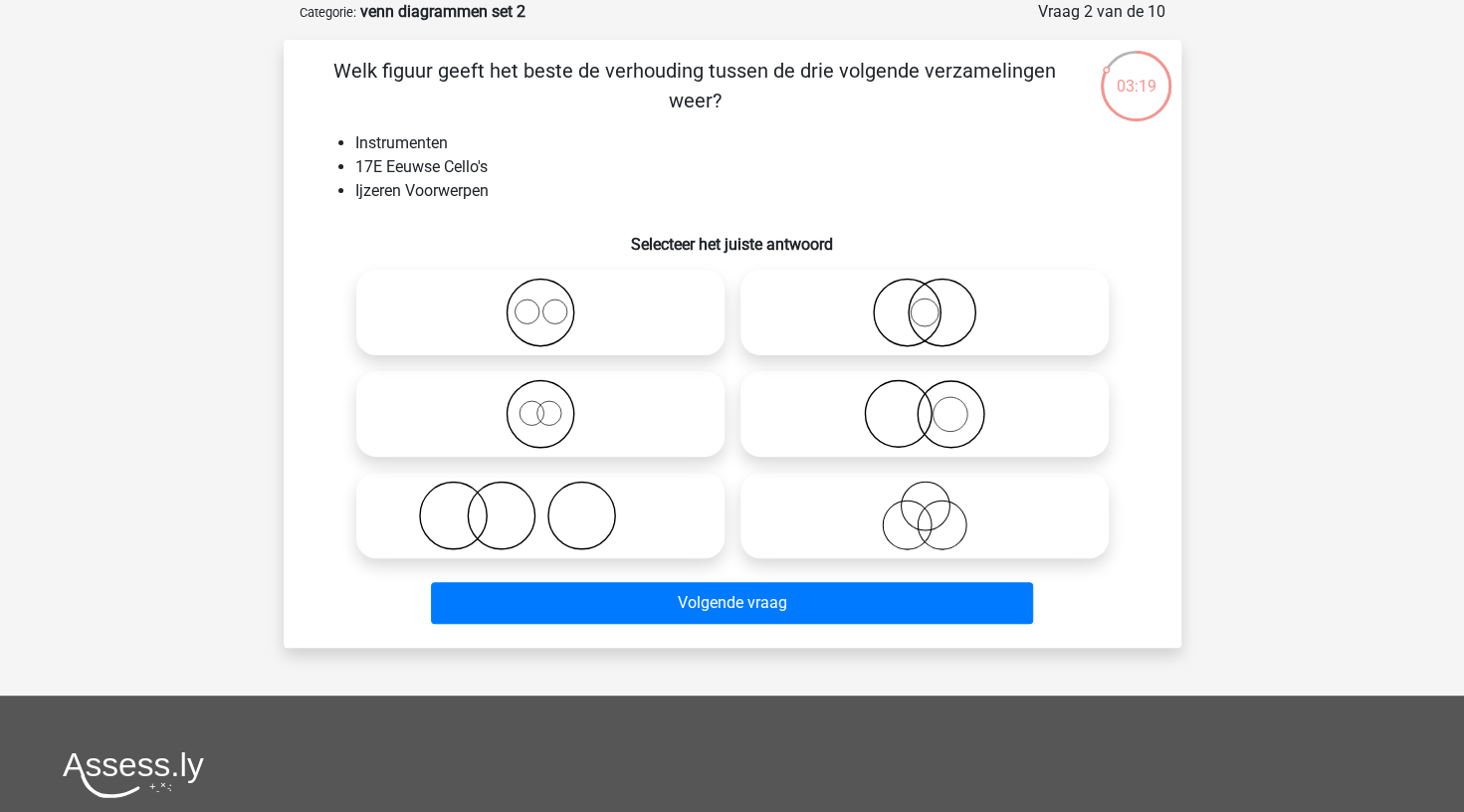click 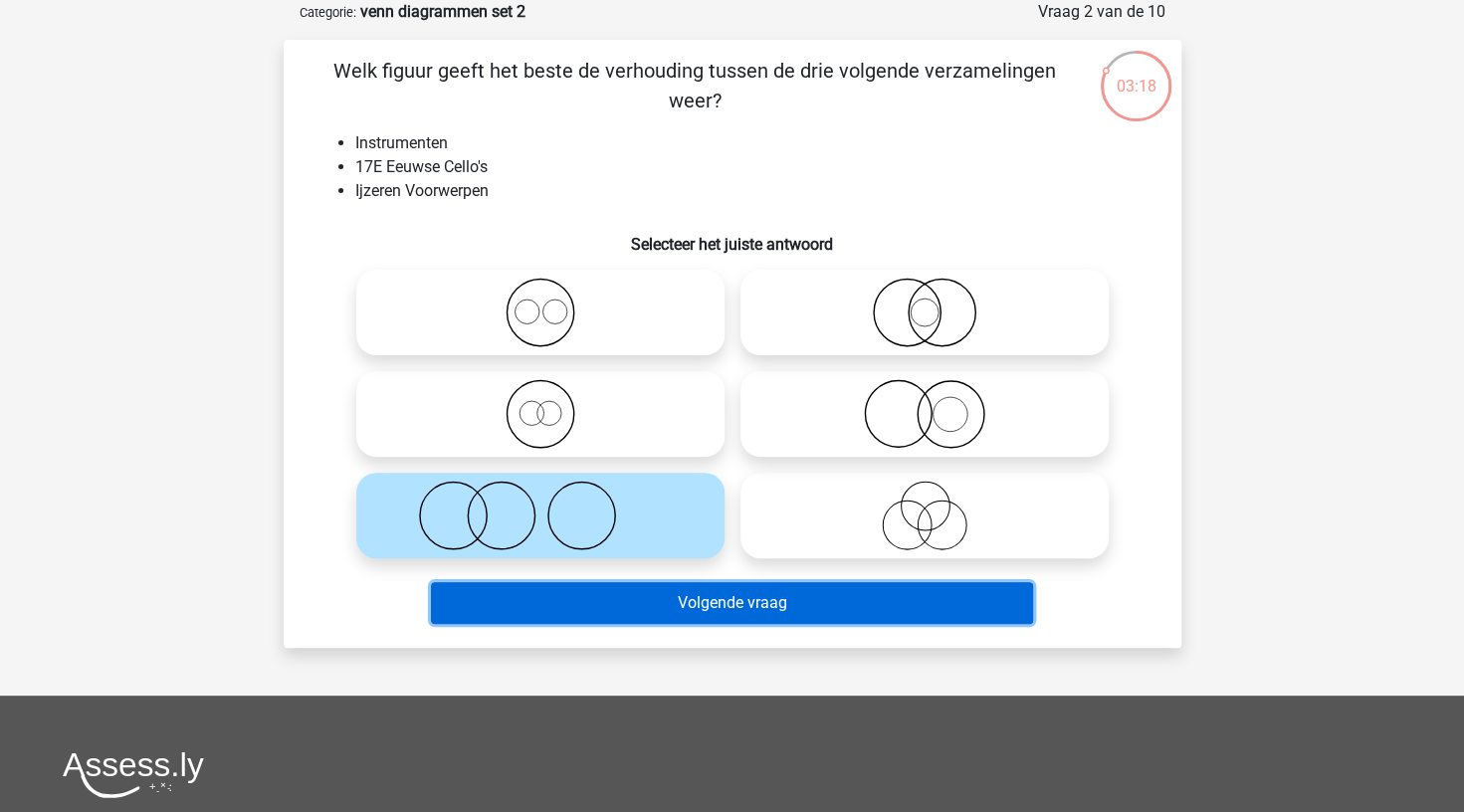 click on "Volgende vraag" at bounding box center (732, 603) 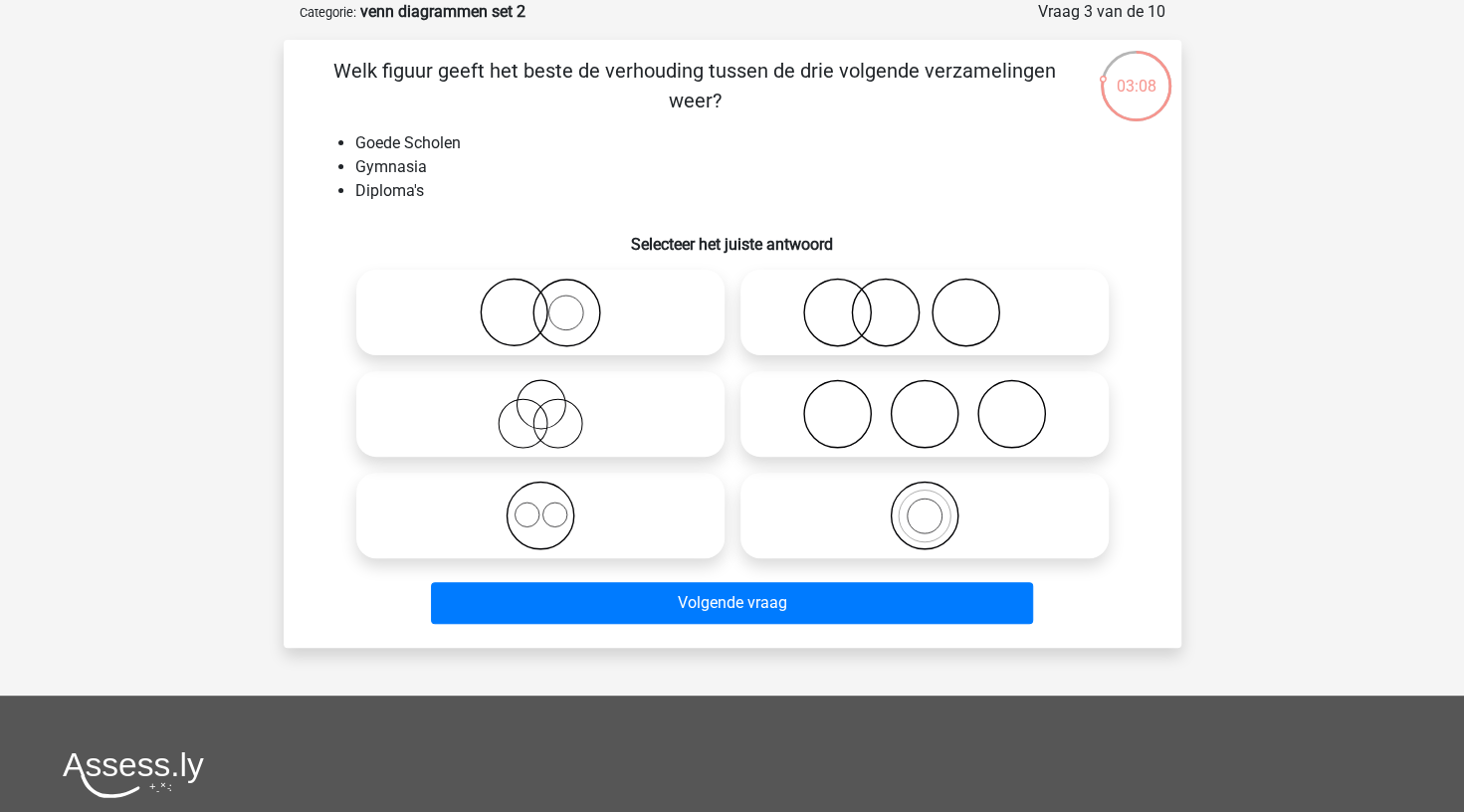 click 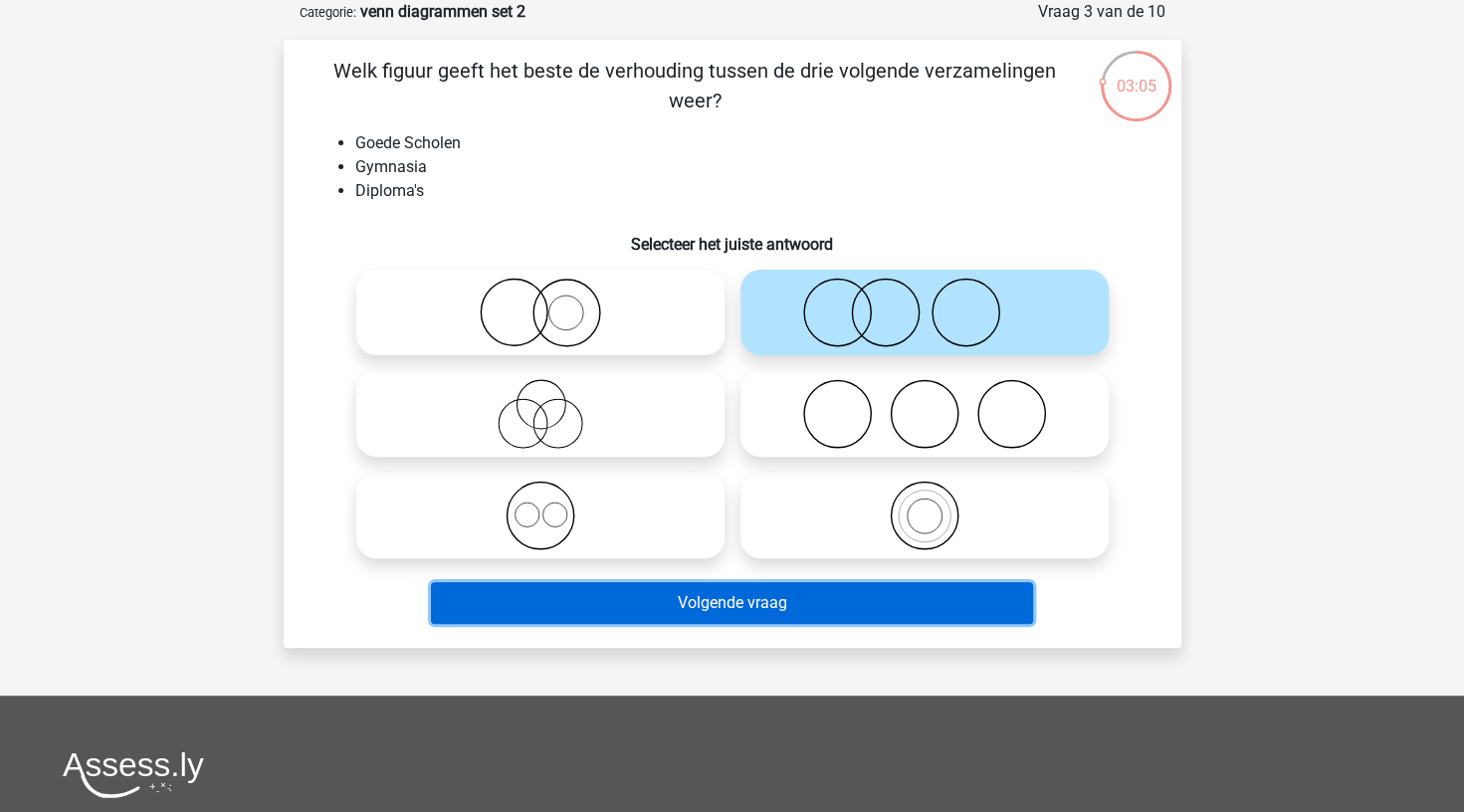 click on "Volgende vraag" at bounding box center (732, 603) 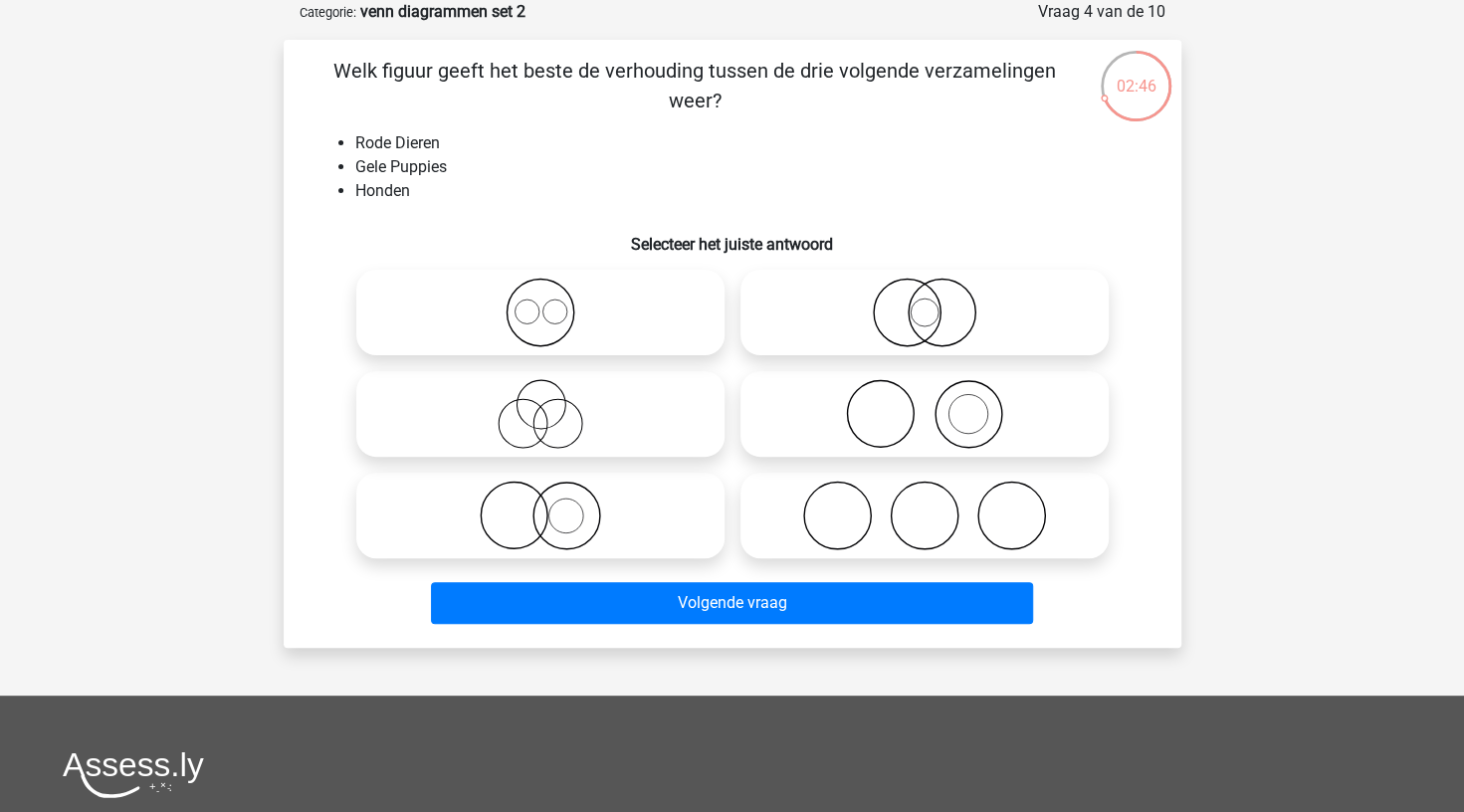 click 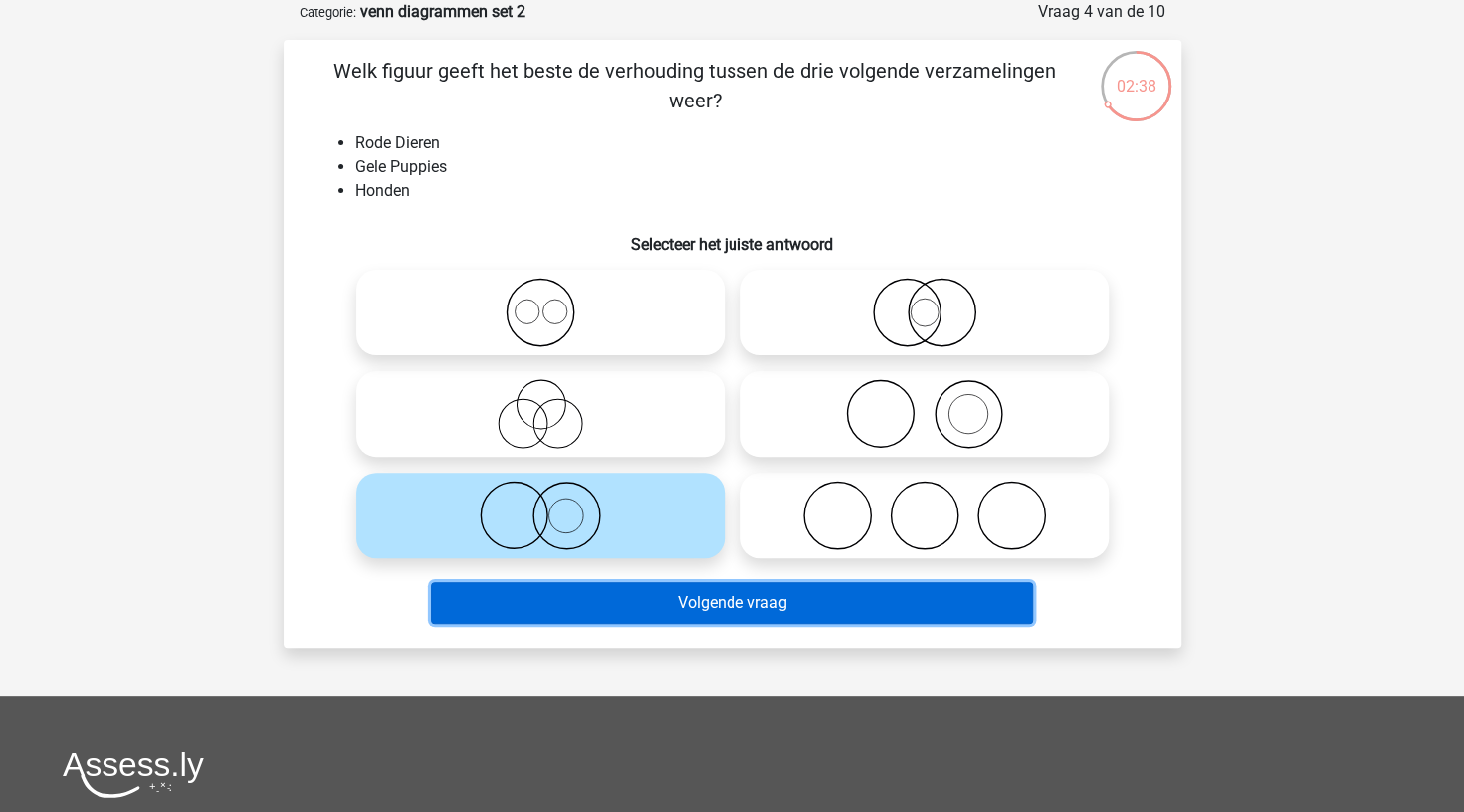click on "Volgende vraag" at bounding box center (732, 603) 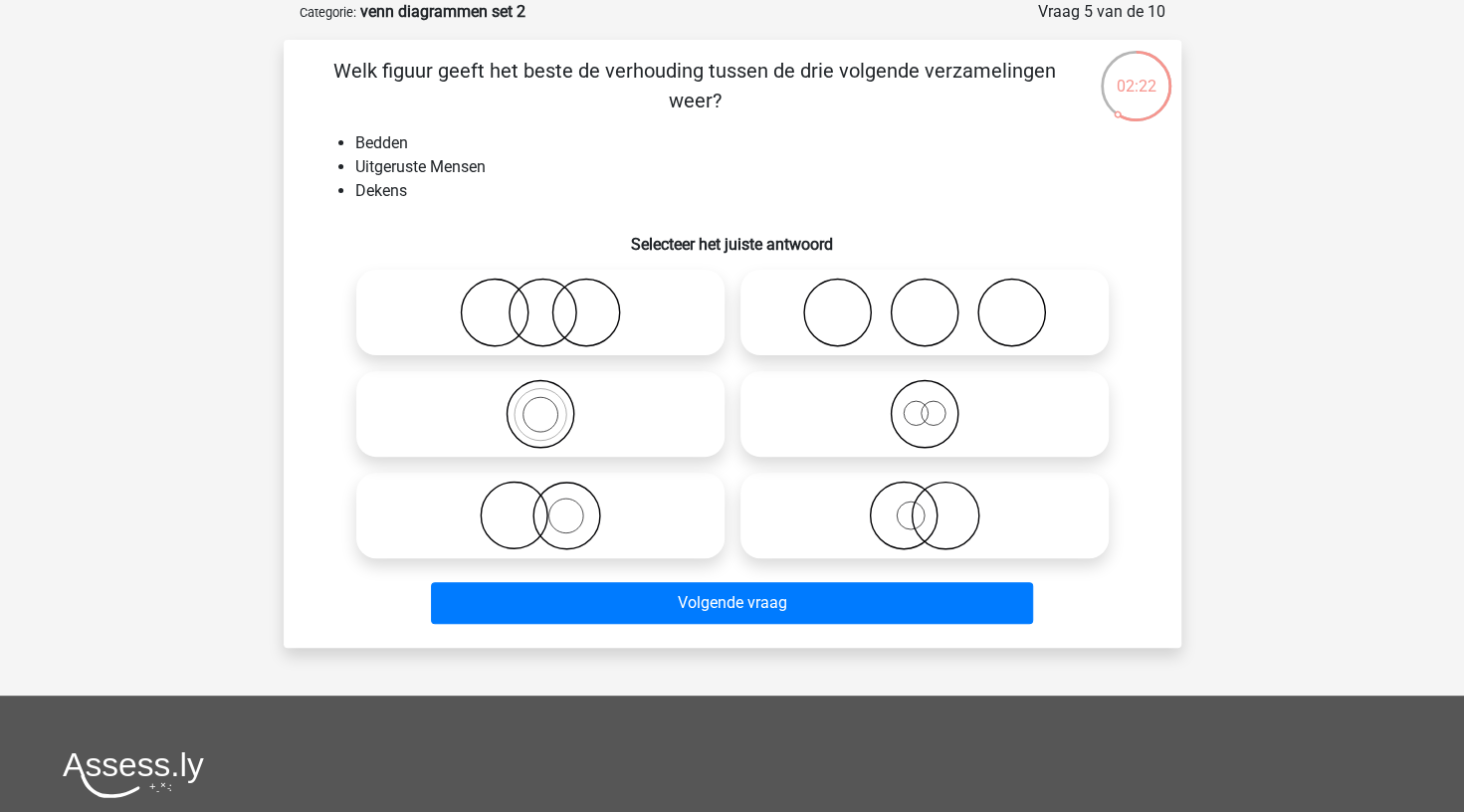 click 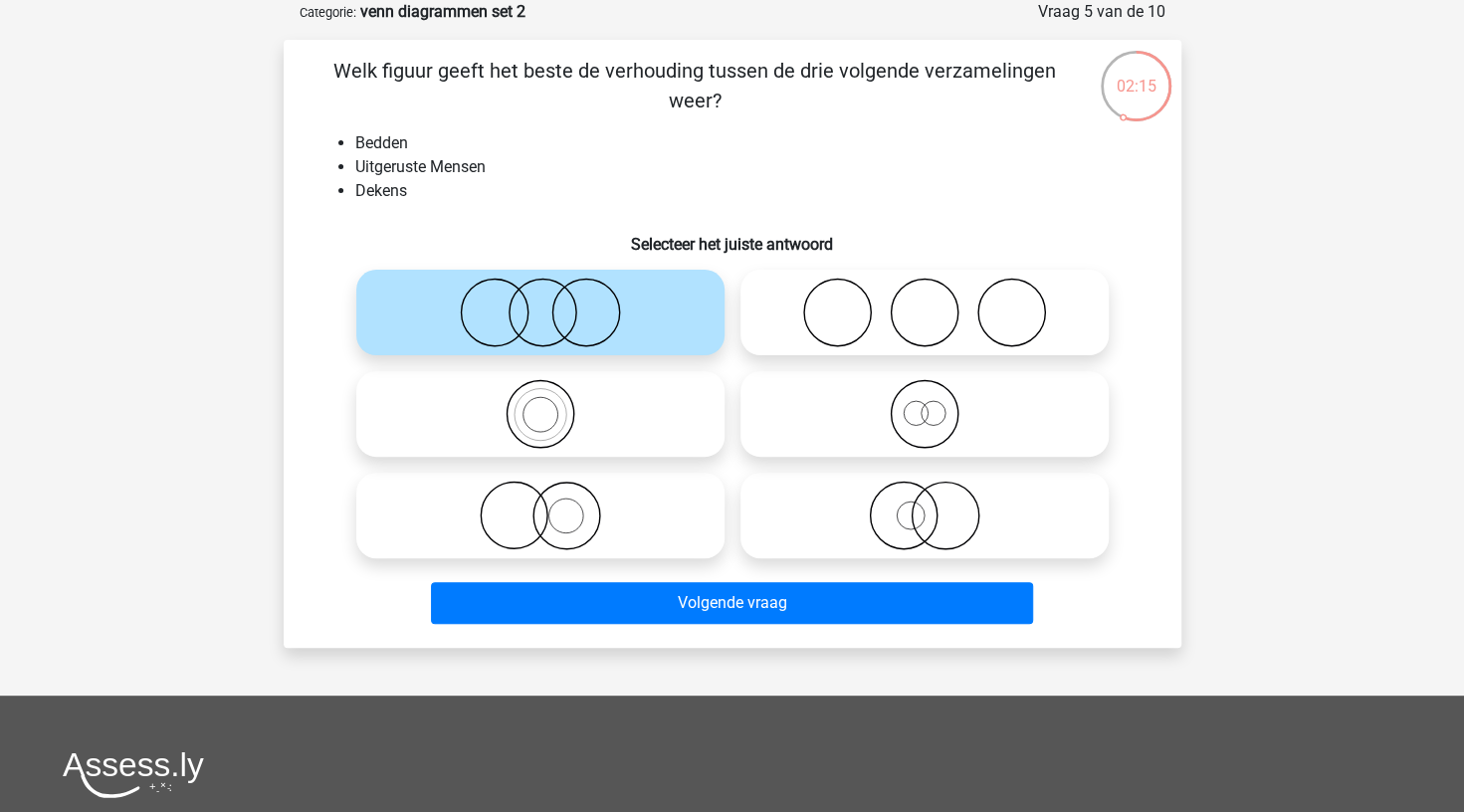 click 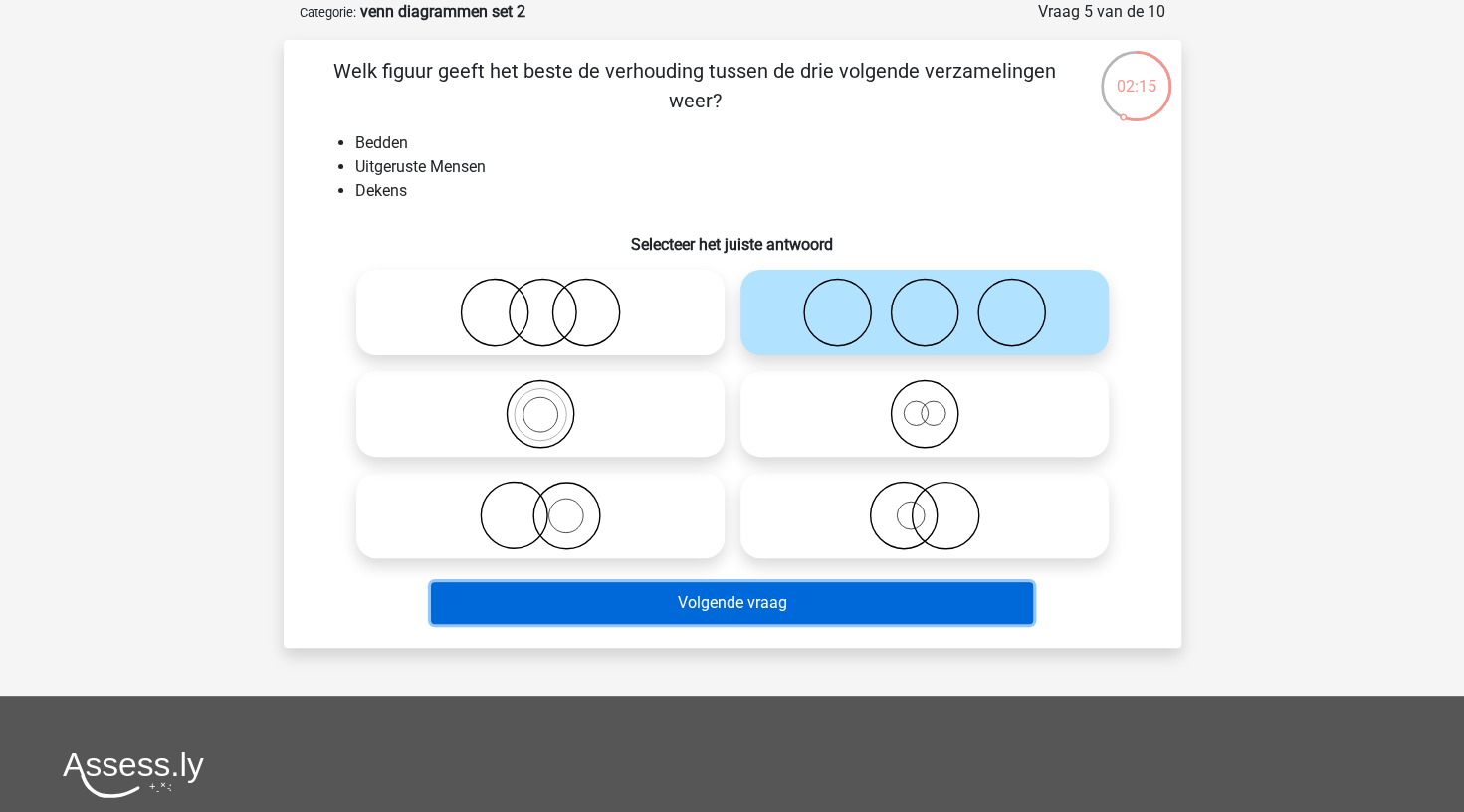 click on "Volgende vraag" at bounding box center (732, 603) 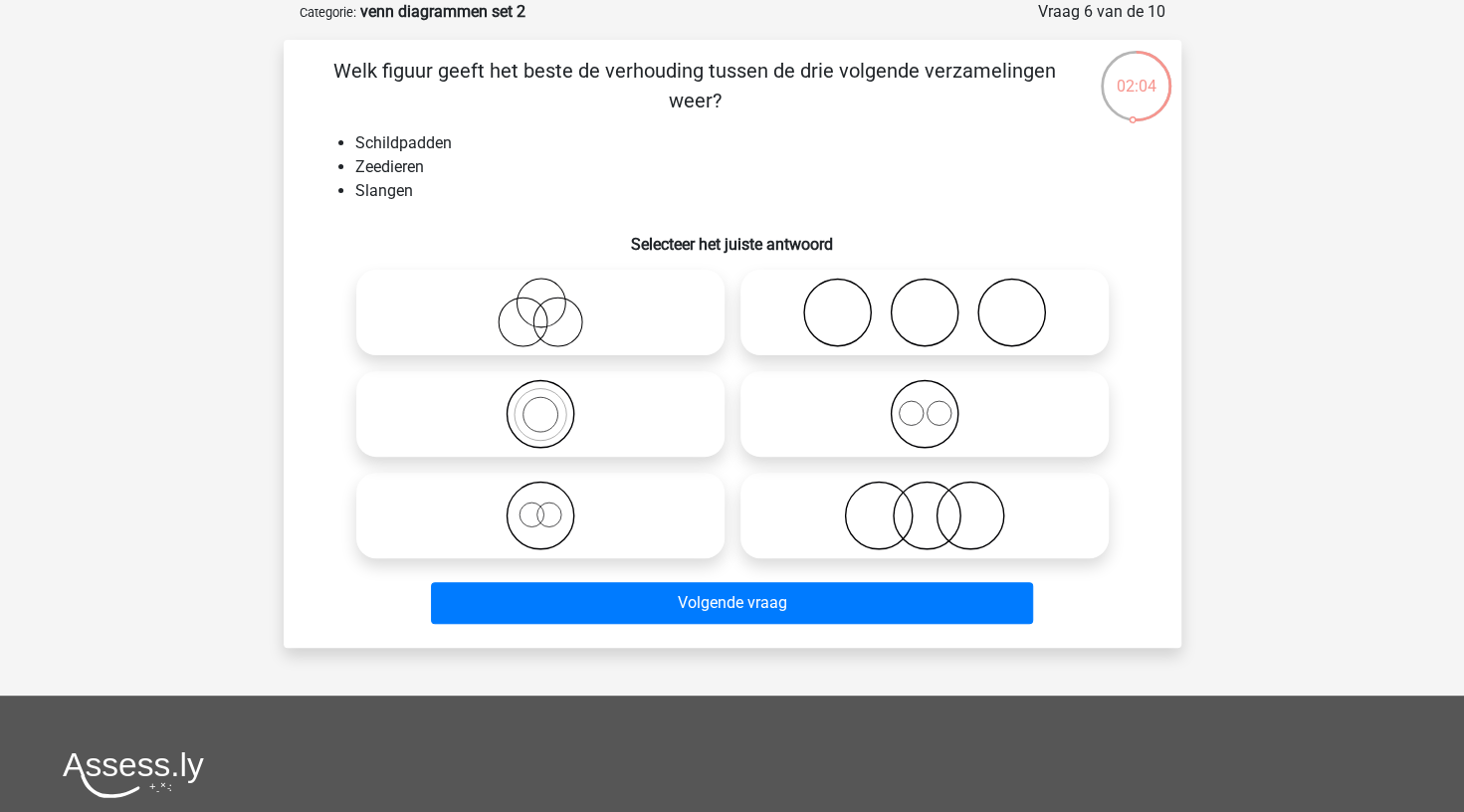 click 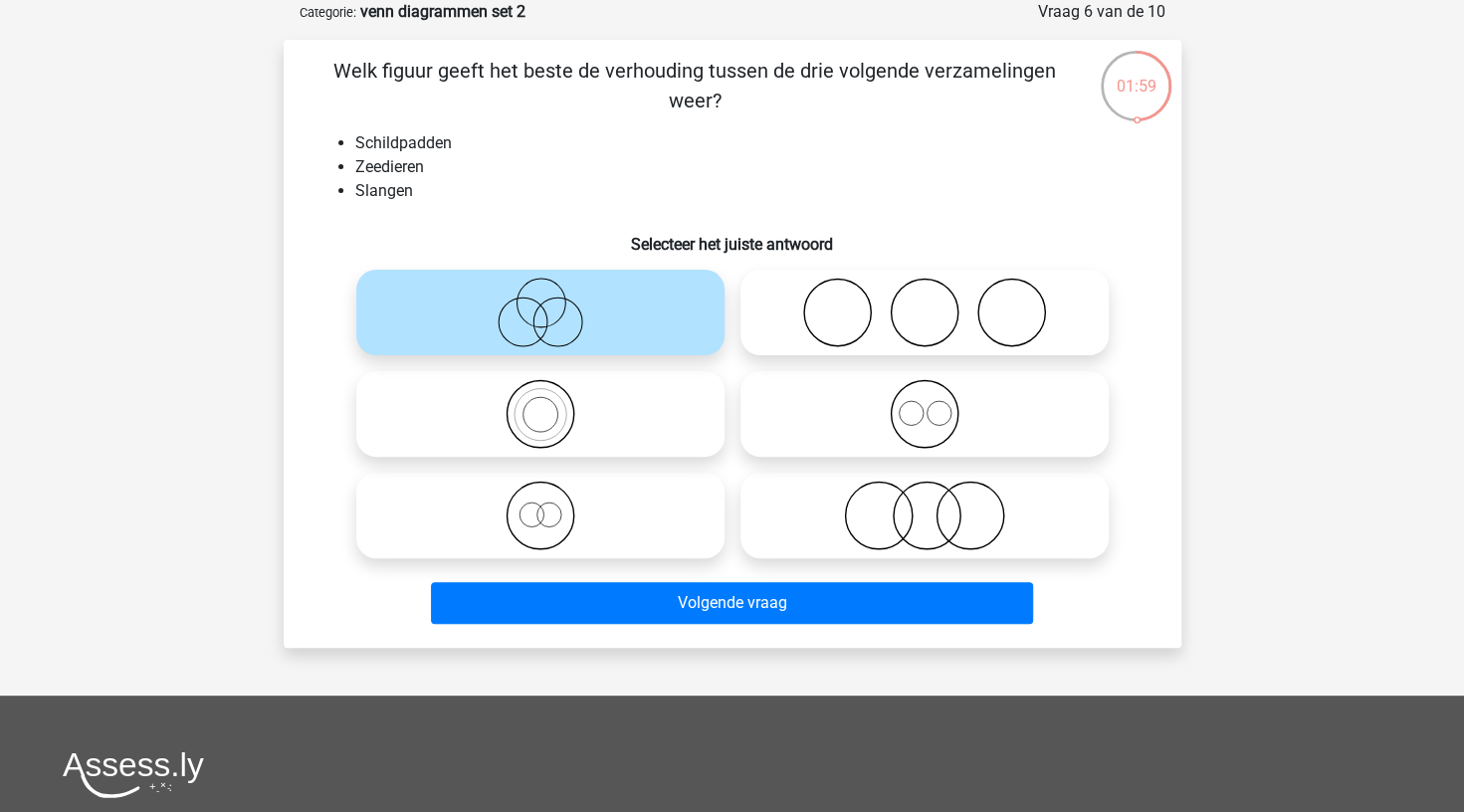 click 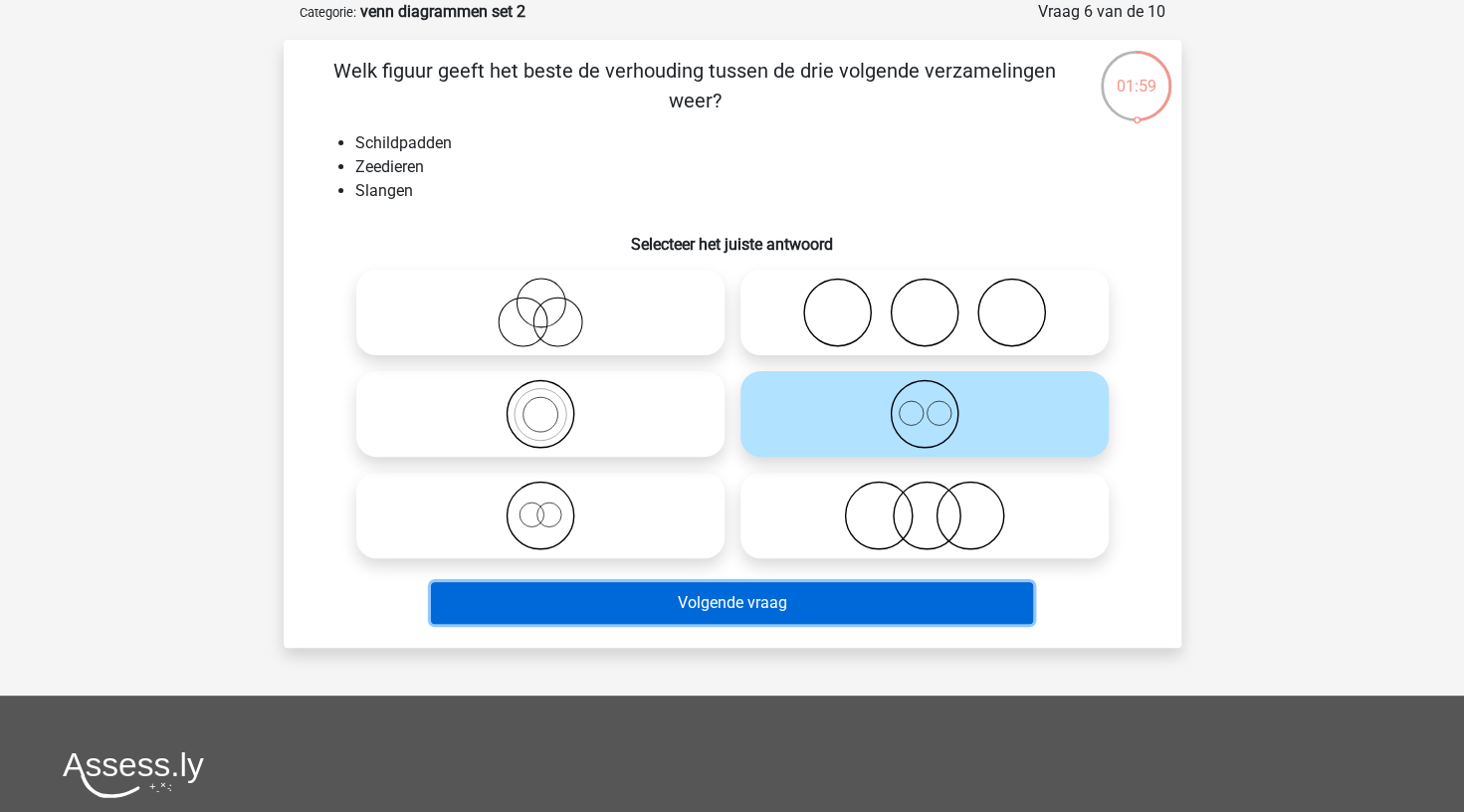 click on "Volgende vraag" at bounding box center (732, 603) 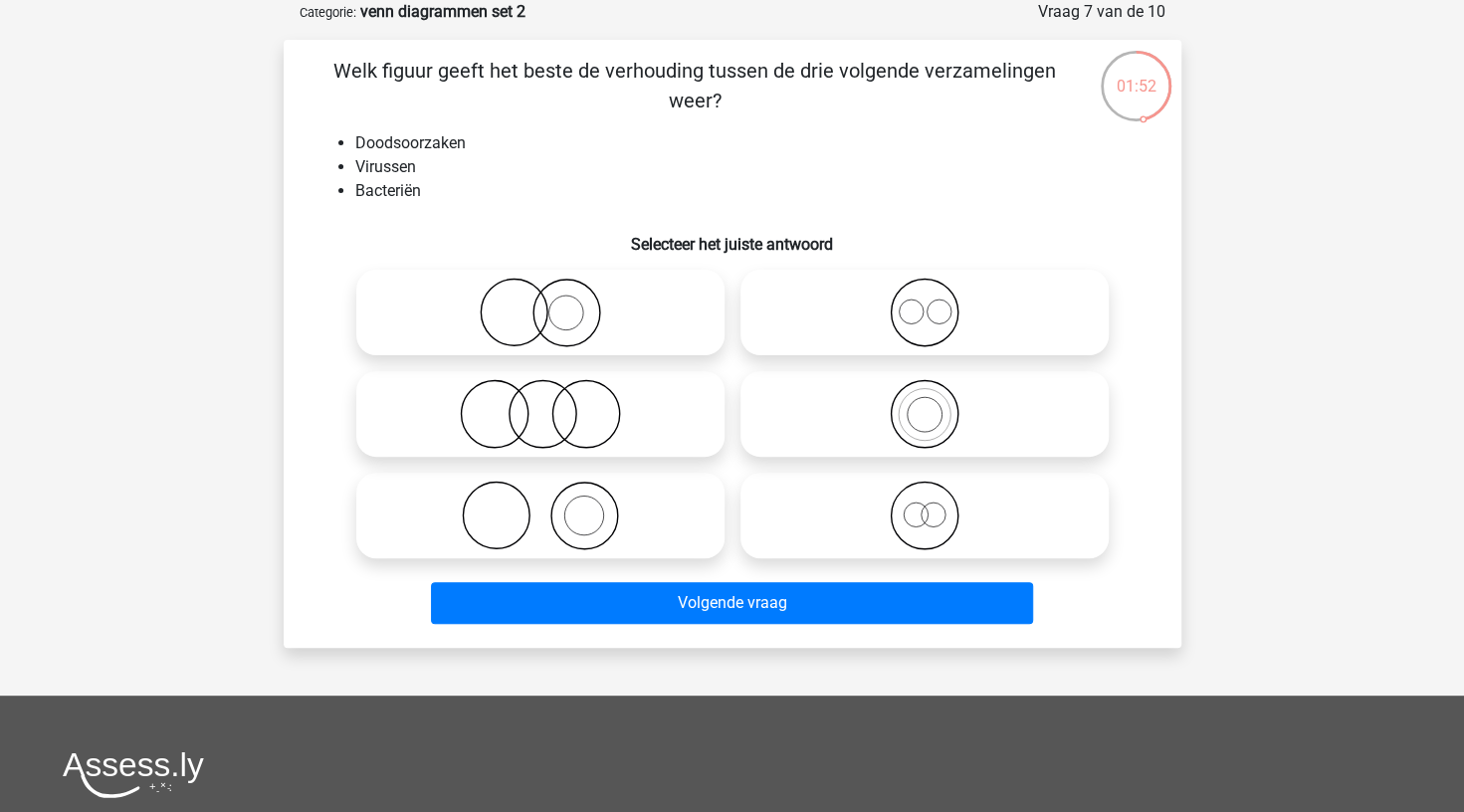 click 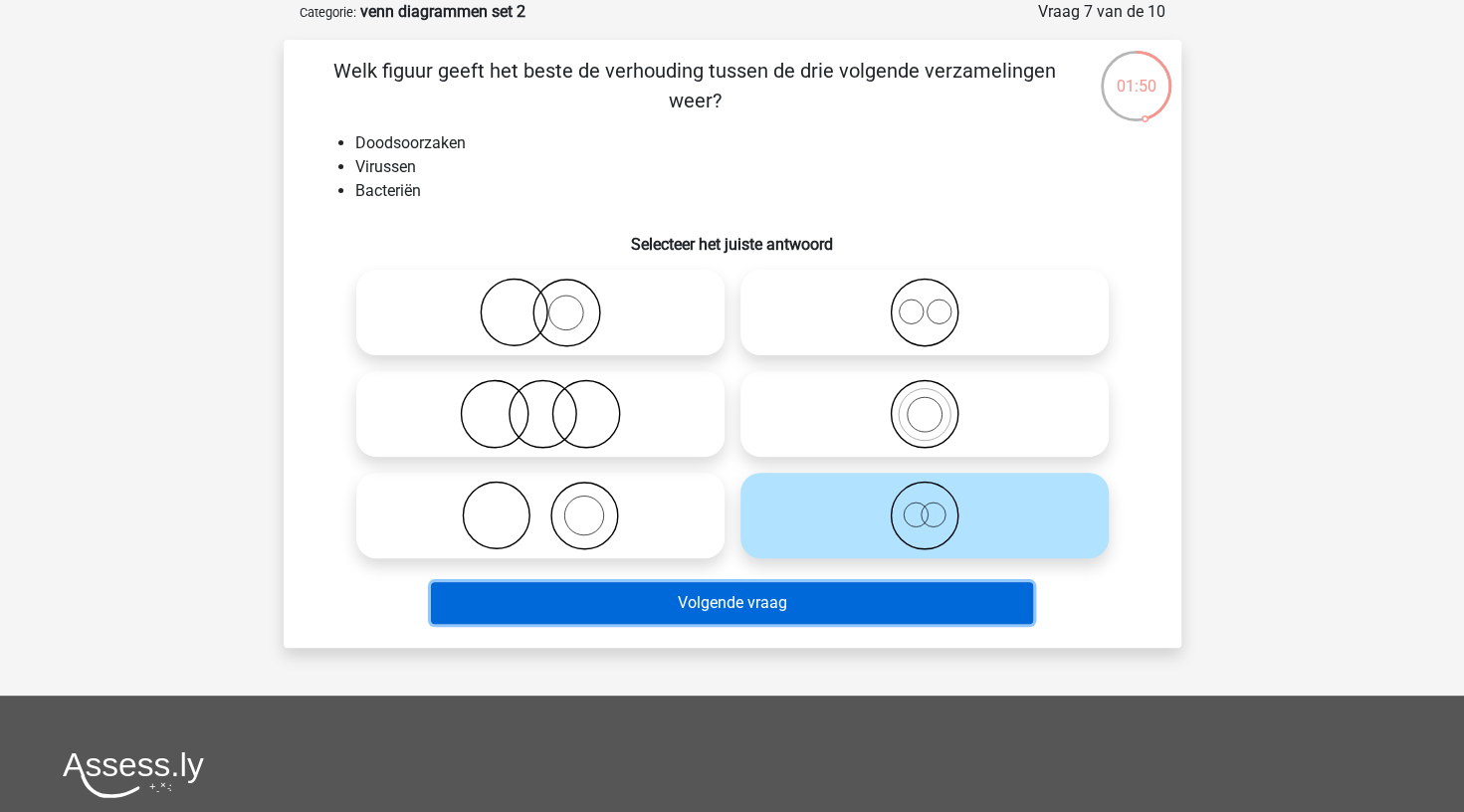 click on "Volgende vraag" at bounding box center [732, 603] 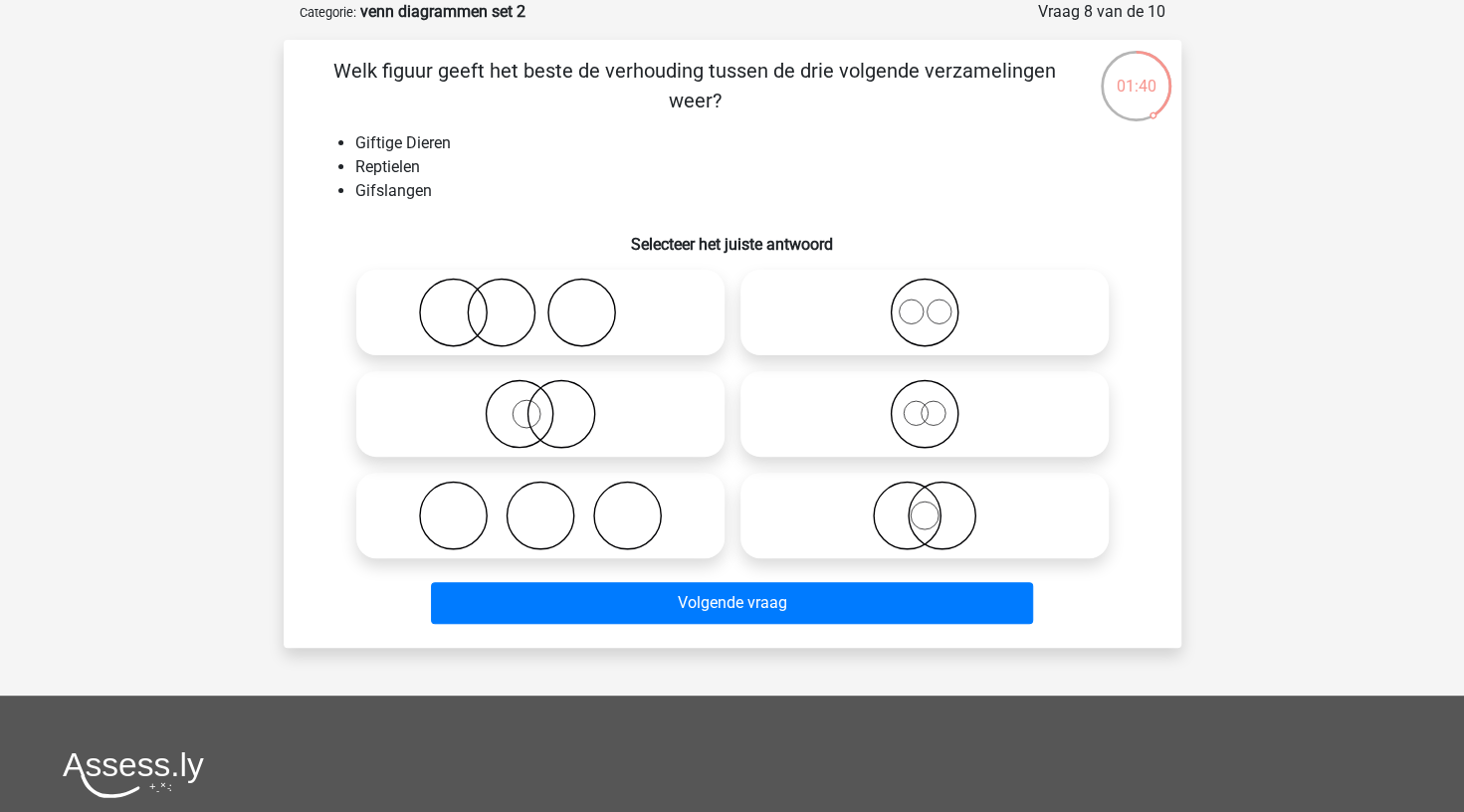 click 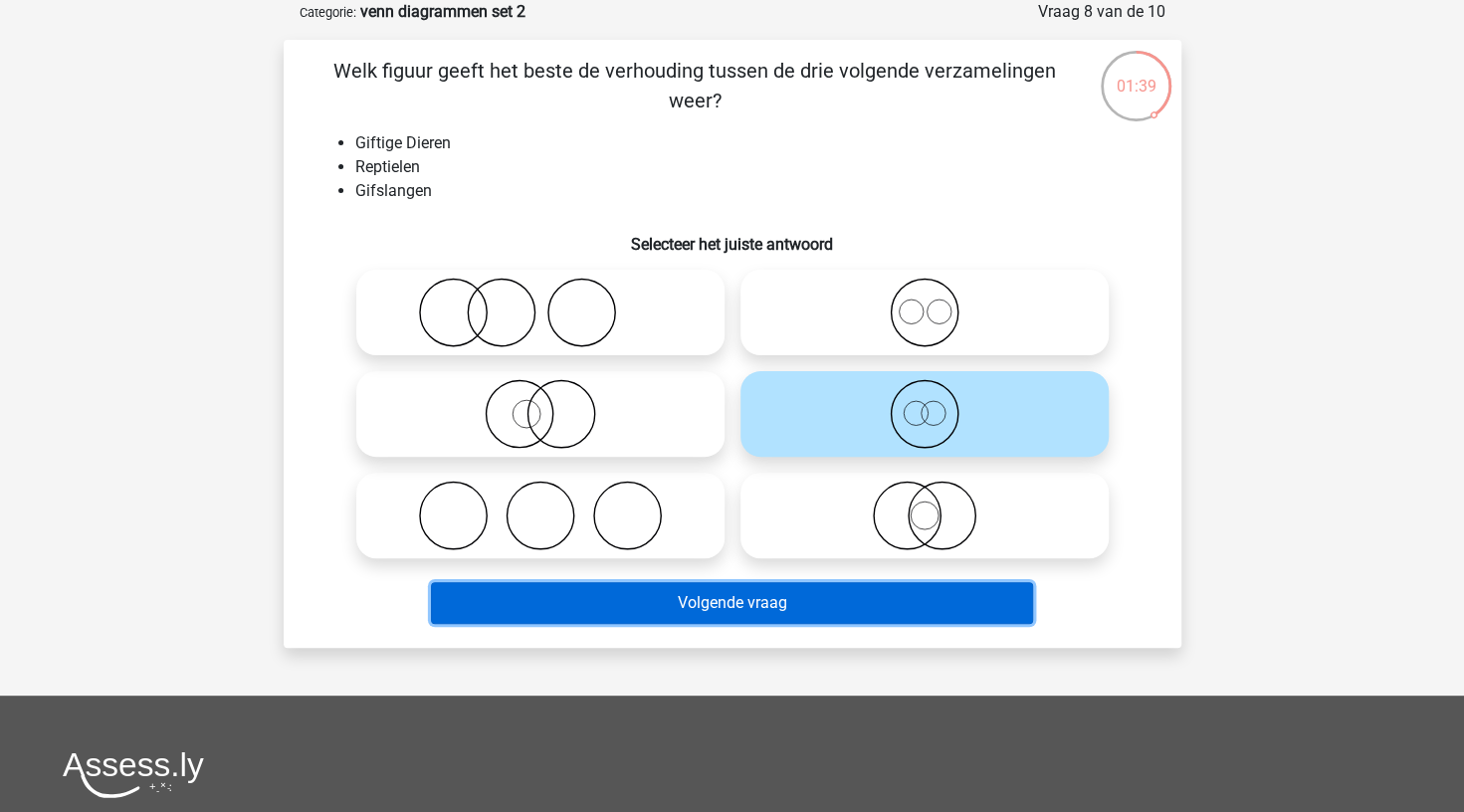 click on "Volgende vraag" at bounding box center (732, 603) 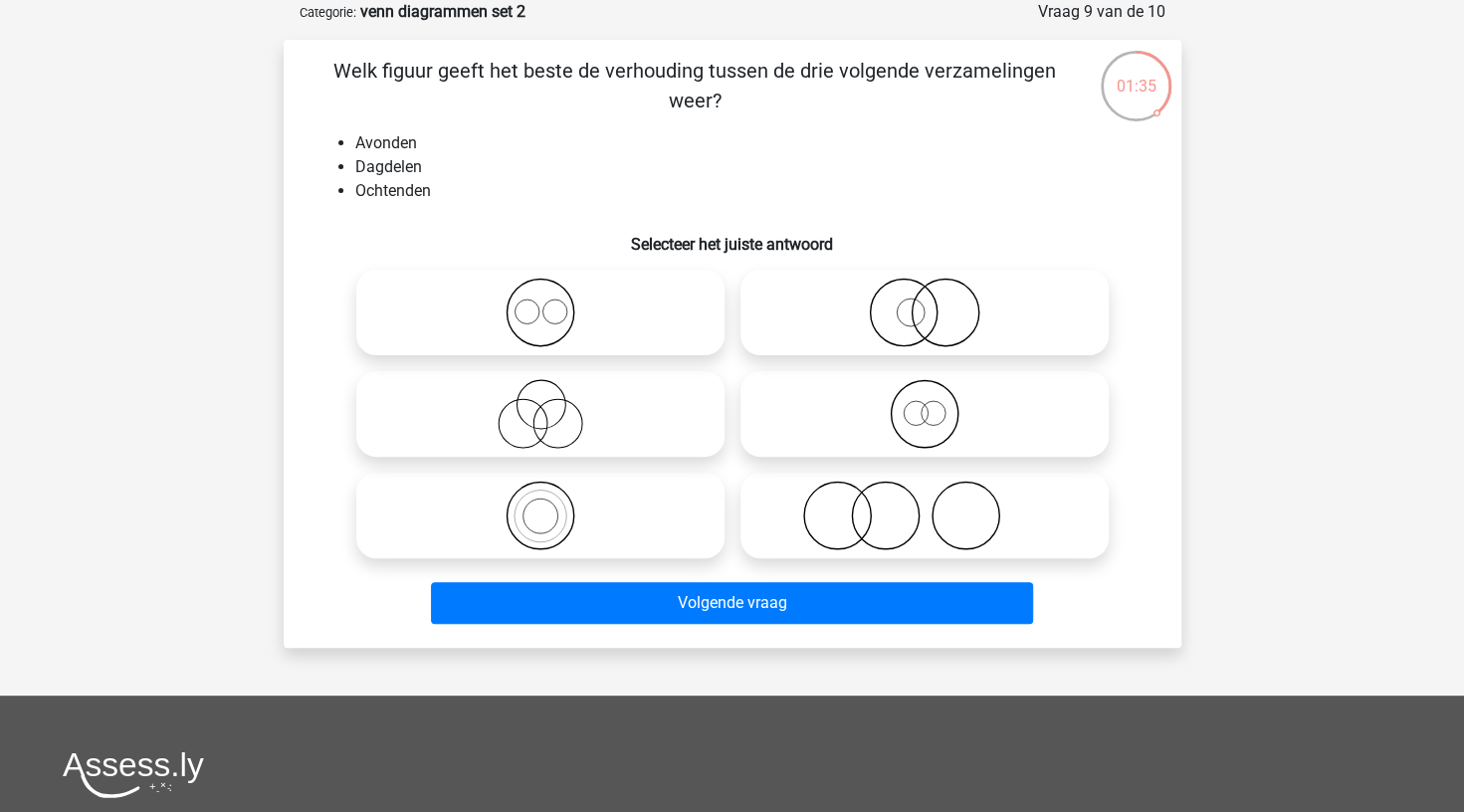 click 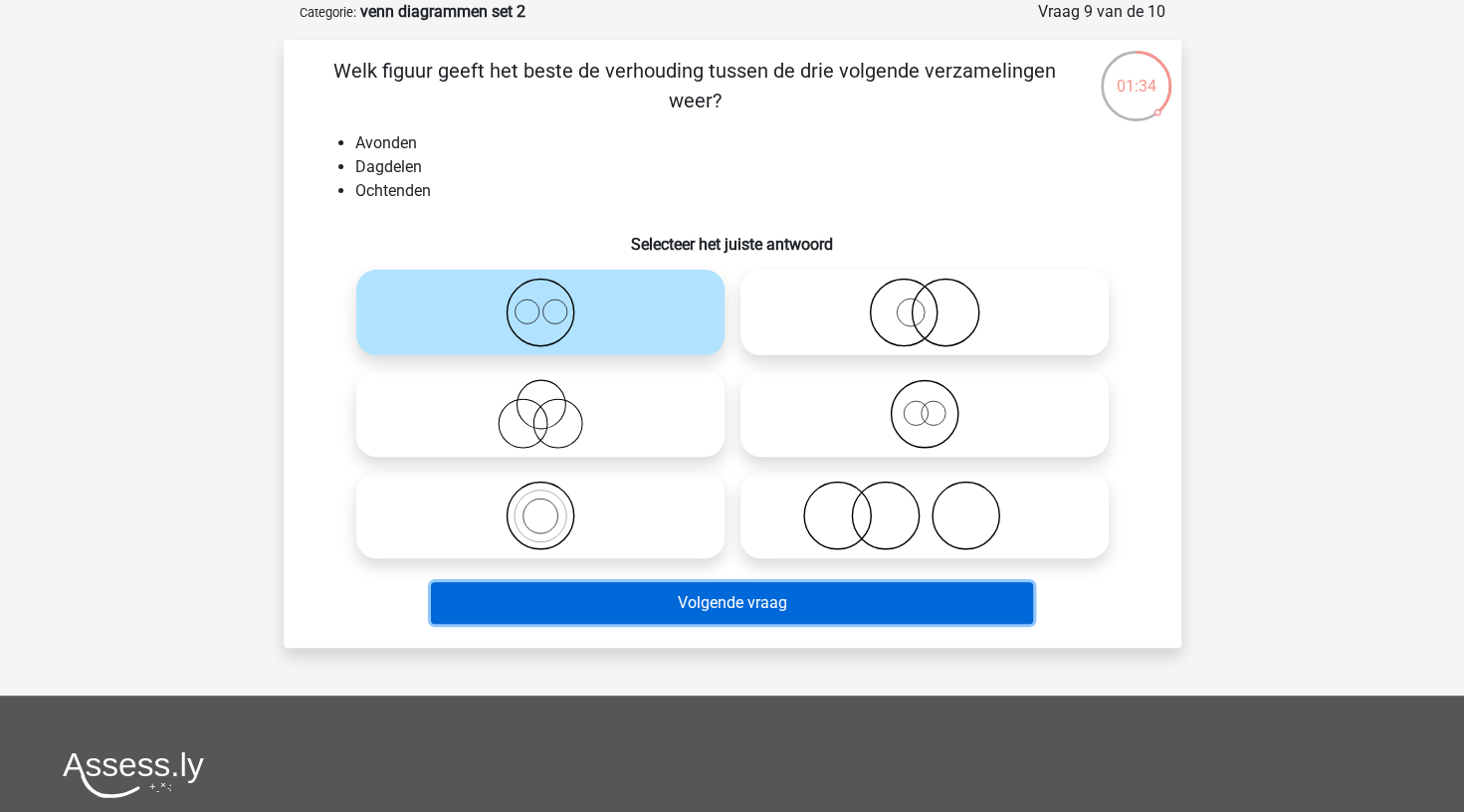 click on "Volgende vraag" at bounding box center (732, 603) 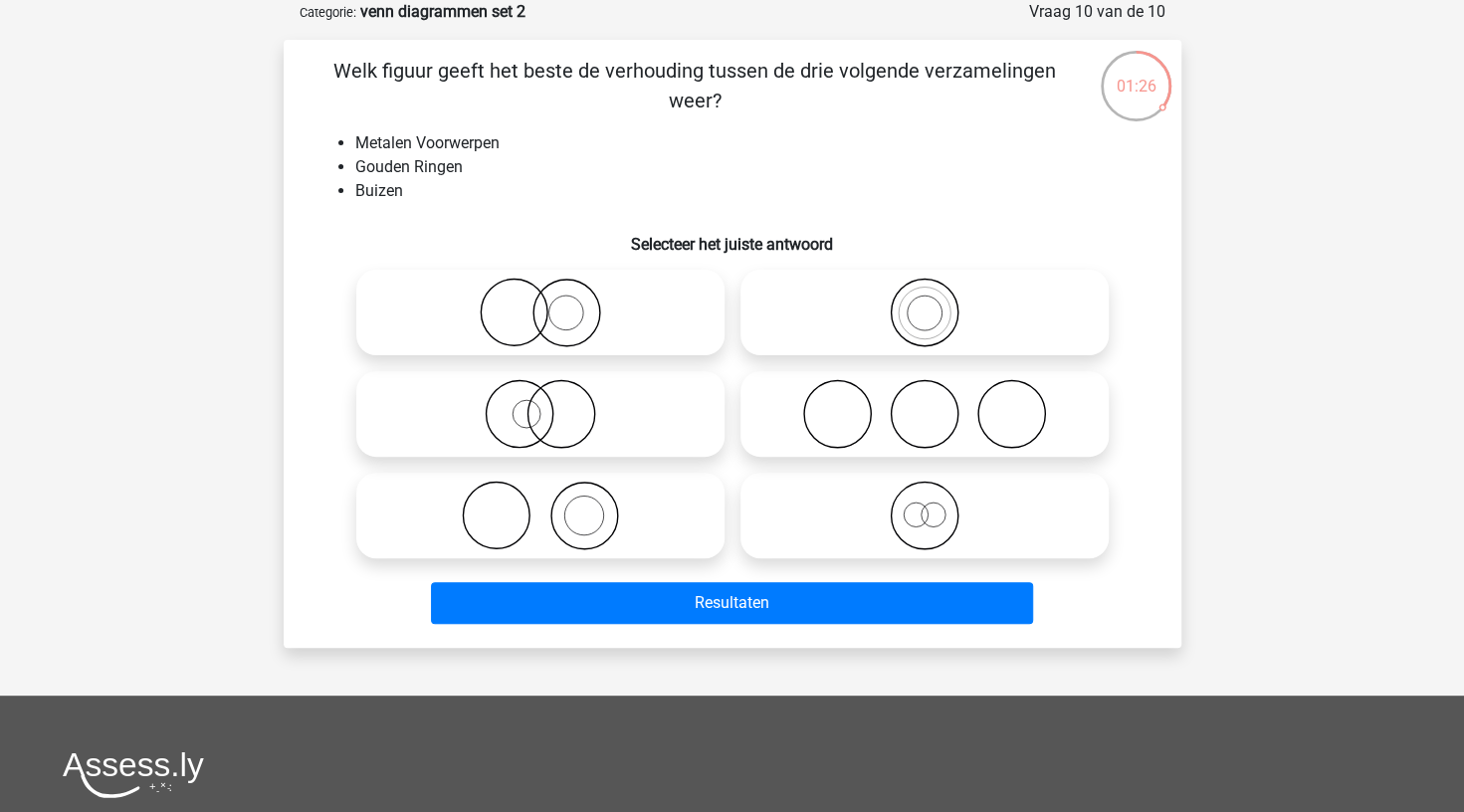 click 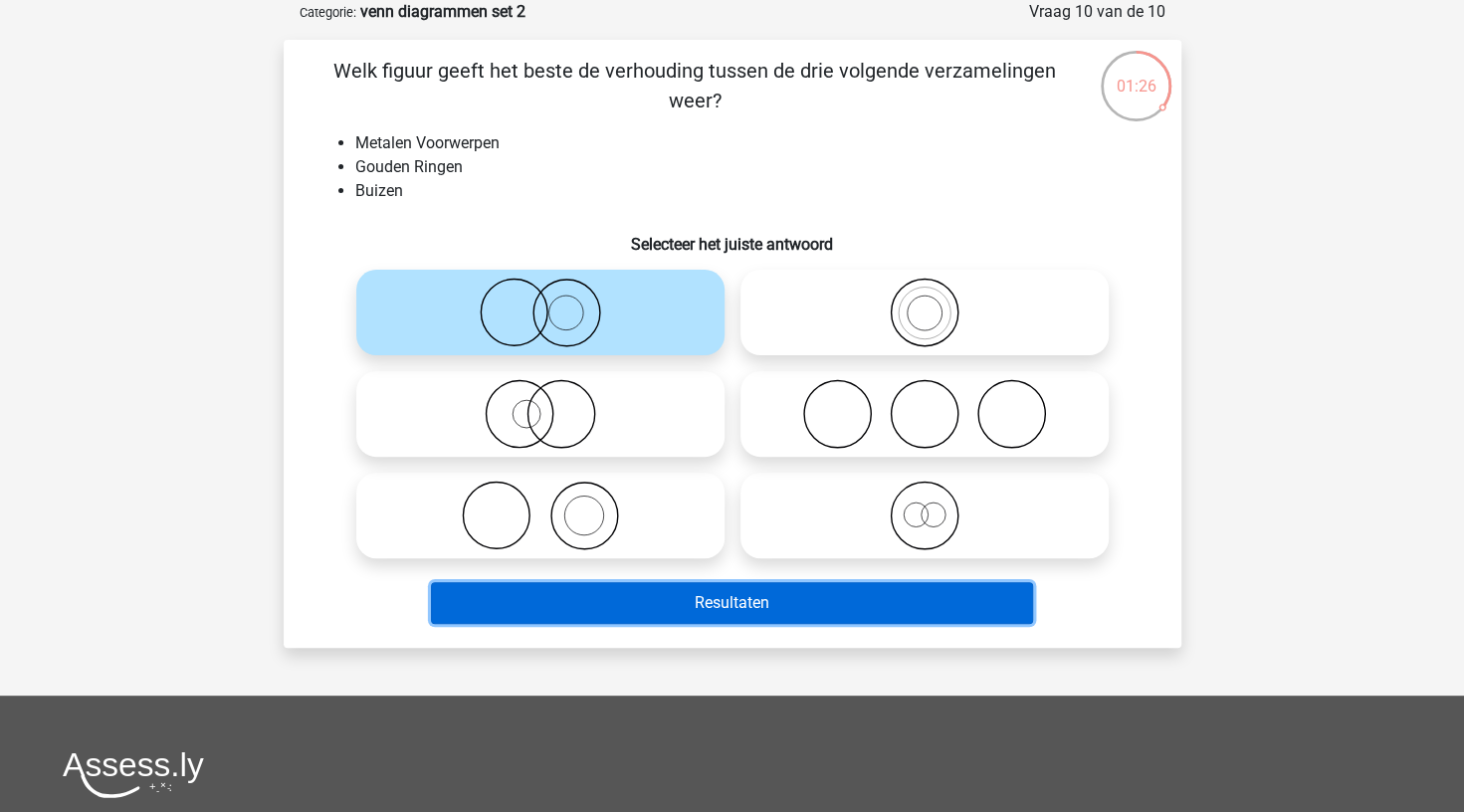 click on "Resultaten" at bounding box center [732, 603] 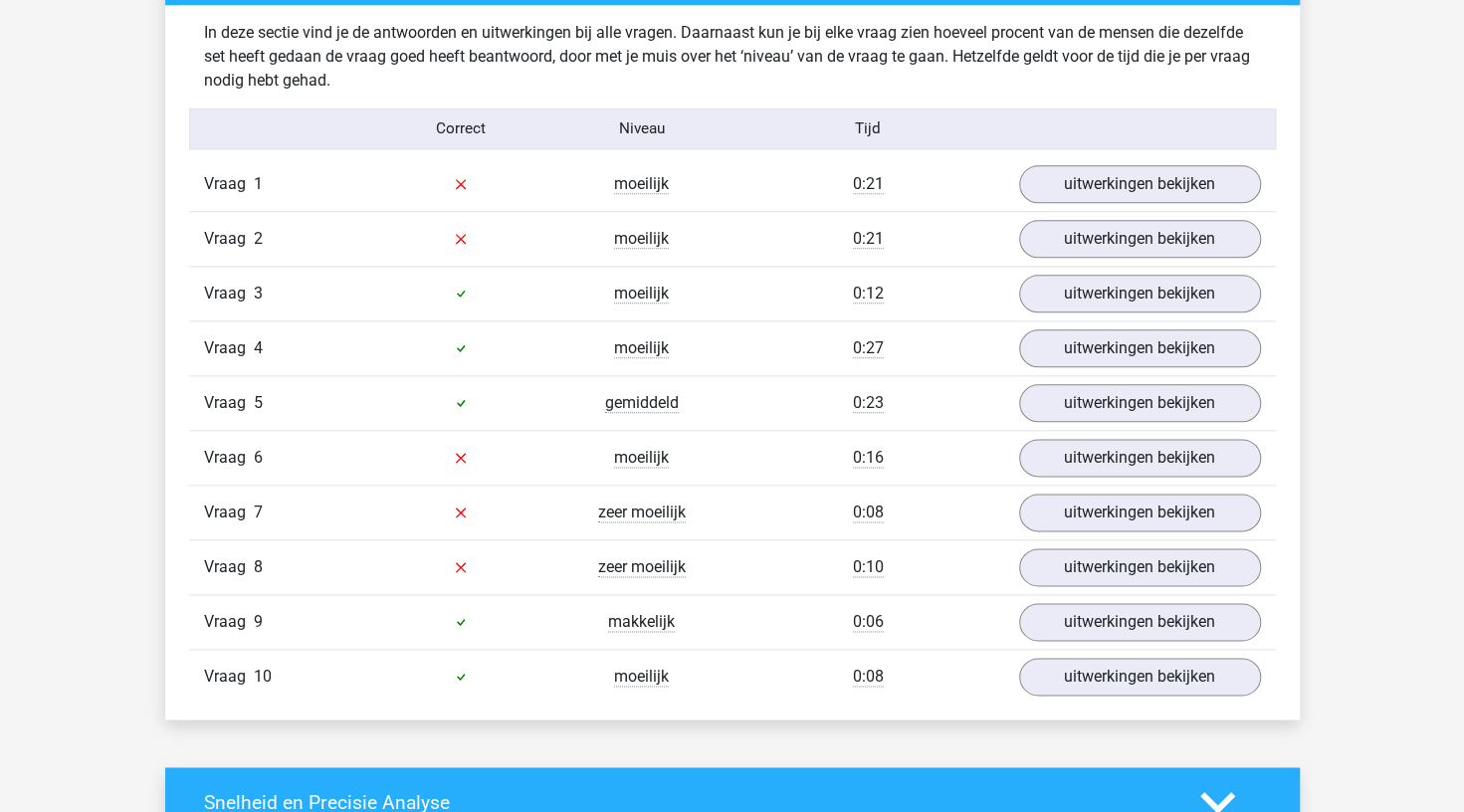 scroll, scrollTop: 1215, scrollLeft: 0, axis: vertical 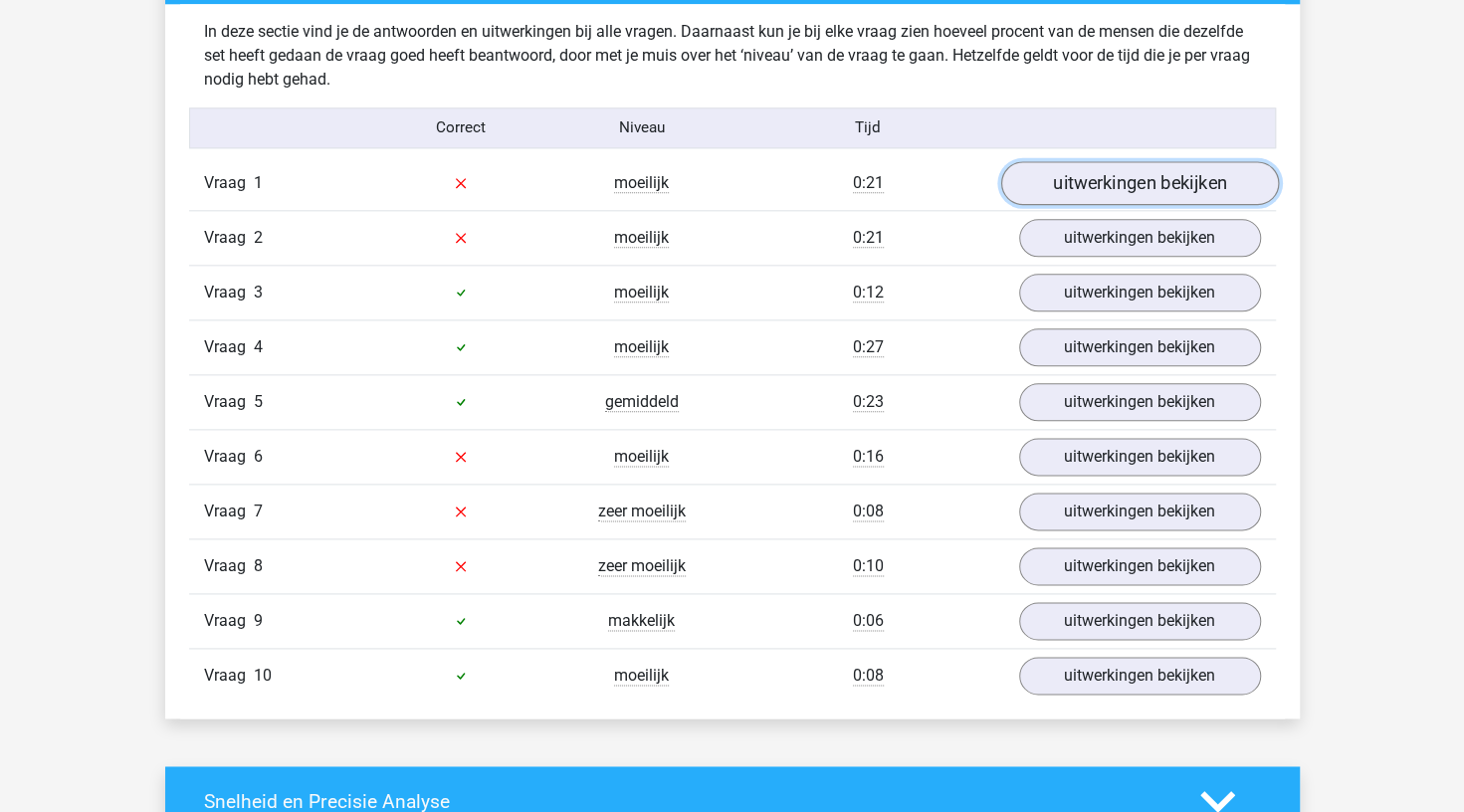 click on "uitwerkingen bekijken" at bounding box center [1139, 183] 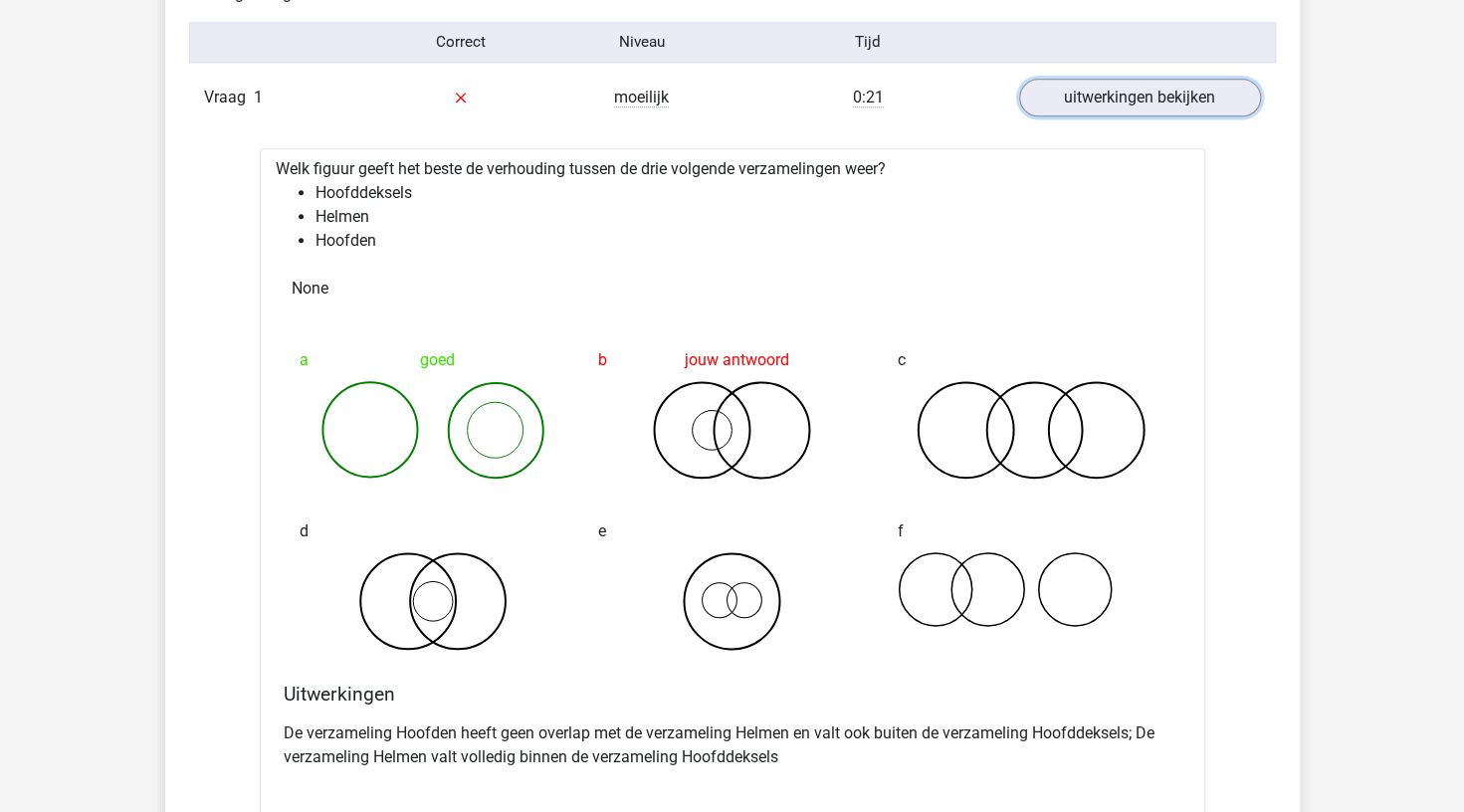 scroll, scrollTop: 1295, scrollLeft: 0, axis: vertical 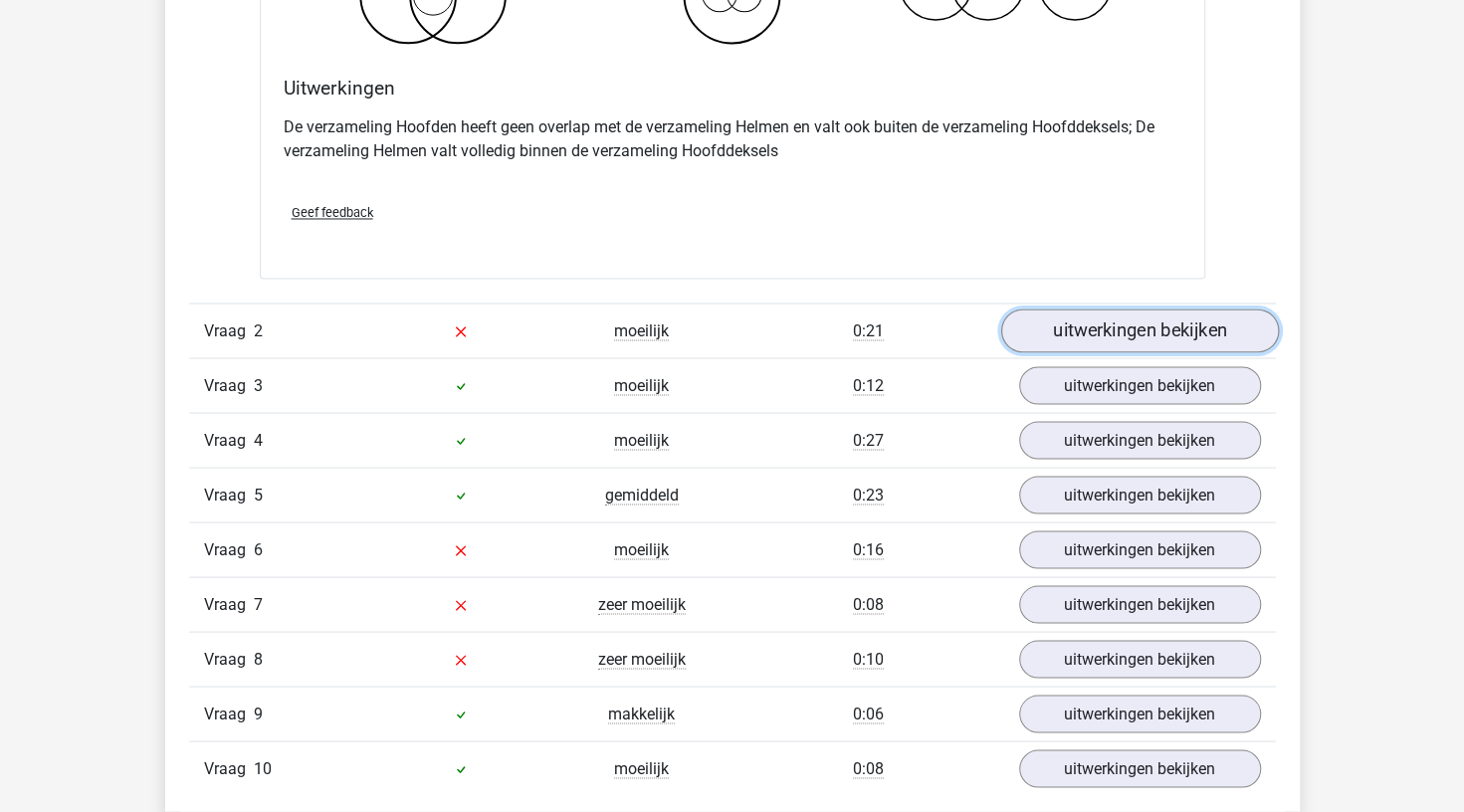 click on "uitwerkingen bekijken" at bounding box center [1139, 330] 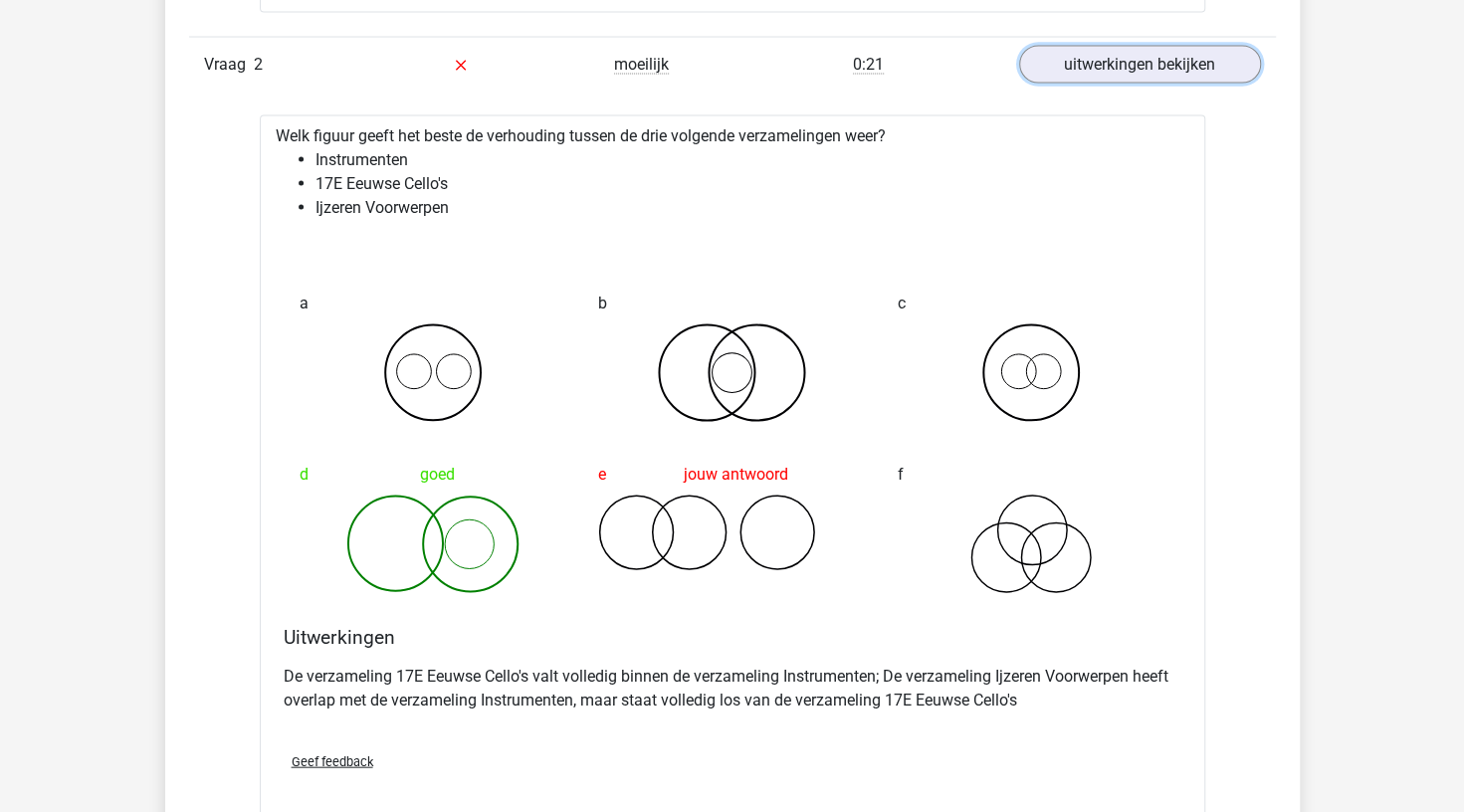 scroll, scrollTop: 2175, scrollLeft: 0, axis: vertical 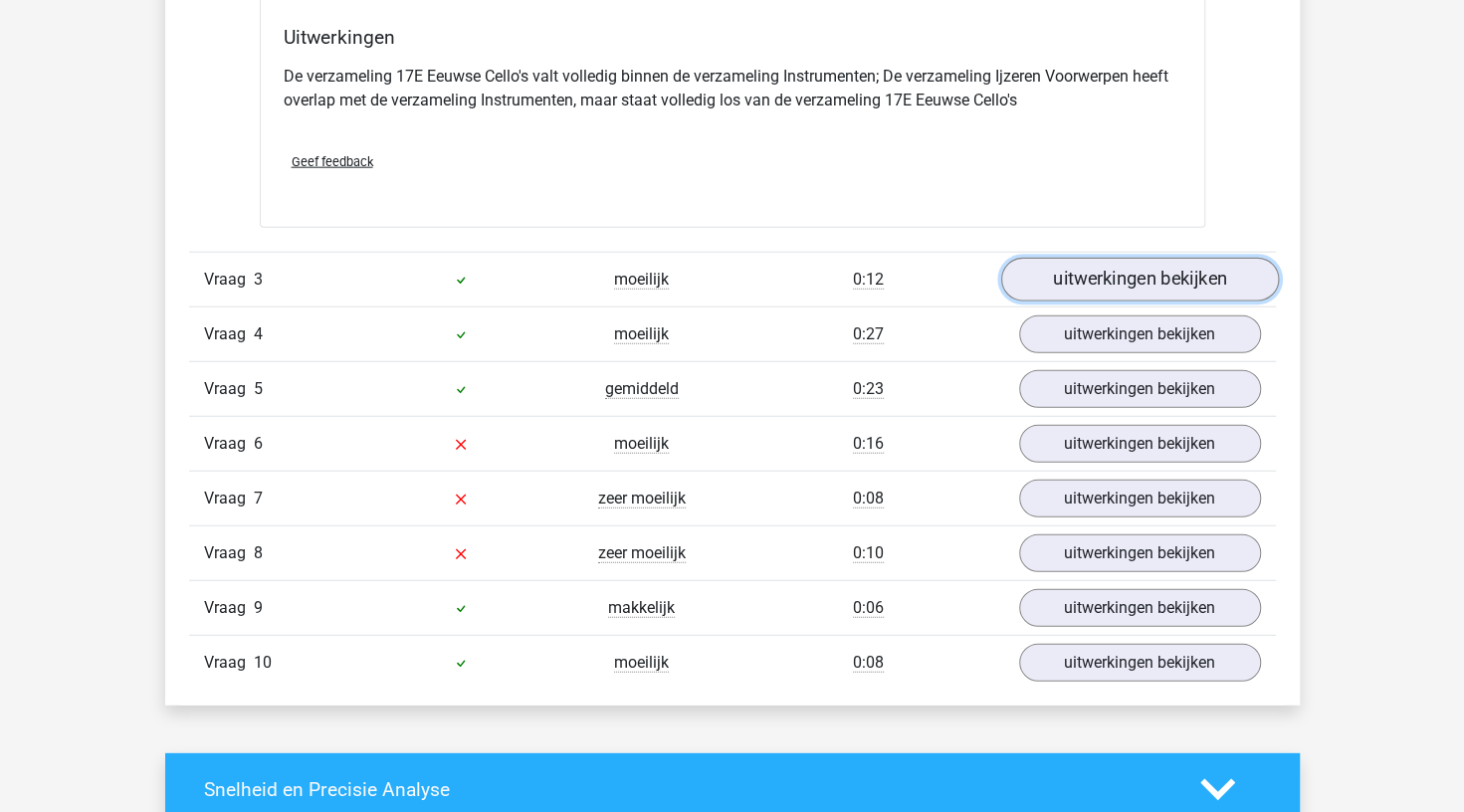 click on "uitwerkingen bekijken" at bounding box center (1139, 280) 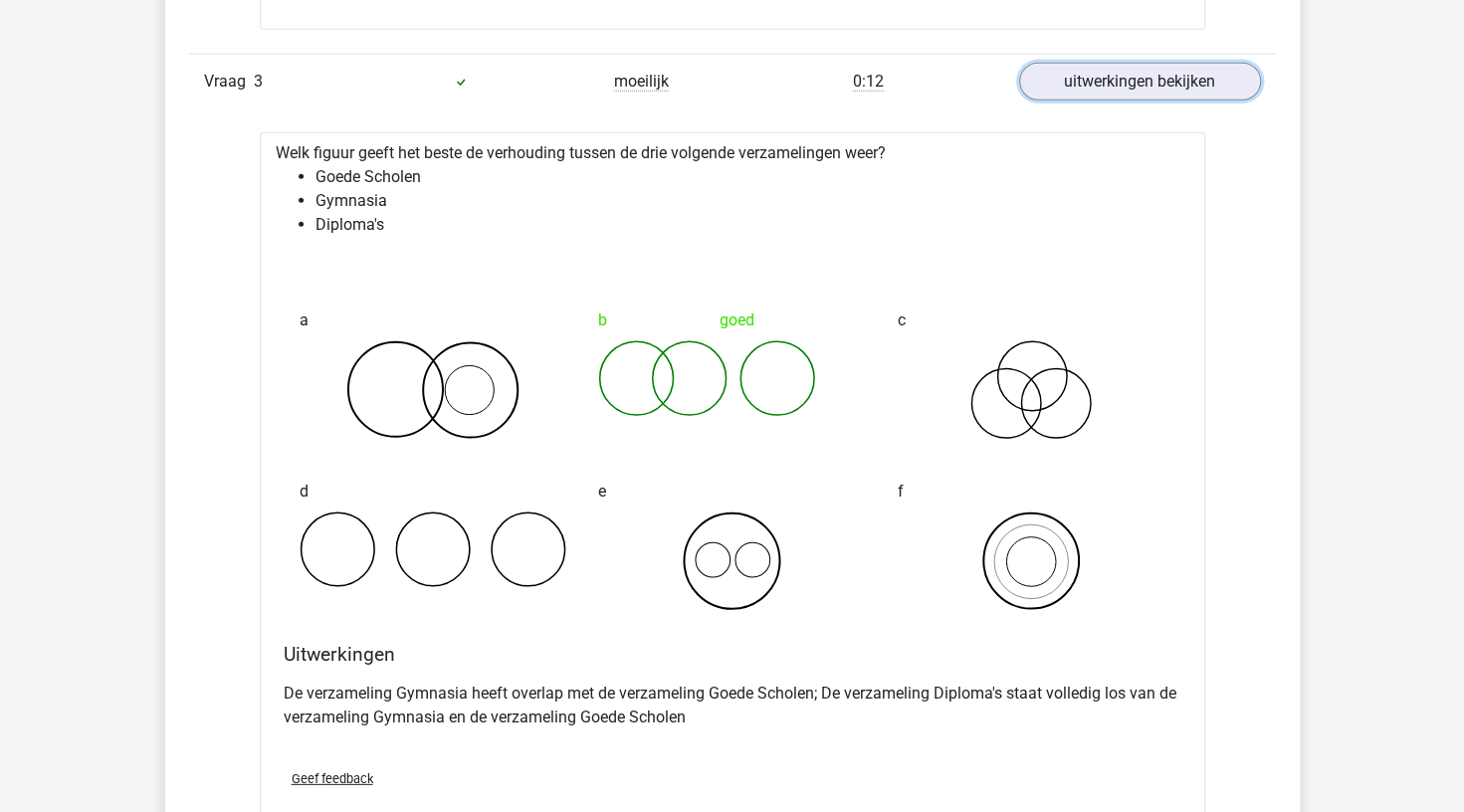 scroll, scrollTop: 3042, scrollLeft: 0, axis: vertical 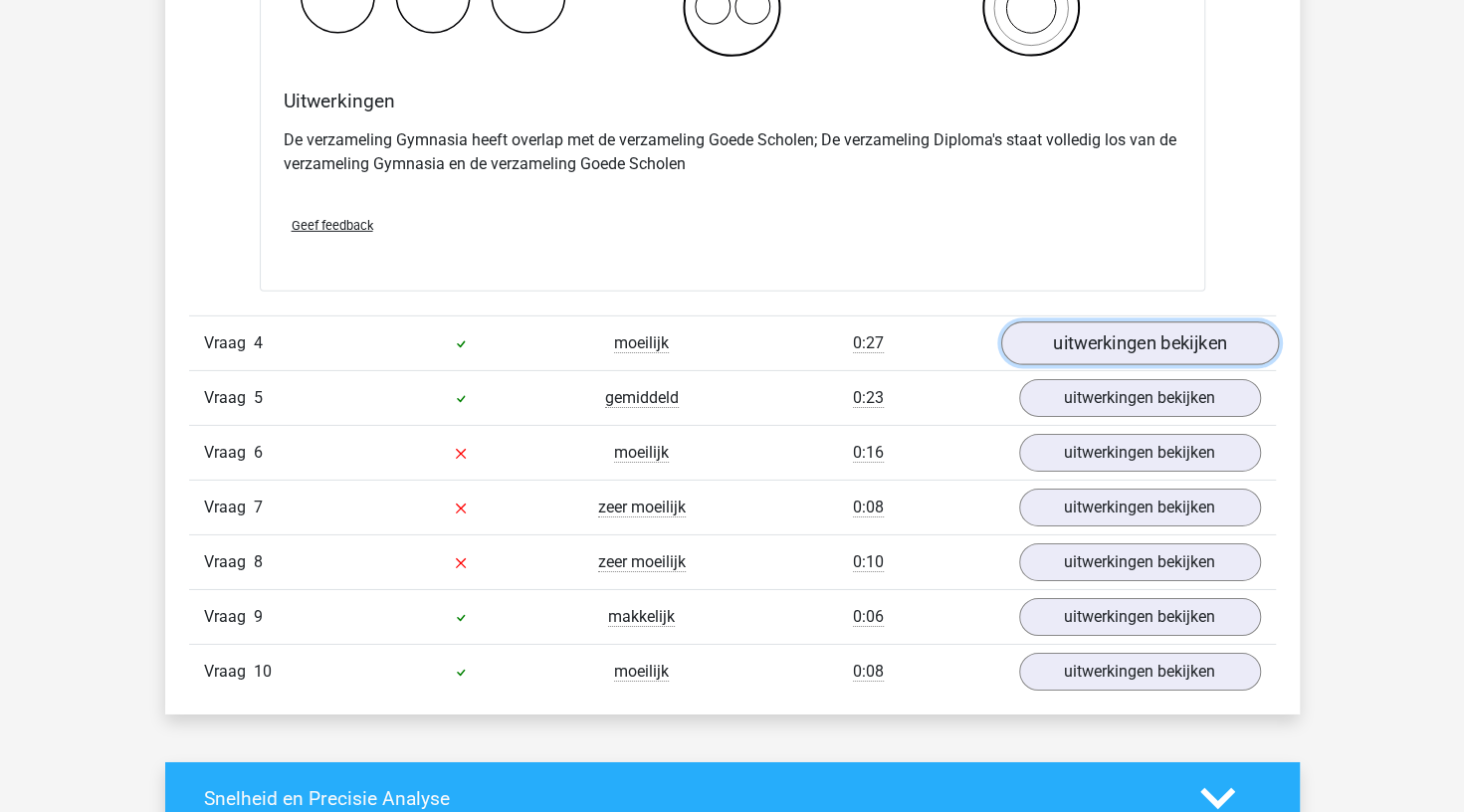 click on "uitwerkingen bekijken" at bounding box center [1139, 344] 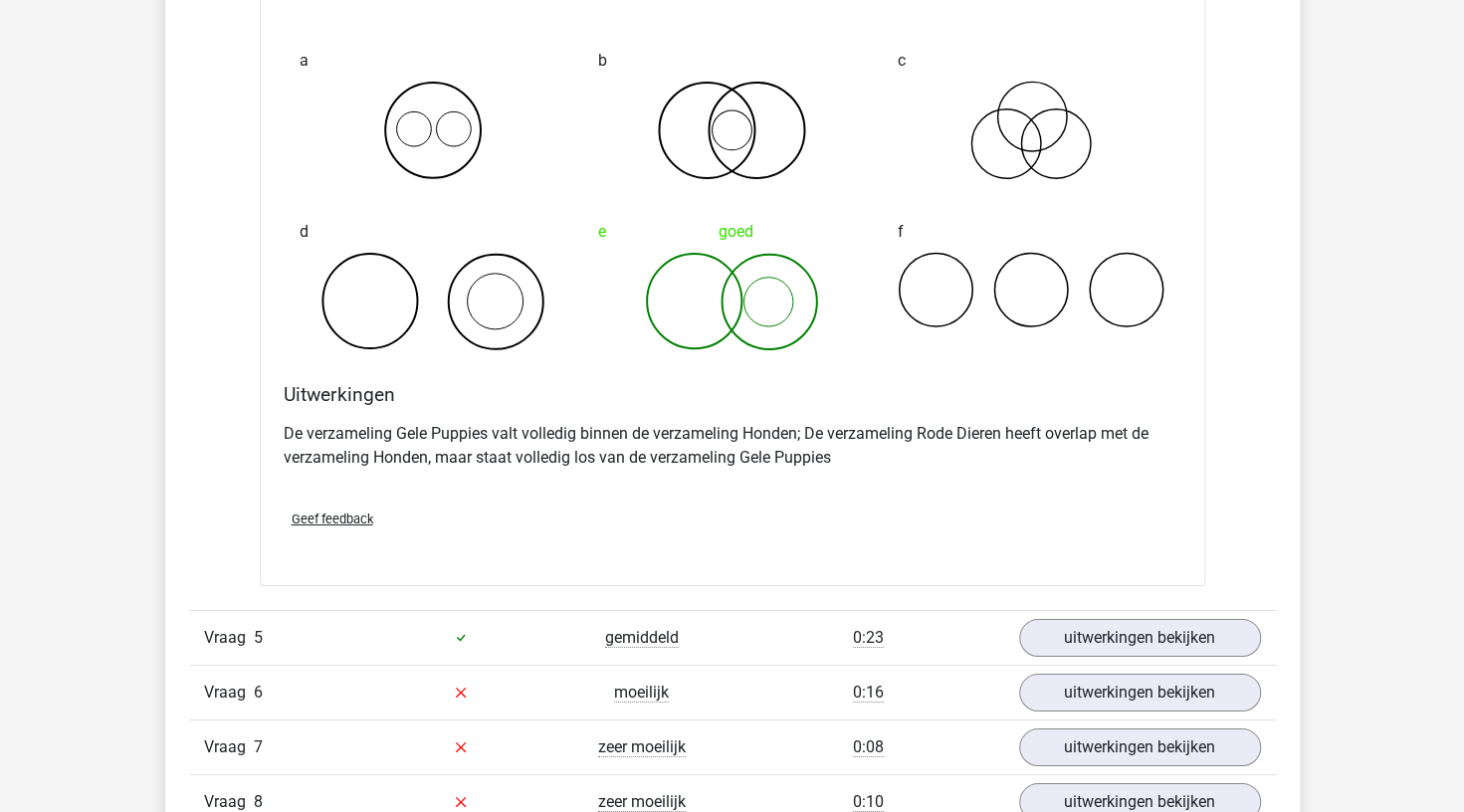 scroll, scrollTop: 4190, scrollLeft: 0, axis: vertical 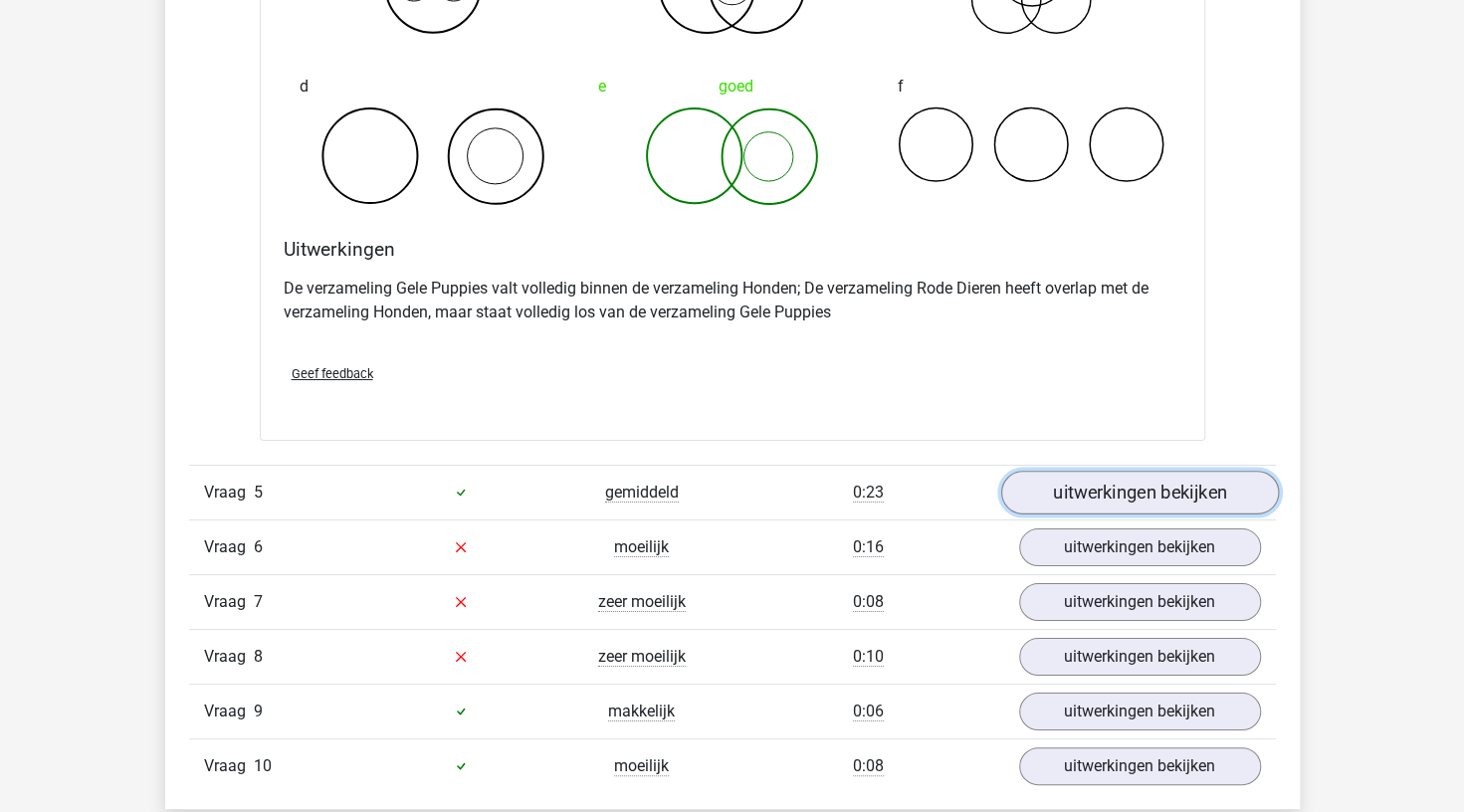 click on "uitwerkingen bekijken" at bounding box center (1139, 493) 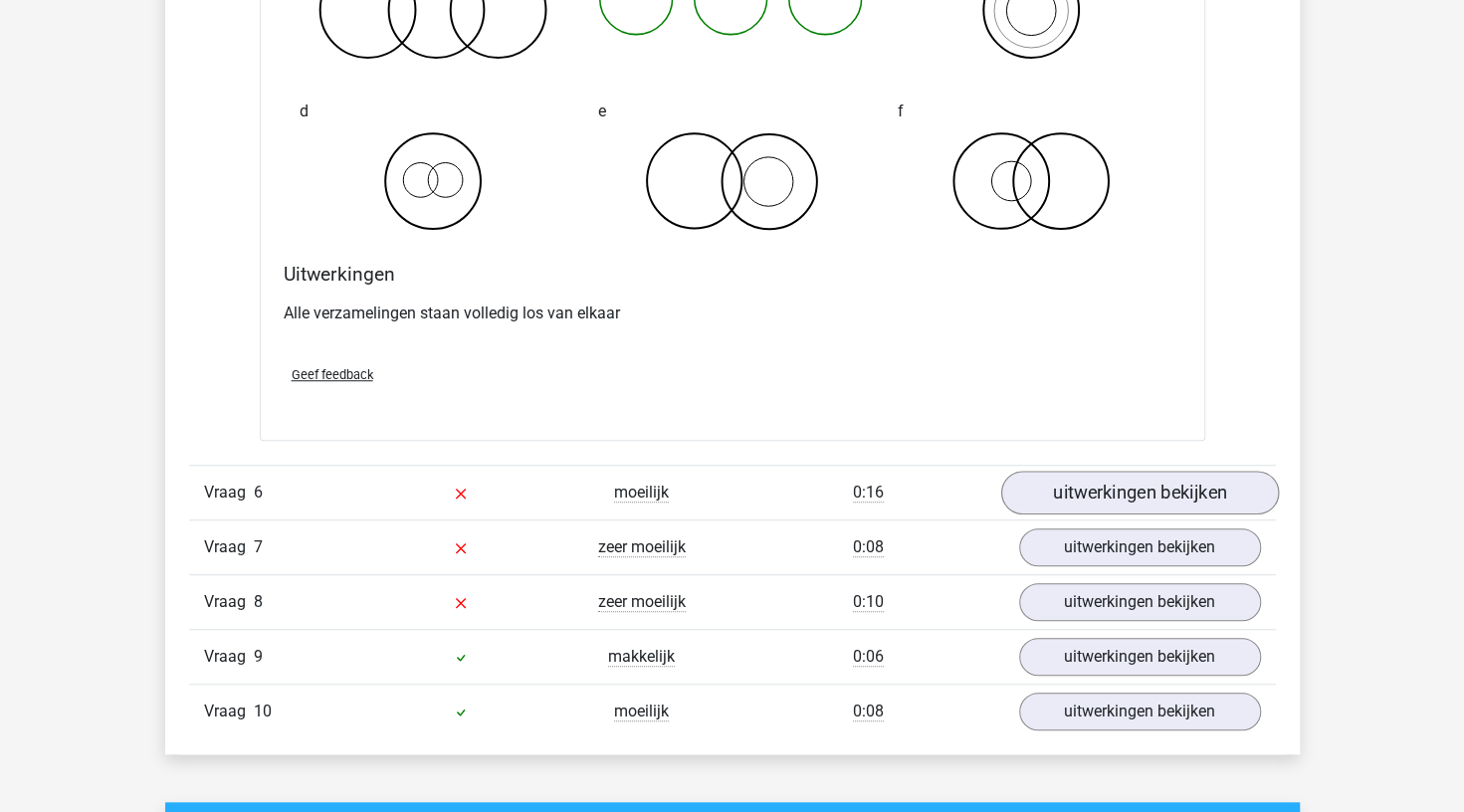 scroll, scrollTop: 4617, scrollLeft: 0, axis: vertical 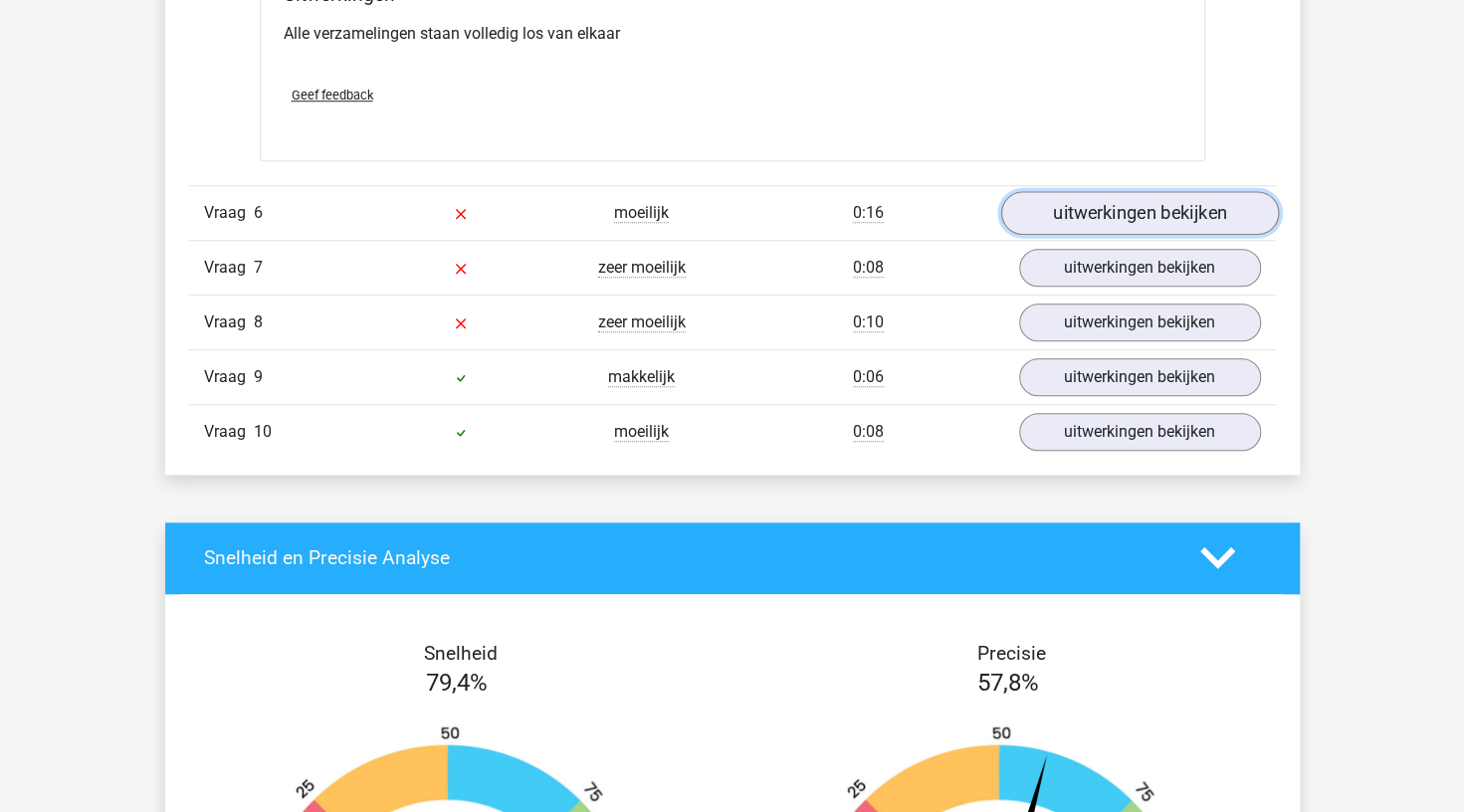 click on "uitwerkingen bekijken" at bounding box center [1139, 213] 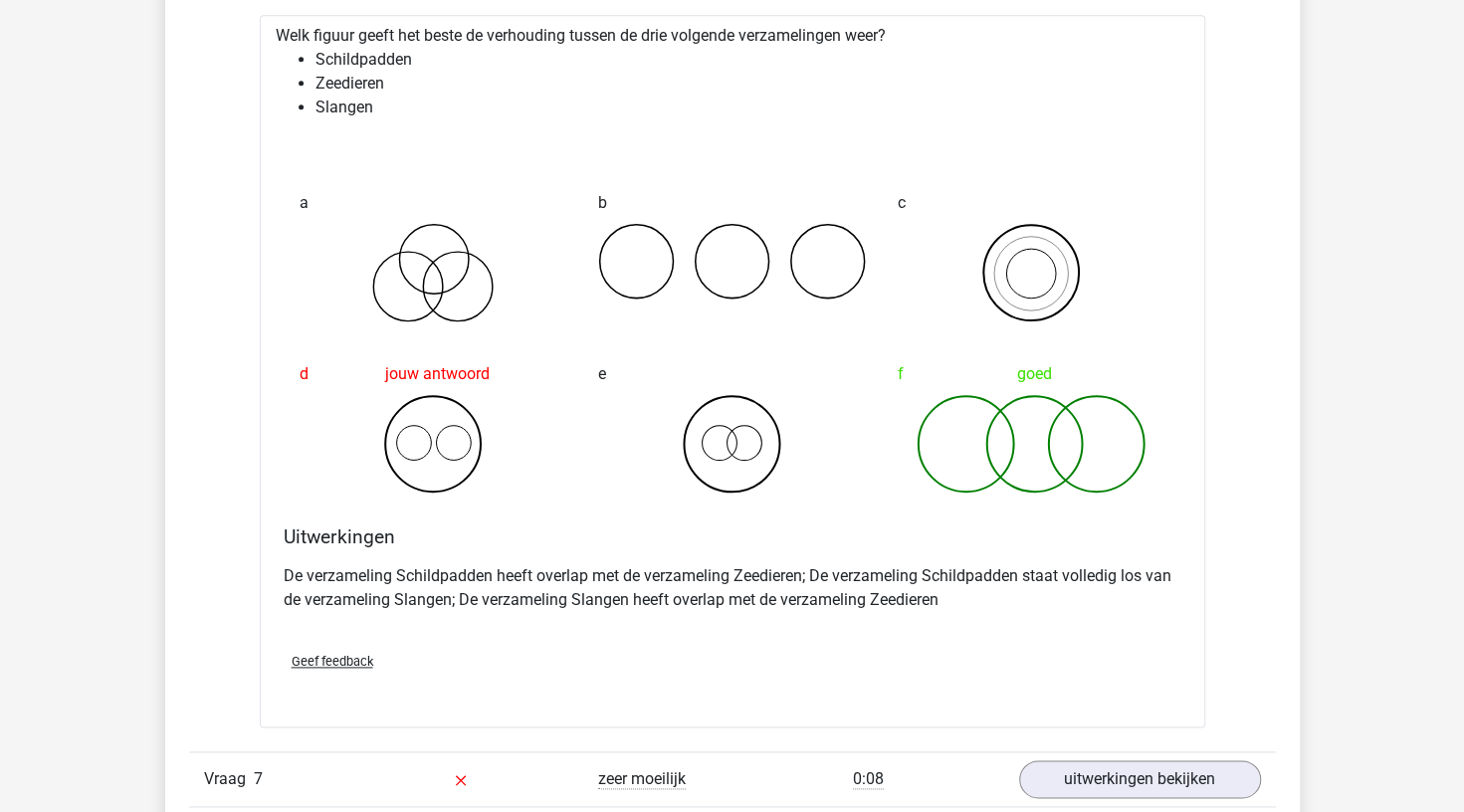 scroll, scrollTop: 5522, scrollLeft: 0, axis: vertical 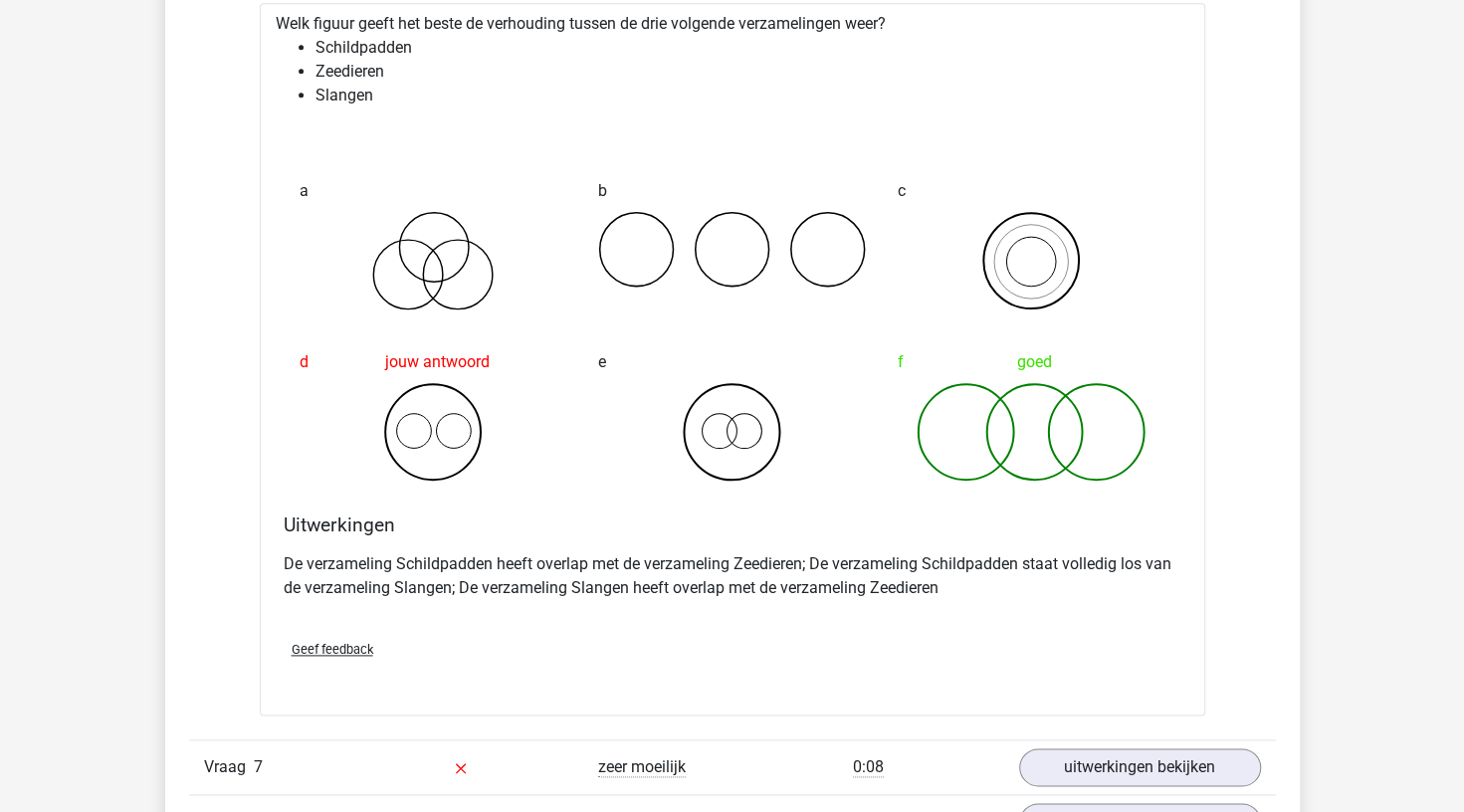 click on "Jelmer
jelmerslebus@outlook.com" at bounding box center (732, -1412) 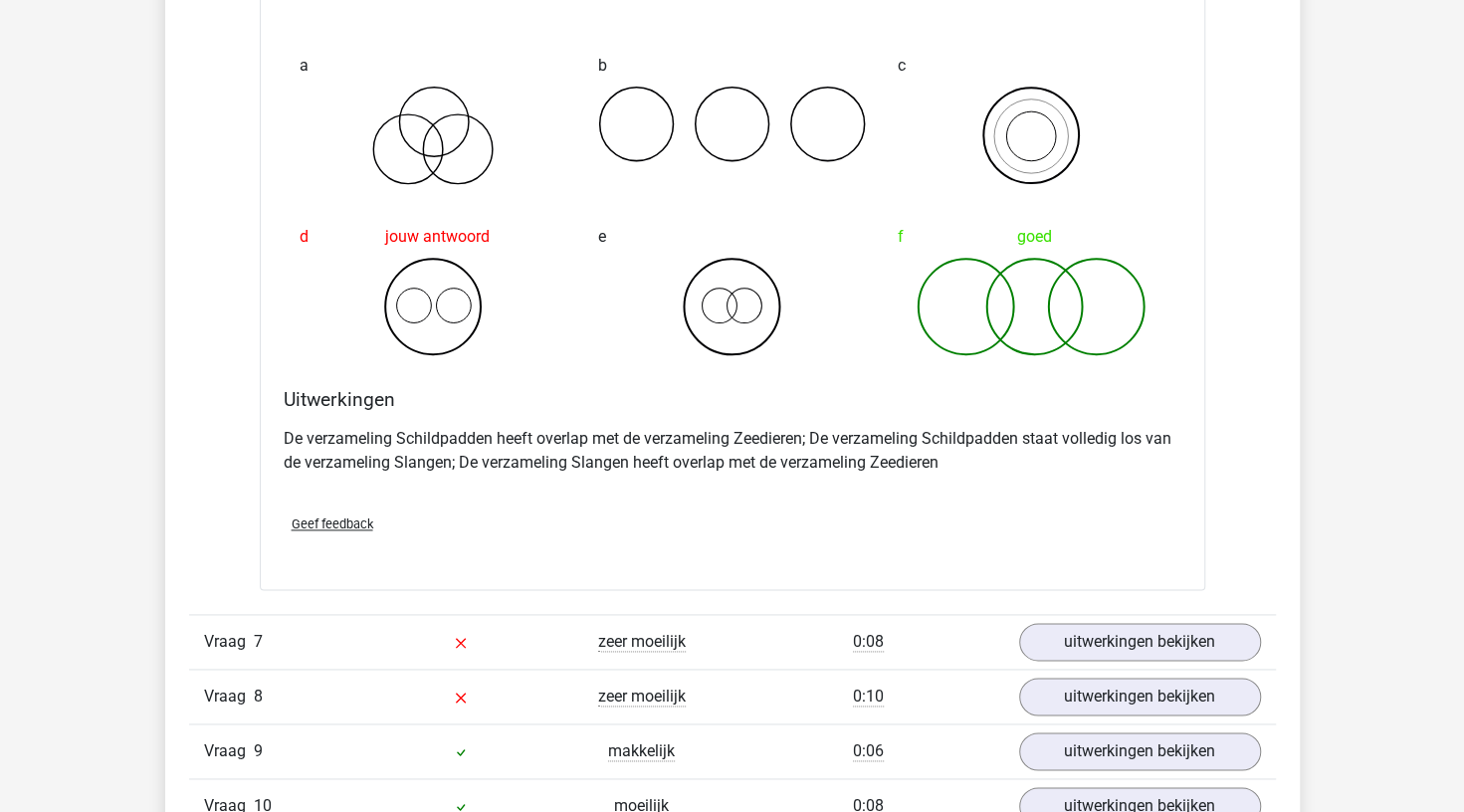 scroll, scrollTop: 5648, scrollLeft: 0, axis: vertical 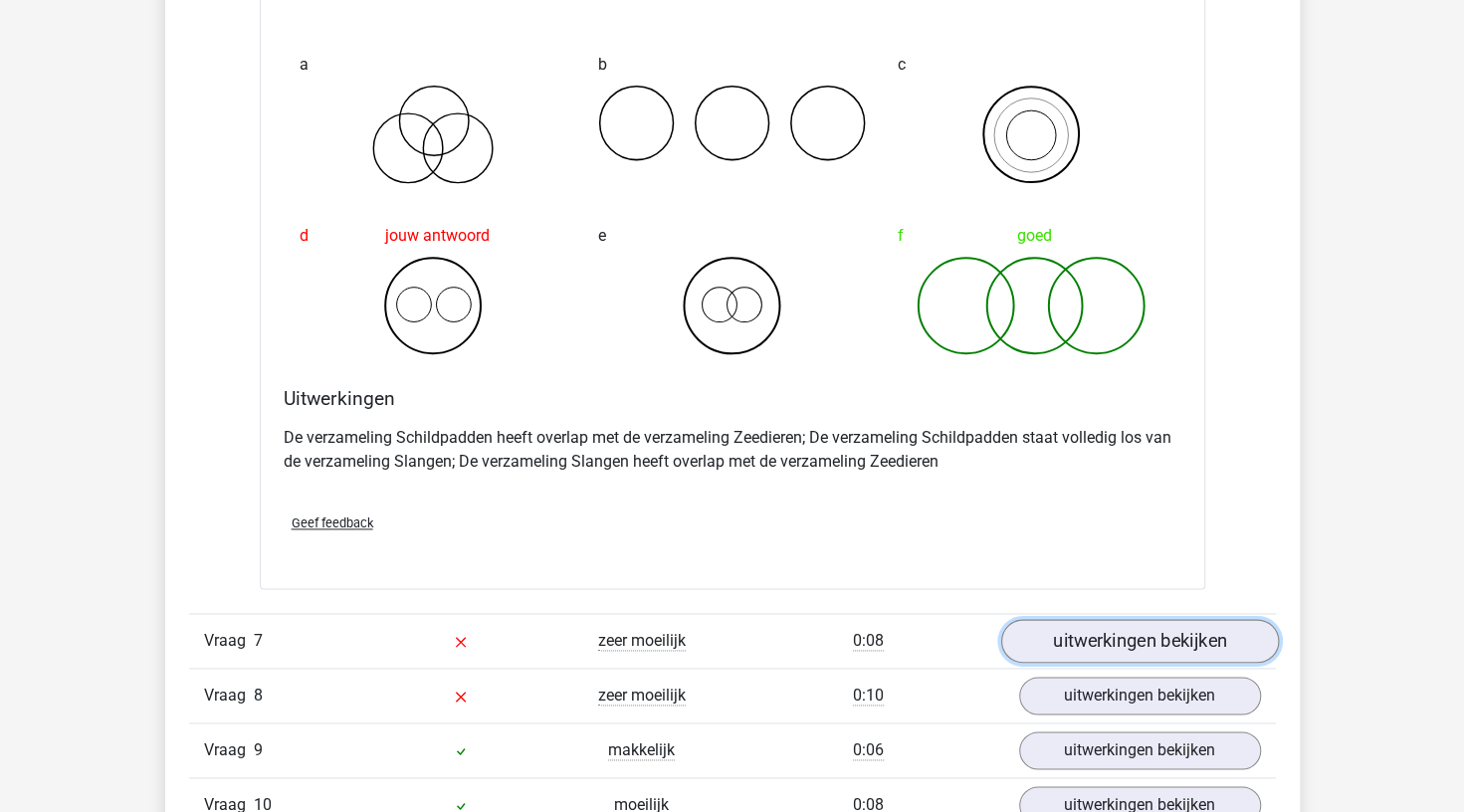 click on "uitwerkingen bekijken" at bounding box center [1139, 641] 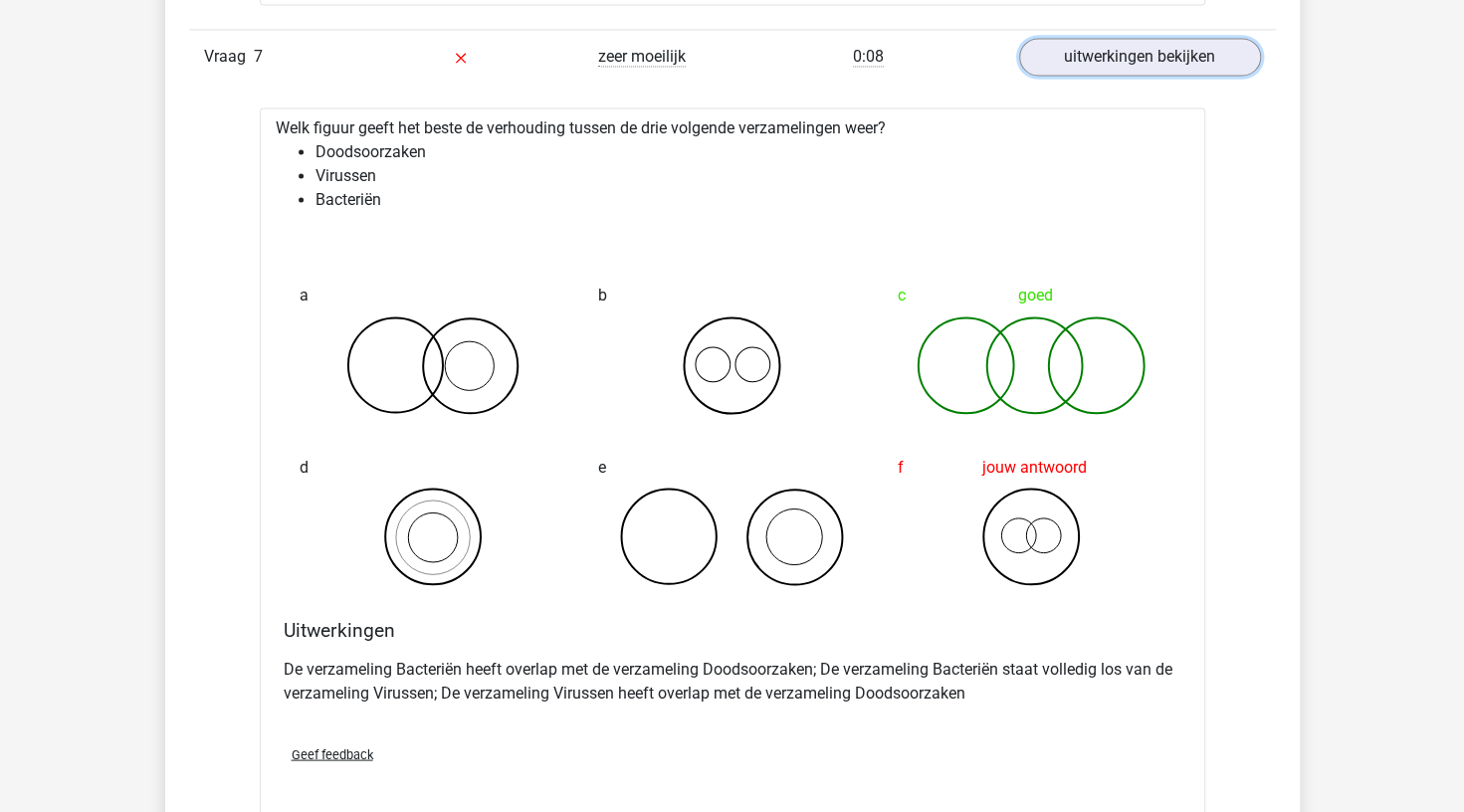scroll, scrollTop: 6230, scrollLeft: 0, axis: vertical 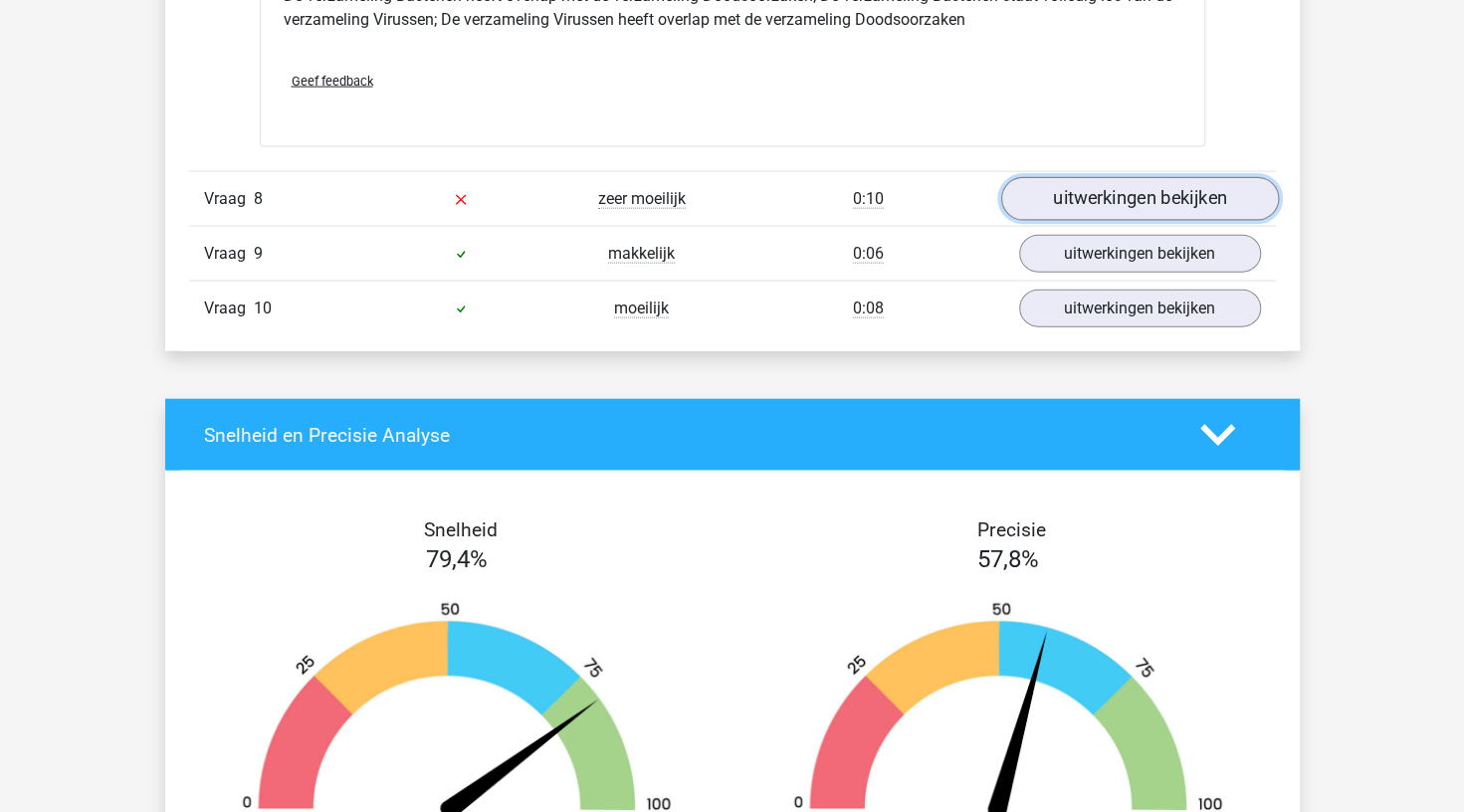 click on "uitwerkingen bekijken" at bounding box center (1139, 199) 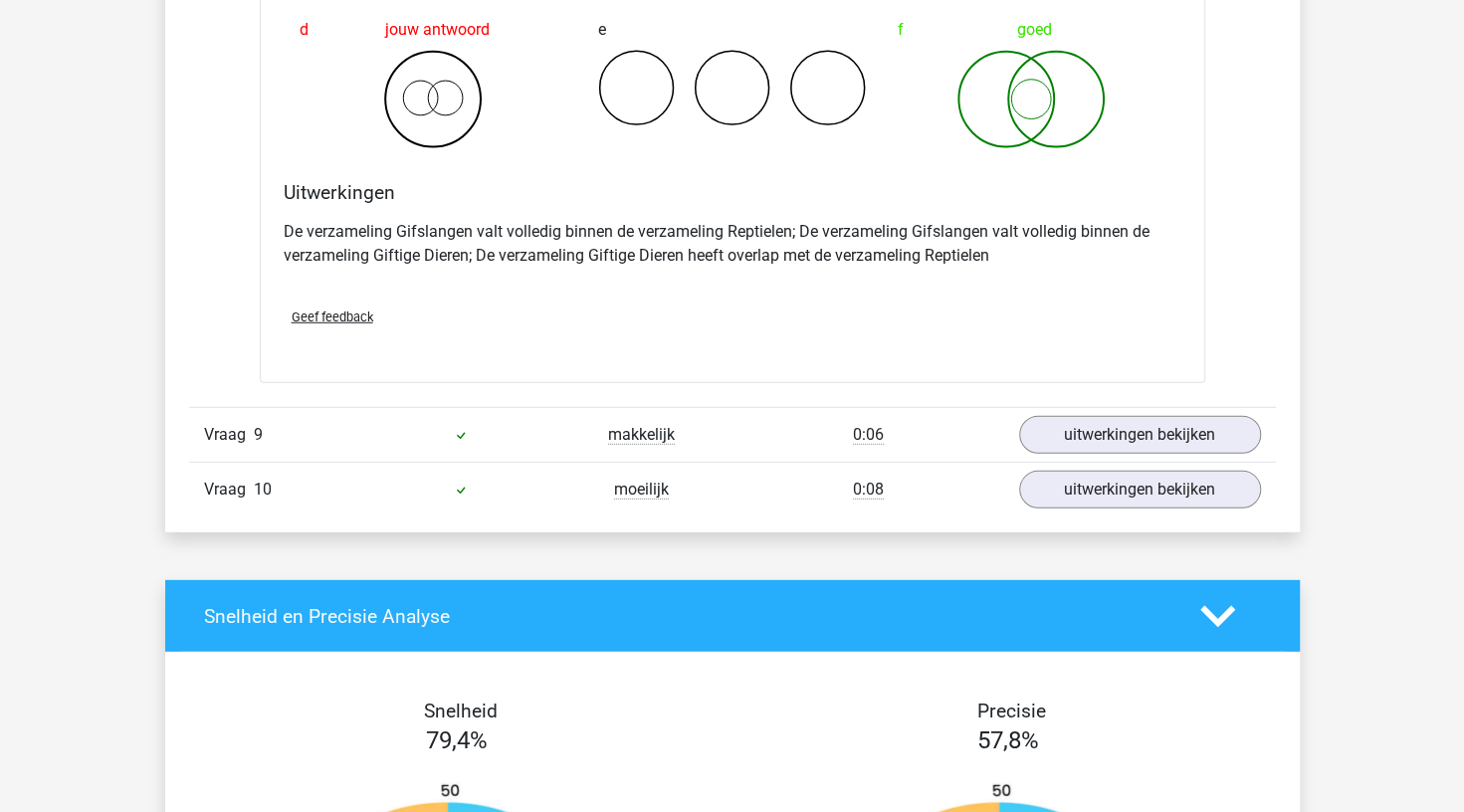 scroll, scrollTop: 7552, scrollLeft: 0, axis: vertical 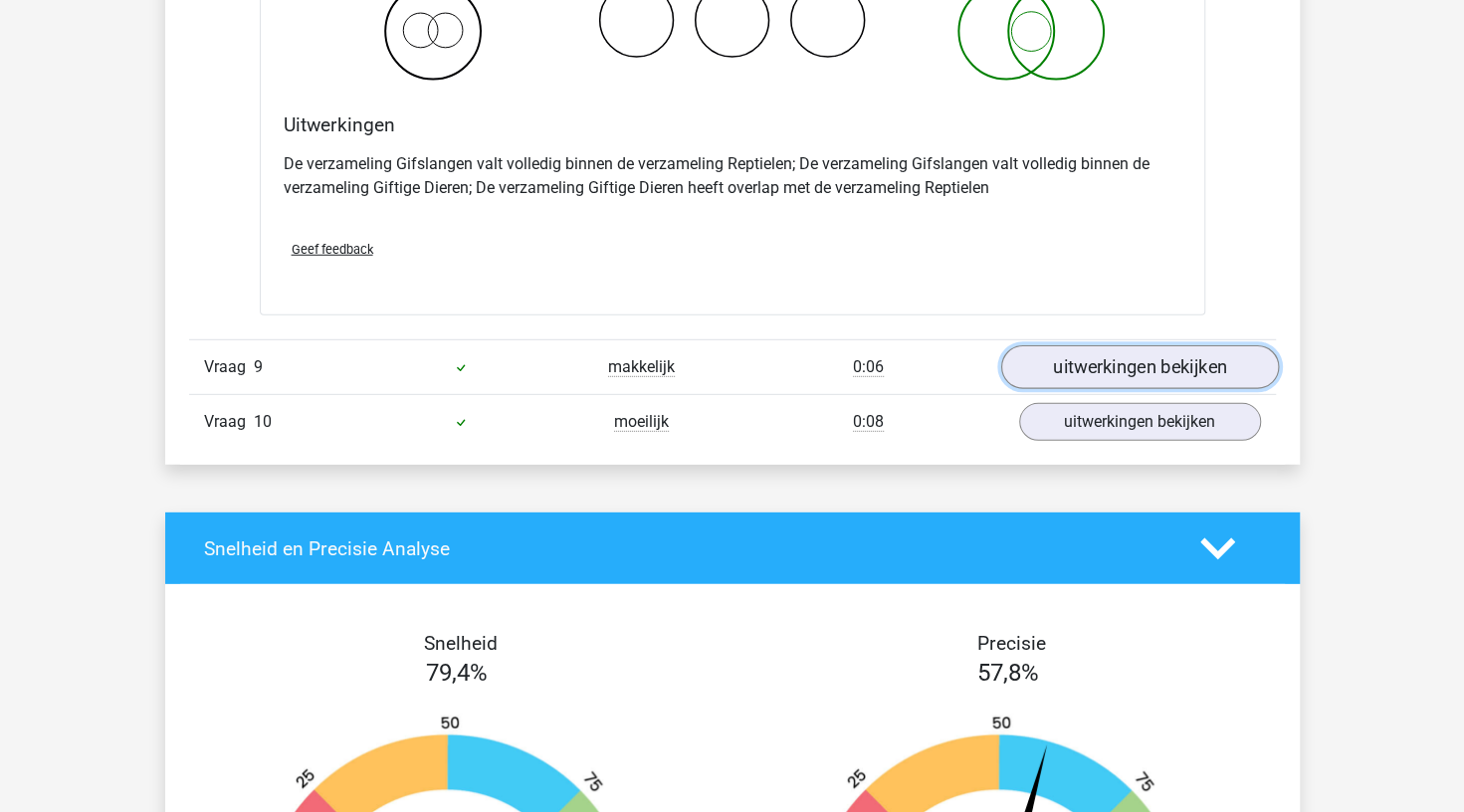 click on "uitwerkingen bekijken" at bounding box center (1139, 368) 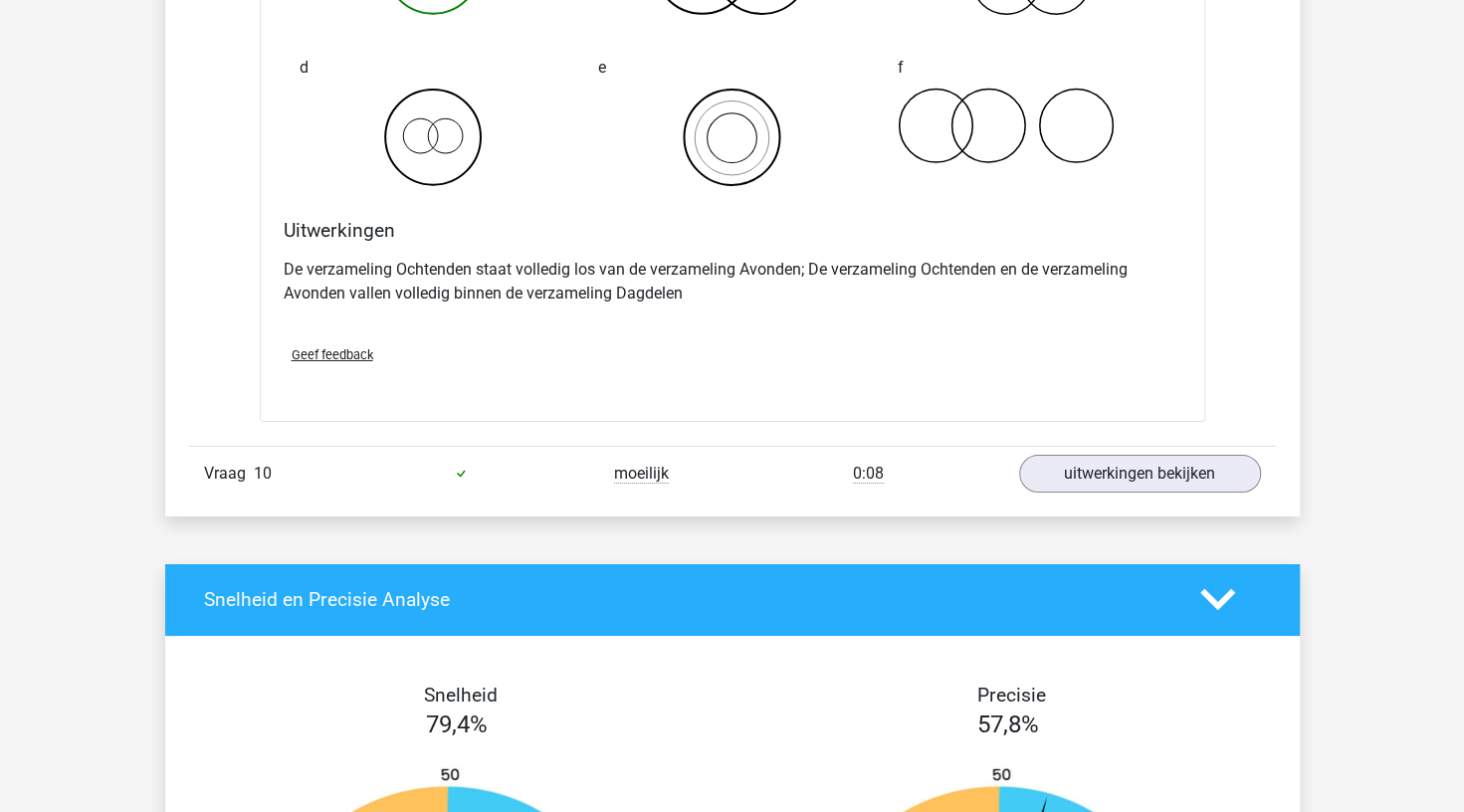scroll, scrollTop: 8265, scrollLeft: 0, axis: vertical 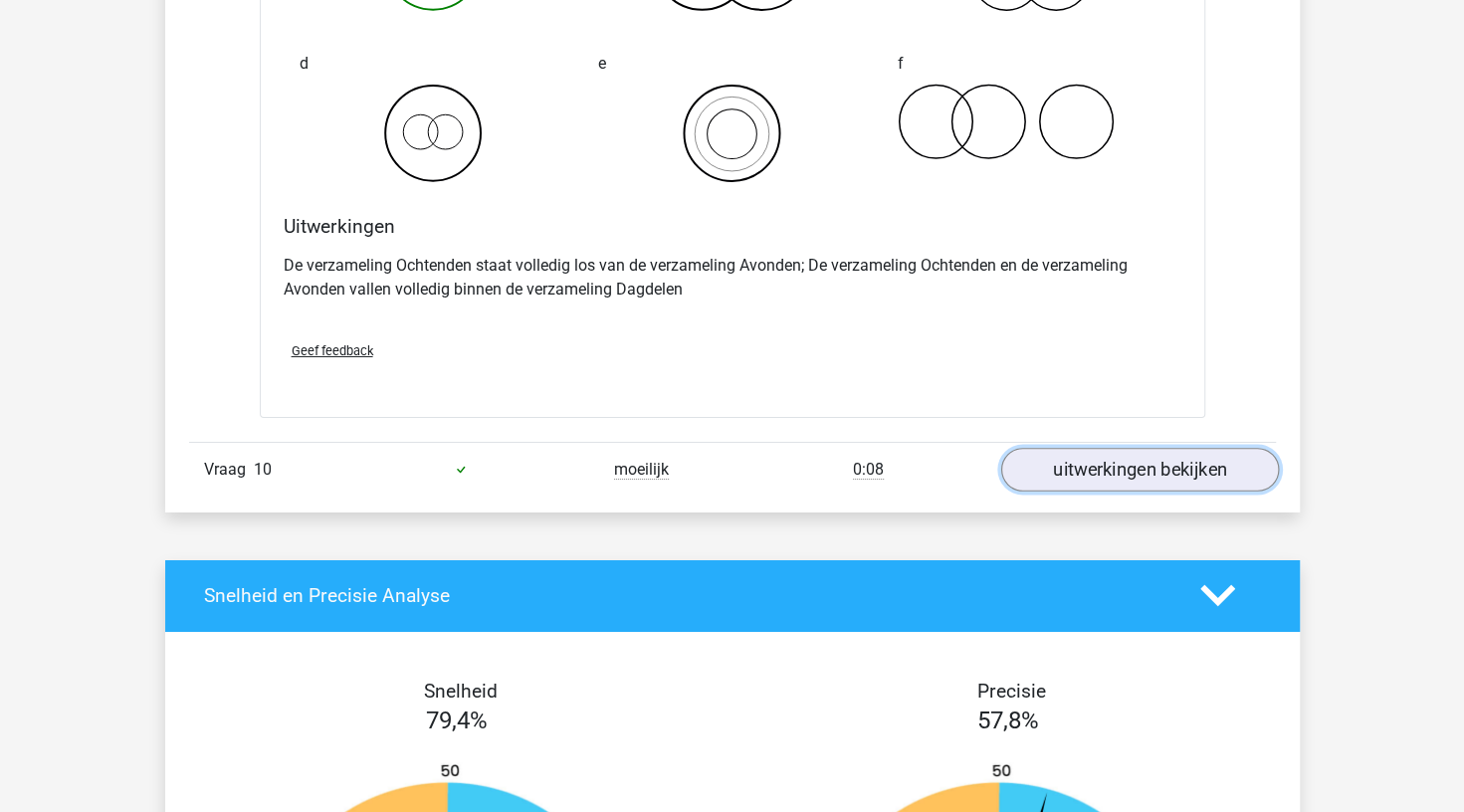 click on "uitwerkingen bekijken" at bounding box center (1139, 470) 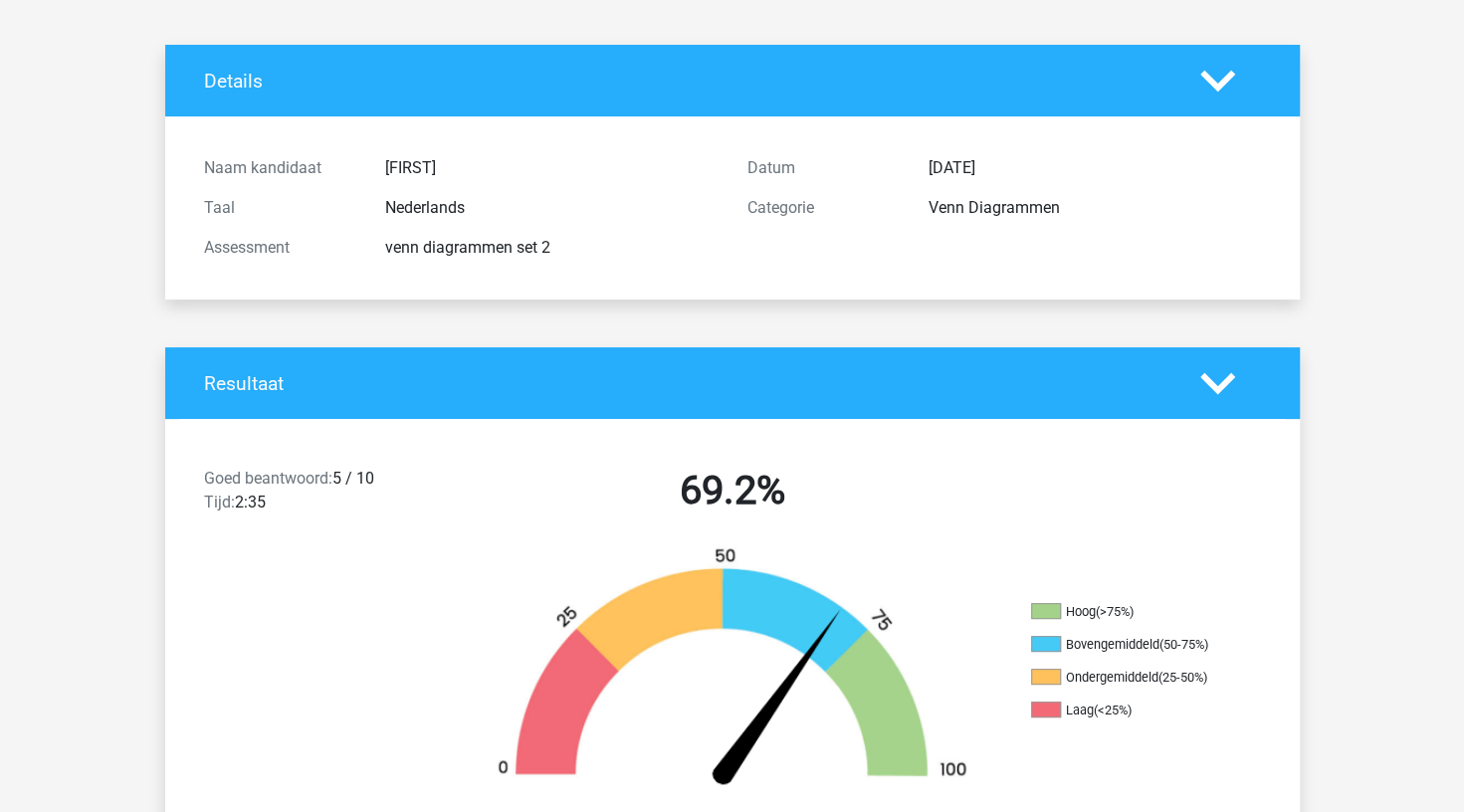 scroll, scrollTop: 0, scrollLeft: 0, axis: both 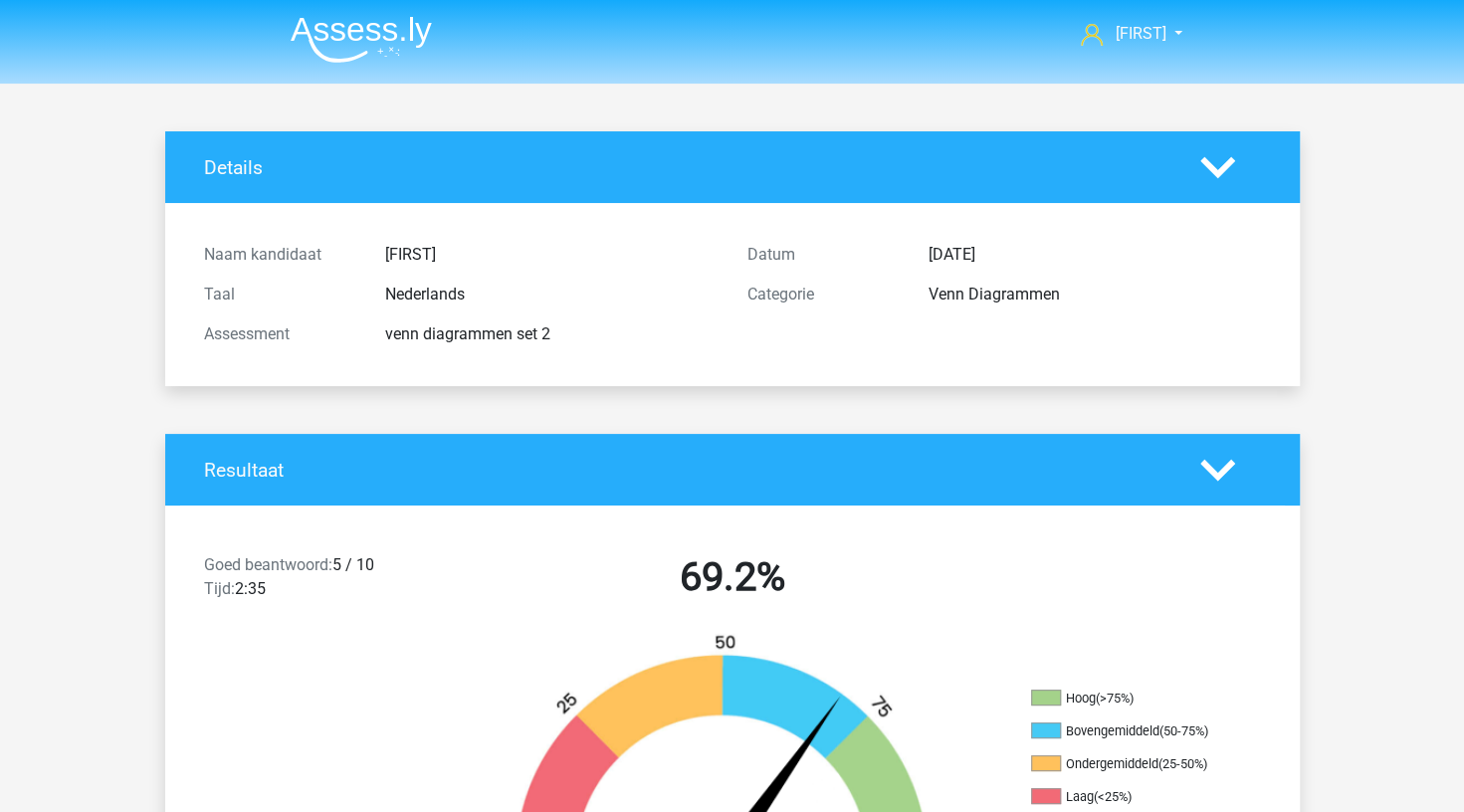 click at bounding box center [361, 39] 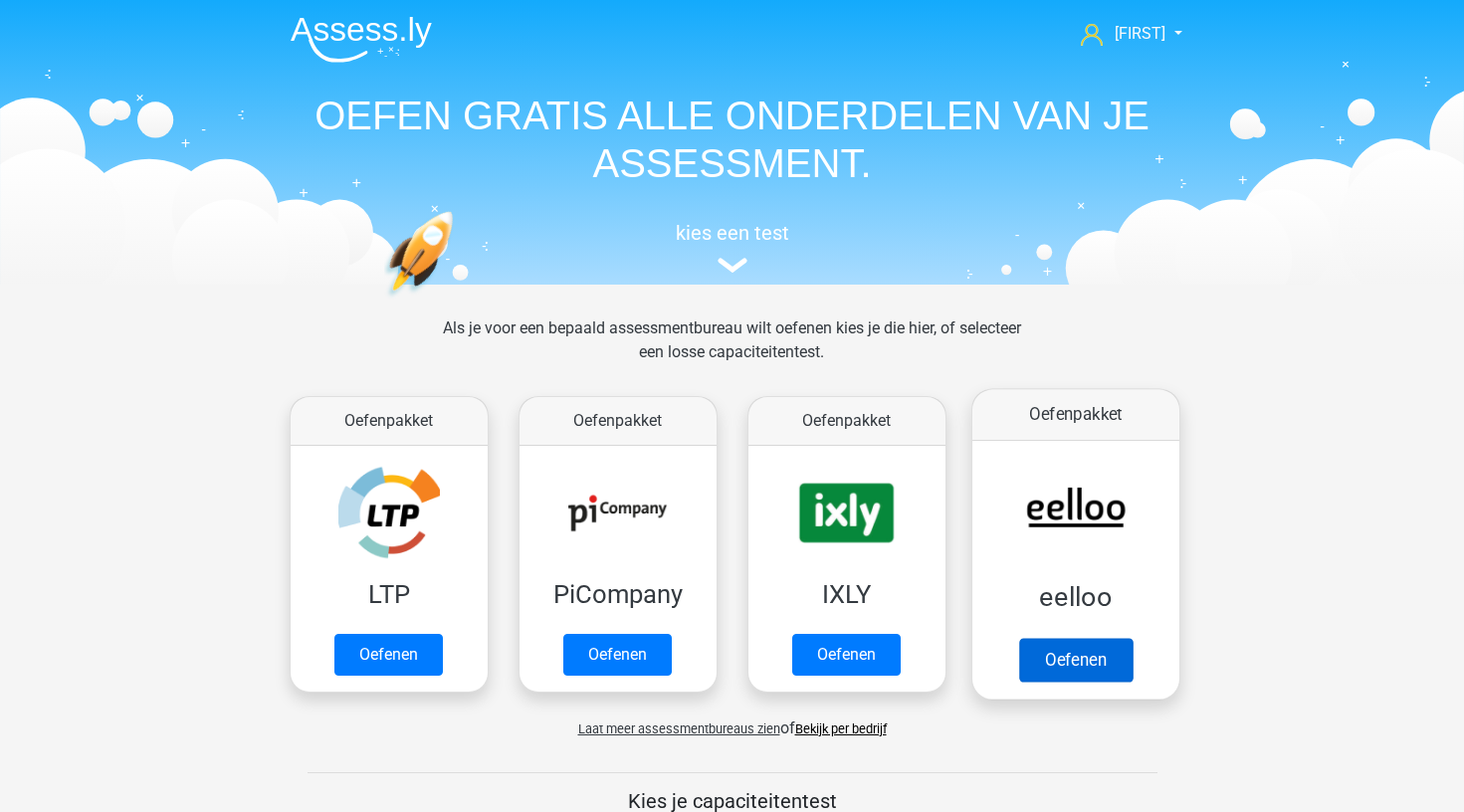 scroll, scrollTop: 0, scrollLeft: 0, axis: both 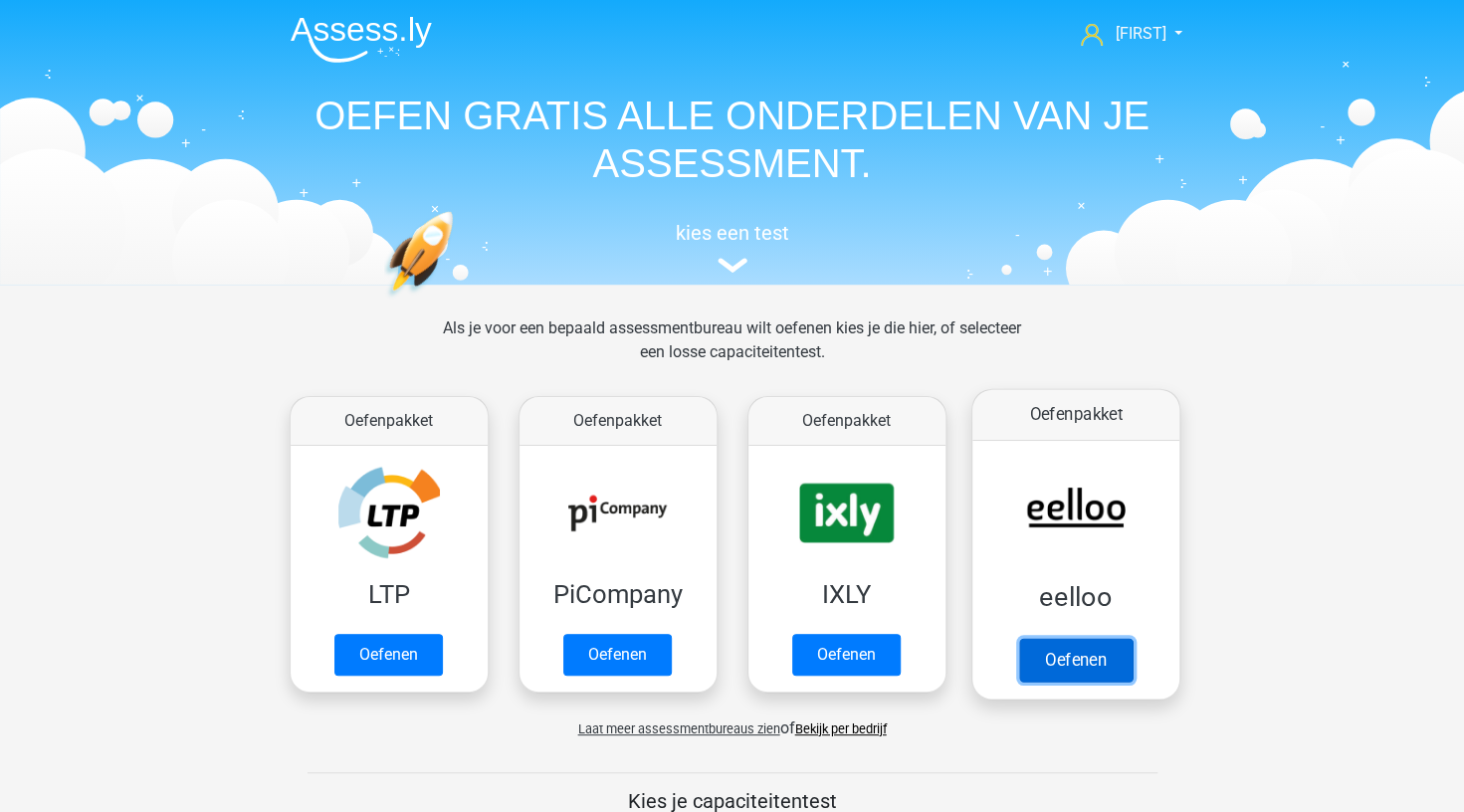 click on "Oefenen" at bounding box center [1075, 660] 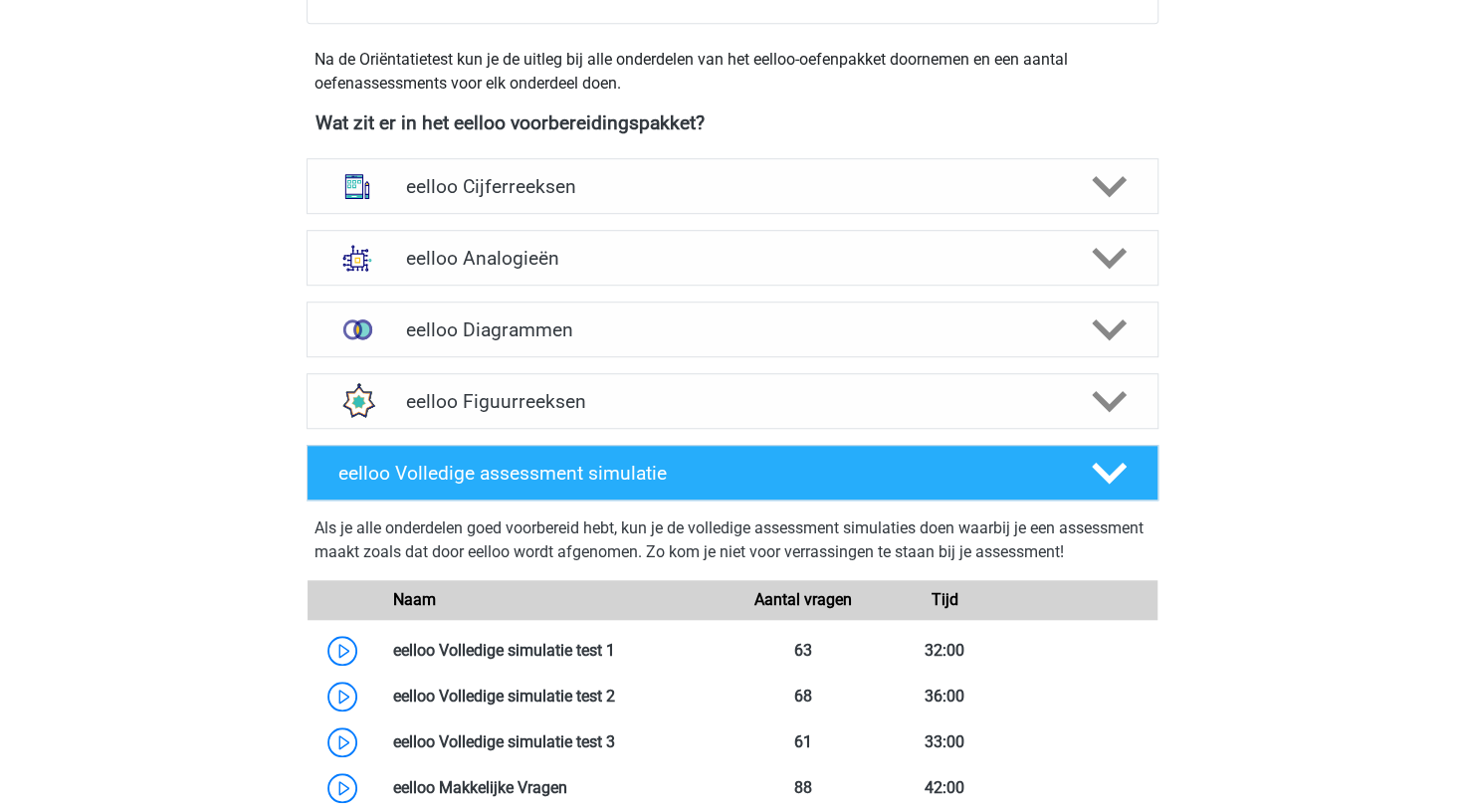 scroll, scrollTop: 668, scrollLeft: 0, axis: vertical 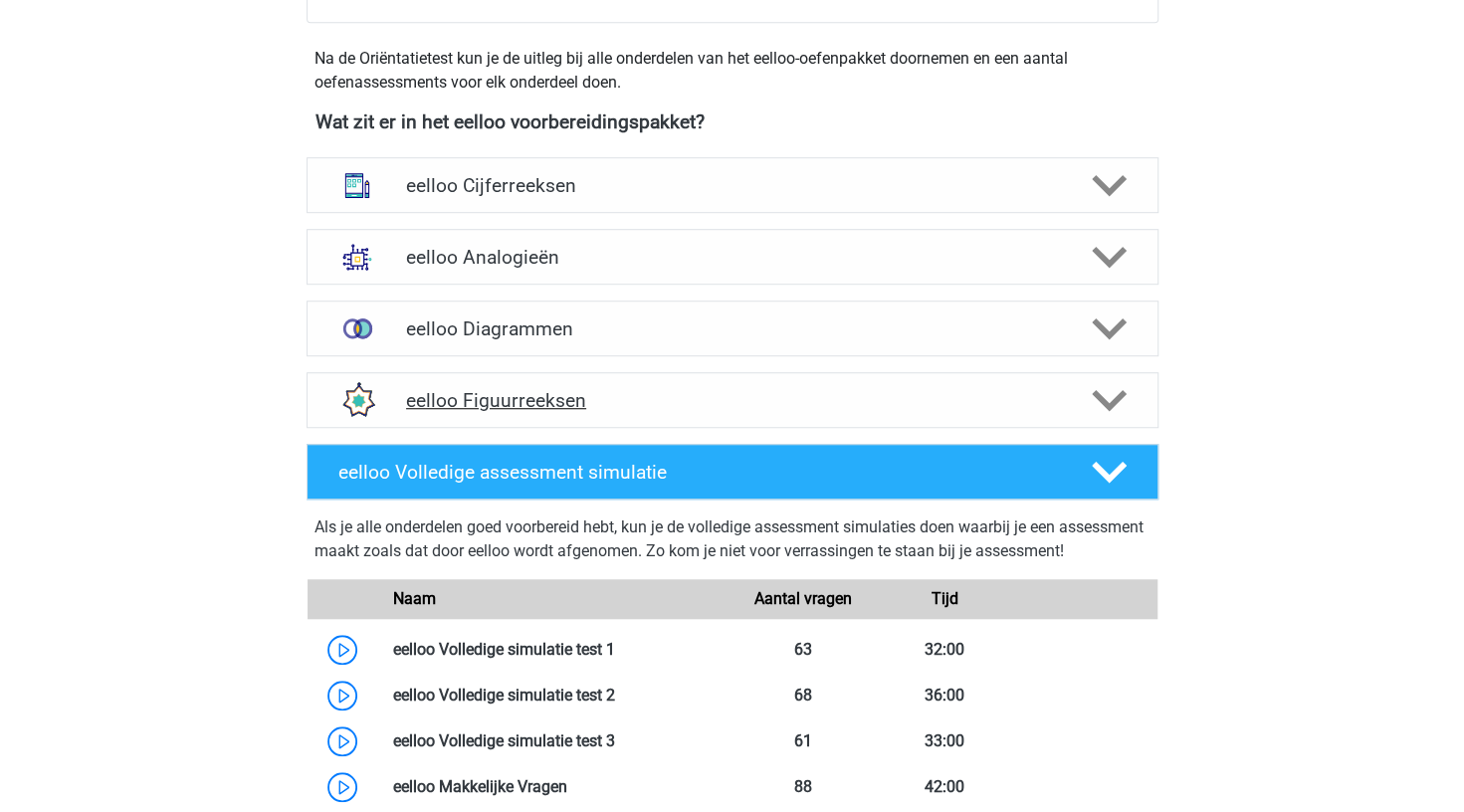 click on "eelloo Figuurreeksen" at bounding box center [732, 400] 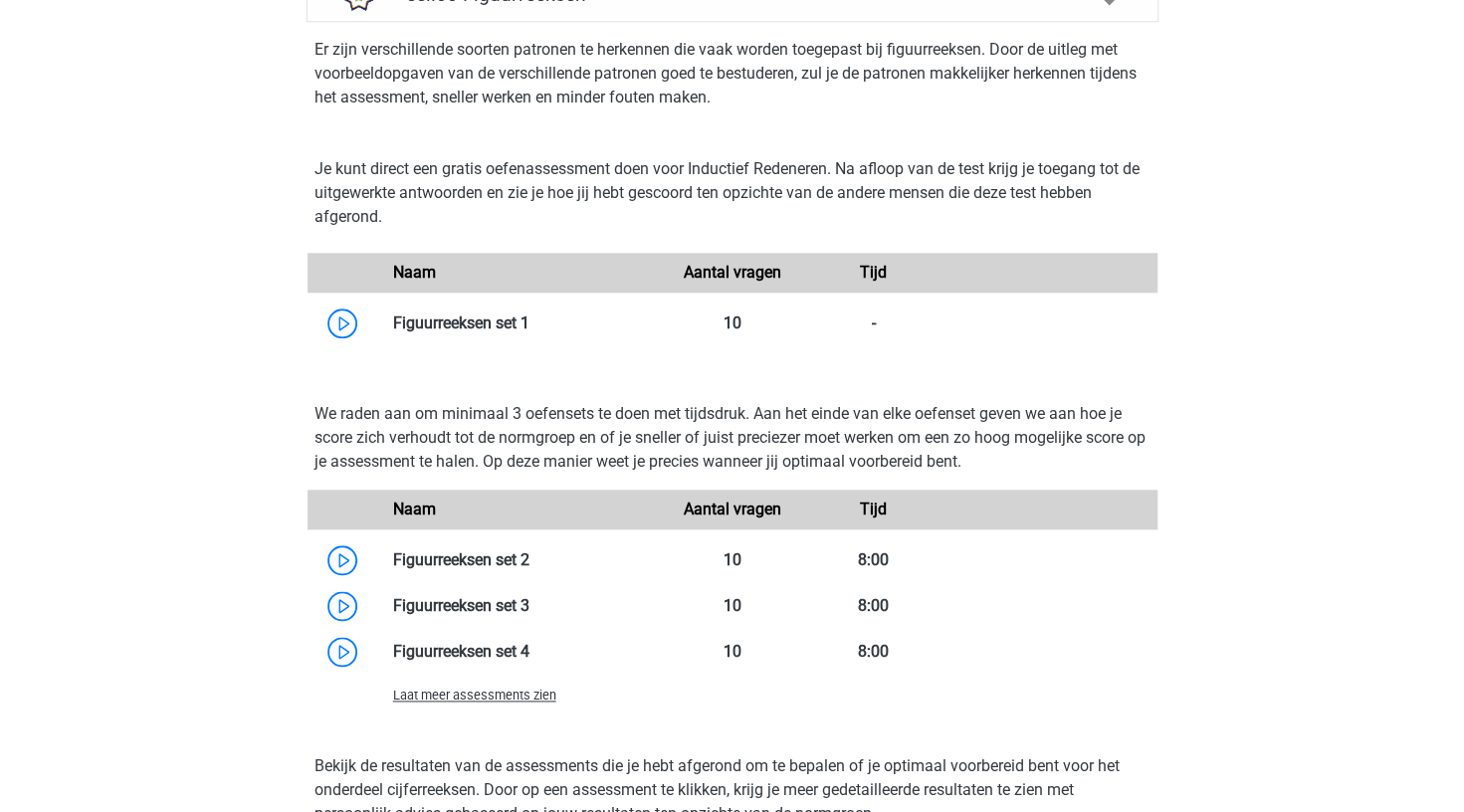 scroll, scrollTop: 1073, scrollLeft: 0, axis: vertical 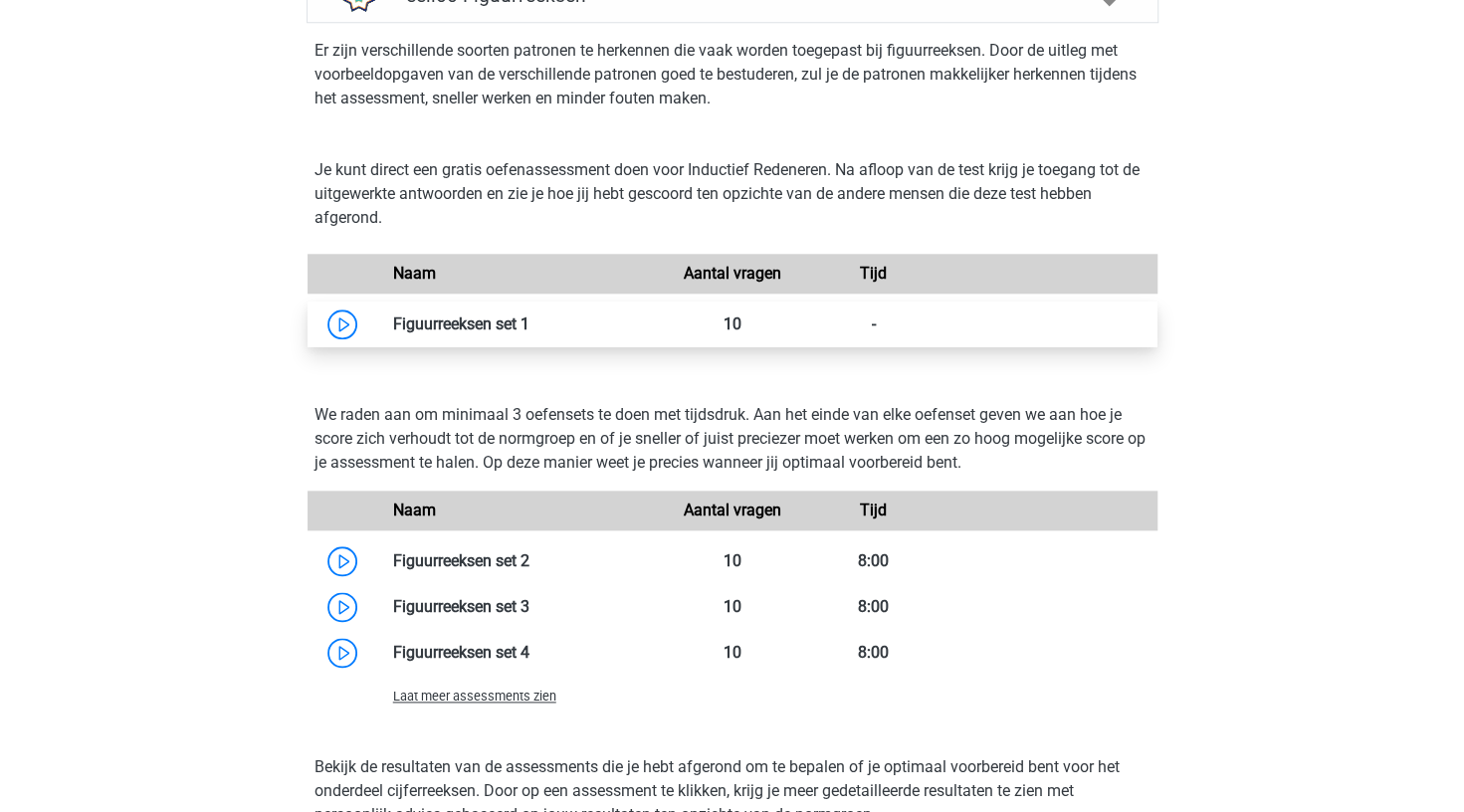 click at bounding box center (529, 323) 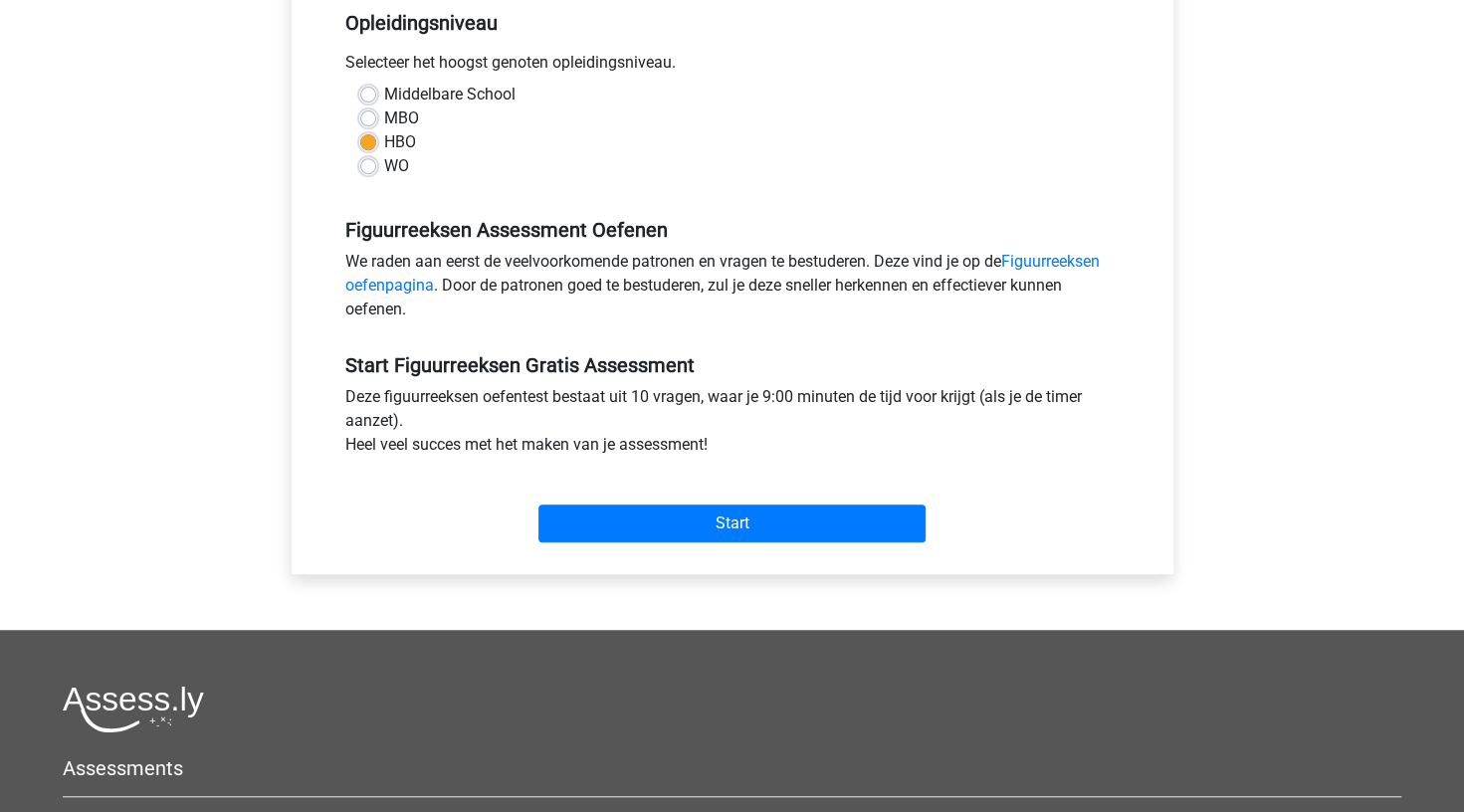 scroll, scrollTop: 418, scrollLeft: 0, axis: vertical 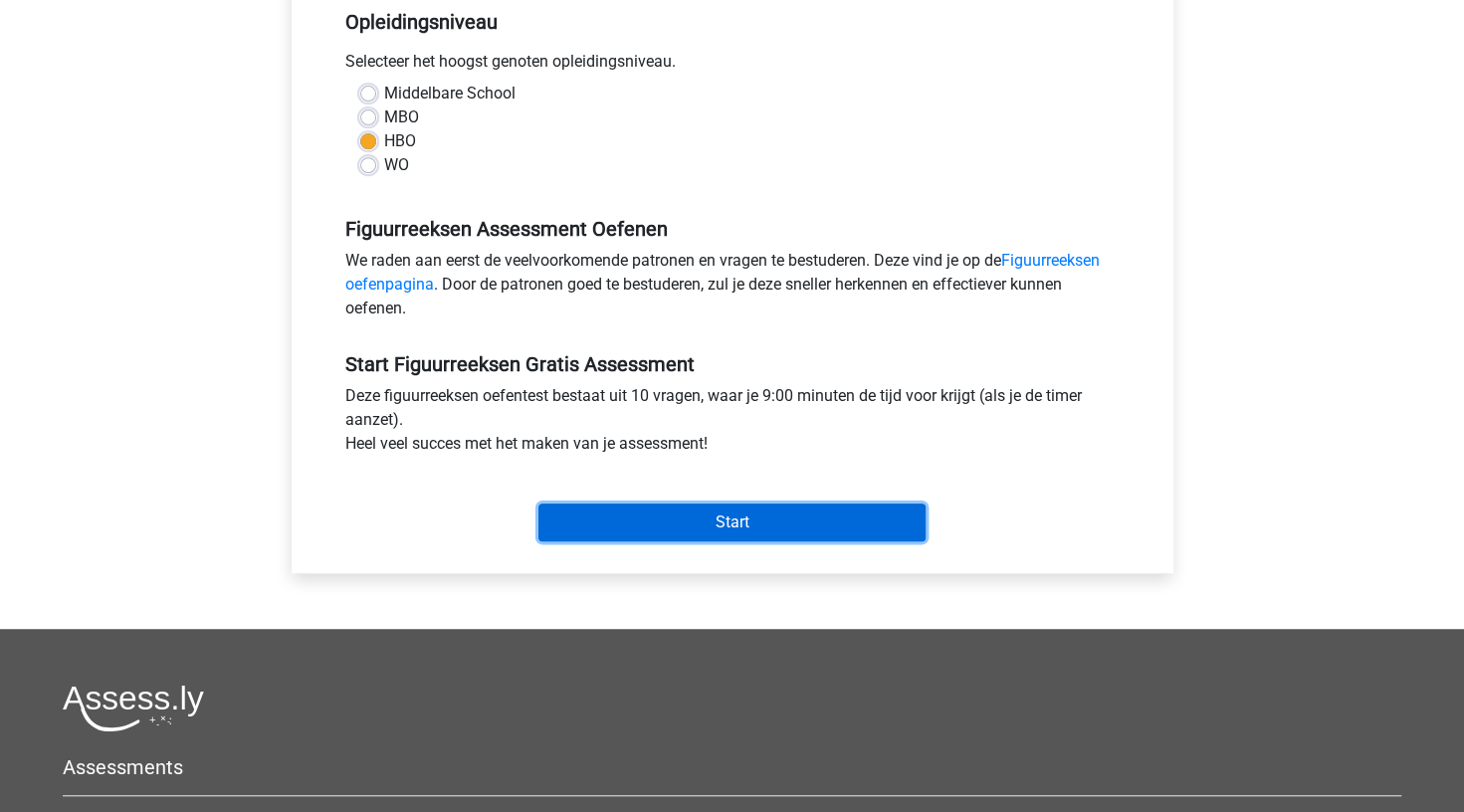 click on "Start" at bounding box center (732, 522) 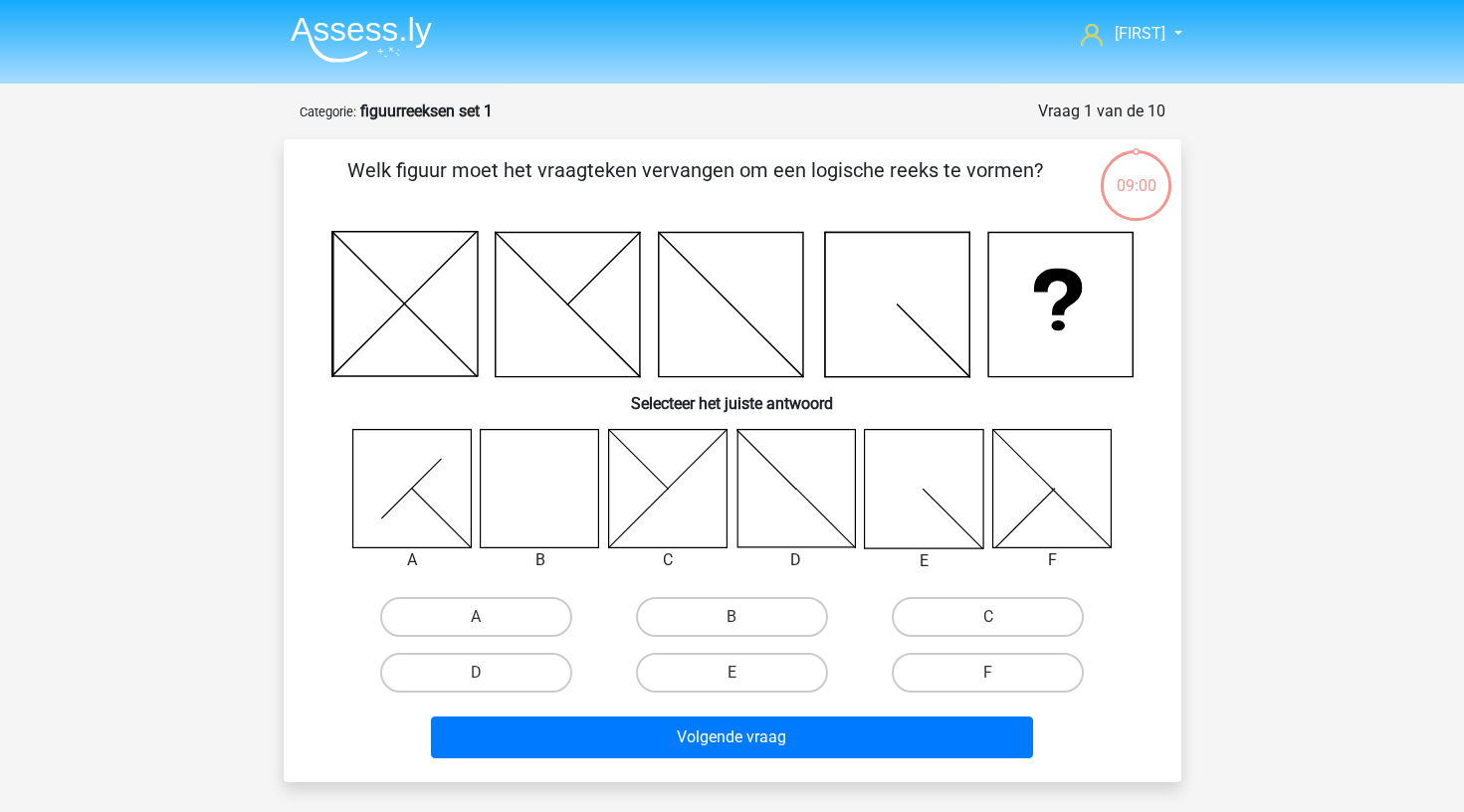 scroll, scrollTop: 0, scrollLeft: 0, axis: both 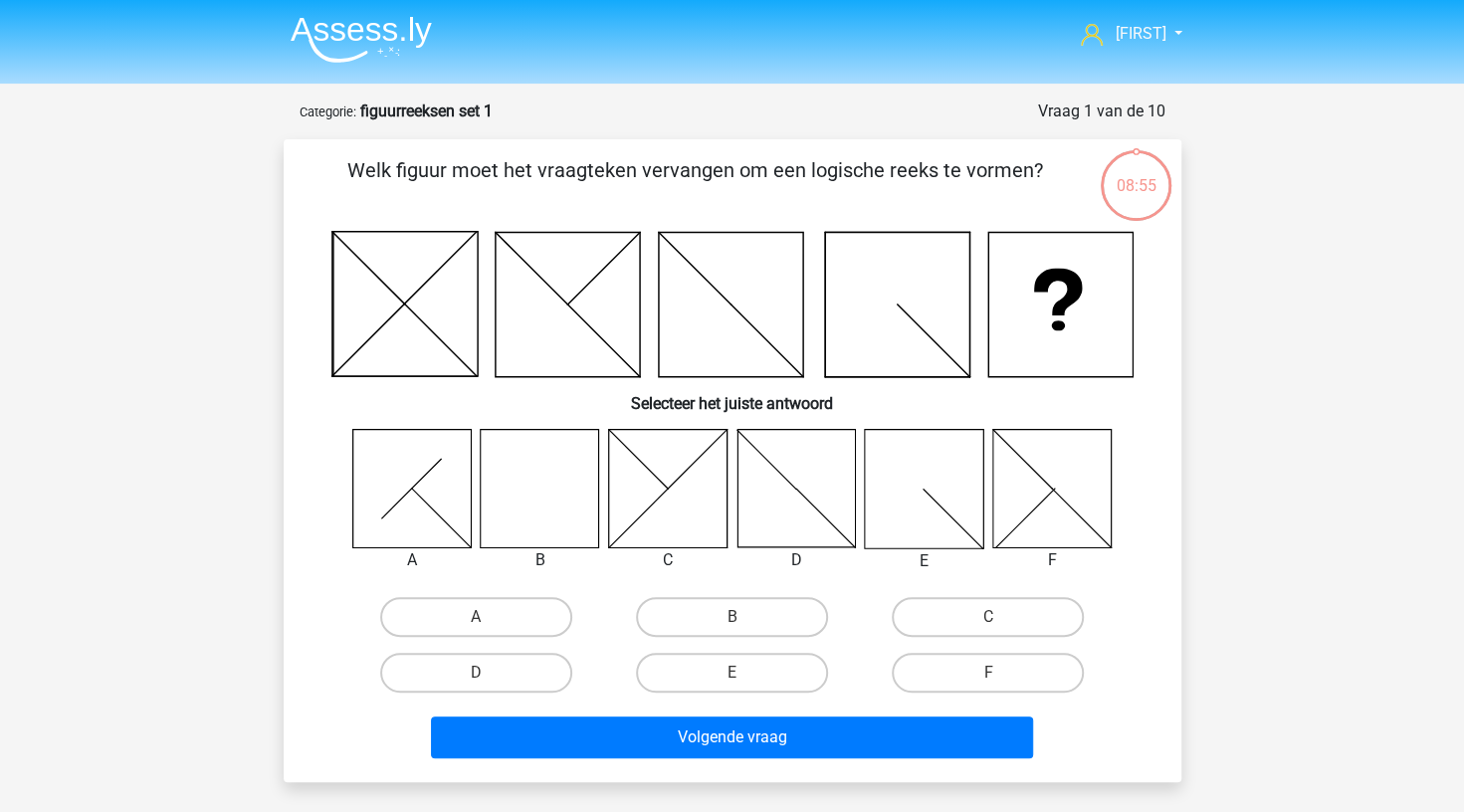 click 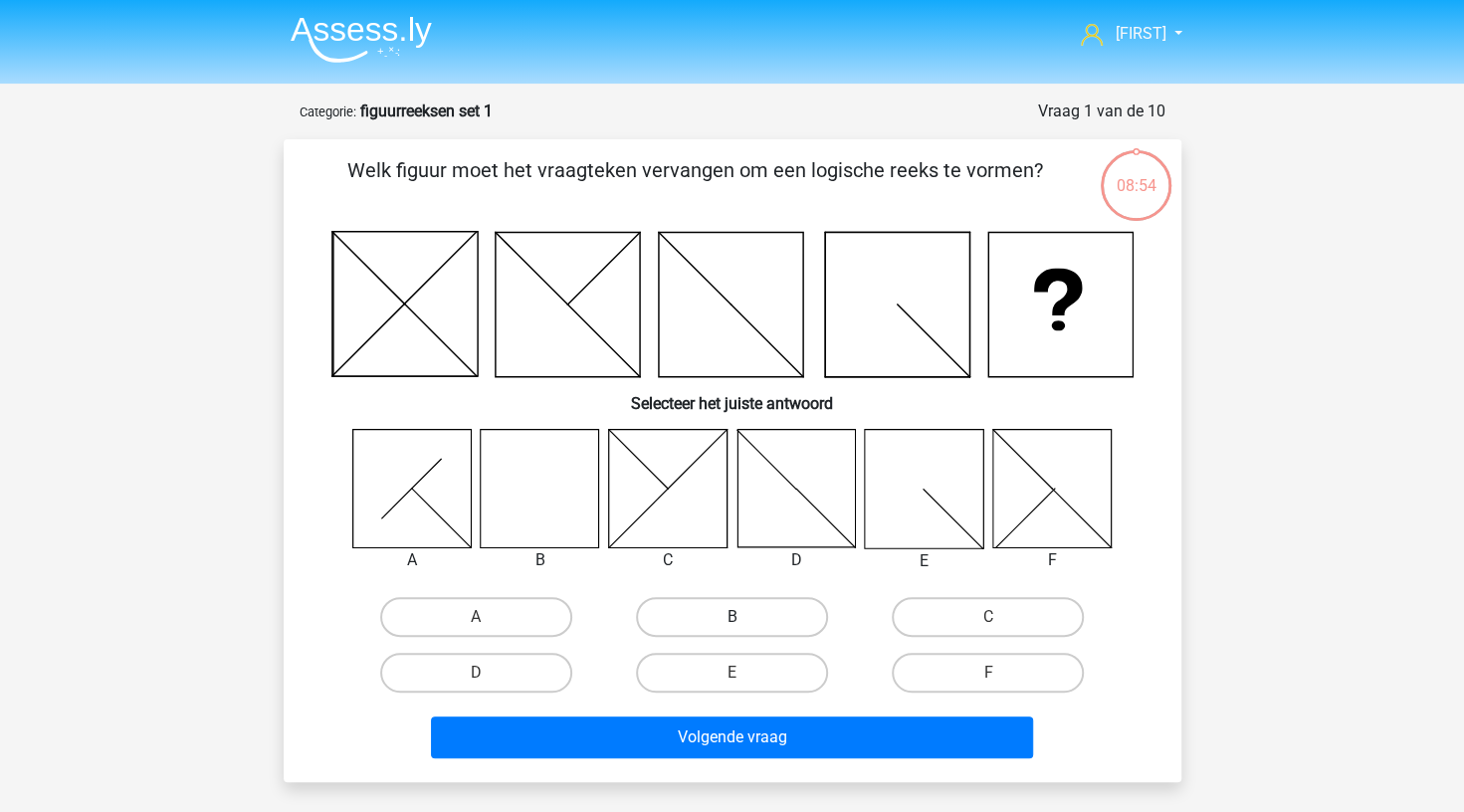 click on "B" at bounding box center (732, 617) 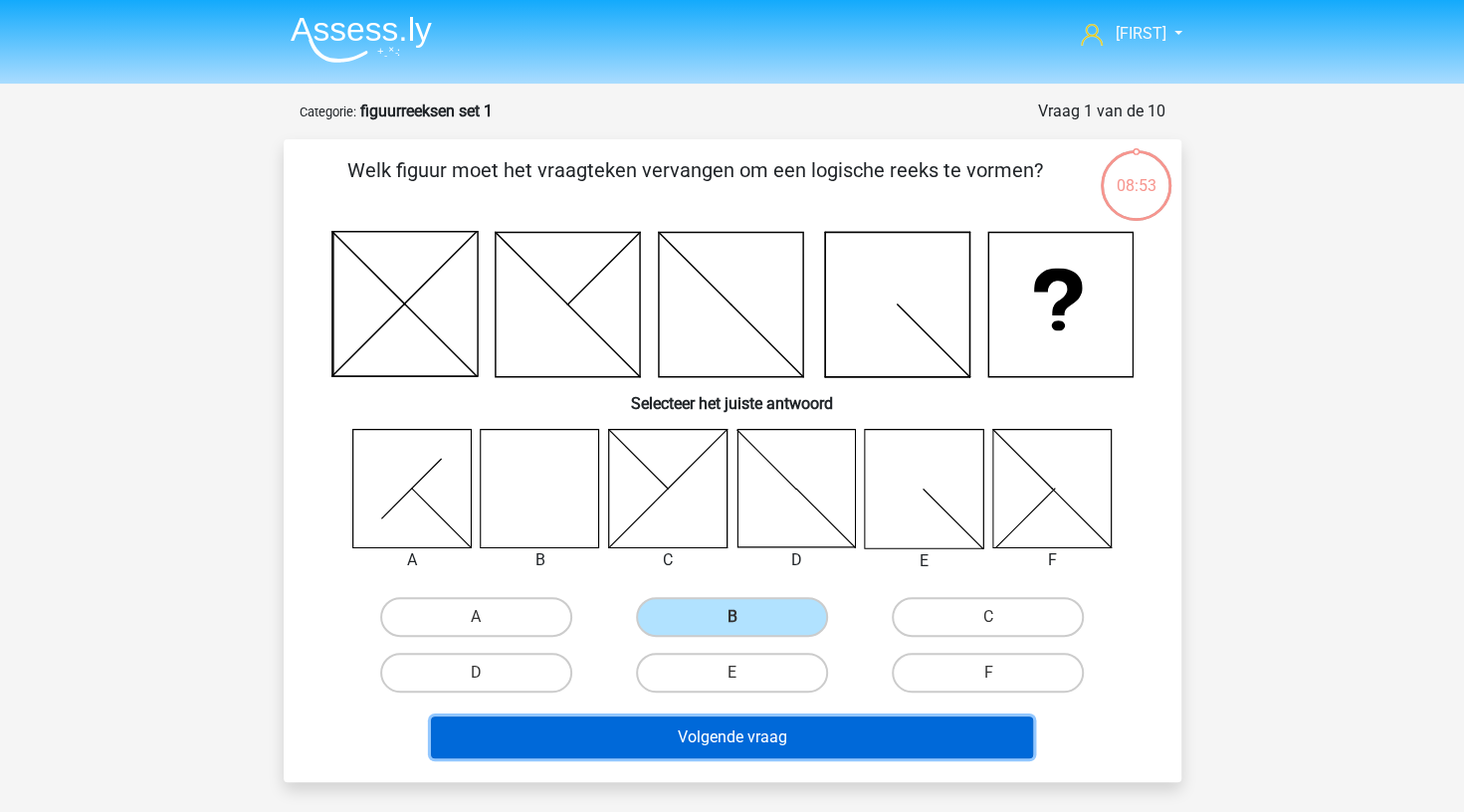 click on "Volgende vraag" at bounding box center (732, 737) 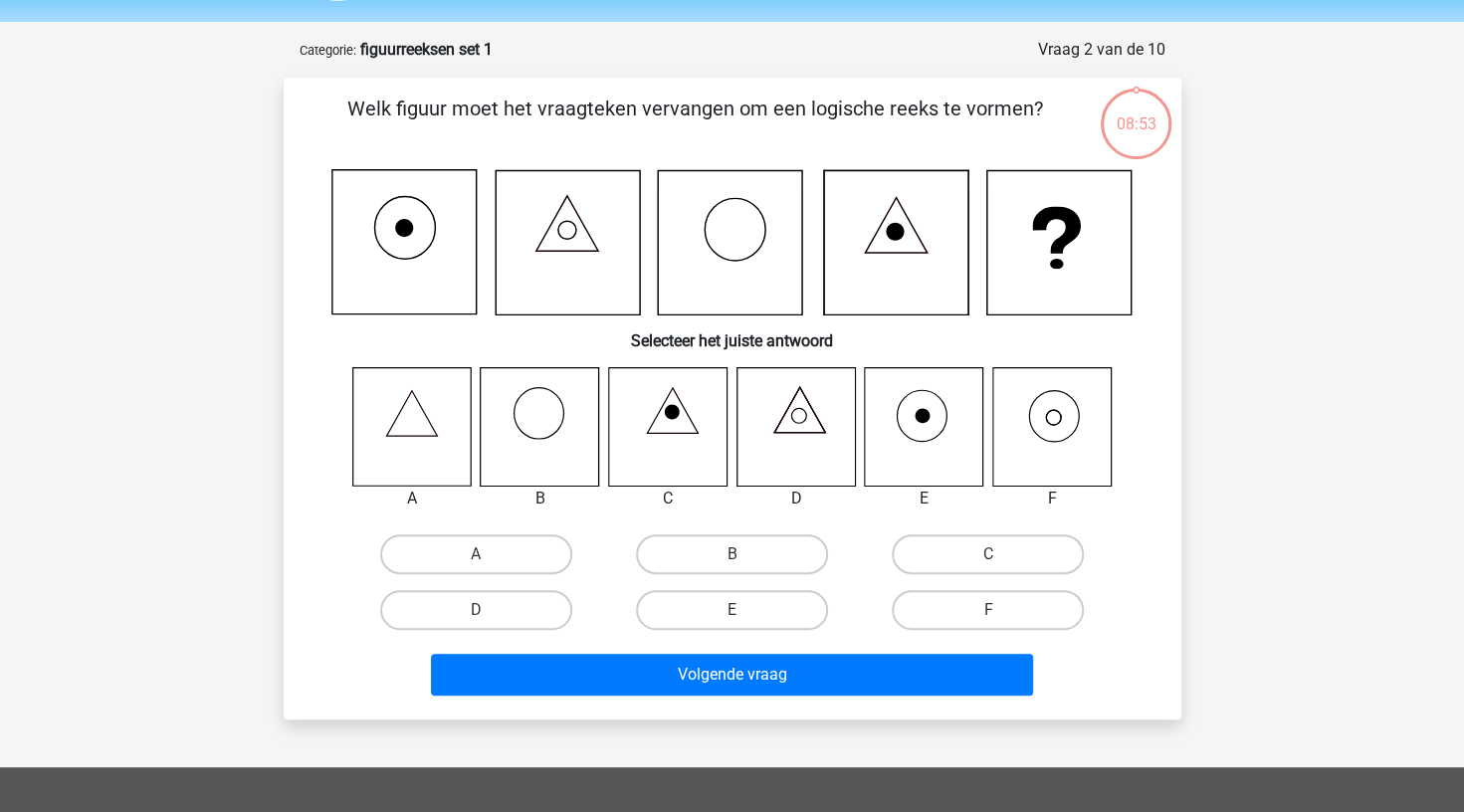scroll, scrollTop: 100, scrollLeft: 0, axis: vertical 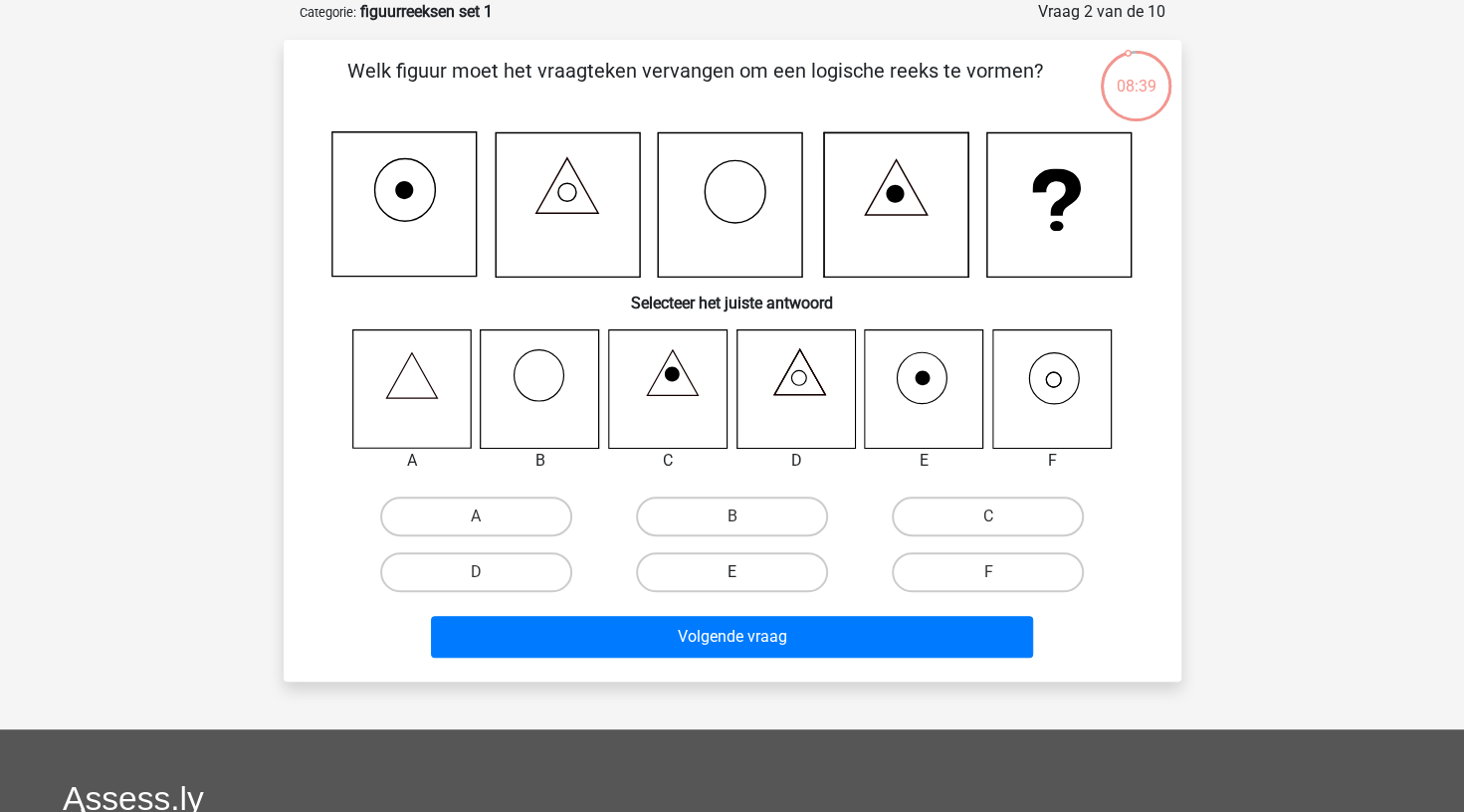 click on "E" at bounding box center (732, 572) 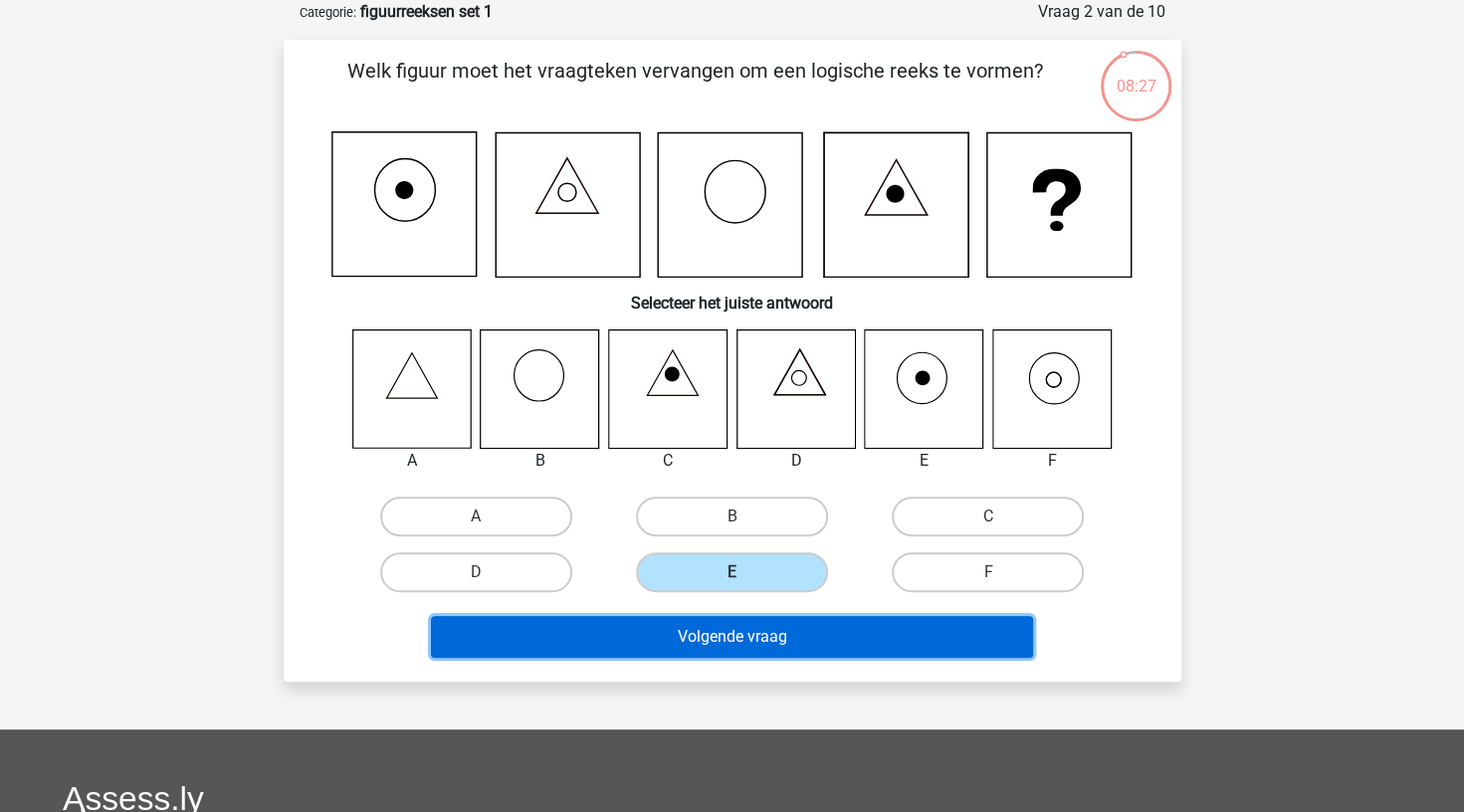click on "Volgende vraag" at bounding box center [732, 637] 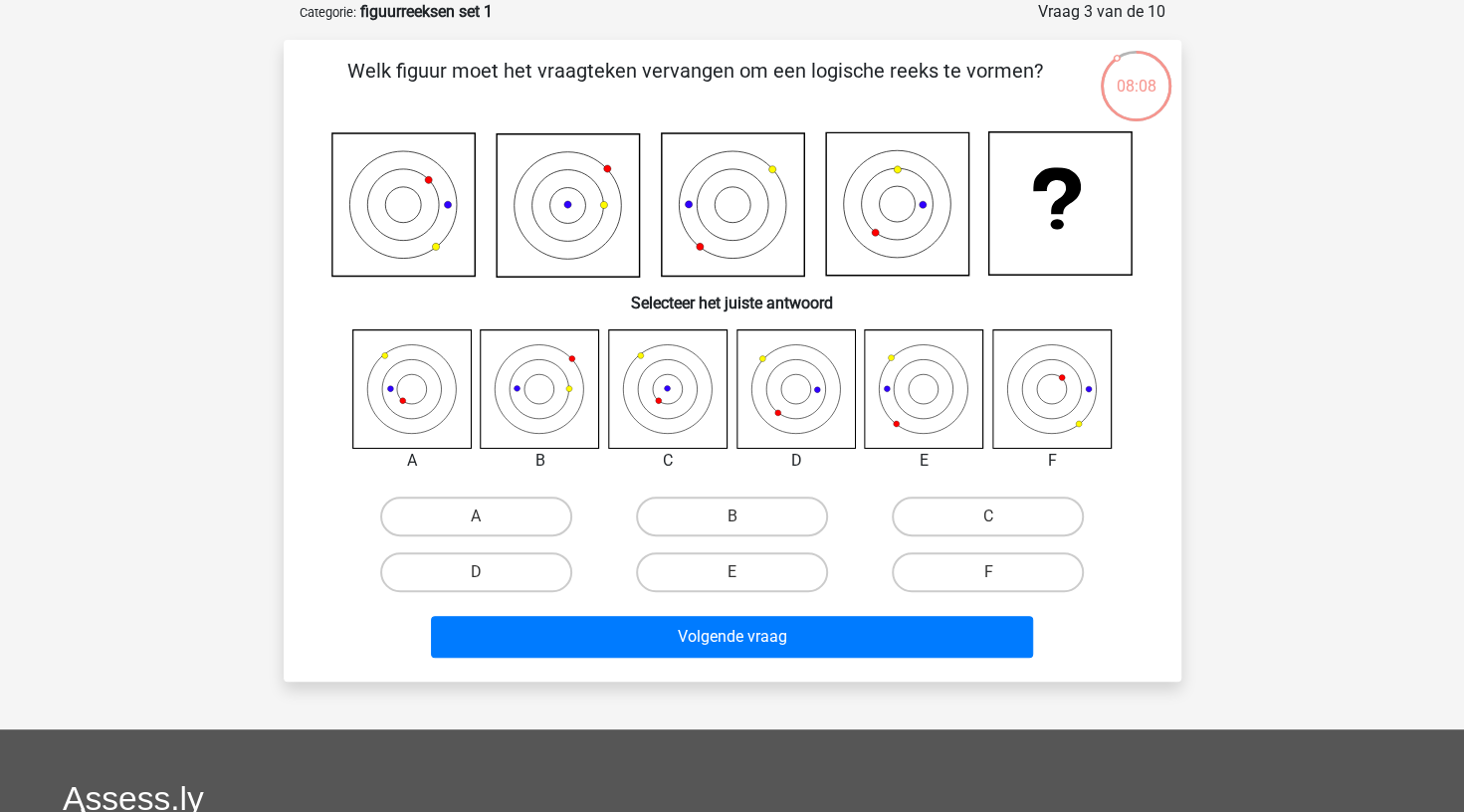 click on "A" at bounding box center [482, 522] 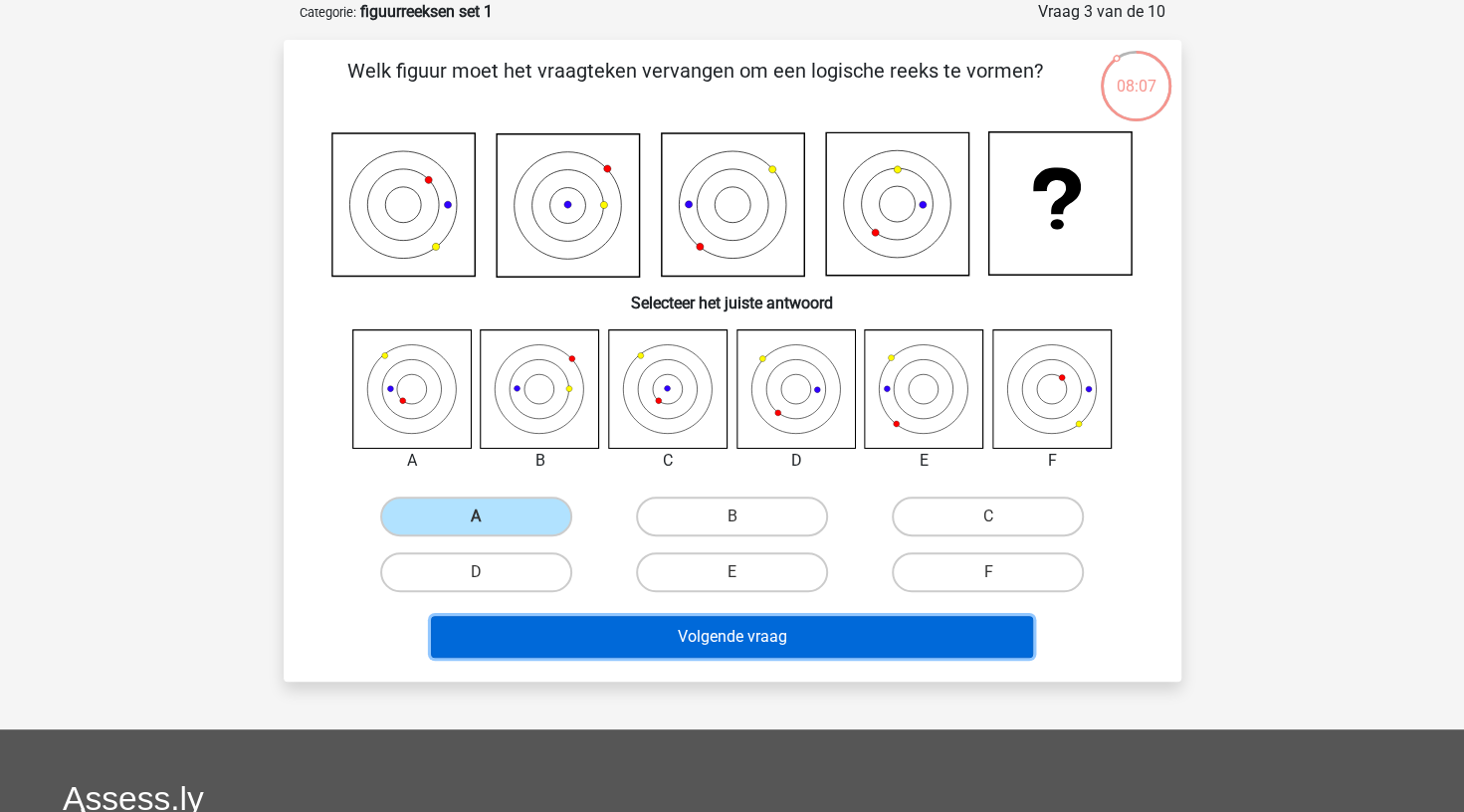 click on "Volgende vraag" at bounding box center (732, 637) 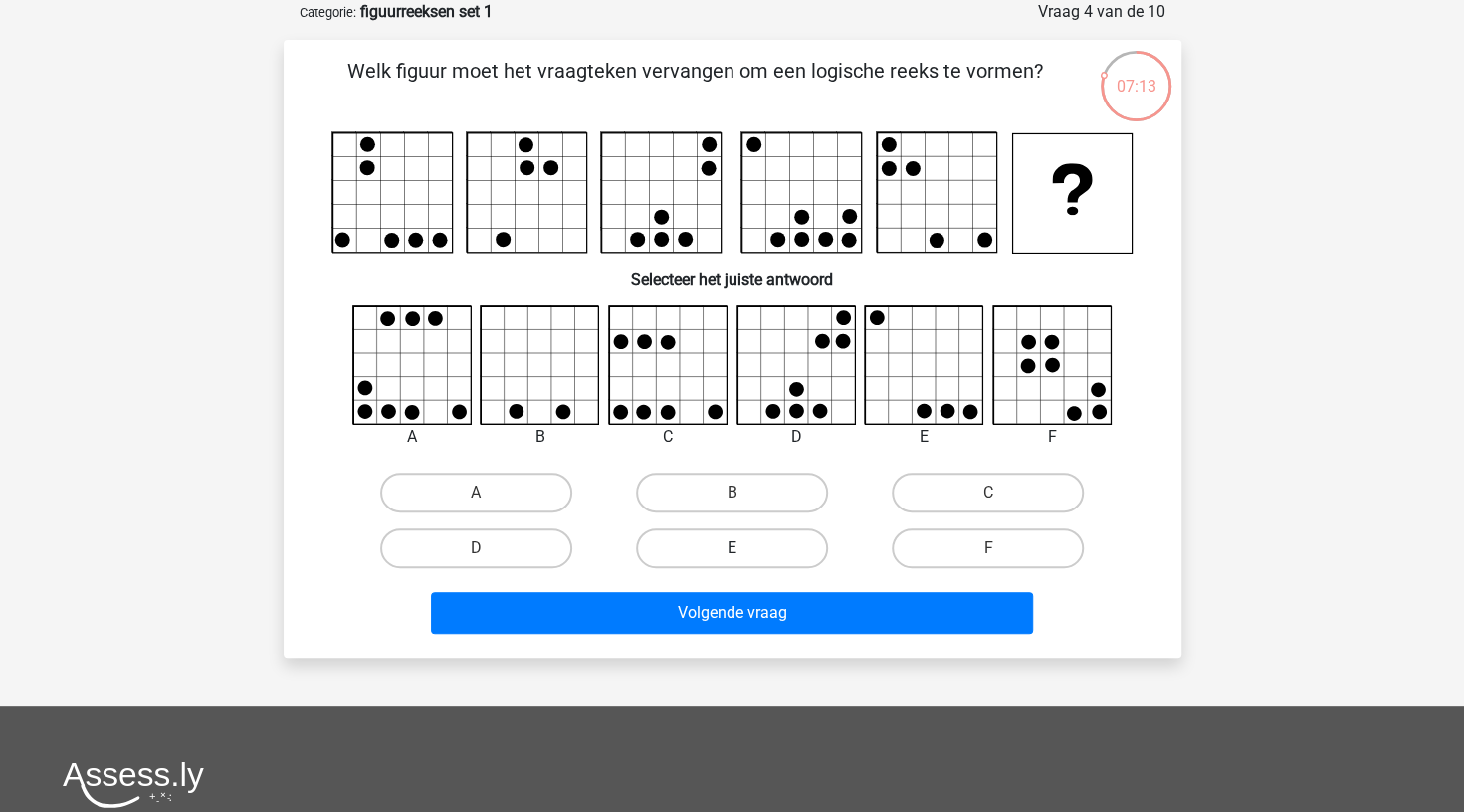 click on "E" at bounding box center (732, 548) 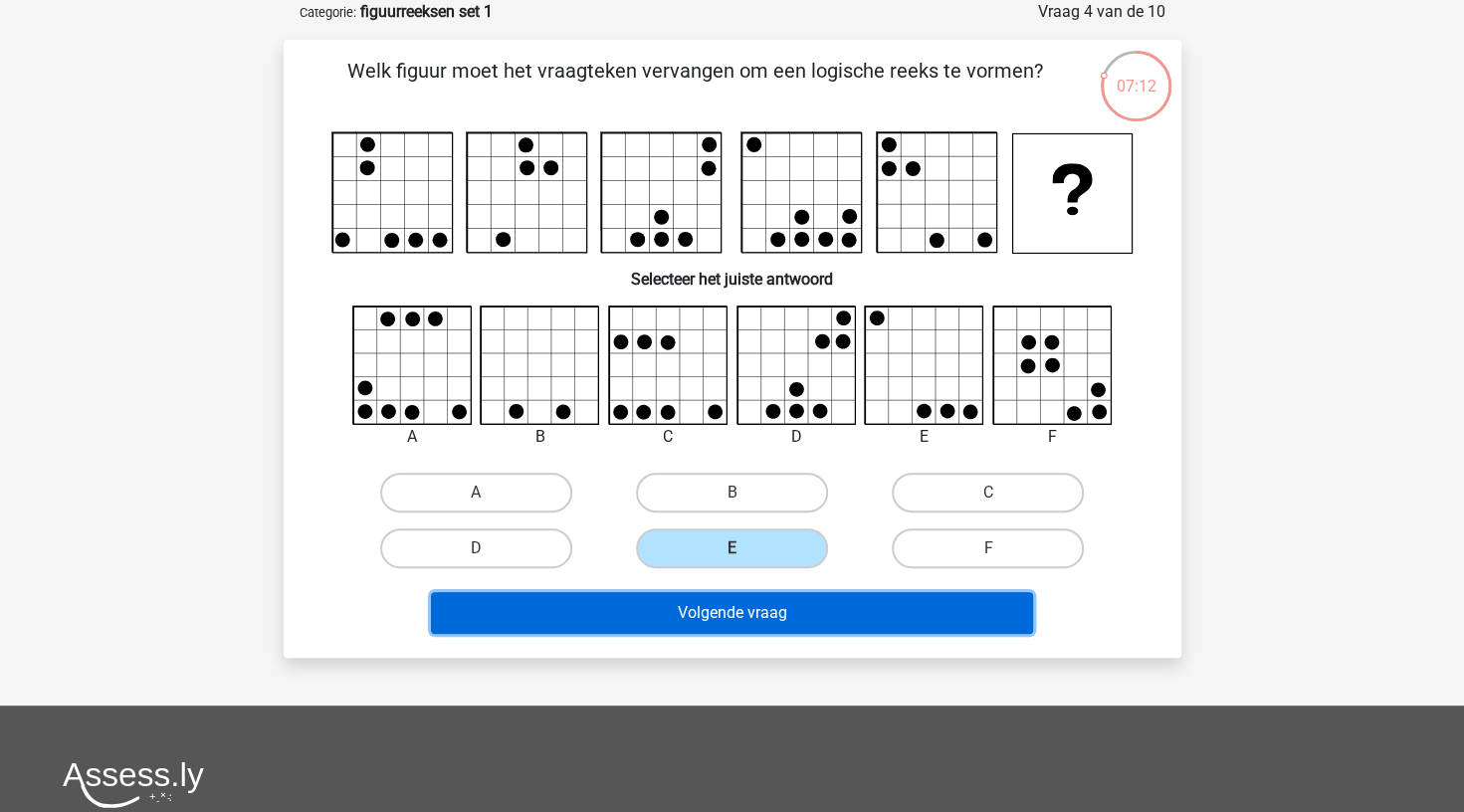 click on "Volgende vraag" at bounding box center (732, 613) 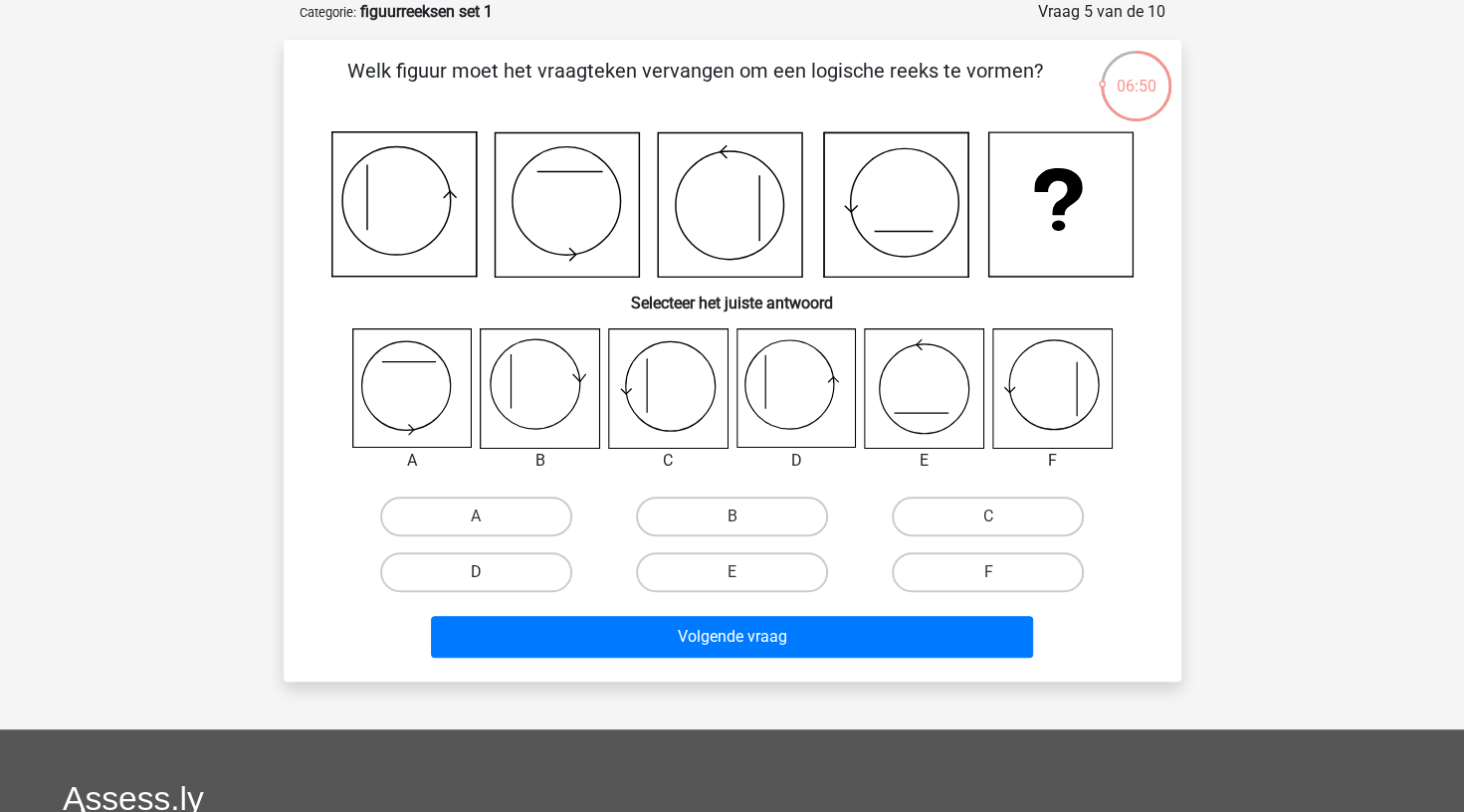 click on "D" at bounding box center (476, 572) 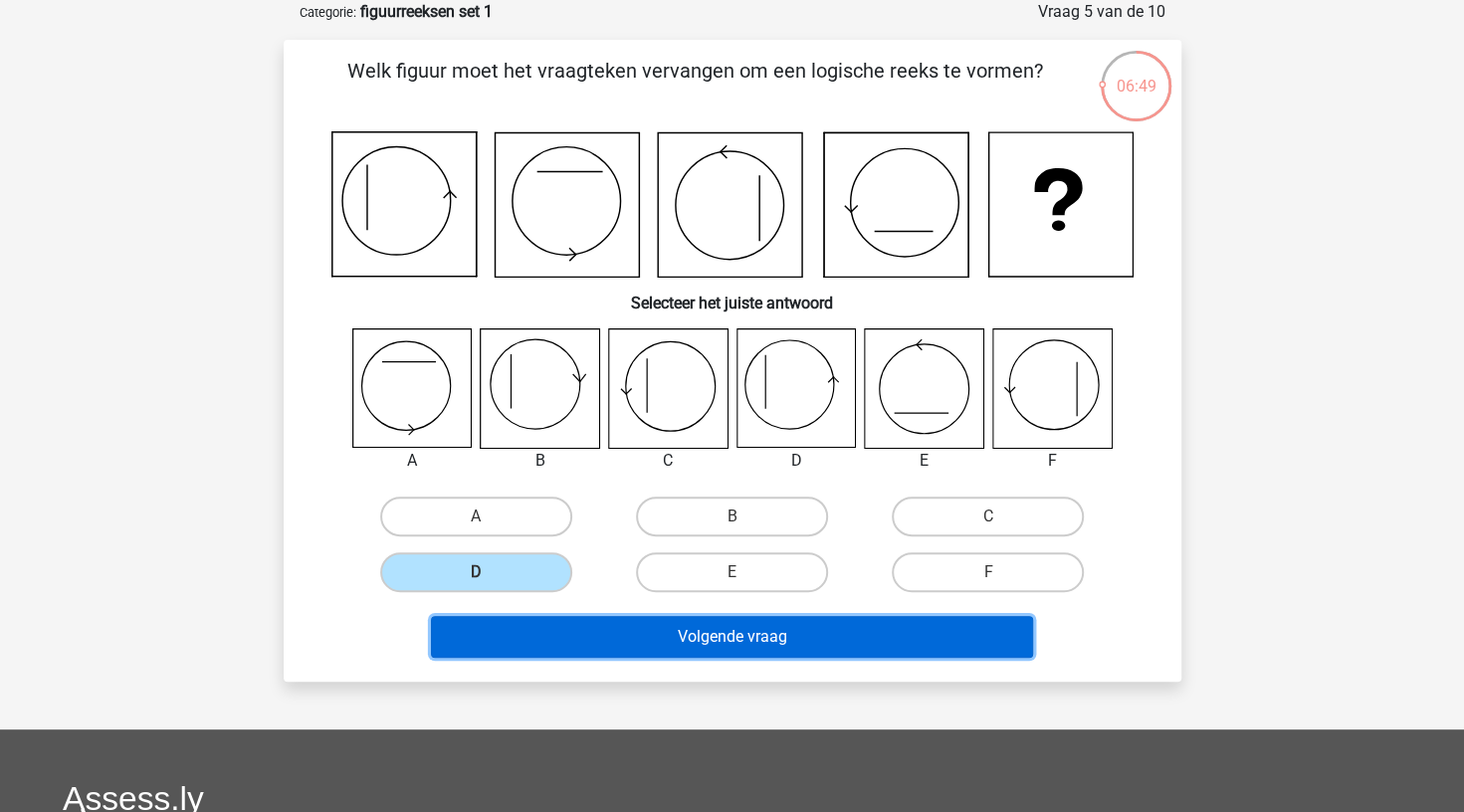 click on "Volgende vraag" at bounding box center (732, 637) 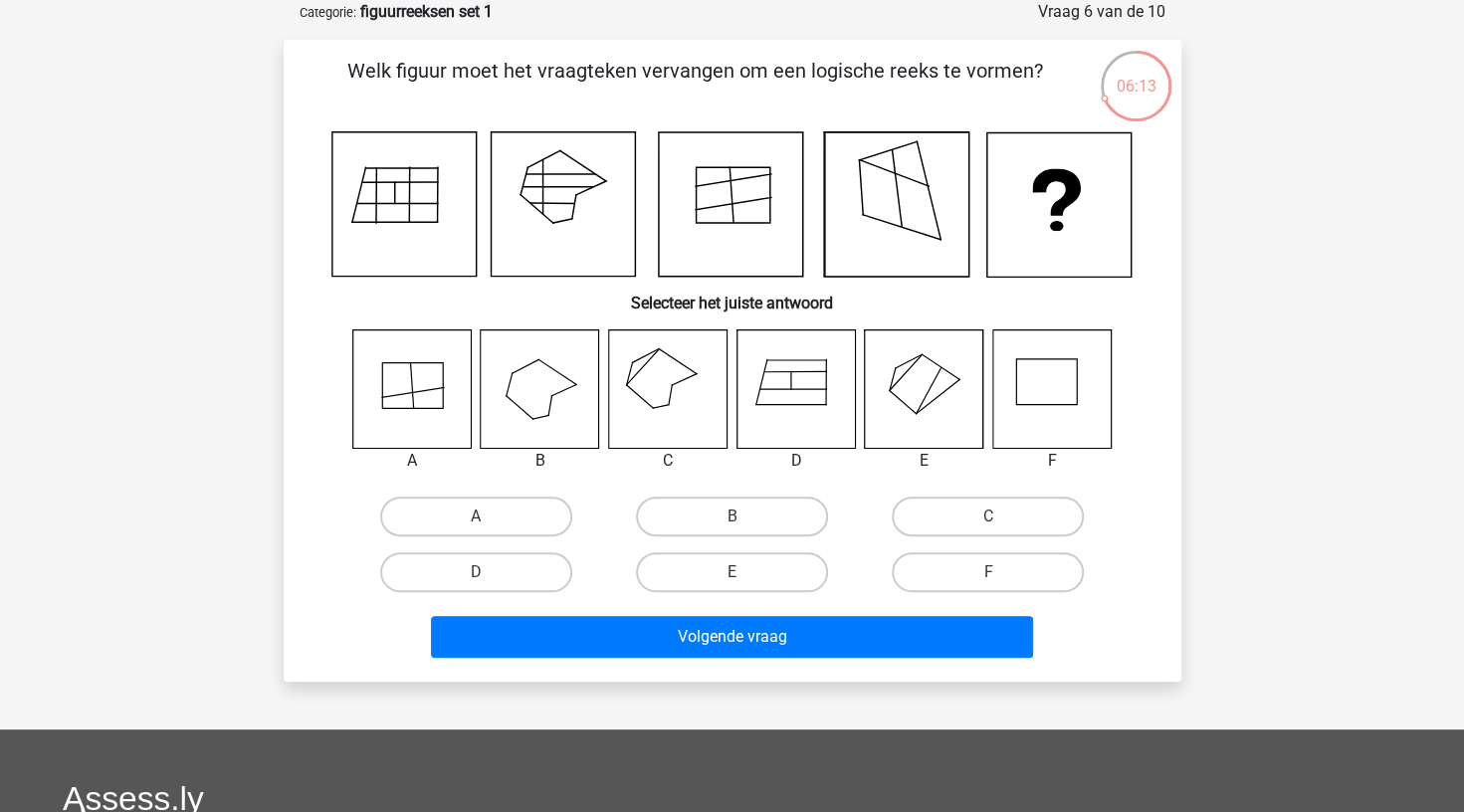 click 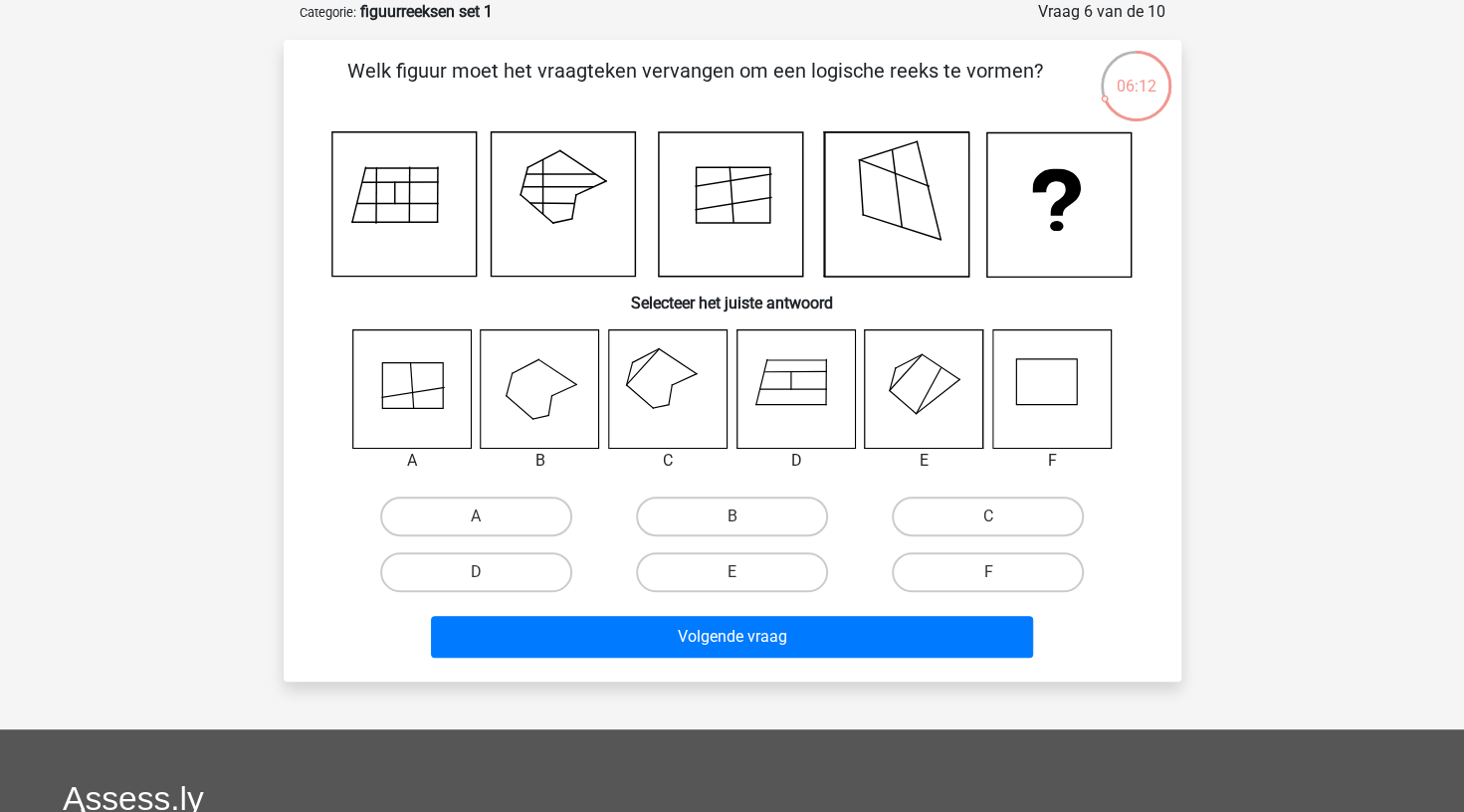 click on "C" at bounding box center [994, 522] 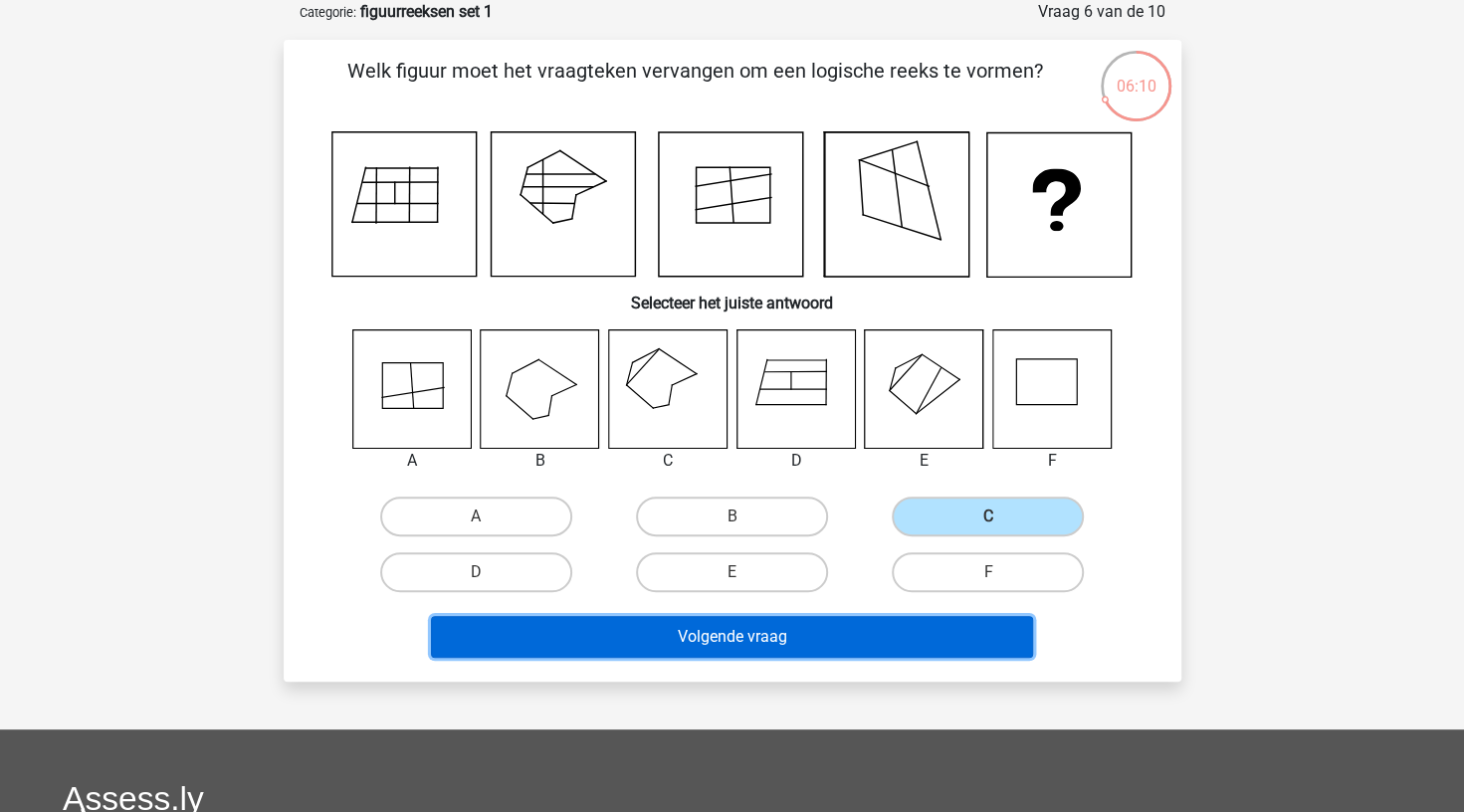 click on "Volgende vraag" at bounding box center (732, 637) 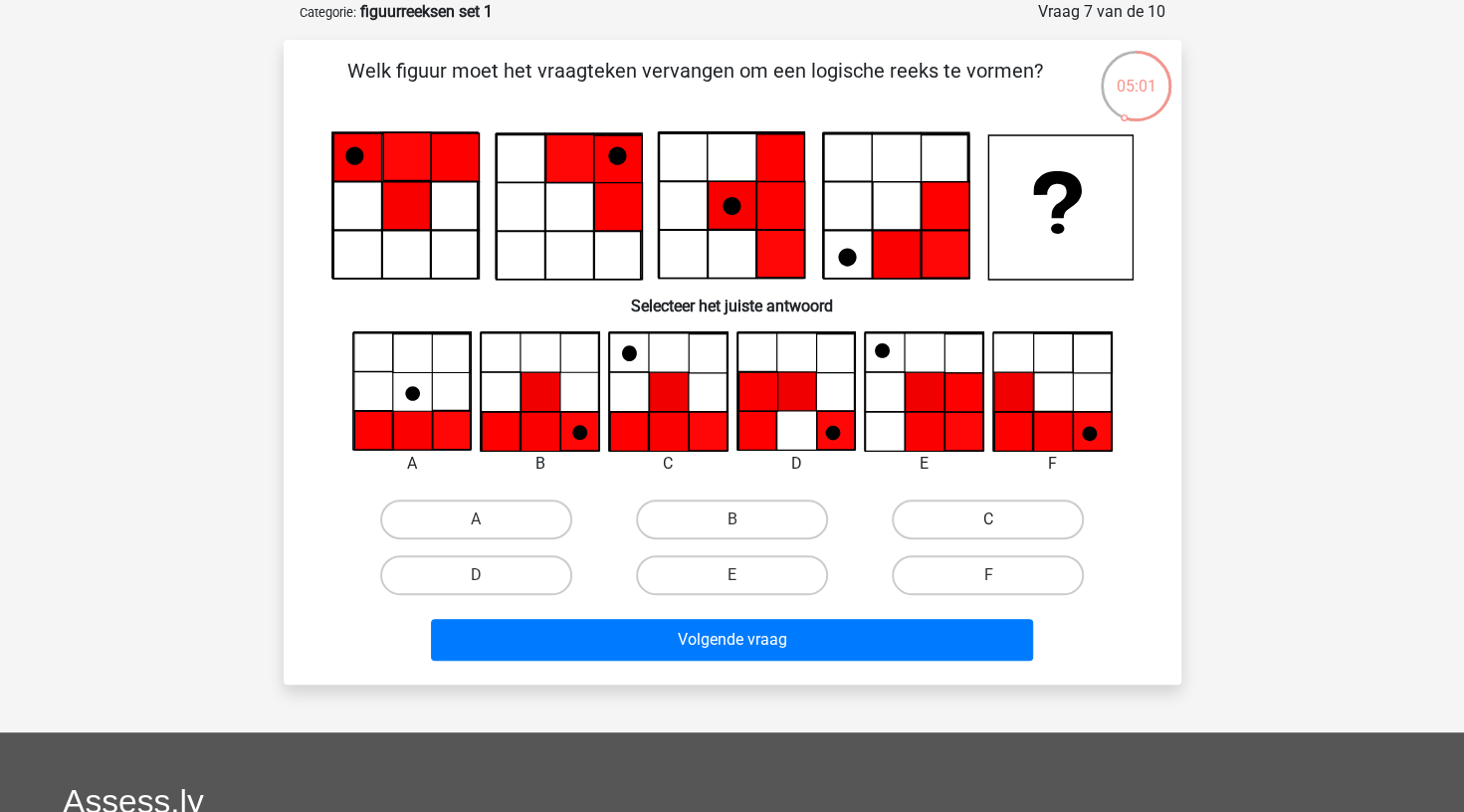 click on "C" at bounding box center (987, 519) 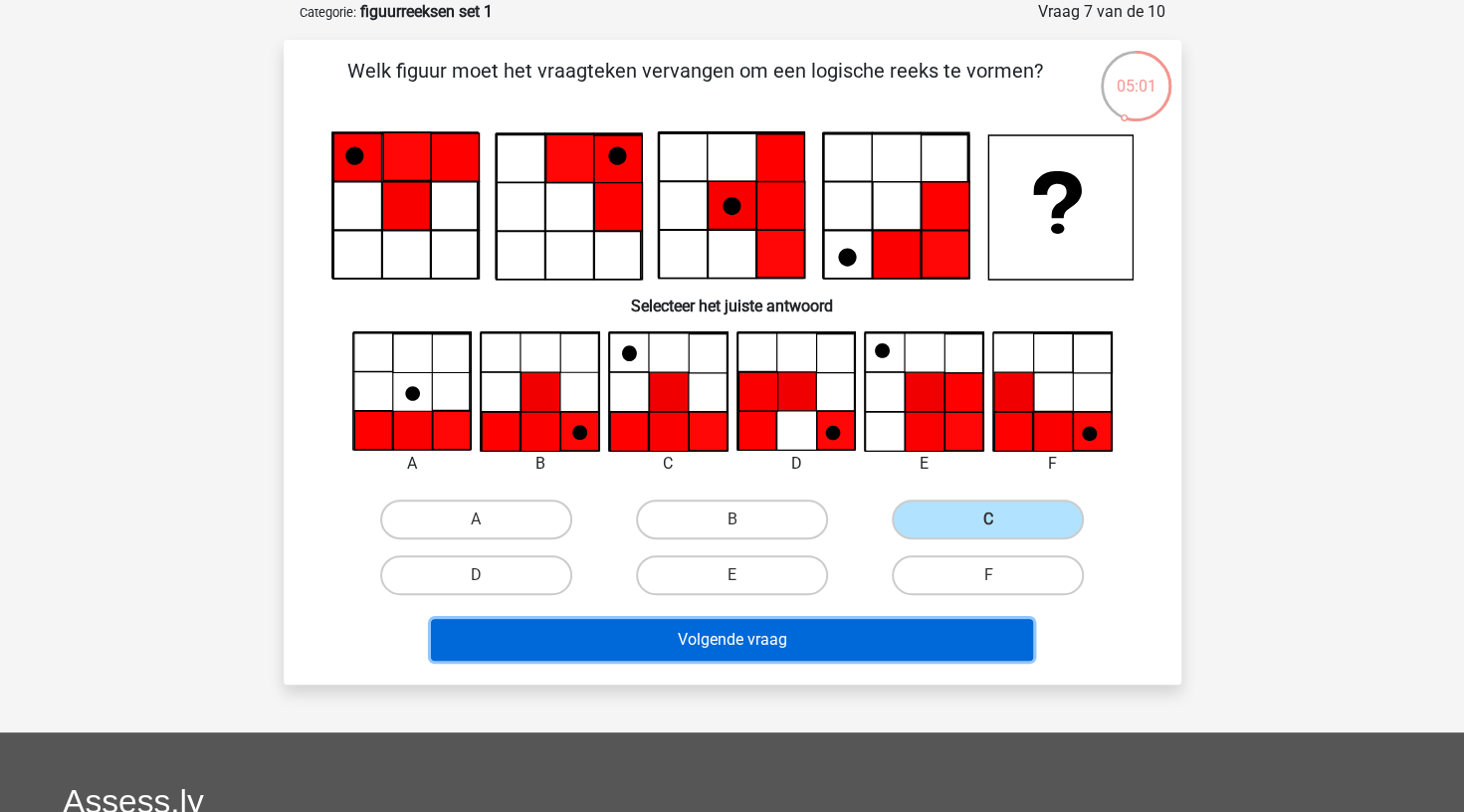 click on "Volgende vraag" at bounding box center (732, 640) 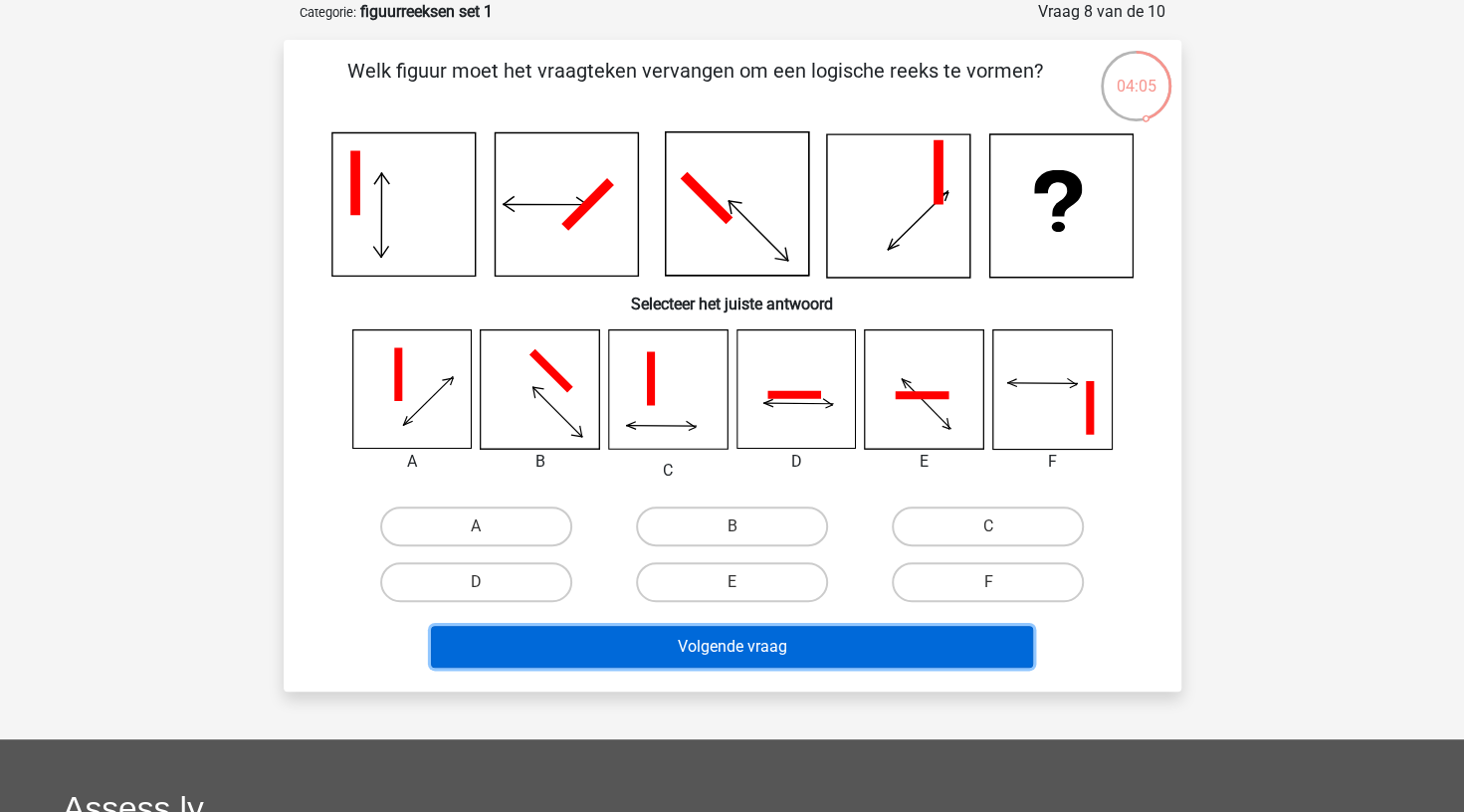 click on "Volgende vraag" at bounding box center [732, 647] 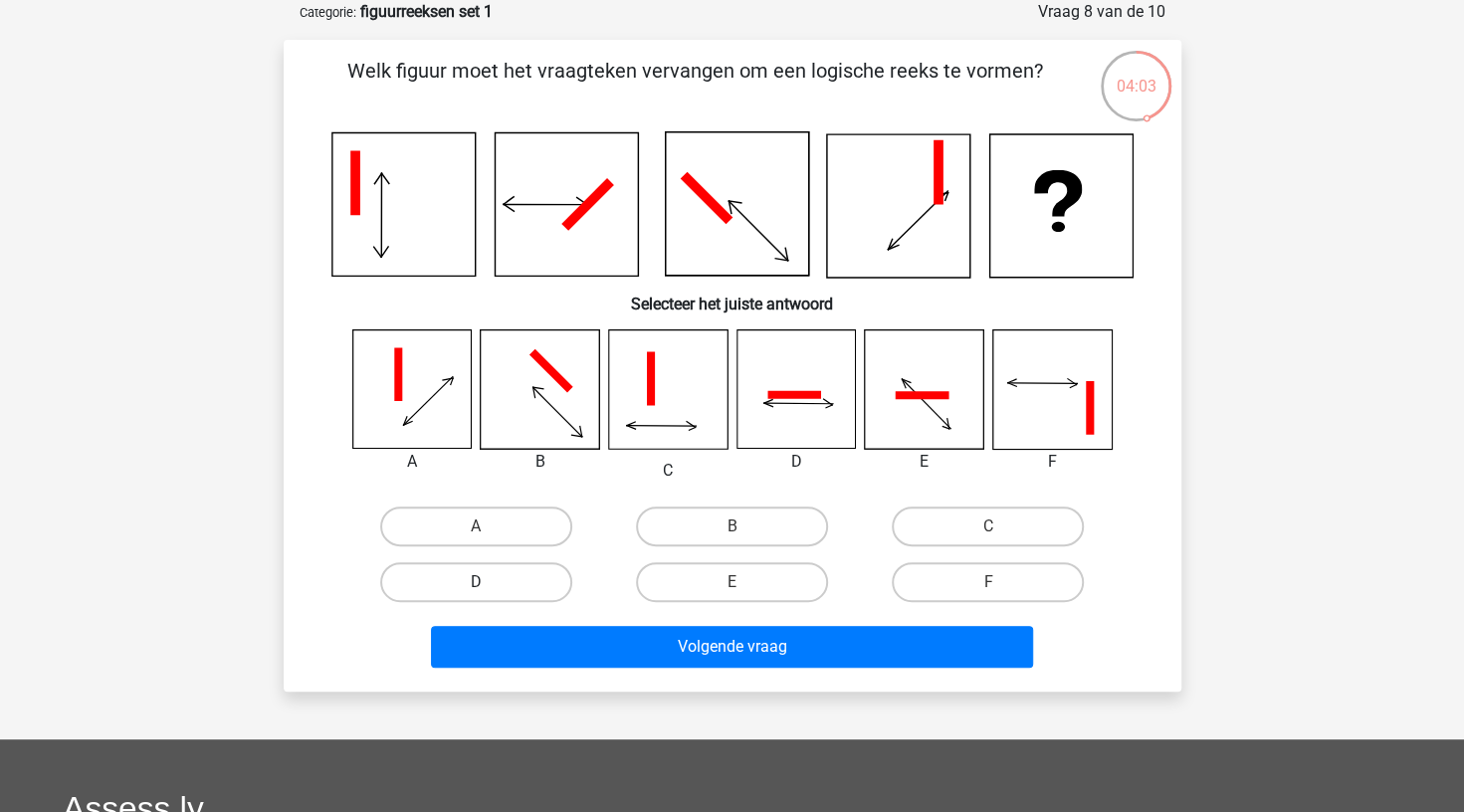 click on "D" at bounding box center (476, 582) 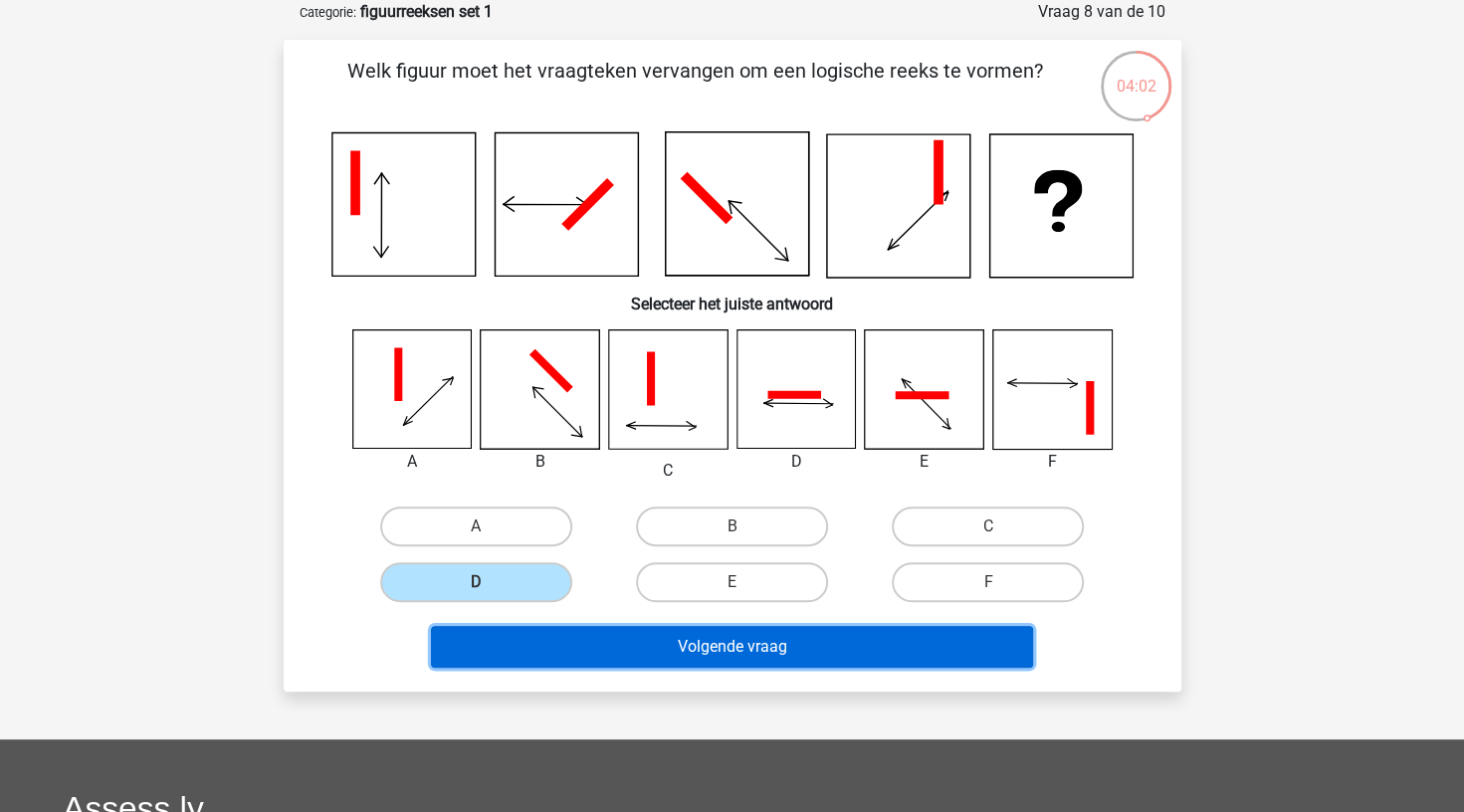 click on "Volgende vraag" at bounding box center [732, 647] 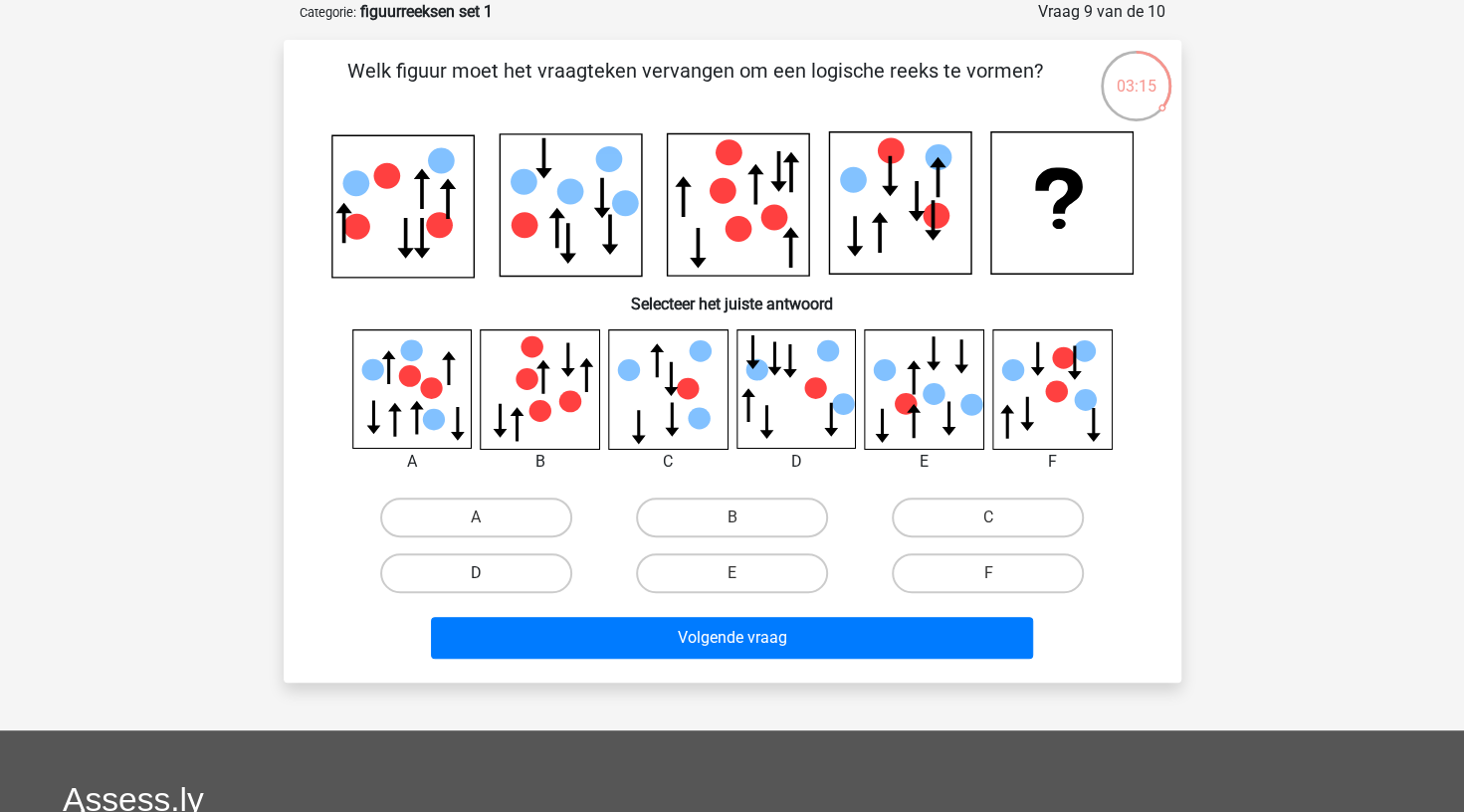 click on "D" at bounding box center (476, 573) 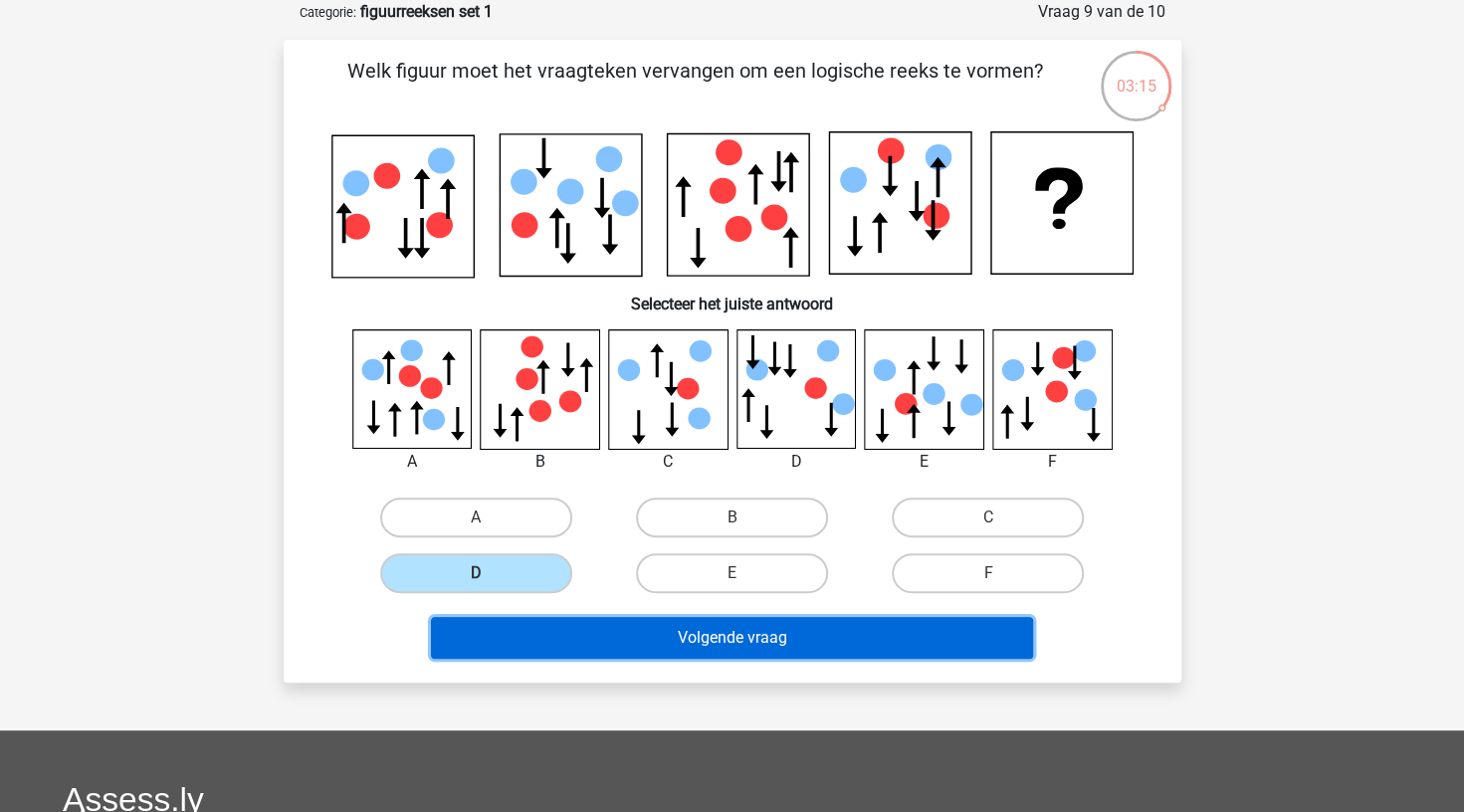 click on "Volgende vraag" at bounding box center (732, 638) 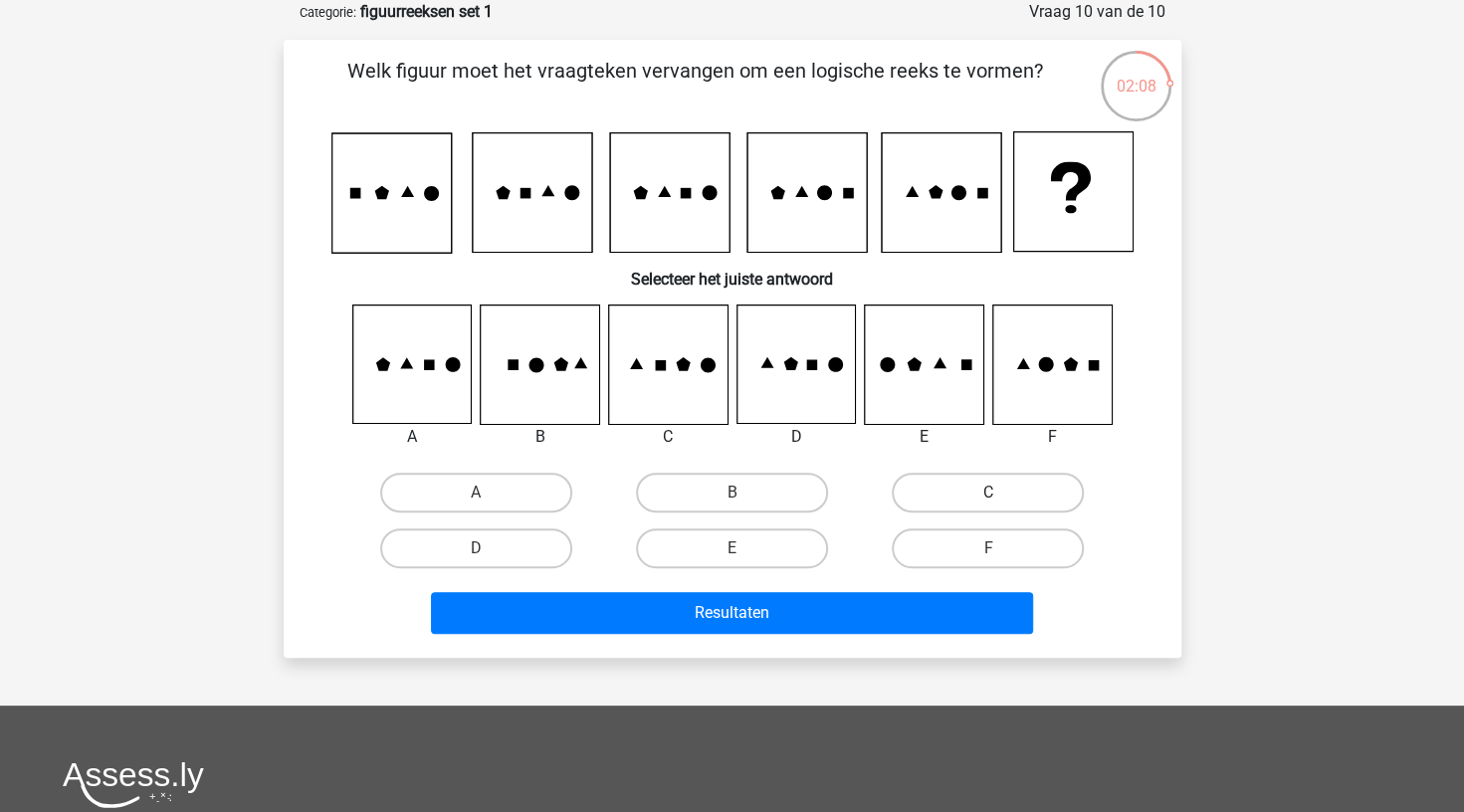 click on "C" at bounding box center [987, 493] 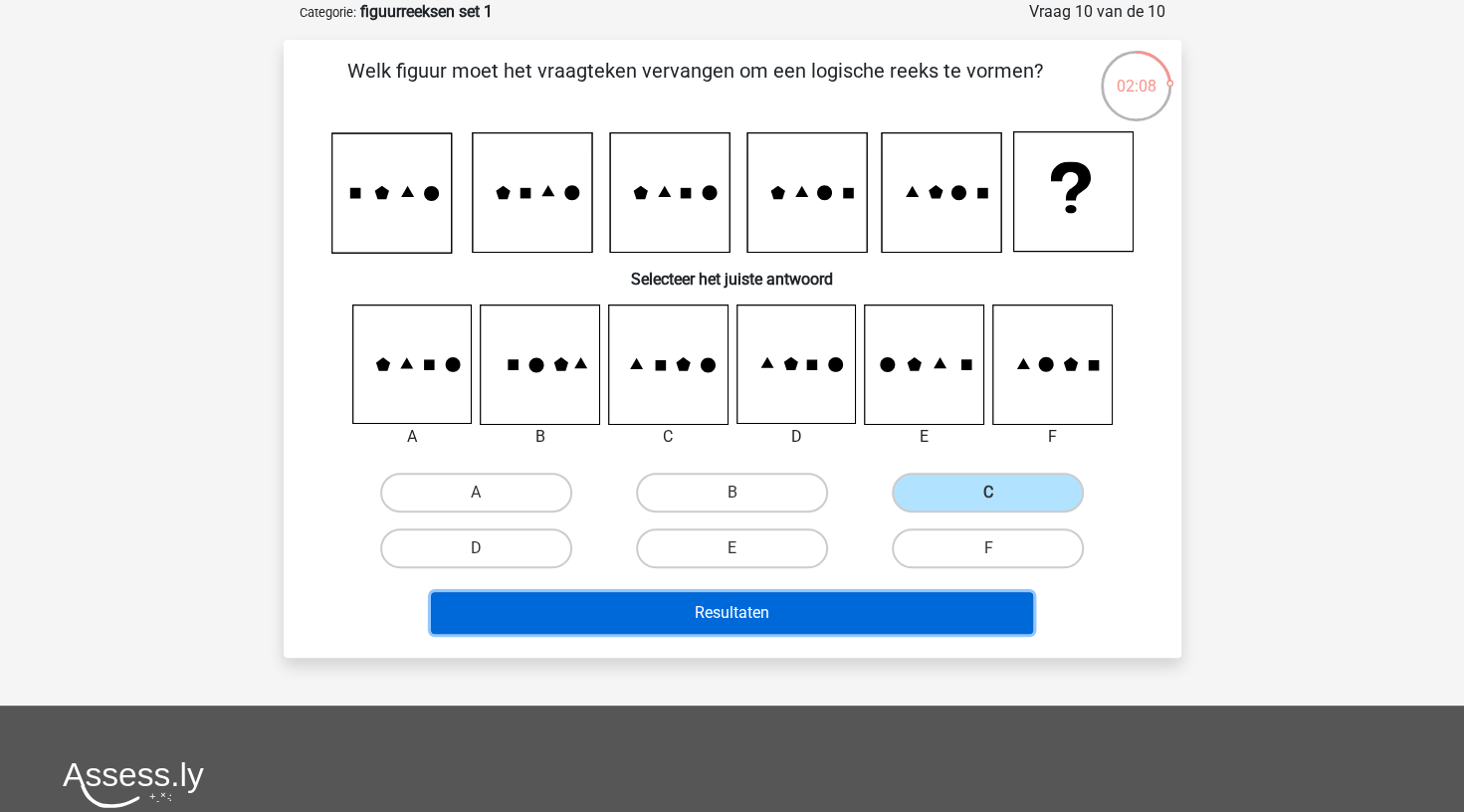click on "Resultaten" at bounding box center (732, 613) 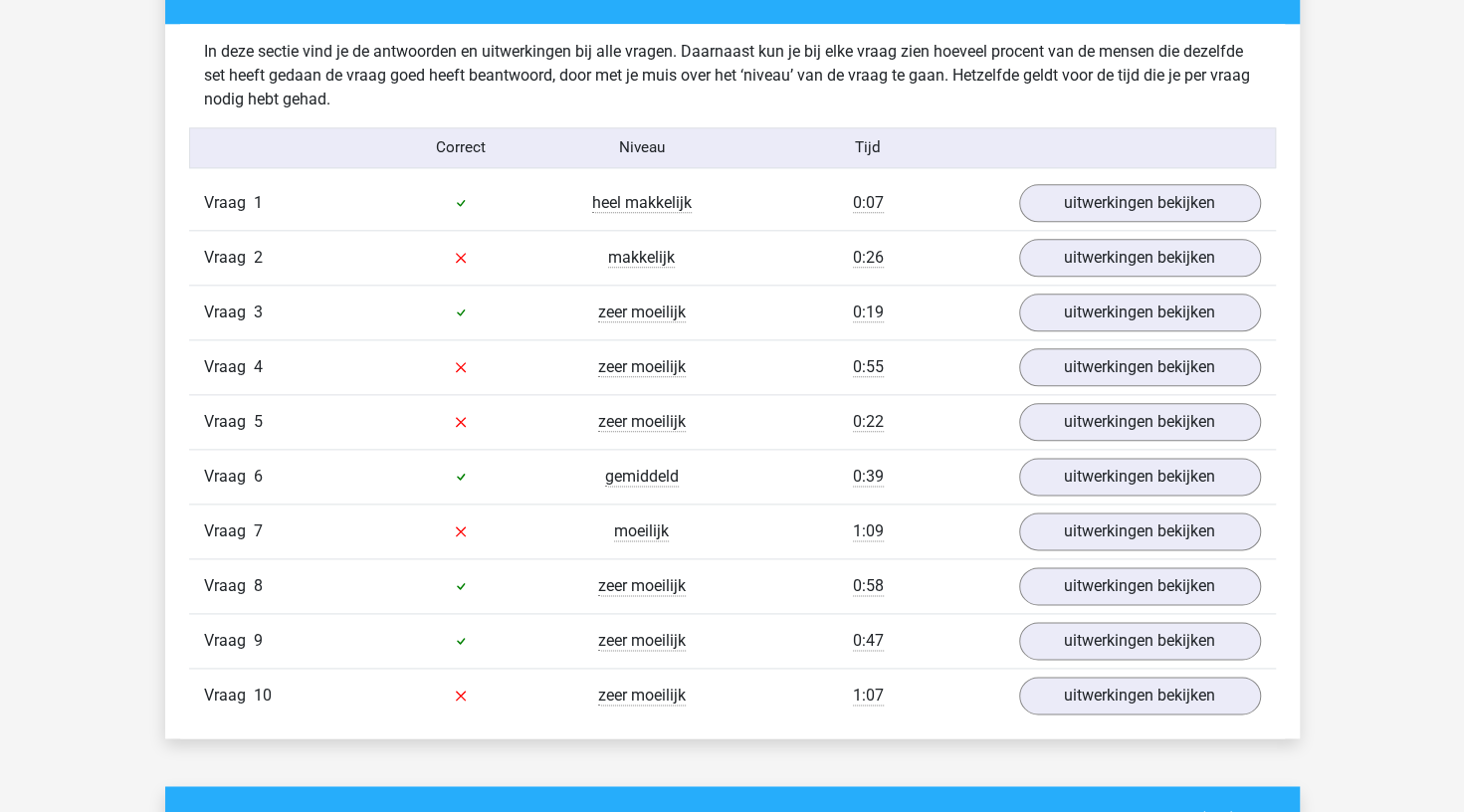 scroll, scrollTop: 1196, scrollLeft: 0, axis: vertical 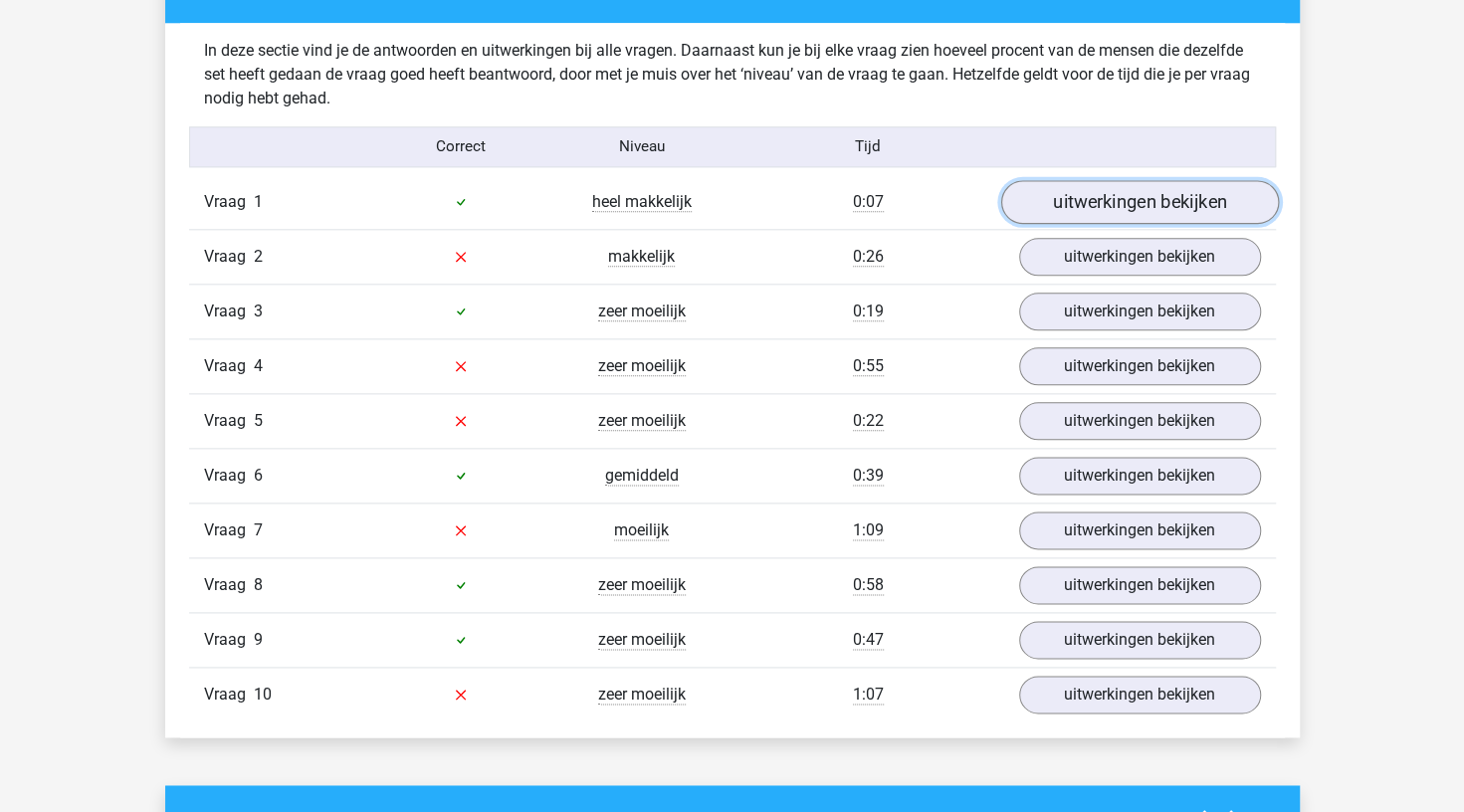 click on "uitwerkingen bekijken" at bounding box center [1139, 202] 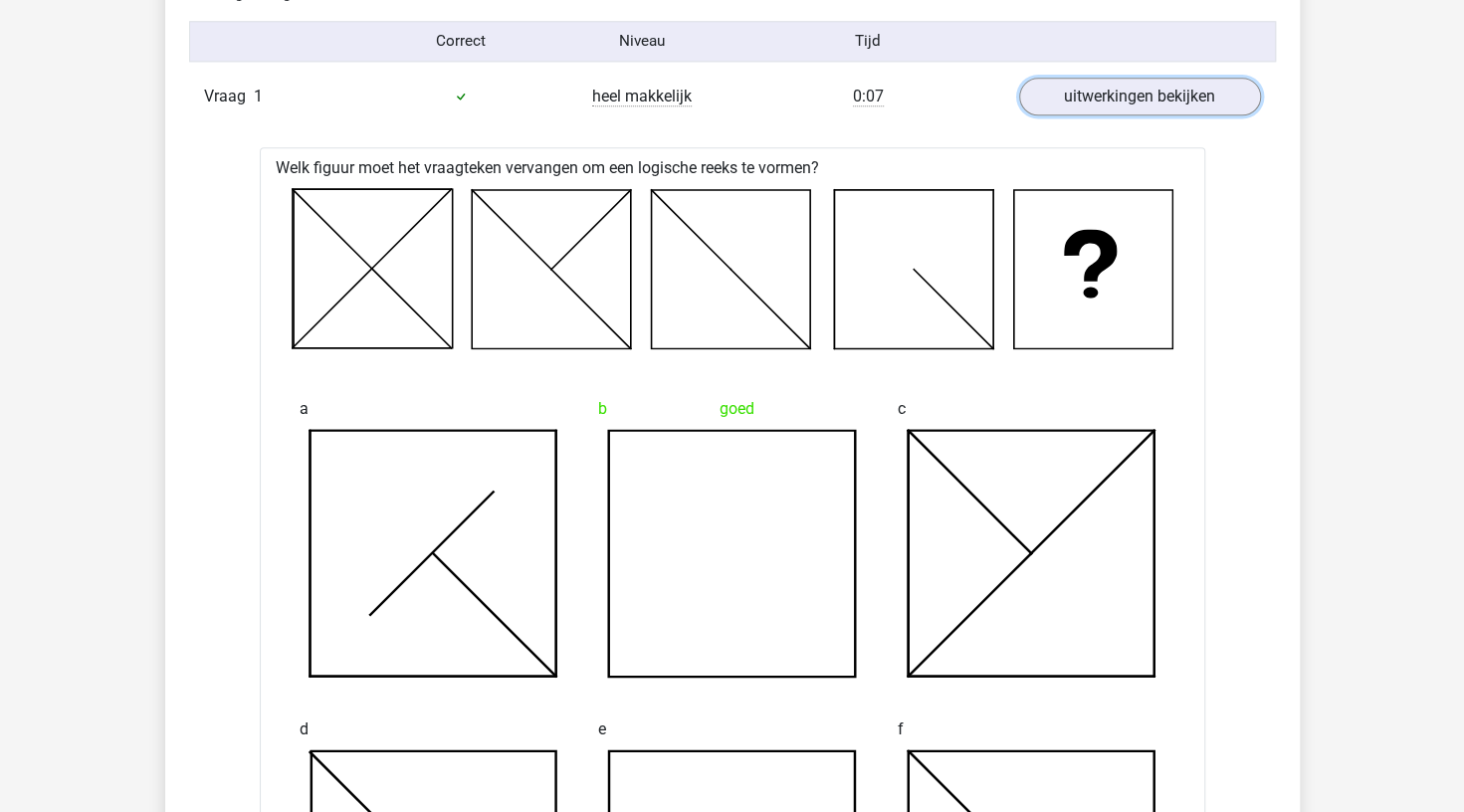 scroll, scrollTop: 1296, scrollLeft: 0, axis: vertical 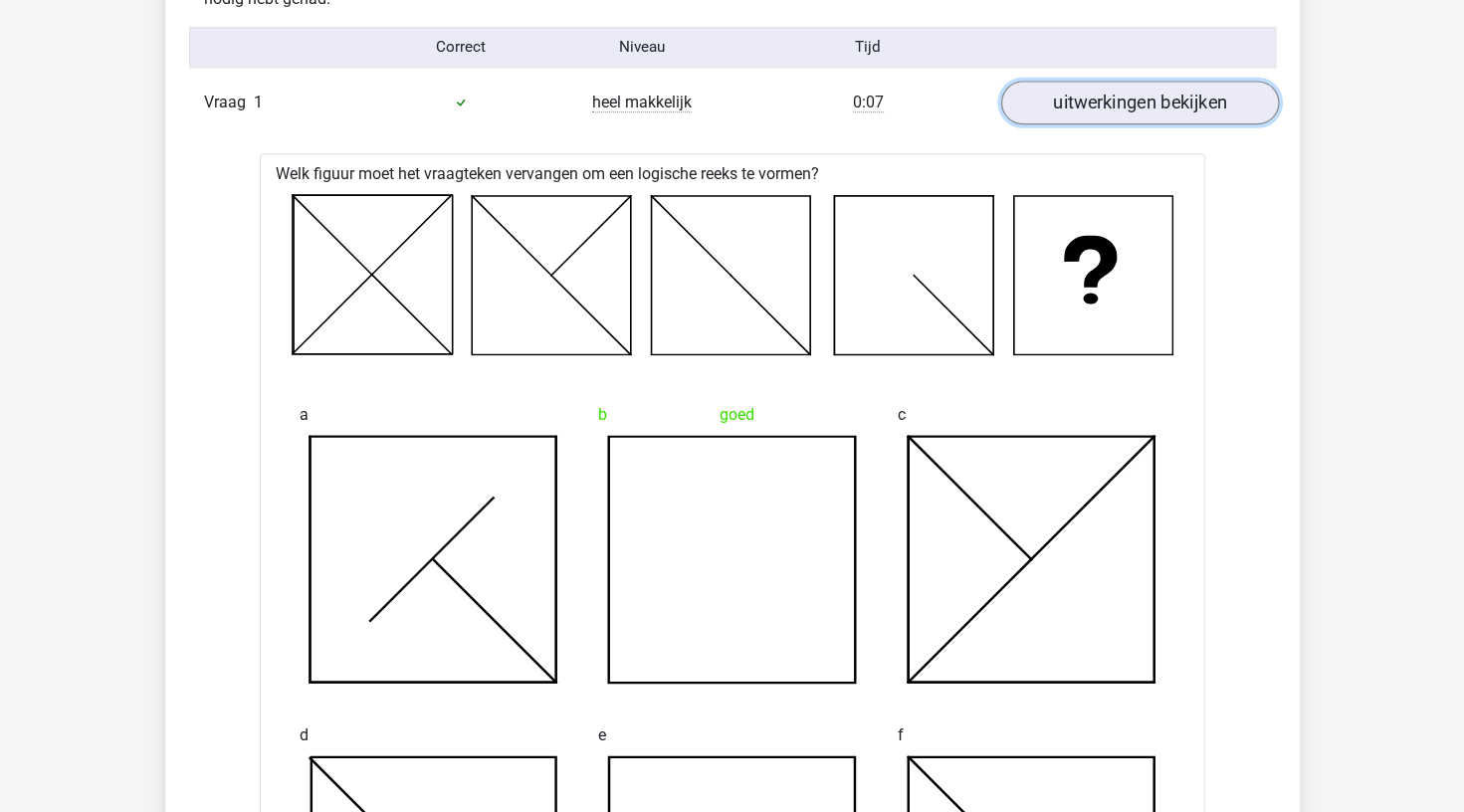 click on "uitwerkingen bekijken" at bounding box center (1139, 102) 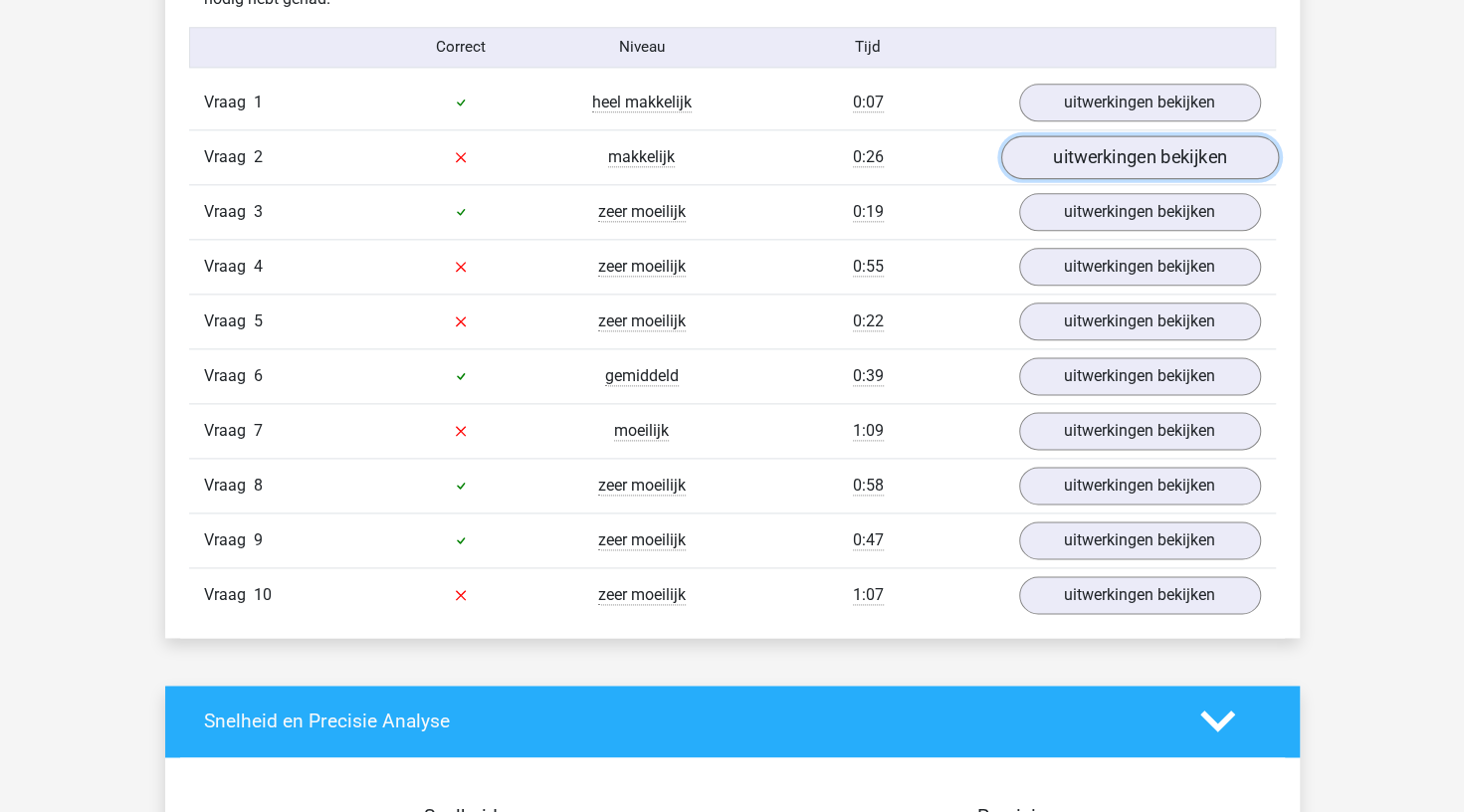 click on "uitwerkingen bekijken" at bounding box center [1139, 157] 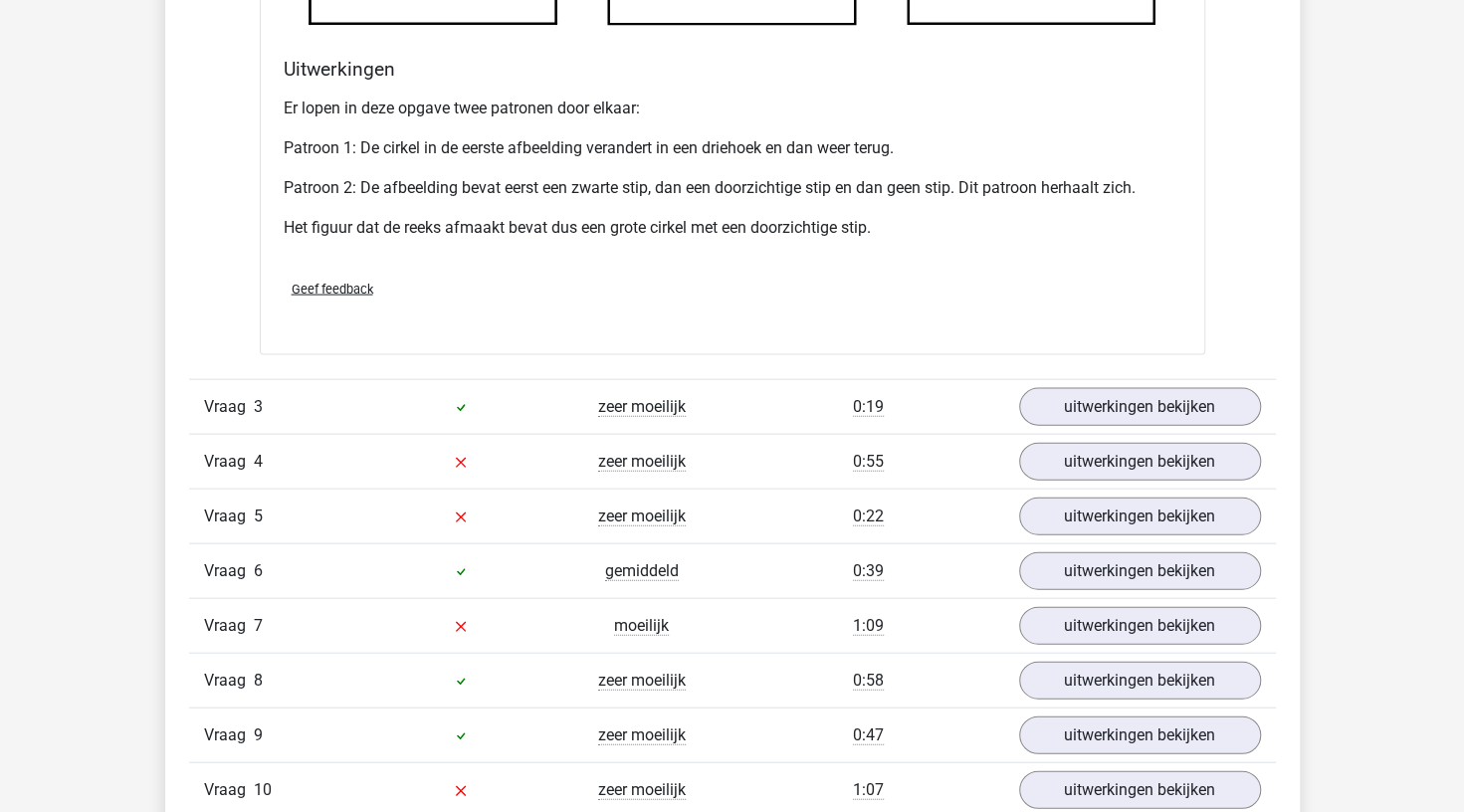 scroll, scrollTop: 2330, scrollLeft: 0, axis: vertical 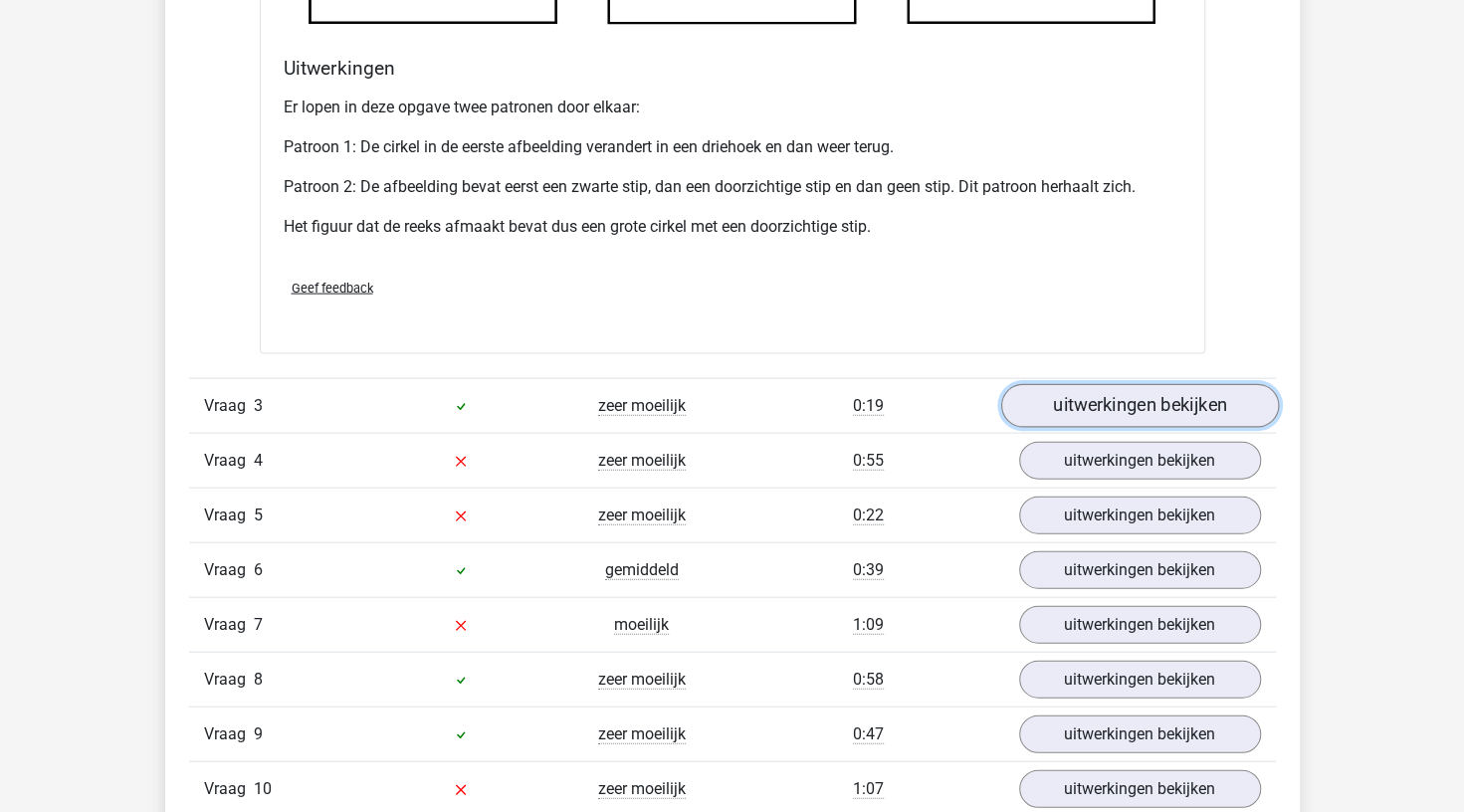 drag, startPoint x: 1081, startPoint y: 390, endPoint x: 1052, endPoint y: 390, distance: 29 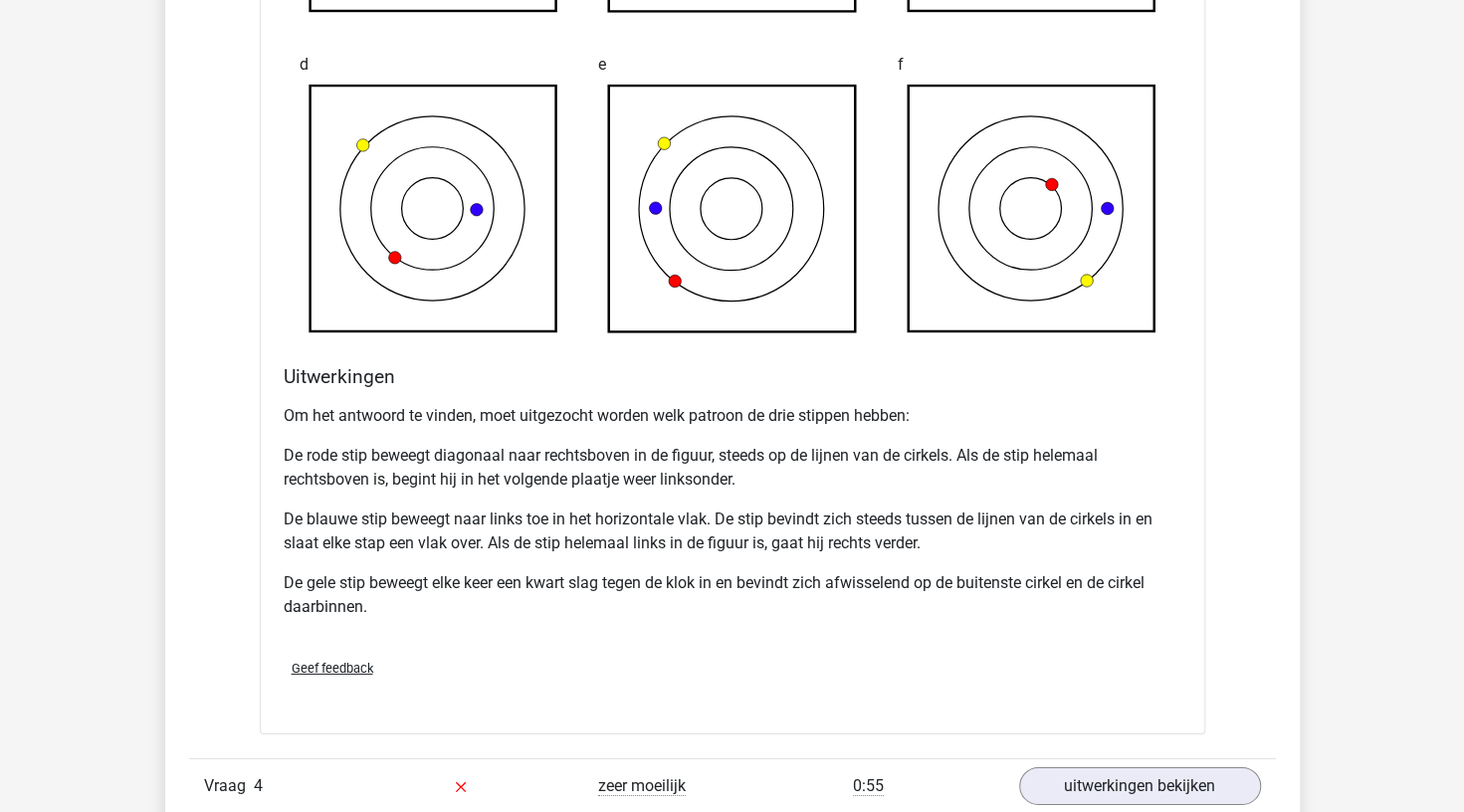 scroll, scrollTop: 3445, scrollLeft: 0, axis: vertical 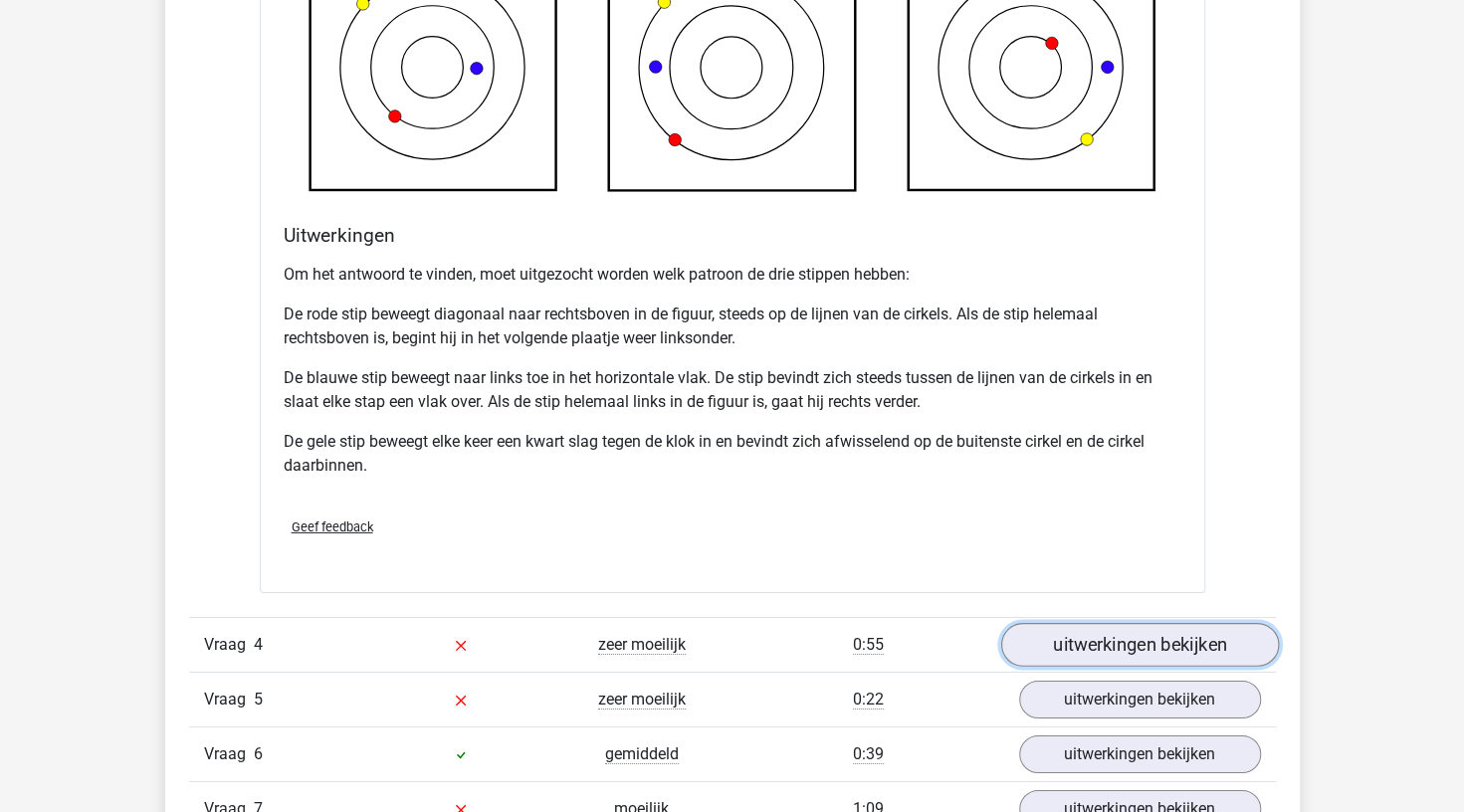click on "uitwerkingen bekijken" at bounding box center (1139, 645) 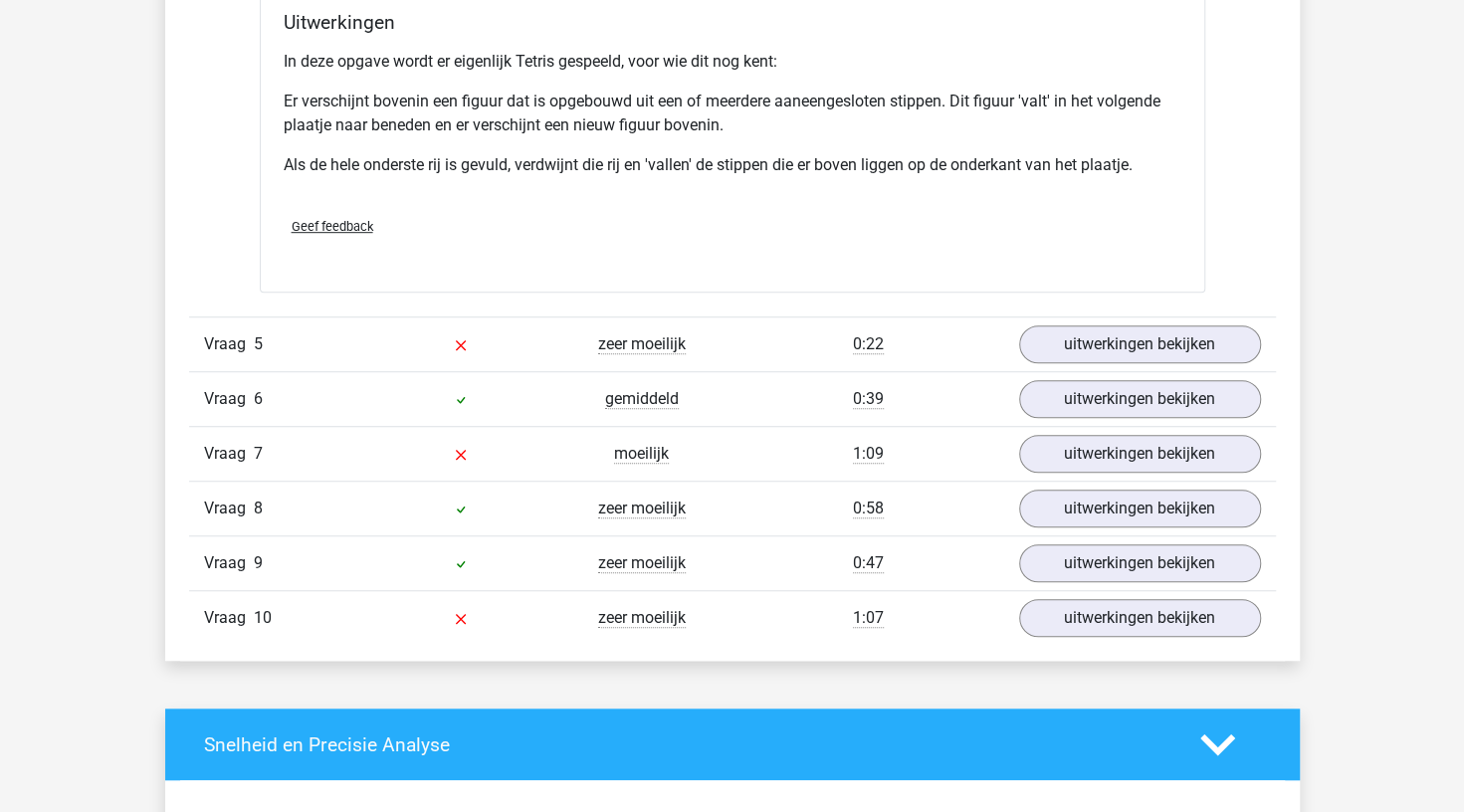 scroll, scrollTop: 4987, scrollLeft: 0, axis: vertical 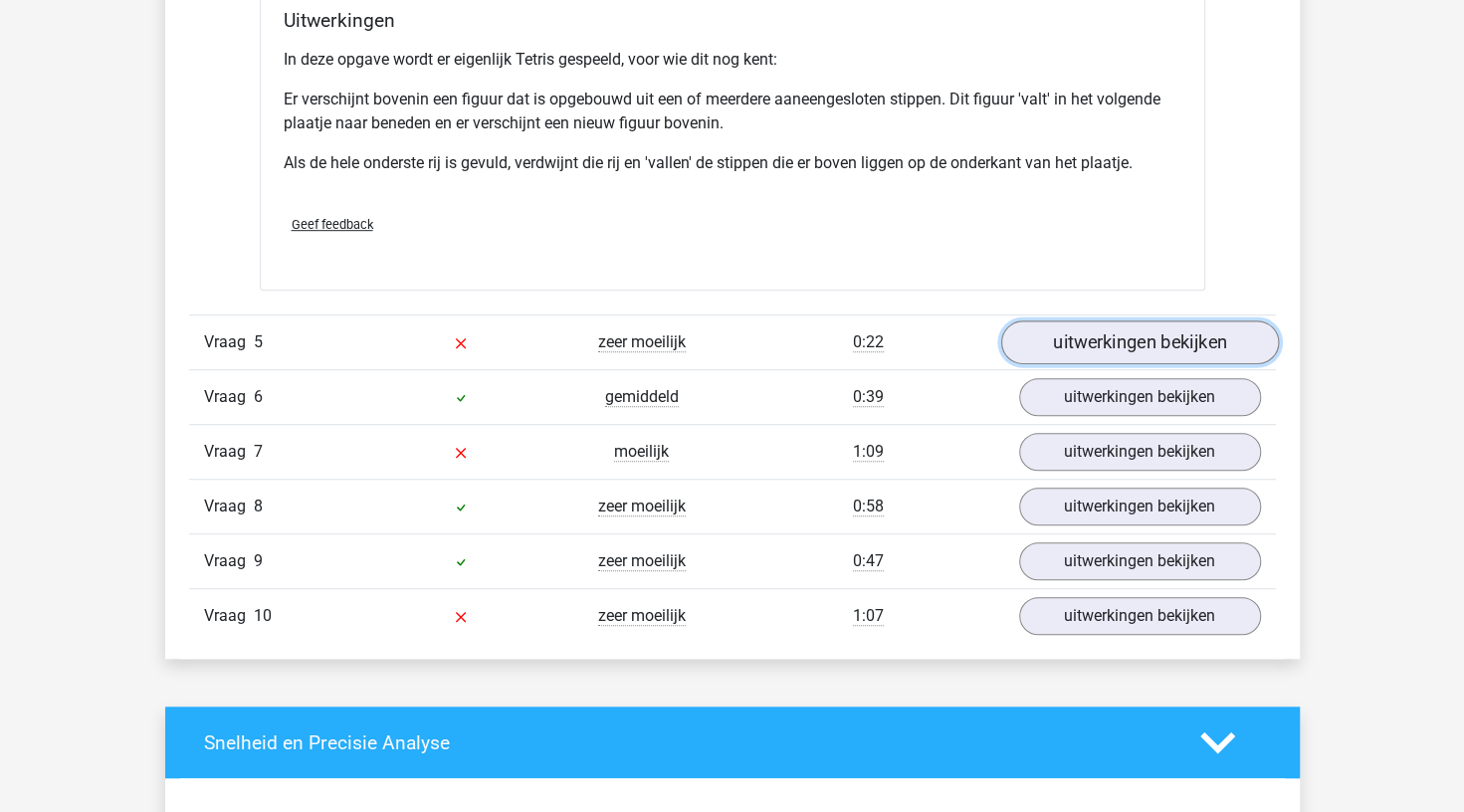 click on "uitwerkingen bekijken" at bounding box center [1139, 343] 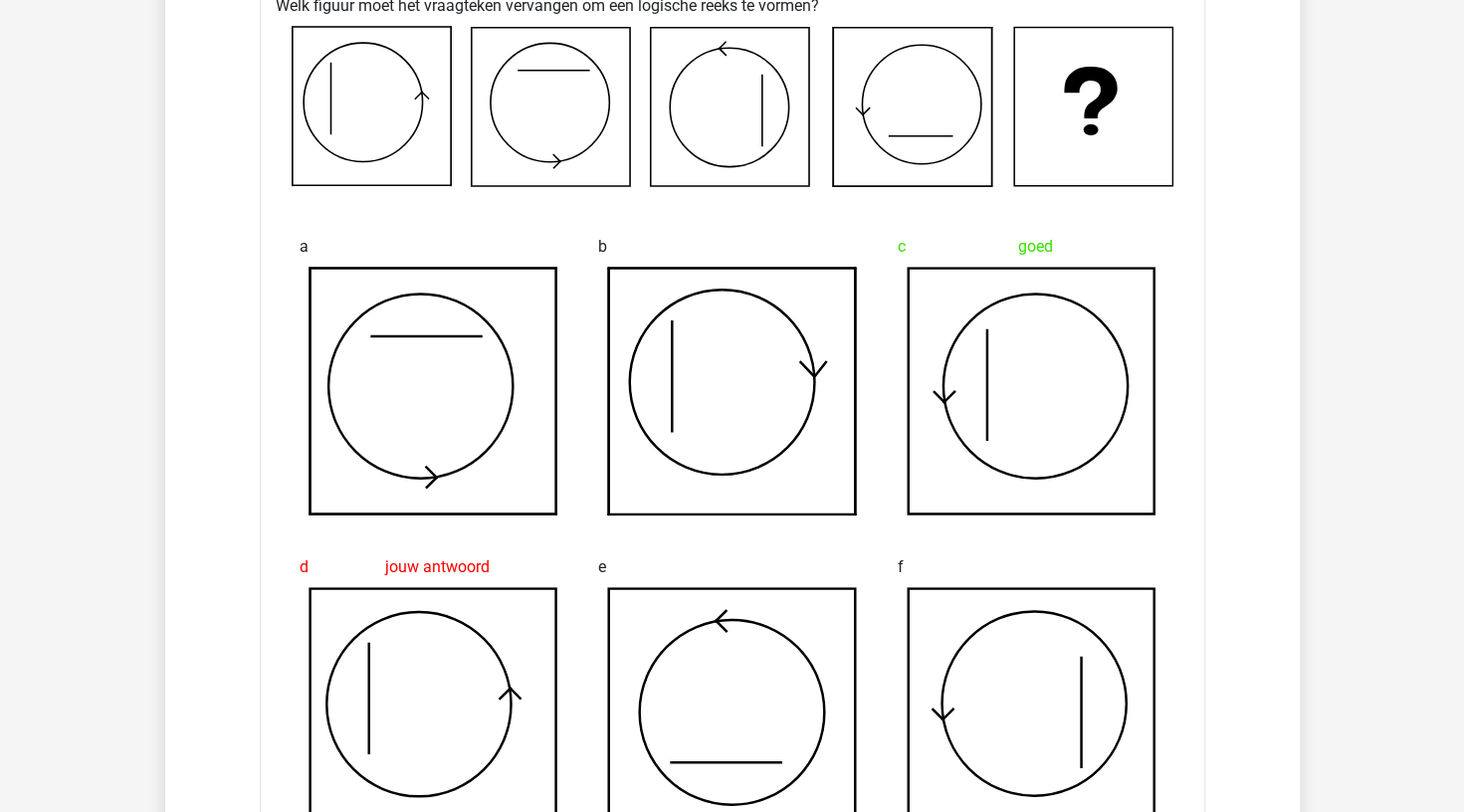 scroll, scrollTop: 5394, scrollLeft: 0, axis: vertical 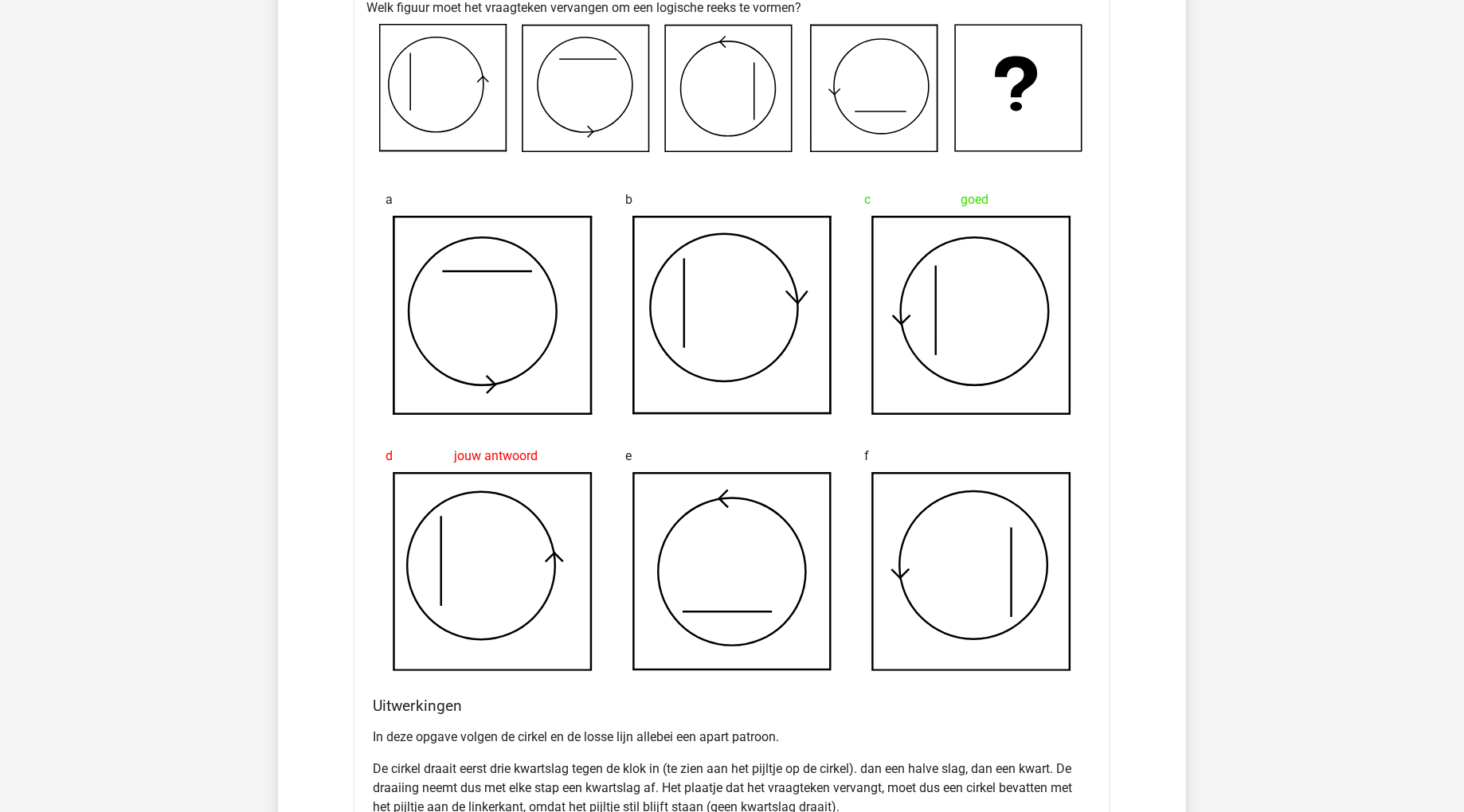 drag, startPoint x: 1022, startPoint y: 6, endPoint x: 356, endPoint y: 299, distance: 727.6022 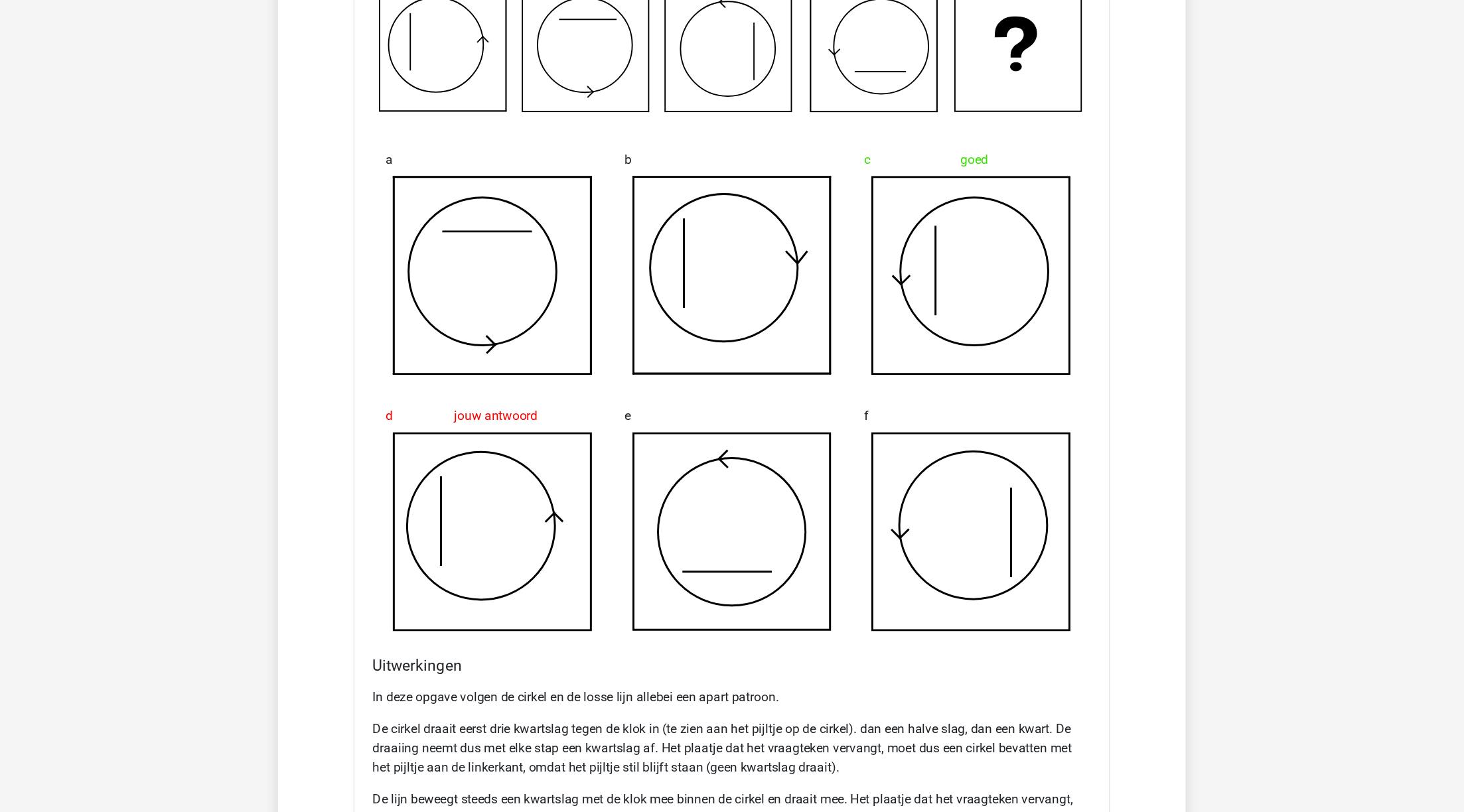 scroll, scrollTop: 3630, scrollLeft: 0, axis: vertical 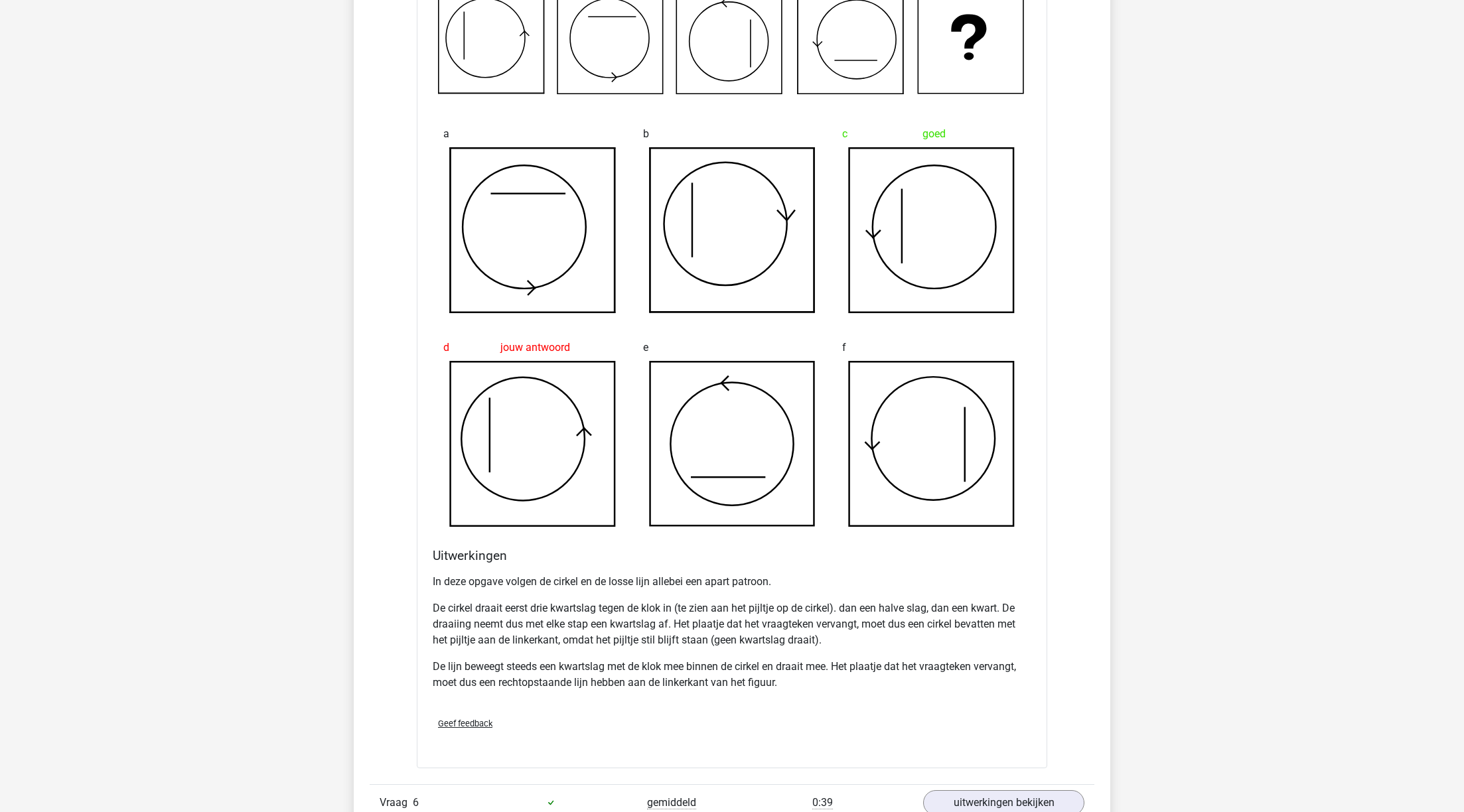 drag, startPoint x: 648, startPoint y: 9, endPoint x: 676, endPoint y: 456, distance: 447.8761 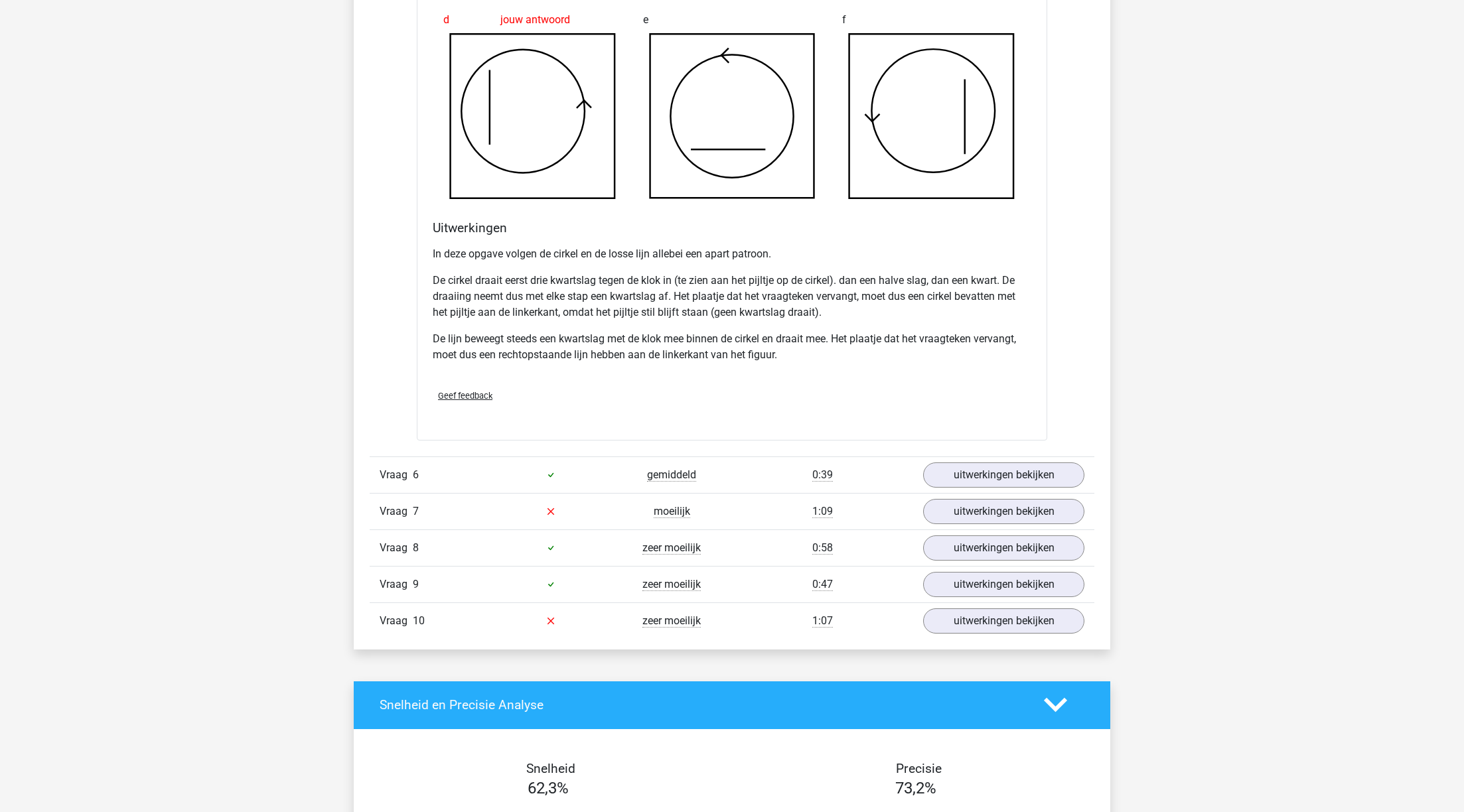 scroll, scrollTop: 4149, scrollLeft: 0, axis: vertical 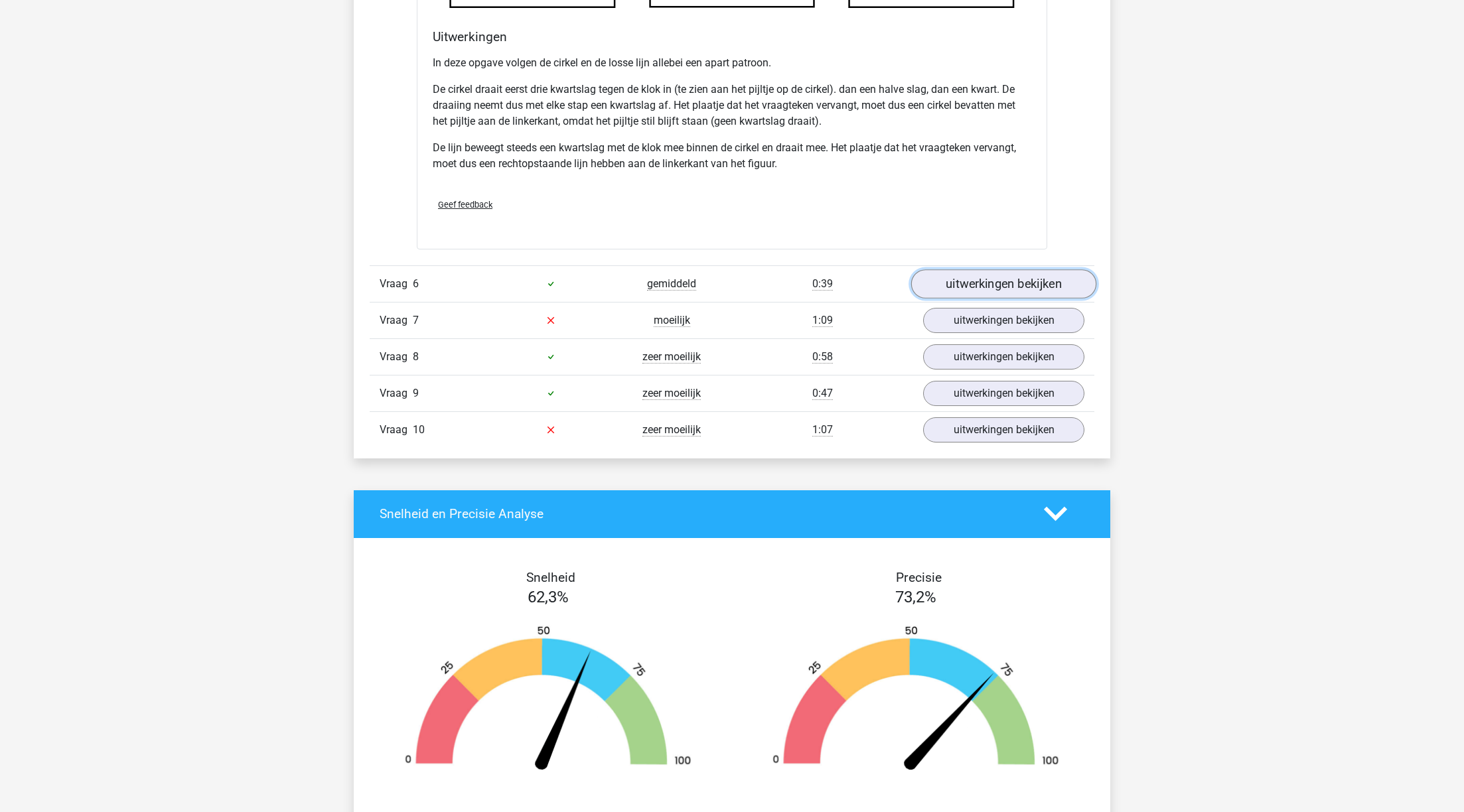 click on "uitwerkingen bekijken" at bounding box center (1003, 284) 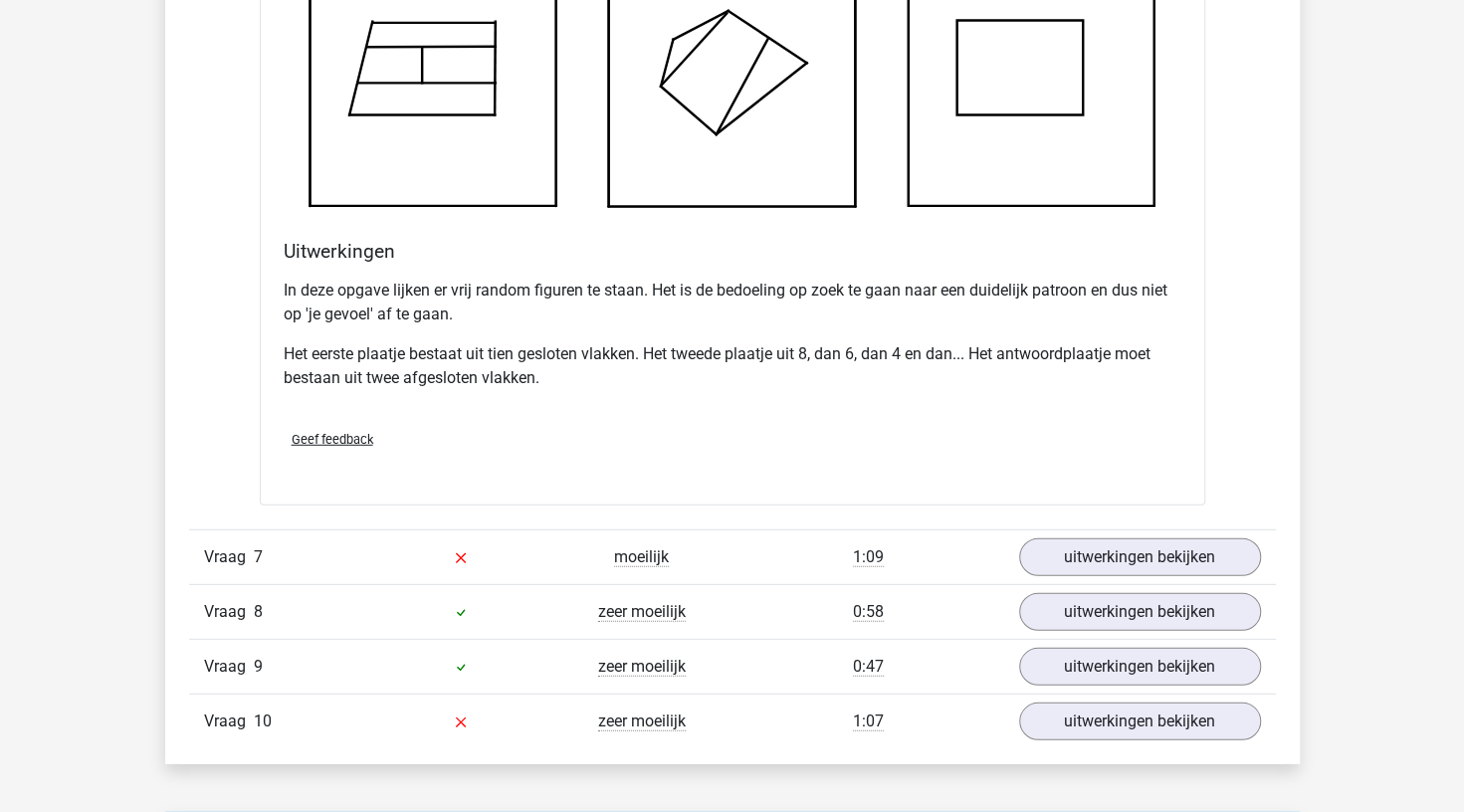 scroll, scrollTop: 7356, scrollLeft: 0, axis: vertical 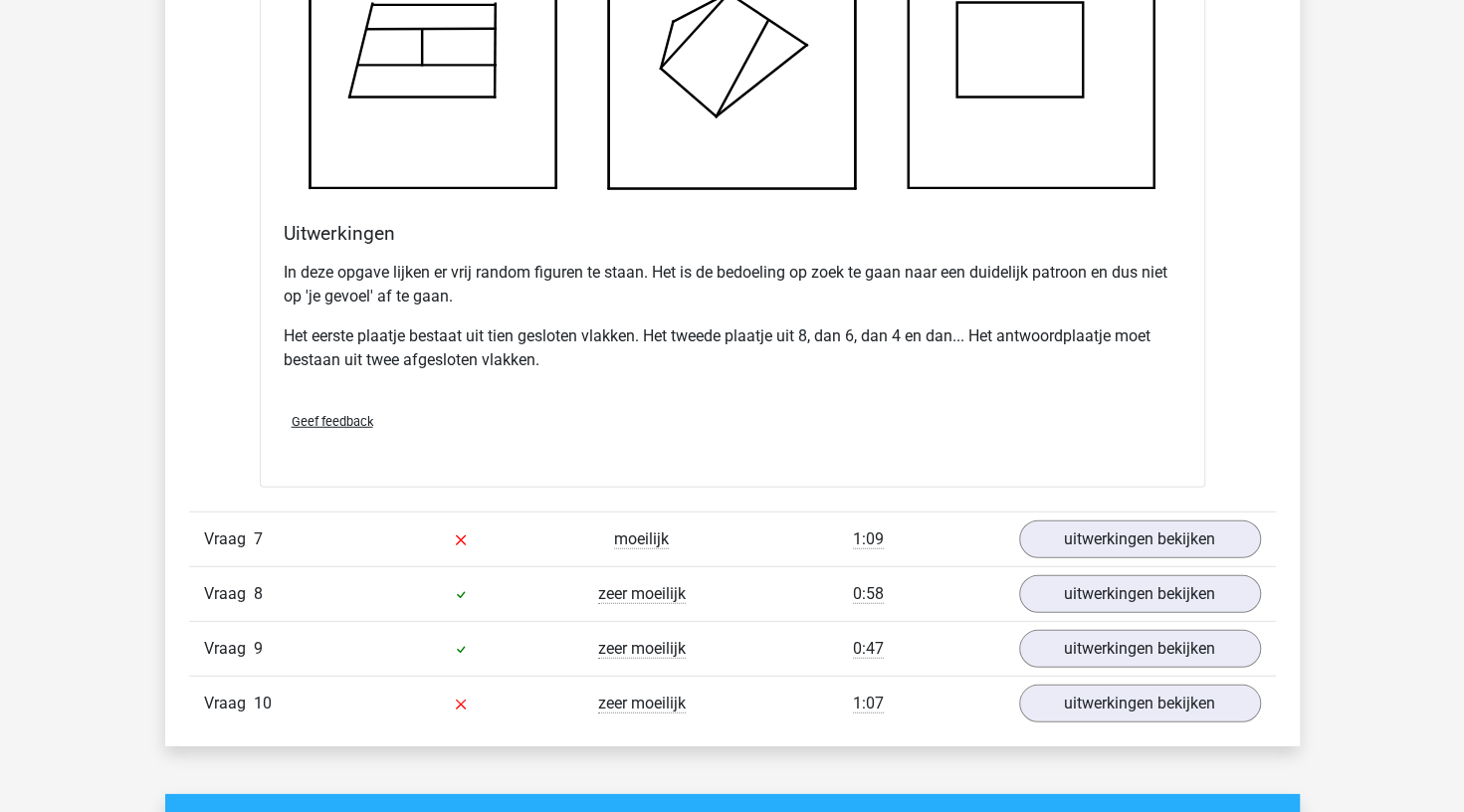 drag, startPoint x: 2115, startPoint y: 0, endPoint x: 68, endPoint y: 252, distance: 2062.4532 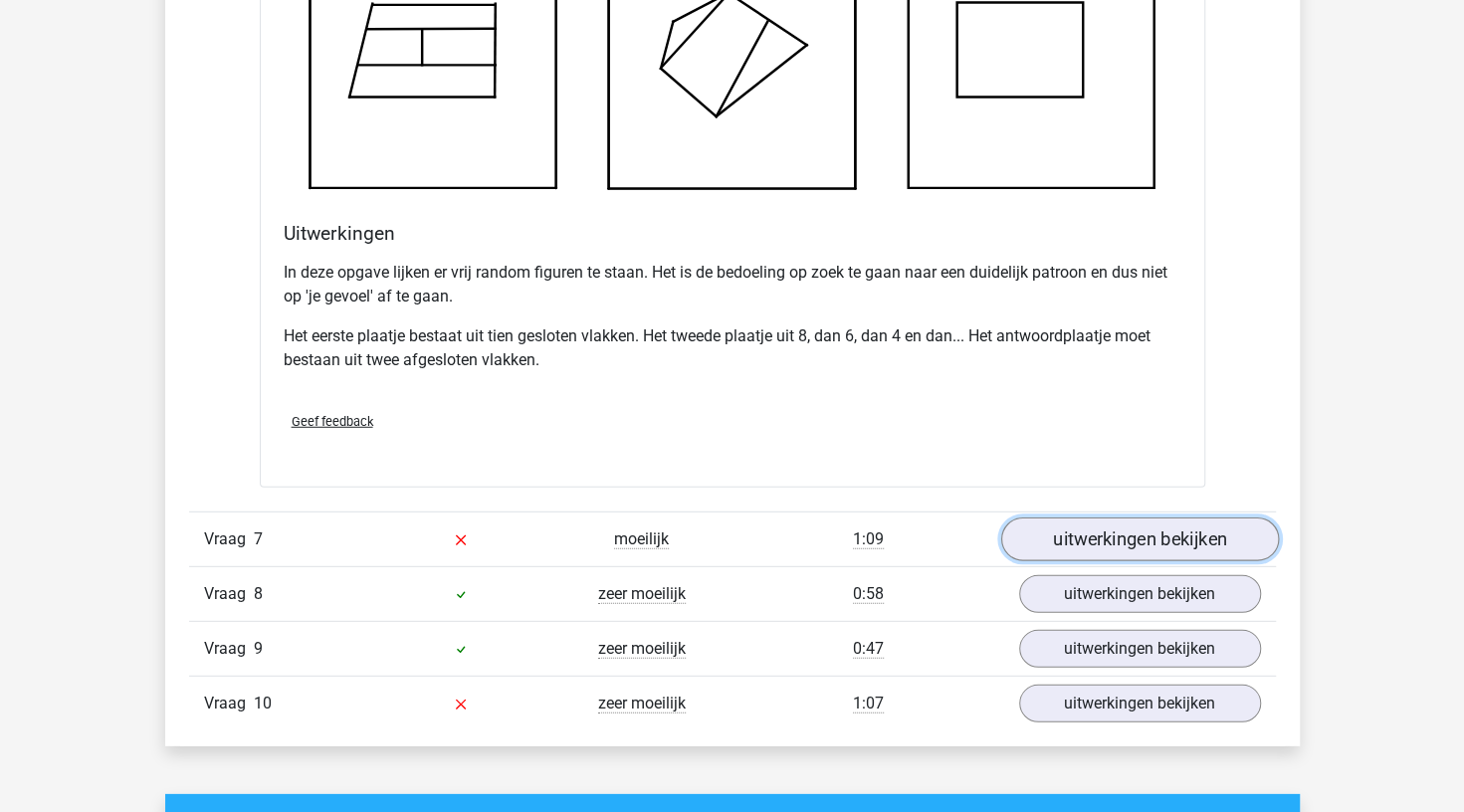 click on "uitwerkingen bekijken" at bounding box center [1139, 539] 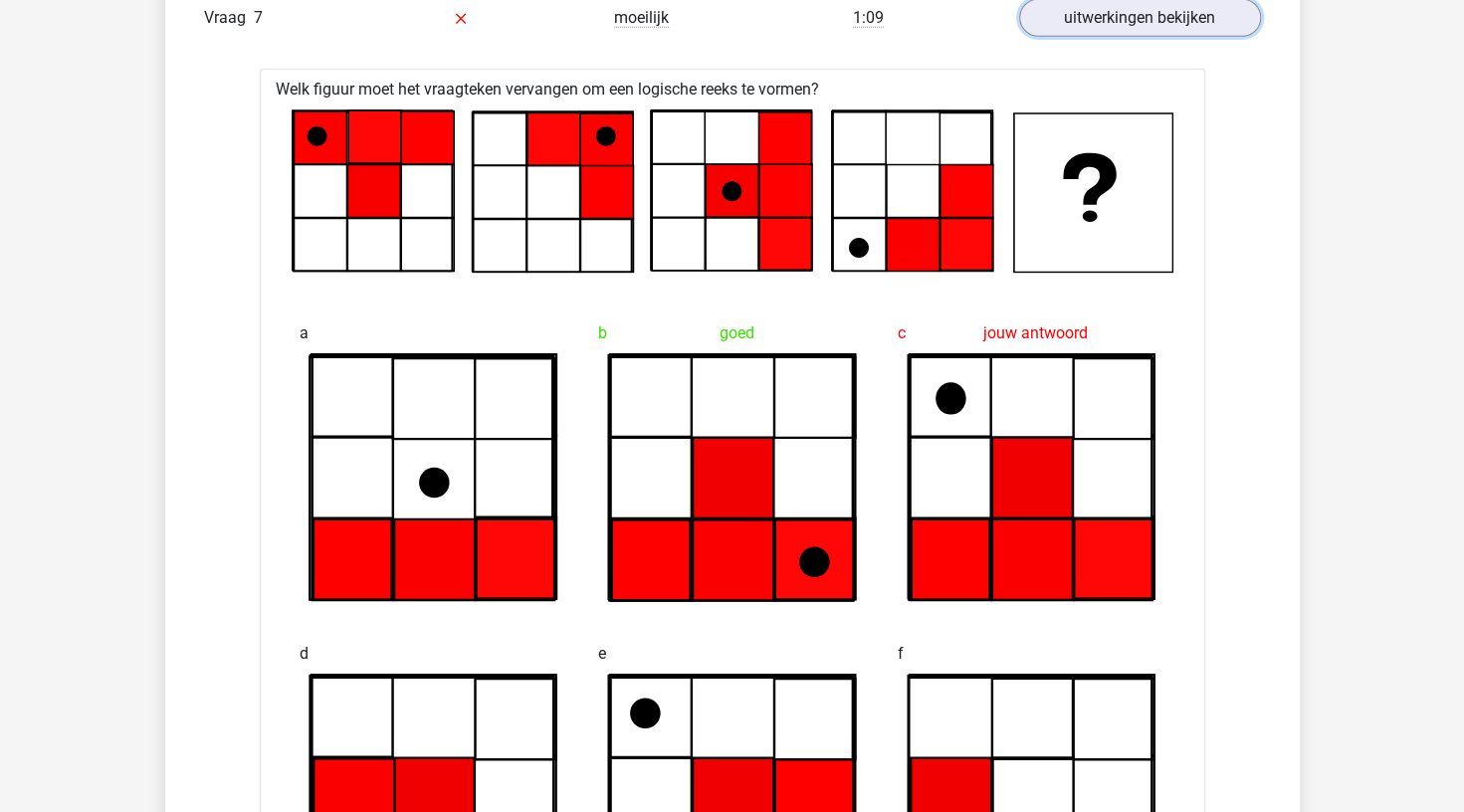 scroll, scrollTop: 8106, scrollLeft: 0, axis: vertical 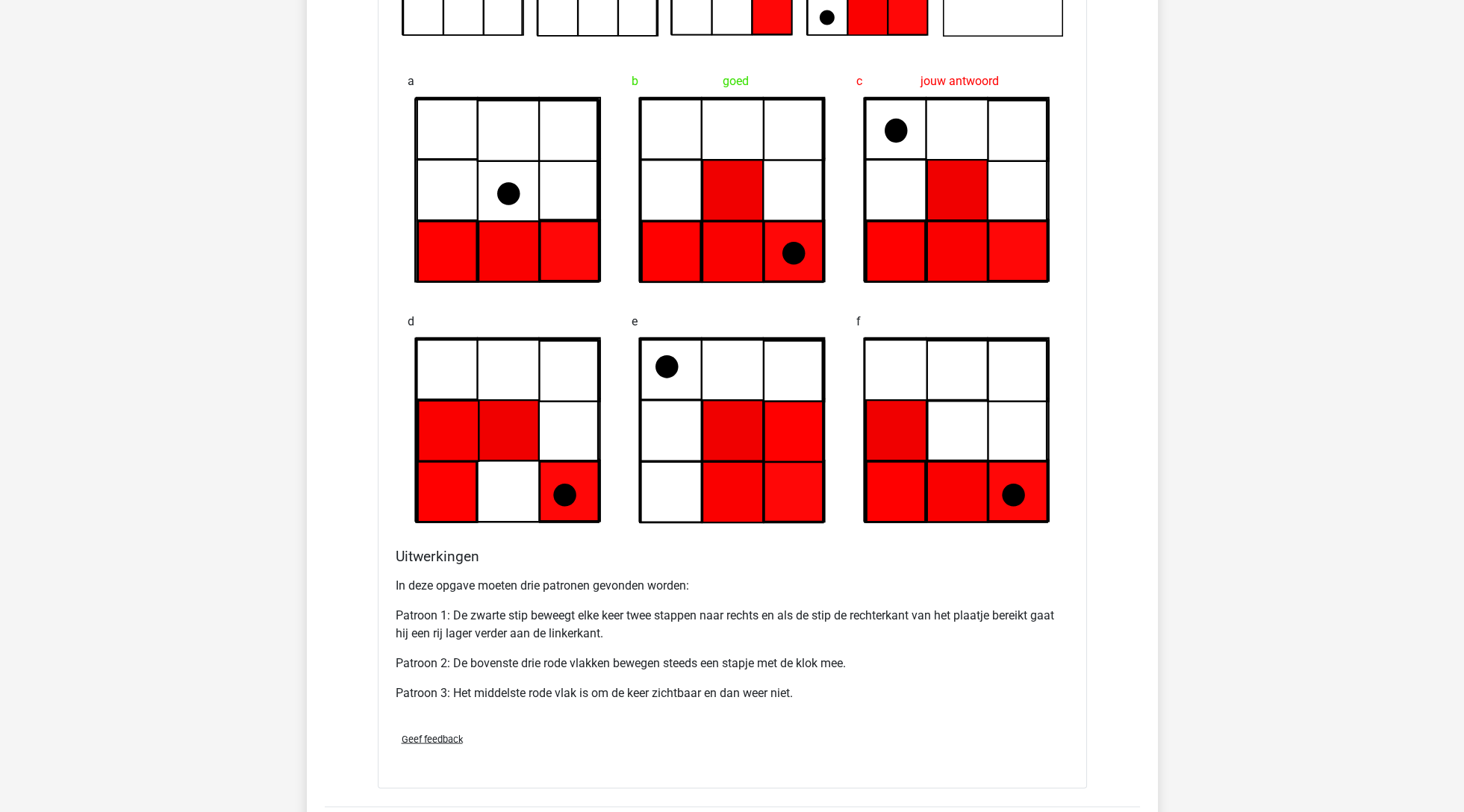 drag, startPoint x: 744, startPoint y: 15, endPoint x: 730, endPoint y: 475, distance: 460.21299 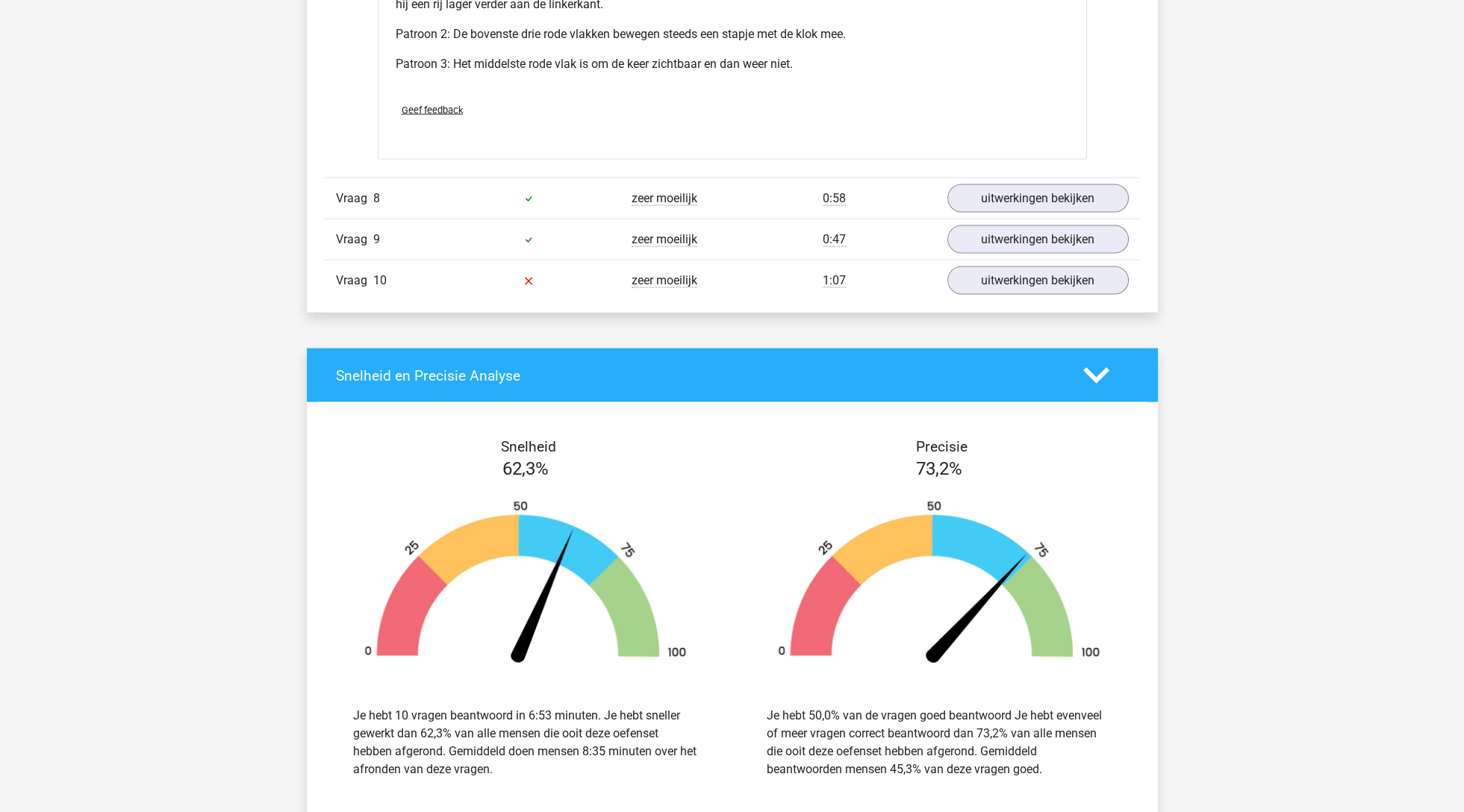 scroll, scrollTop: 6708, scrollLeft: 0, axis: vertical 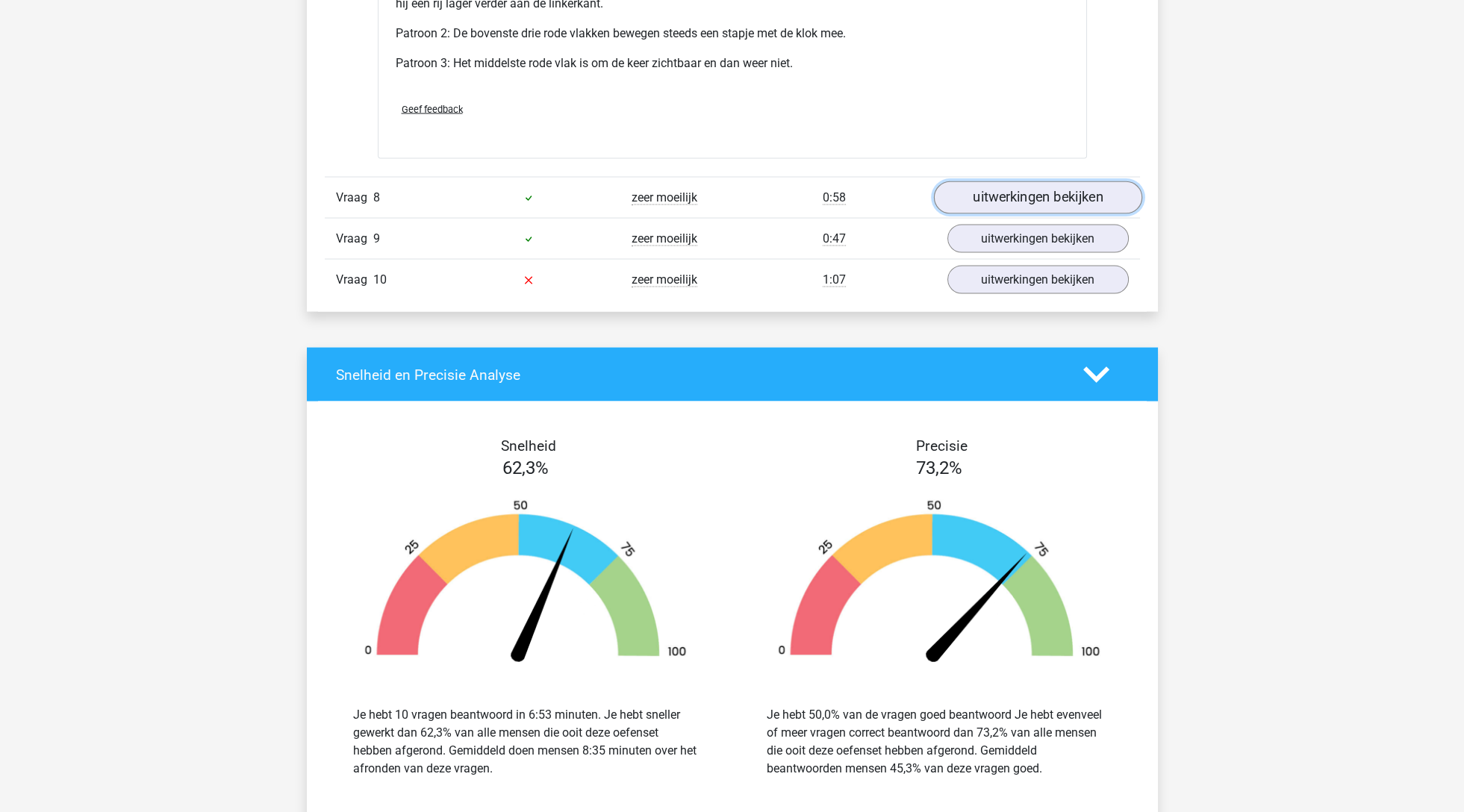click on "uitwerkingen bekijken" at bounding box center (1037, 198) 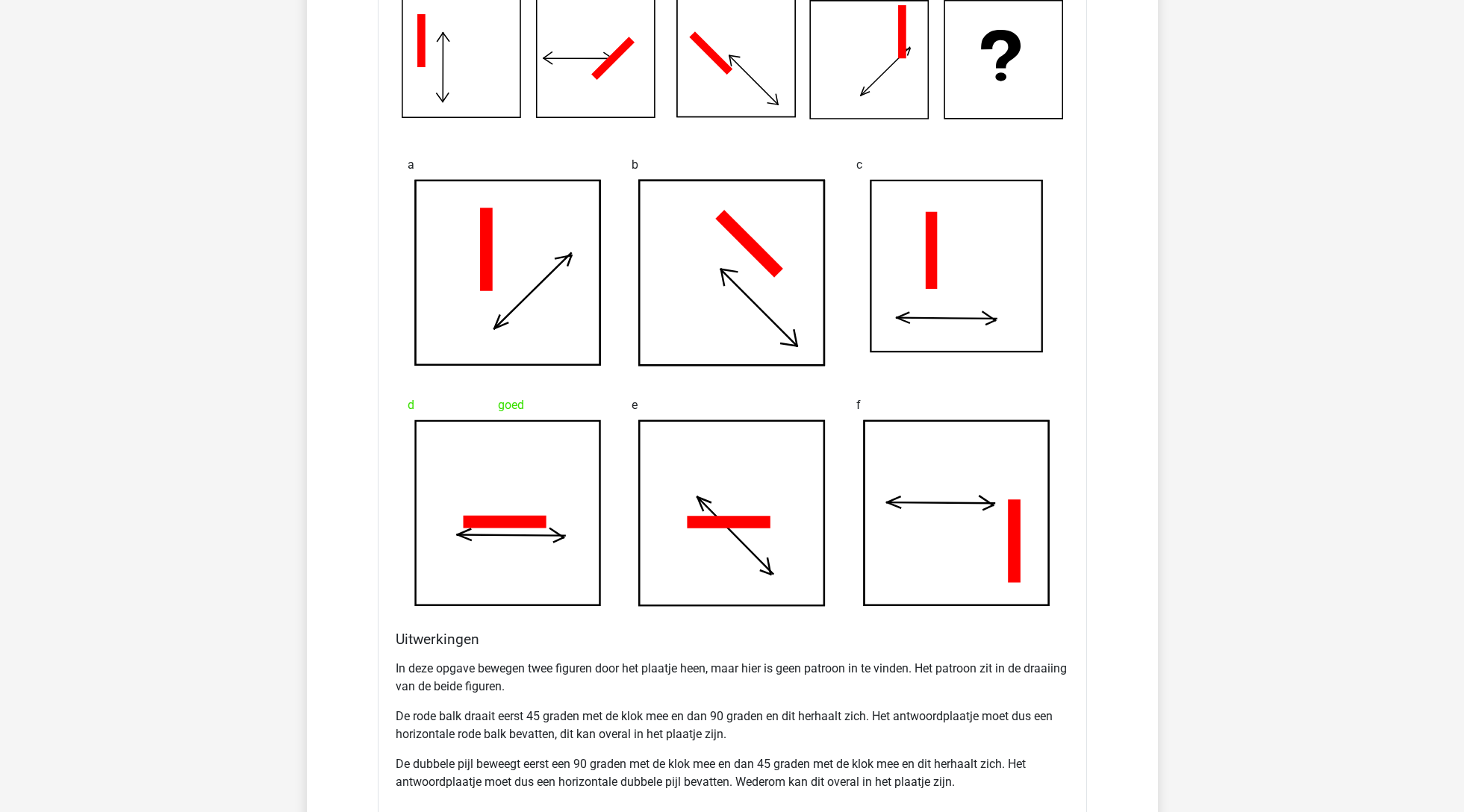 scroll, scrollTop: 6972, scrollLeft: 0, axis: vertical 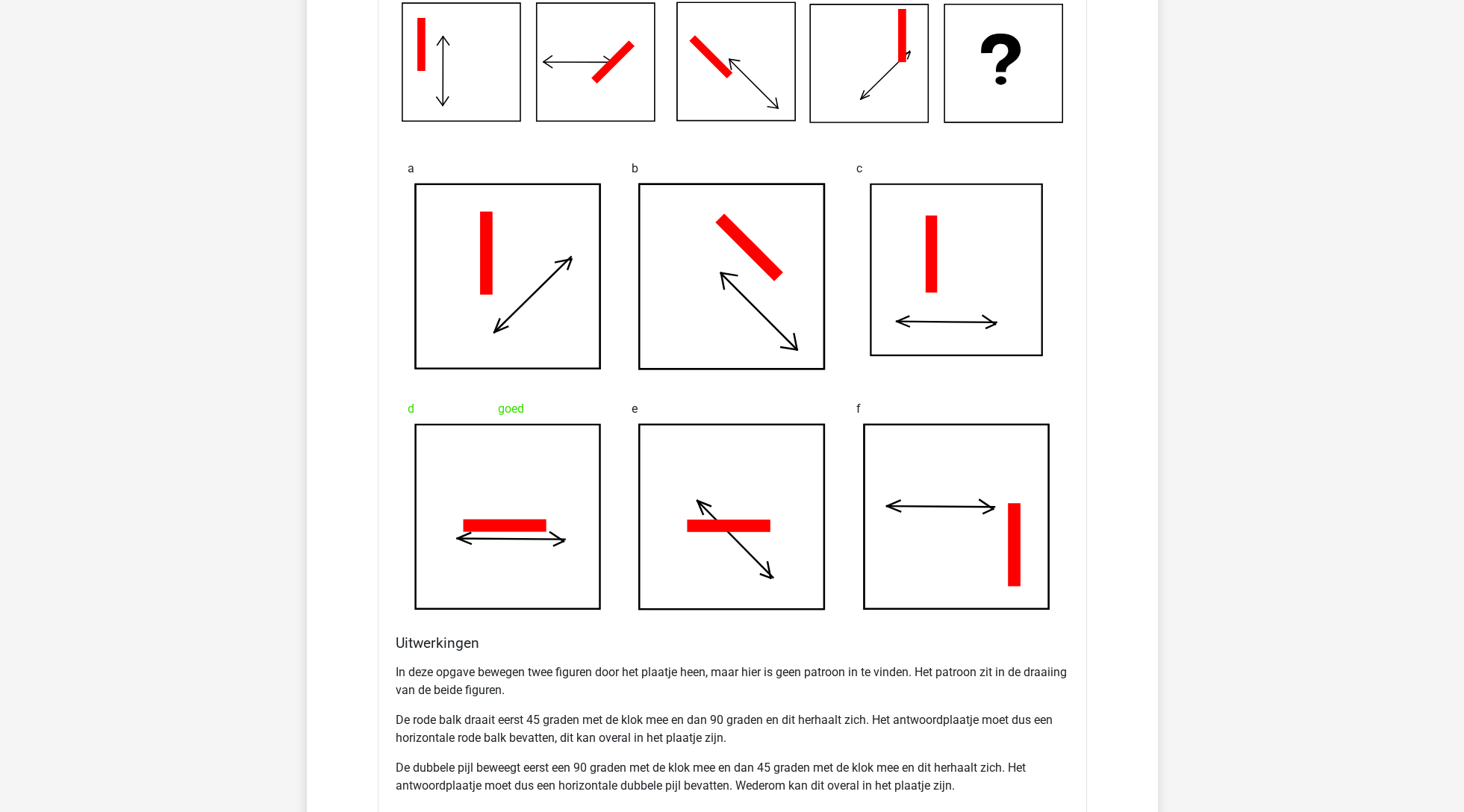 click on "f" at bounding box center [956, 502] 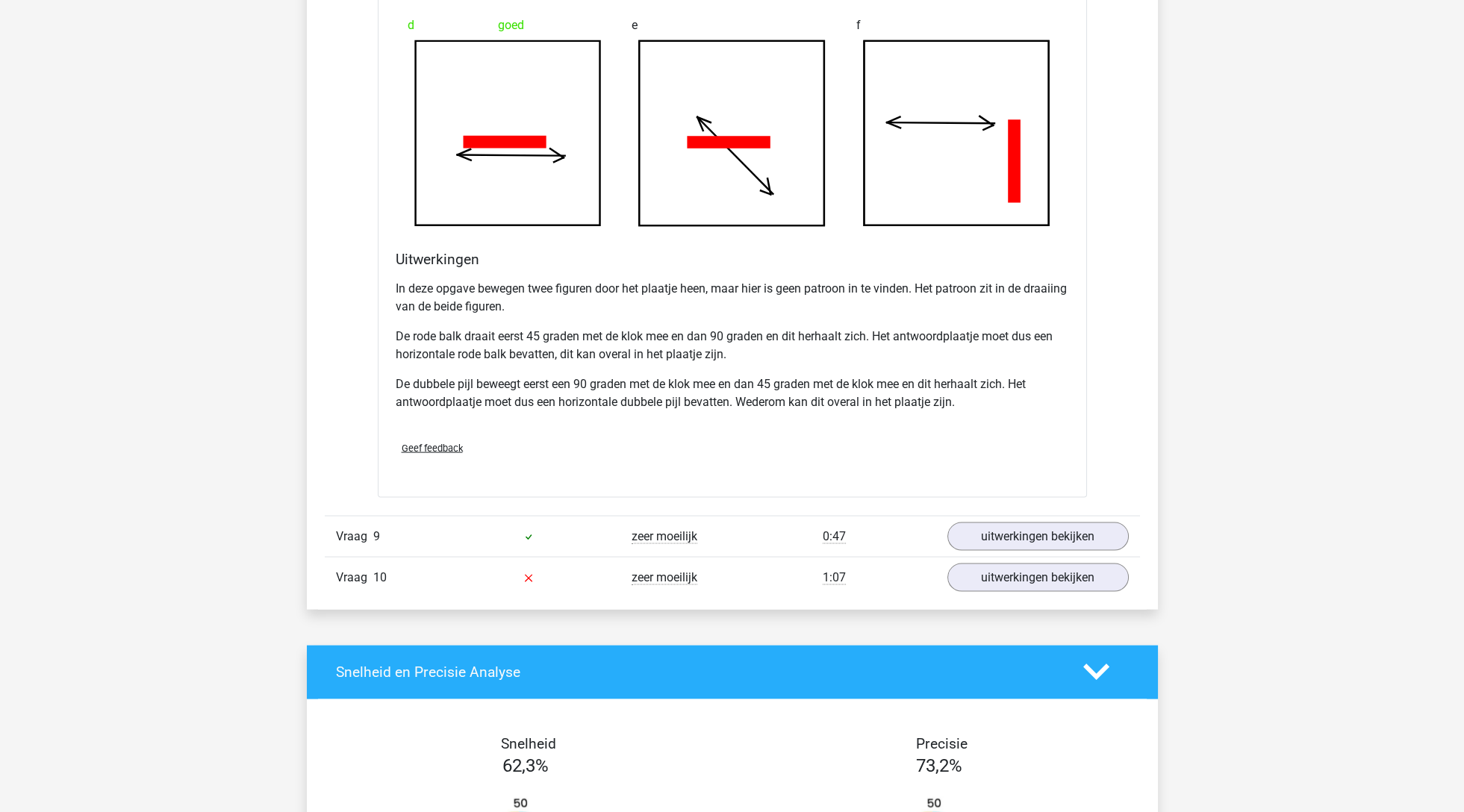scroll, scrollTop: 7533, scrollLeft: 0, axis: vertical 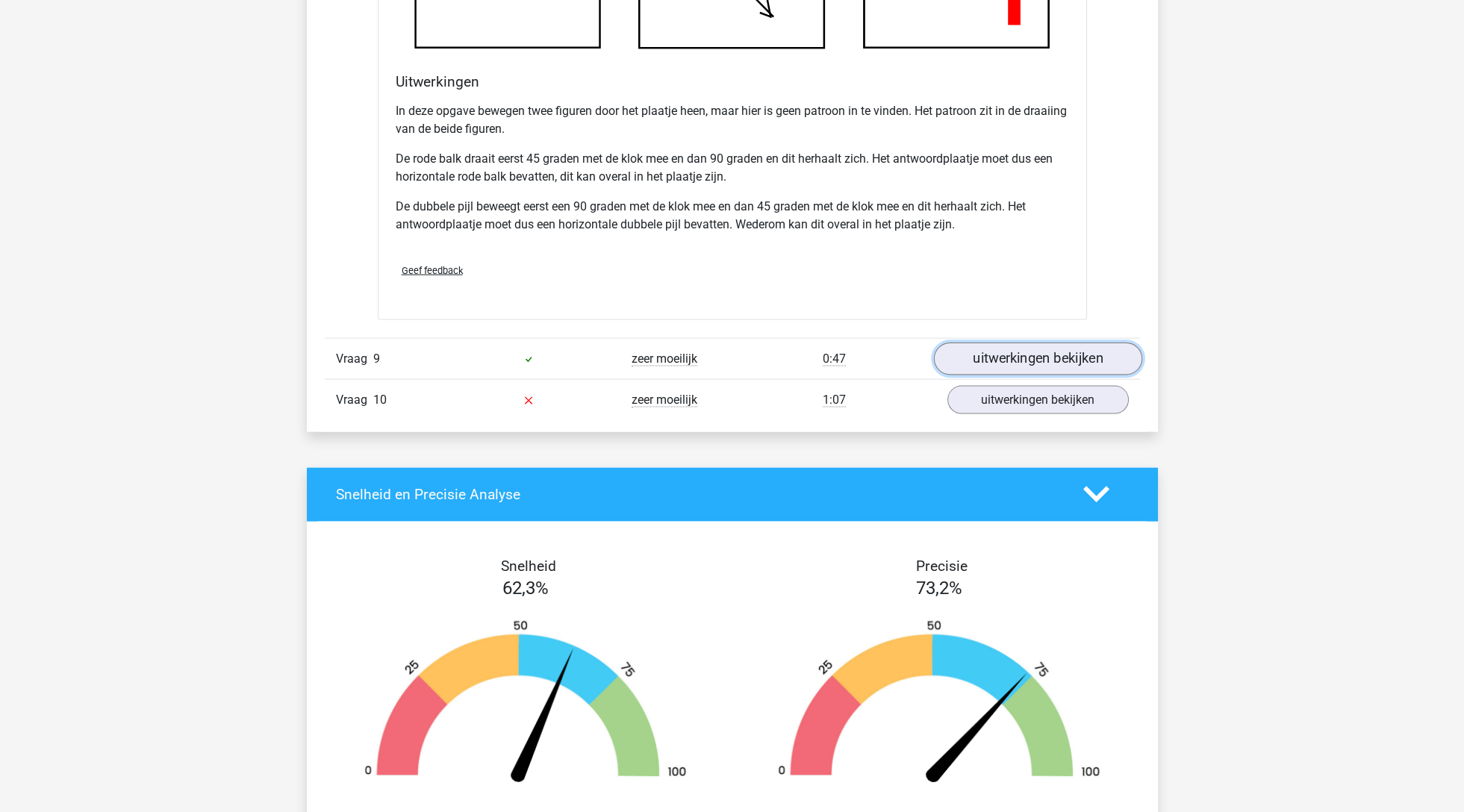 click on "uitwerkingen bekijken" at bounding box center (1037, 359) 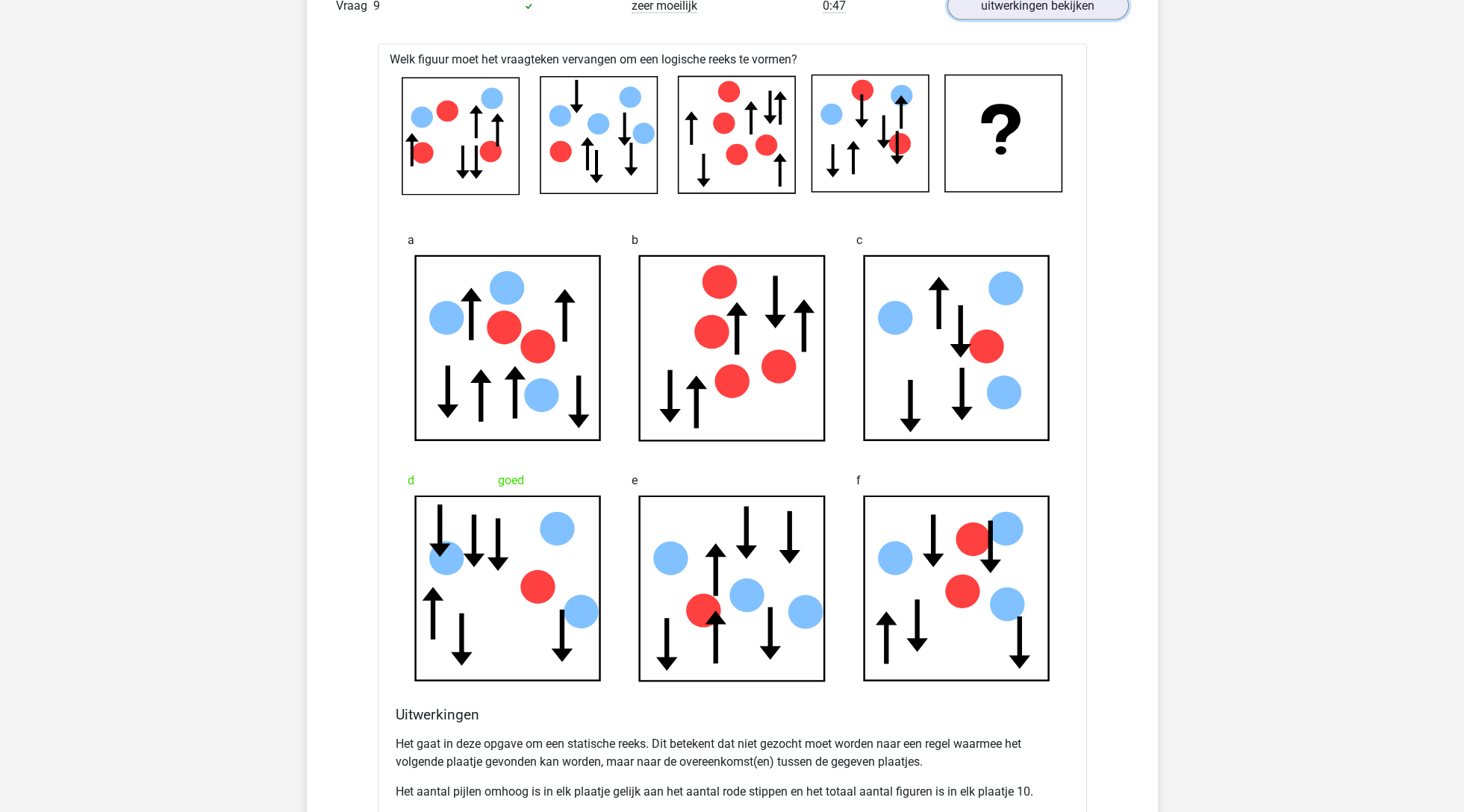 scroll, scrollTop: 7886, scrollLeft: 0, axis: vertical 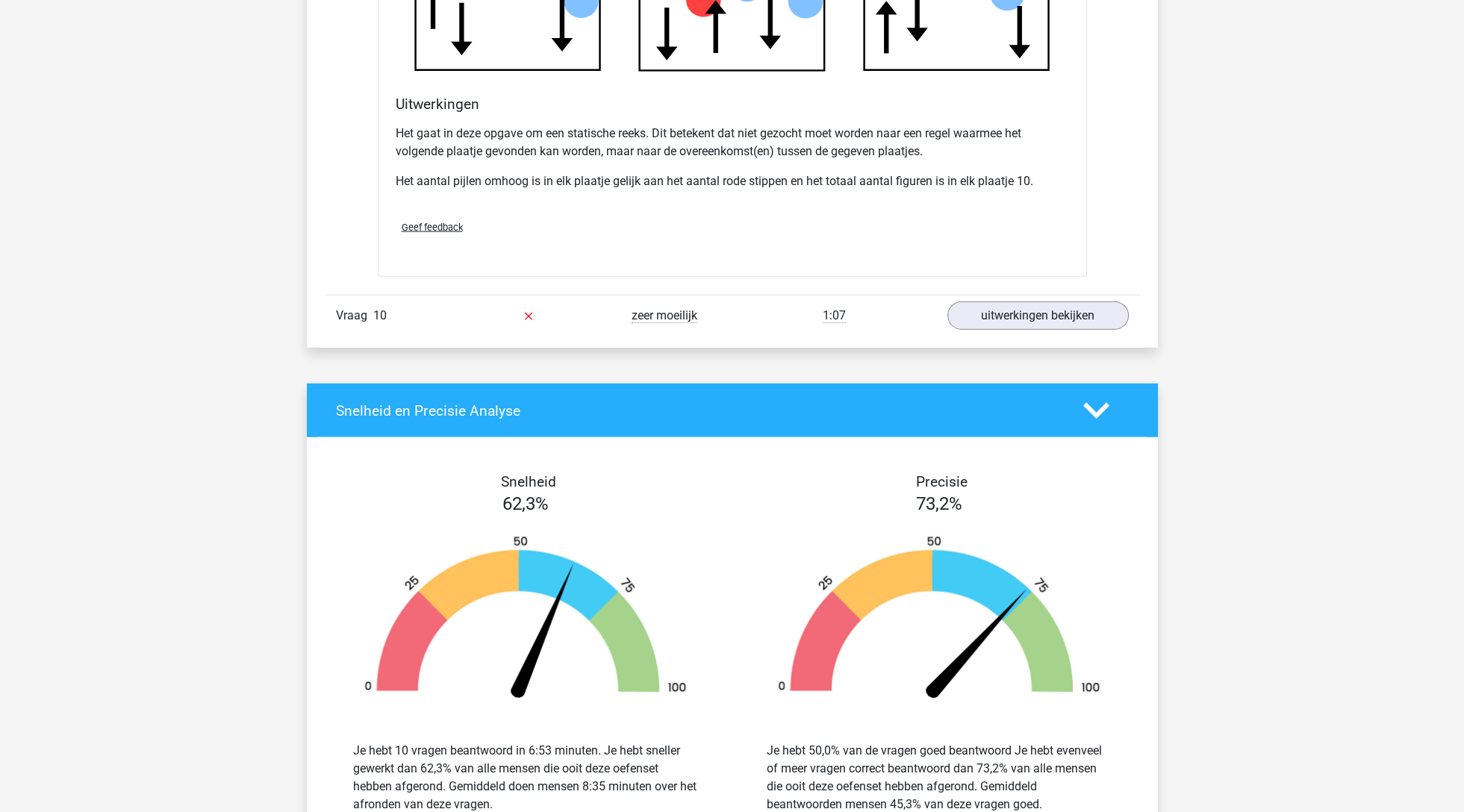 click on "Vraag
10
zeer moeilijk
1:07
uitwerkingen bekijken" at bounding box center [732, 315] 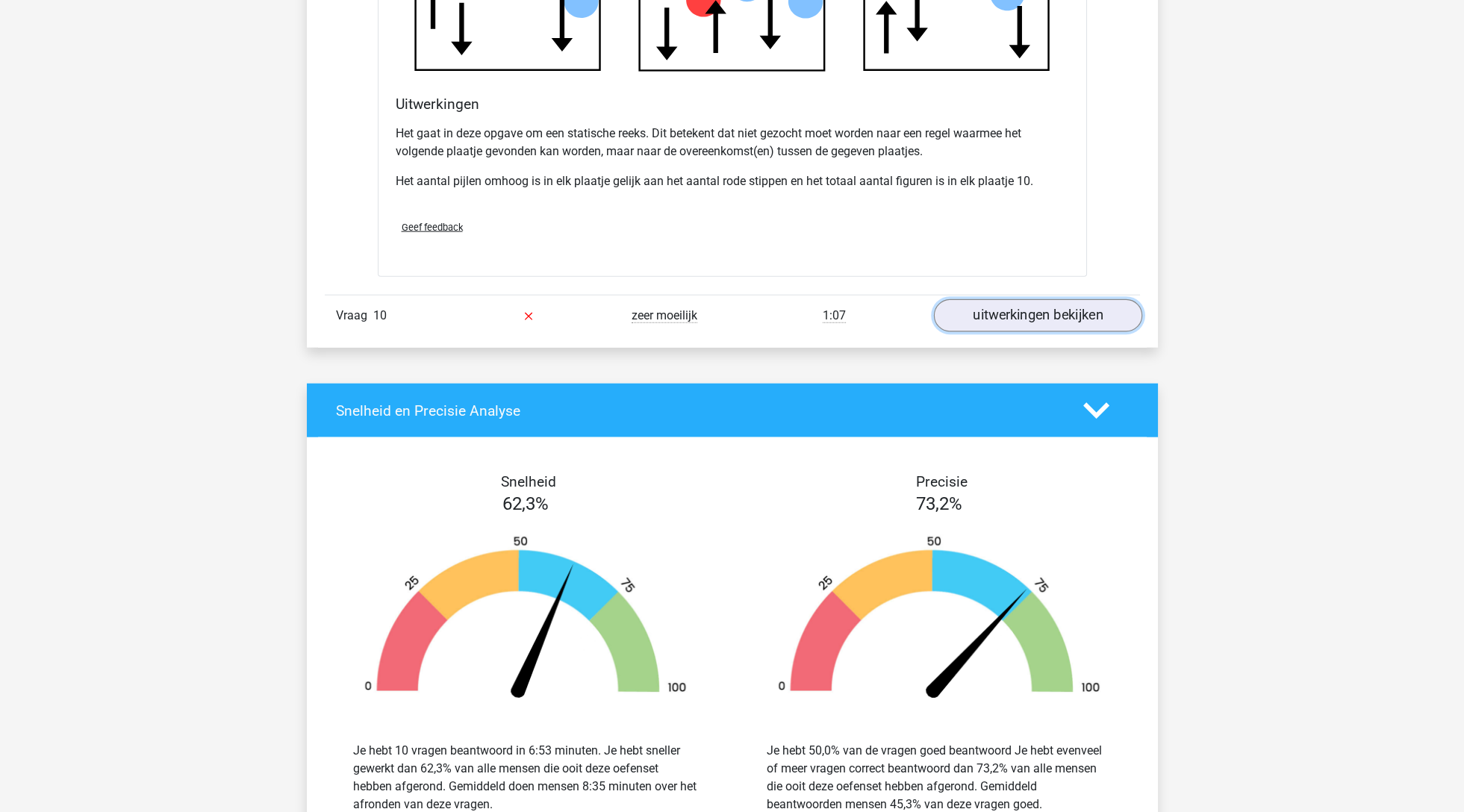 click on "uitwerkingen bekijken" at bounding box center [1037, 316] 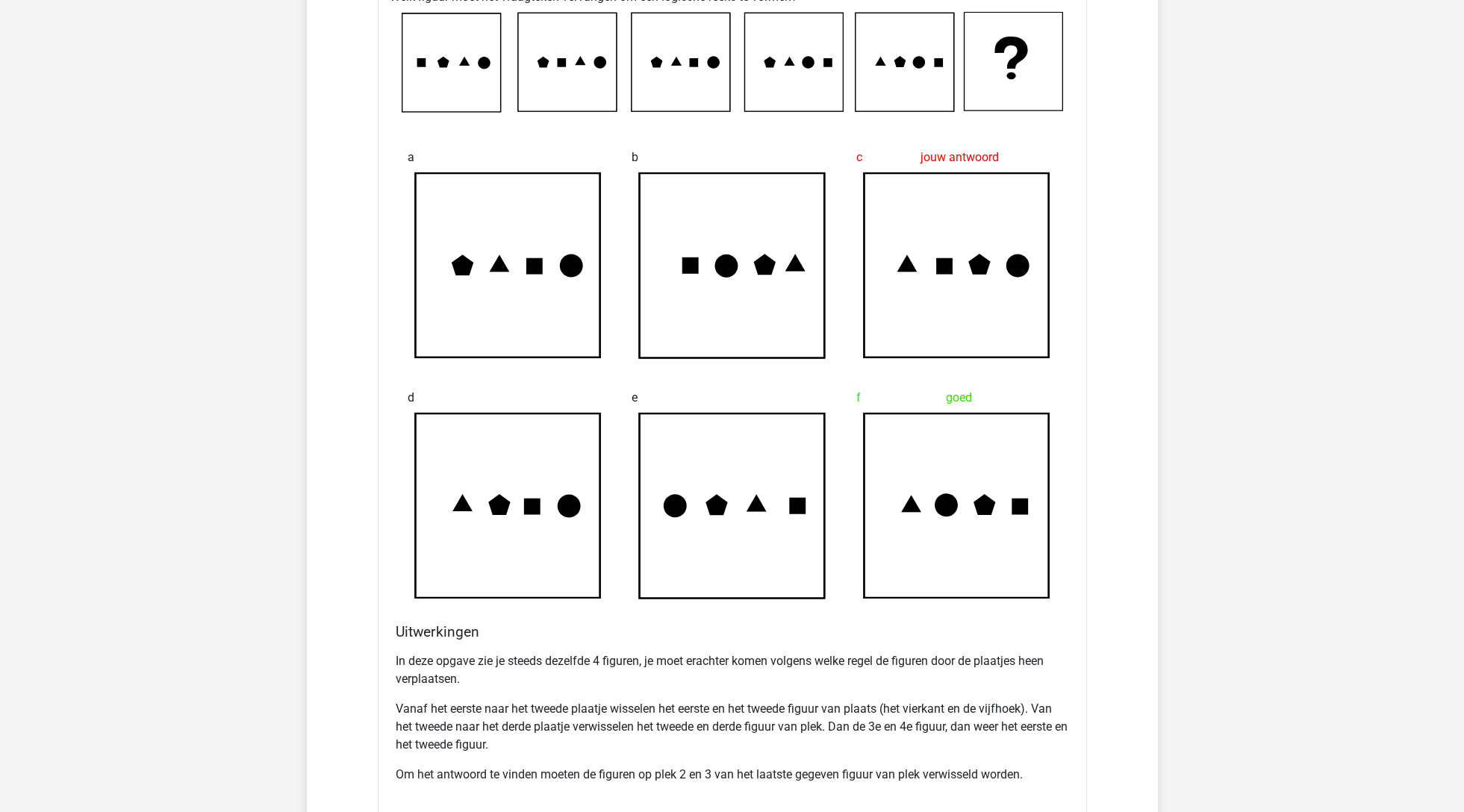 scroll, scrollTop: 8871, scrollLeft: 0, axis: vertical 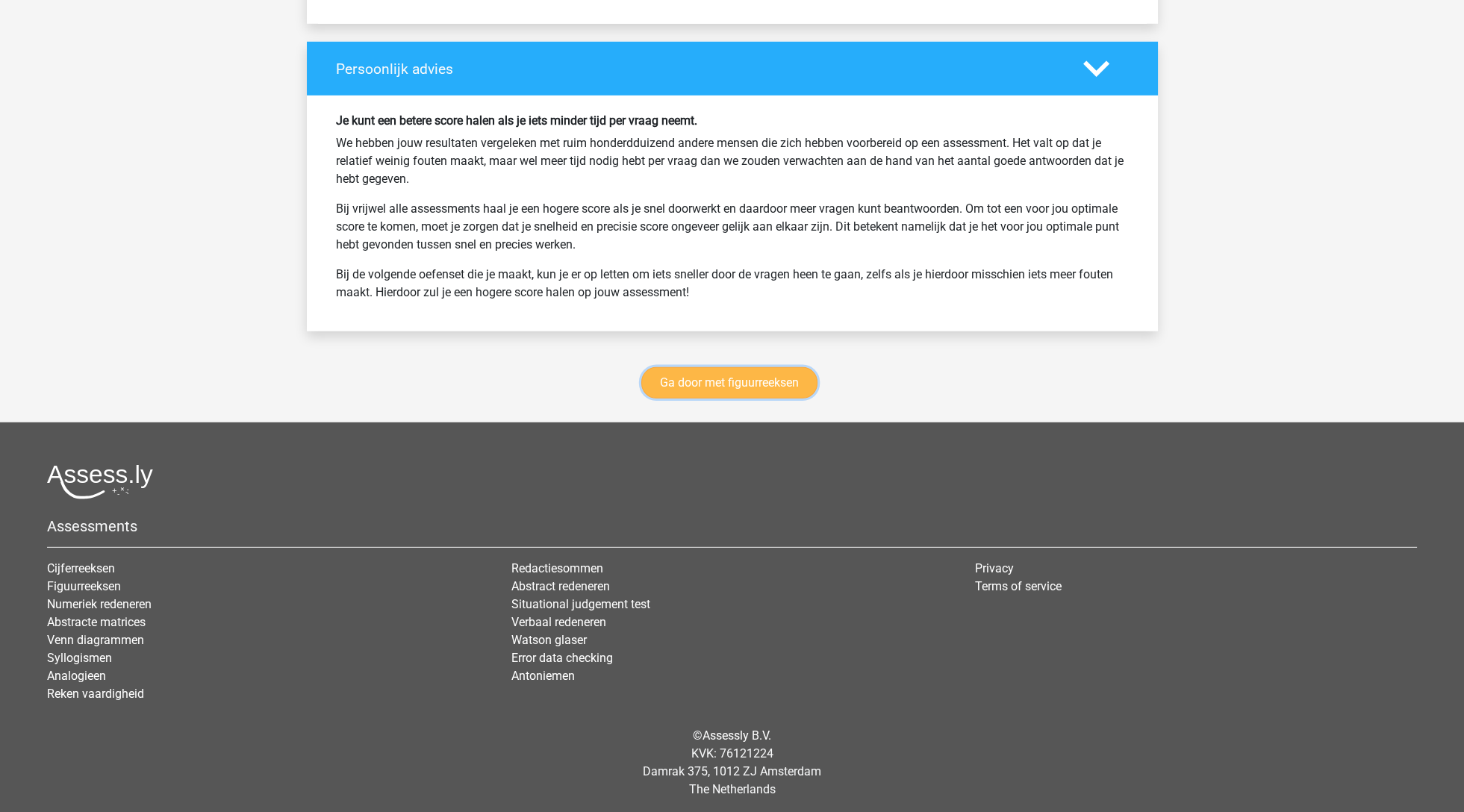 click on "Ga door met figuurreeksen" at bounding box center (729, 383) 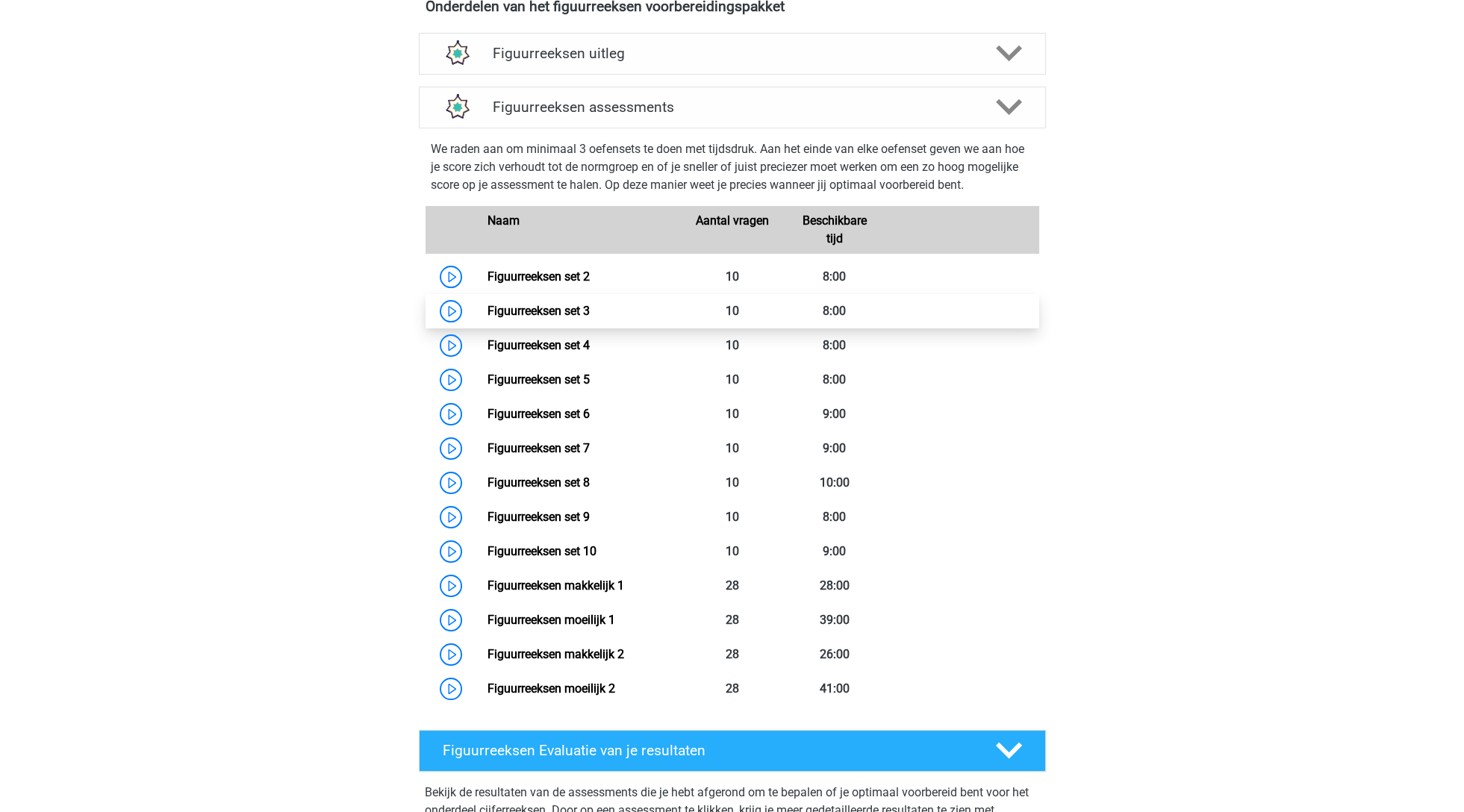 scroll, scrollTop: 566, scrollLeft: 0, axis: vertical 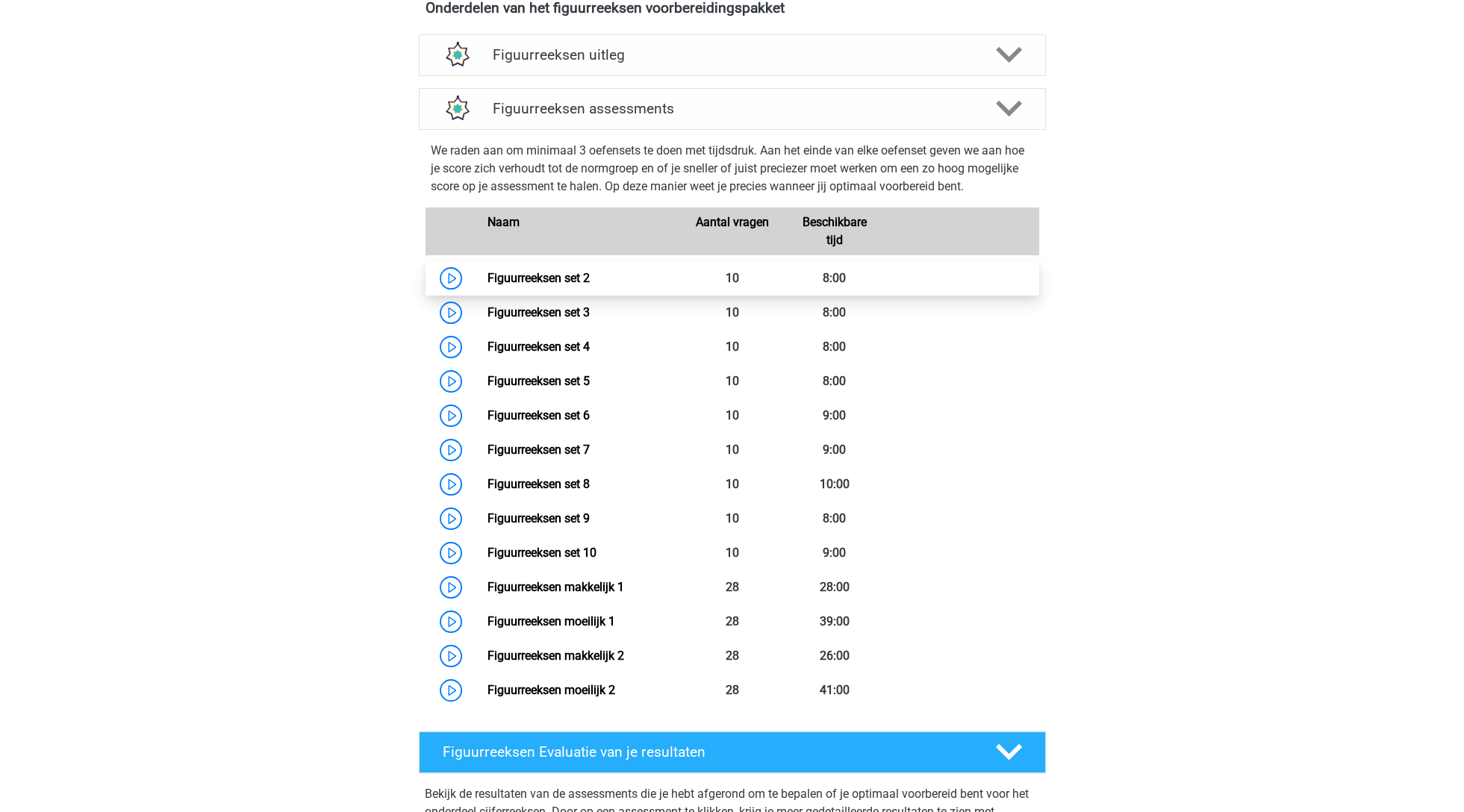 click on "Figuurreeksen
set 2" at bounding box center (538, 278) 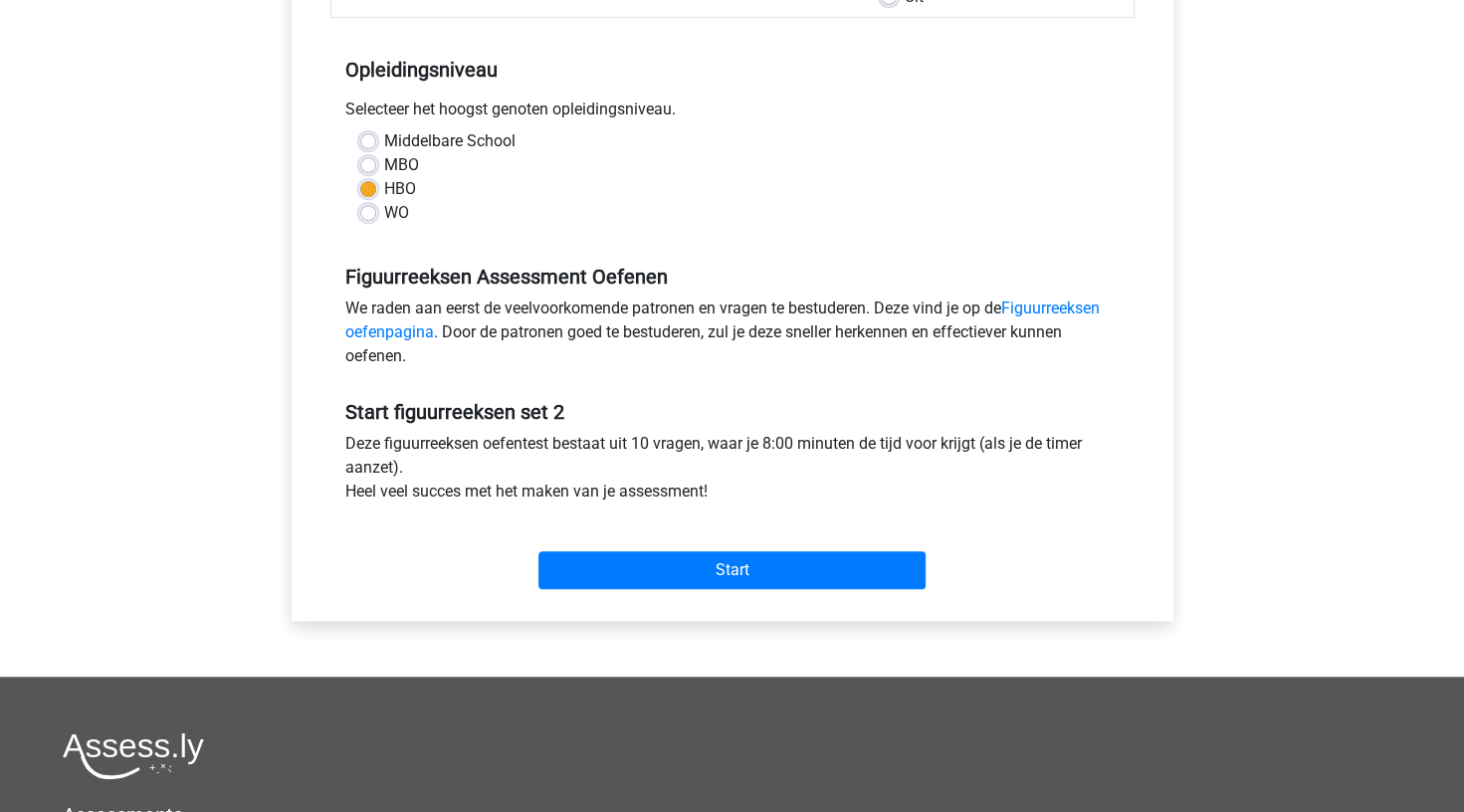 scroll, scrollTop: 383, scrollLeft: 0, axis: vertical 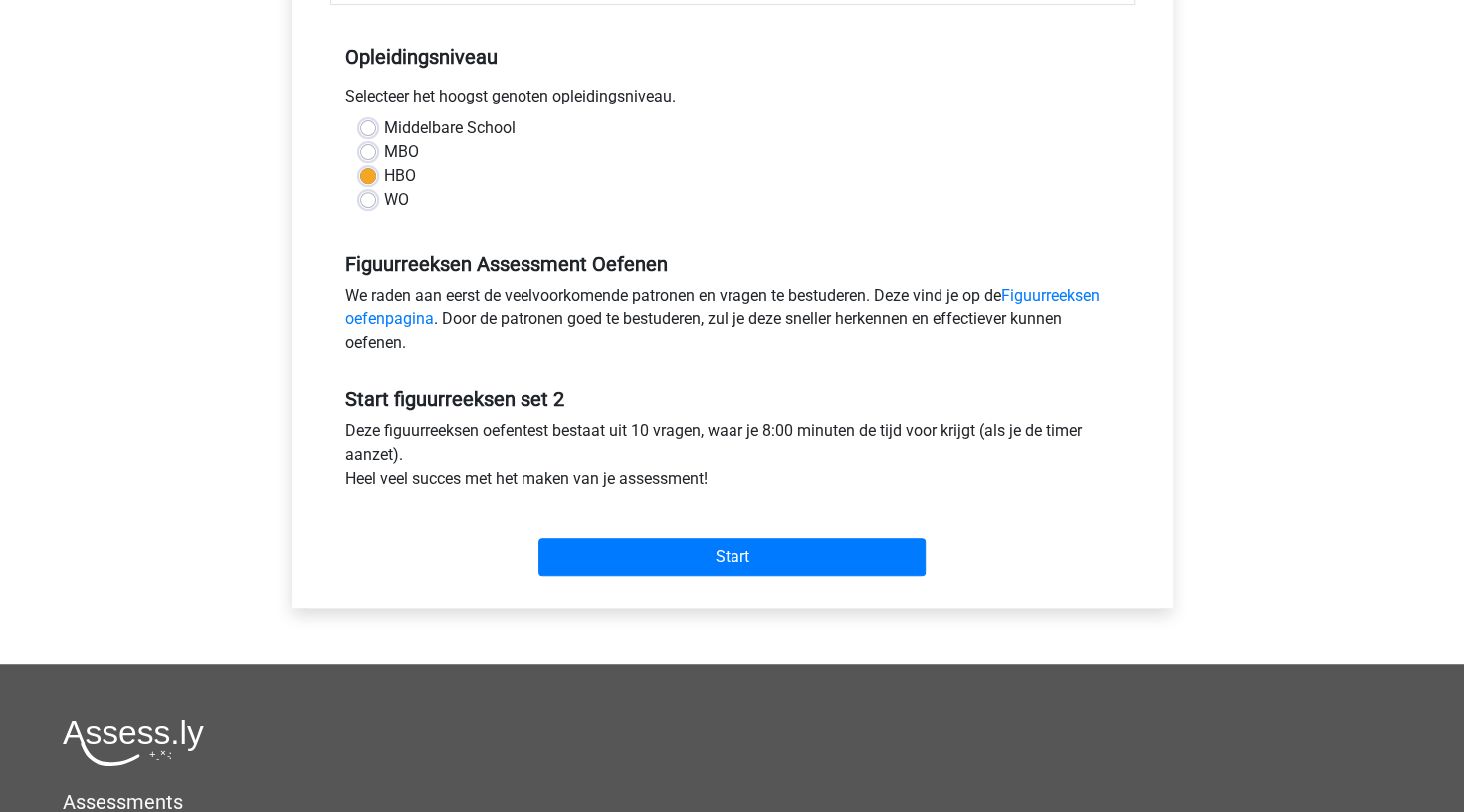 drag, startPoint x: 1600, startPoint y: 24, endPoint x: 769, endPoint y: 532, distance: 973.9738 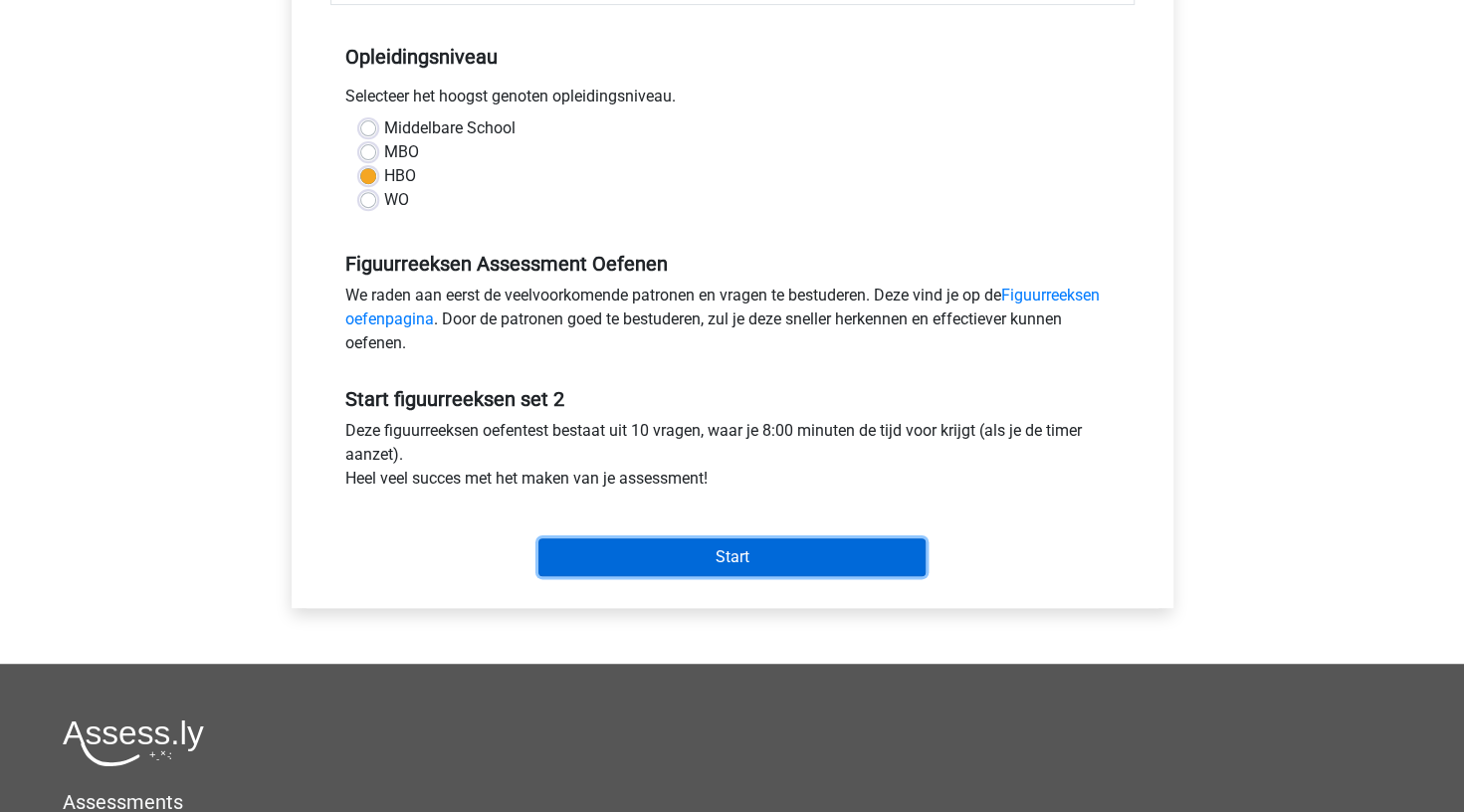 click on "Start" at bounding box center [732, 557] 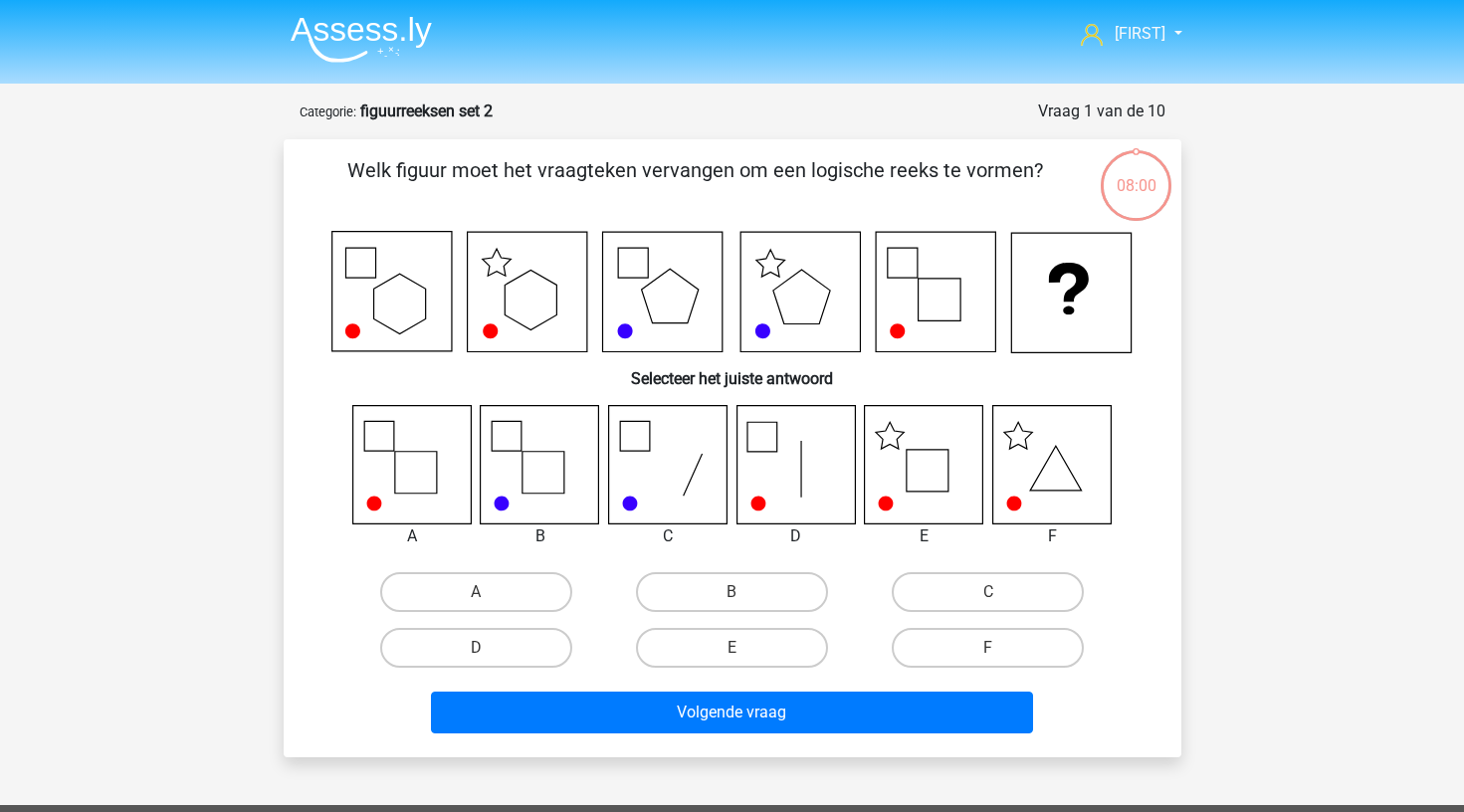 scroll, scrollTop: 0, scrollLeft: 0, axis: both 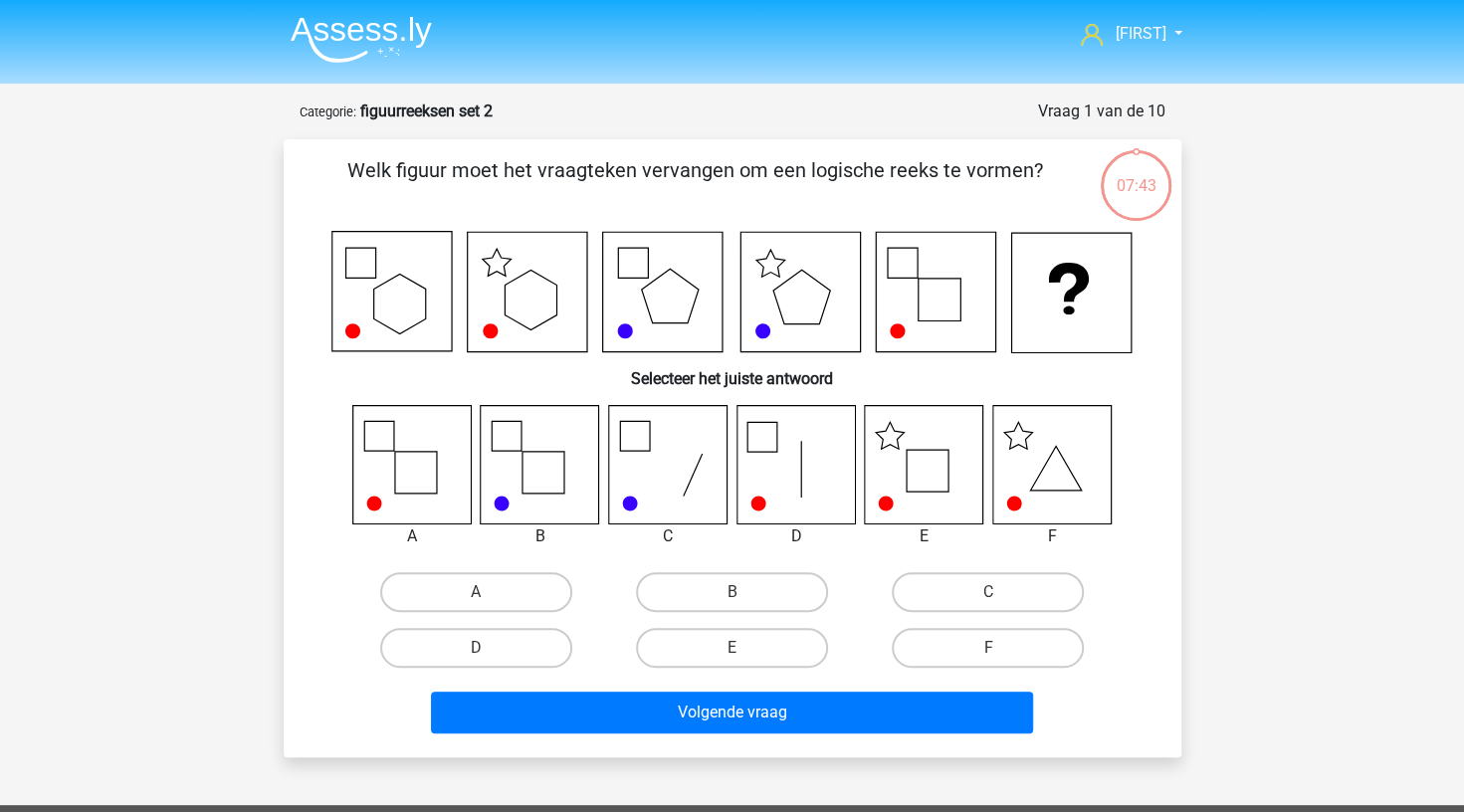 click on "E" at bounding box center (737, 654) 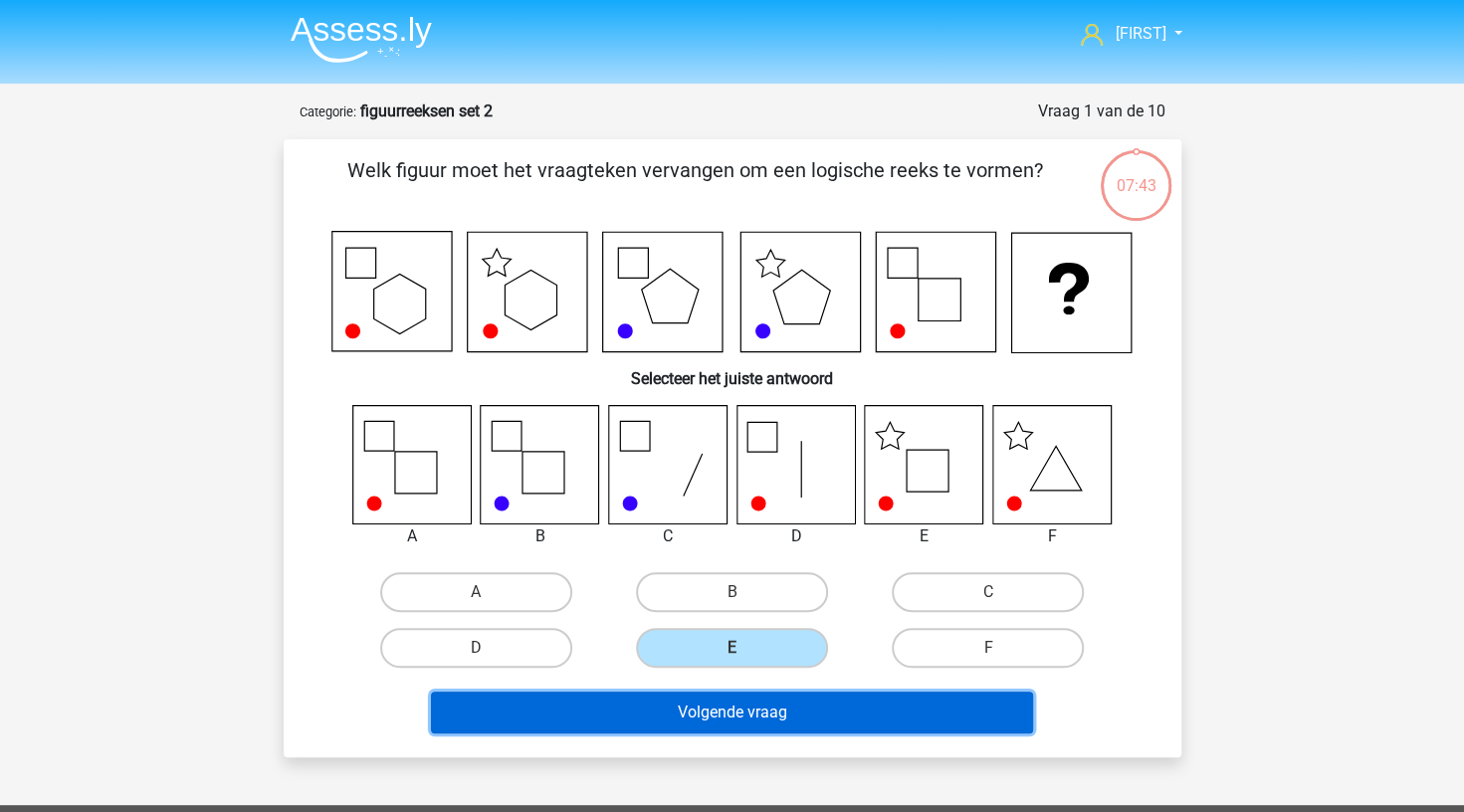 click on "Volgende vraag" at bounding box center (732, 712) 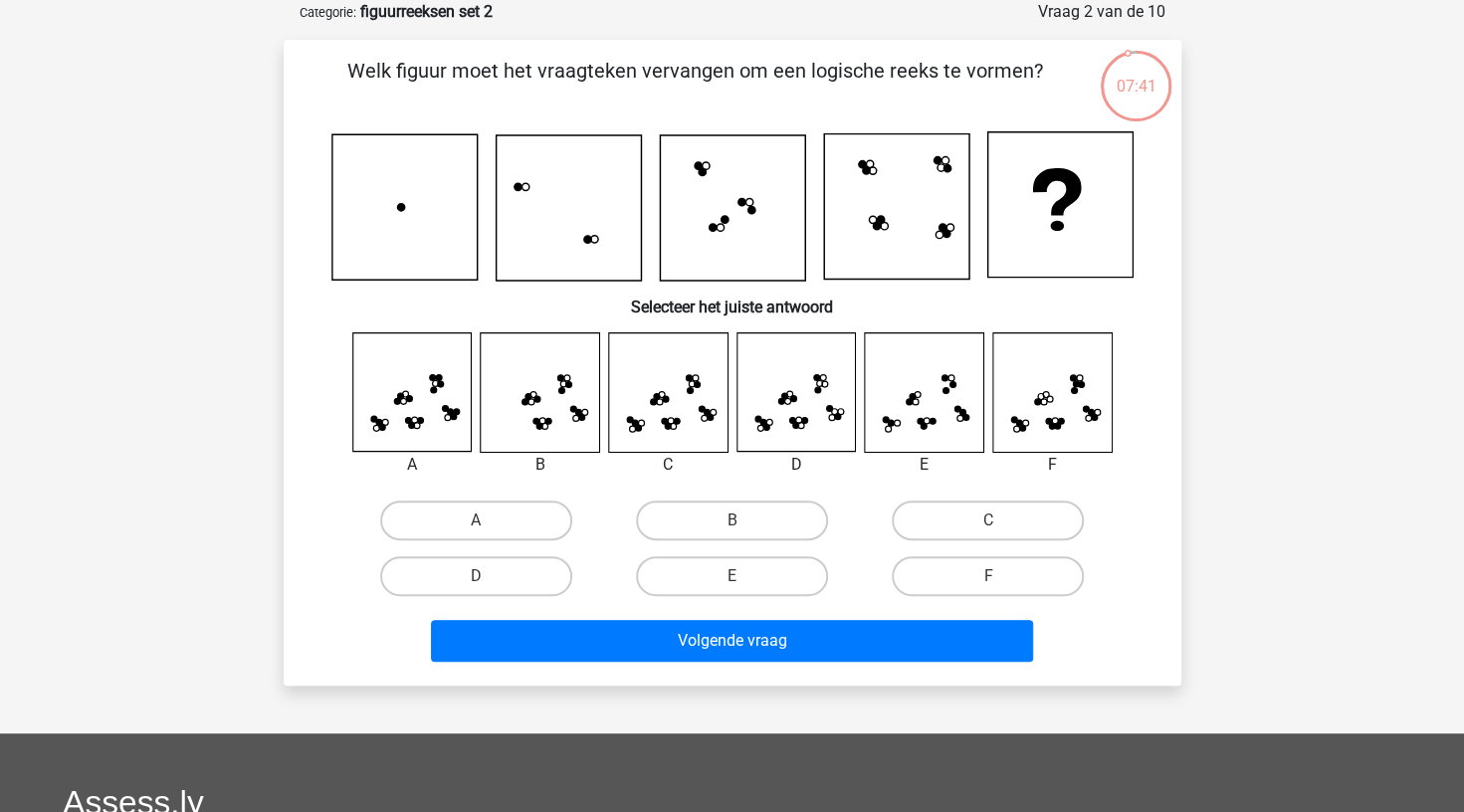 scroll, scrollTop: 30, scrollLeft: 0, axis: vertical 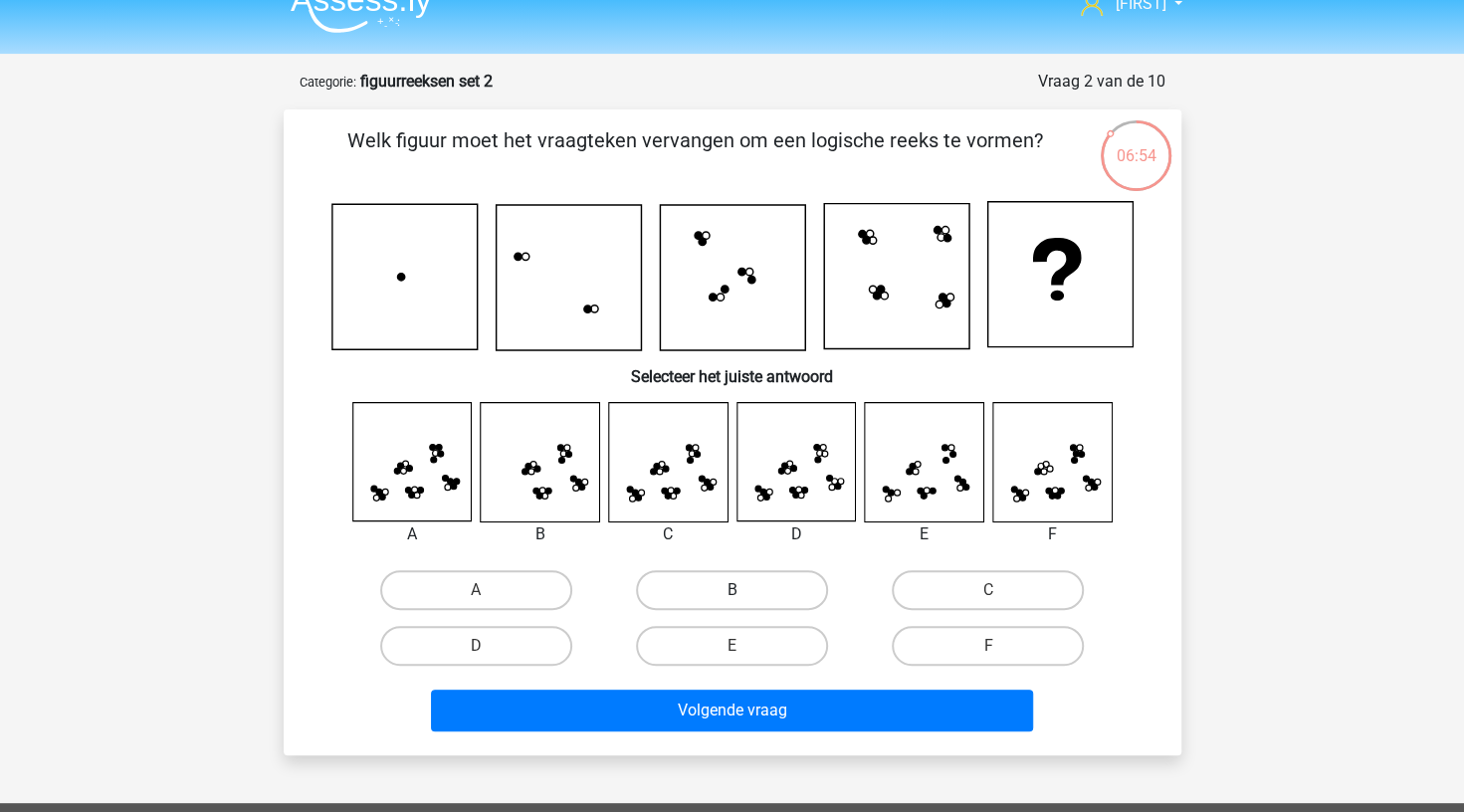 click on "B" at bounding box center [732, 590] 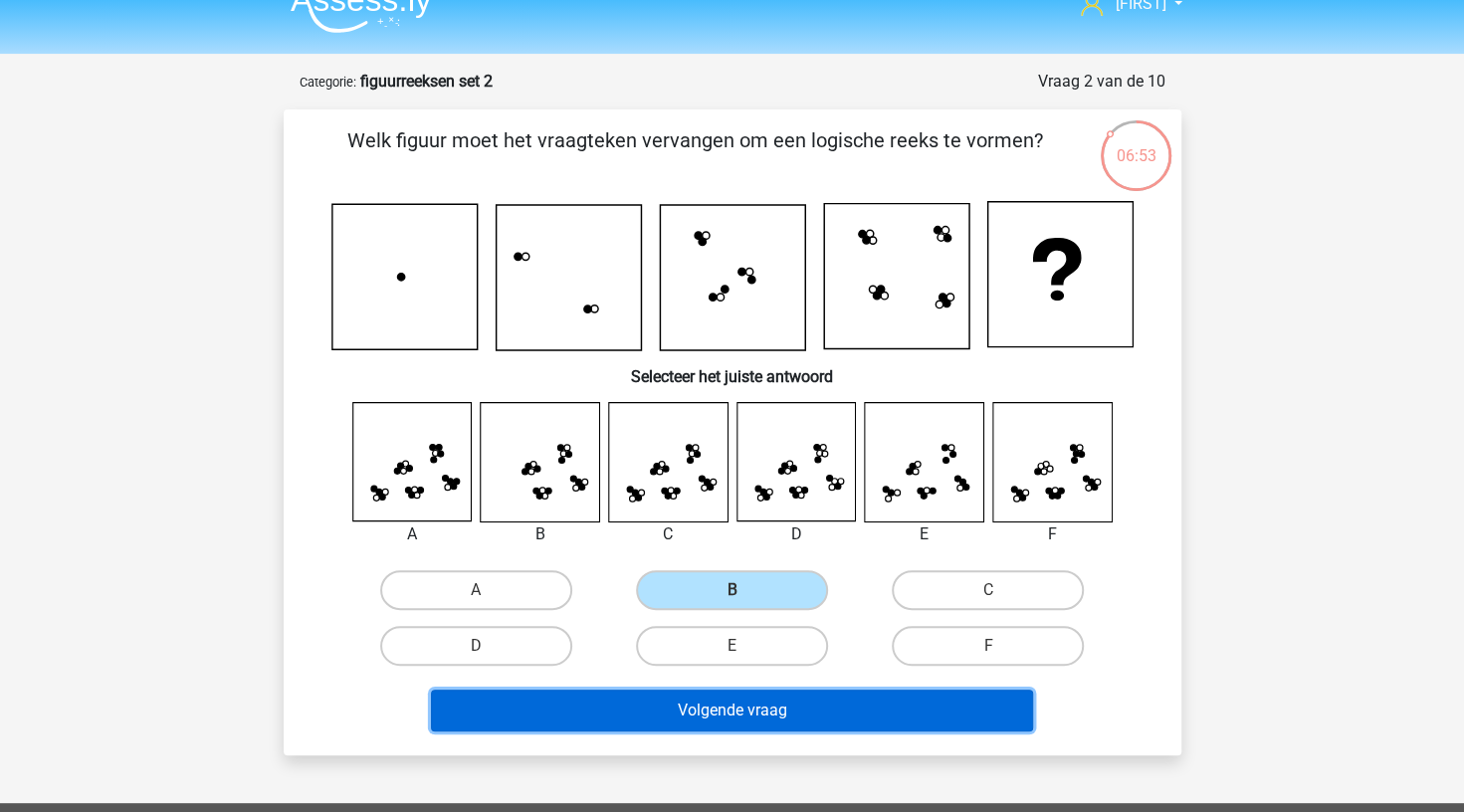 click on "Volgende vraag" at bounding box center [732, 710] 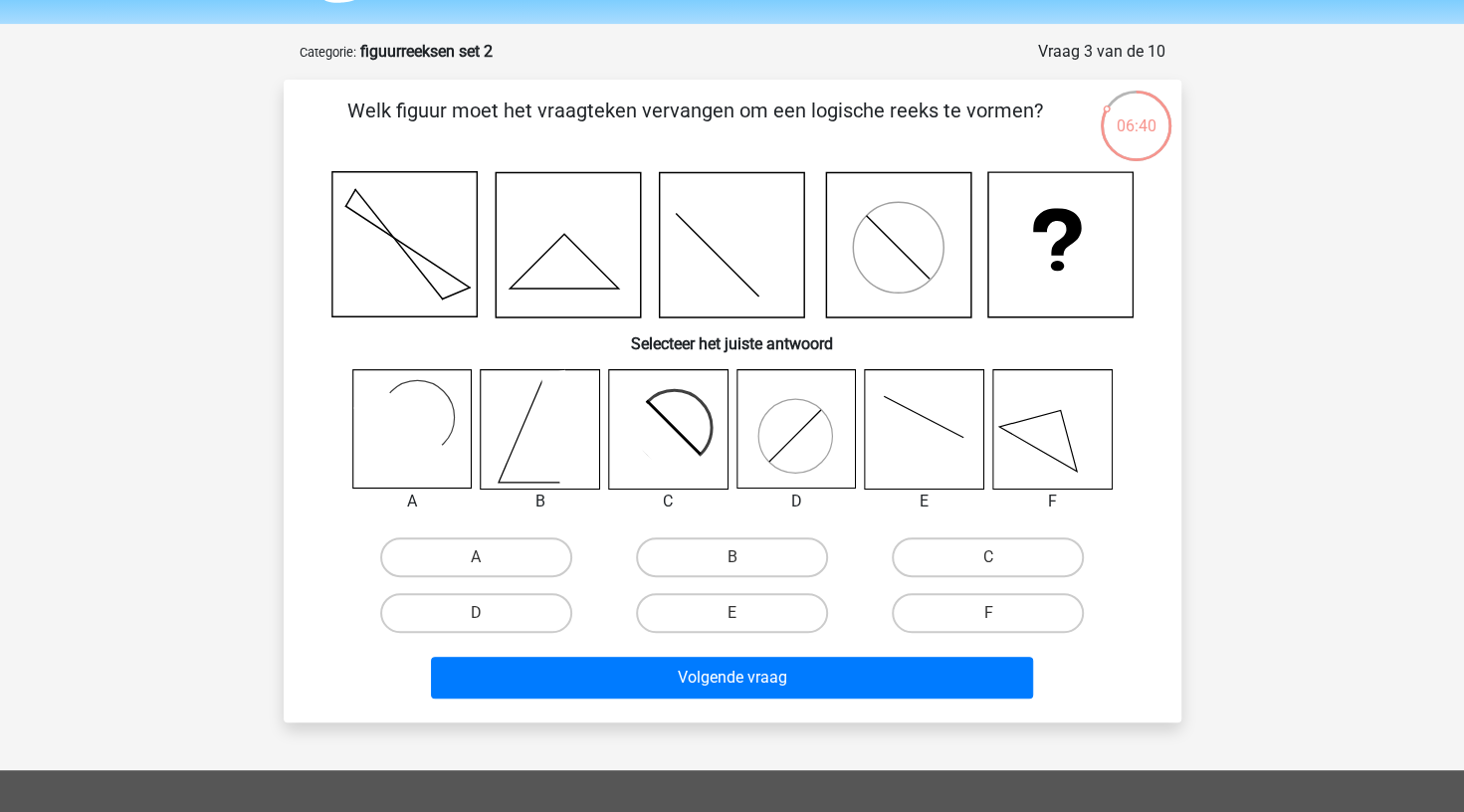 scroll, scrollTop: 45, scrollLeft: 0, axis: vertical 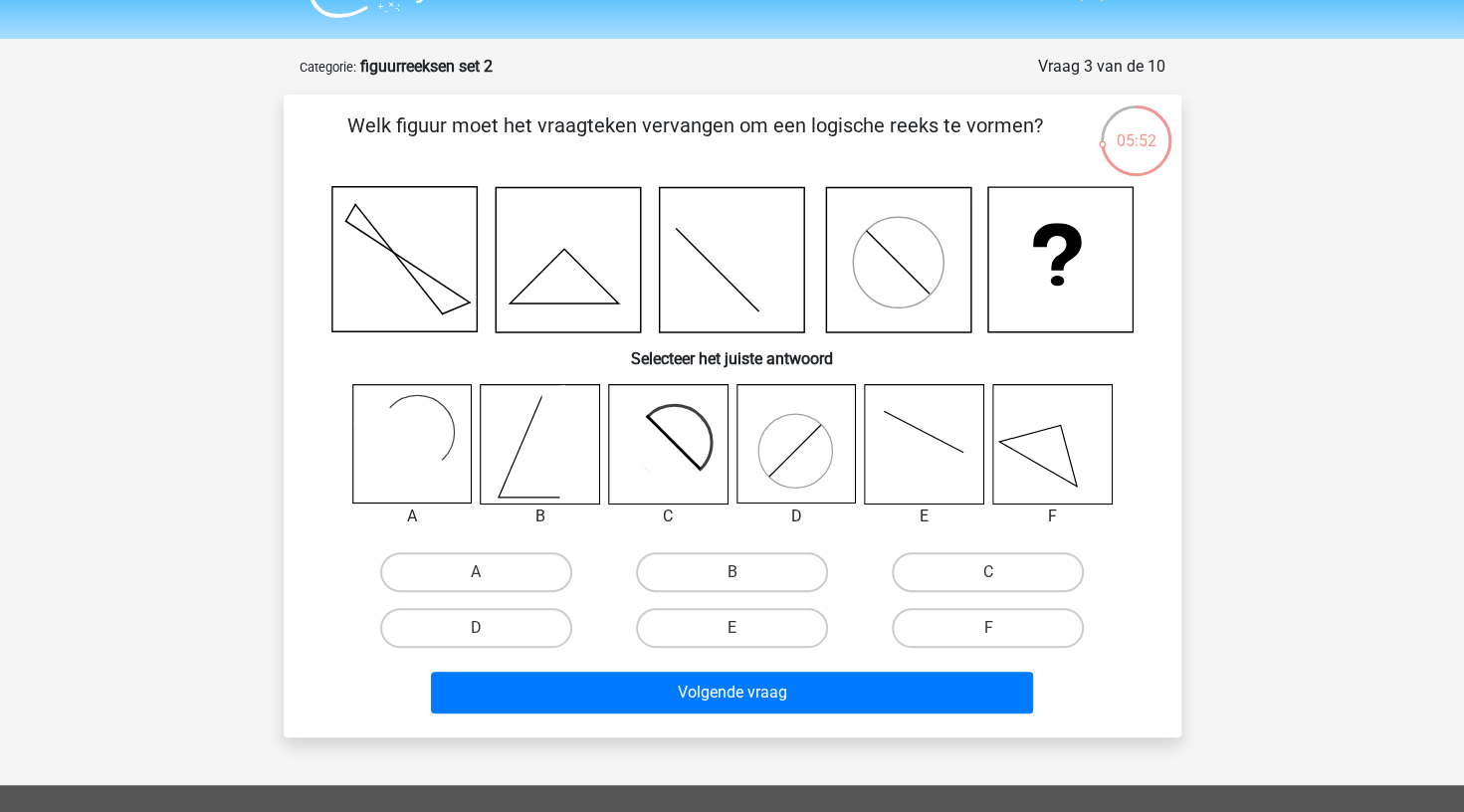 click on "C" at bounding box center (987, 572) 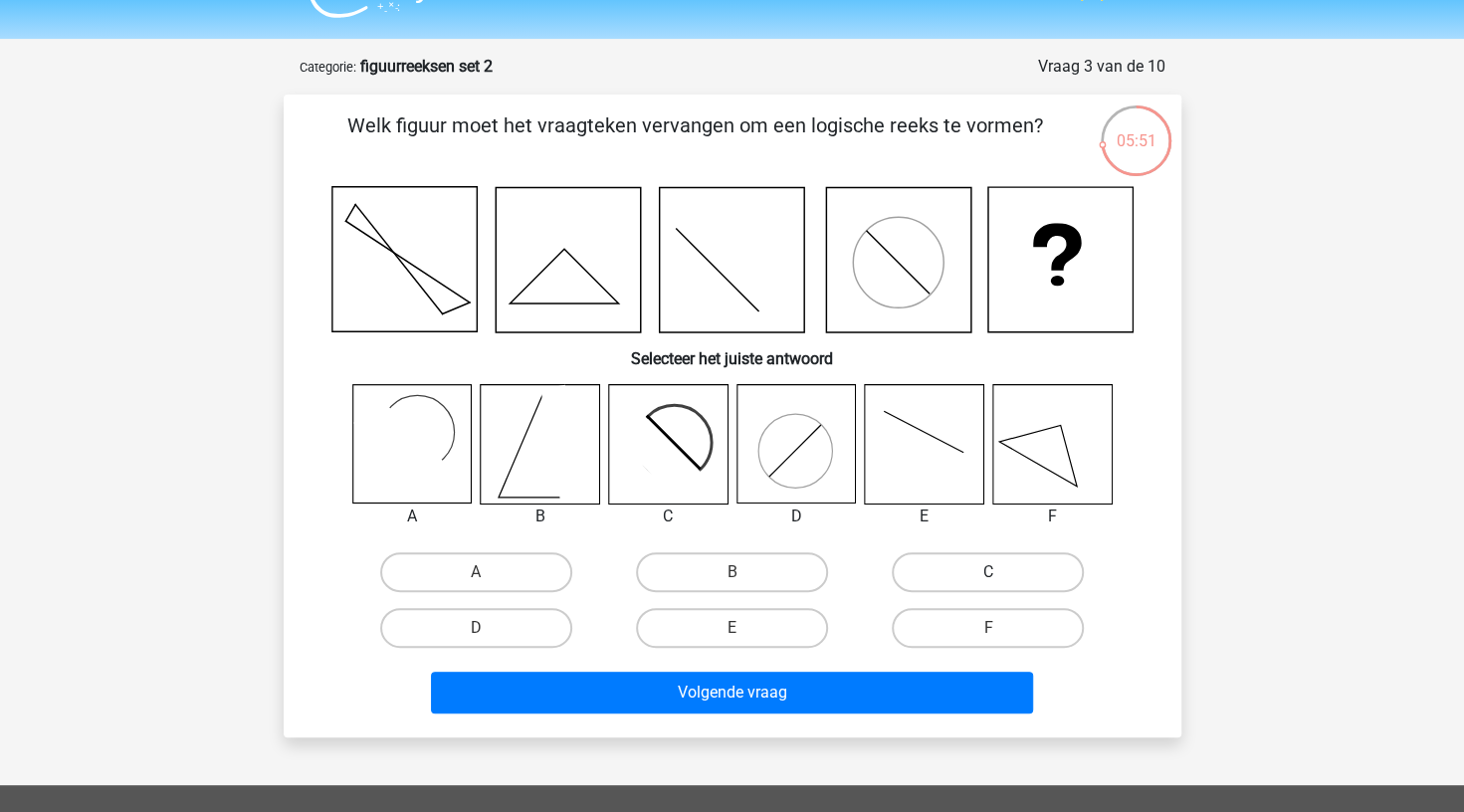 click on "C" at bounding box center [987, 572] 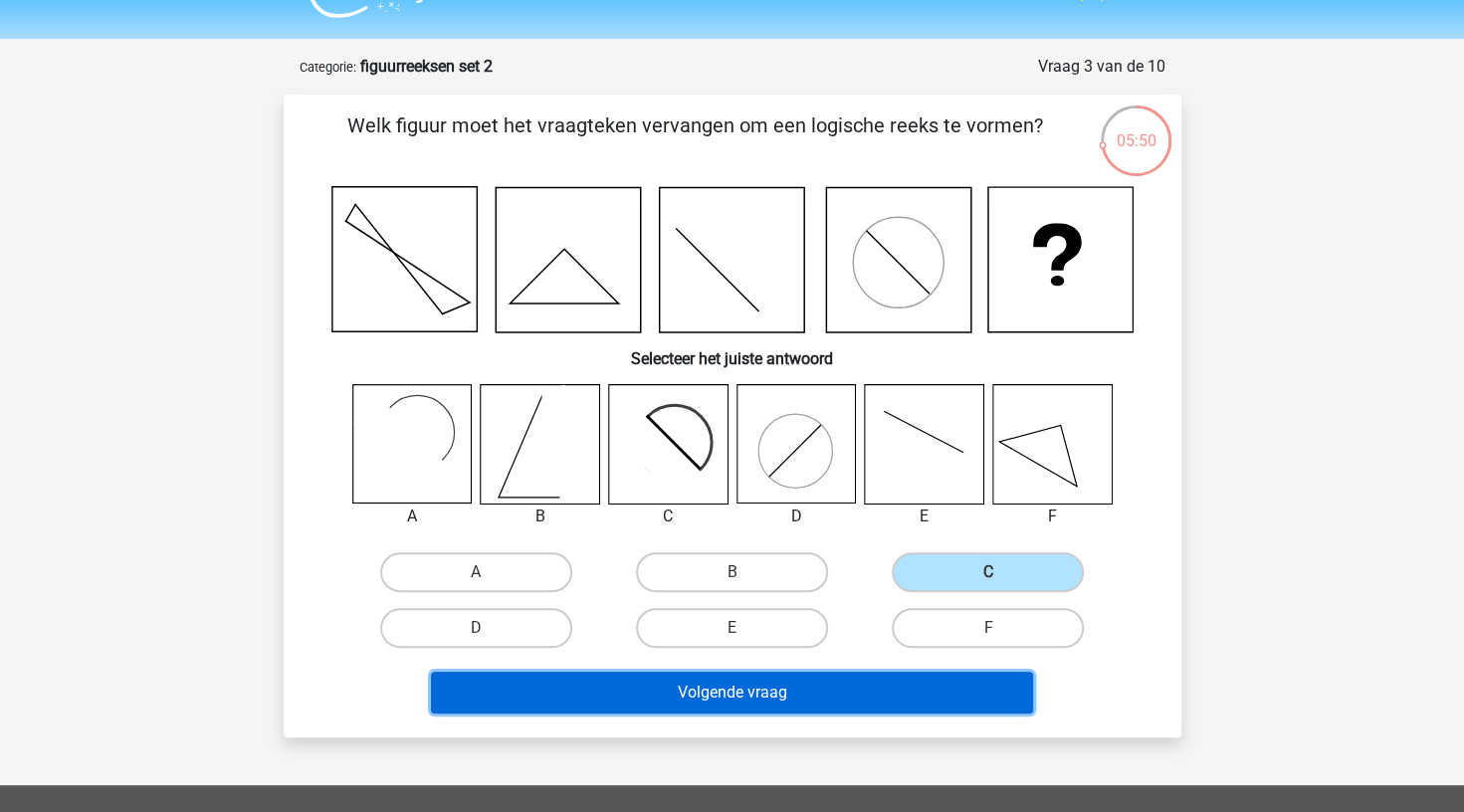 click on "Volgende vraag" at bounding box center (732, 693) 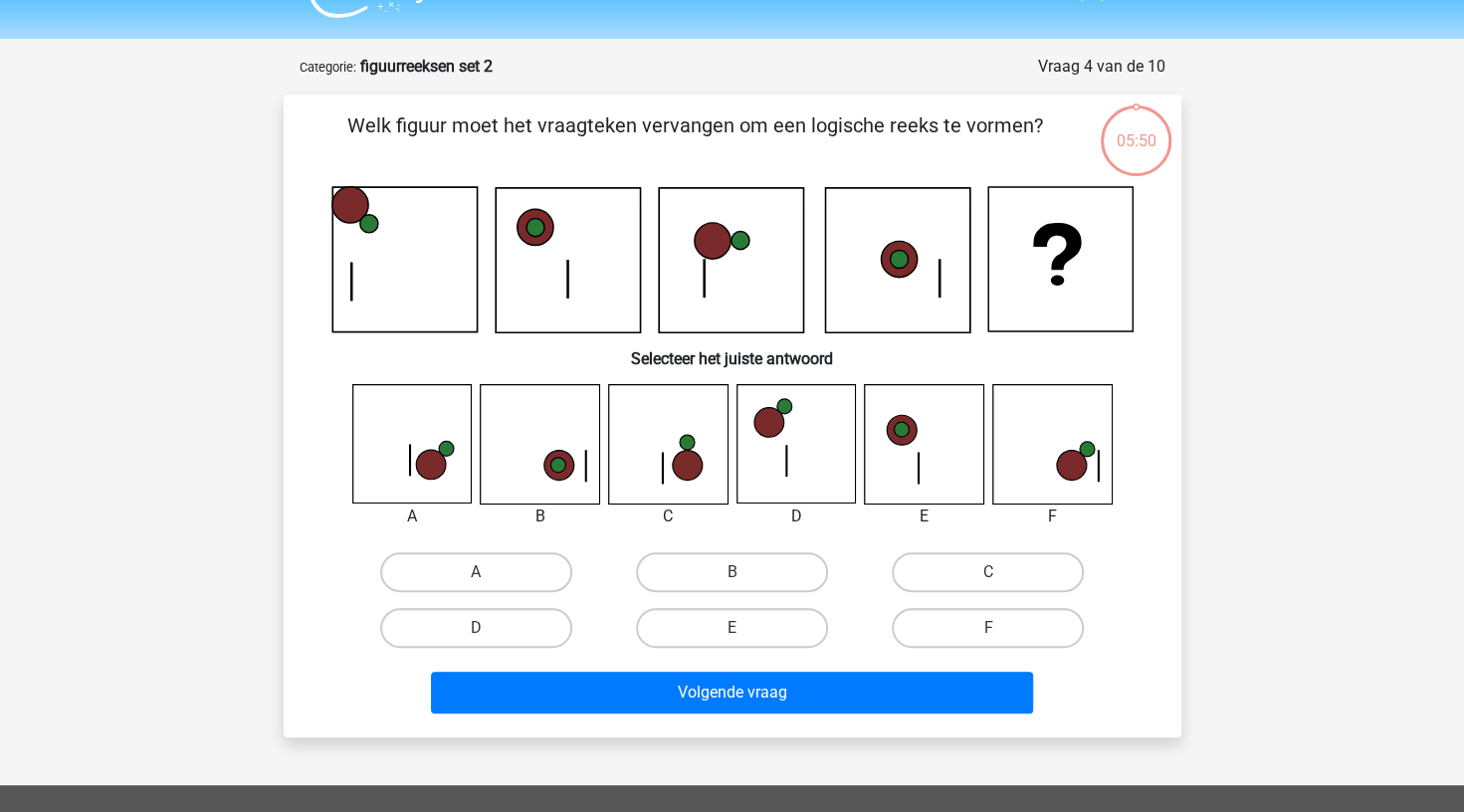 scroll, scrollTop: 100, scrollLeft: 0, axis: vertical 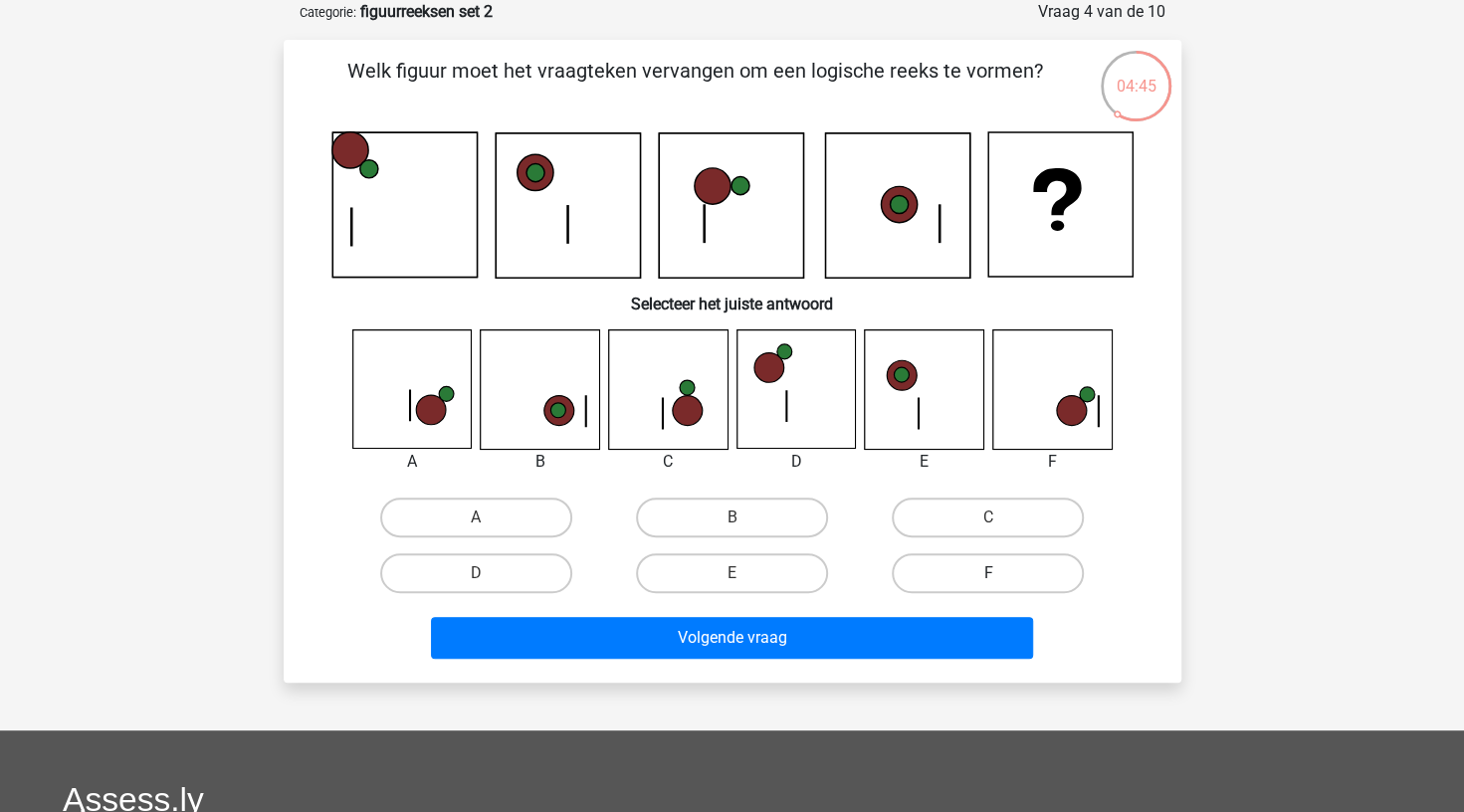 click on "F" at bounding box center [987, 573] 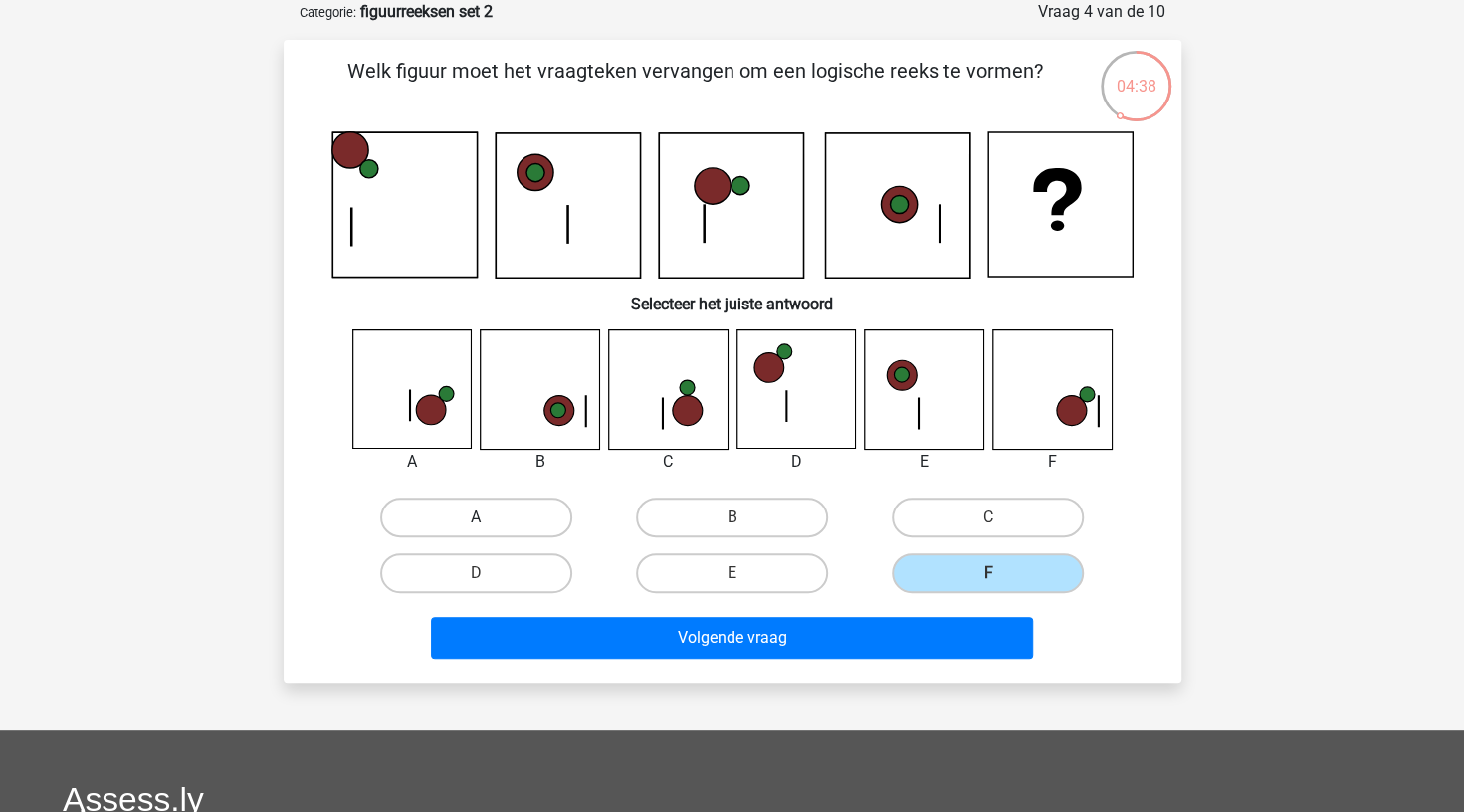 click on "A" at bounding box center [476, 517] 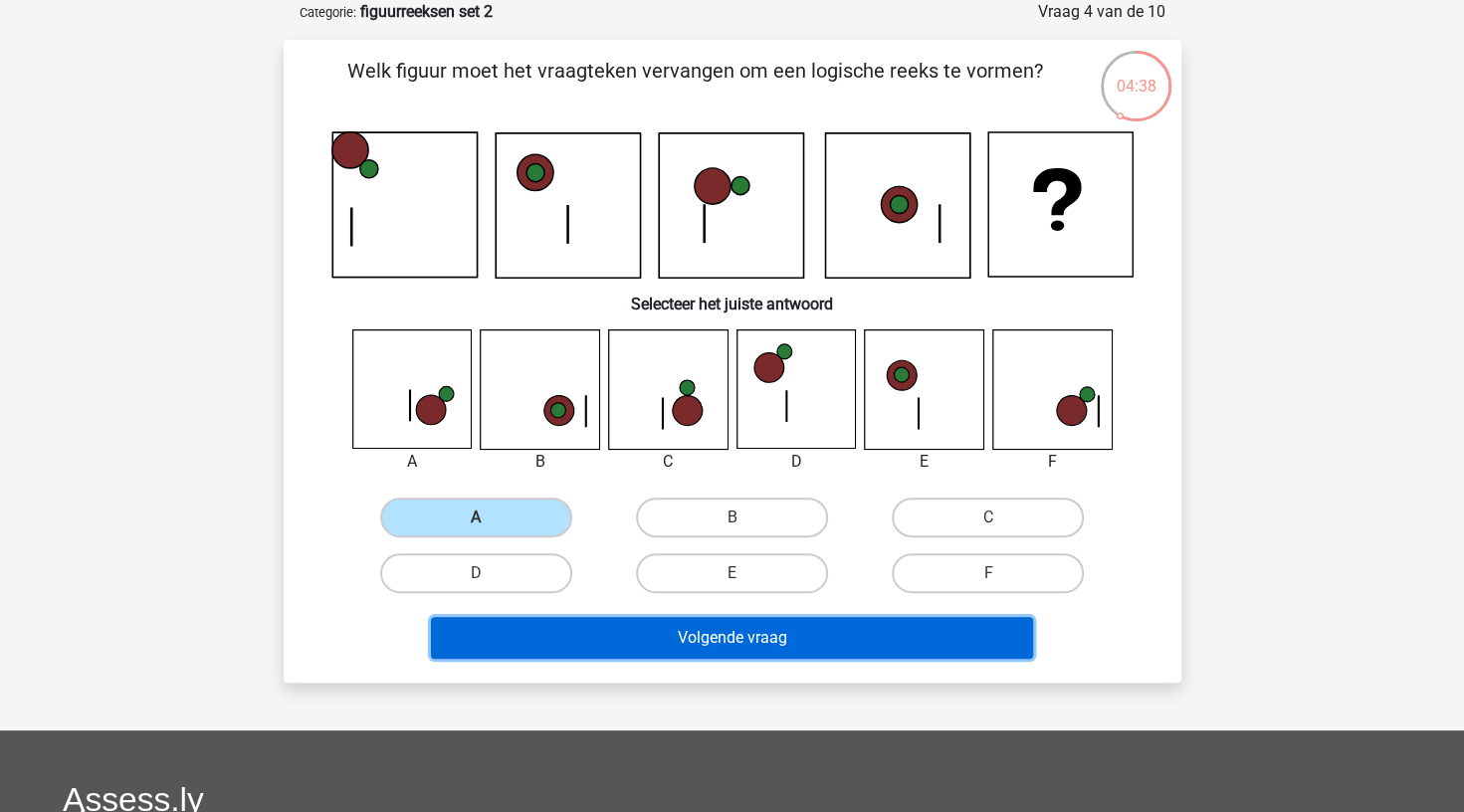 click on "Volgende vraag" at bounding box center (732, 638) 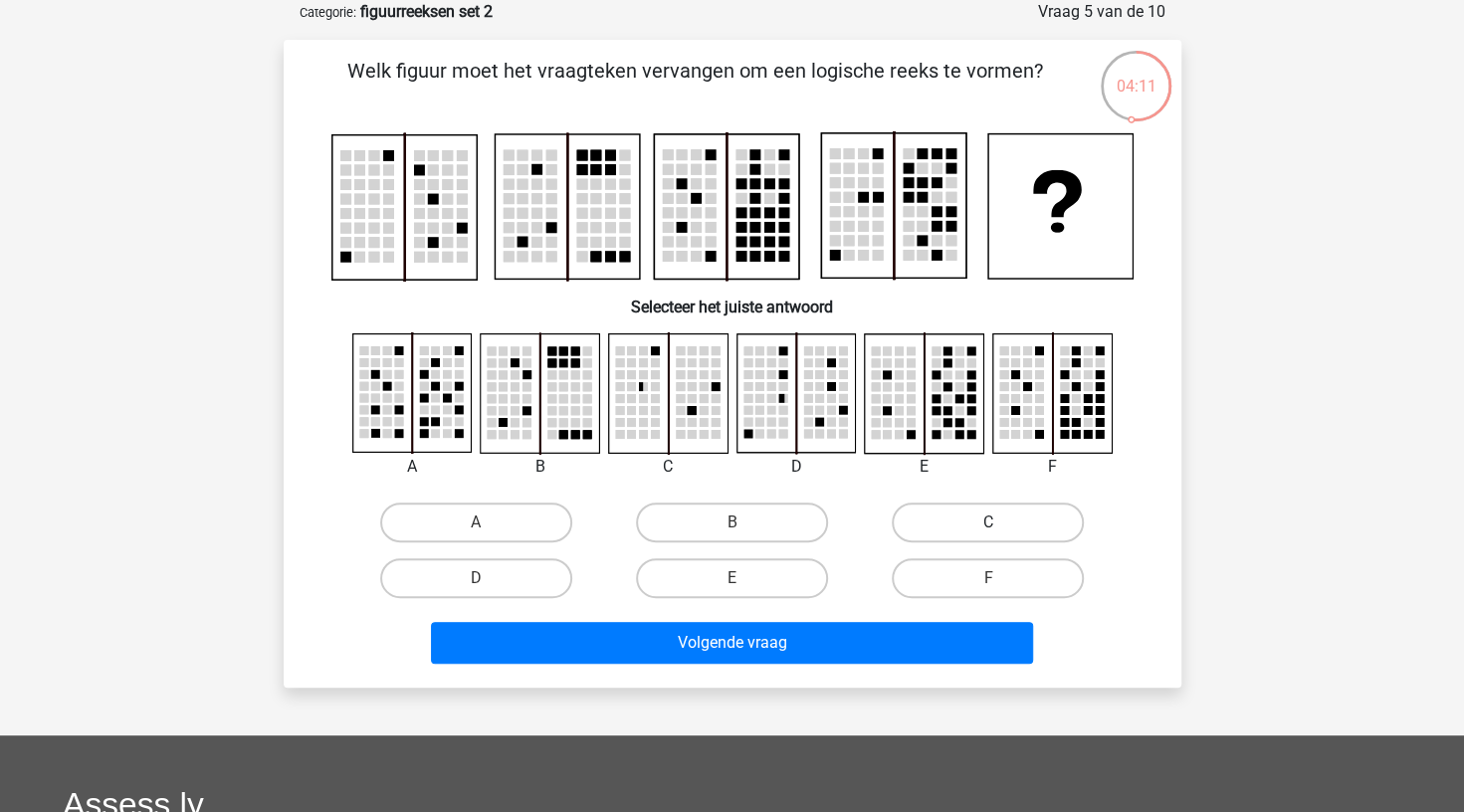 click on "C" at bounding box center (987, 522) 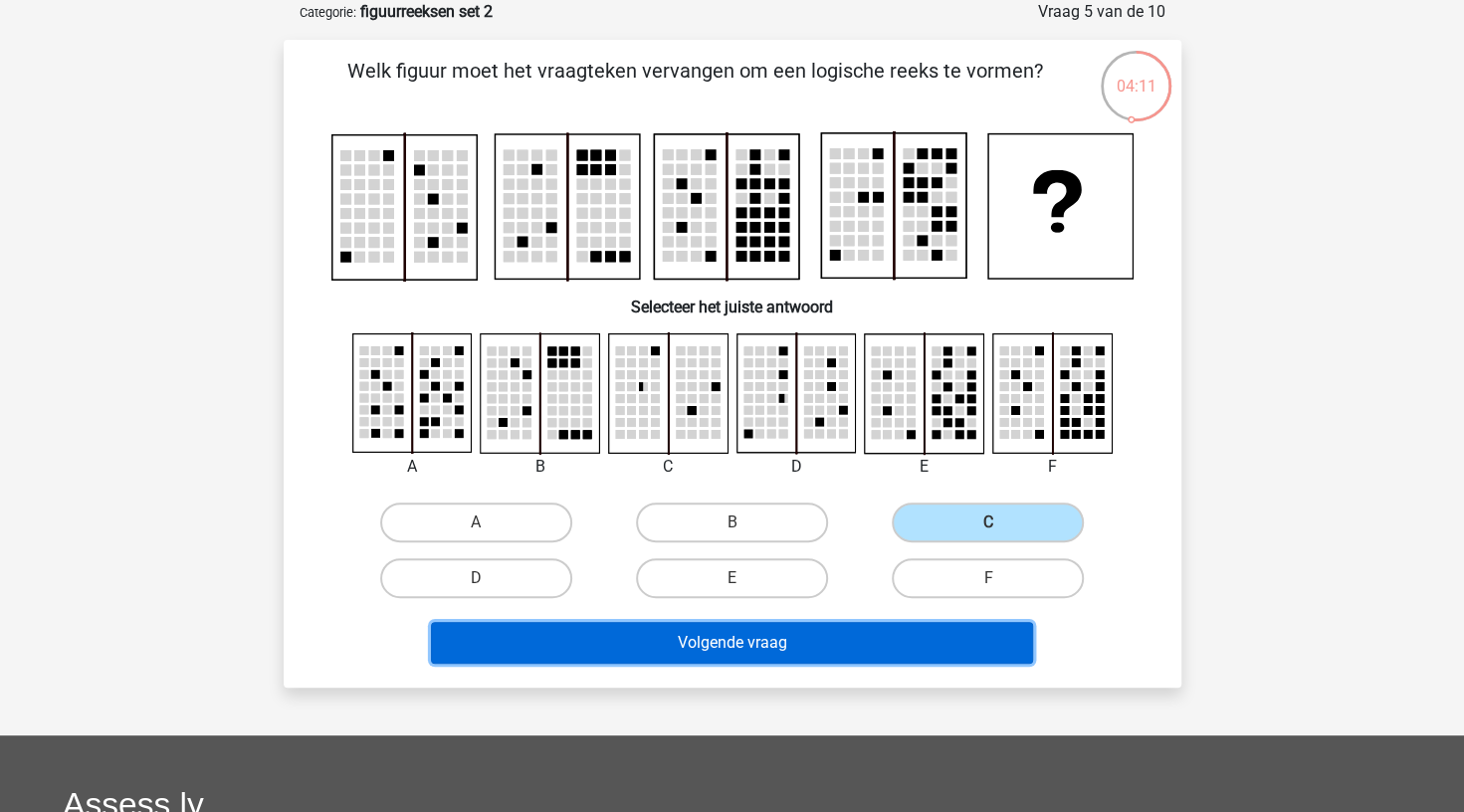 click on "Volgende vraag" at bounding box center (732, 643) 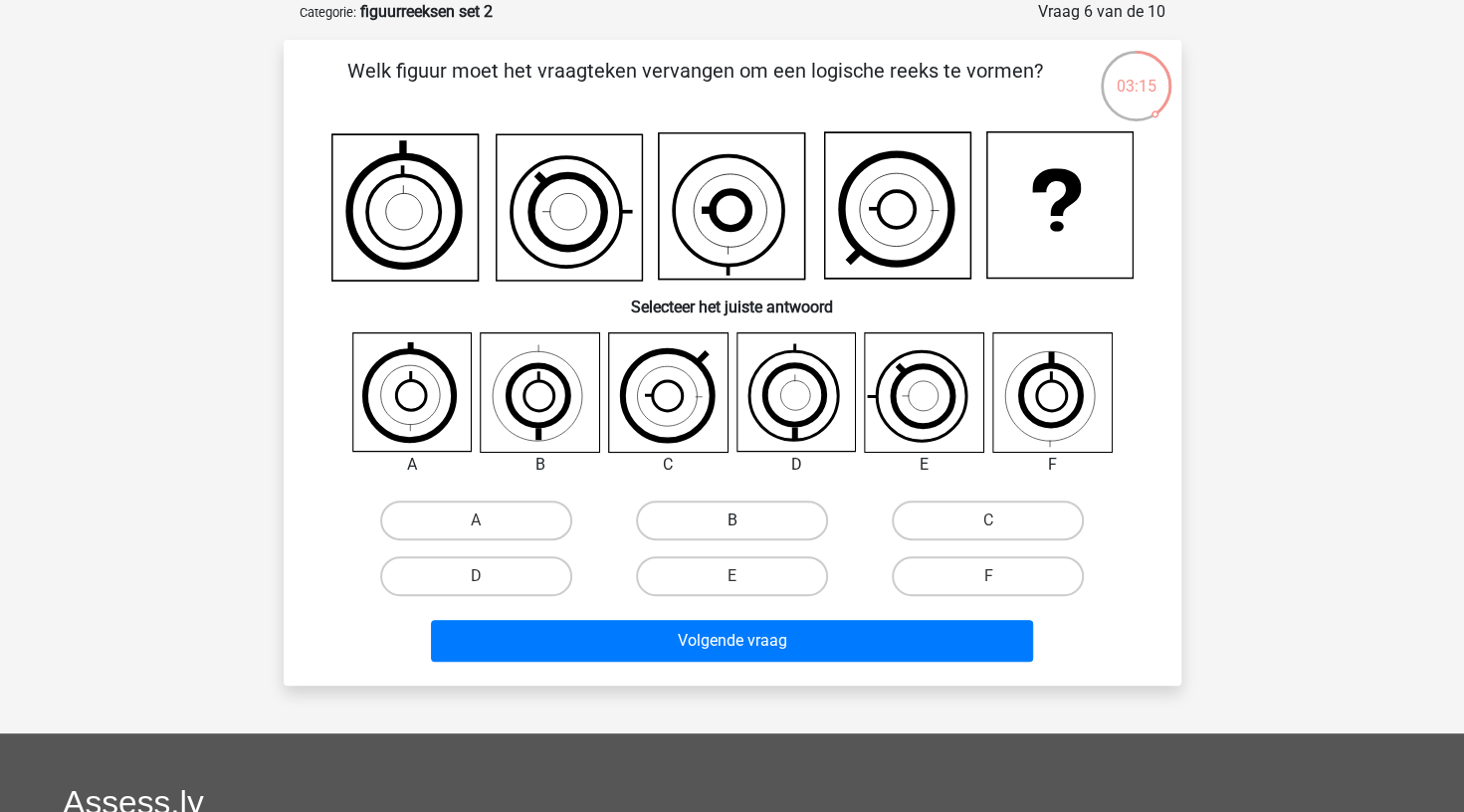 click on "B" at bounding box center (732, 520) 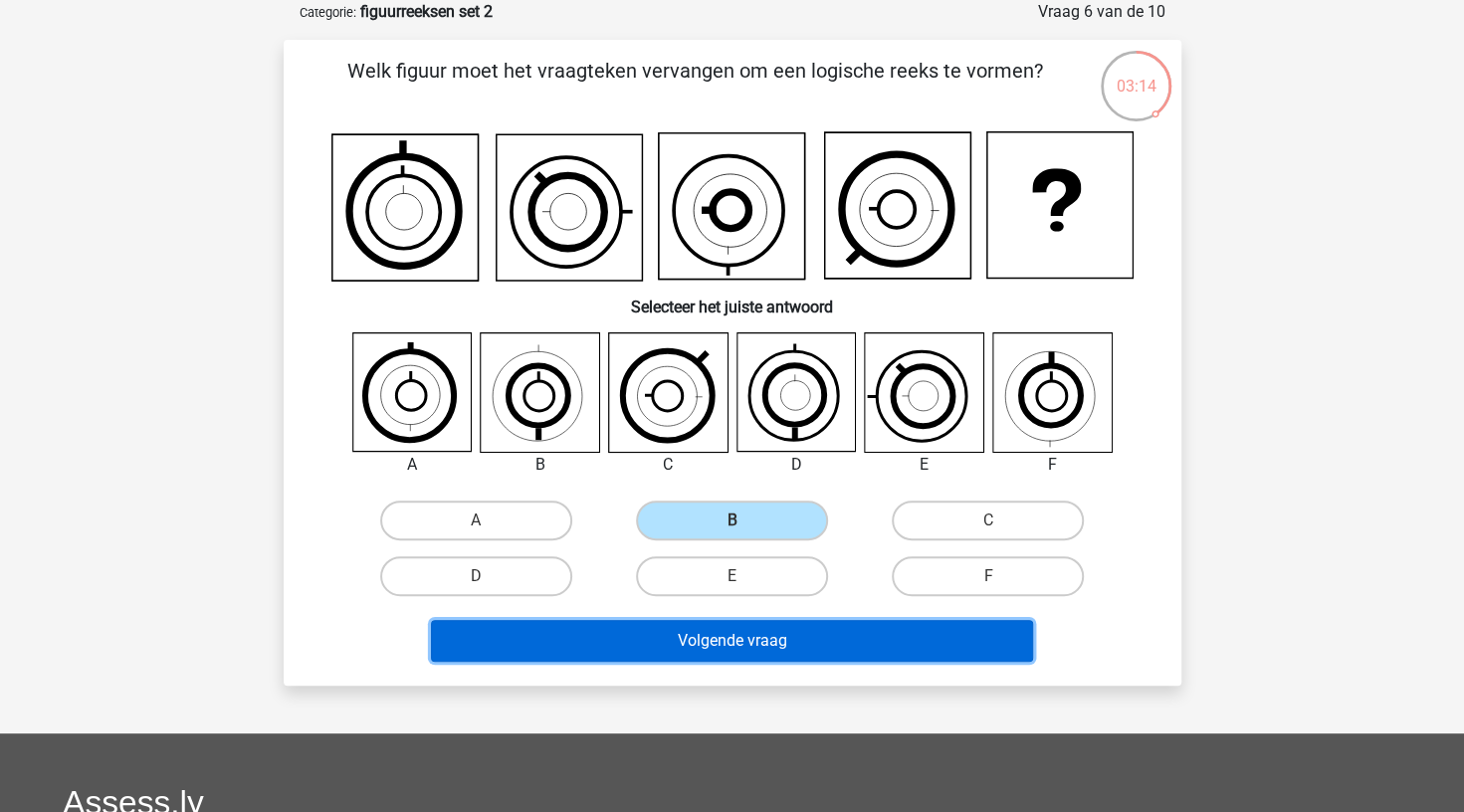 click on "Volgende vraag" at bounding box center (732, 641) 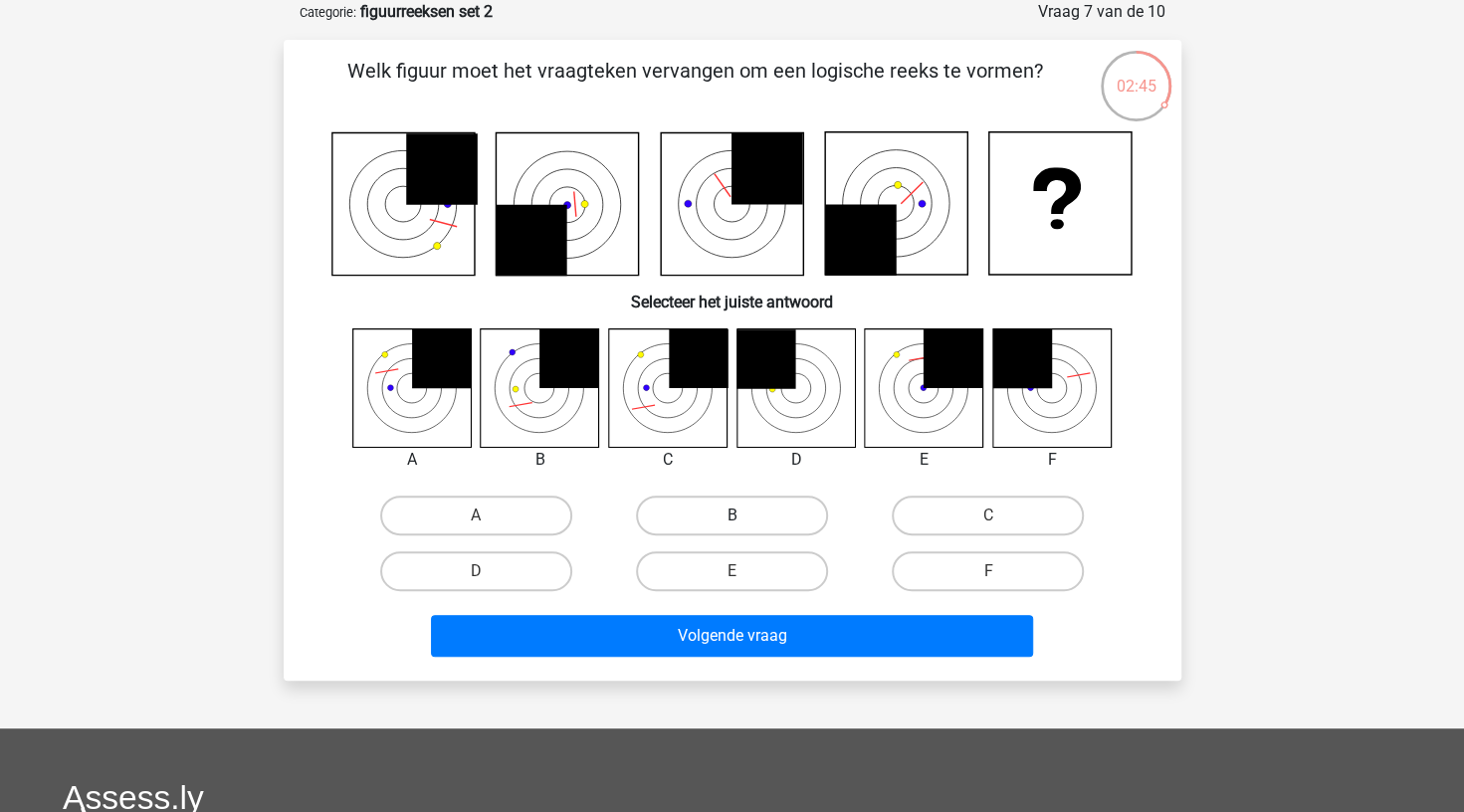 click on "B" at bounding box center [732, 515] 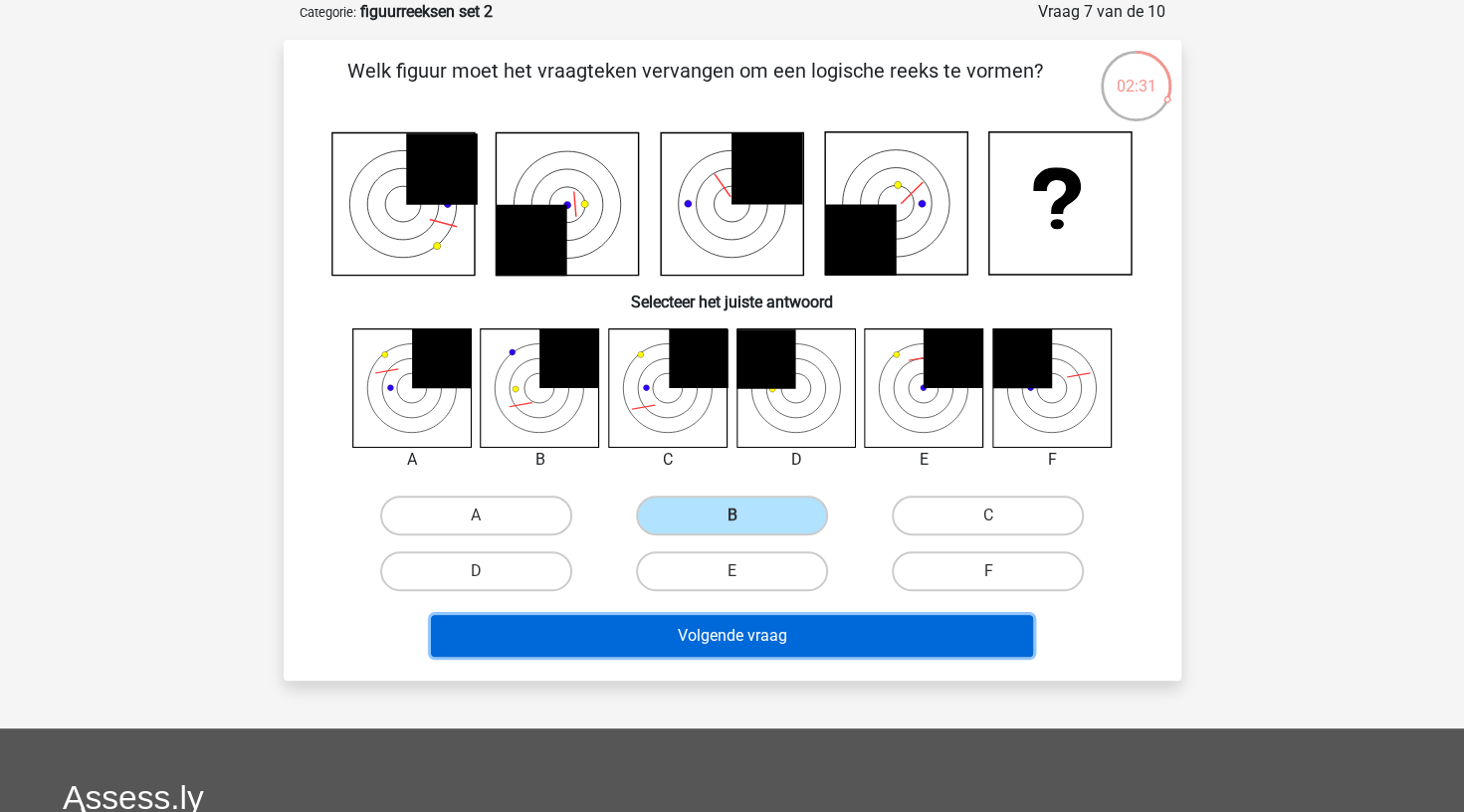click on "Volgende vraag" at bounding box center (732, 636) 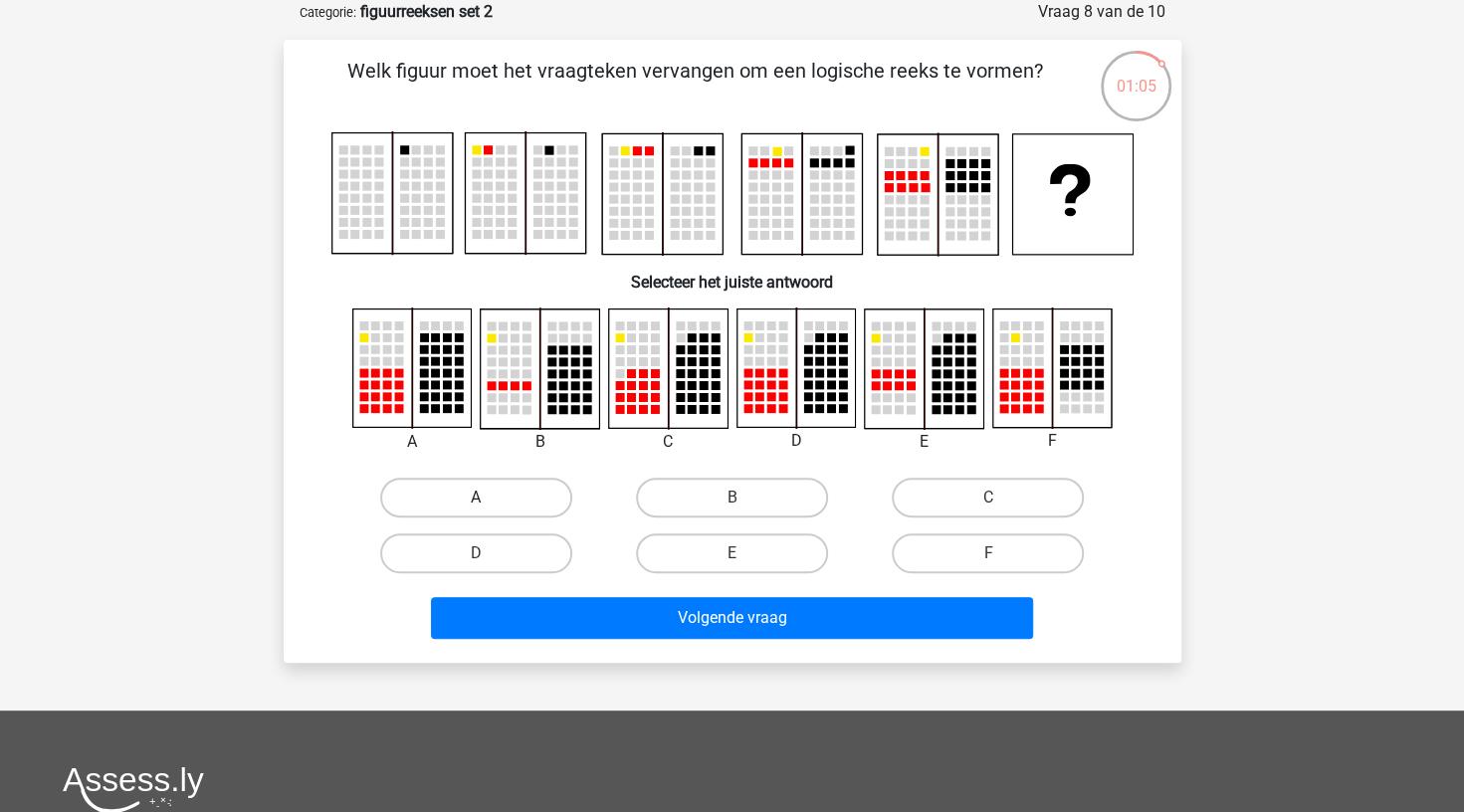 click on "A" at bounding box center (476, 498) 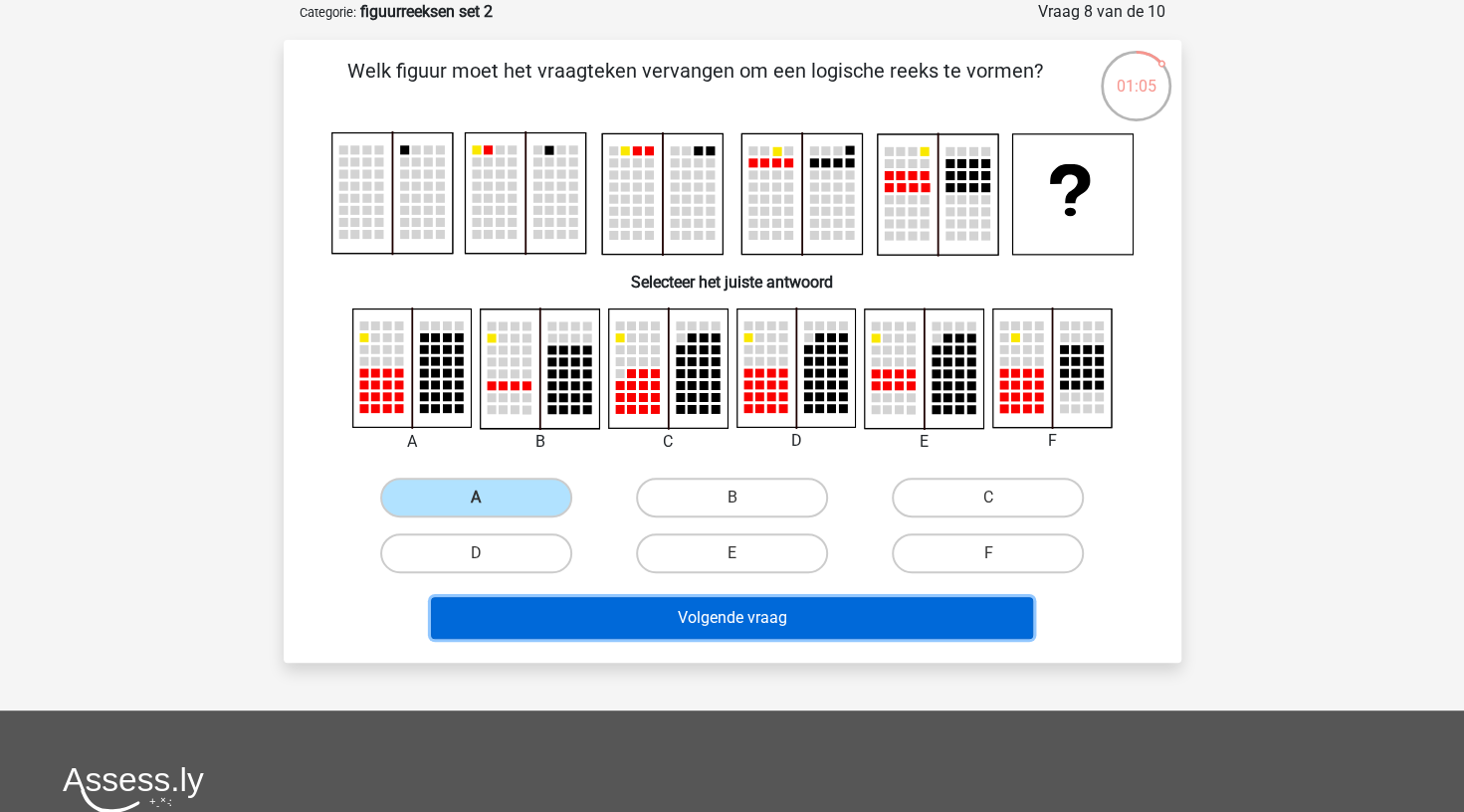 click on "Volgende vraag" at bounding box center (732, 618) 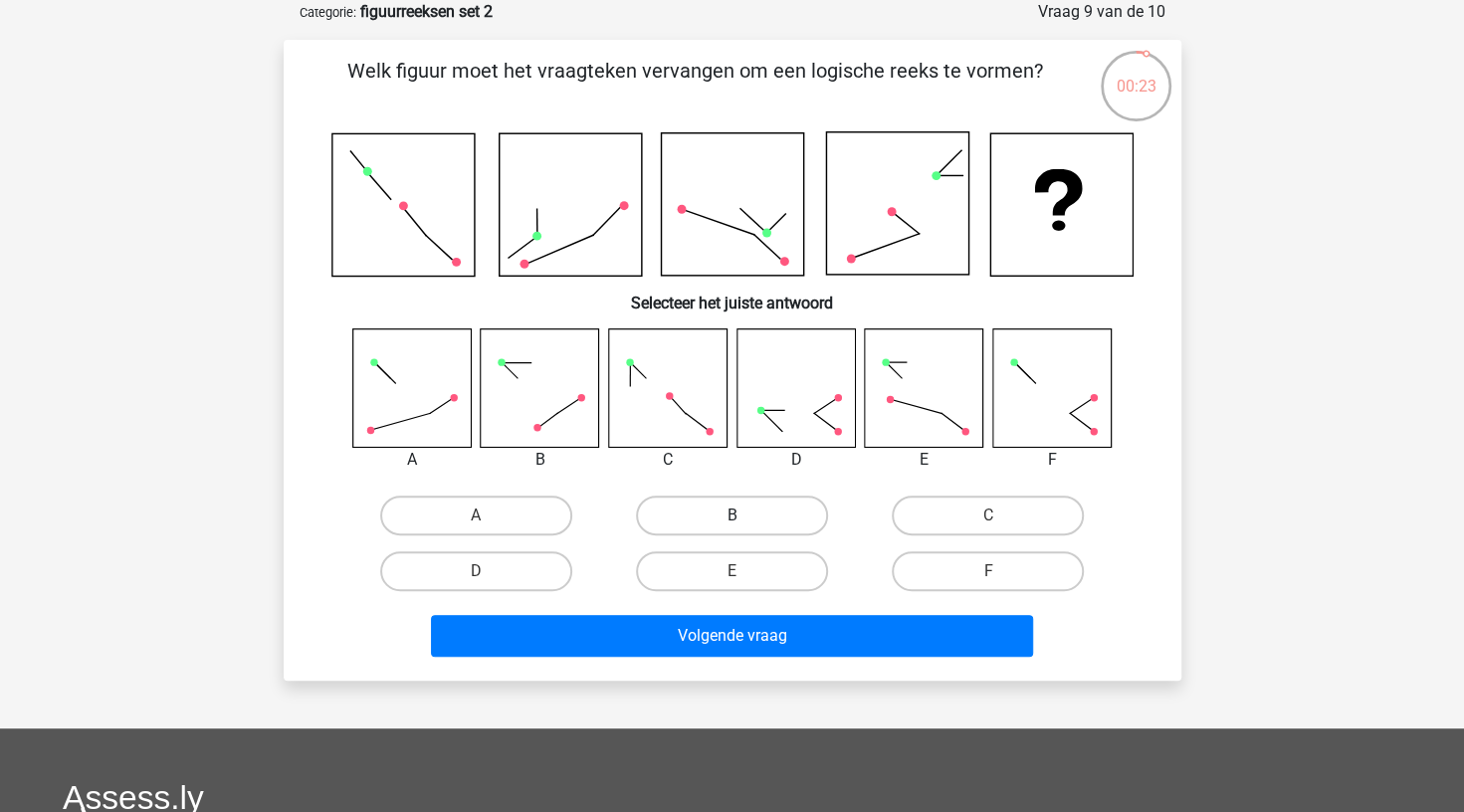 click on "B" at bounding box center [732, 515] 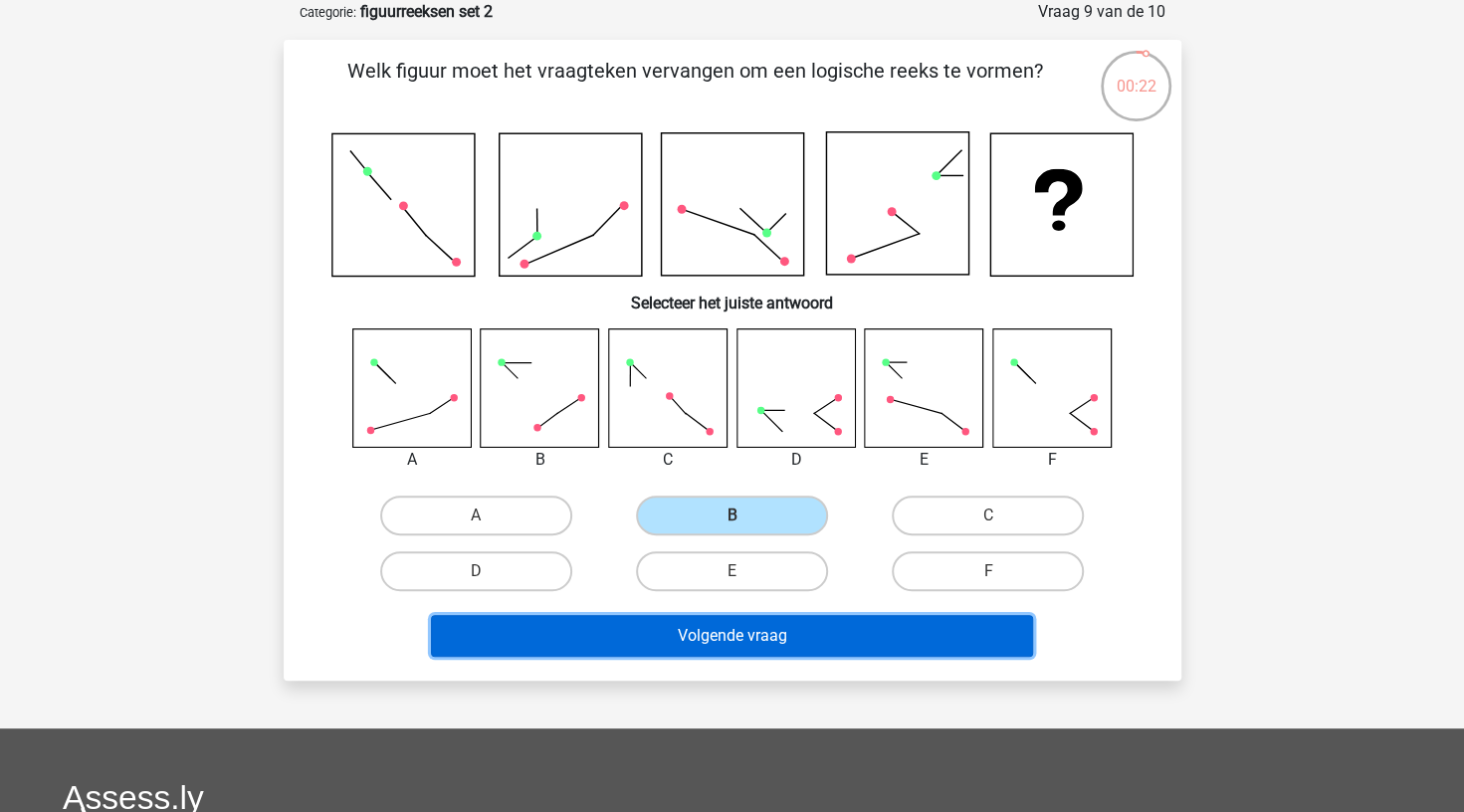 click on "Volgende vraag" at bounding box center [732, 636] 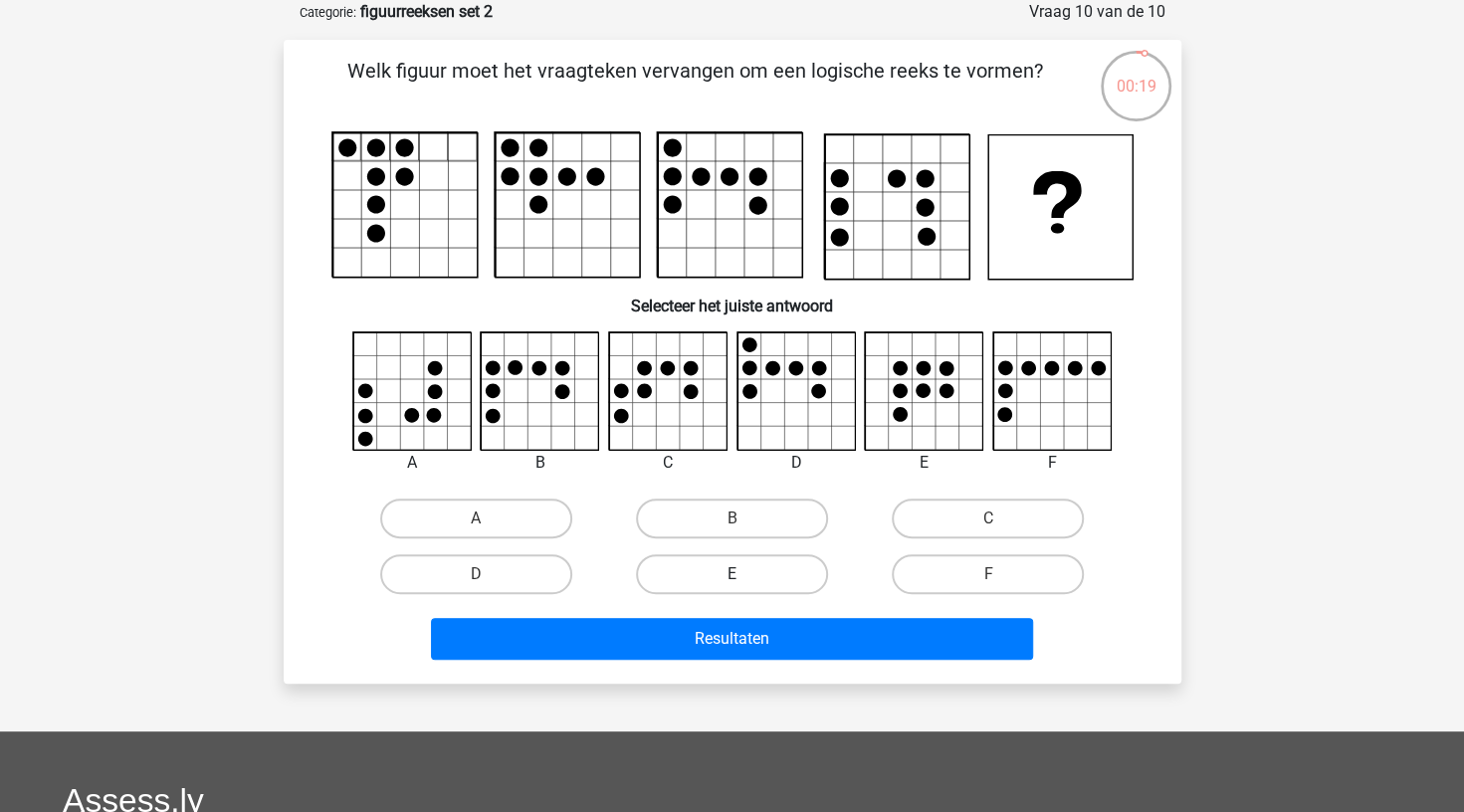 click on "E" at bounding box center (732, 574) 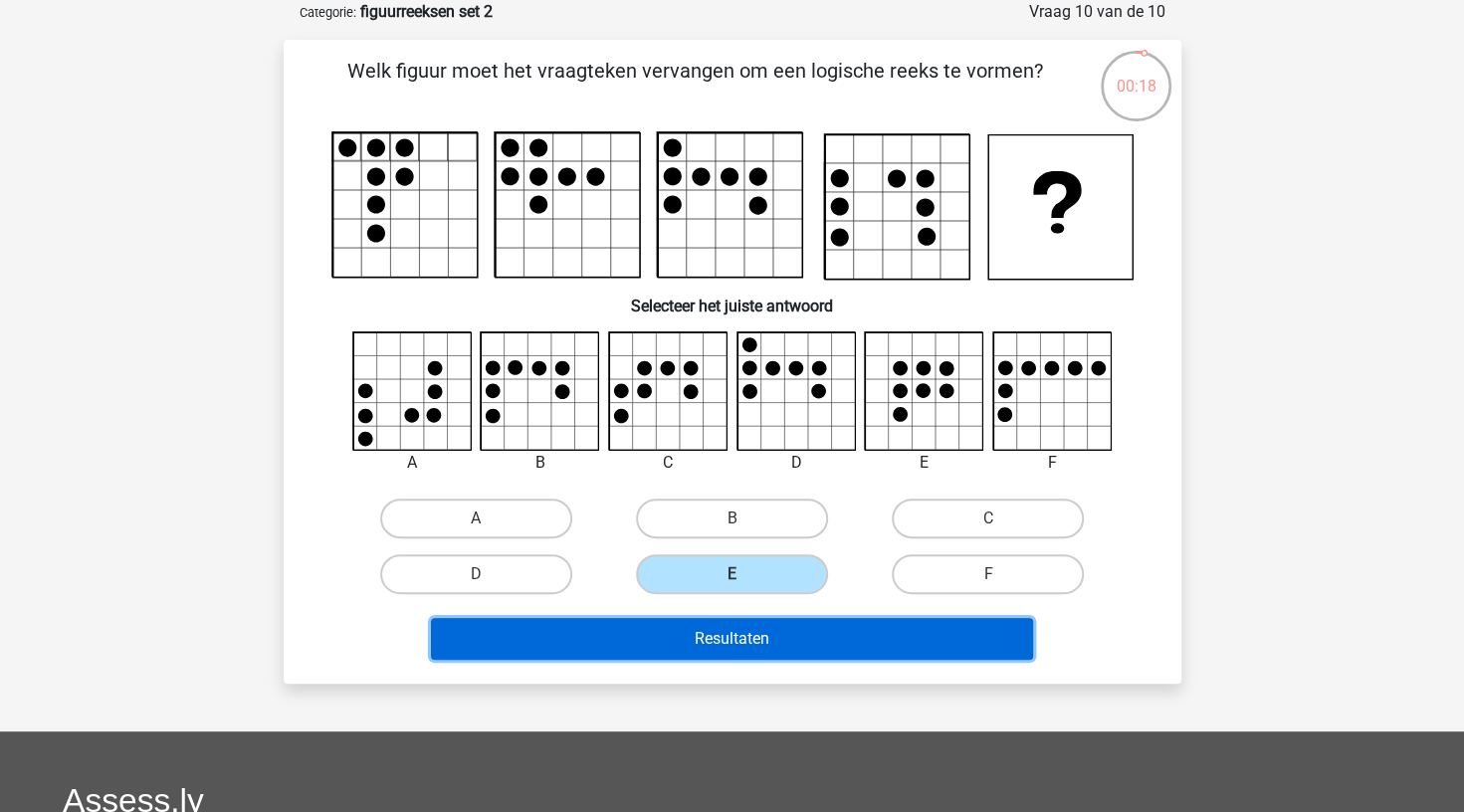 click on "Resultaten" at bounding box center [732, 639] 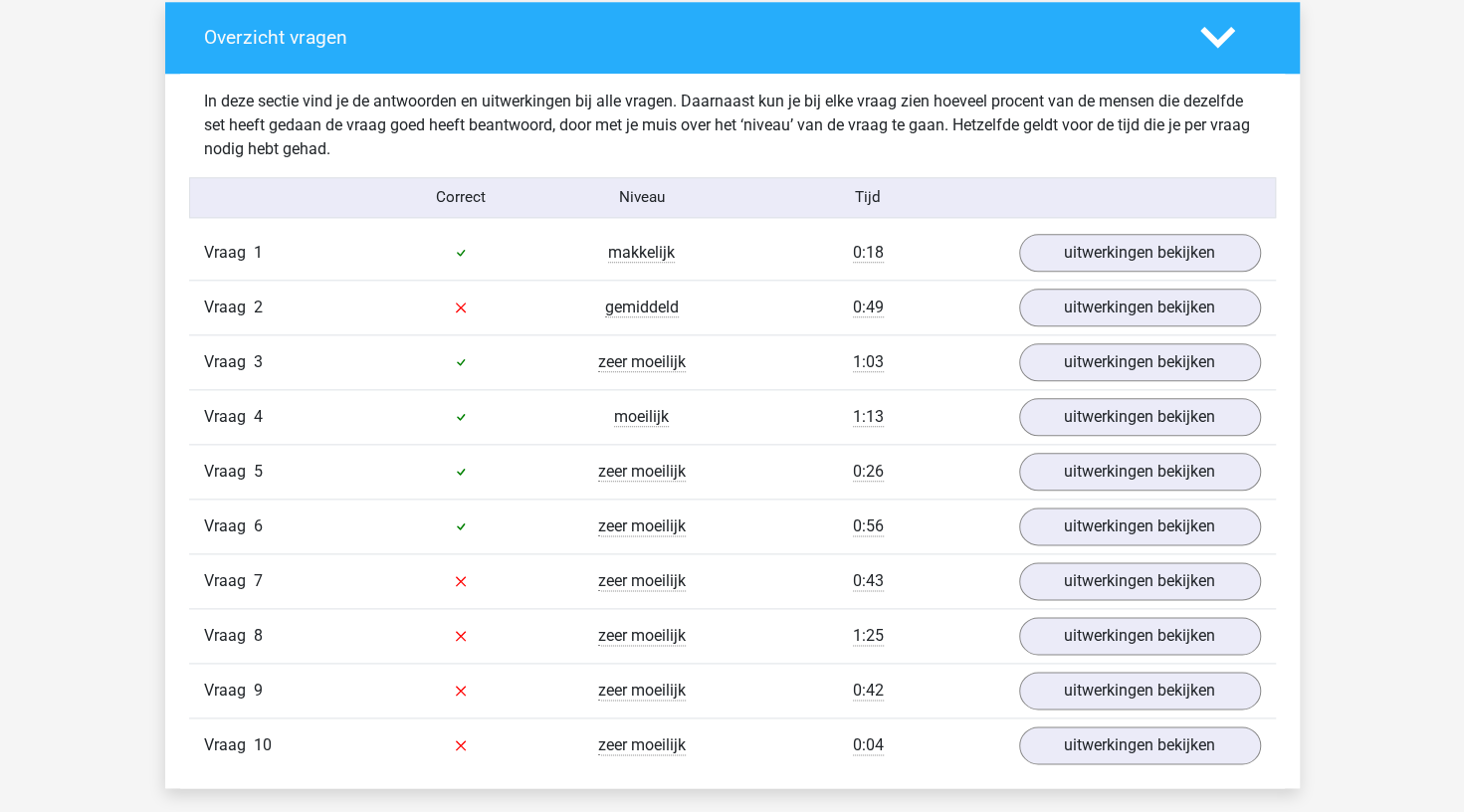 scroll, scrollTop: 1215, scrollLeft: 0, axis: vertical 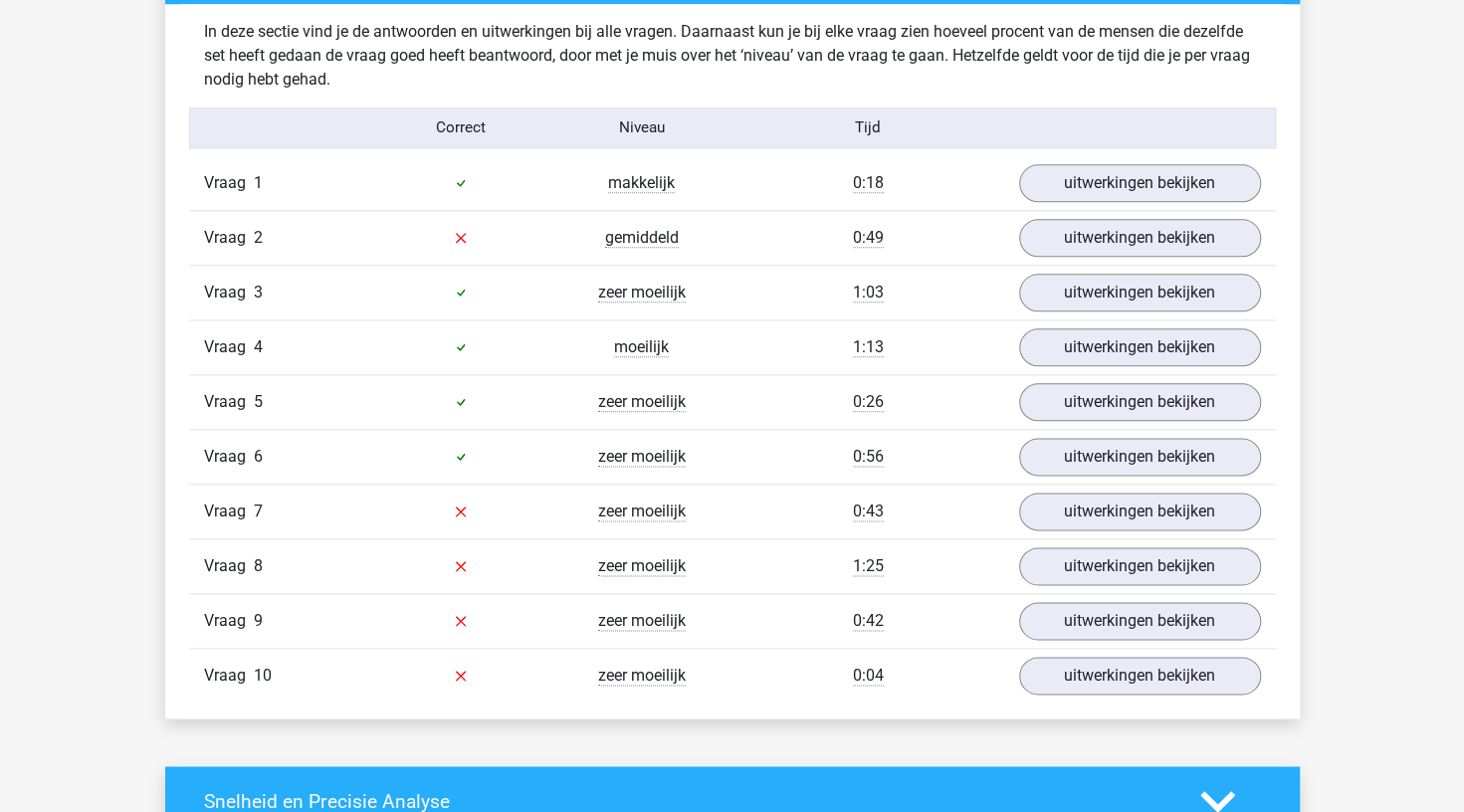 click on "Vraag
1
makkelijk
0:18
uitwerkingen bekijken" at bounding box center (732, 183) 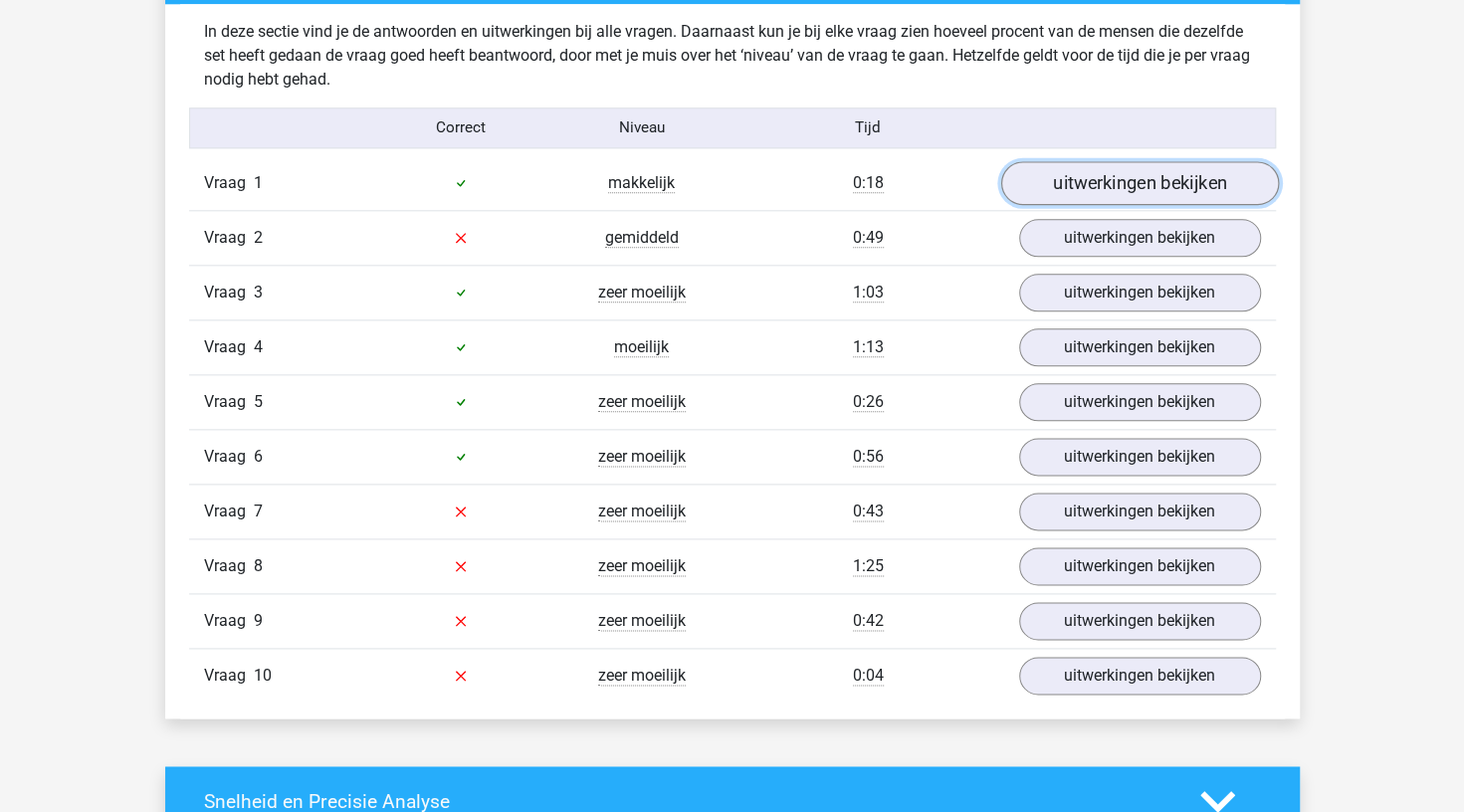 click on "uitwerkingen bekijken" at bounding box center (1139, 183) 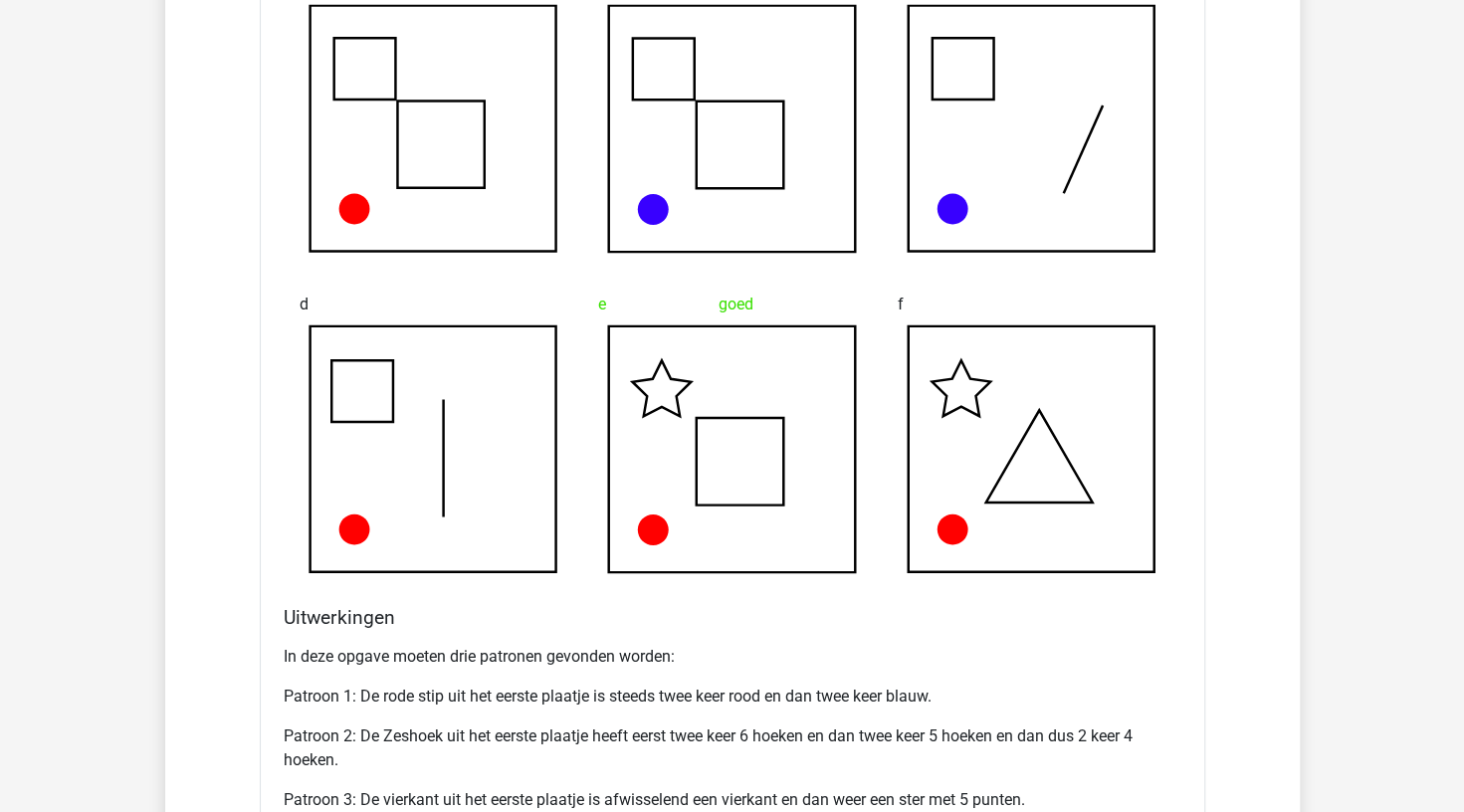 scroll, scrollTop: 1336, scrollLeft: 0, axis: vertical 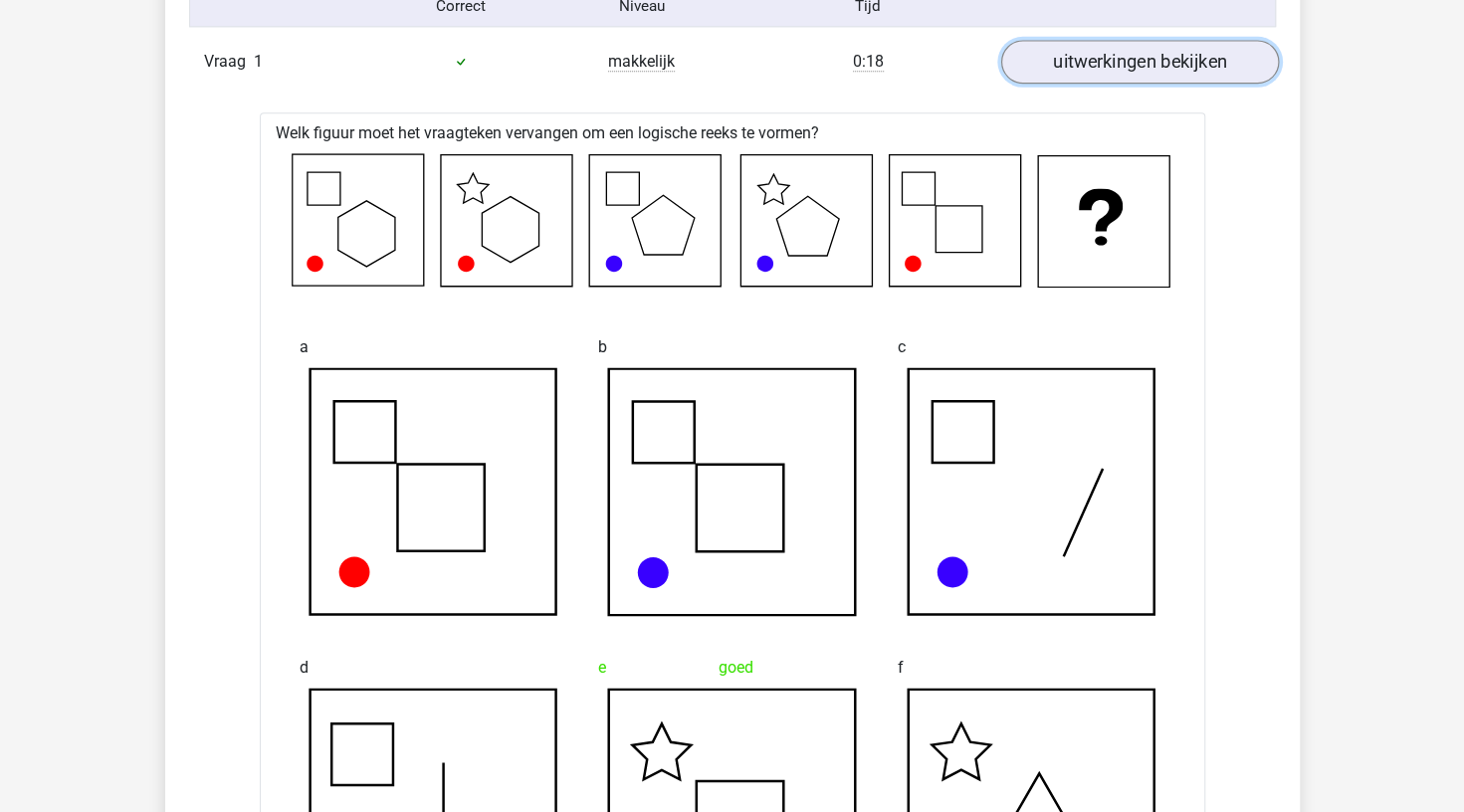 click on "uitwerkingen bekijken" at bounding box center (1139, 62) 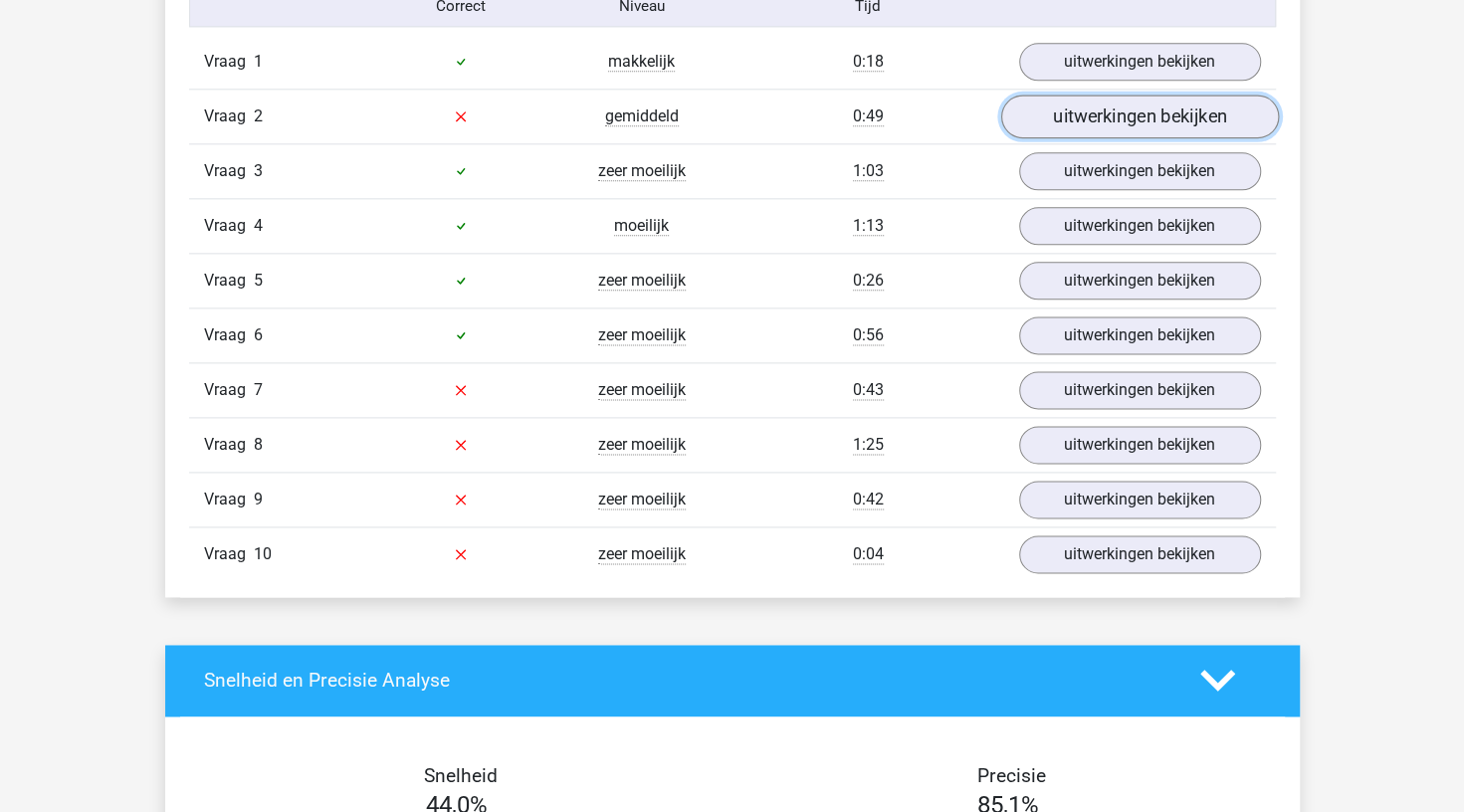 click on "uitwerkingen bekijken" at bounding box center [1139, 116] 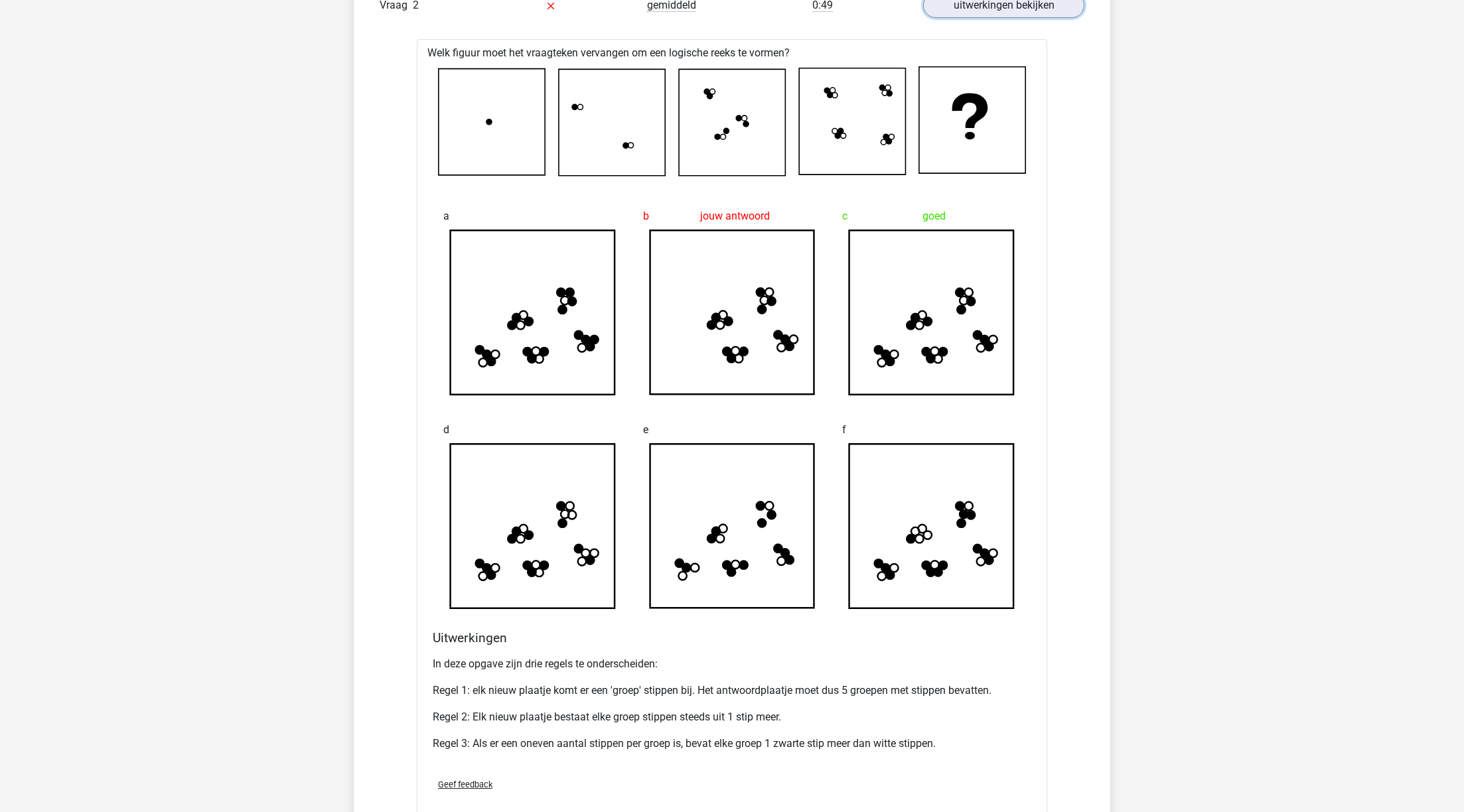 scroll, scrollTop: 970, scrollLeft: 0, axis: vertical 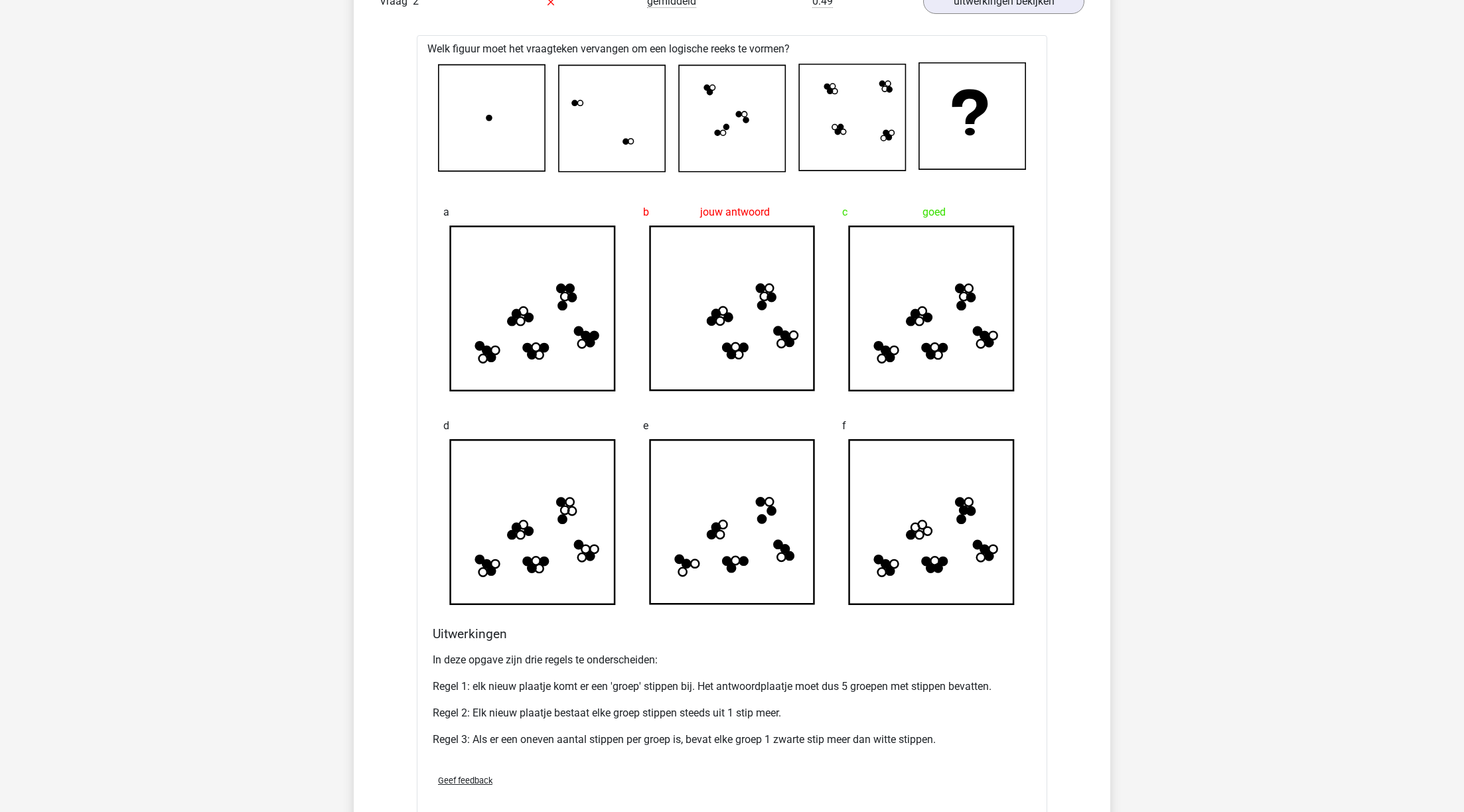 drag, startPoint x: 974, startPoint y: 1, endPoint x: 853, endPoint y: 362, distance: 380.7388 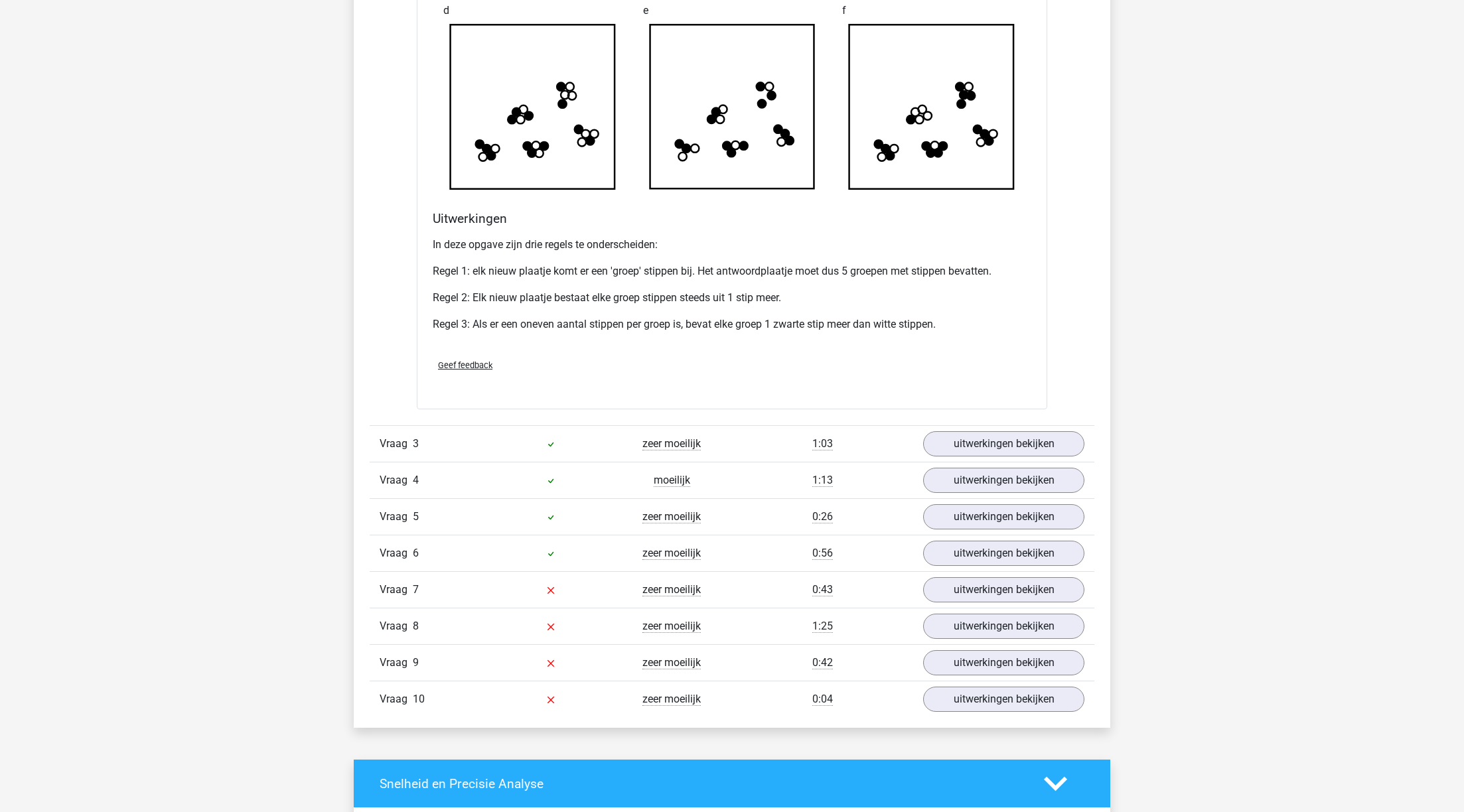 scroll, scrollTop: 1497, scrollLeft: 0, axis: vertical 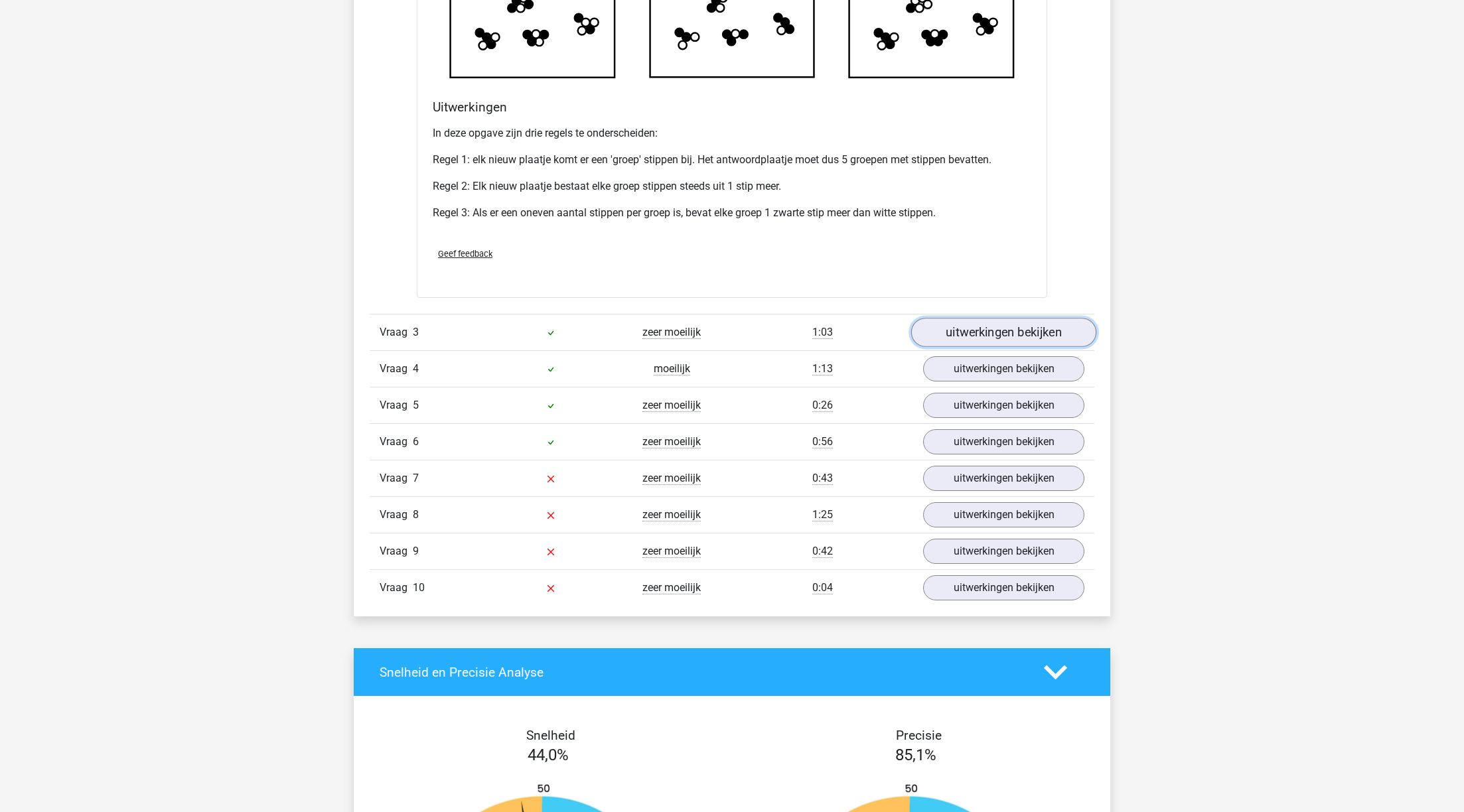 click on "uitwerkingen bekijken" at bounding box center [1003, 332] 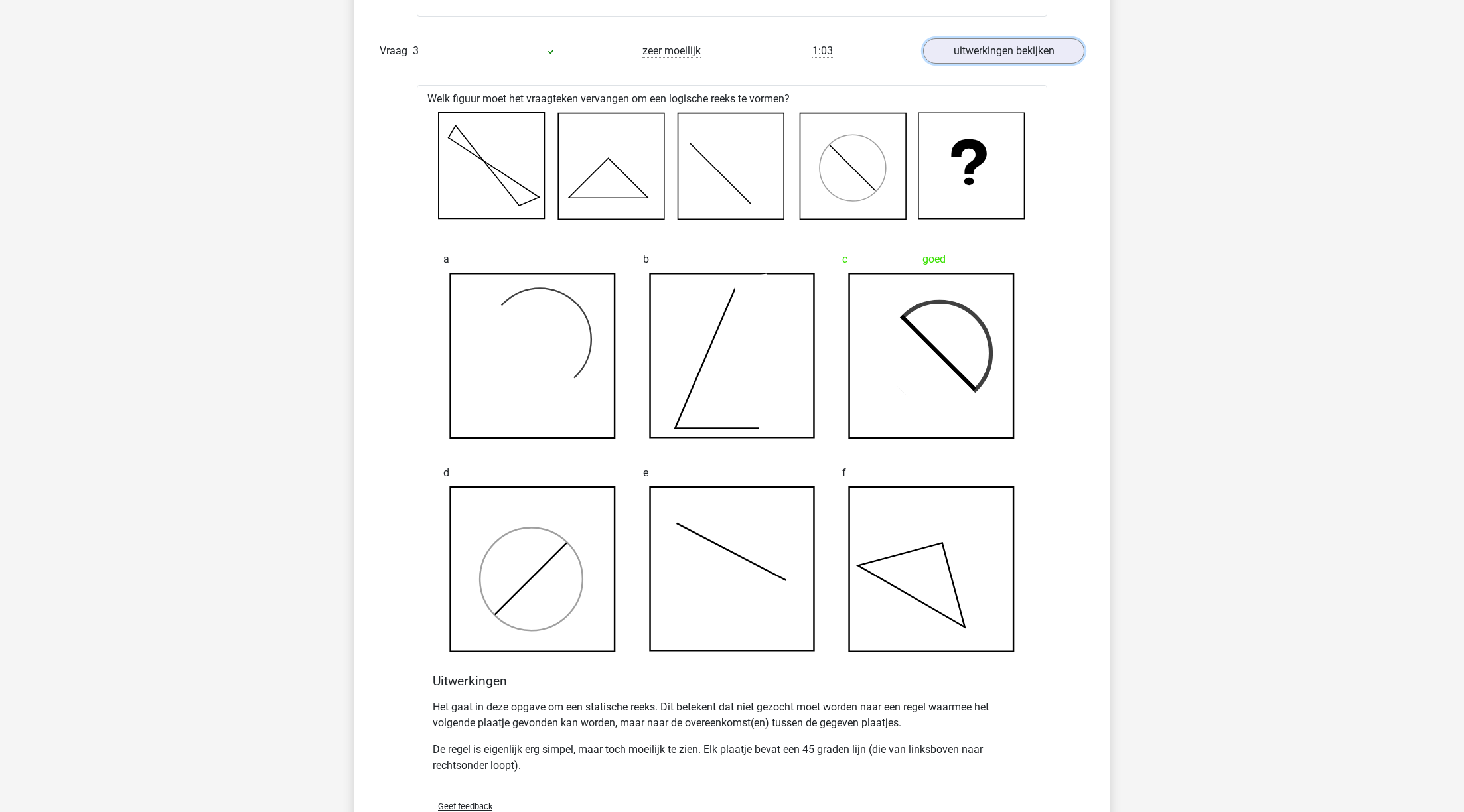 scroll, scrollTop: 1776, scrollLeft: 0, axis: vertical 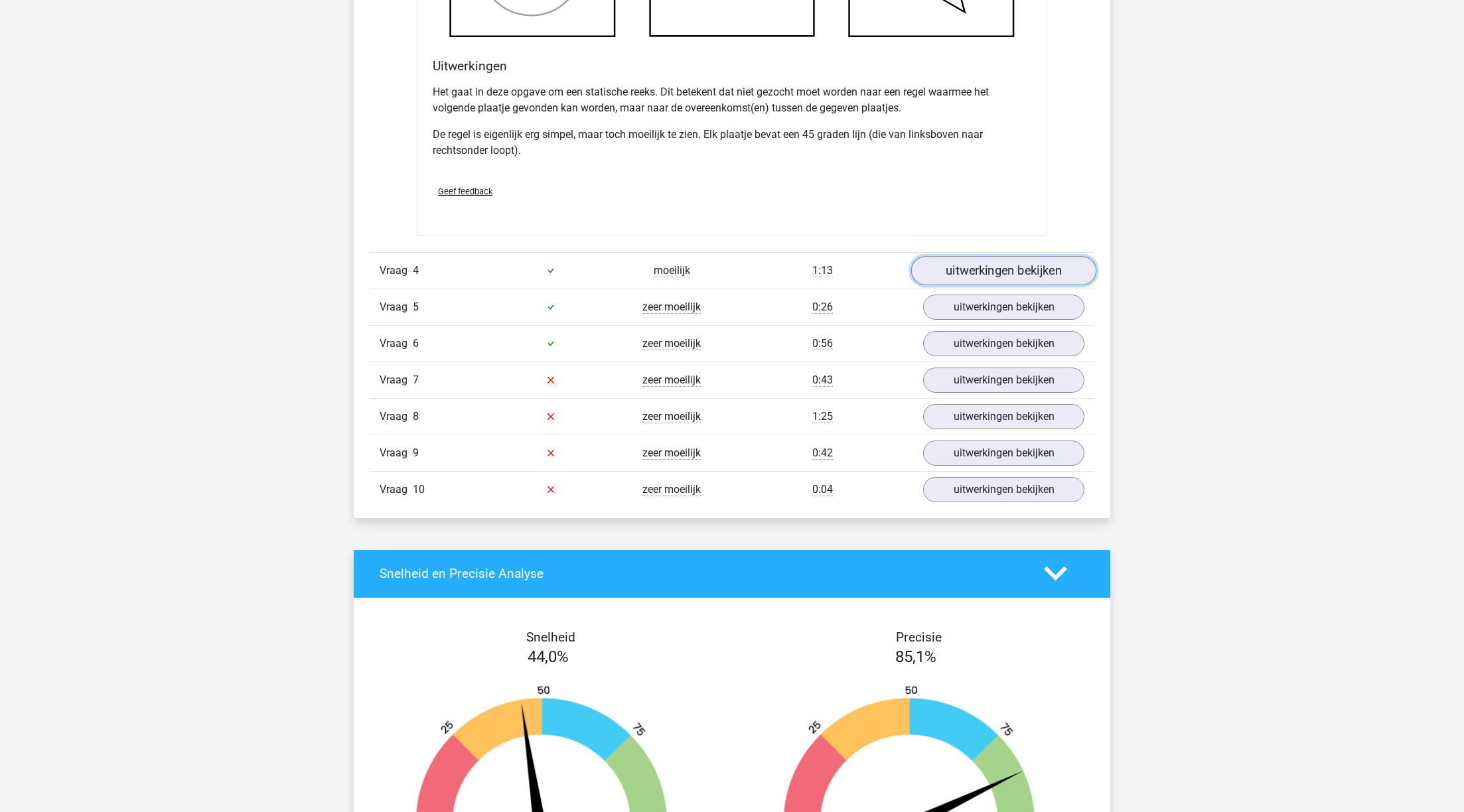 click on "uitwerkingen bekijken" at bounding box center [1003, 271] 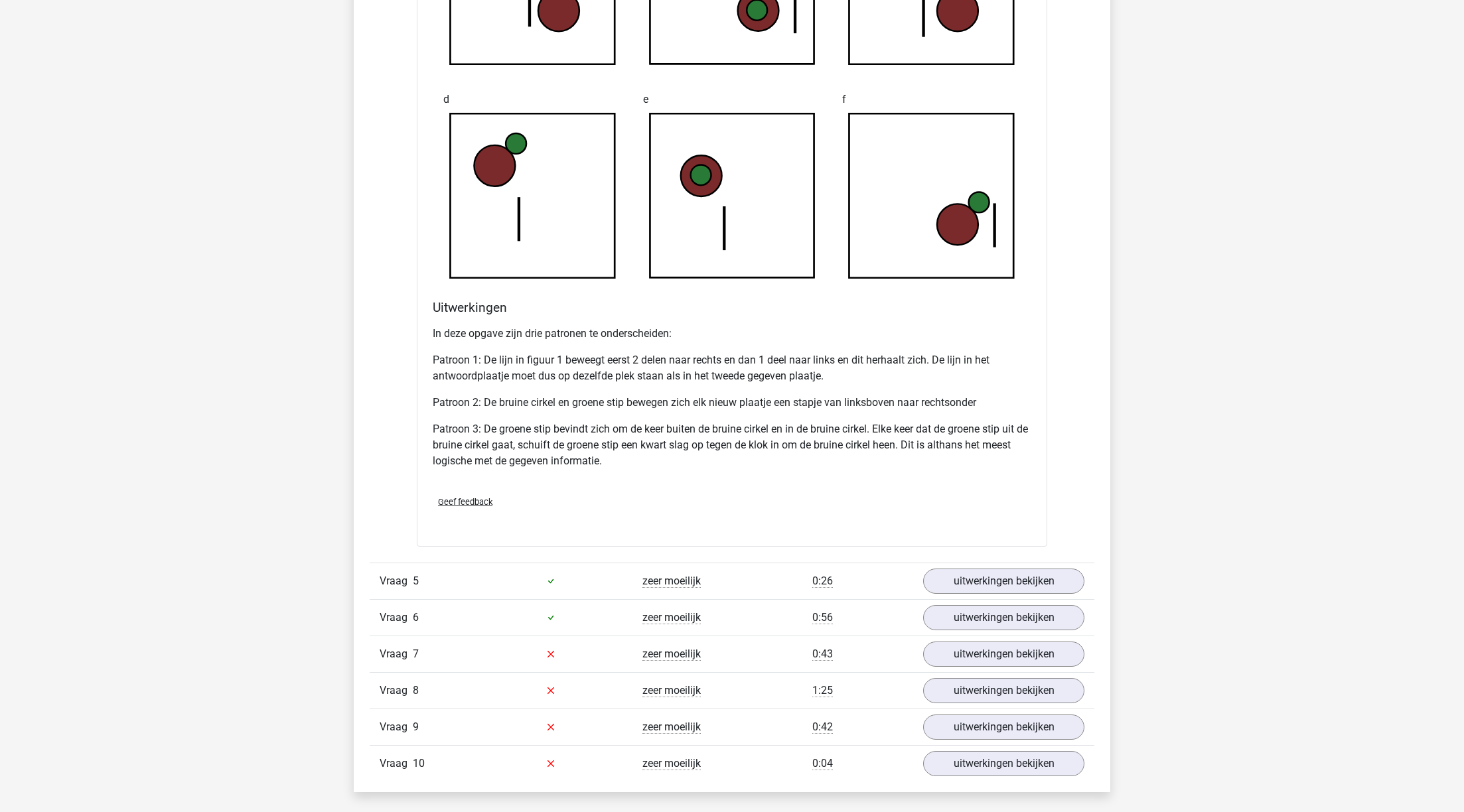 scroll, scrollTop: 3019, scrollLeft: 0, axis: vertical 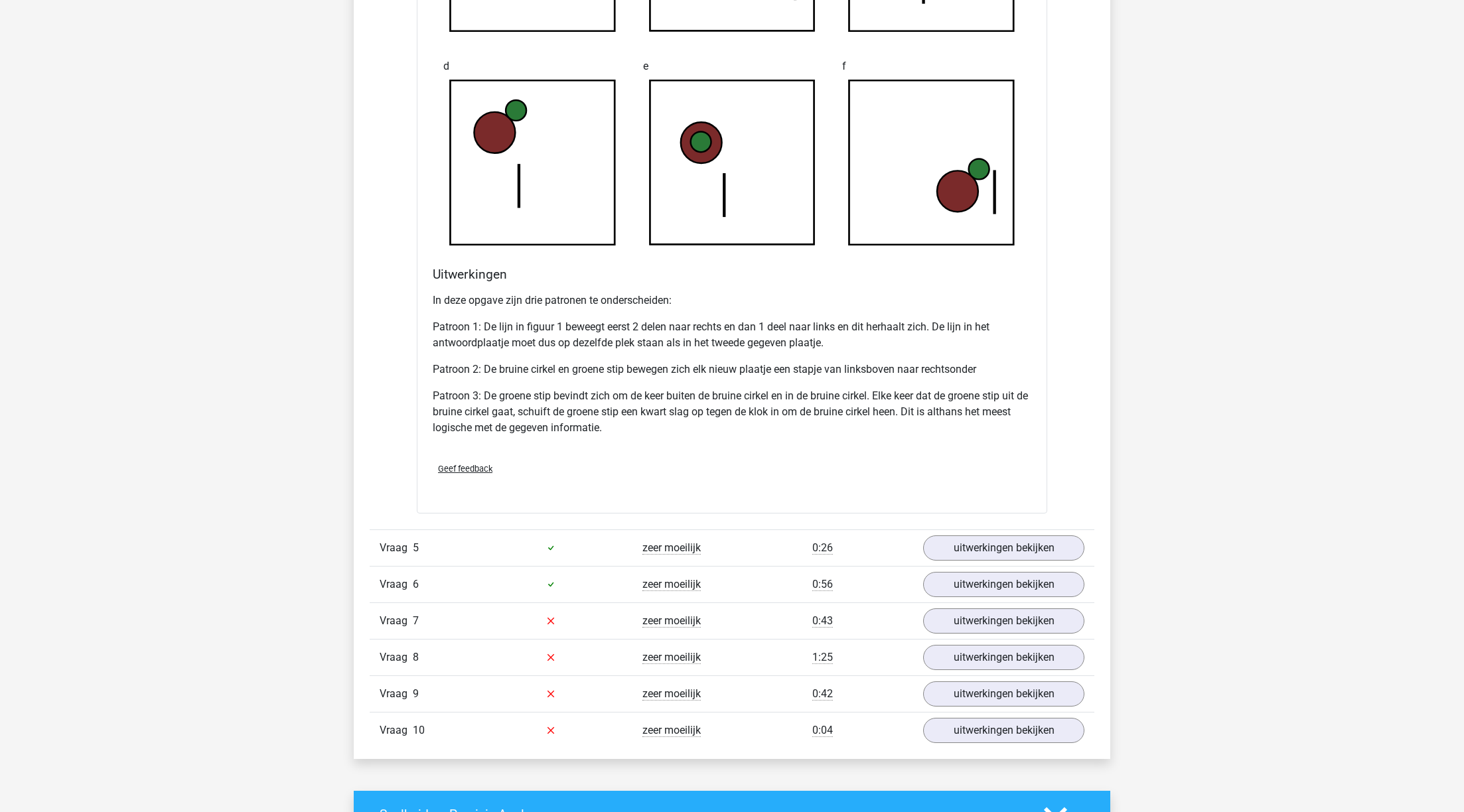 click on "Vraag
5
zeer moeilijk
0:26
uitwerkingen bekijken" at bounding box center [732, 547] 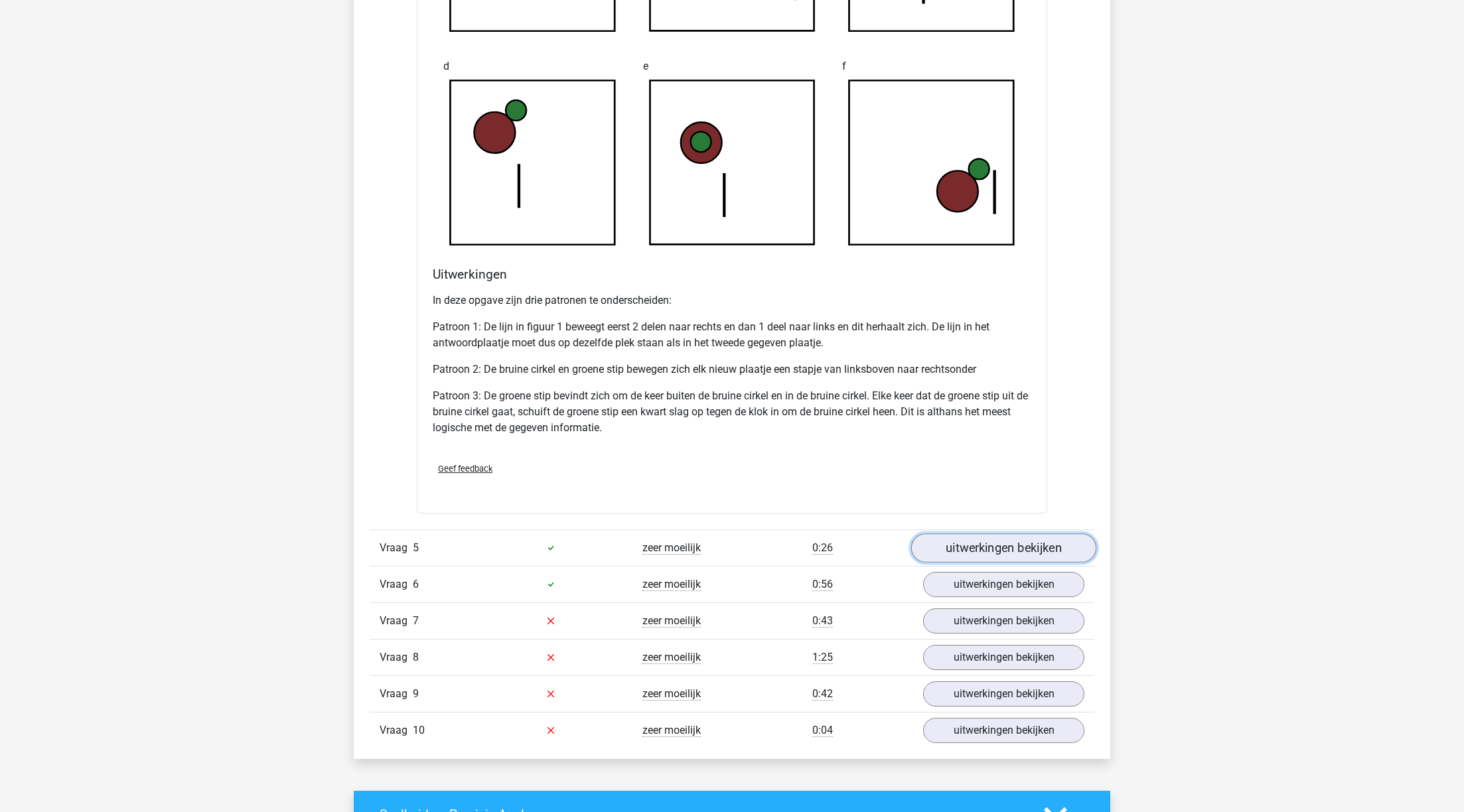 click on "uitwerkingen bekijken" at bounding box center (1003, 548) 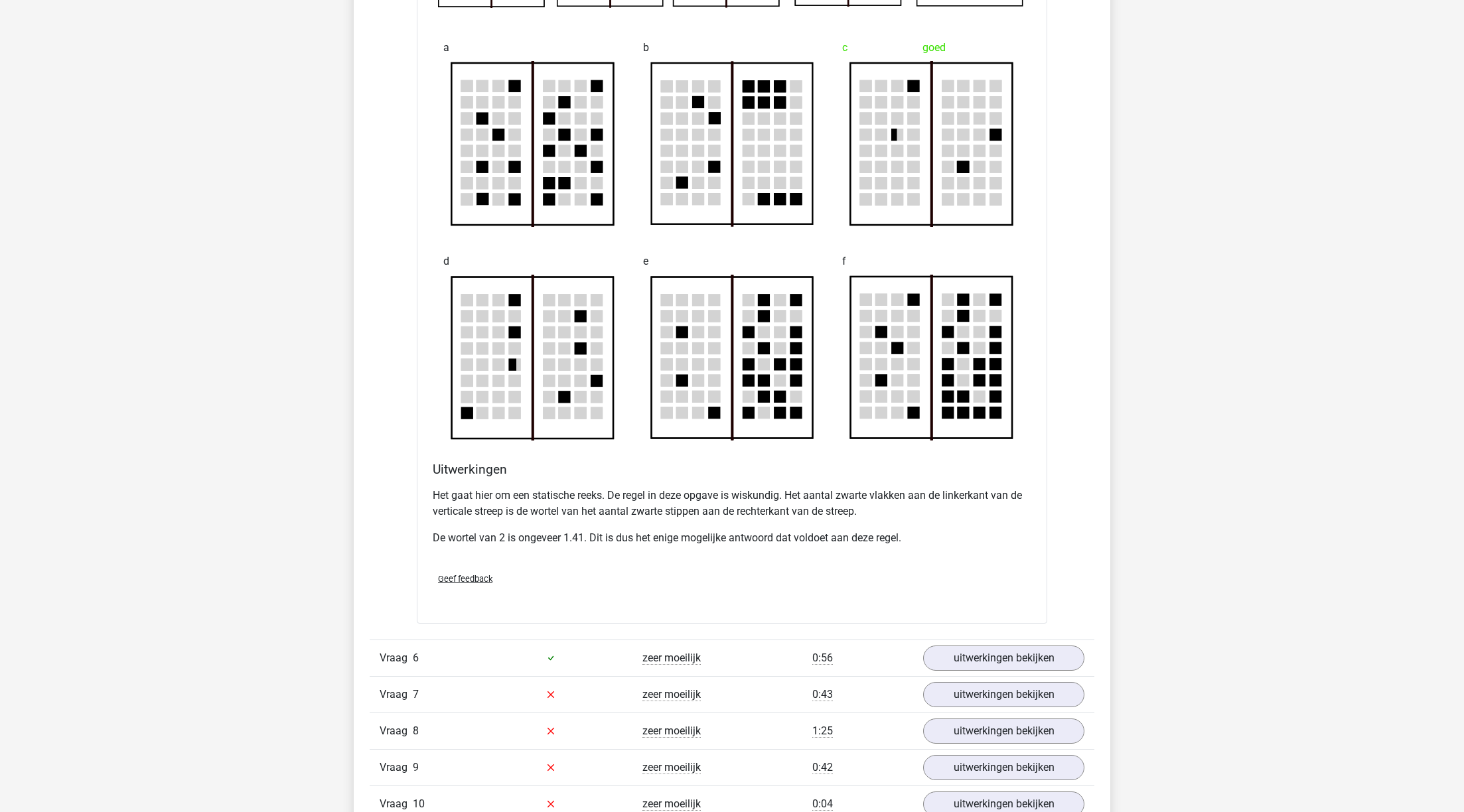 scroll, scrollTop: 3857, scrollLeft: 0, axis: vertical 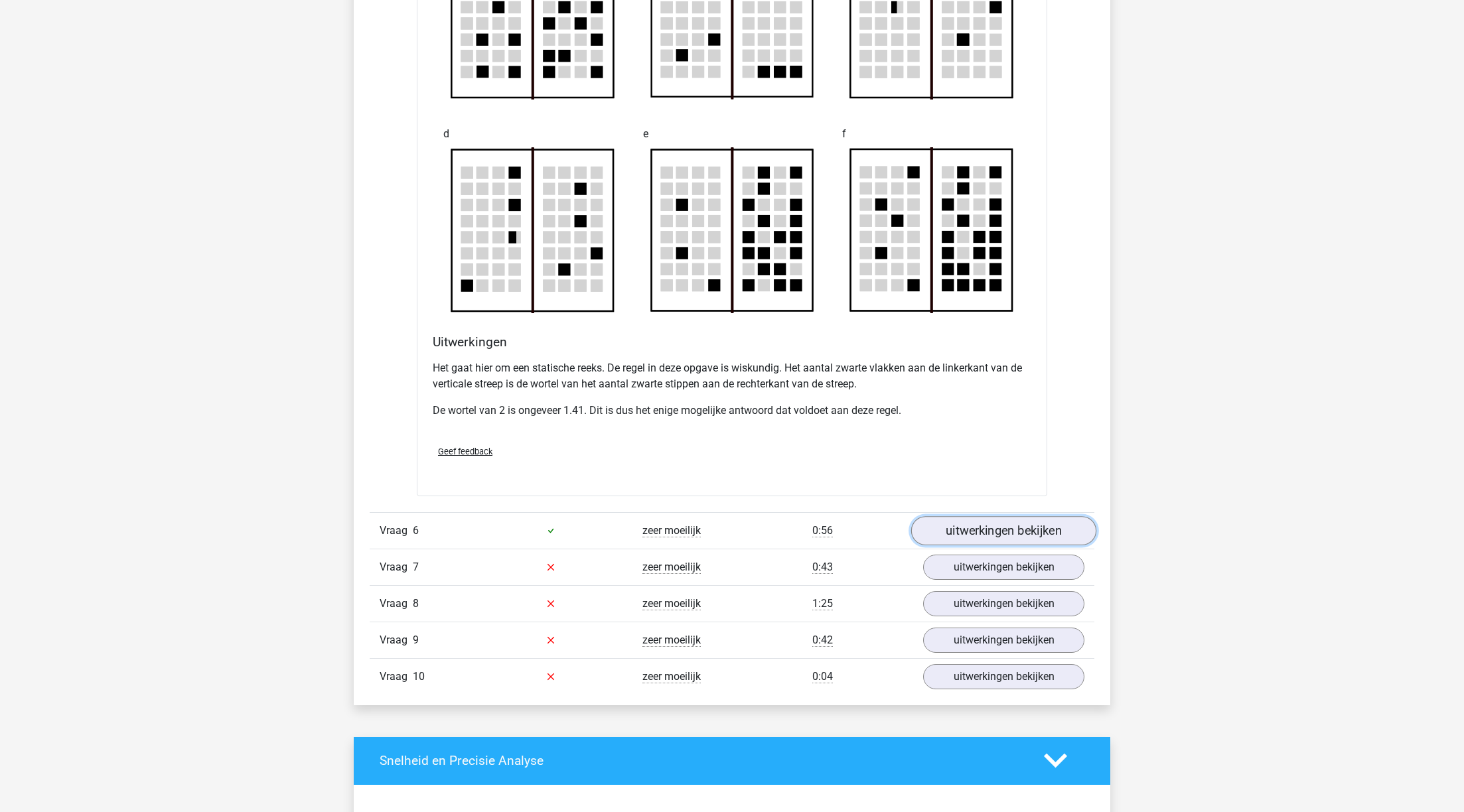 click on "uitwerkingen bekijken" at bounding box center [1003, 531] 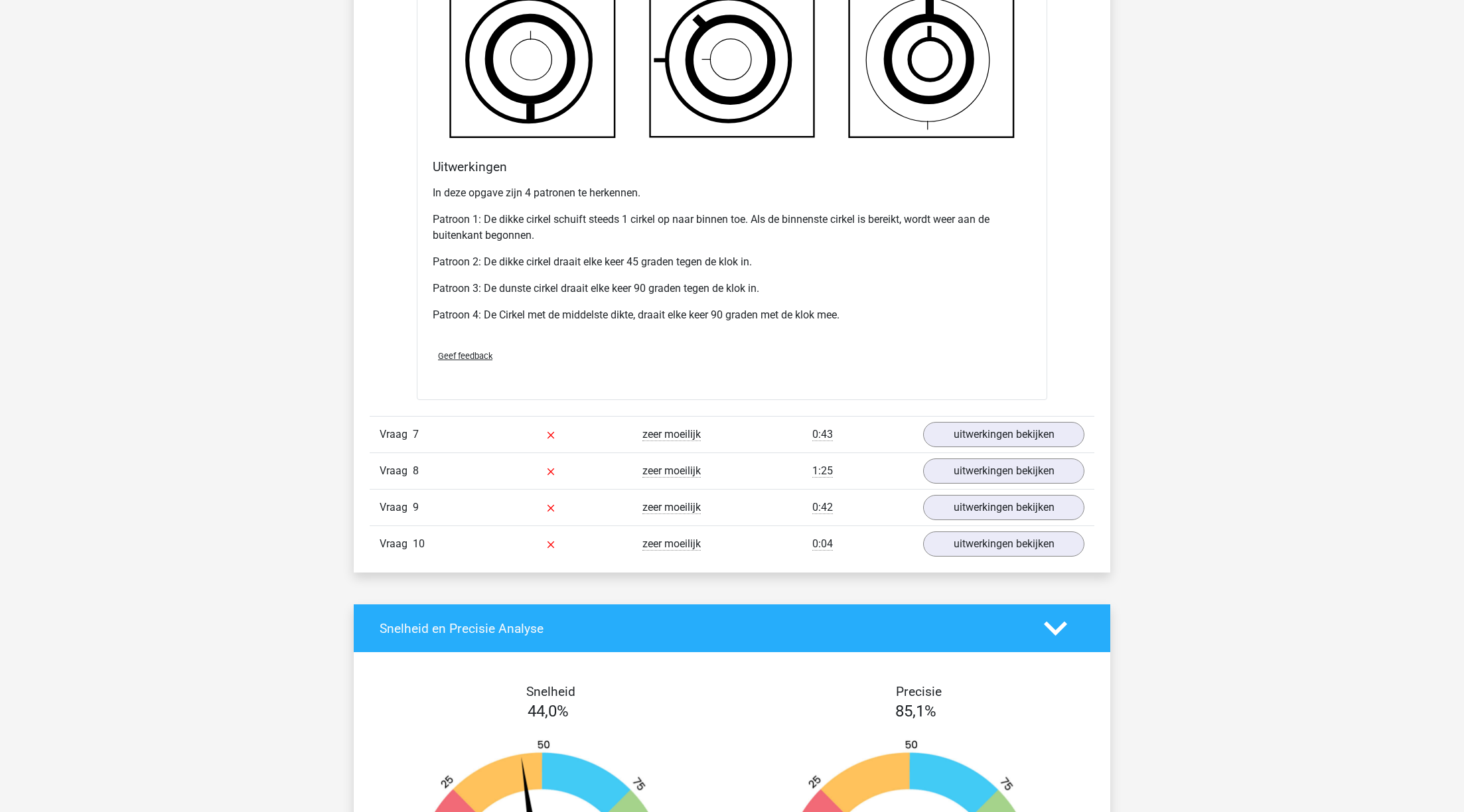 scroll, scrollTop: 4855, scrollLeft: 0, axis: vertical 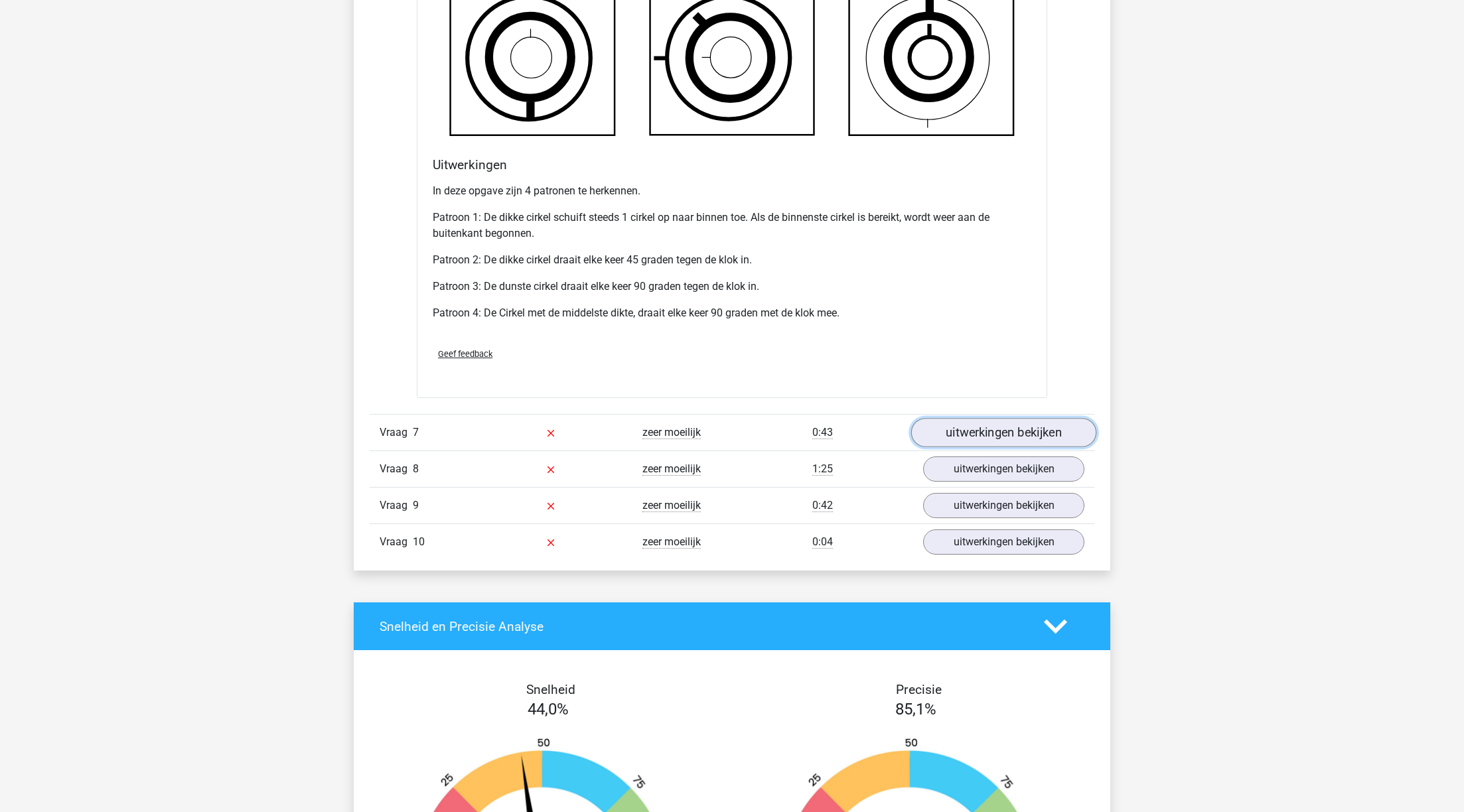 click on "uitwerkingen bekijken" at bounding box center [1003, 433] 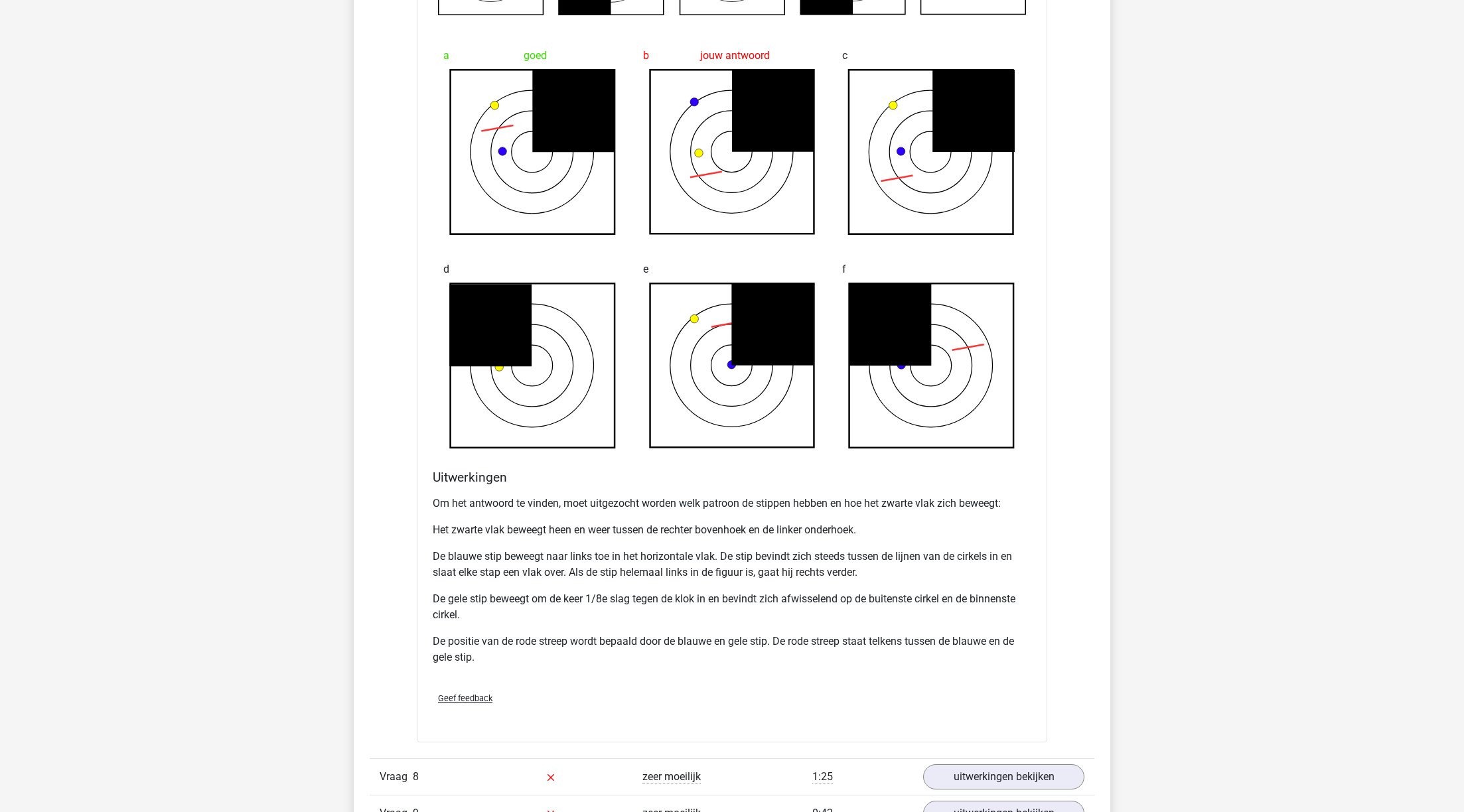 scroll, scrollTop: 5673, scrollLeft: 0, axis: vertical 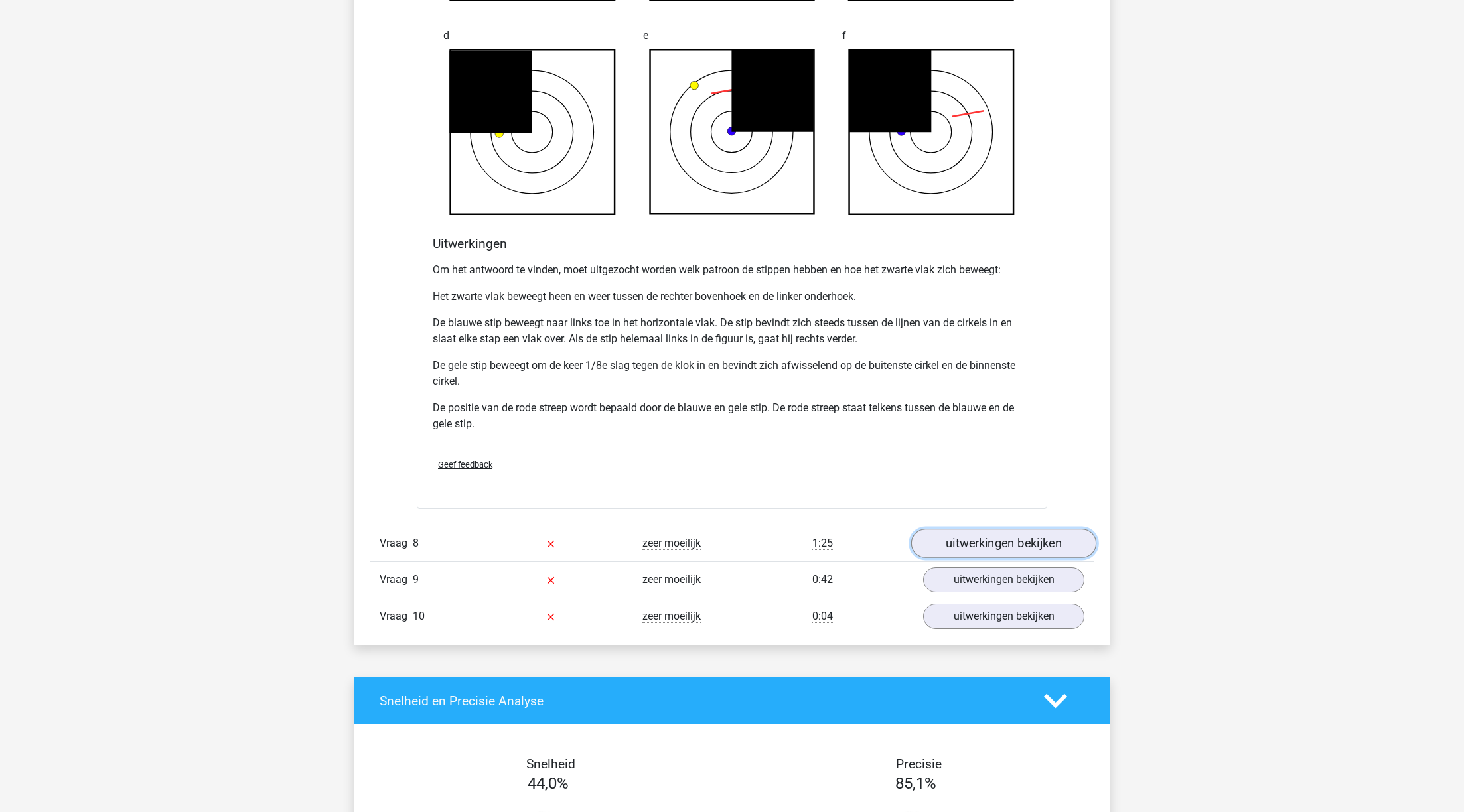 click on "uitwerkingen bekijken" at bounding box center (1003, 544) 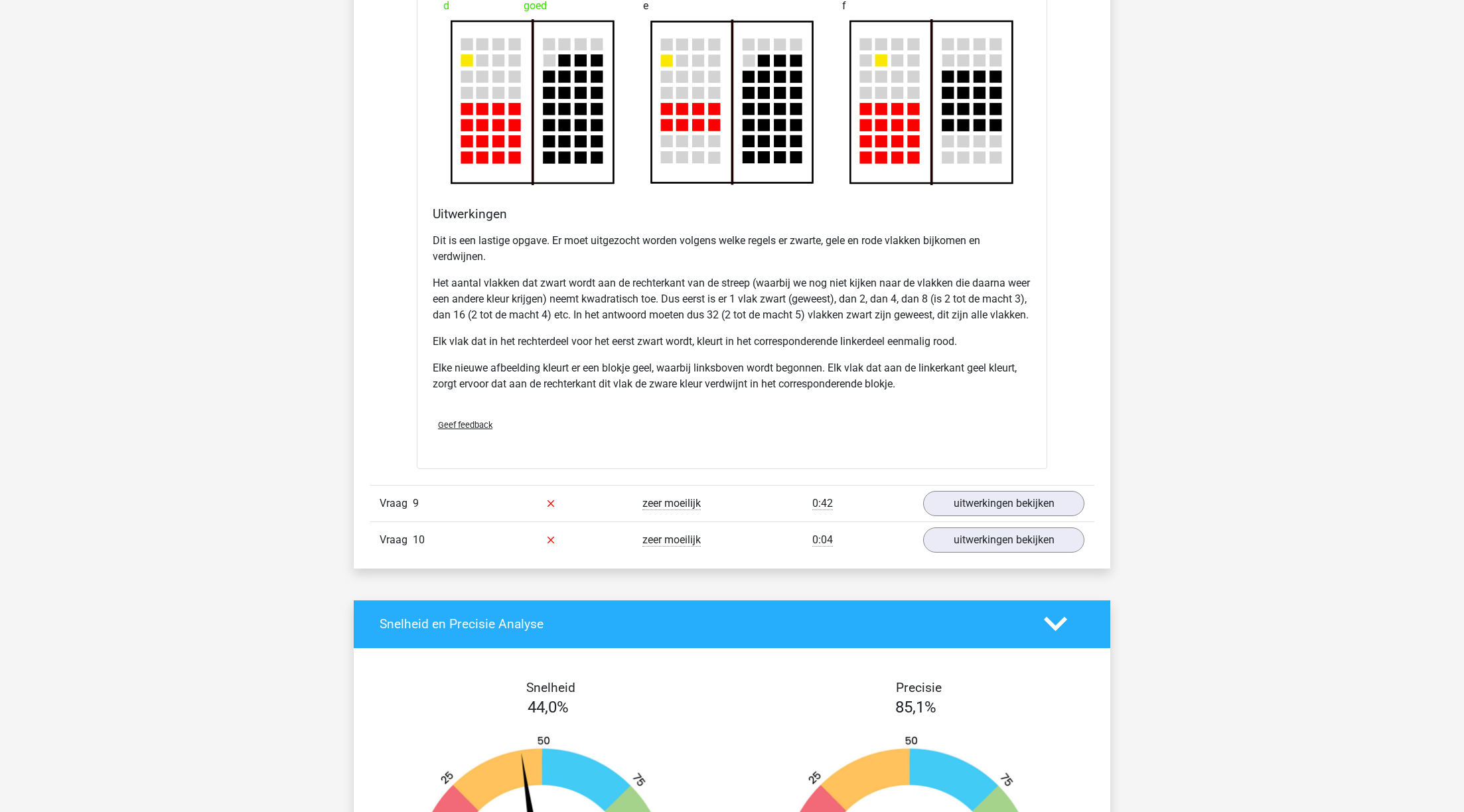scroll, scrollTop: 6623, scrollLeft: 0, axis: vertical 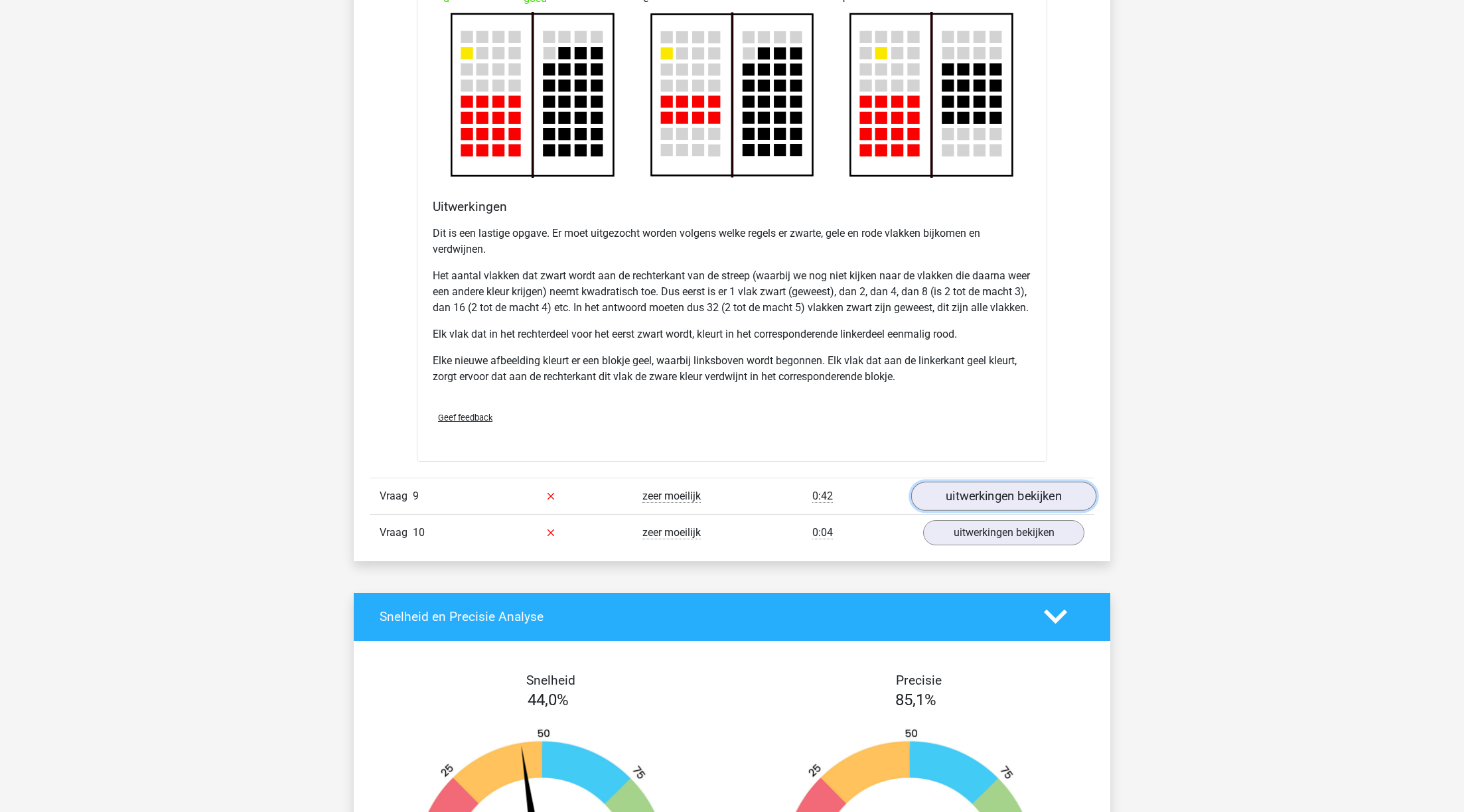 click on "uitwerkingen bekijken" at bounding box center [1003, 496] 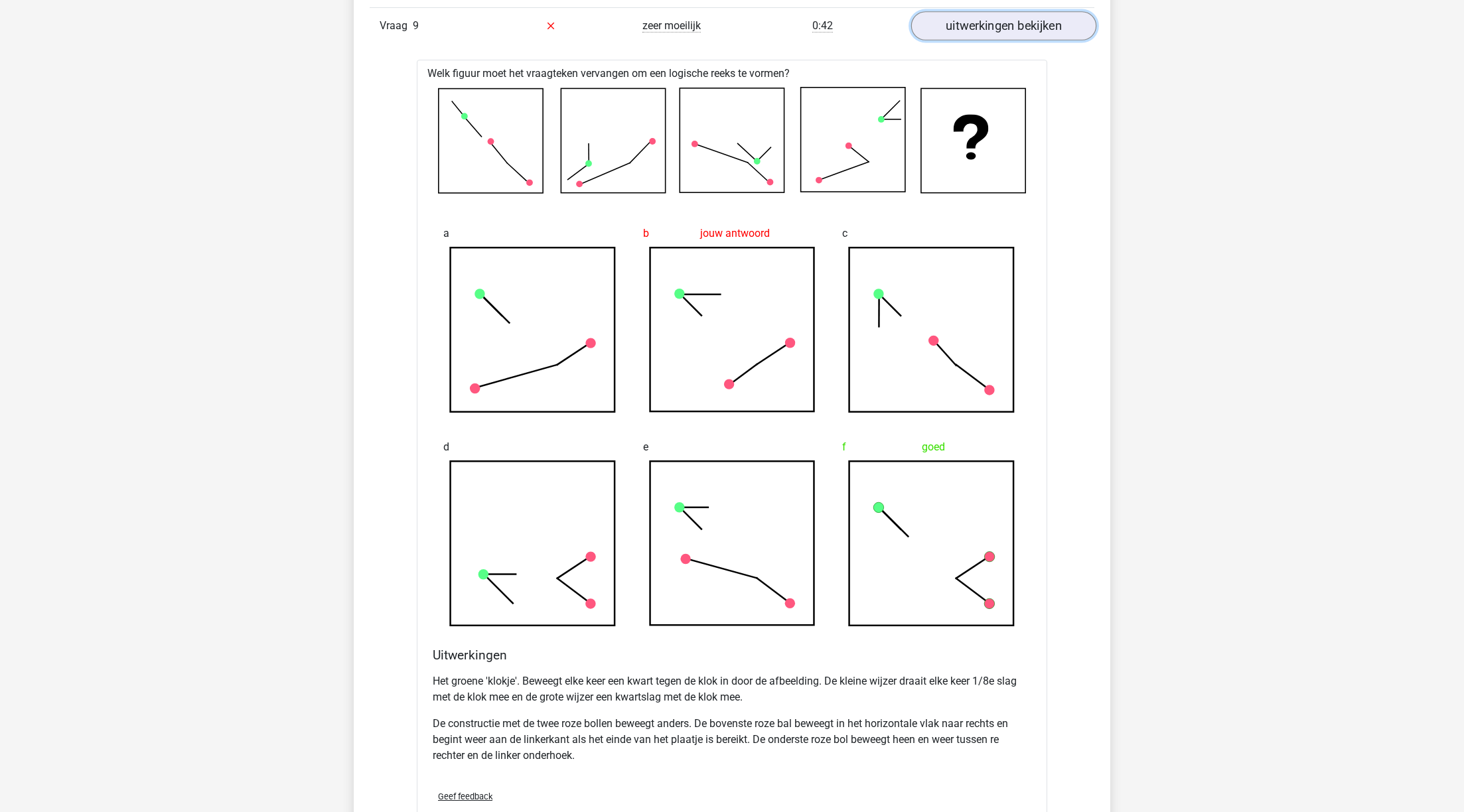scroll, scrollTop: 7095, scrollLeft: 0, axis: vertical 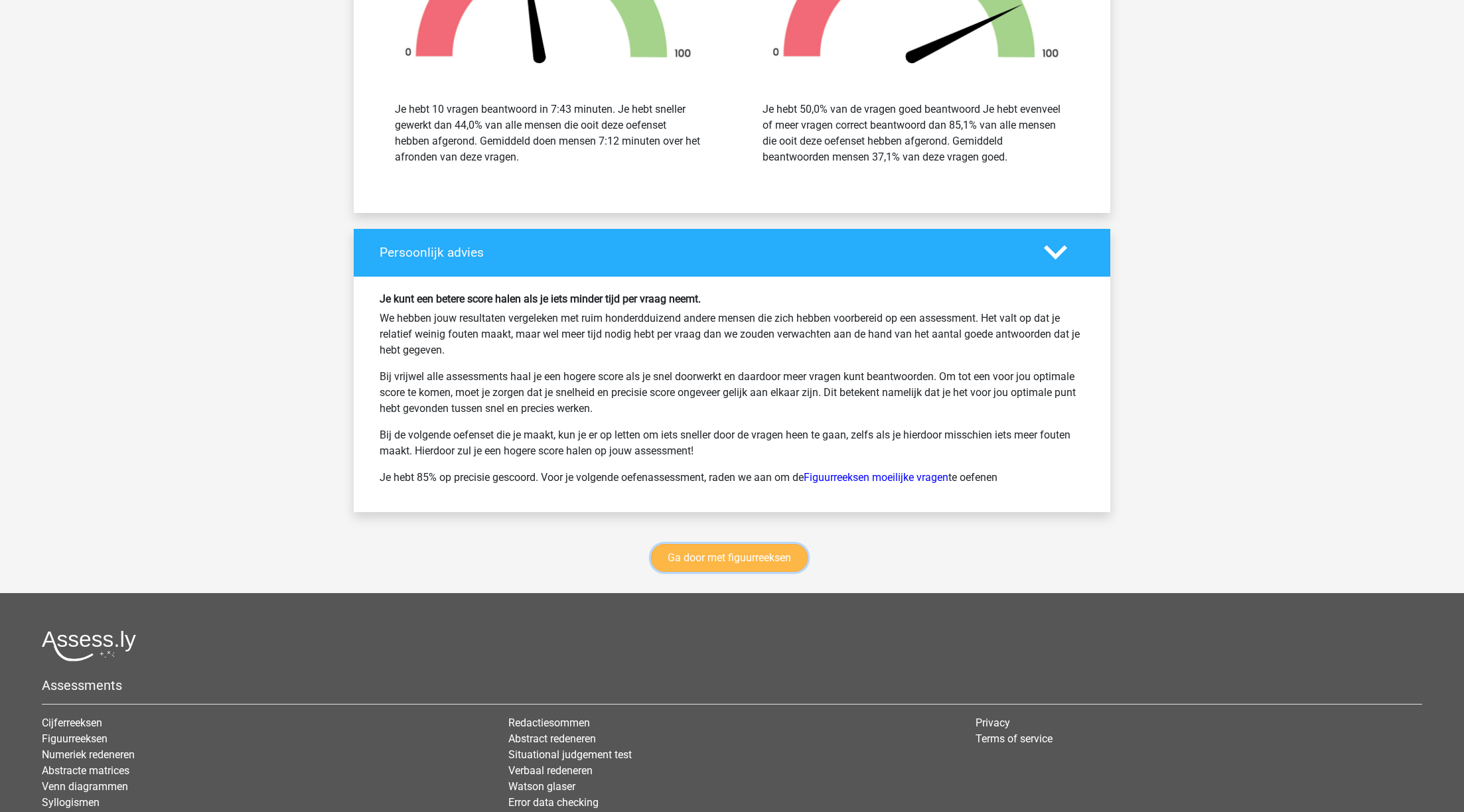 click on "Ga door met figuurreeksen" at bounding box center [729, 558] 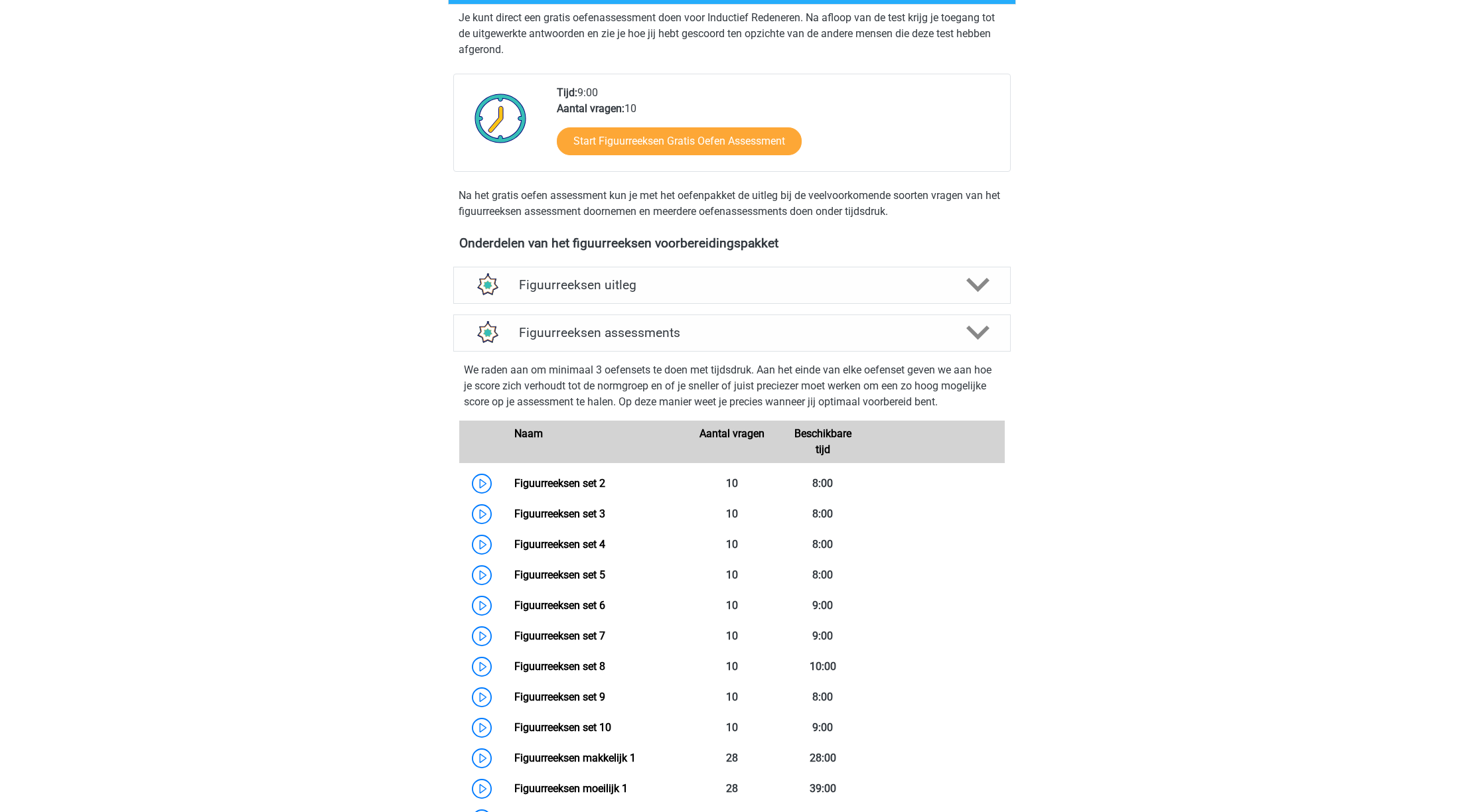 scroll, scrollTop: 0, scrollLeft: 0, axis: both 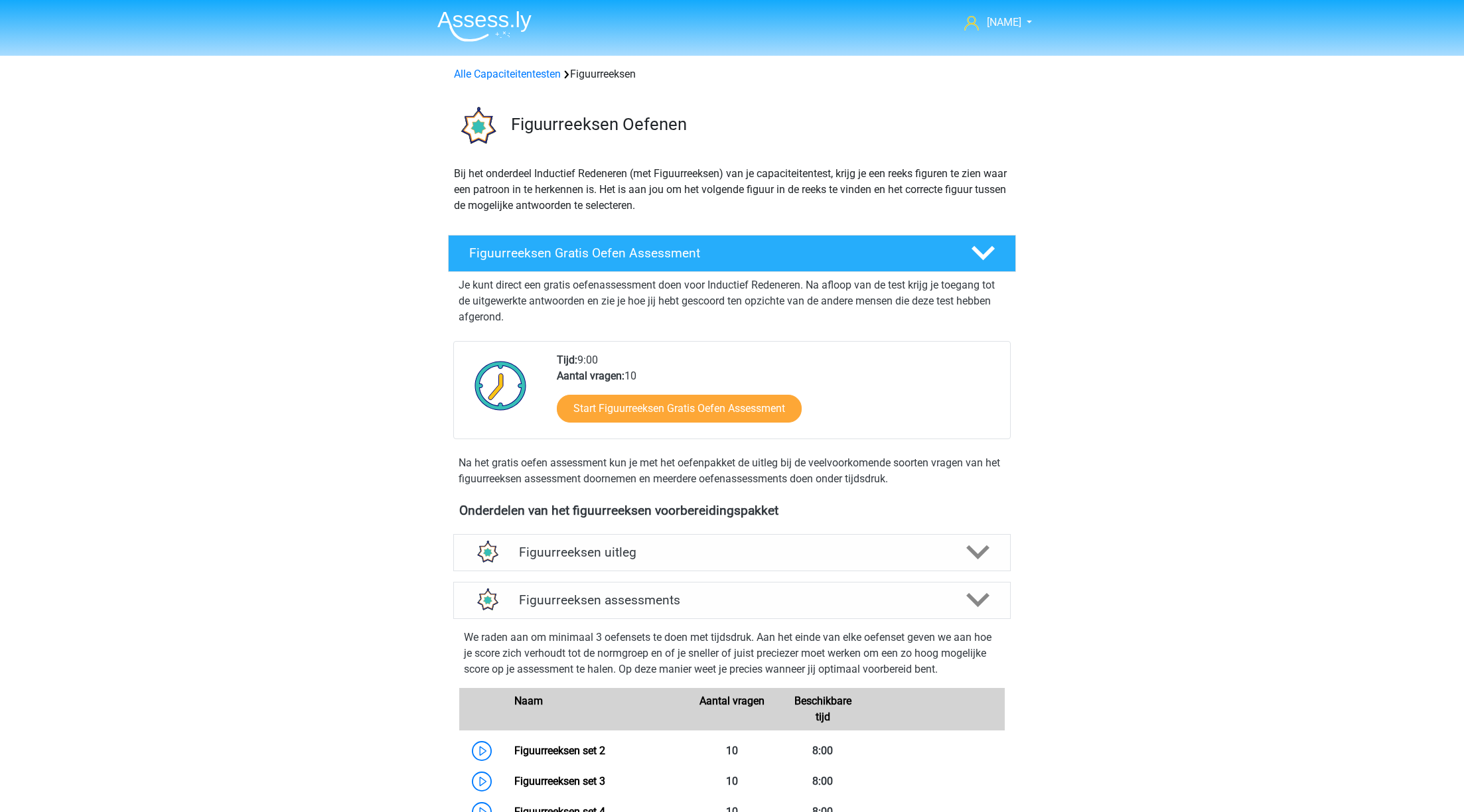 click at bounding box center [484, 26] 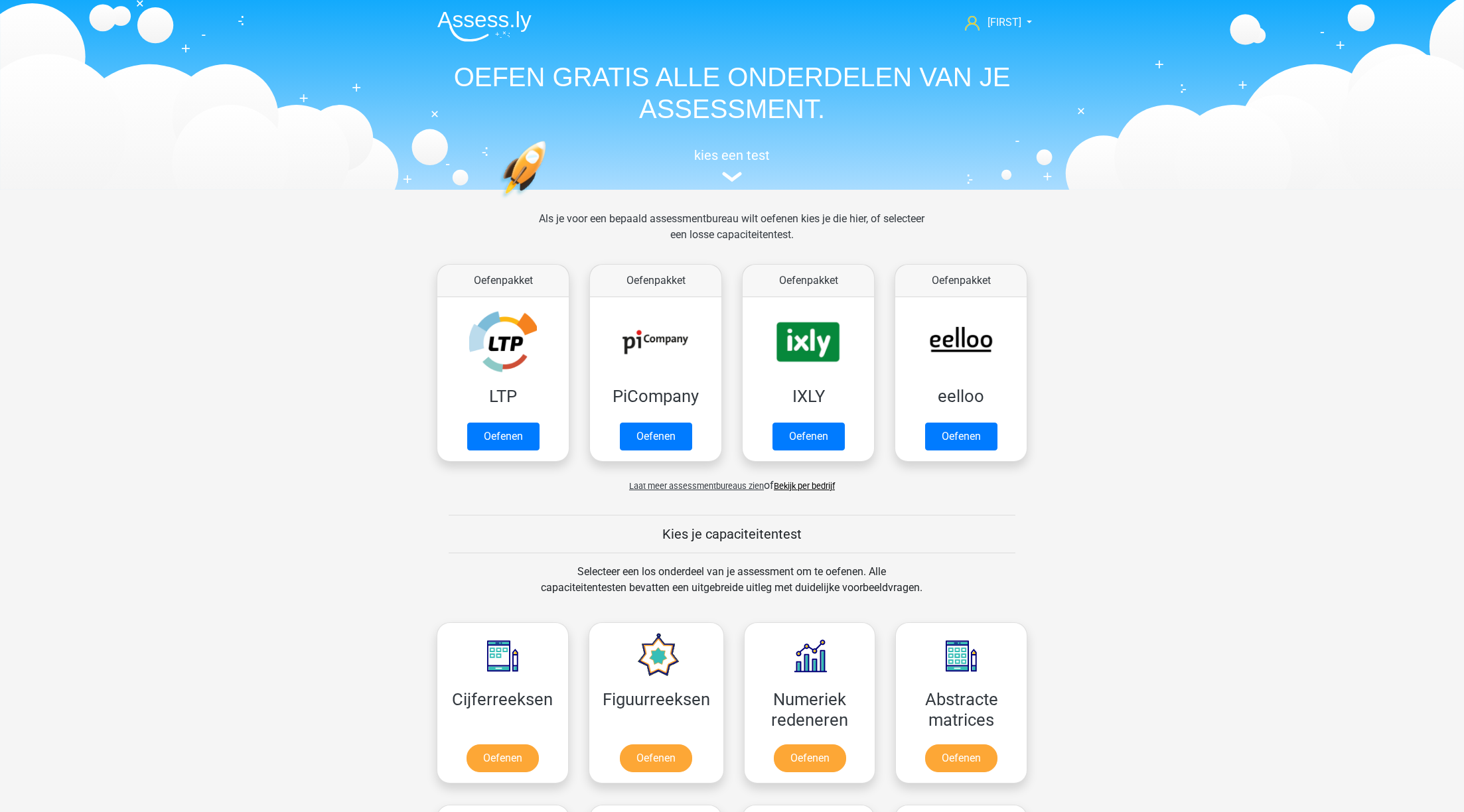 scroll, scrollTop: 0, scrollLeft: 0, axis: both 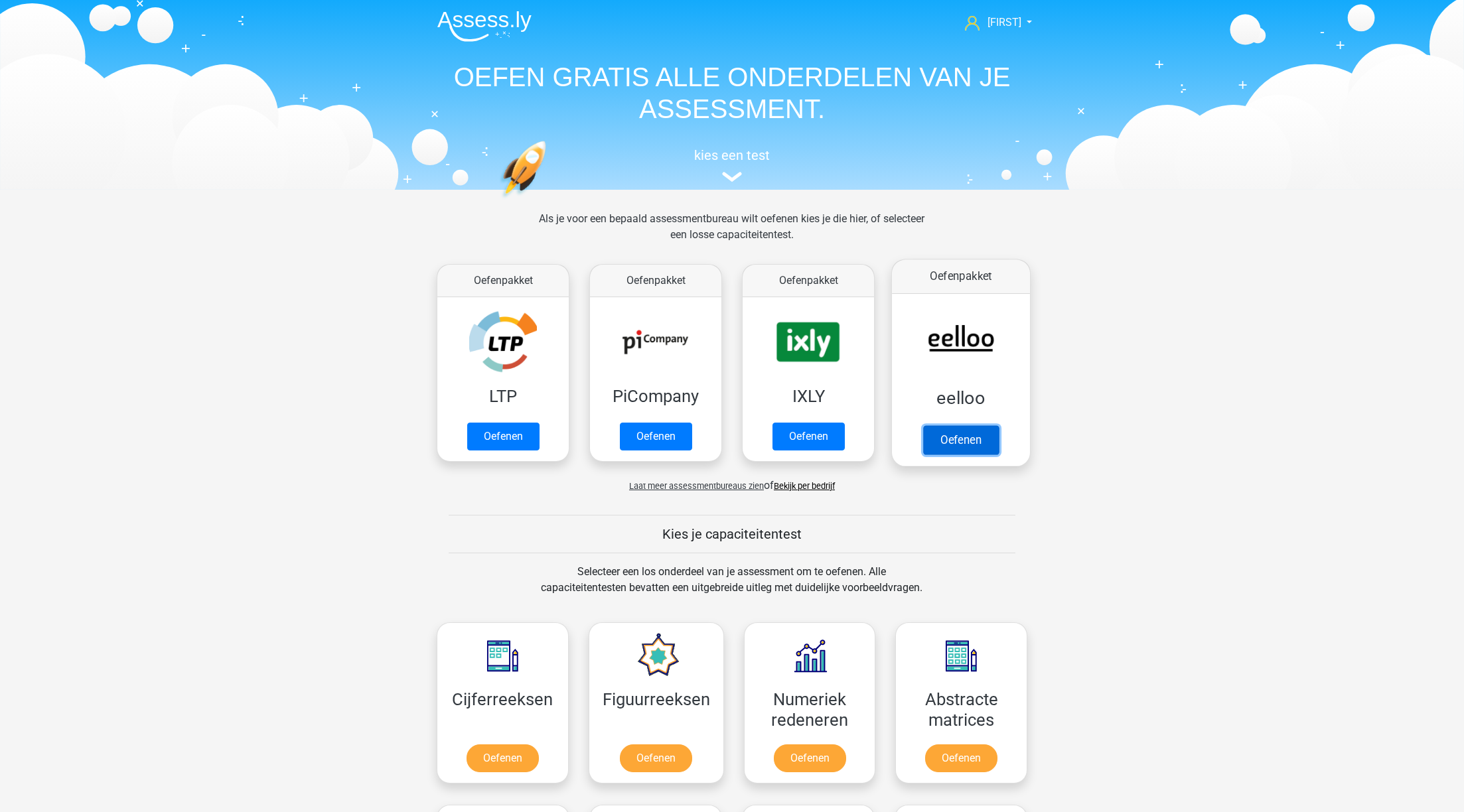 click on "Oefenen" at bounding box center [961, 440] 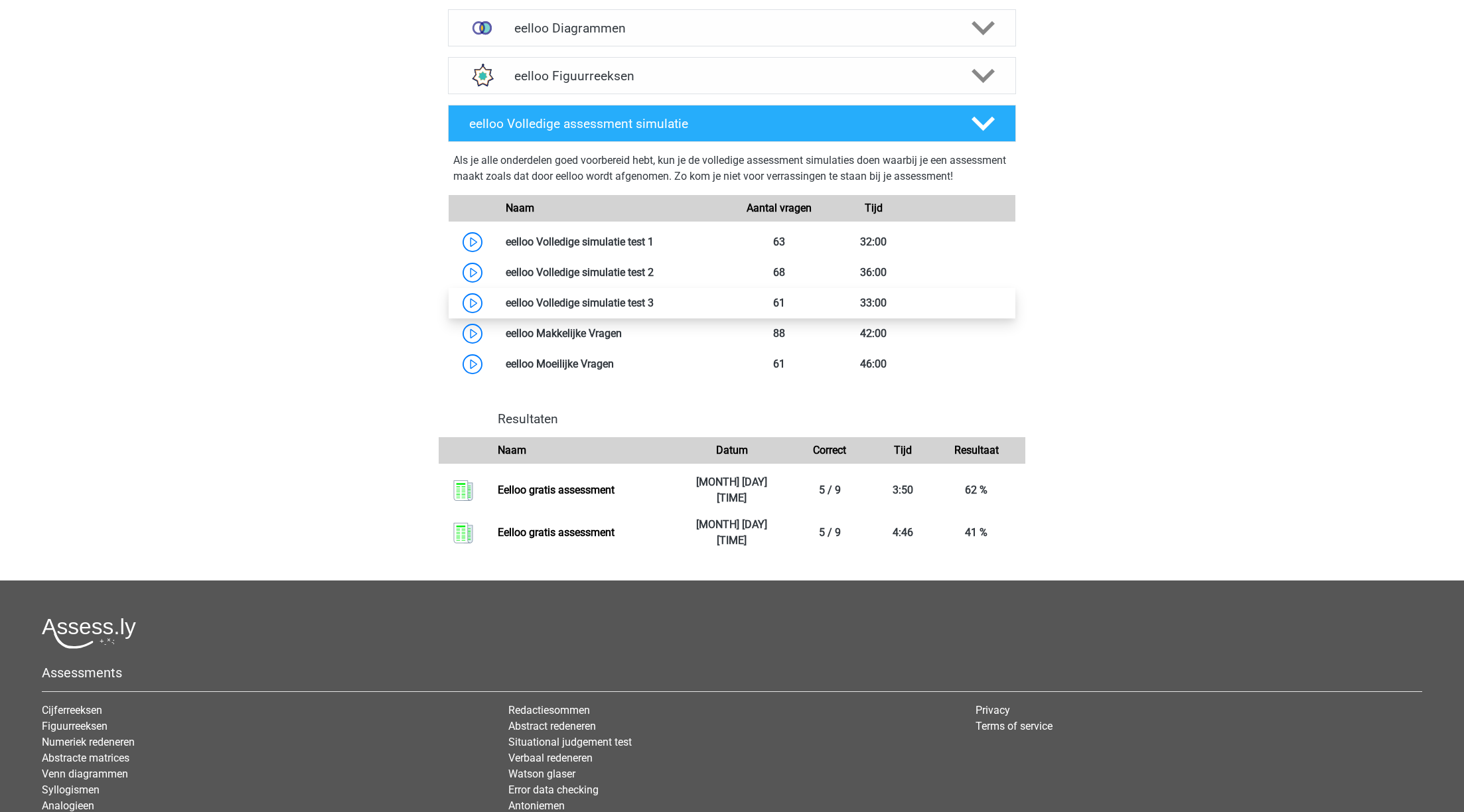 scroll, scrollTop: 637, scrollLeft: 0, axis: vertical 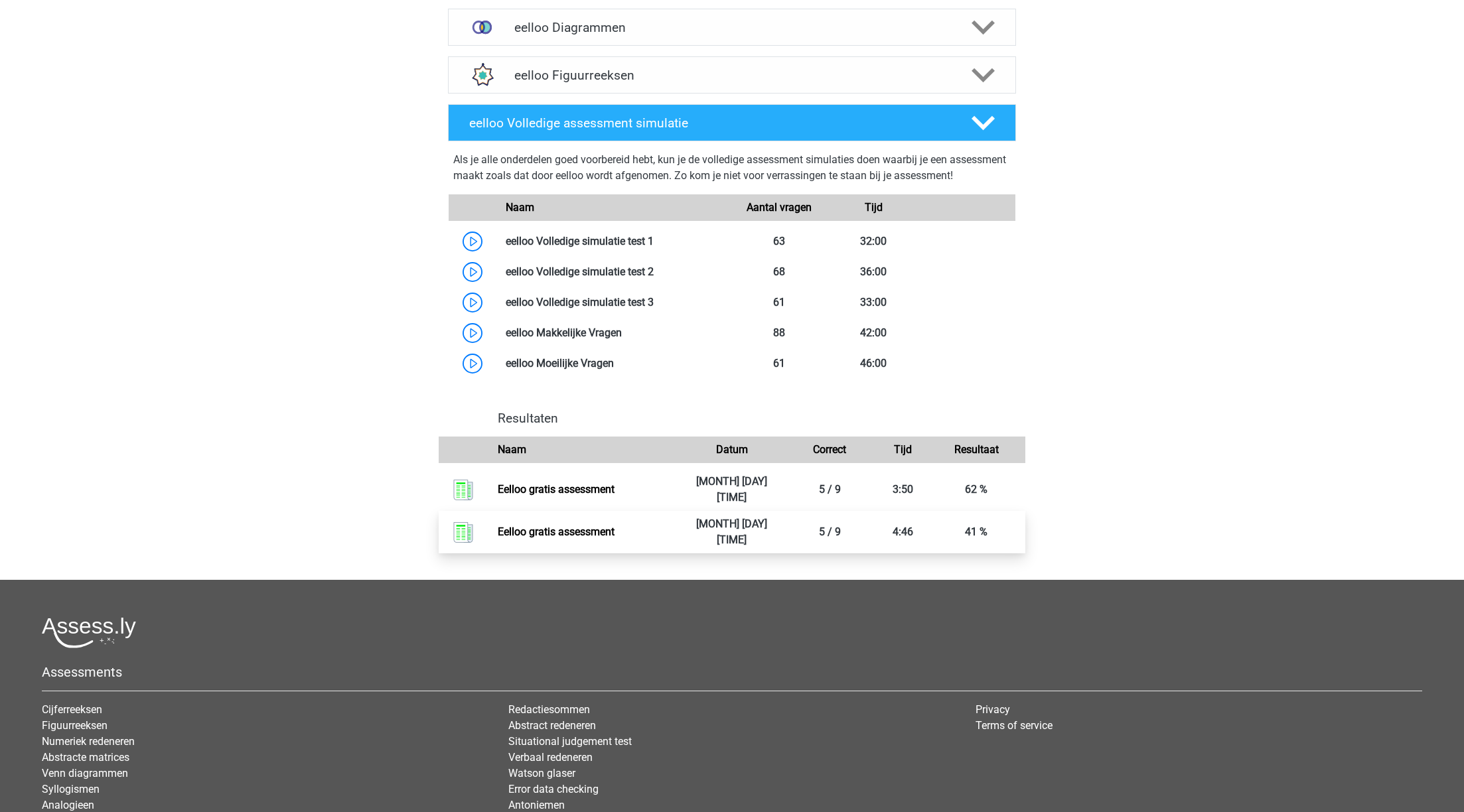 click on "Eelloo gratis assessment" at bounding box center [556, 531] 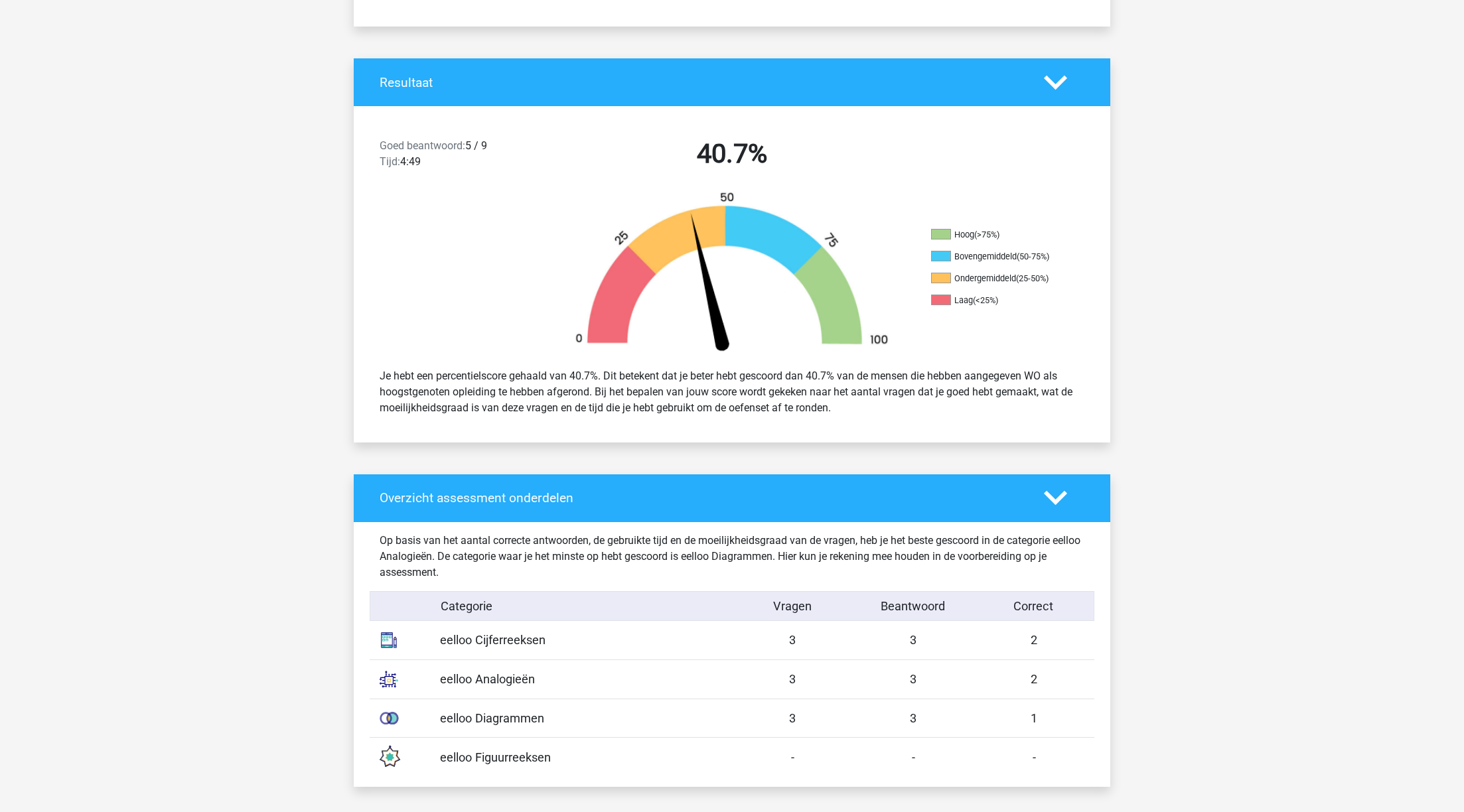 scroll, scrollTop: 241, scrollLeft: 0, axis: vertical 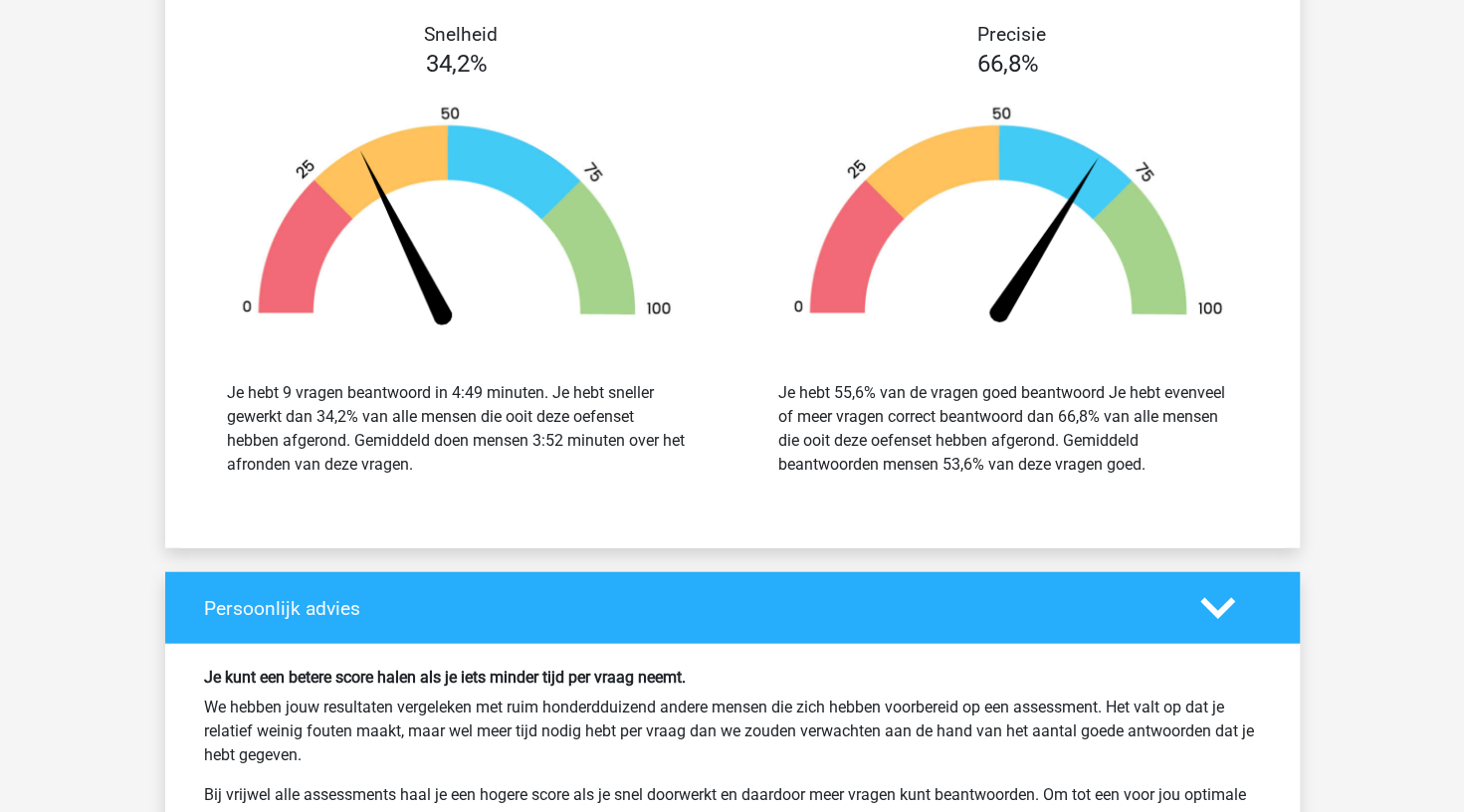 drag, startPoint x: 1735, startPoint y: 26, endPoint x: 665, endPoint y: 532, distance: 1183.6114 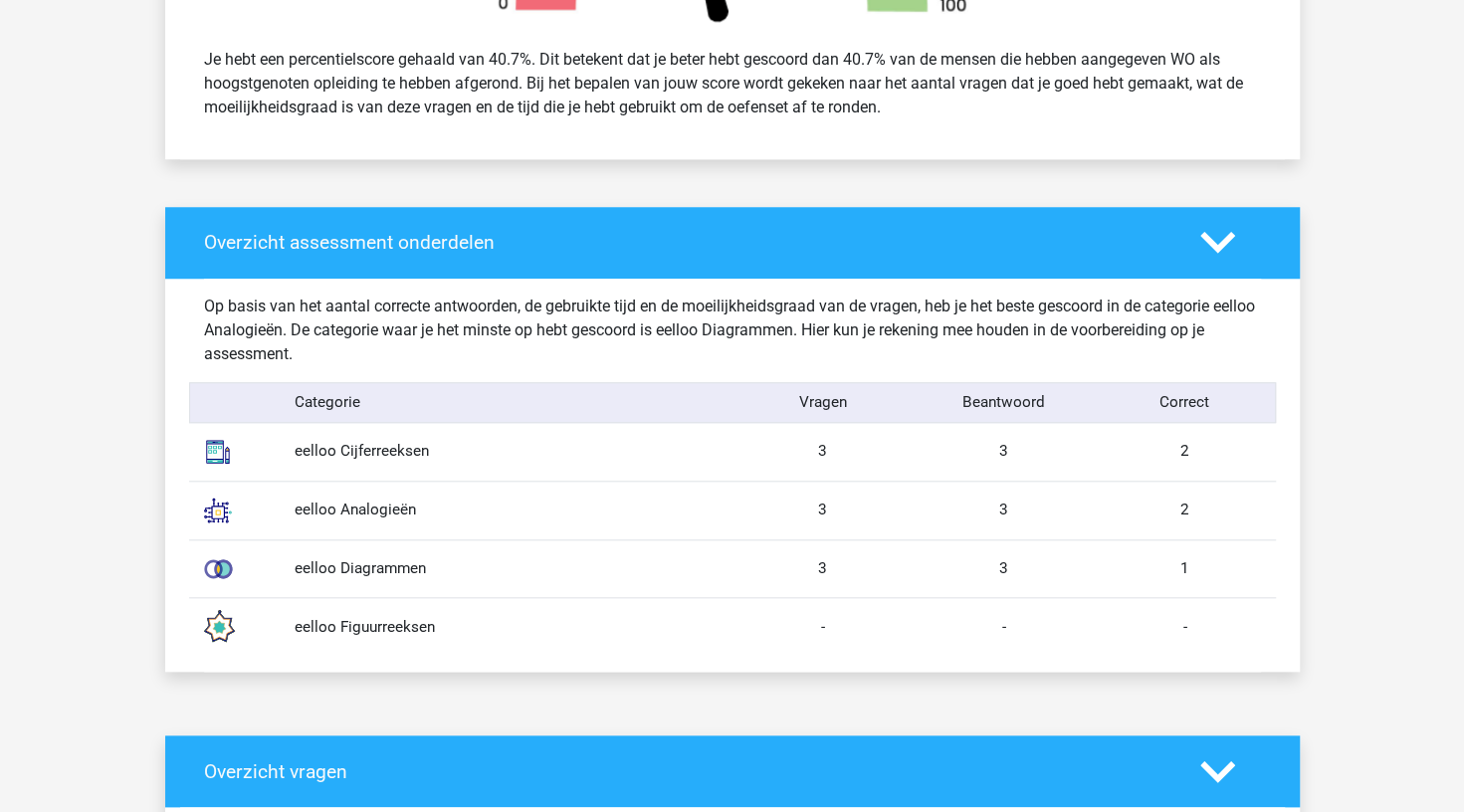scroll, scrollTop: 852, scrollLeft: 0, axis: vertical 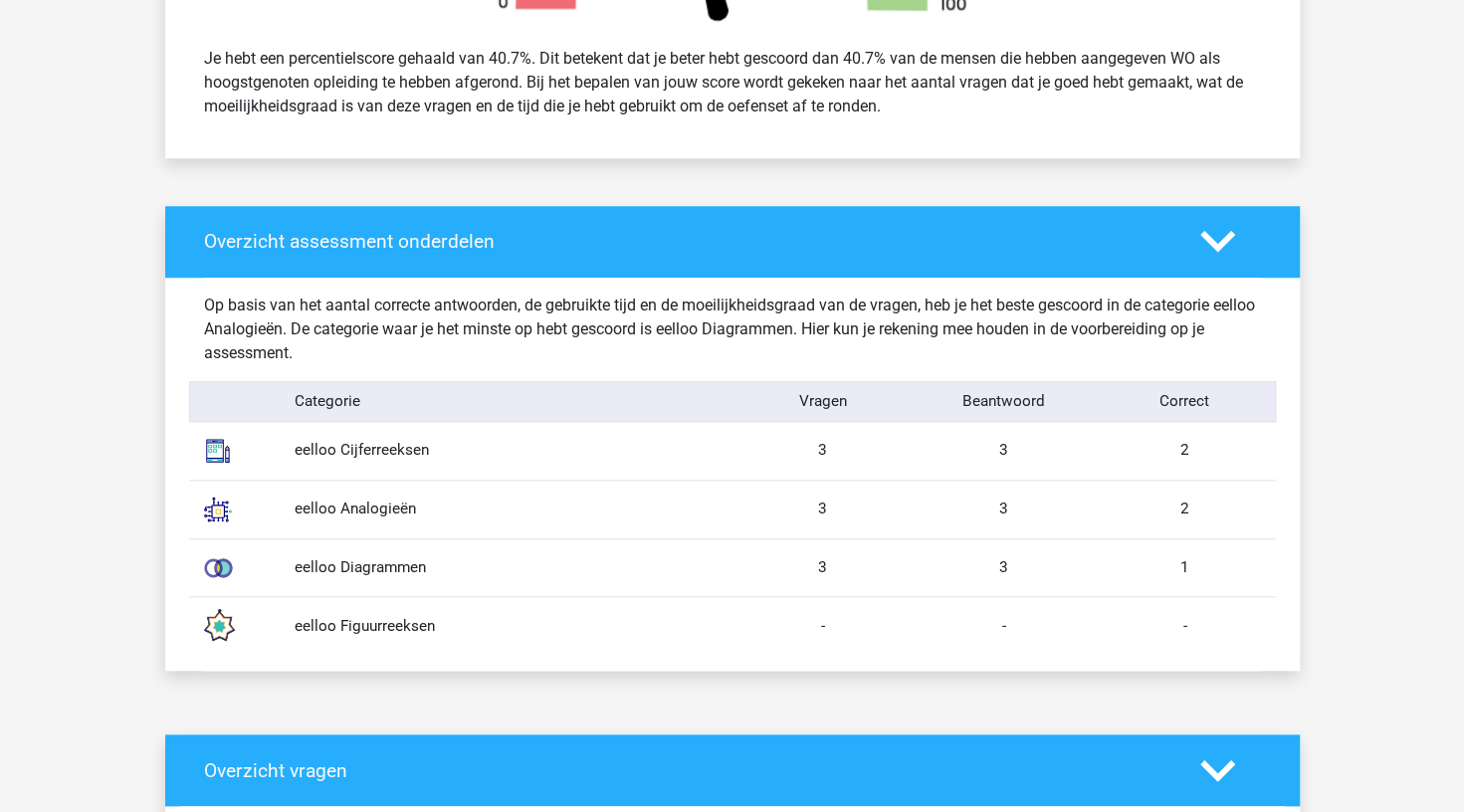 click on "eelloo Cijferreeksen
3
3
2" at bounding box center [732, 451] 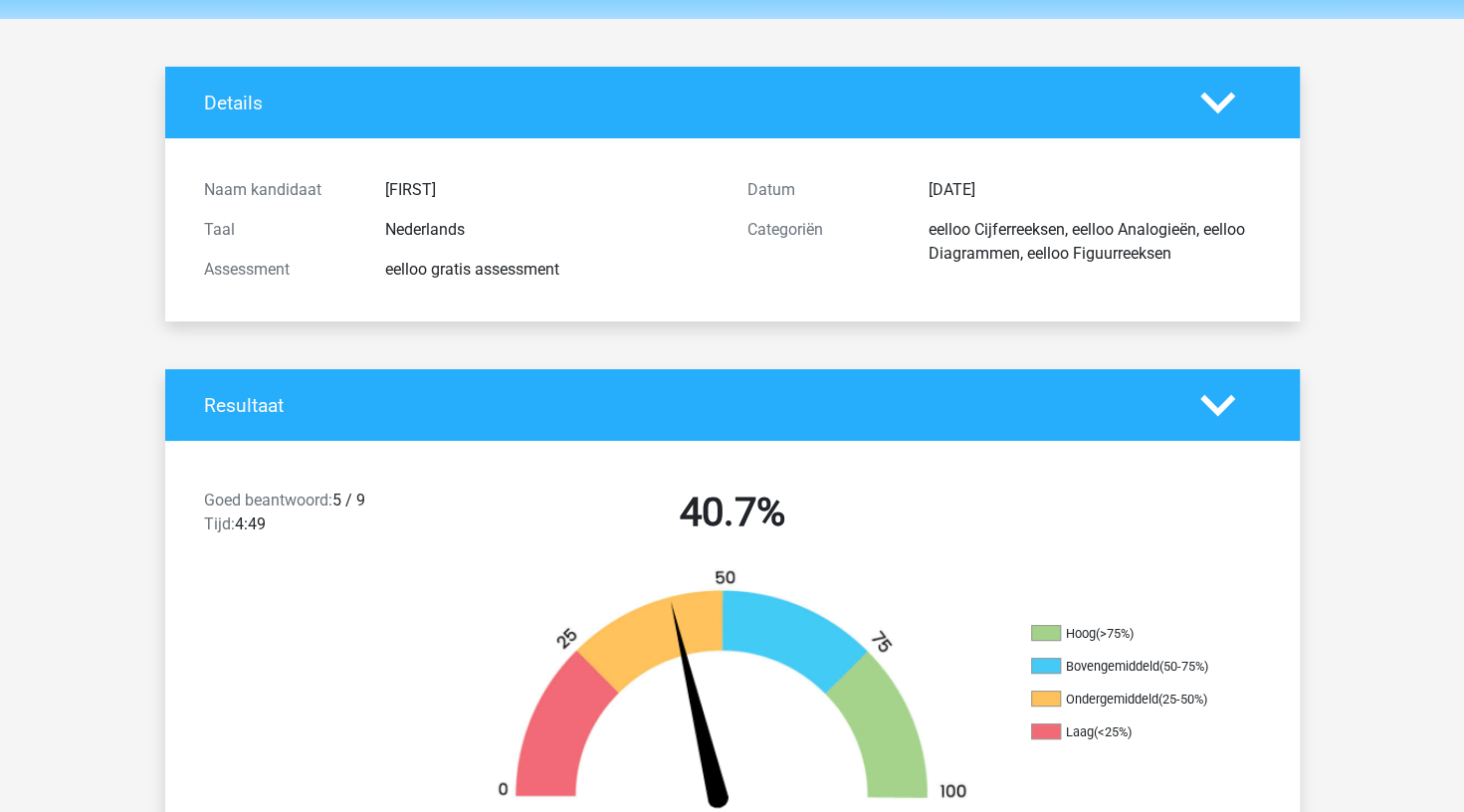 scroll, scrollTop: 0, scrollLeft: 0, axis: both 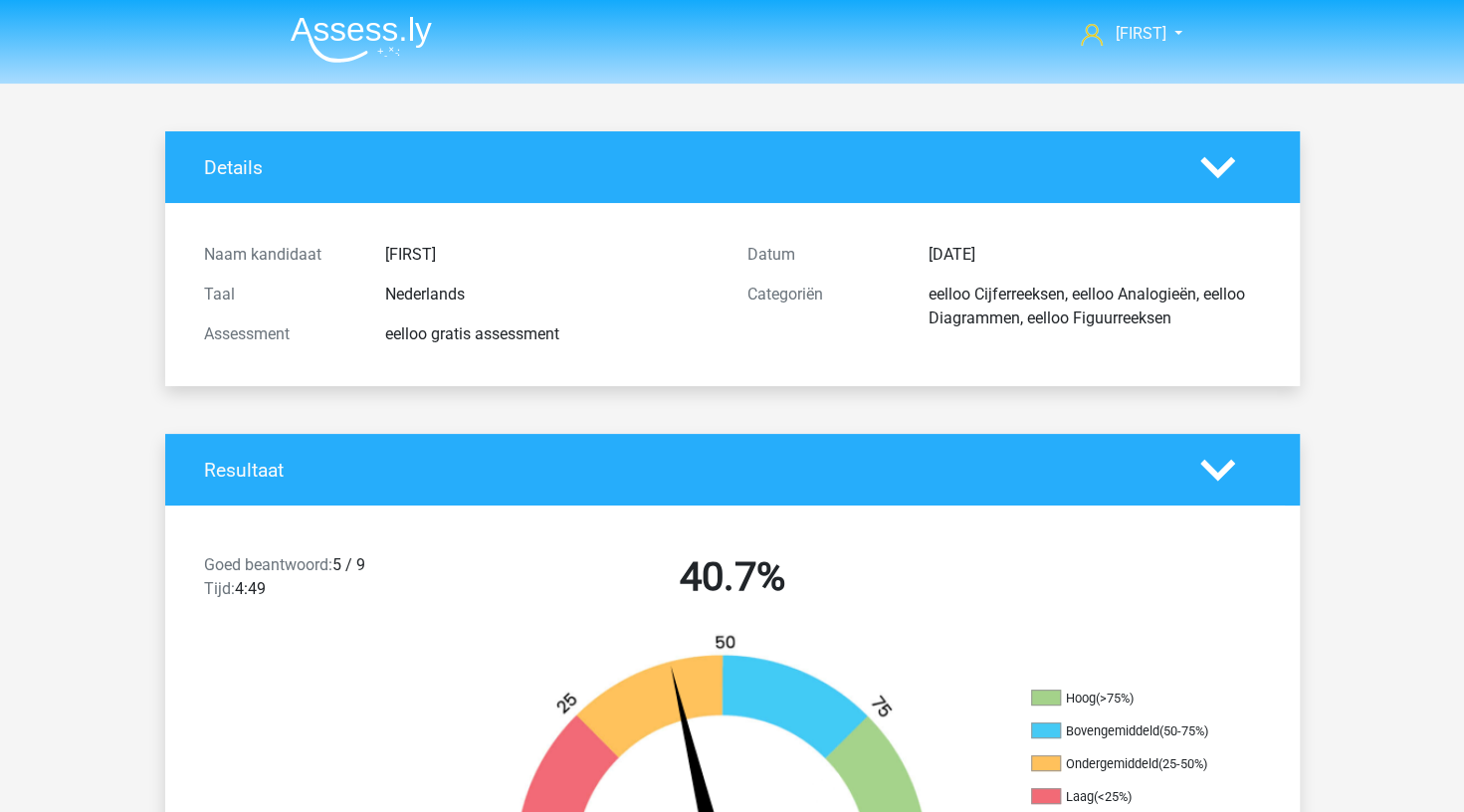click at bounding box center (361, 39) 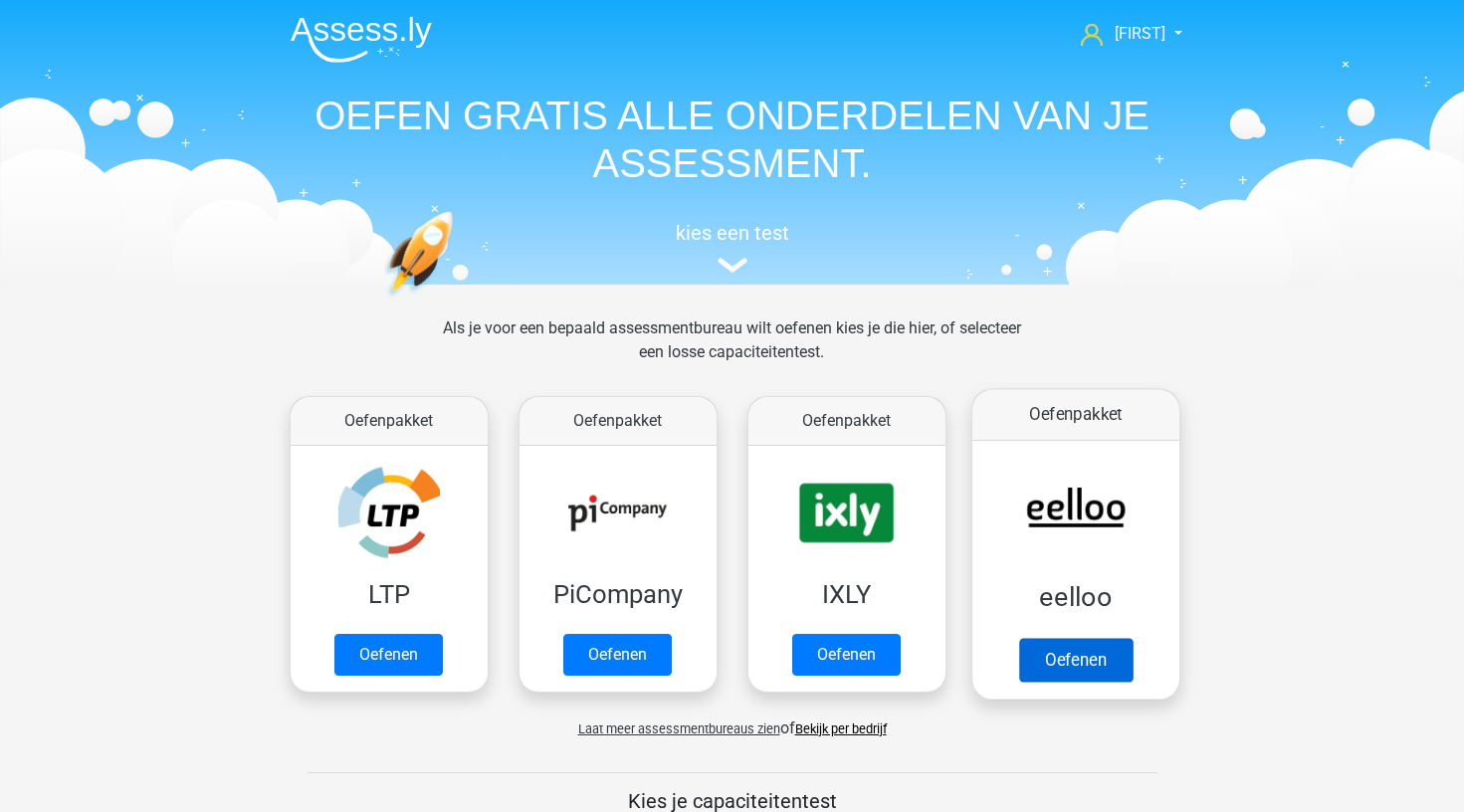 scroll, scrollTop: 0, scrollLeft: 0, axis: both 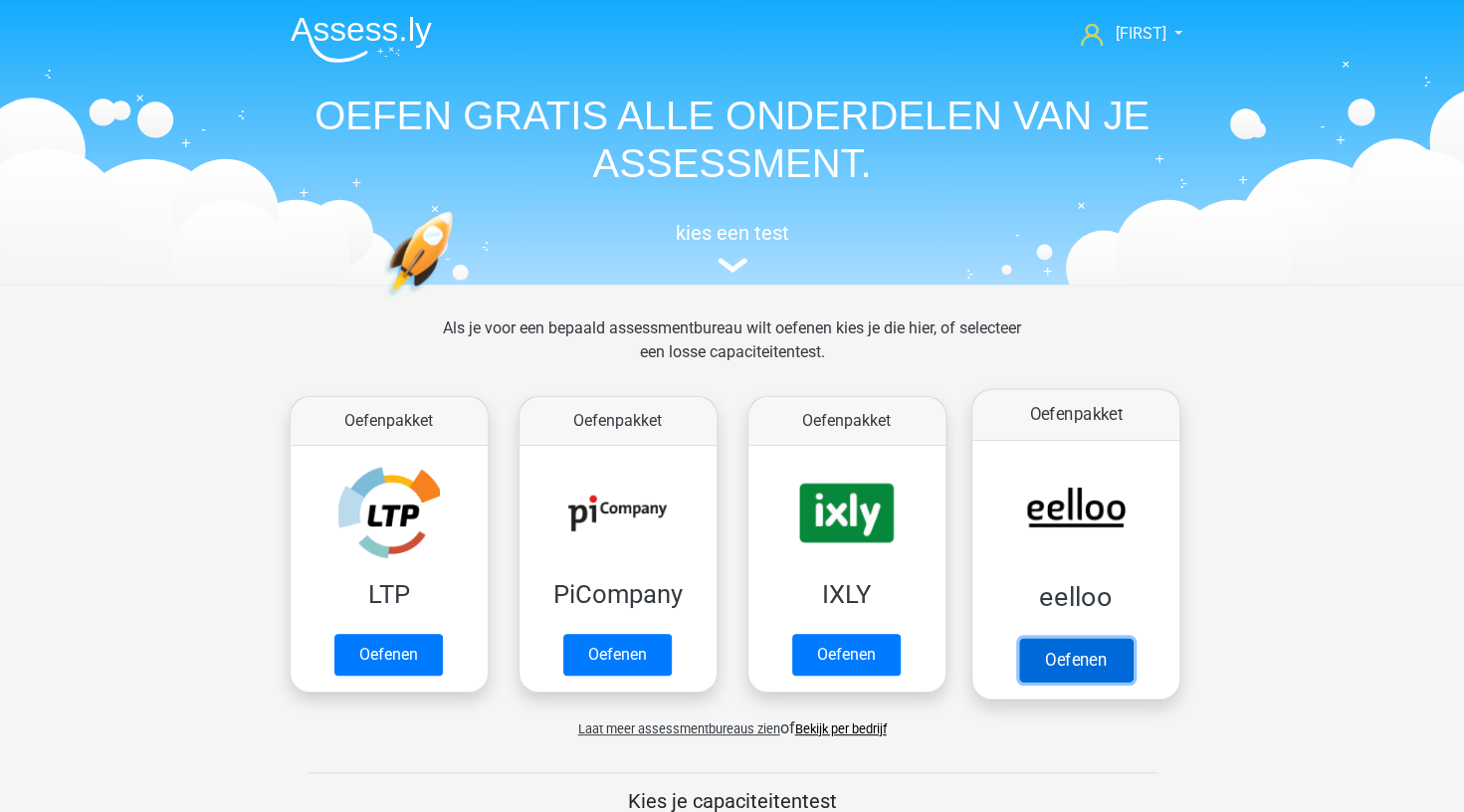 click on "Oefenen" at bounding box center (1075, 660) 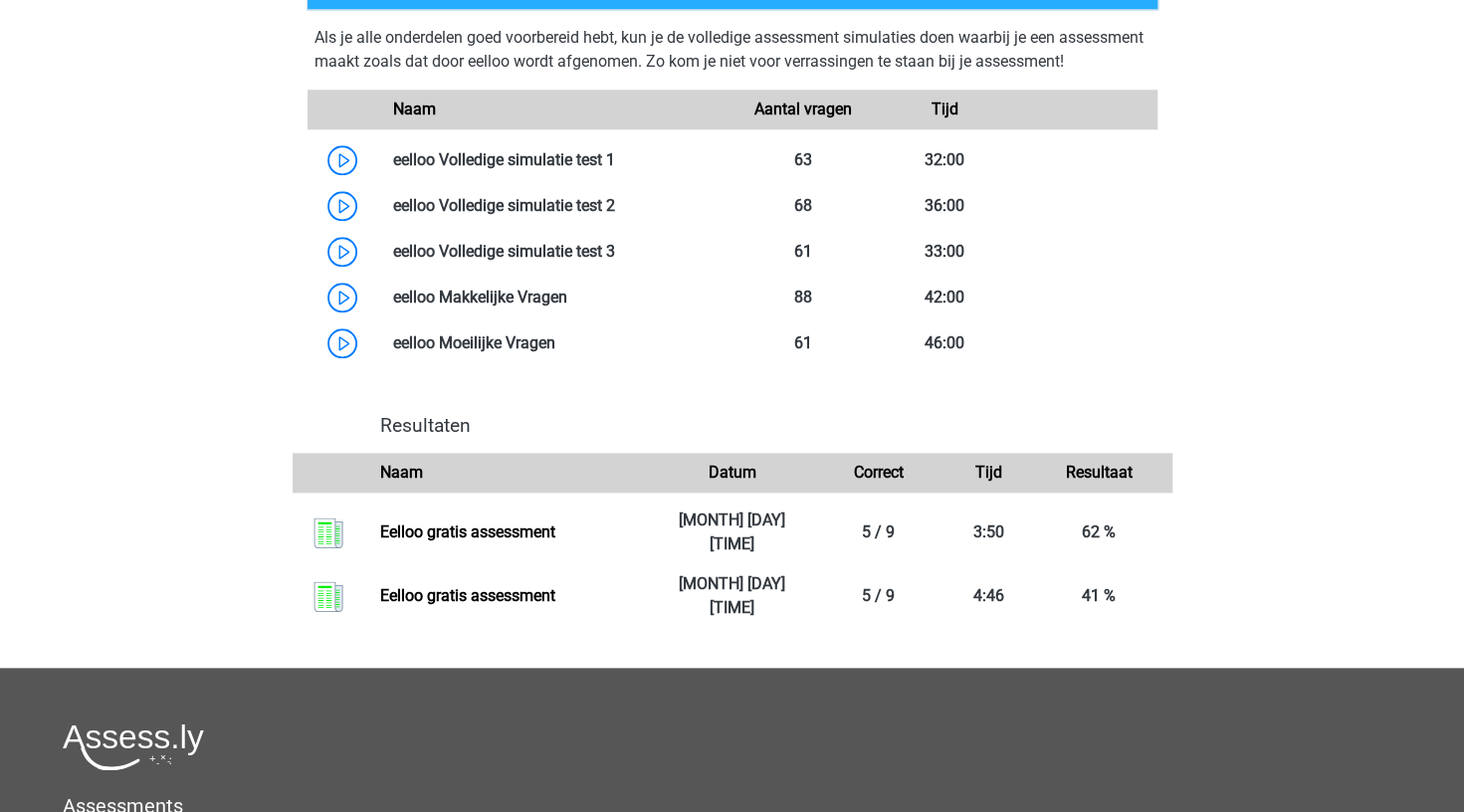 scroll, scrollTop: 1158, scrollLeft: 0, axis: vertical 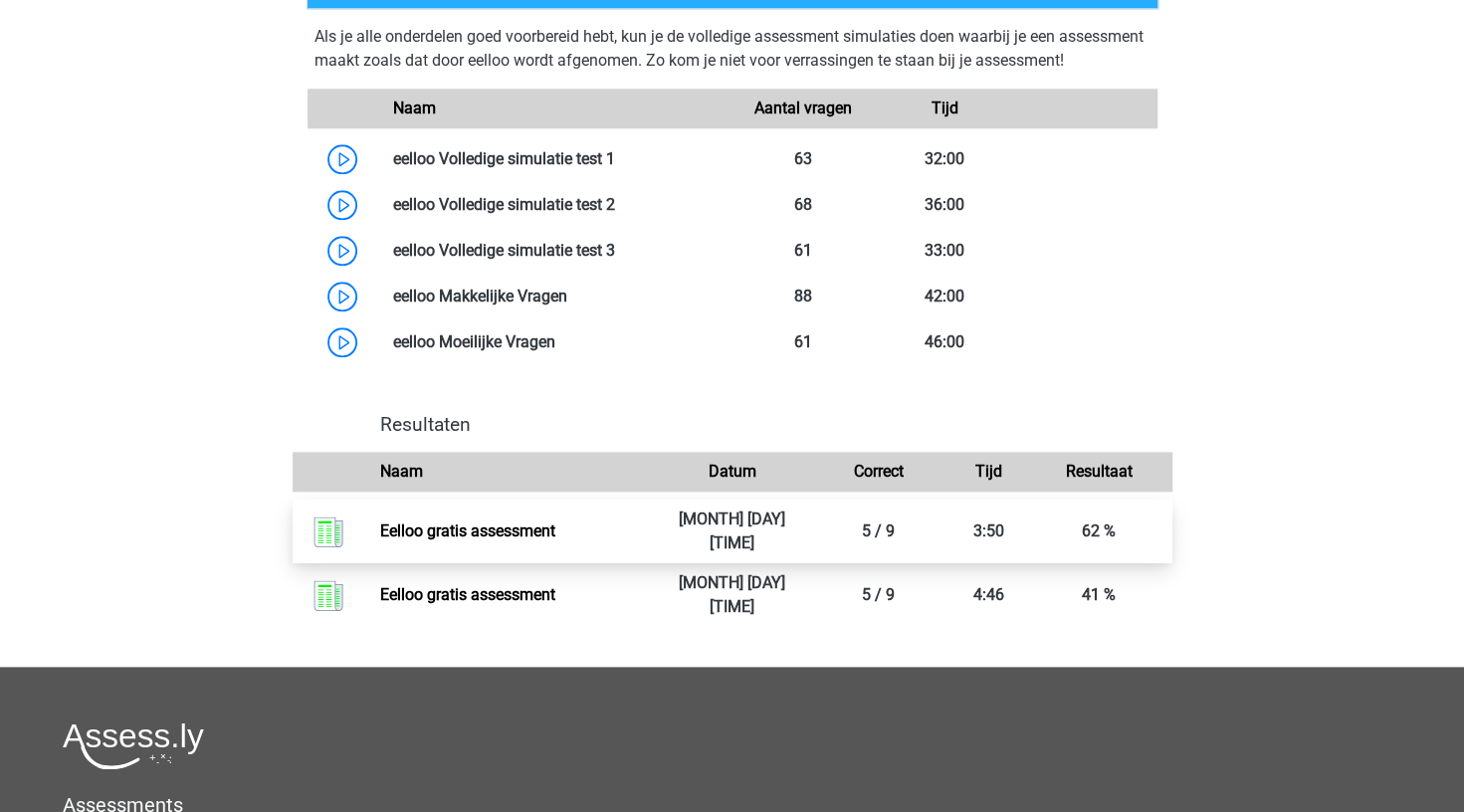 click on "Eelloo gratis assessment" at bounding box center [468, 530] 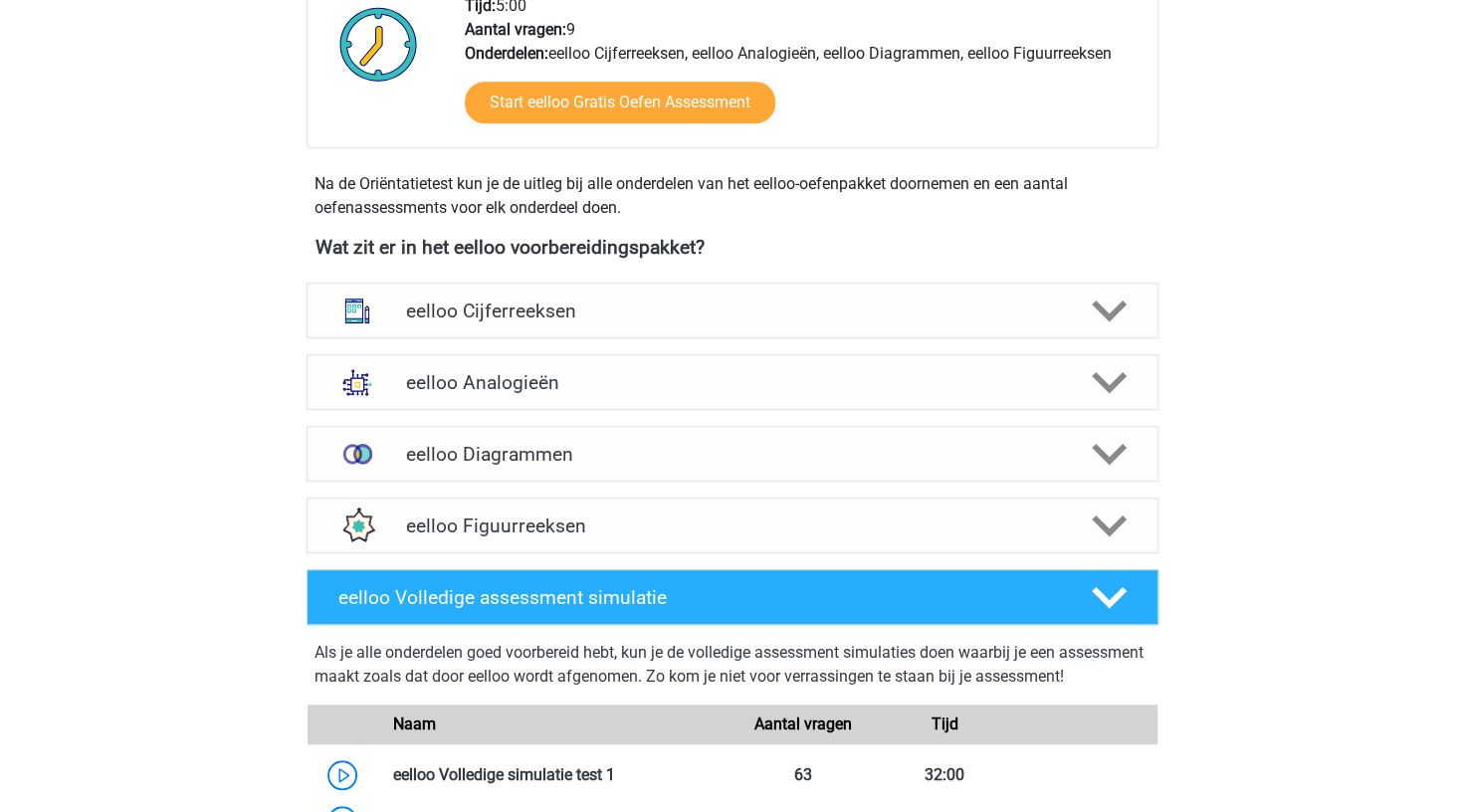 scroll, scrollTop: 541, scrollLeft: 0, axis: vertical 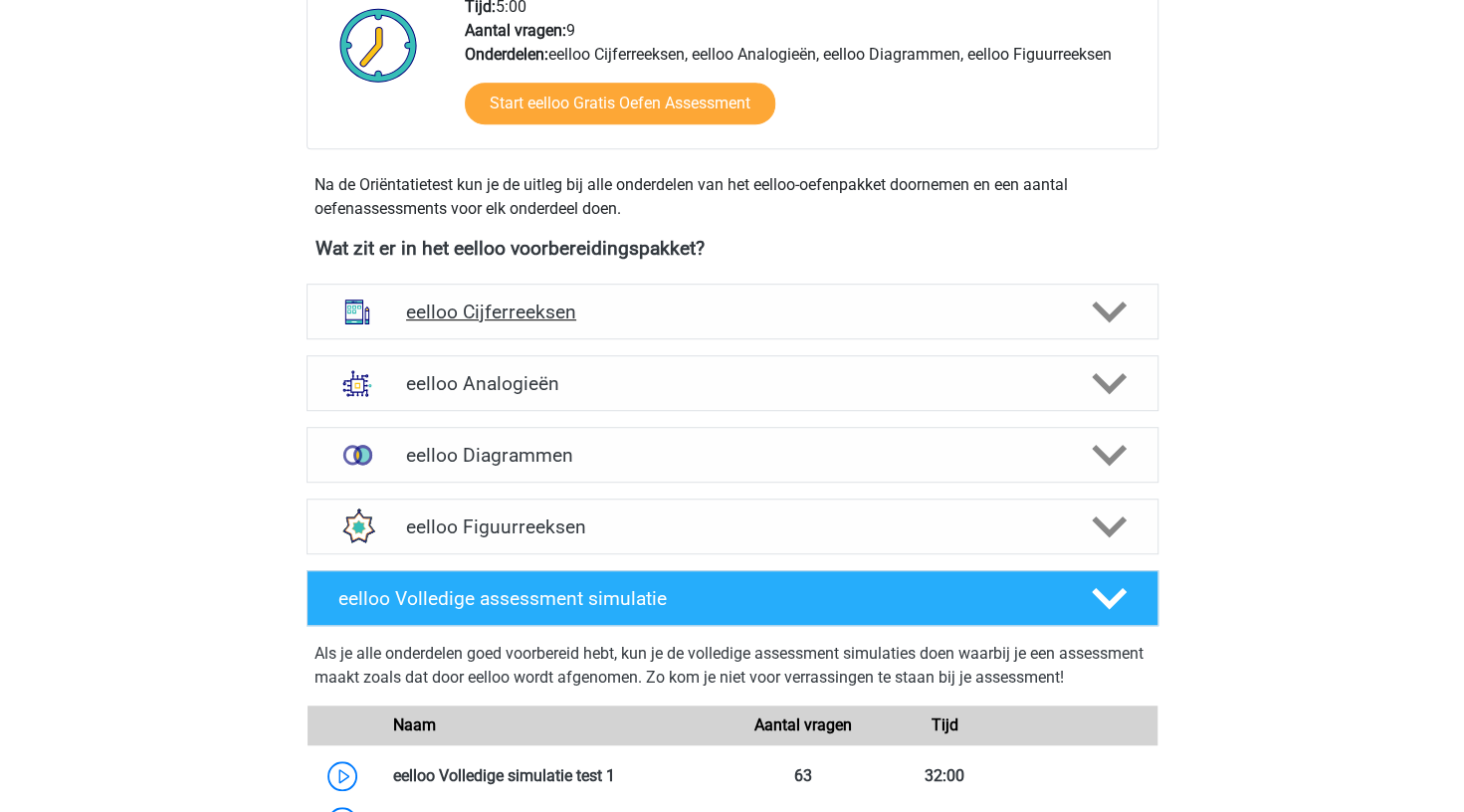 click on "eelloo Cijferreeksen" at bounding box center [732, 311] 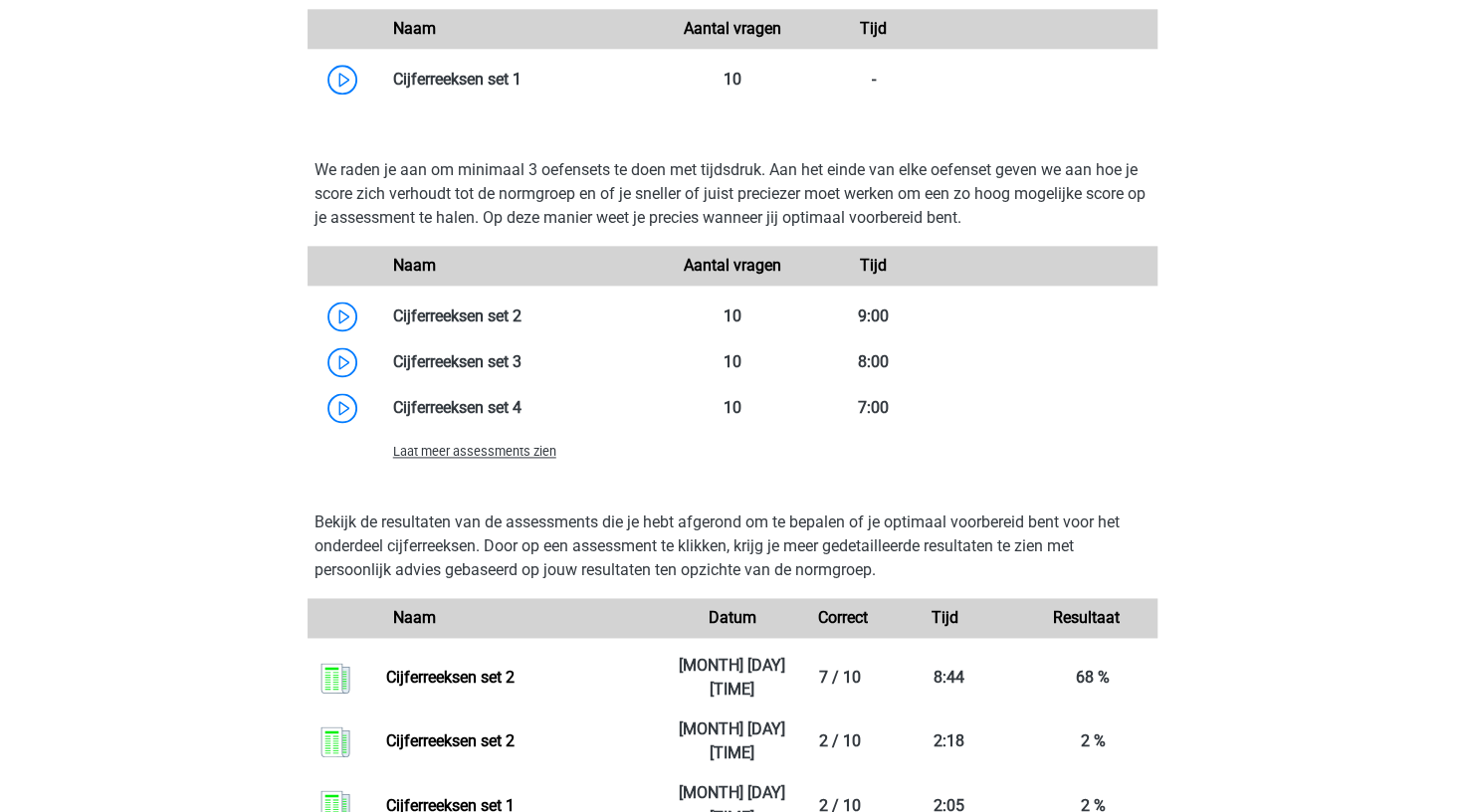 scroll, scrollTop: 1386, scrollLeft: 0, axis: vertical 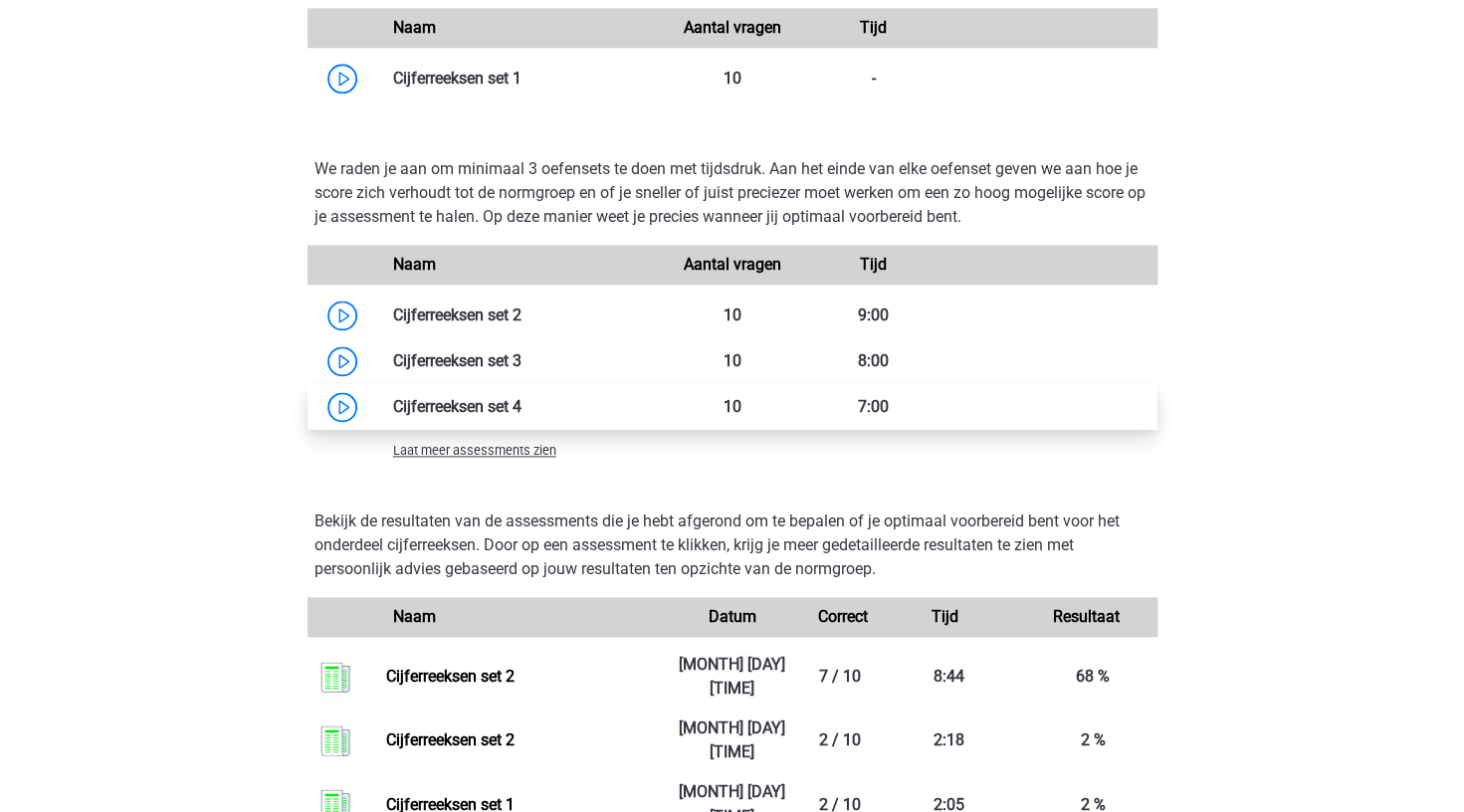 click at bounding box center [522, 406] 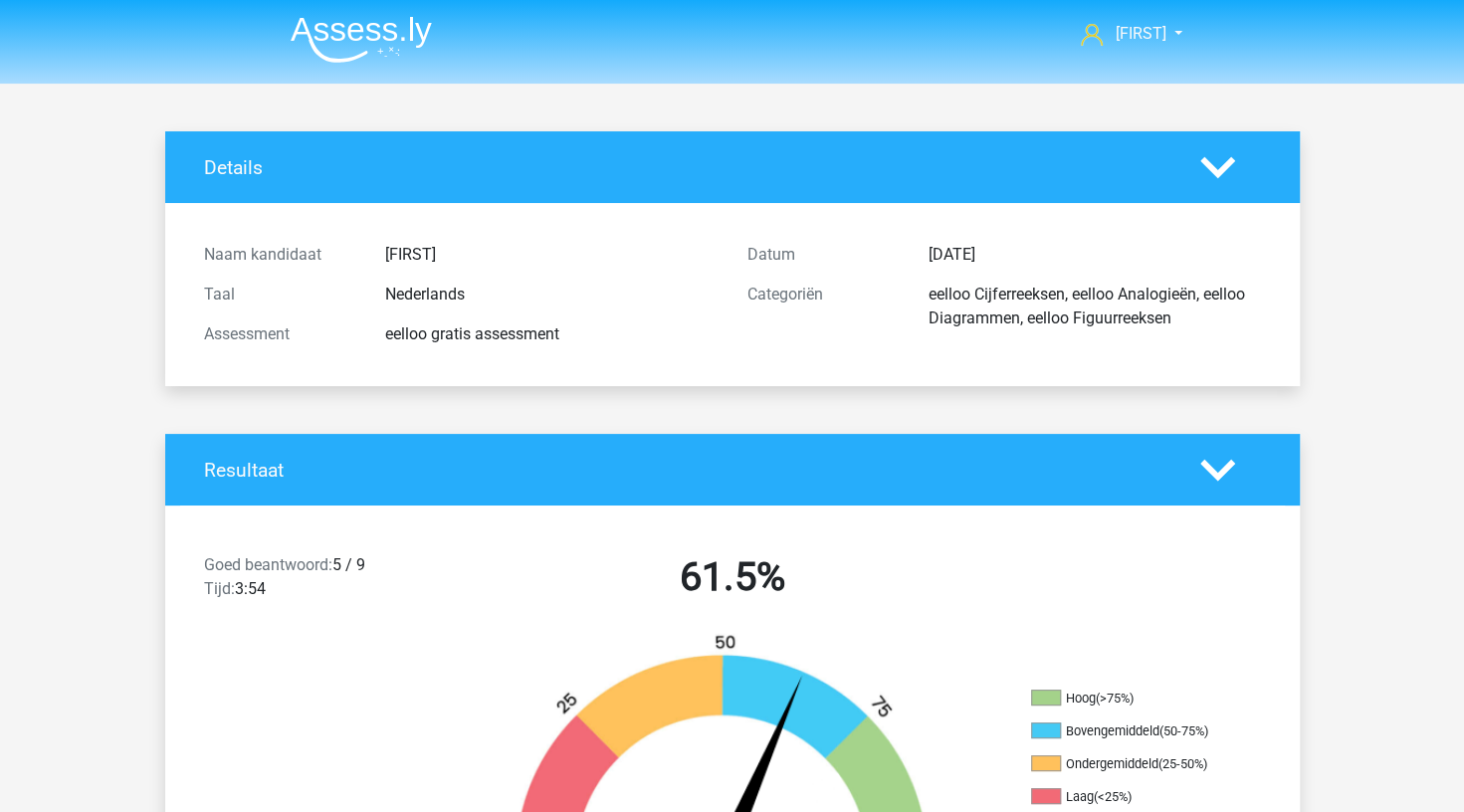 scroll, scrollTop: 99, scrollLeft: 0, axis: vertical 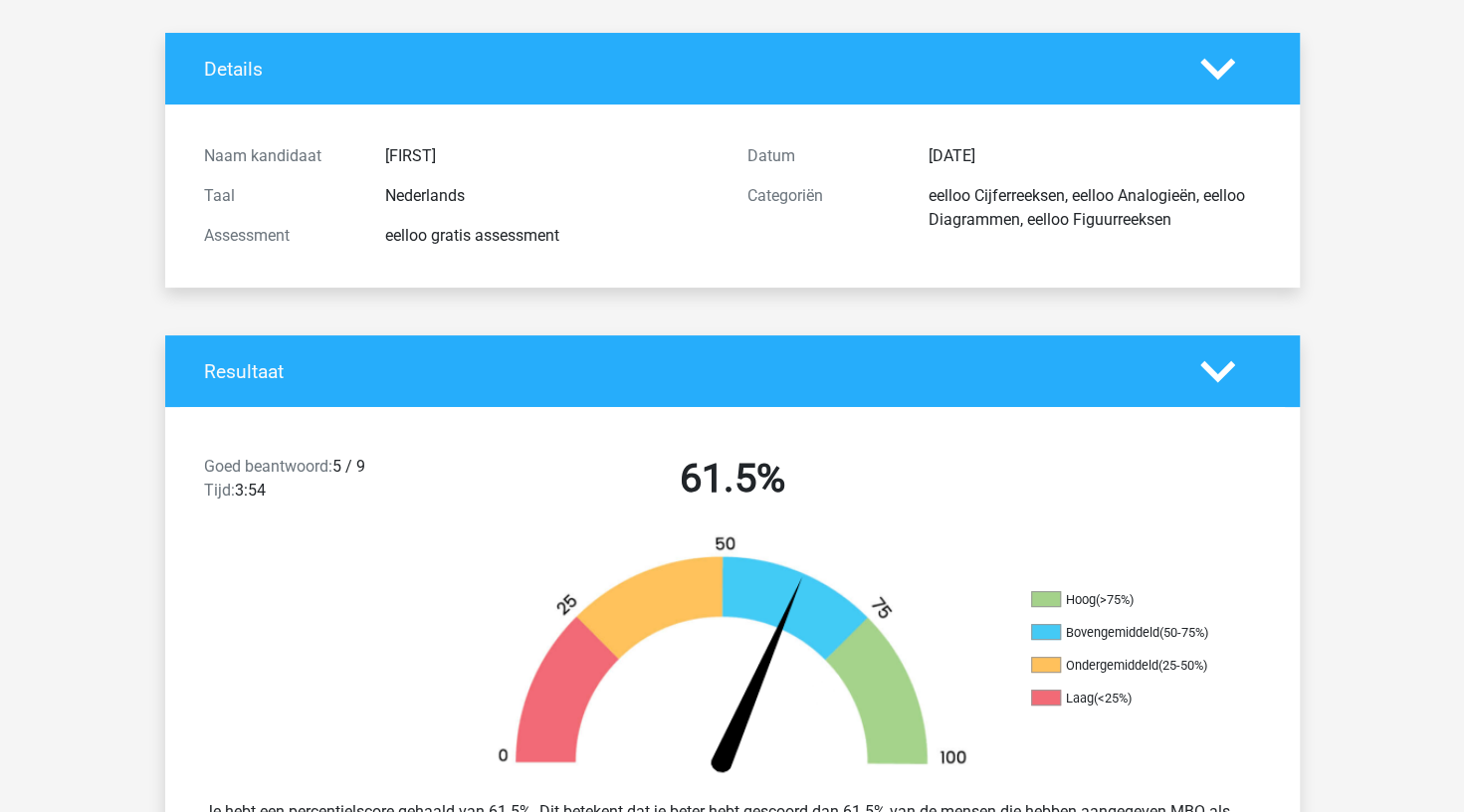 click 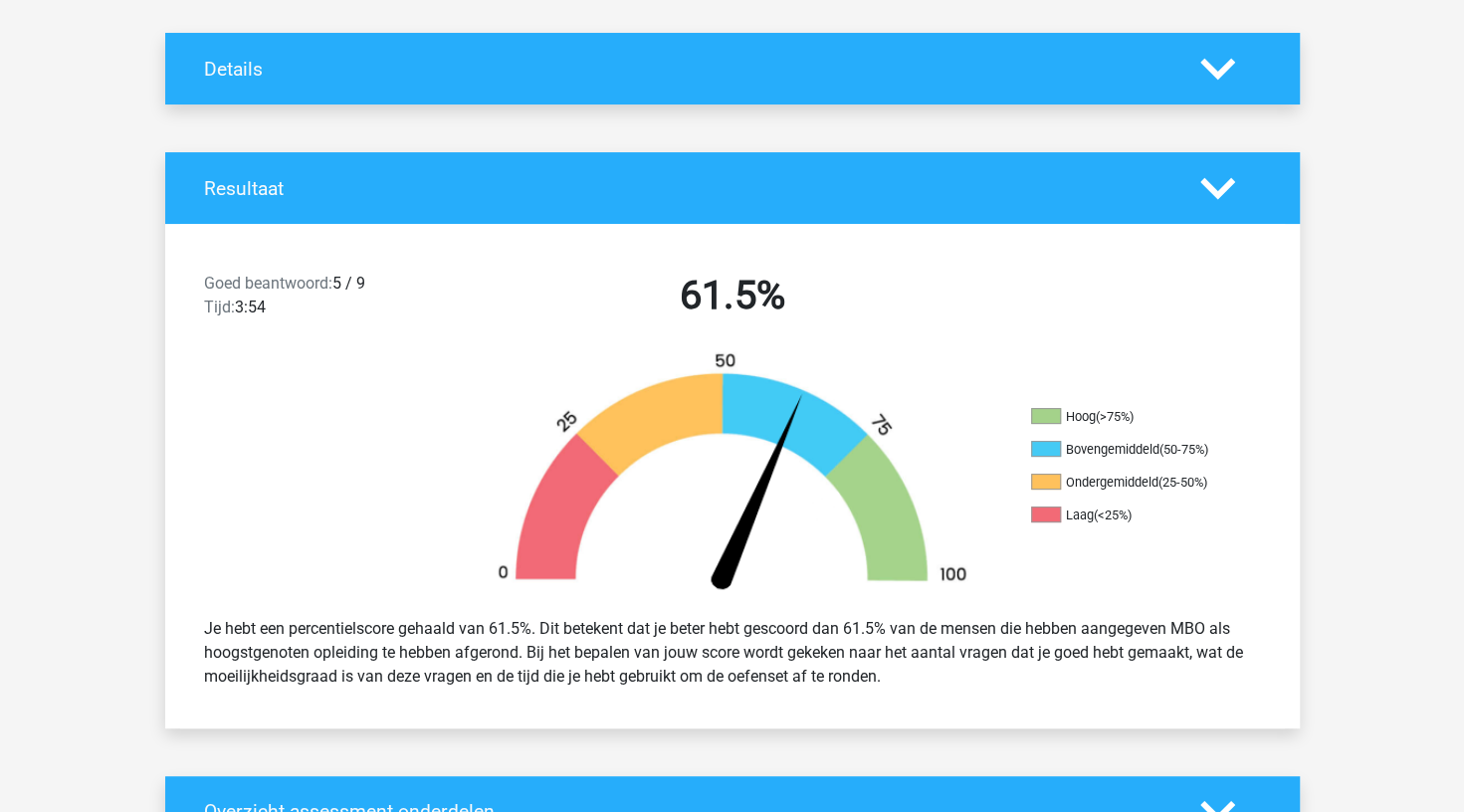 click 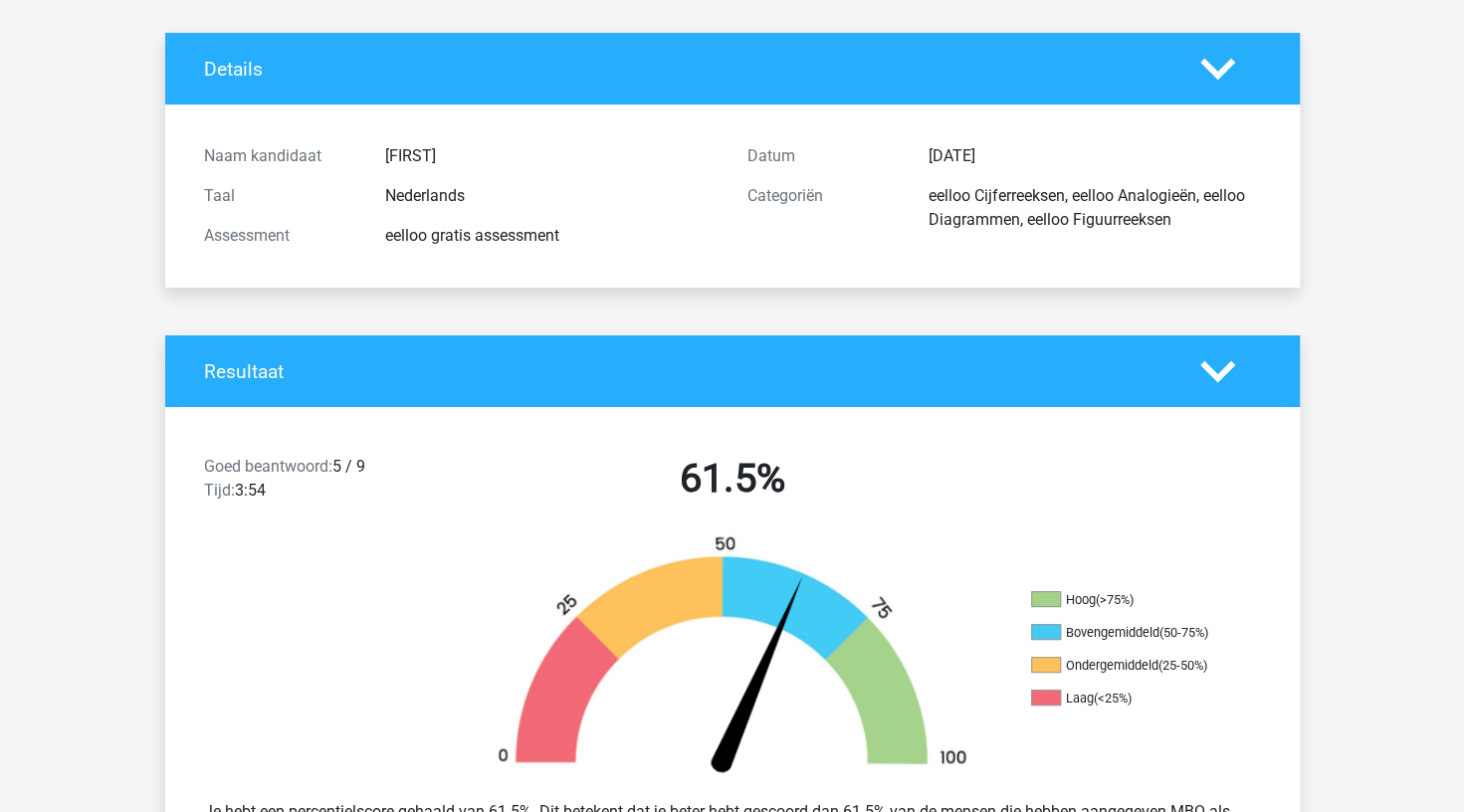 click on "Resultaat" at bounding box center (732, 371) 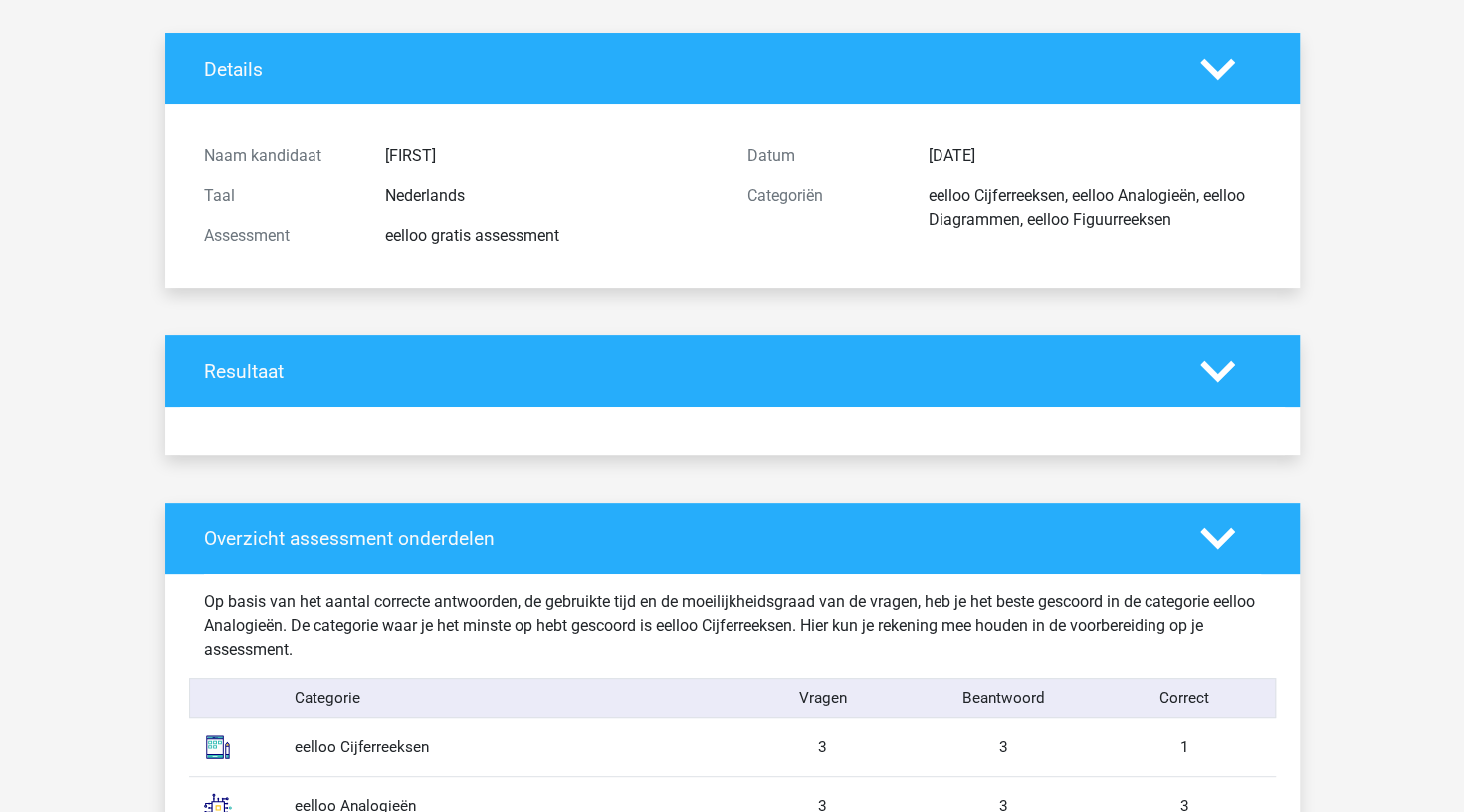 click 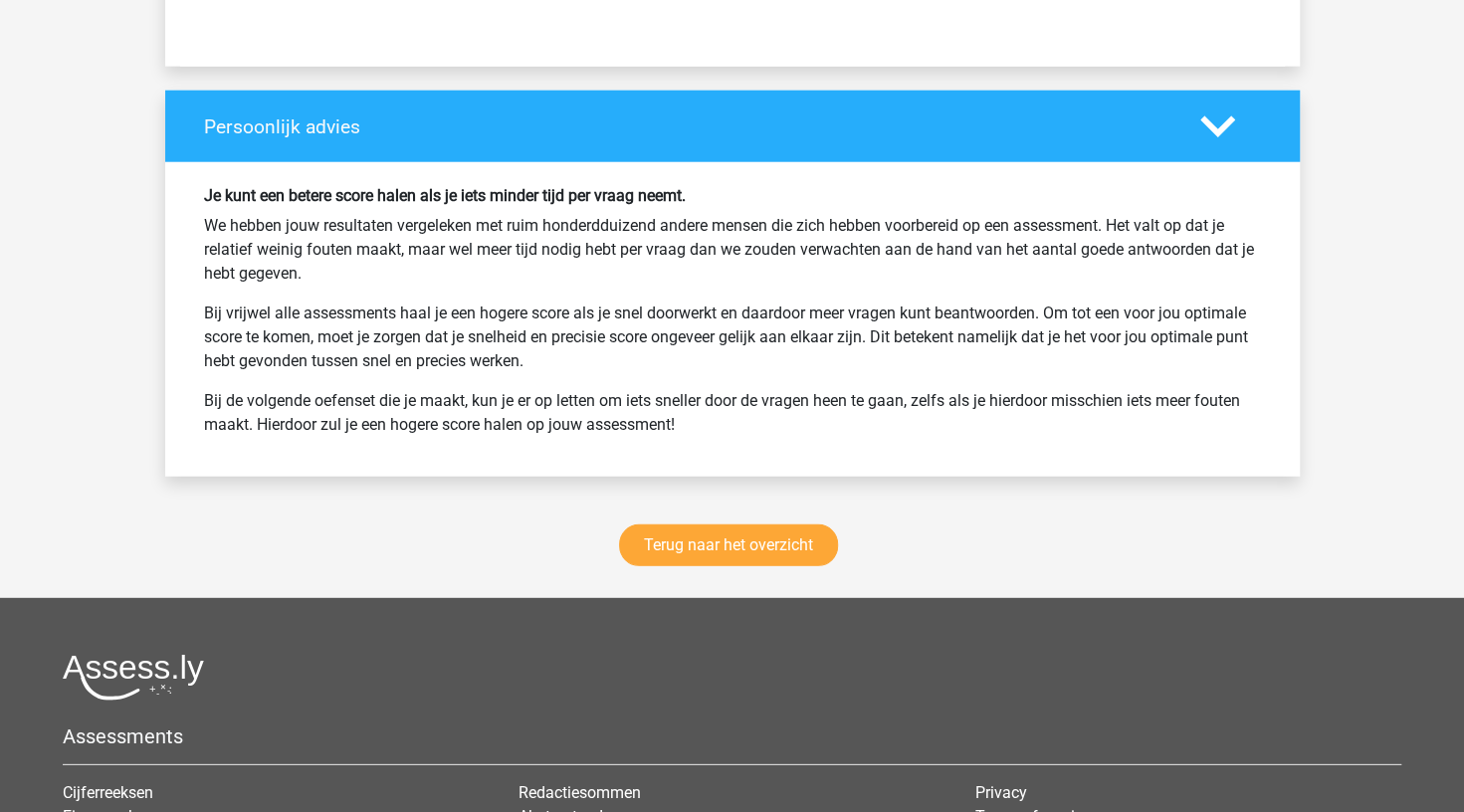 scroll, scrollTop: 2944, scrollLeft: 0, axis: vertical 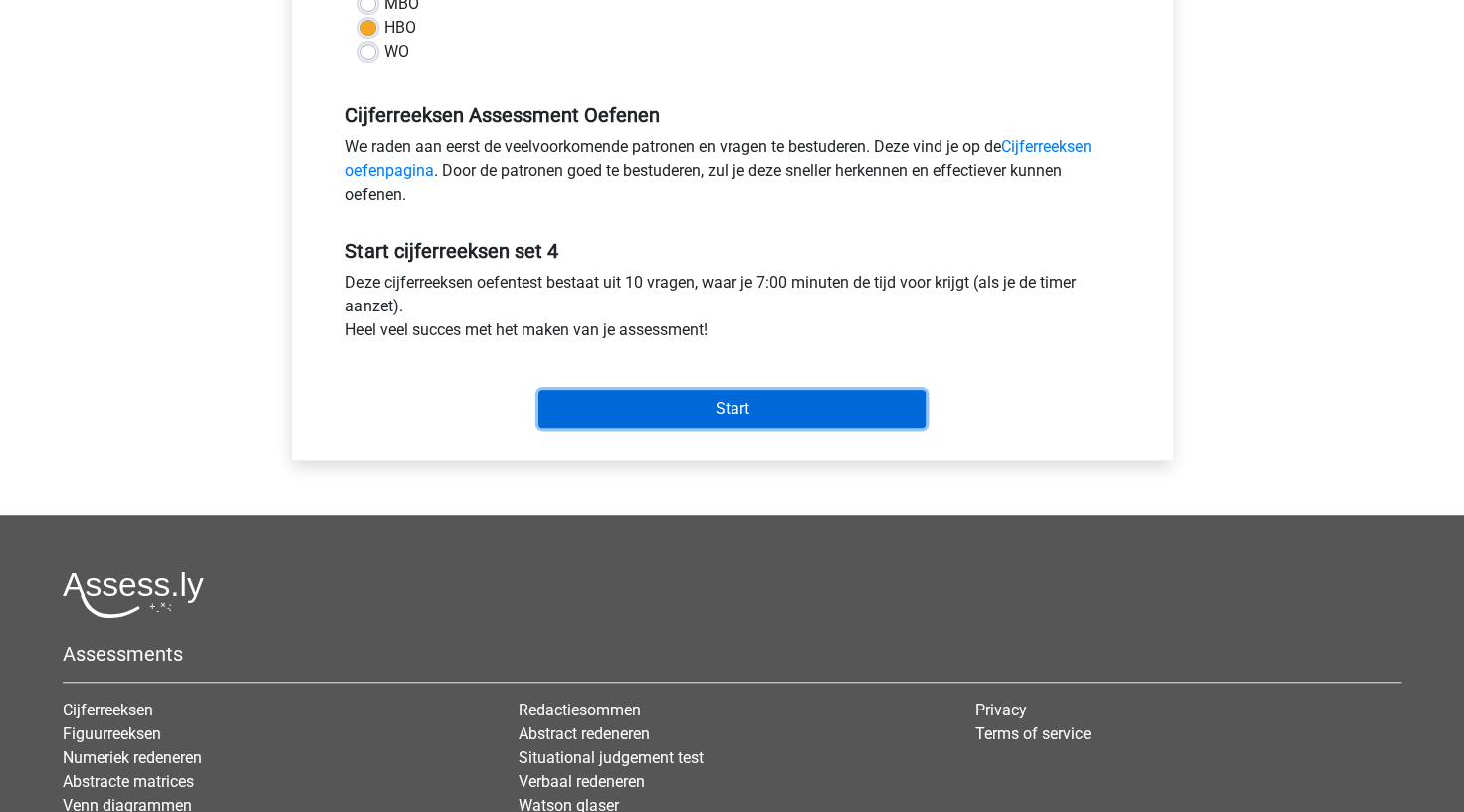 click on "Start" at bounding box center (732, 409) 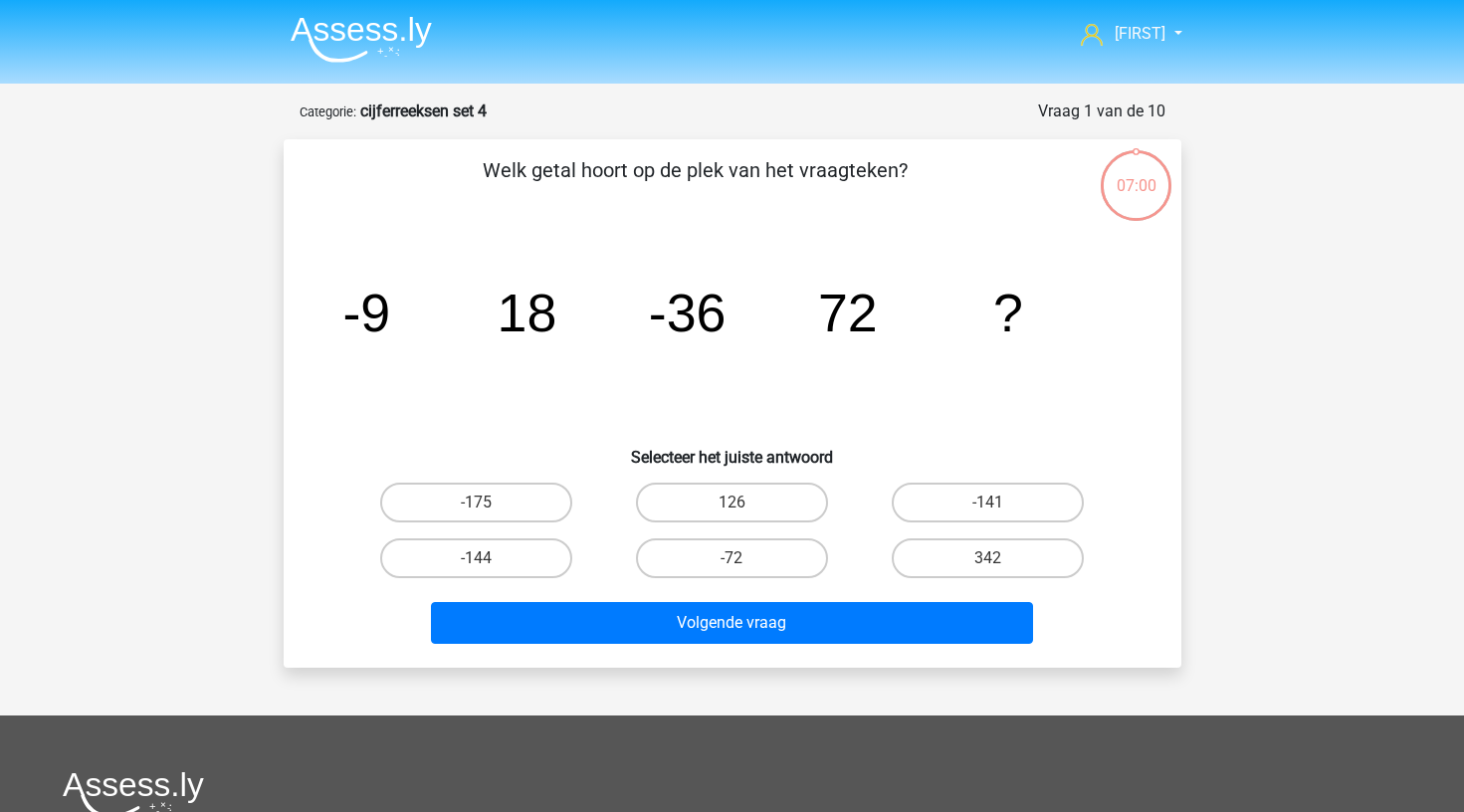 scroll, scrollTop: 0, scrollLeft: 0, axis: both 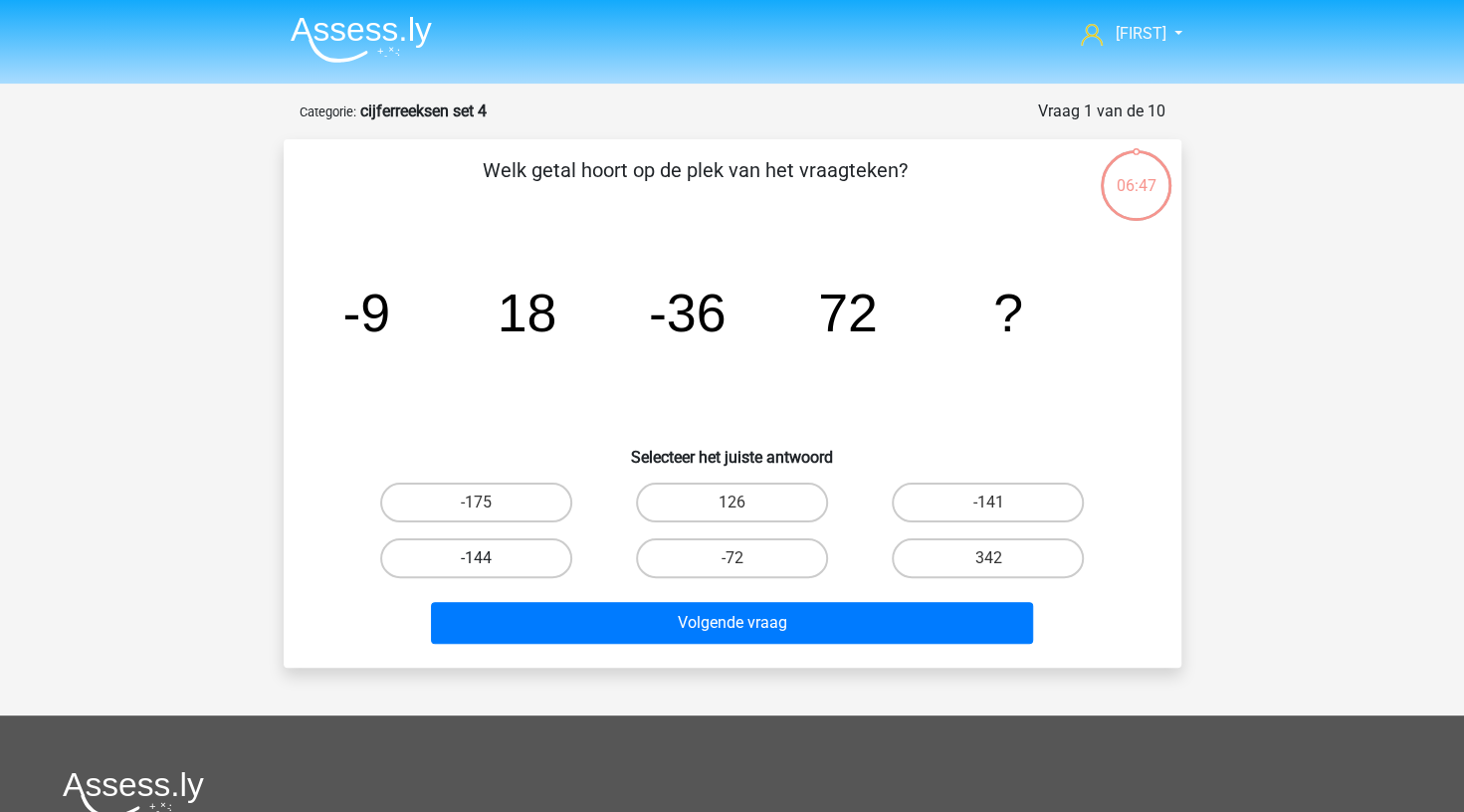 click on "-144" at bounding box center [476, 558] 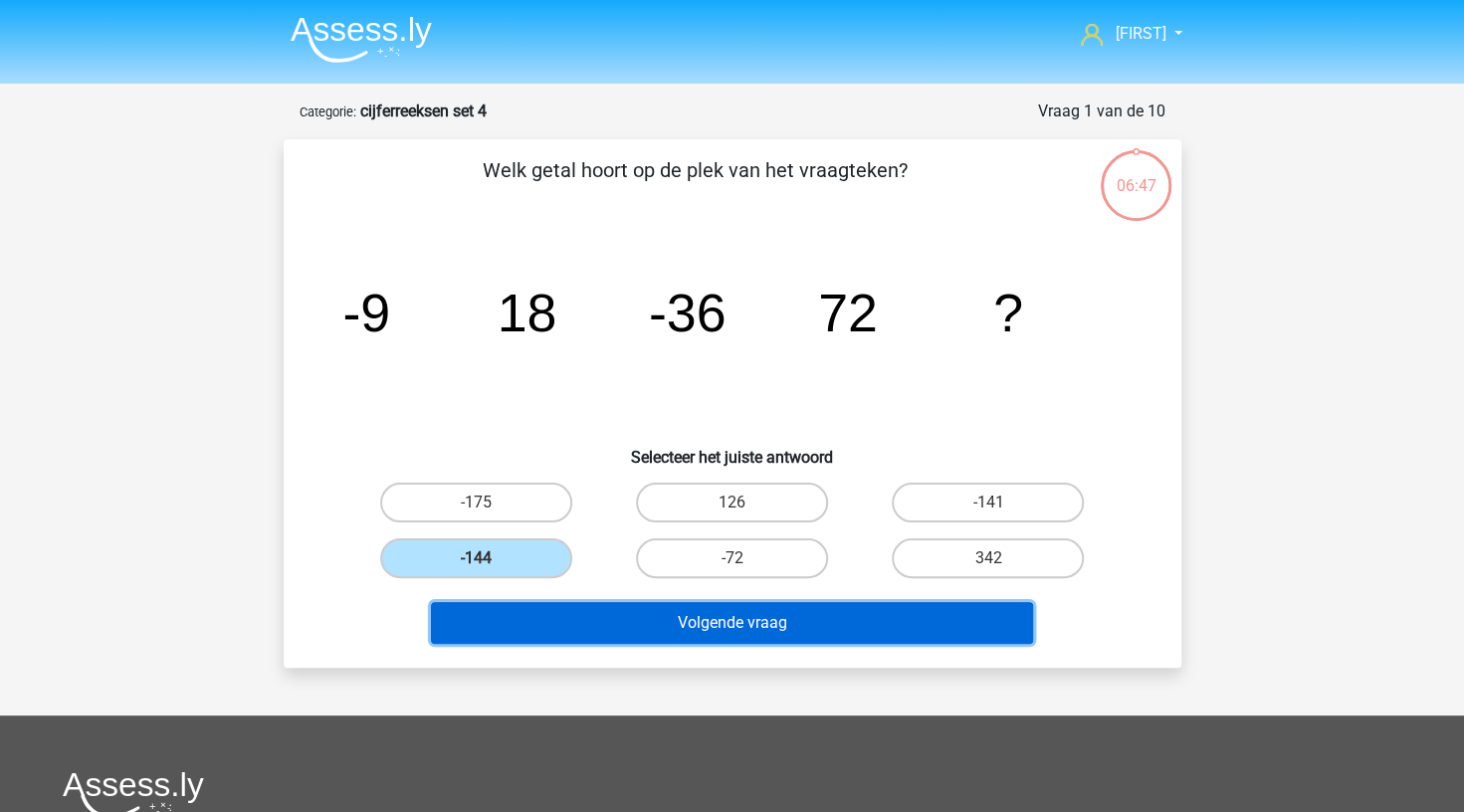 click on "Volgende vraag" at bounding box center [732, 623] 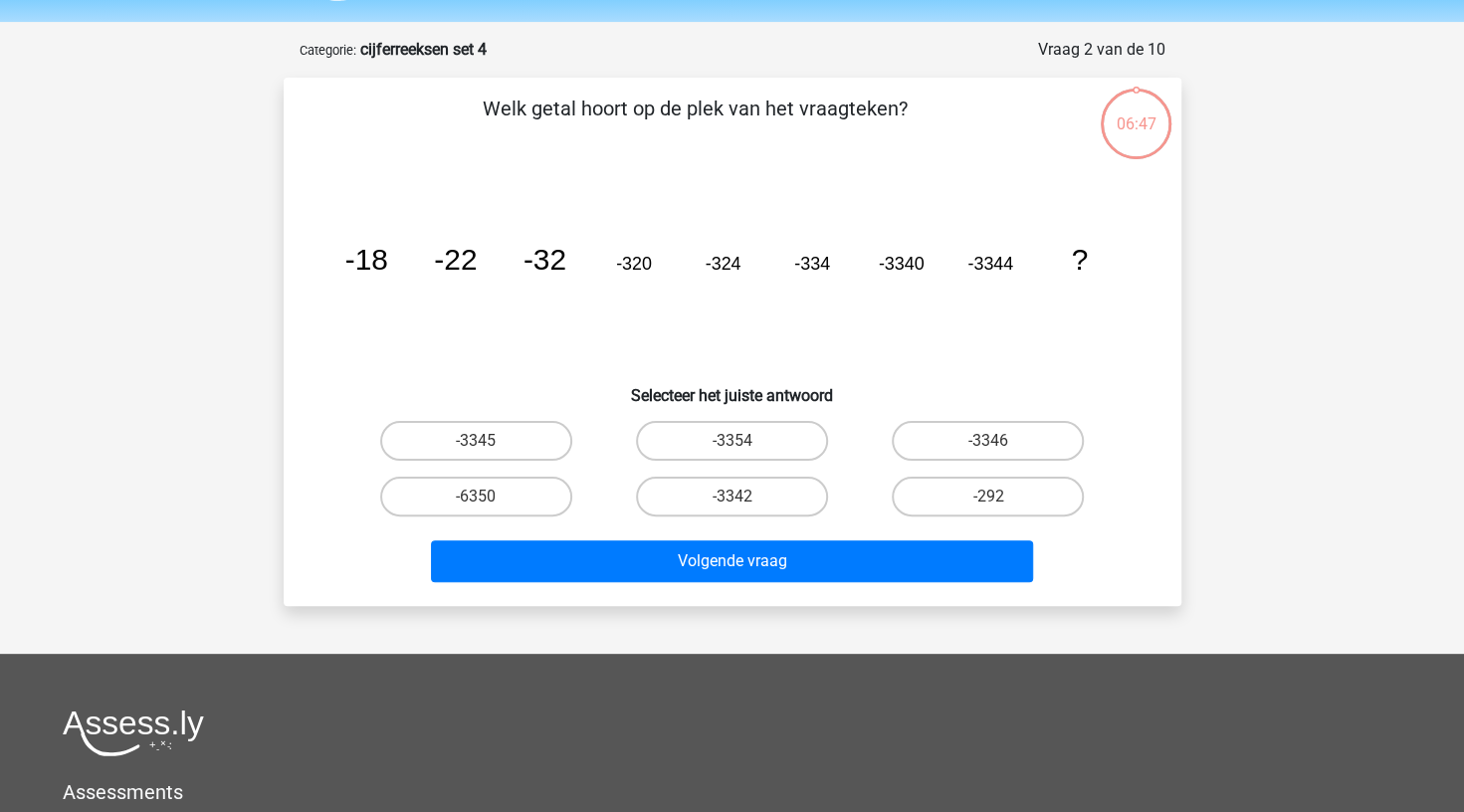 scroll, scrollTop: 100, scrollLeft: 0, axis: vertical 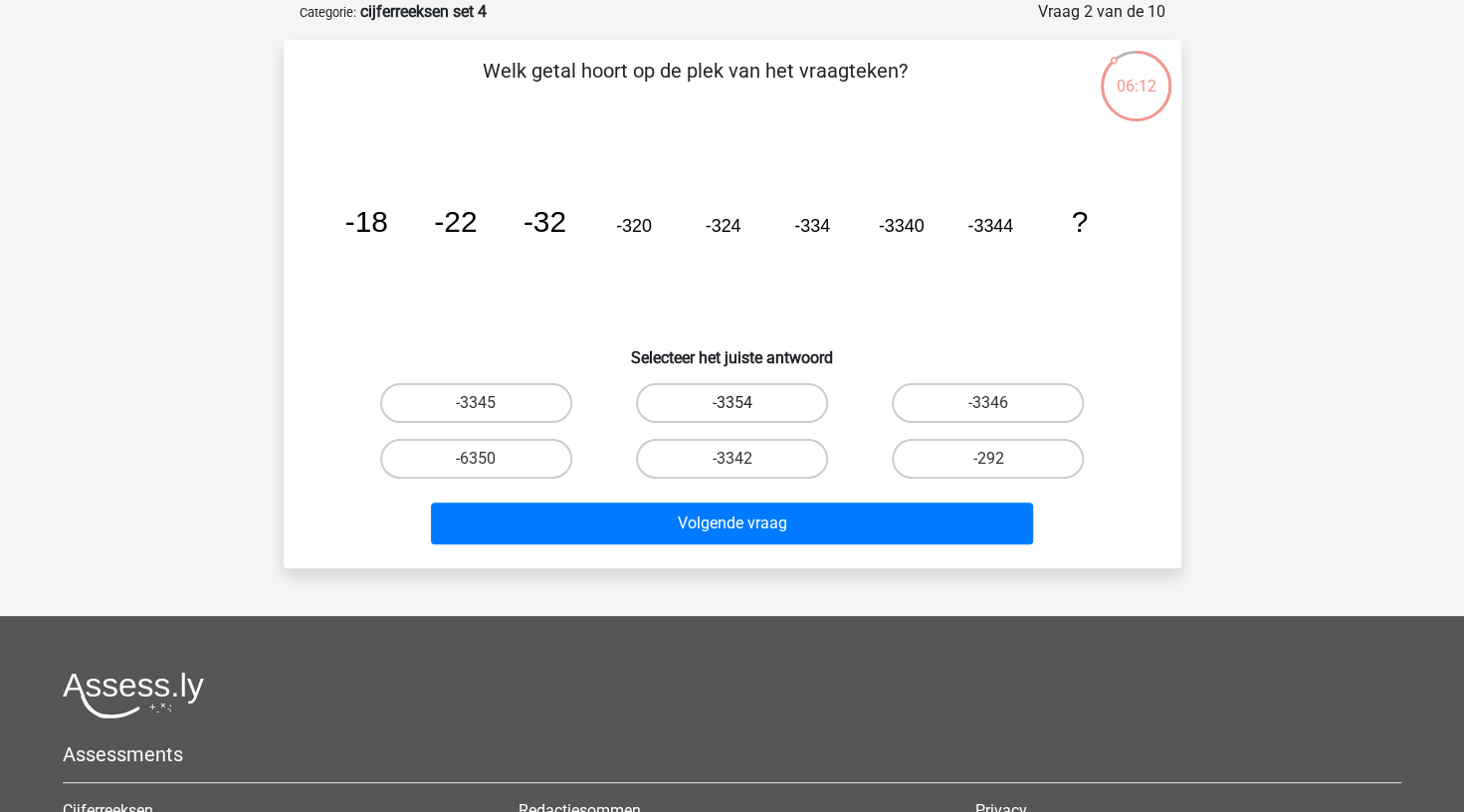 click on "-3354" at bounding box center [732, 403] 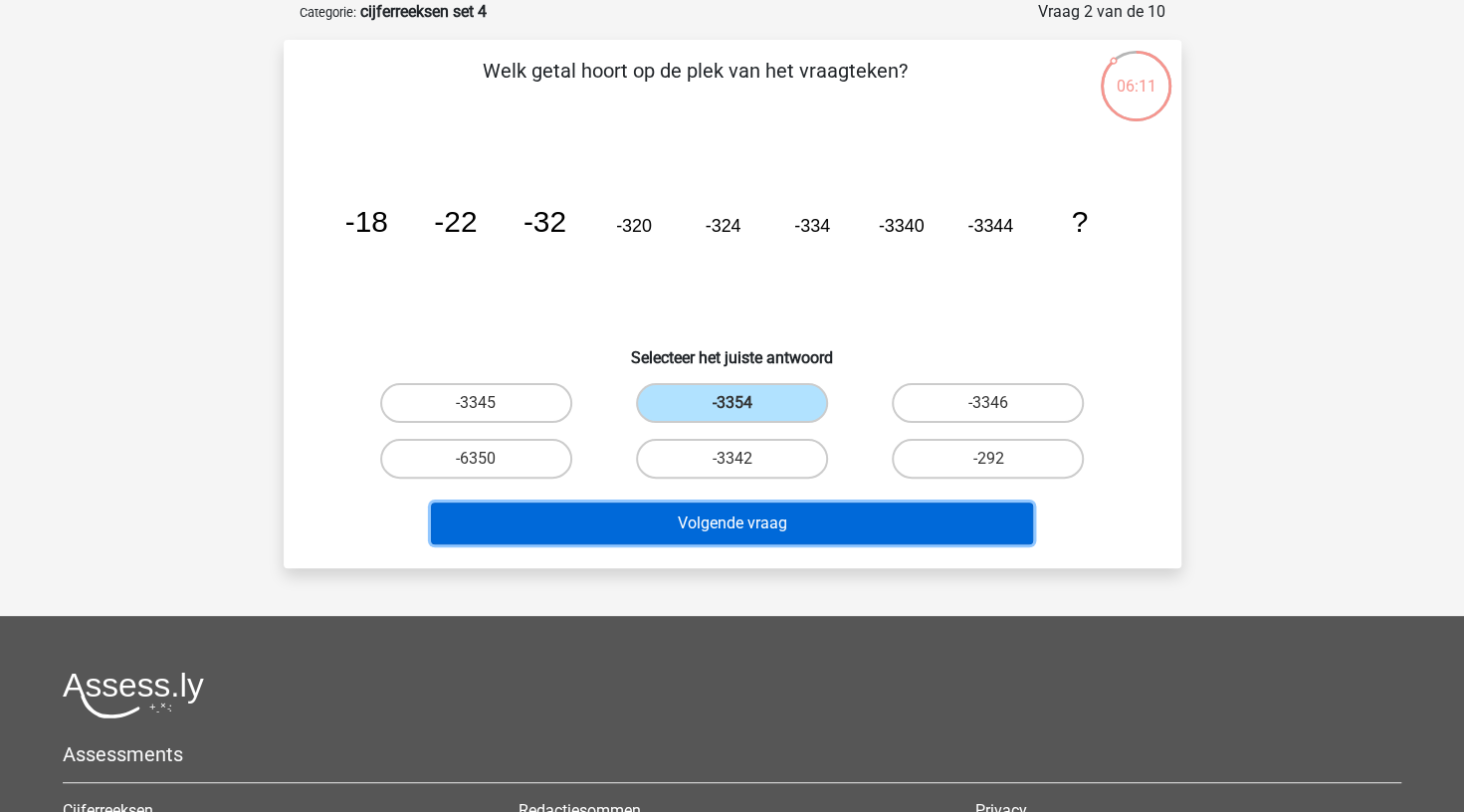 click on "Volgende vraag" at bounding box center [732, 523] 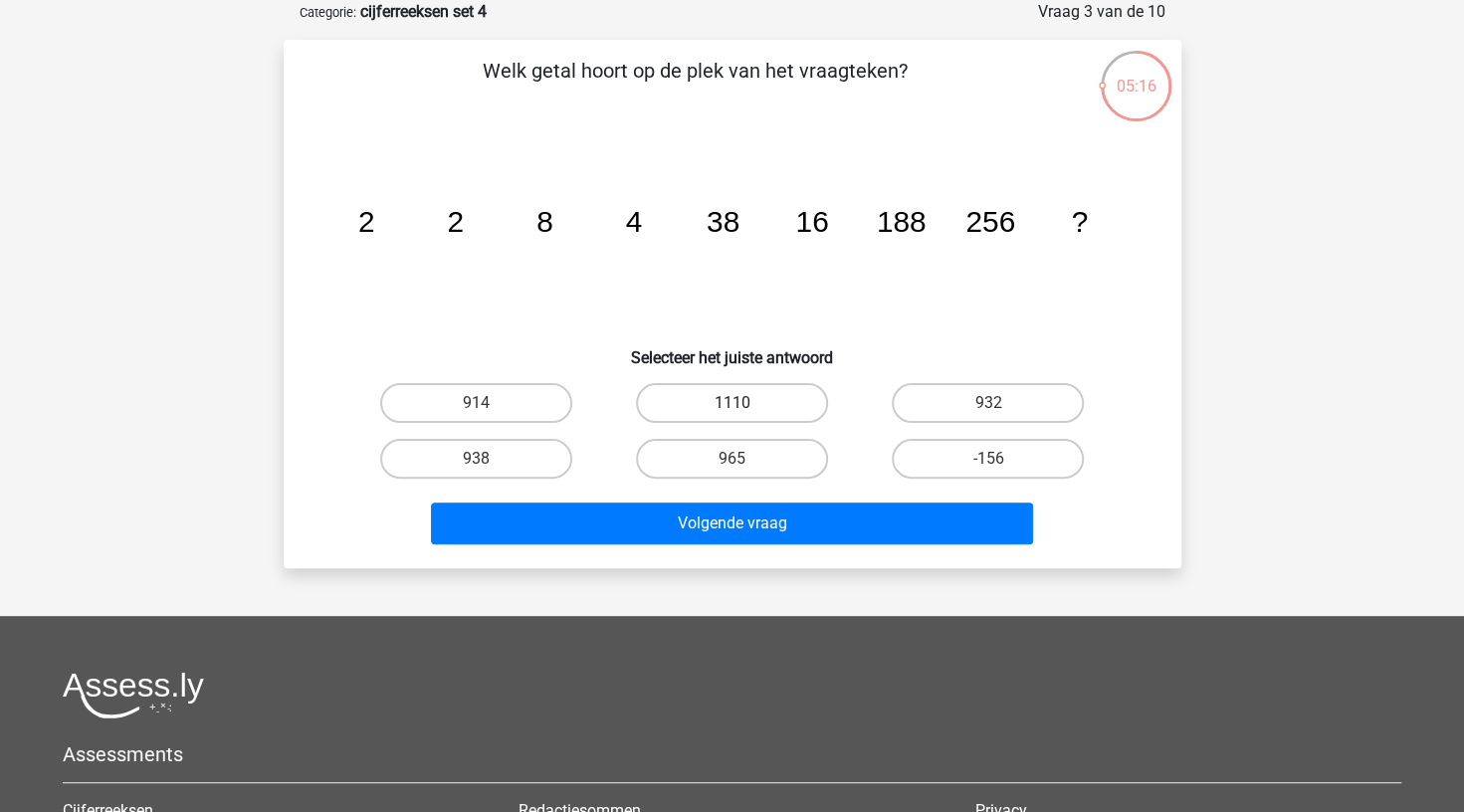 click on "1110" at bounding box center [732, 403] 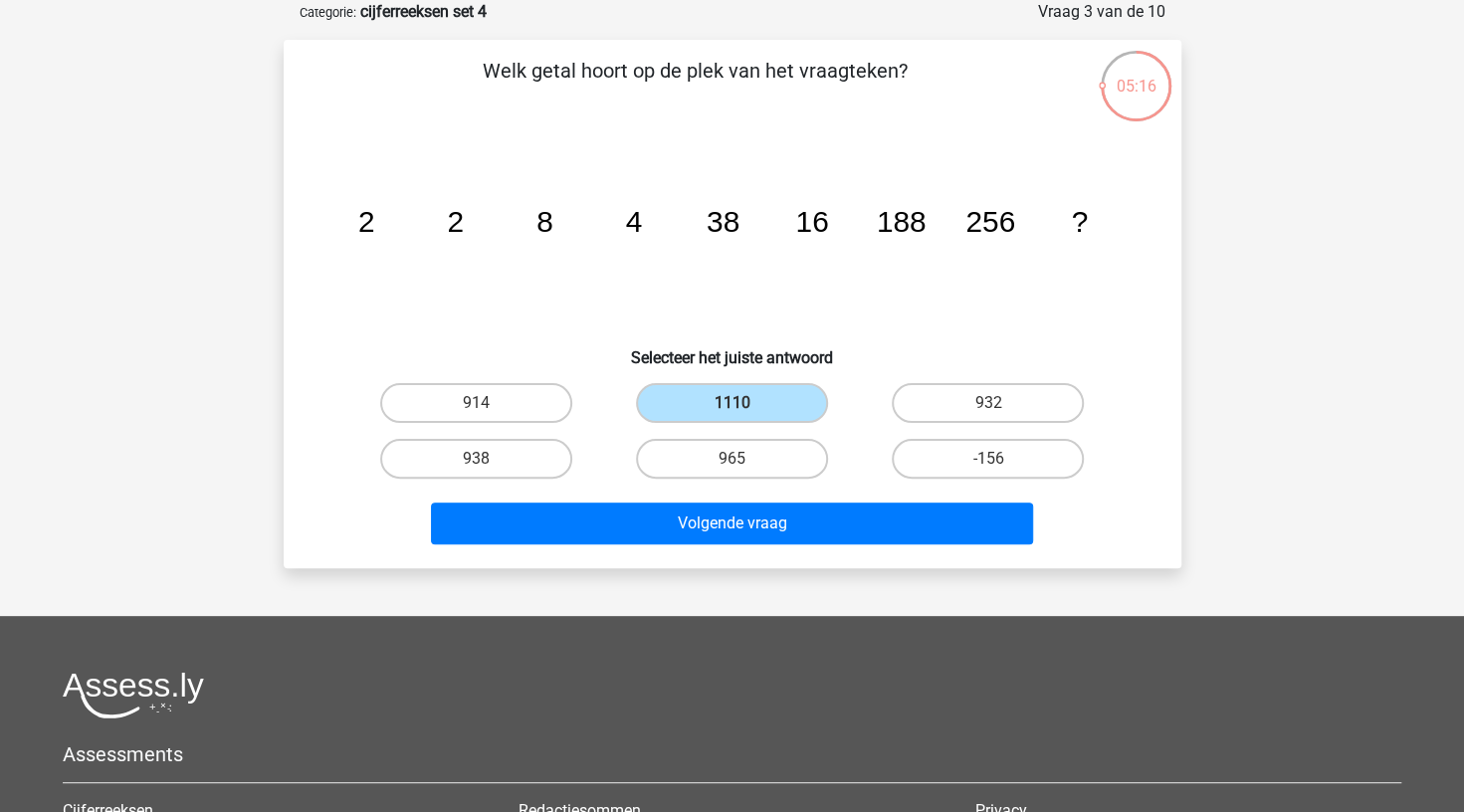 click on "Volgende vraag" at bounding box center (732, 527) 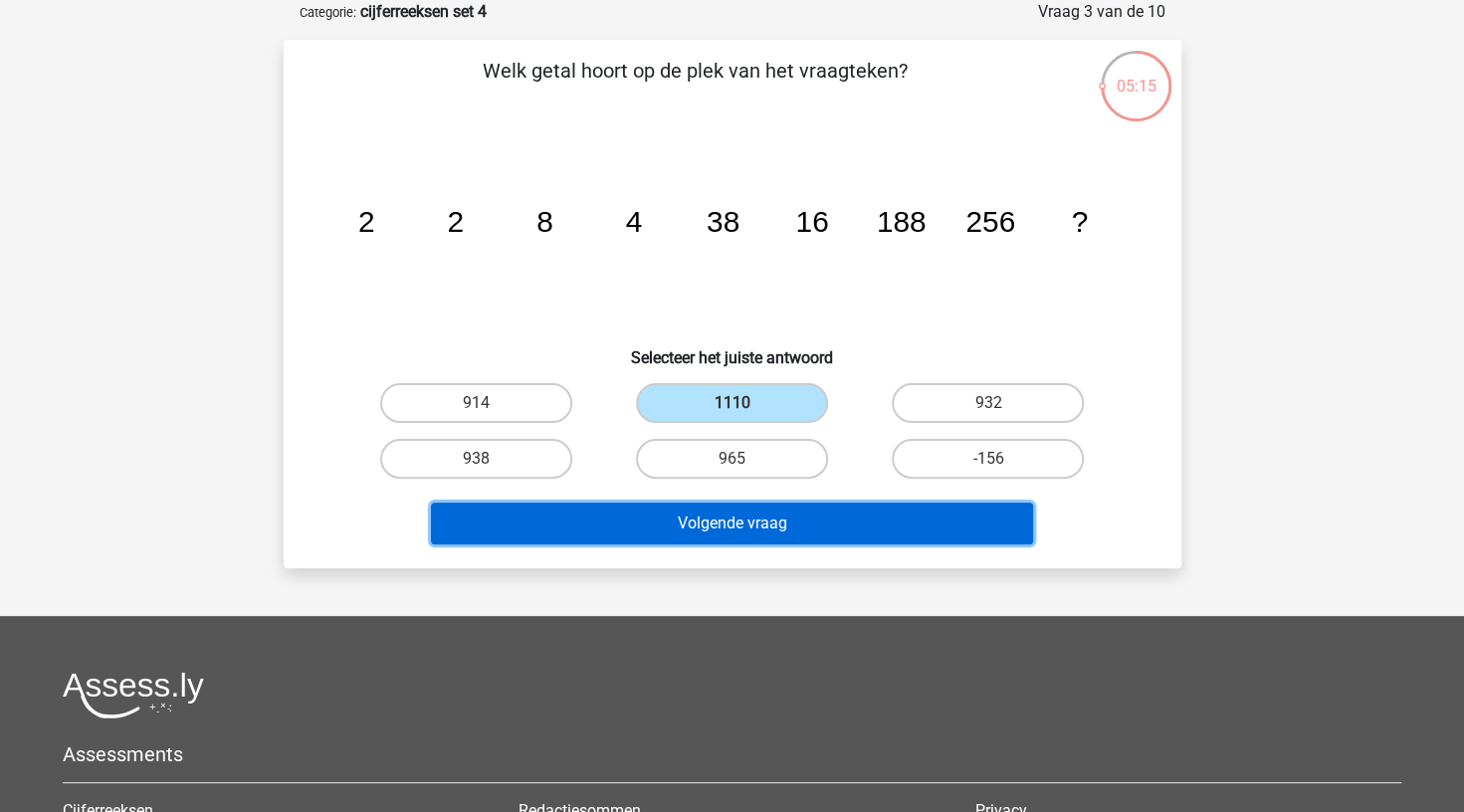 click on "Volgende vraag" at bounding box center [732, 523] 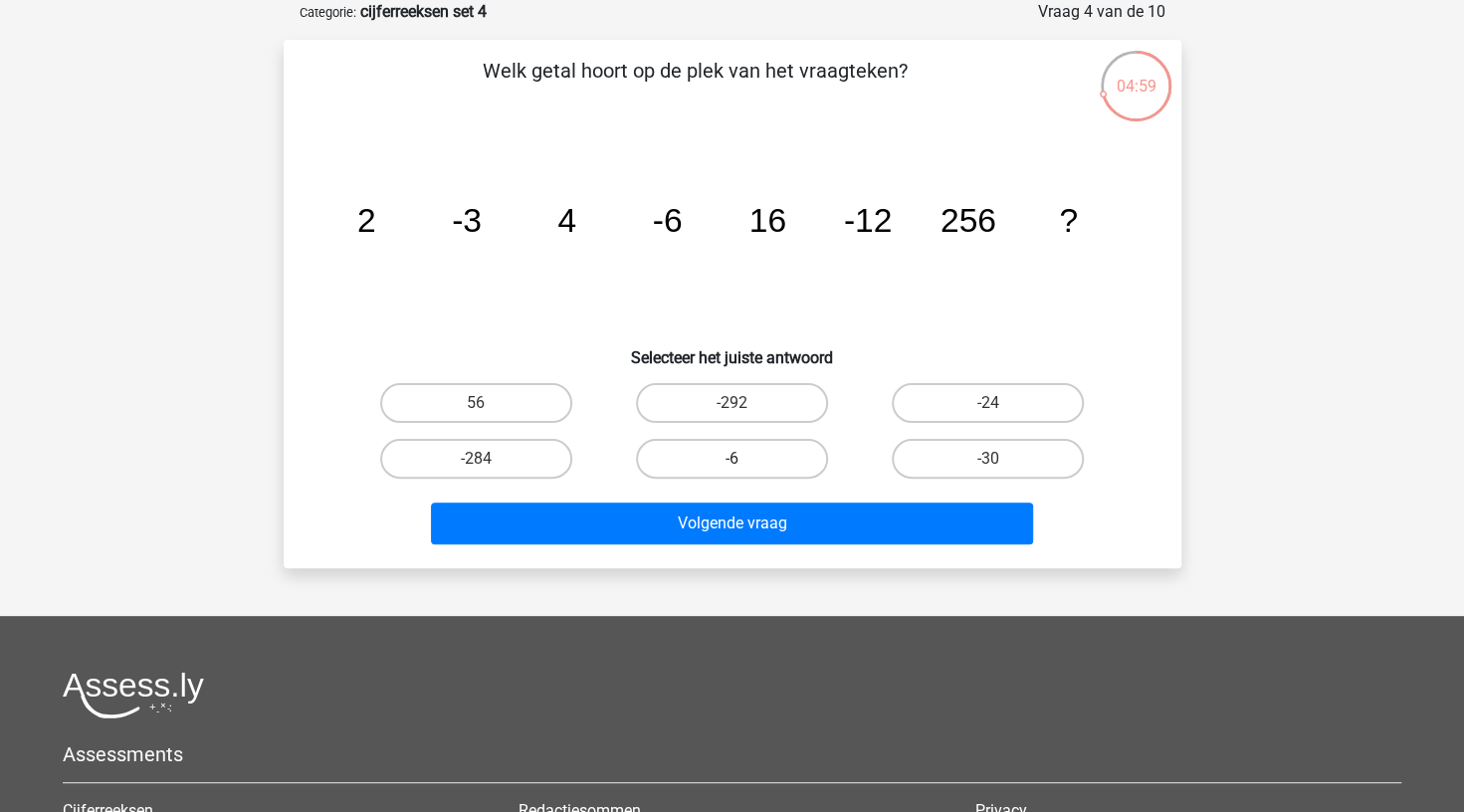 click on "-6" at bounding box center (732, 459) 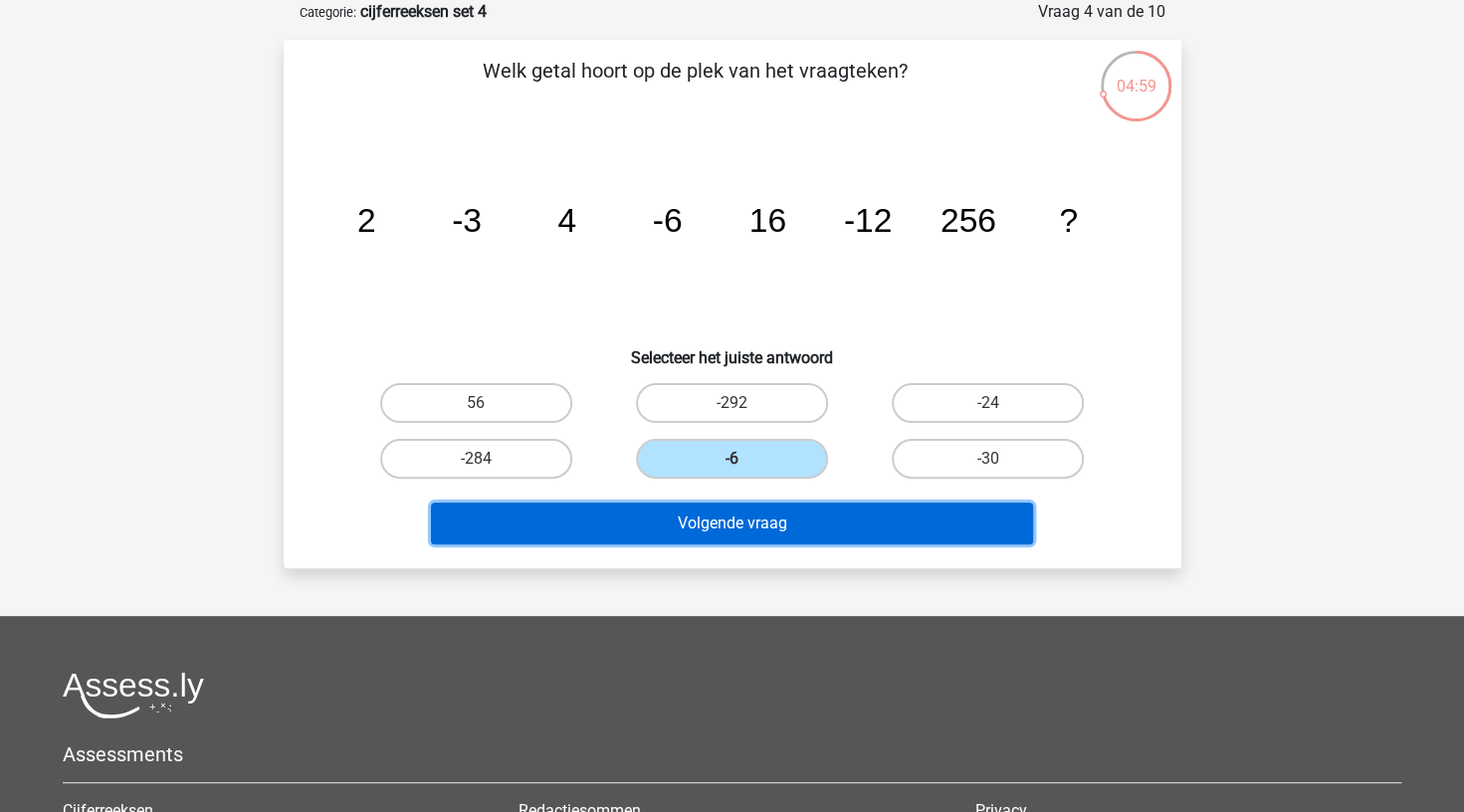 click on "Volgende vraag" at bounding box center (732, 523) 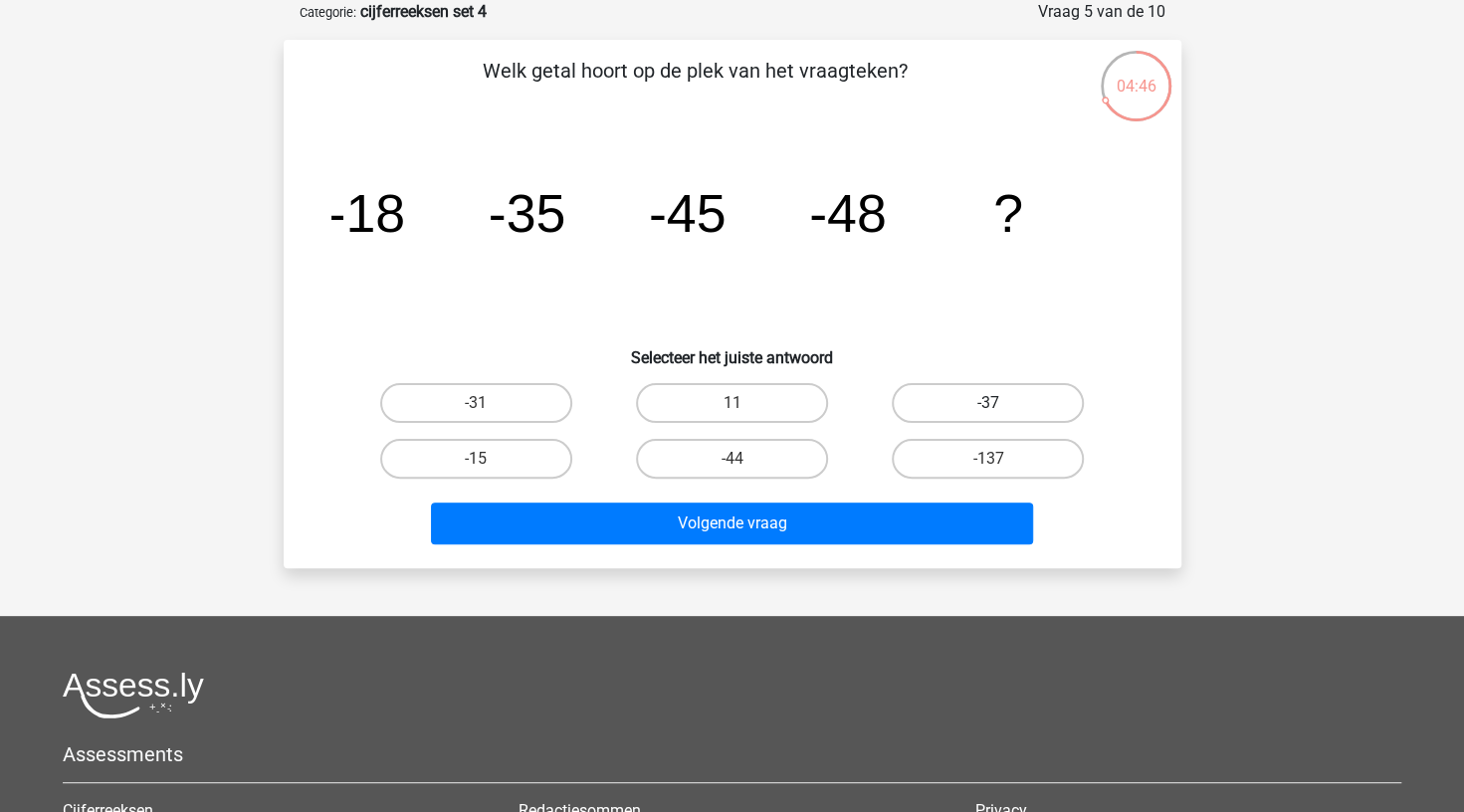 click on "-37" at bounding box center [987, 403] 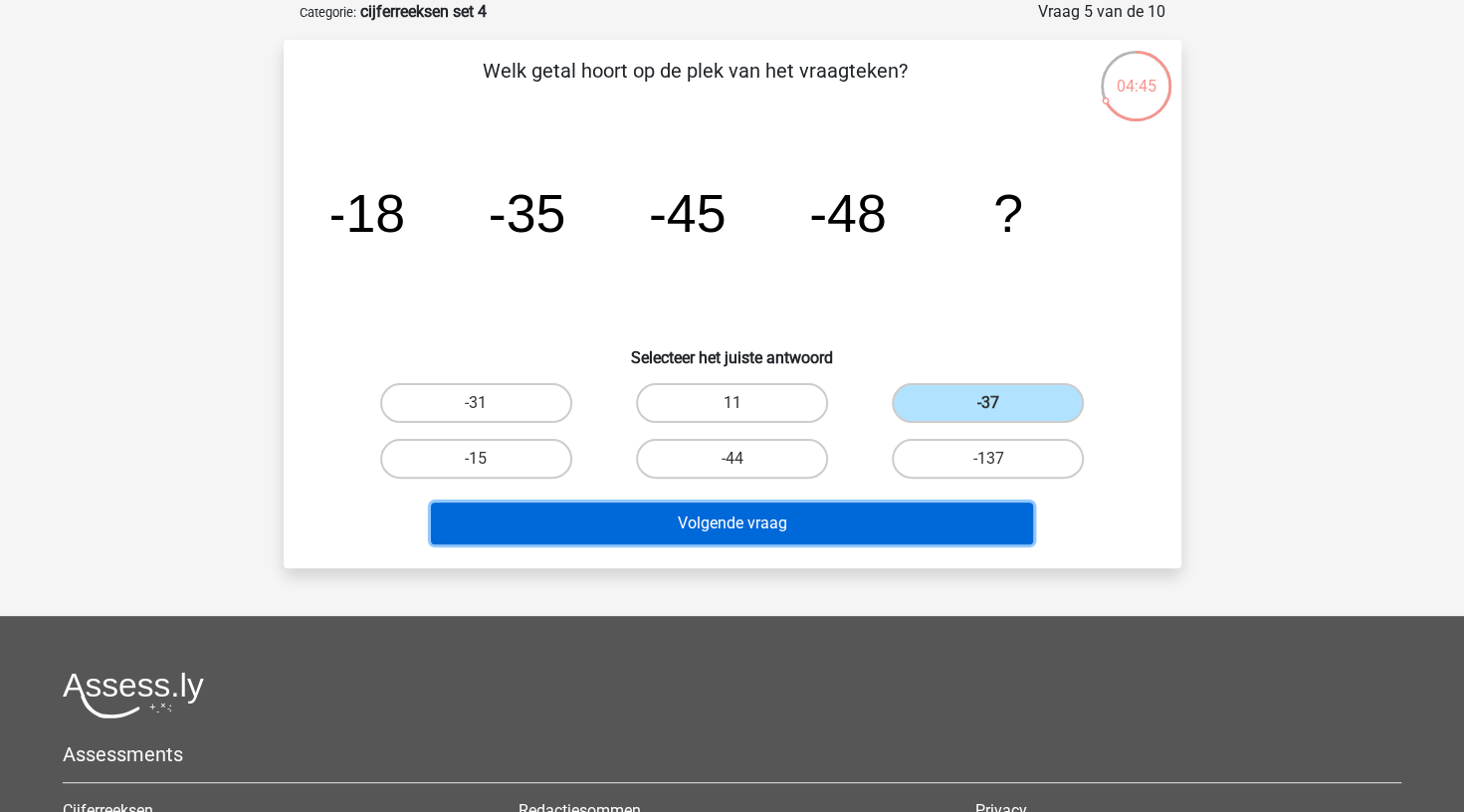 click on "Volgende vraag" at bounding box center (732, 523) 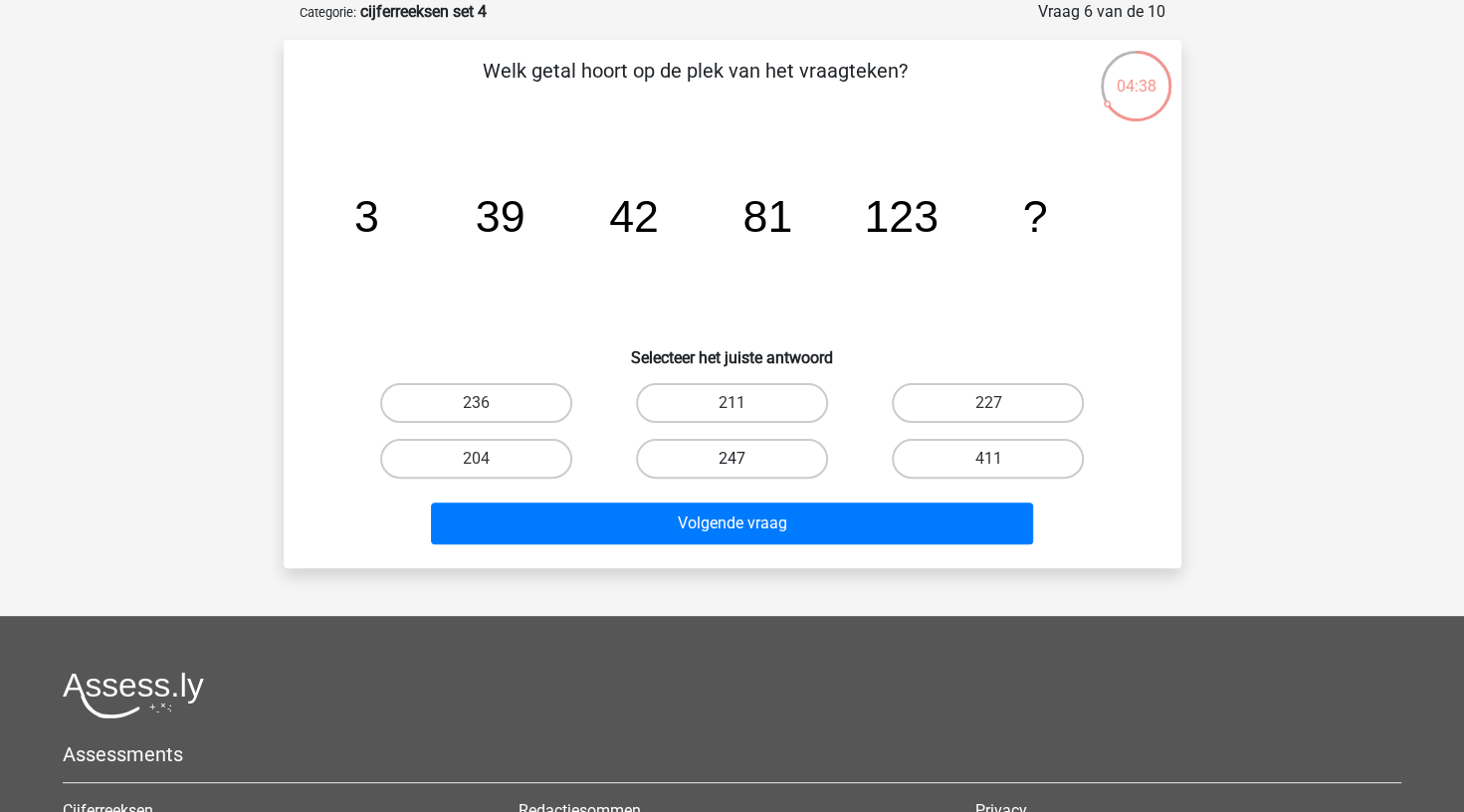 click on "247" at bounding box center (732, 459) 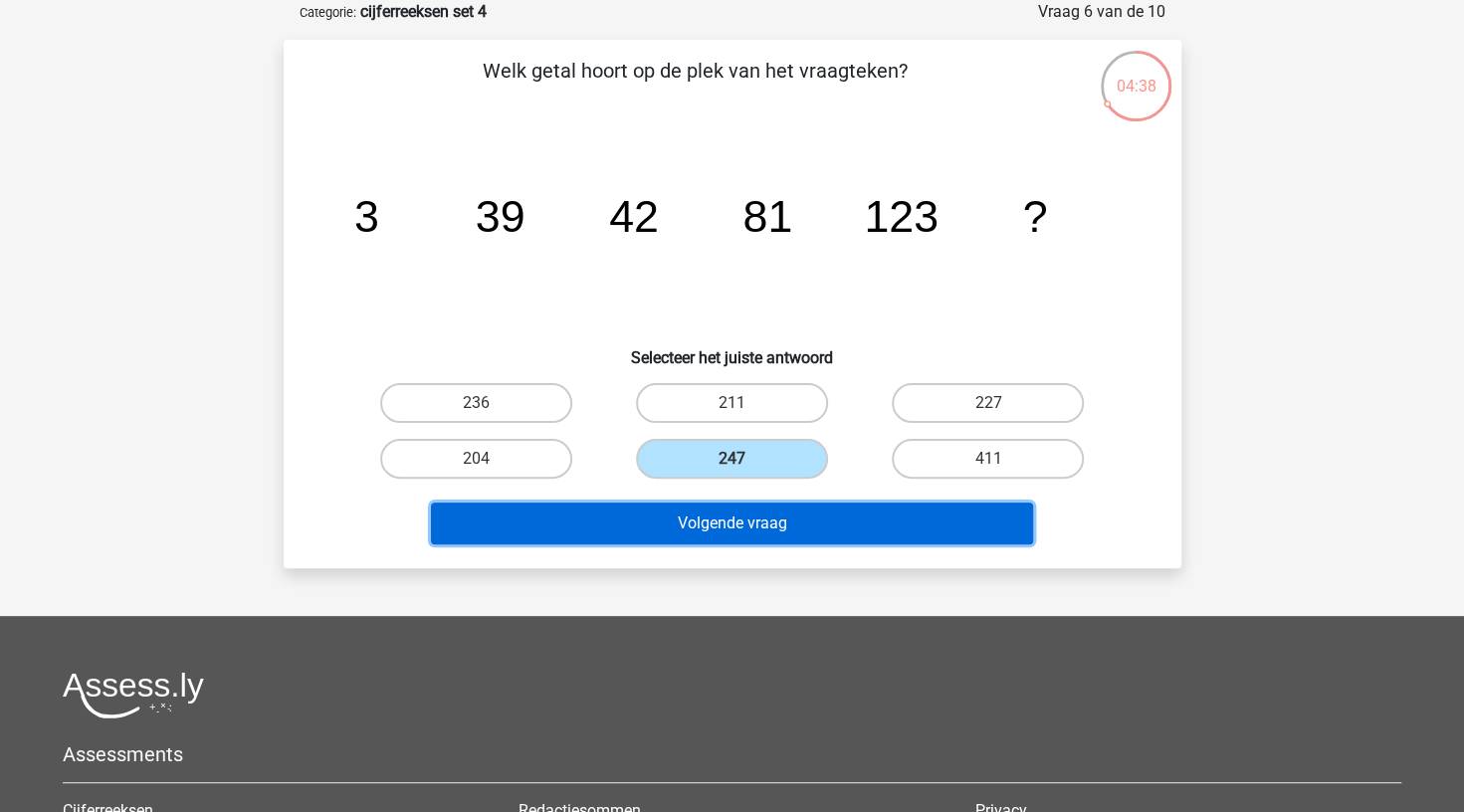 click on "Volgende vraag" at bounding box center [732, 523] 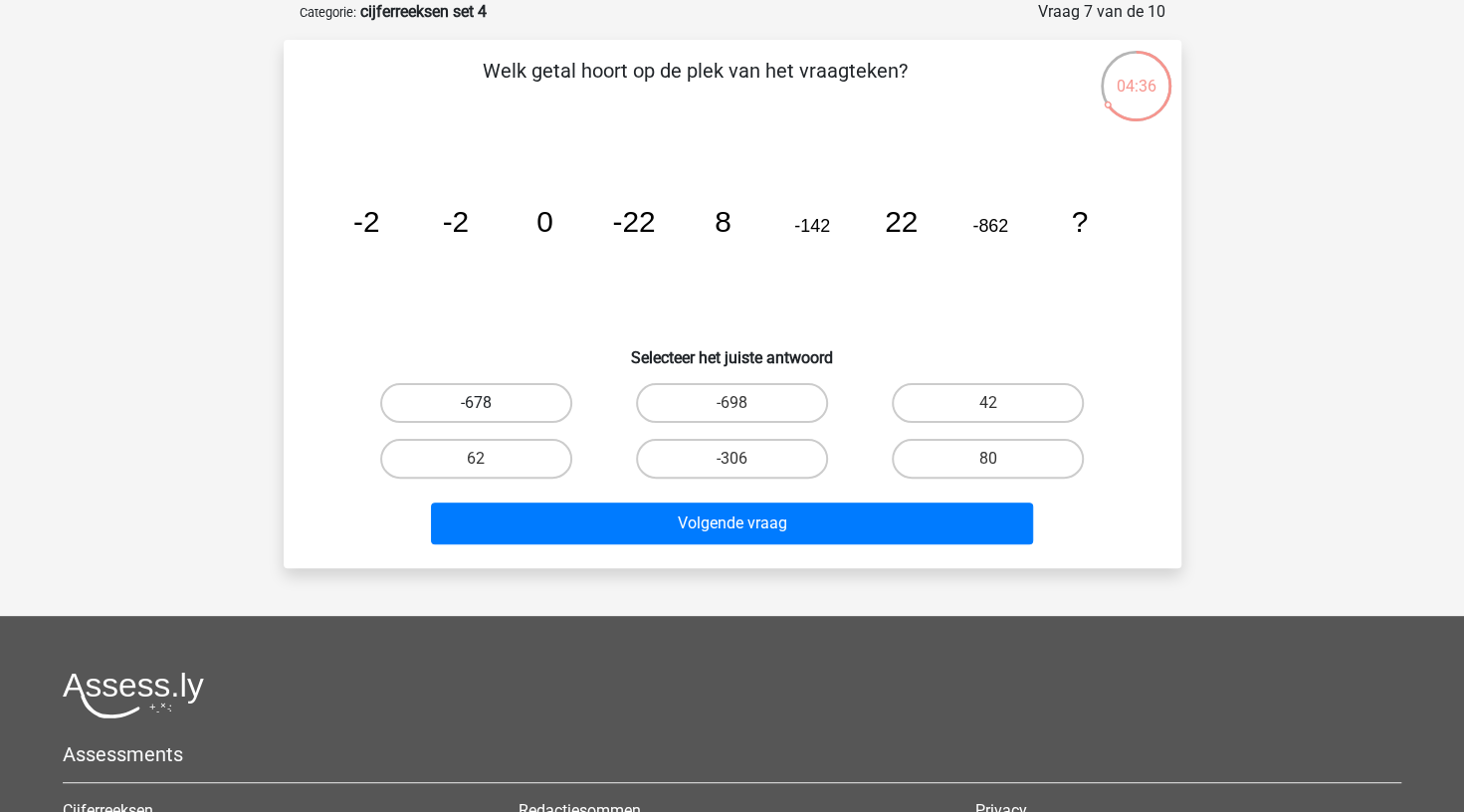 click on "-678" at bounding box center [476, 403] 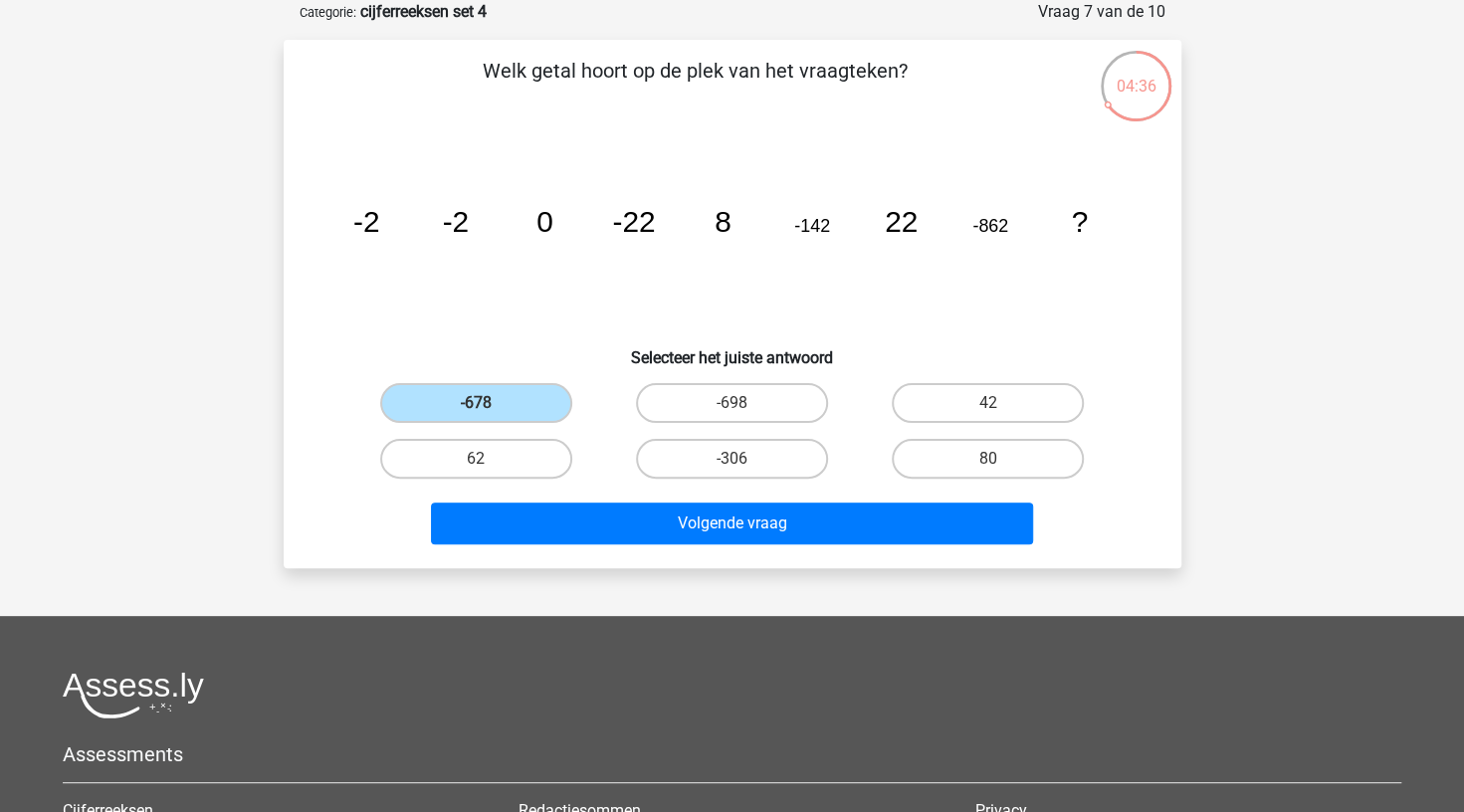 click on "Volgende vraag" at bounding box center [732, 519] 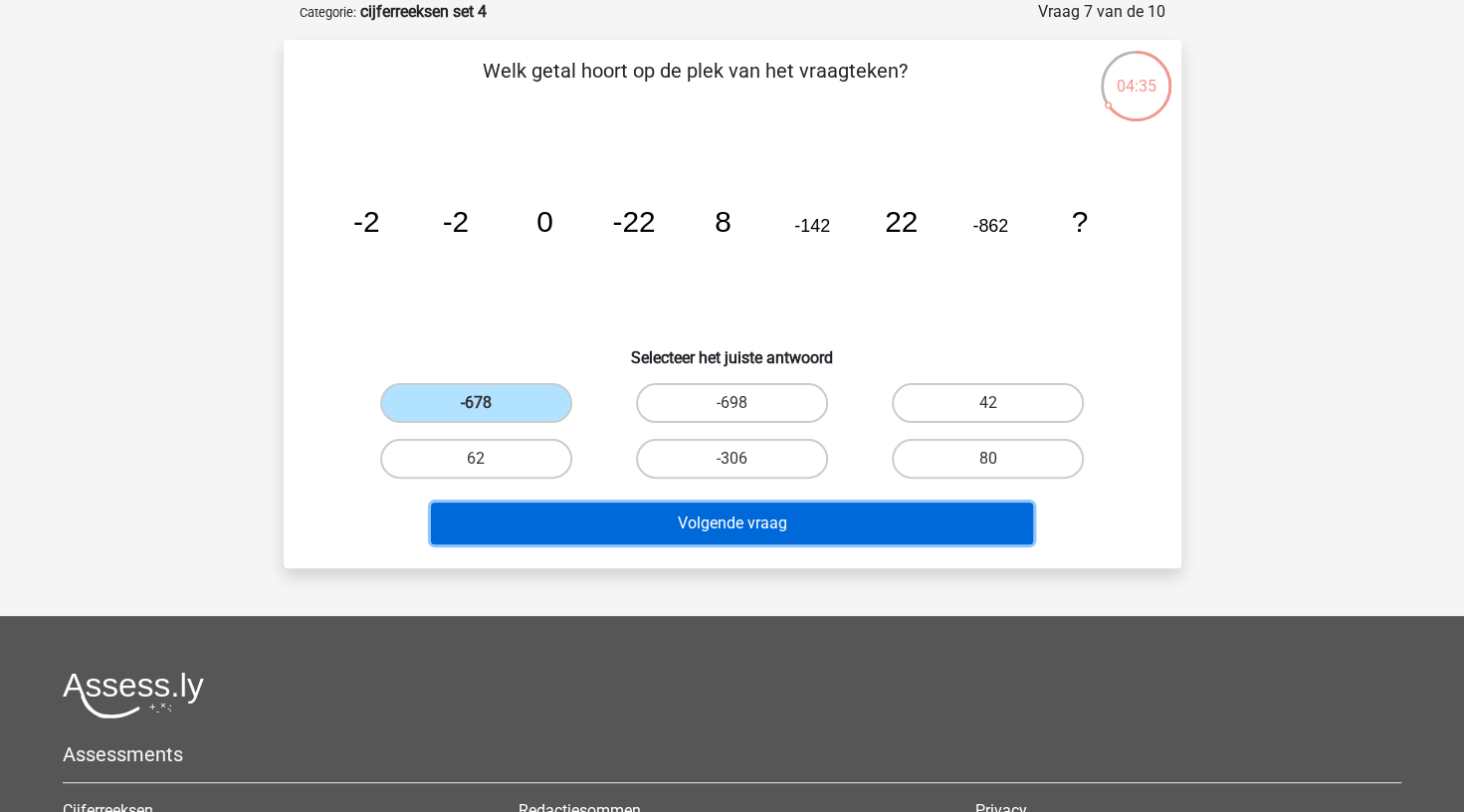 click on "Volgende vraag" at bounding box center (732, 523) 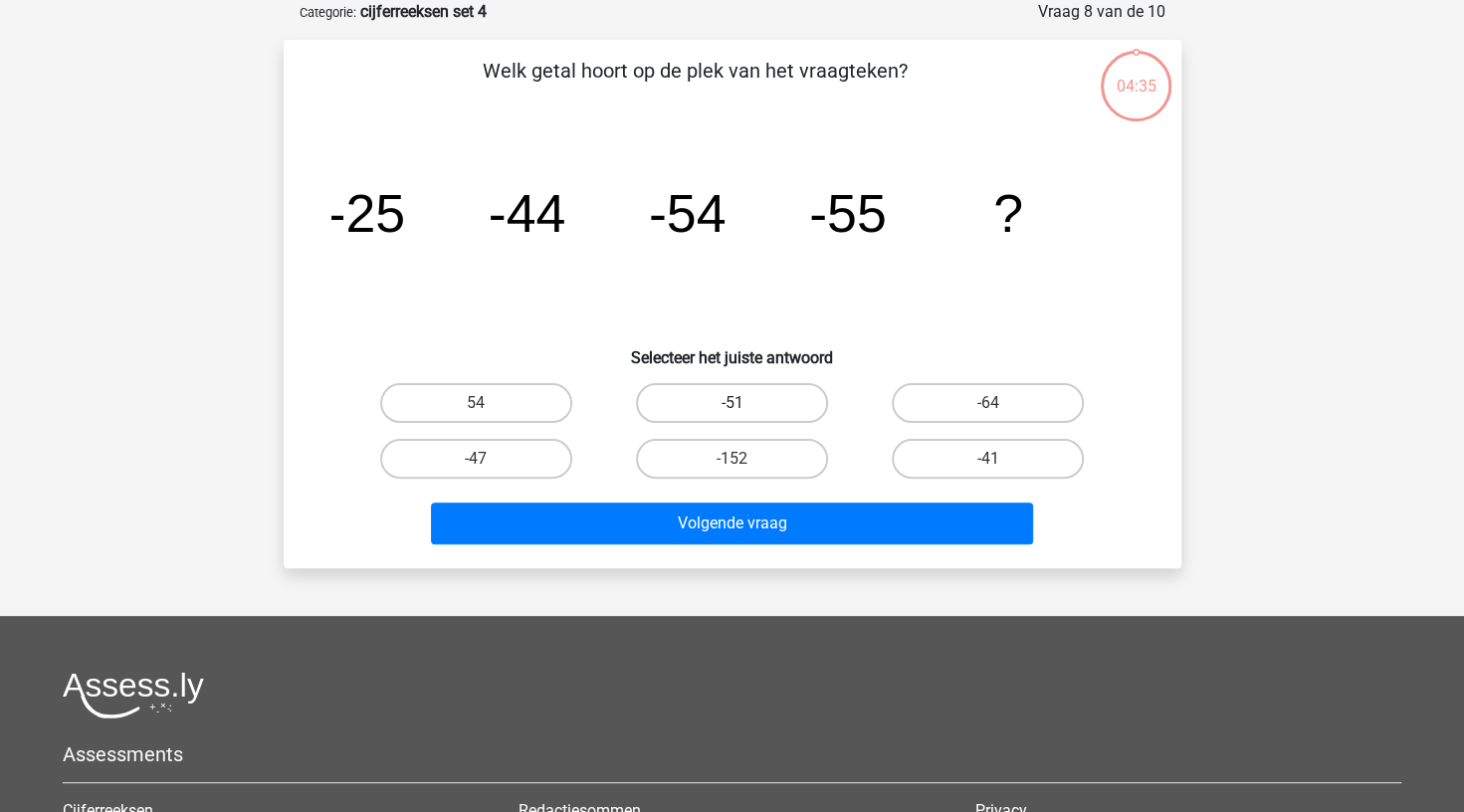 click on "-51" at bounding box center [732, 403] 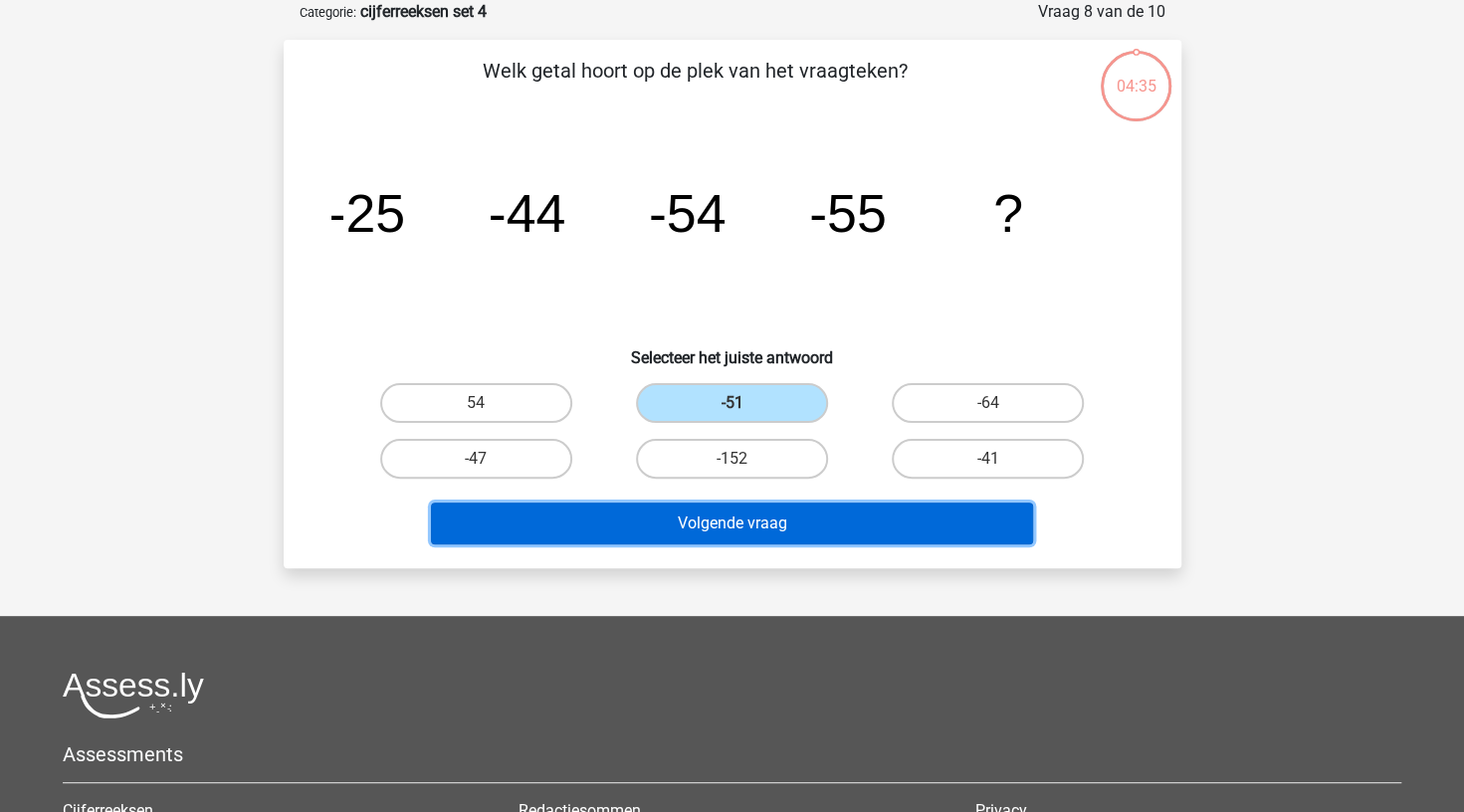 click on "Volgende vraag" at bounding box center (732, 523) 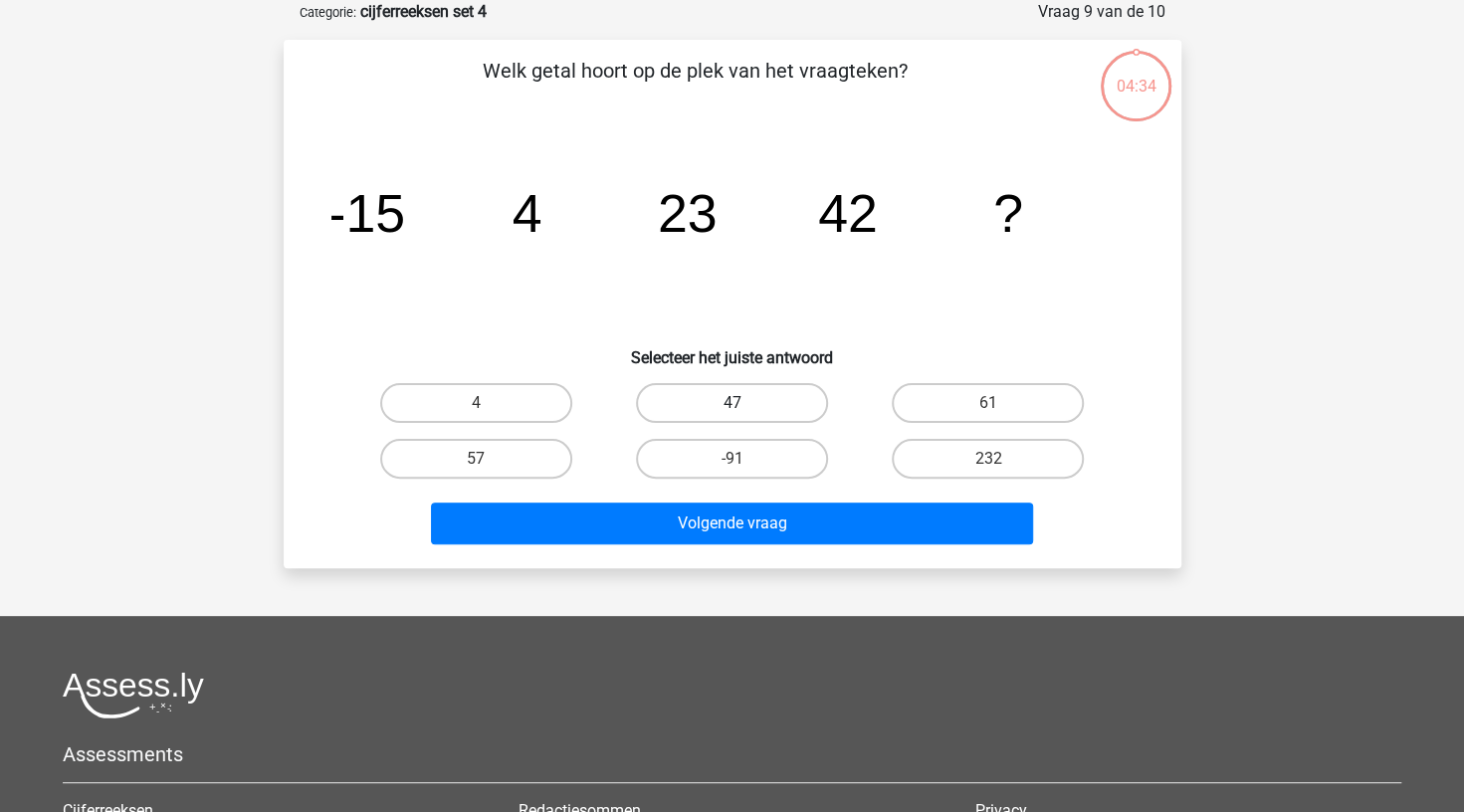click on "47" at bounding box center (732, 403) 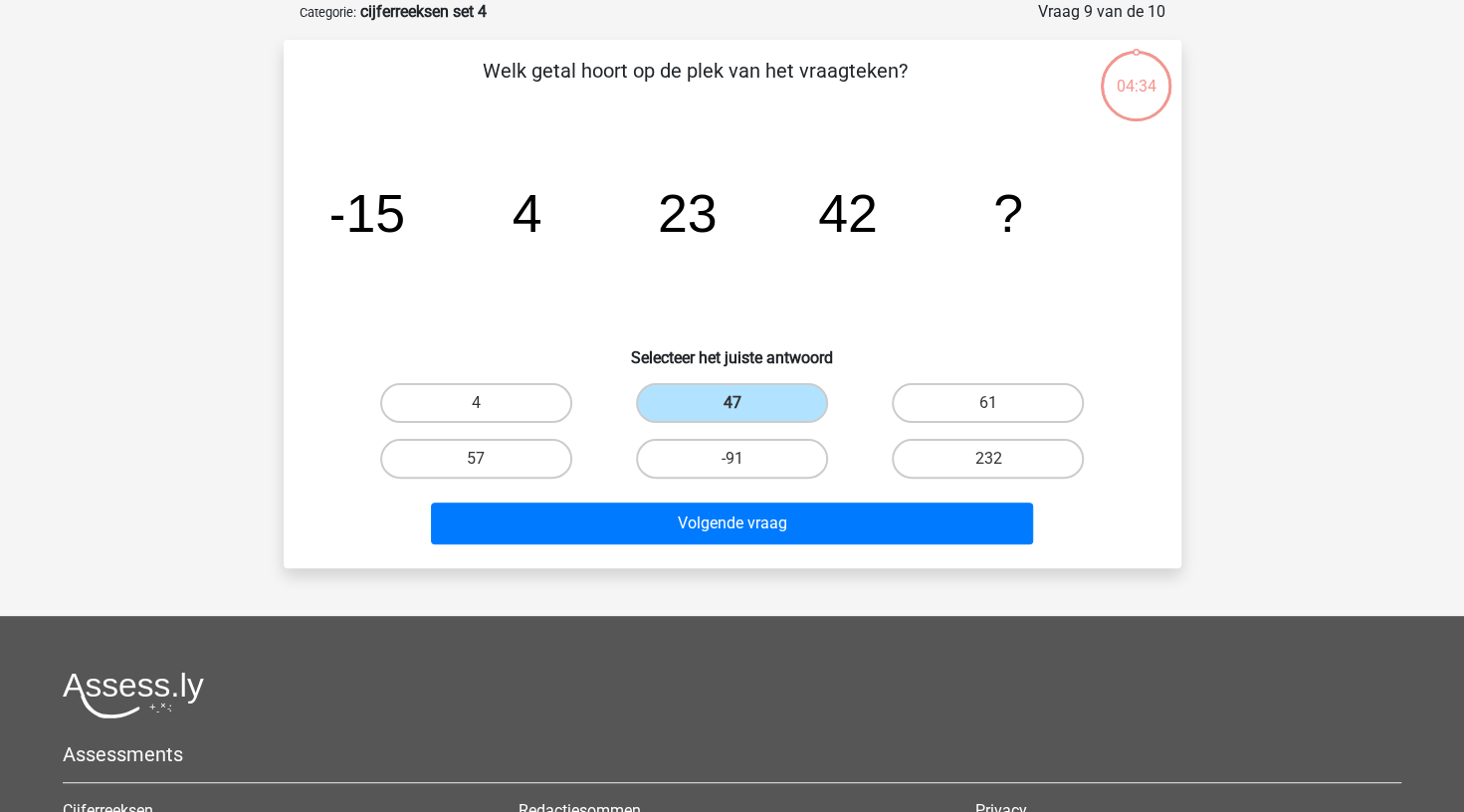 click on "-91" at bounding box center [732, 459] 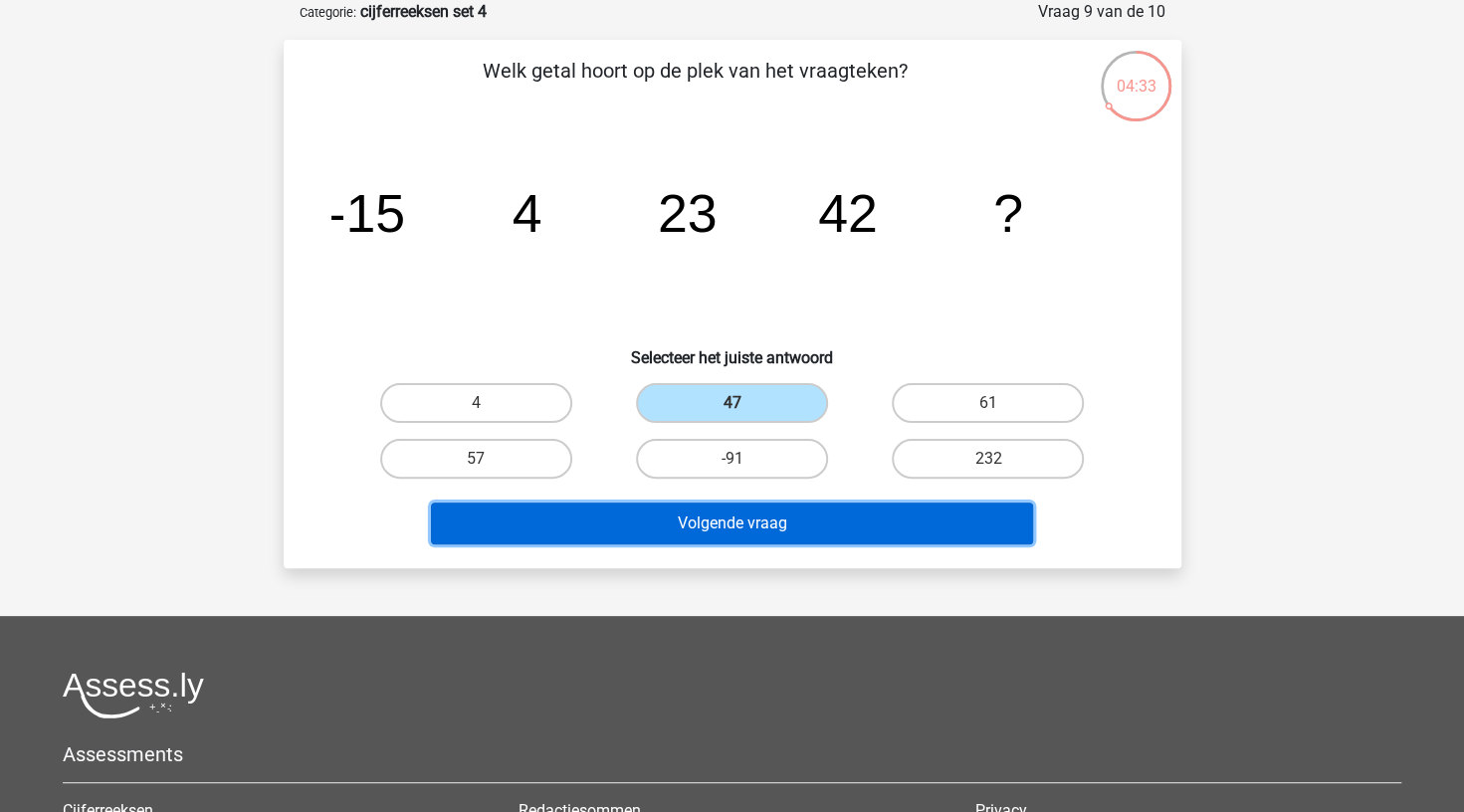 click on "Volgende vraag" at bounding box center [732, 523] 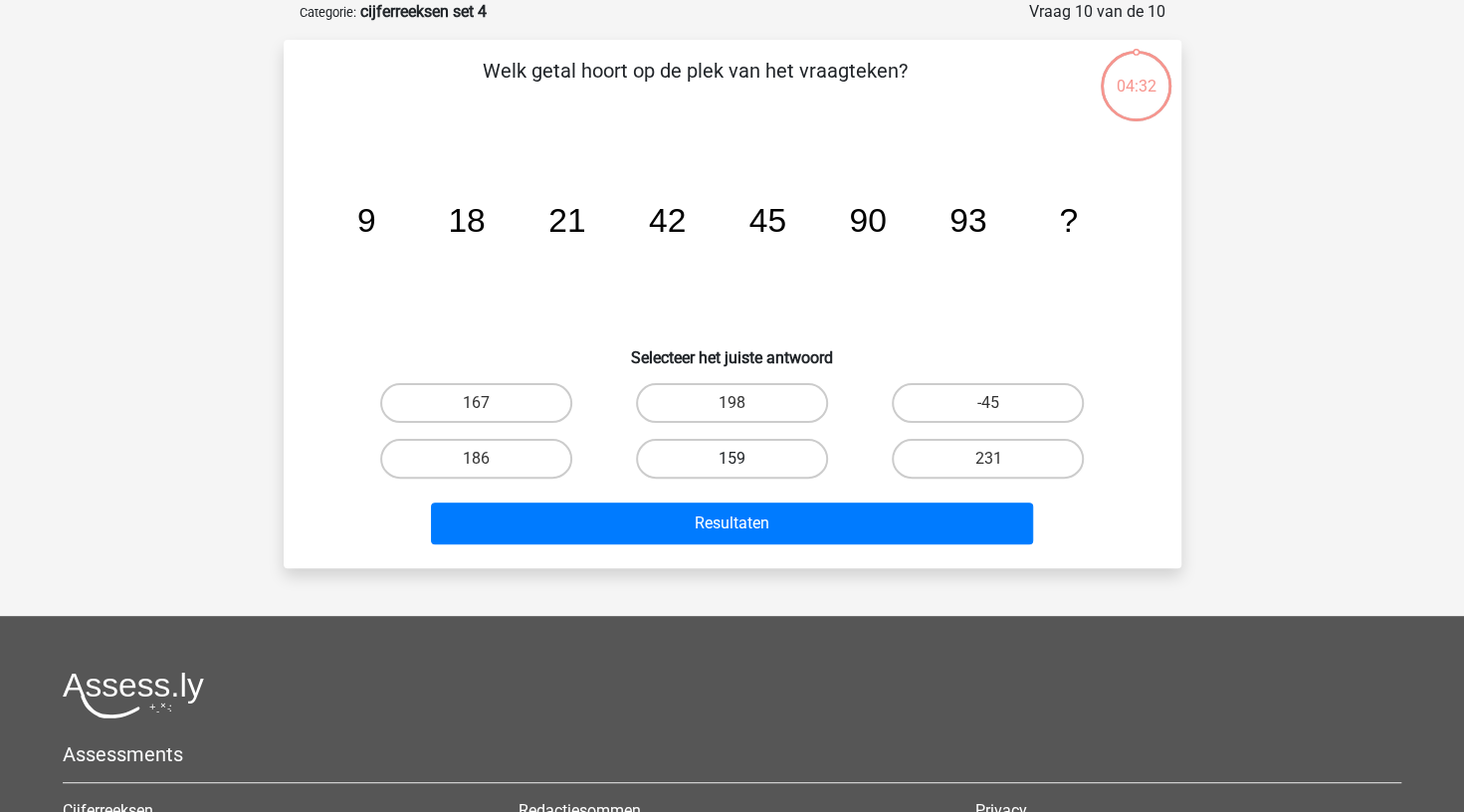 click on "159" at bounding box center (732, 459) 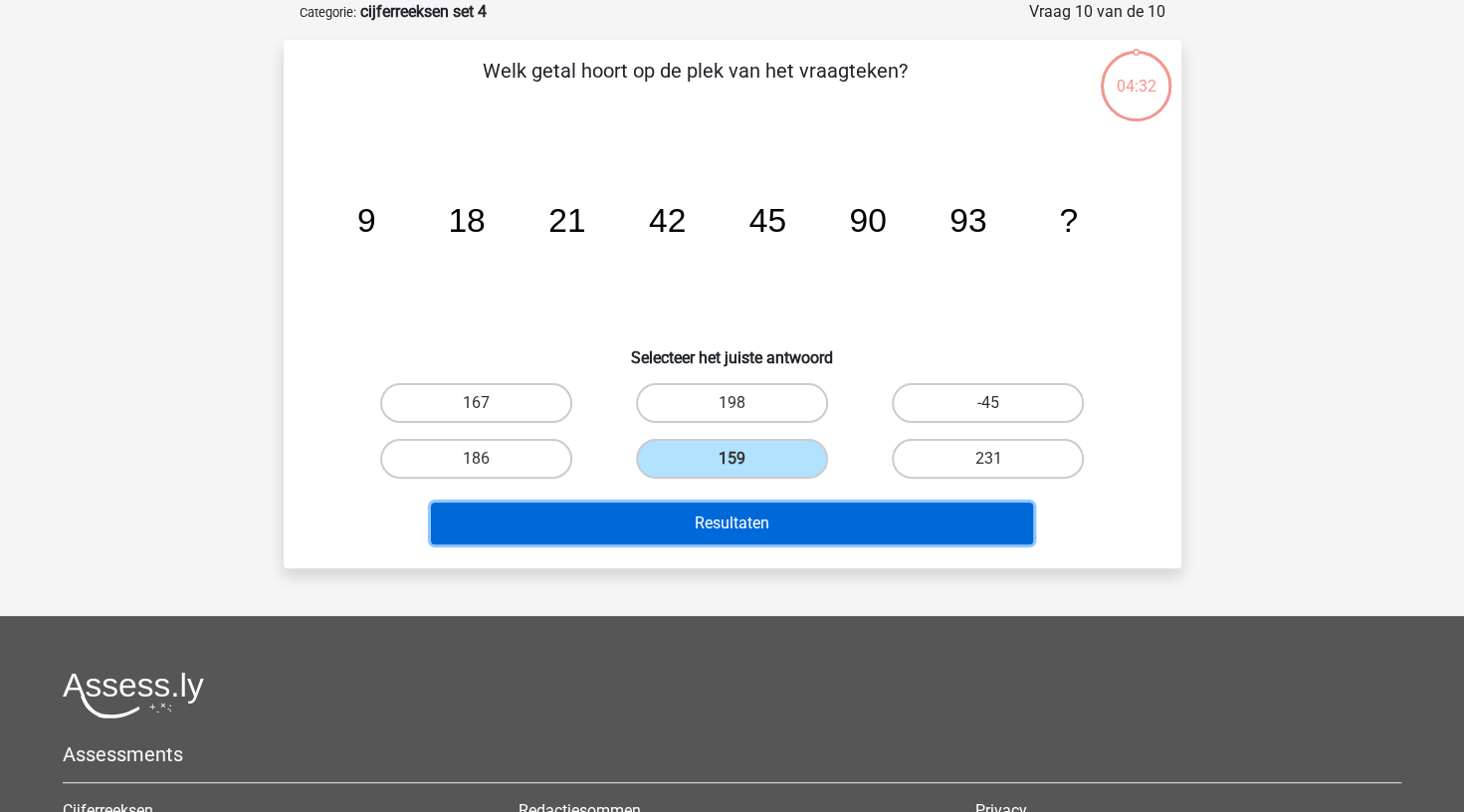 click on "Resultaten" at bounding box center [732, 523] 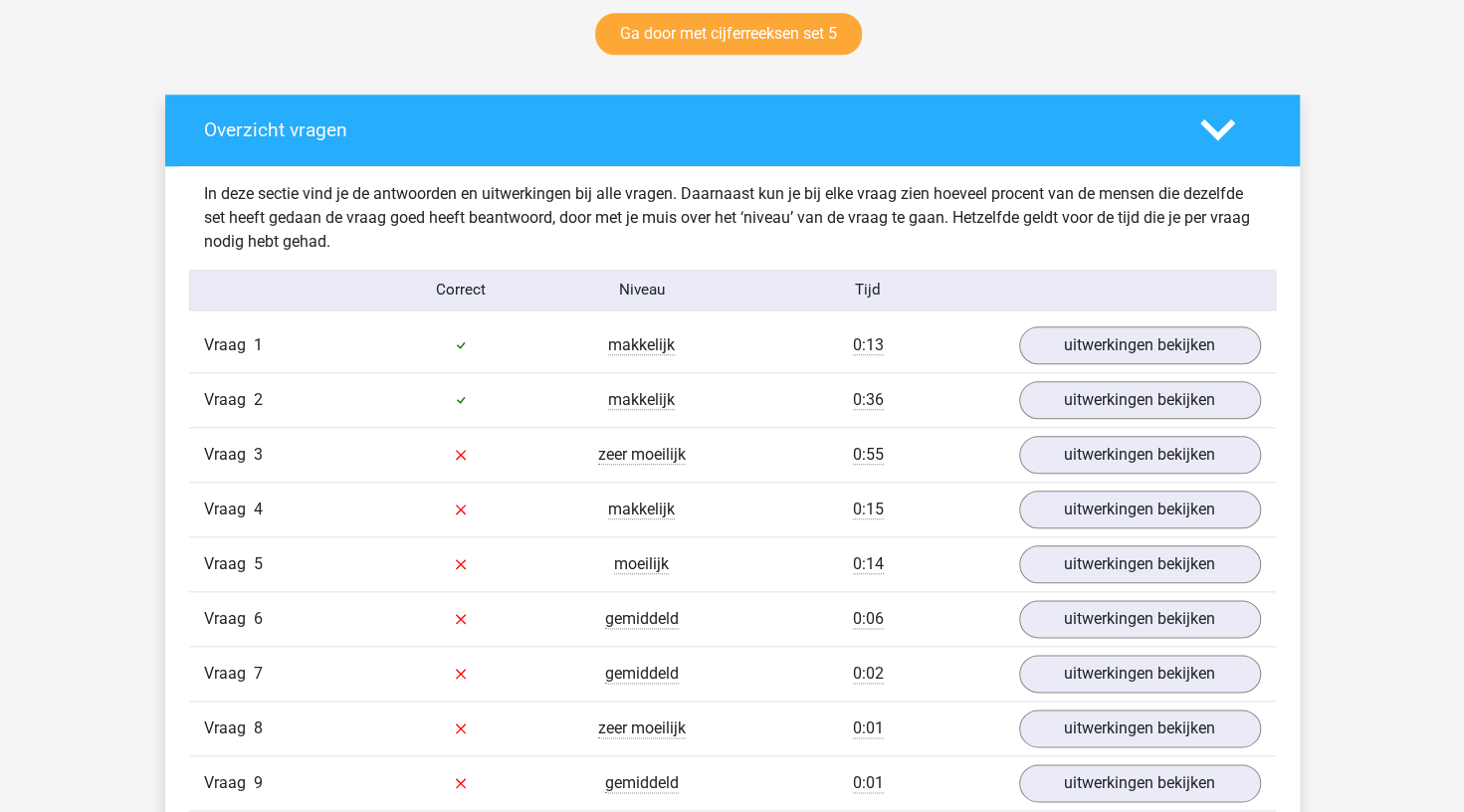 scroll, scrollTop: 1118, scrollLeft: 0, axis: vertical 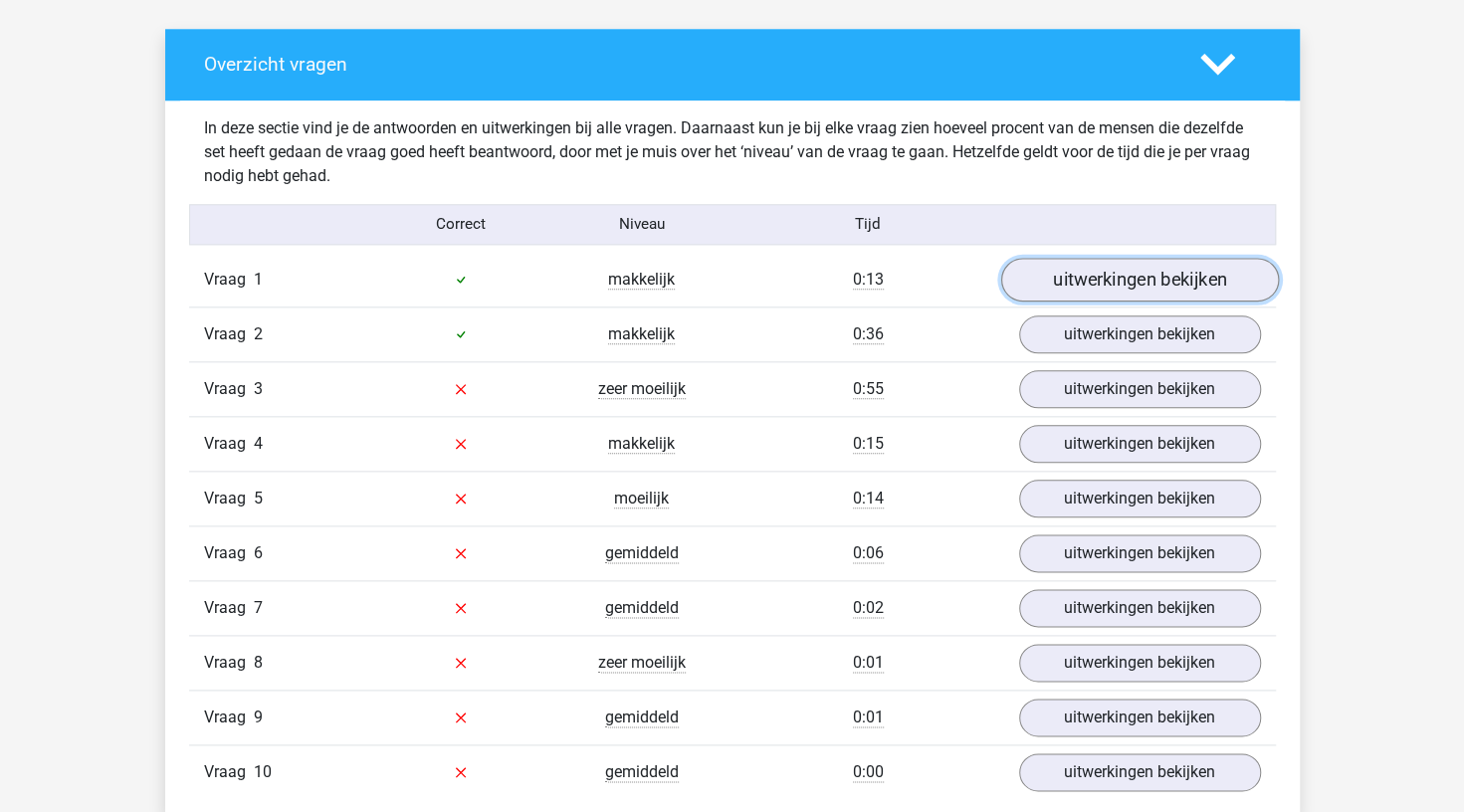 click on "uitwerkingen bekijken" at bounding box center (1139, 280) 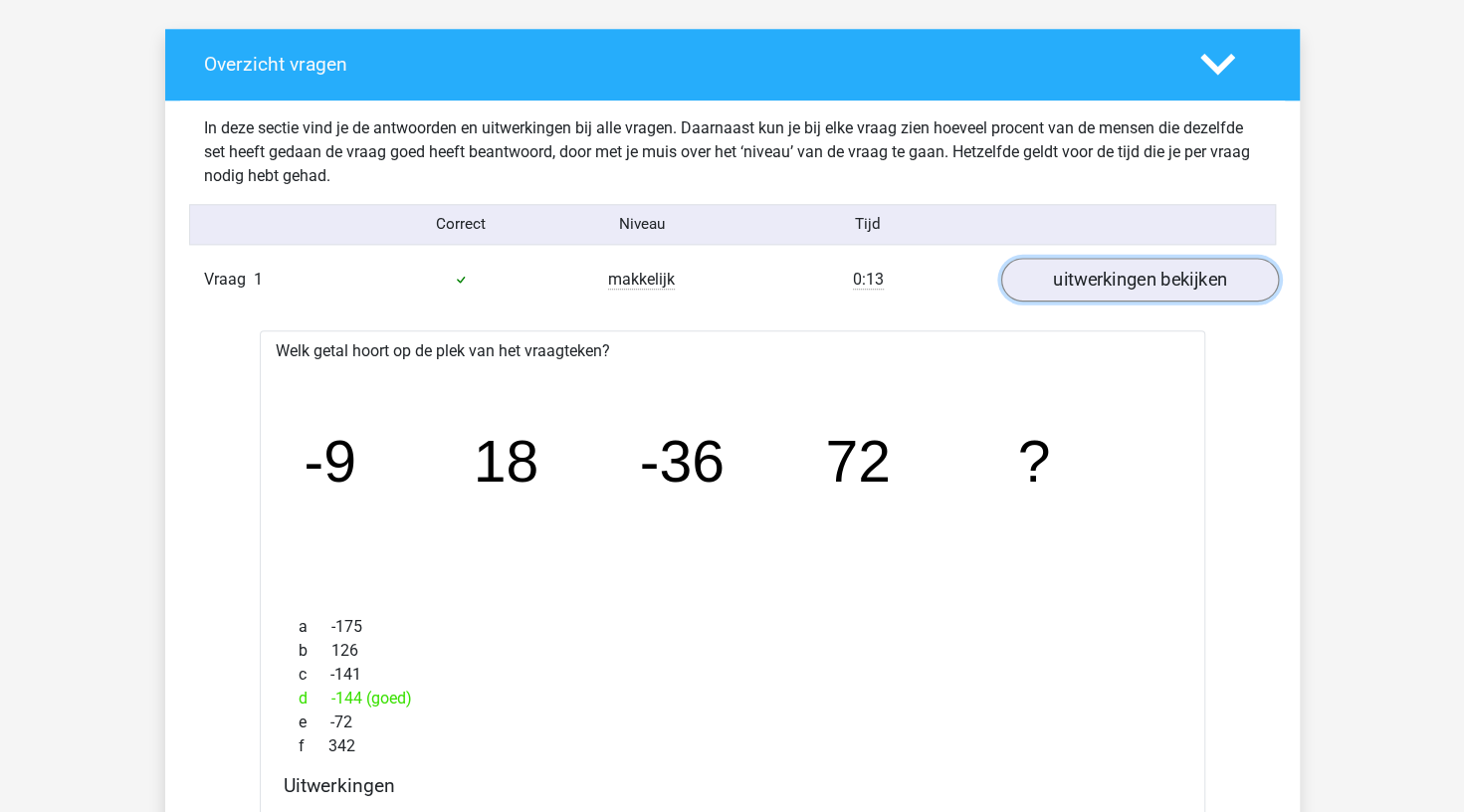 click on "uitwerkingen bekijken" at bounding box center [1139, 280] 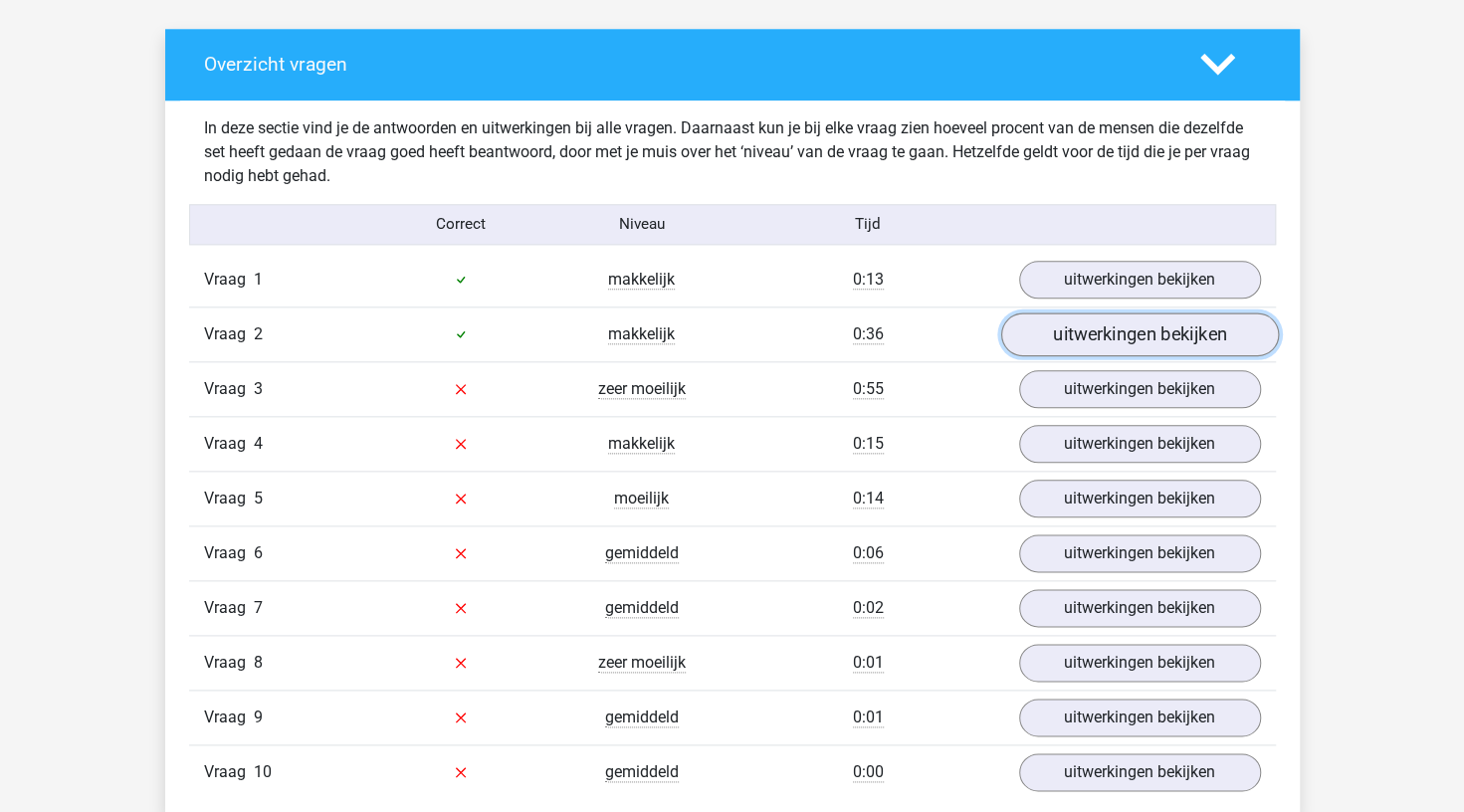 click on "uitwerkingen bekijken" at bounding box center [1139, 334] 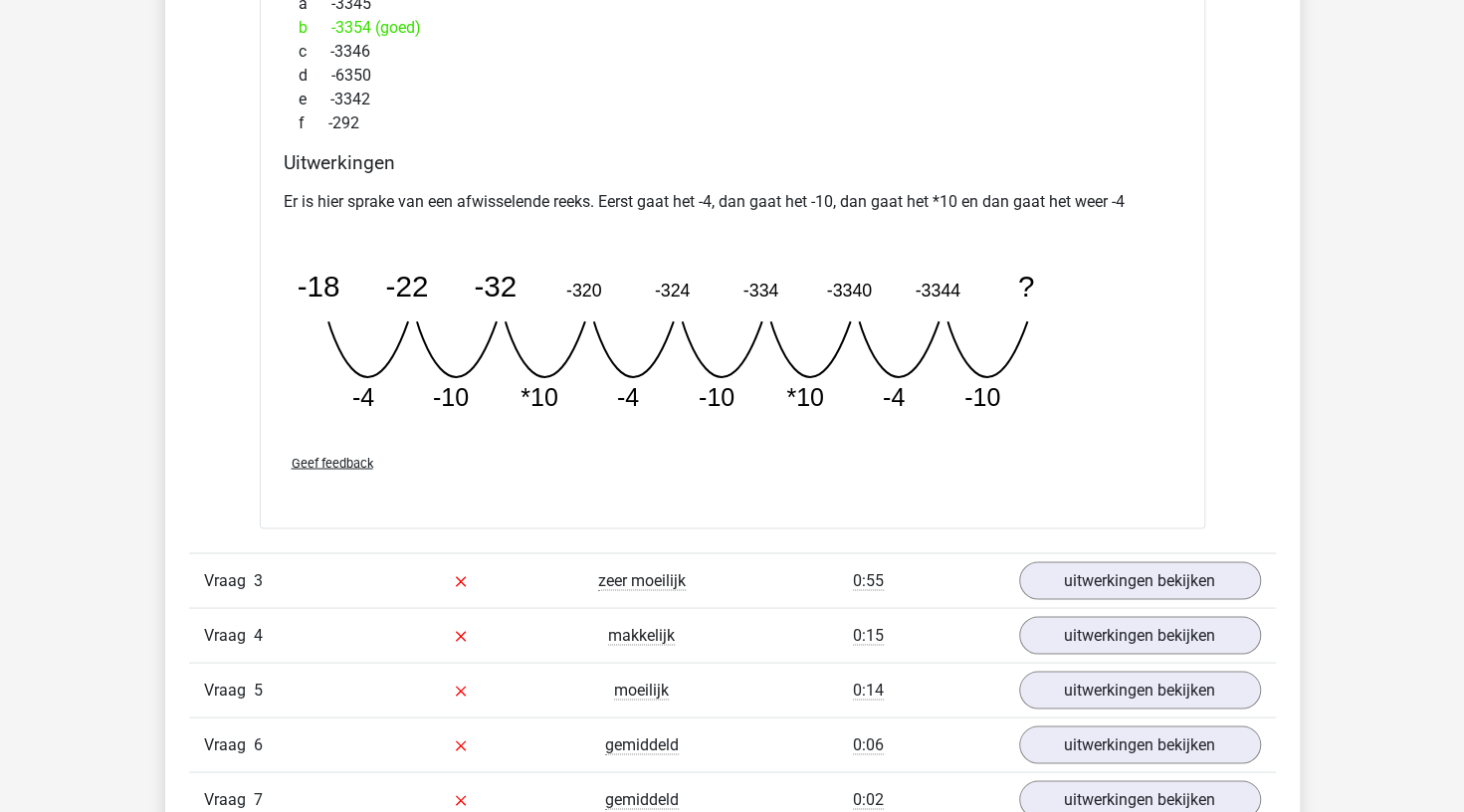 scroll, scrollTop: 1798, scrollLeft: 0, axis: vertical 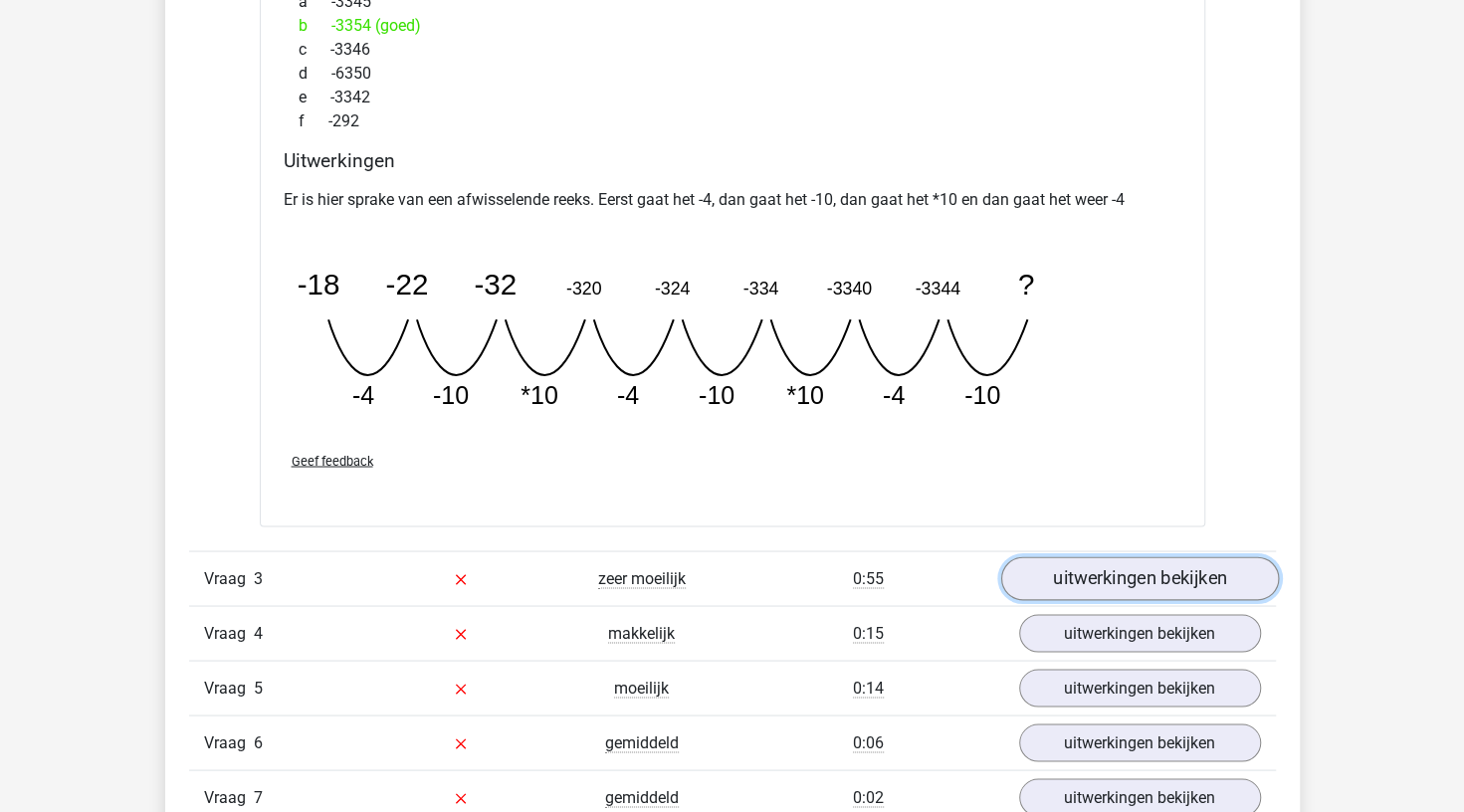 click on "uitwerkingen bekijken" at bounding box center (1139, 579) 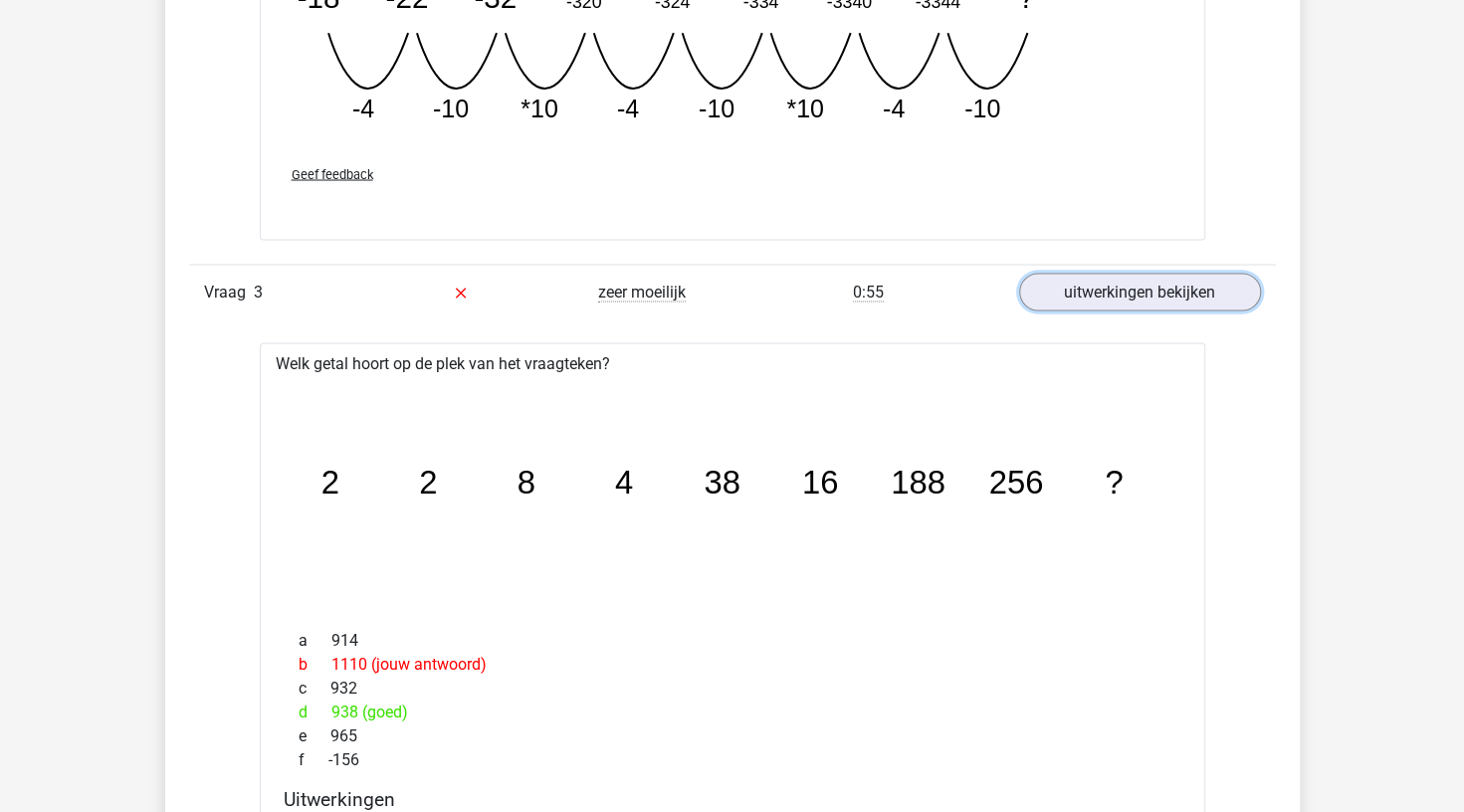 scroll, scrollTop: 2074, scrollLeft: 0, axis: vertical 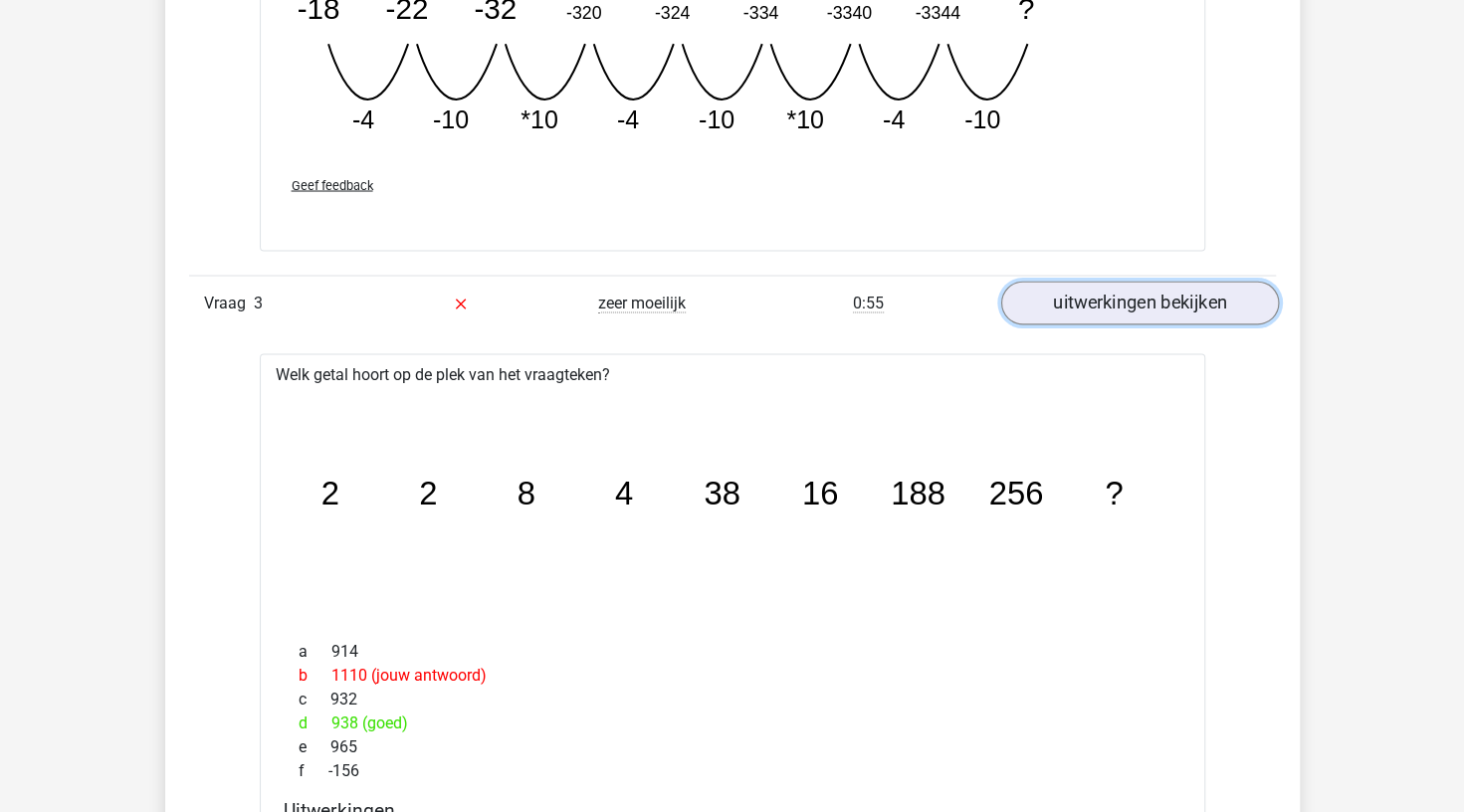 click on "uitwerkingen bekijken" at bounding box center [1139, 304] 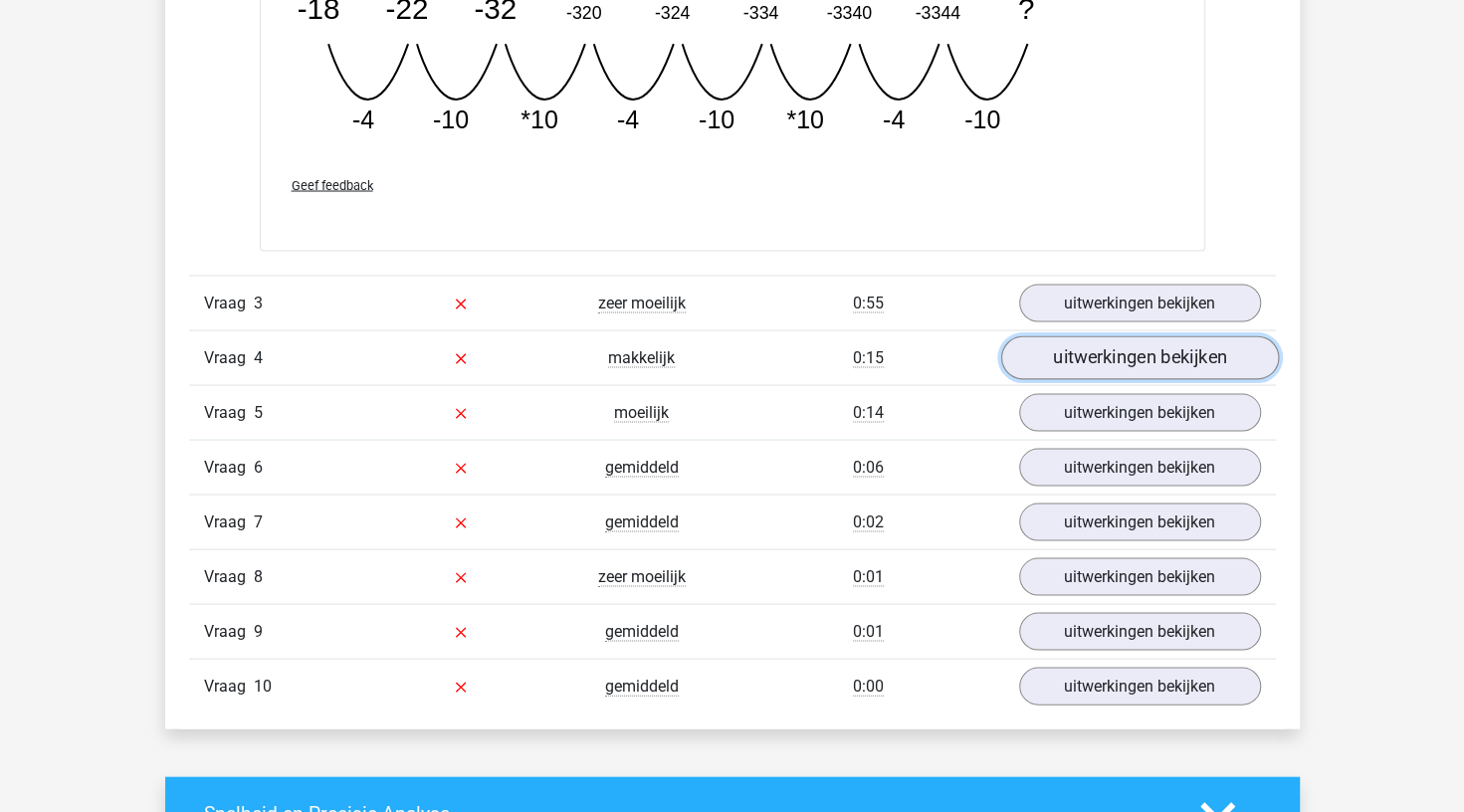click on "uitwerkingen bekijken" at bounding box center [1139, 358] 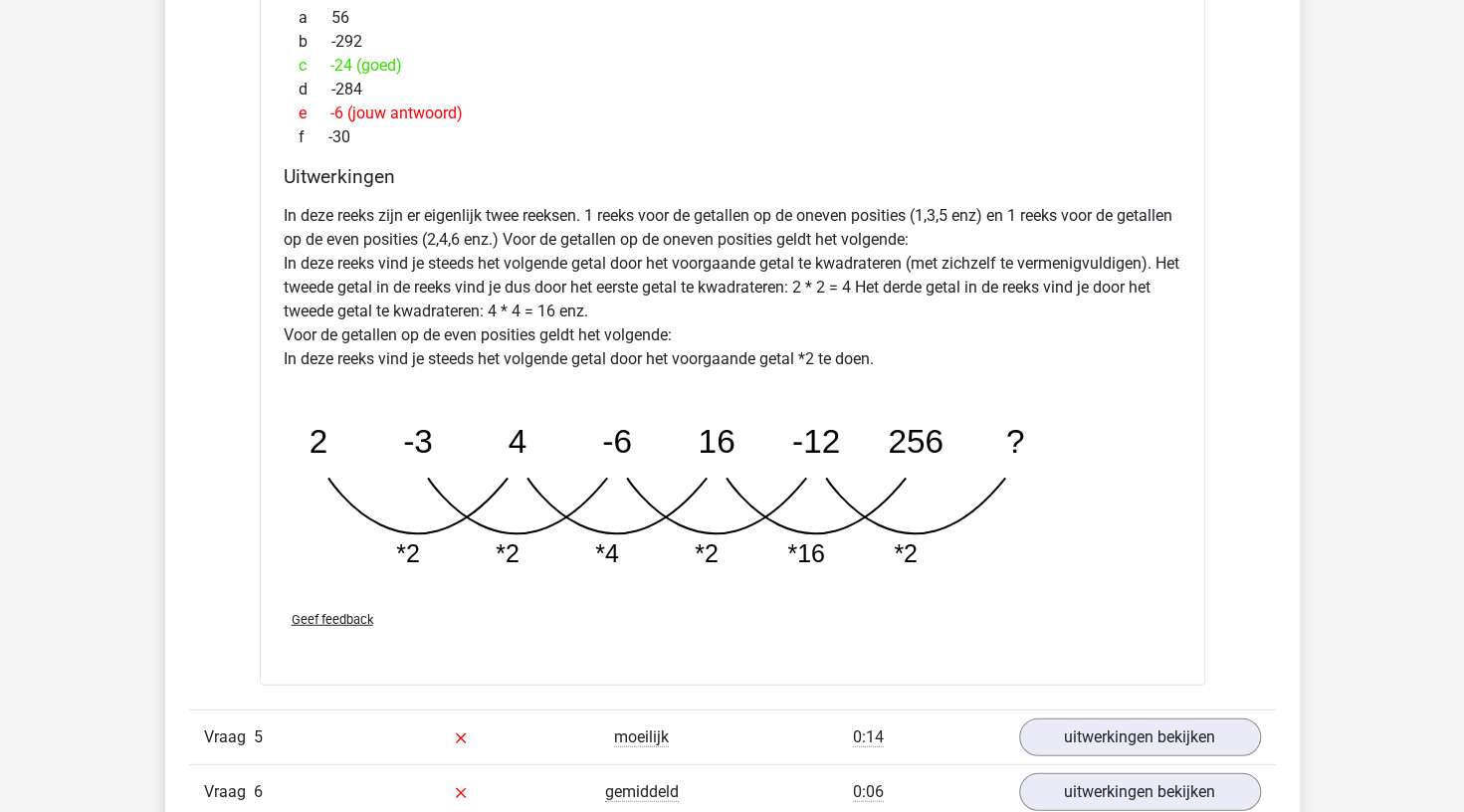 scroll, scrollTop: 2758, scrollLeft: 0, axis: vertical 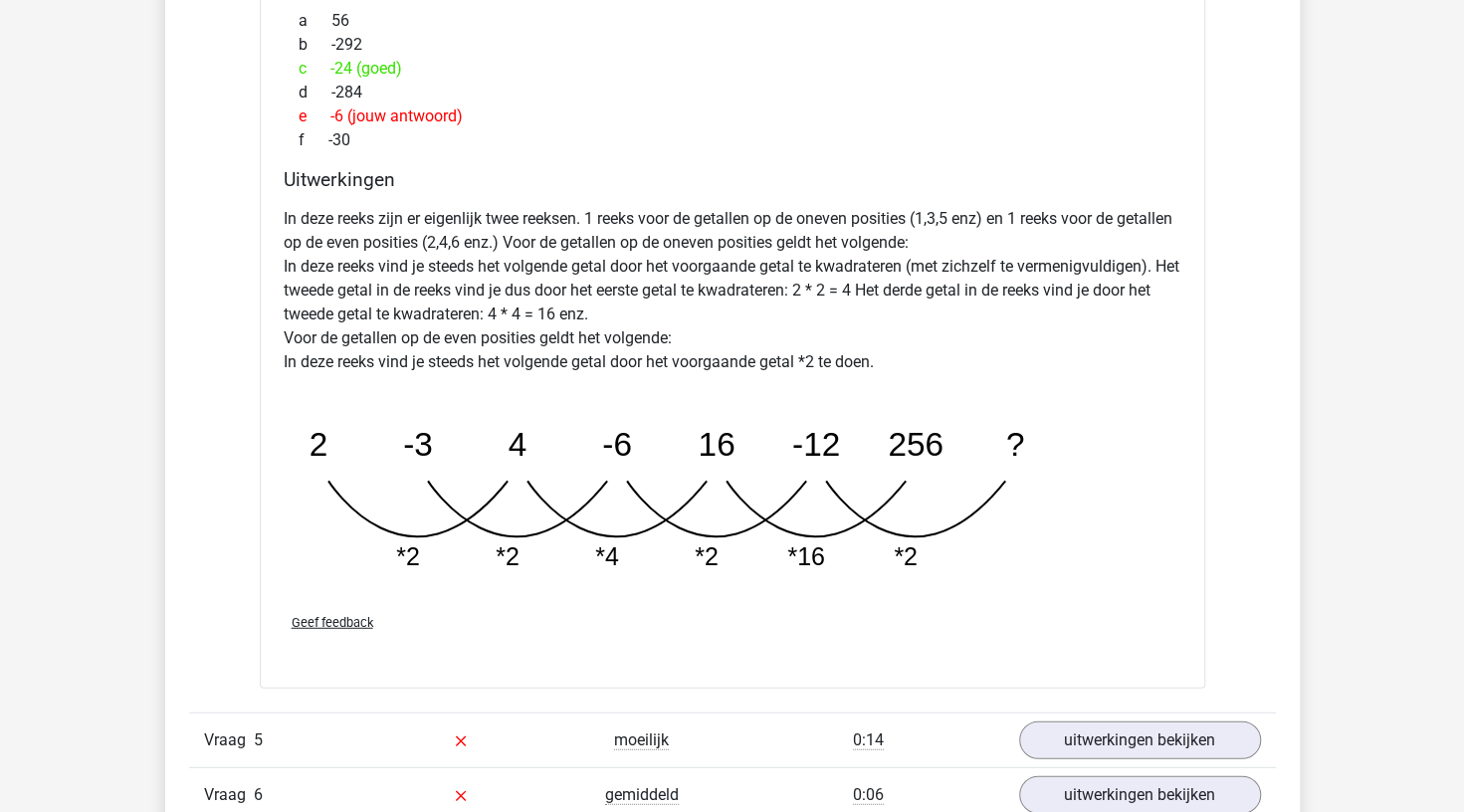 click on "[FIRST]
[EMAIL]" at bounding box center [732, 32] 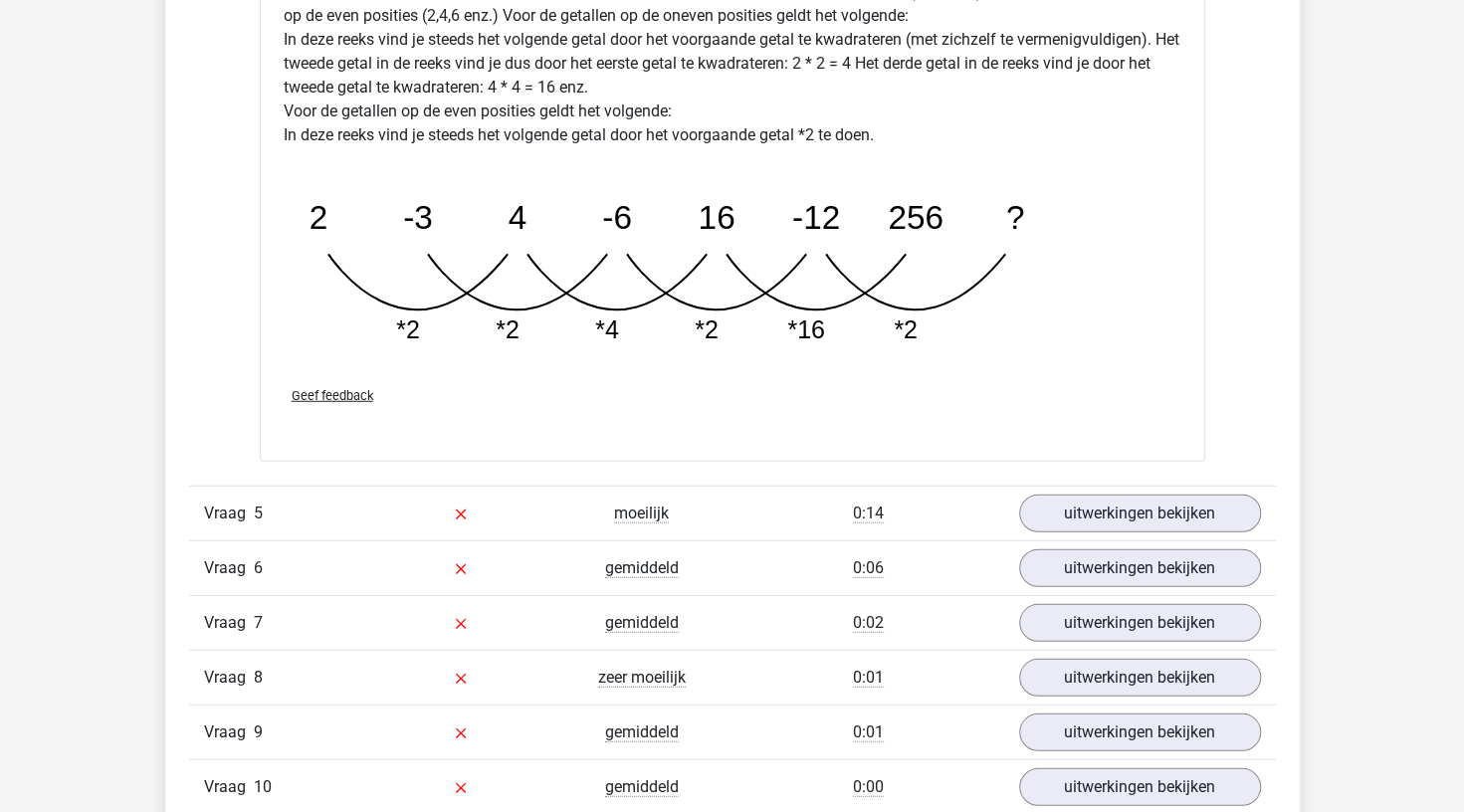 scroll, scrollTop: 2988, scrollLeft: 0, axis: vertical 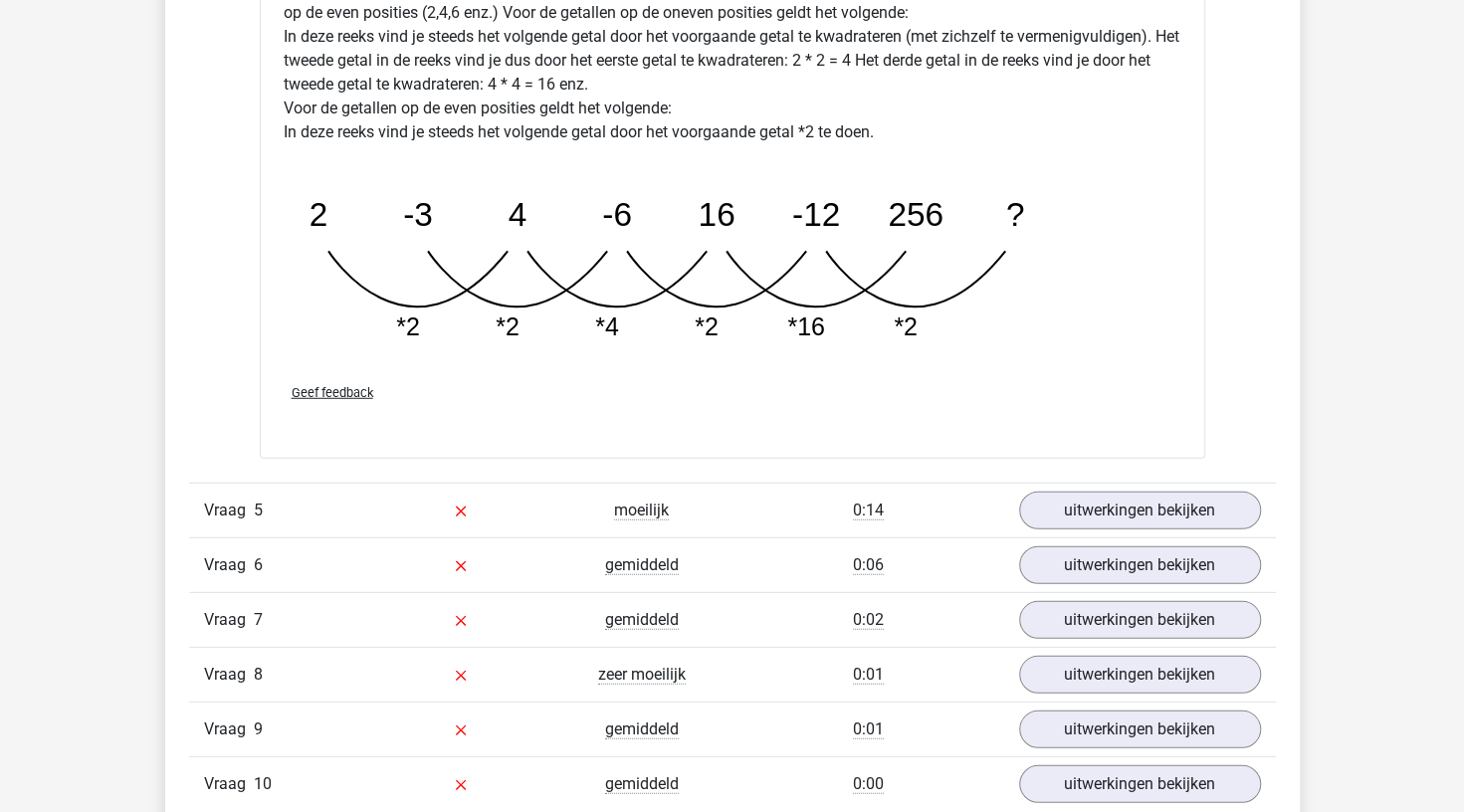click on "Vraag
5
moeilijk
0:14
uitwerkingen bekijken" at bounding box center [732, 509] 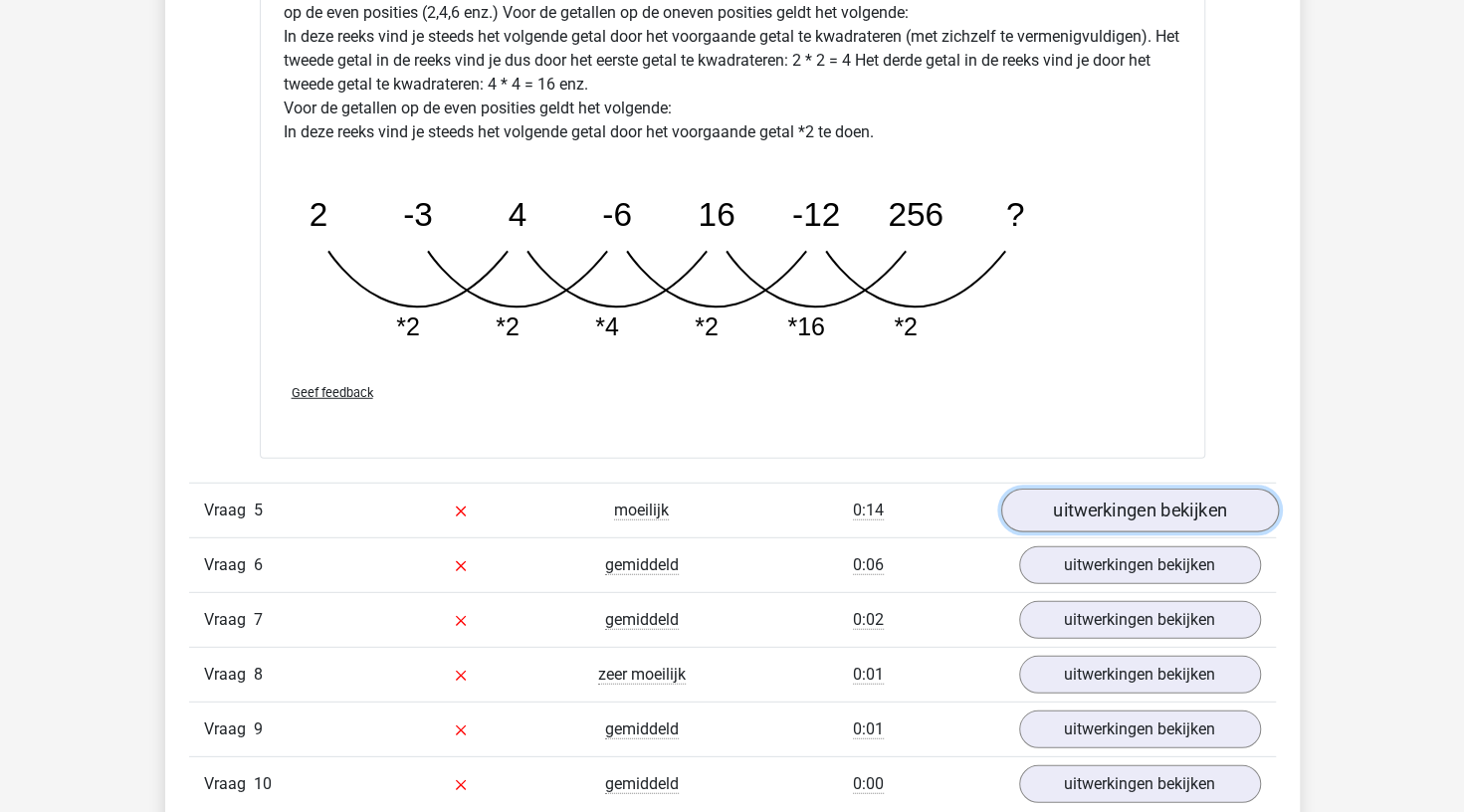 click on "uitwerkingen bekijken" at bounding box center [1139, 510] 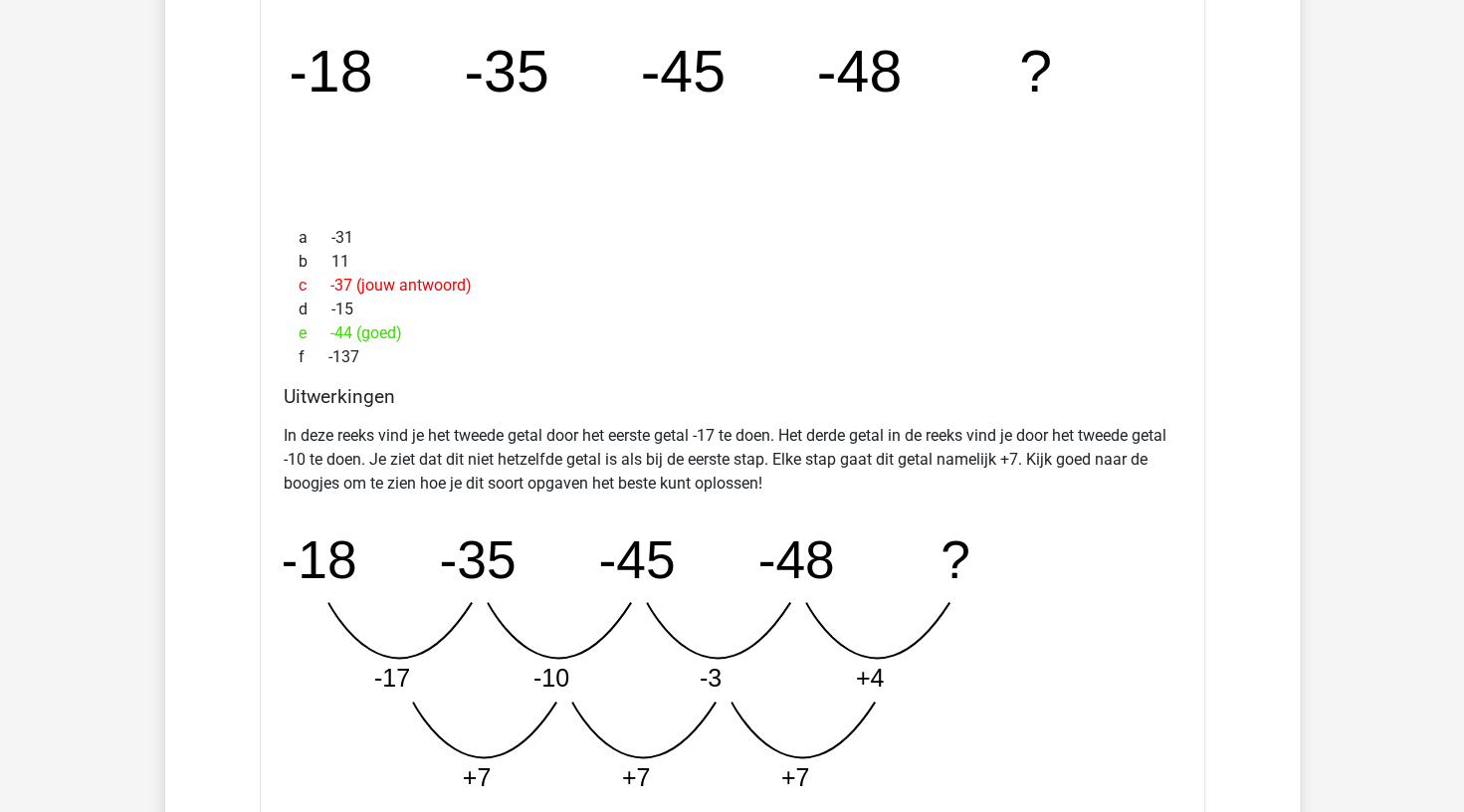 scroll, scrollTop: 3610, scrollLeft: 0, axis: vertical 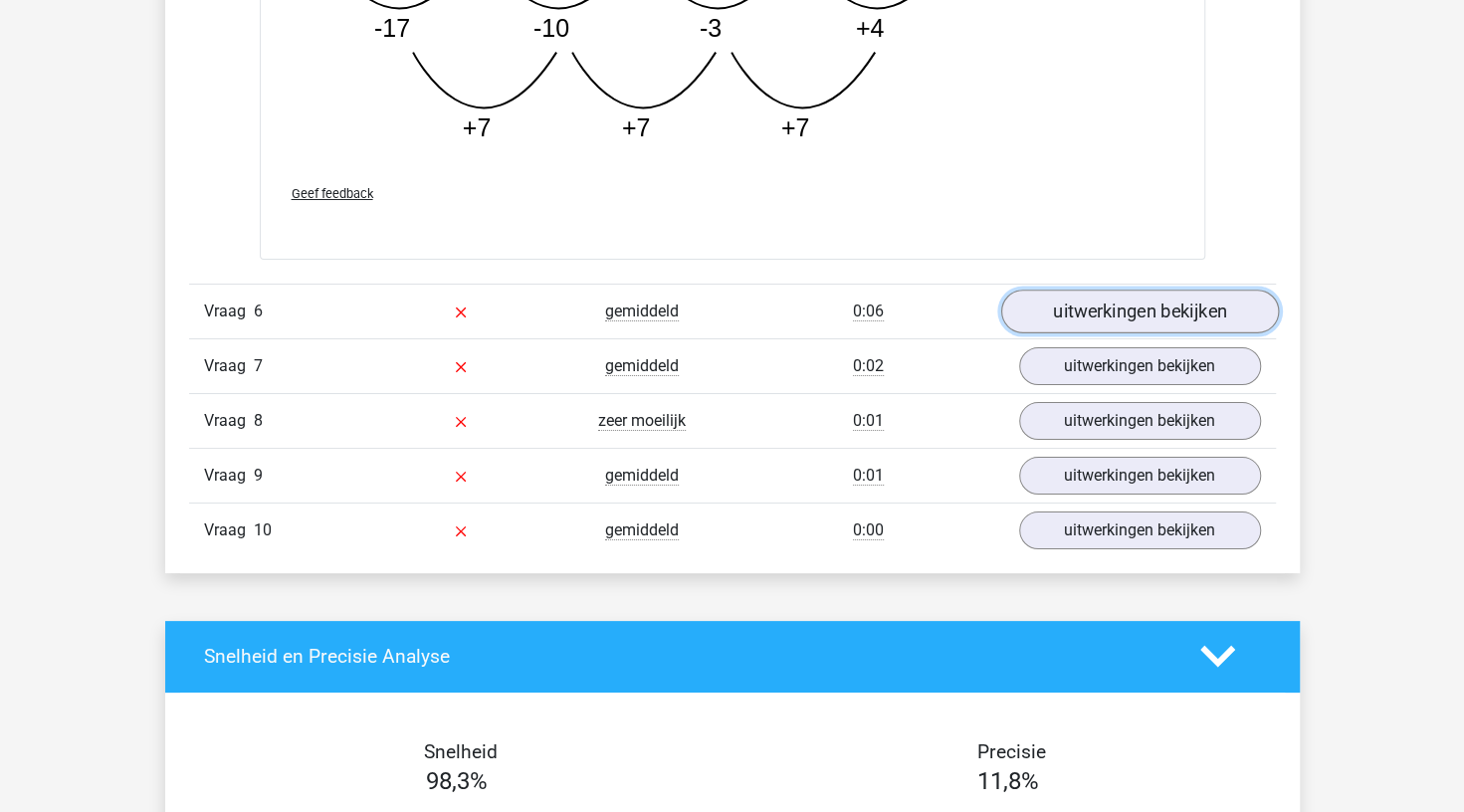 click on "uitwerkingen bekijken" at bounding box center (1139, 311) 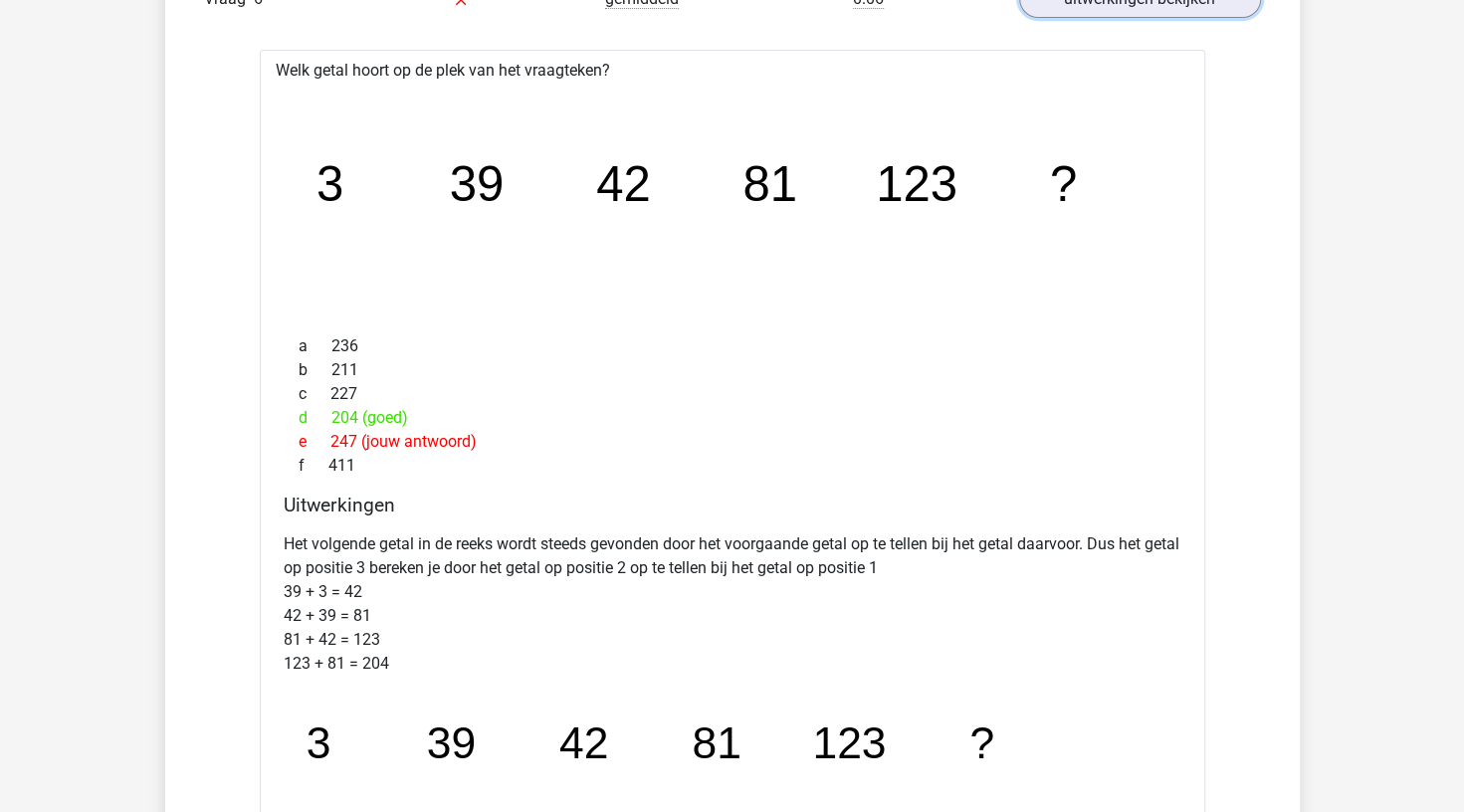 scroll, scrollTop: 4568, scrollLeft: 0, axis: vertical 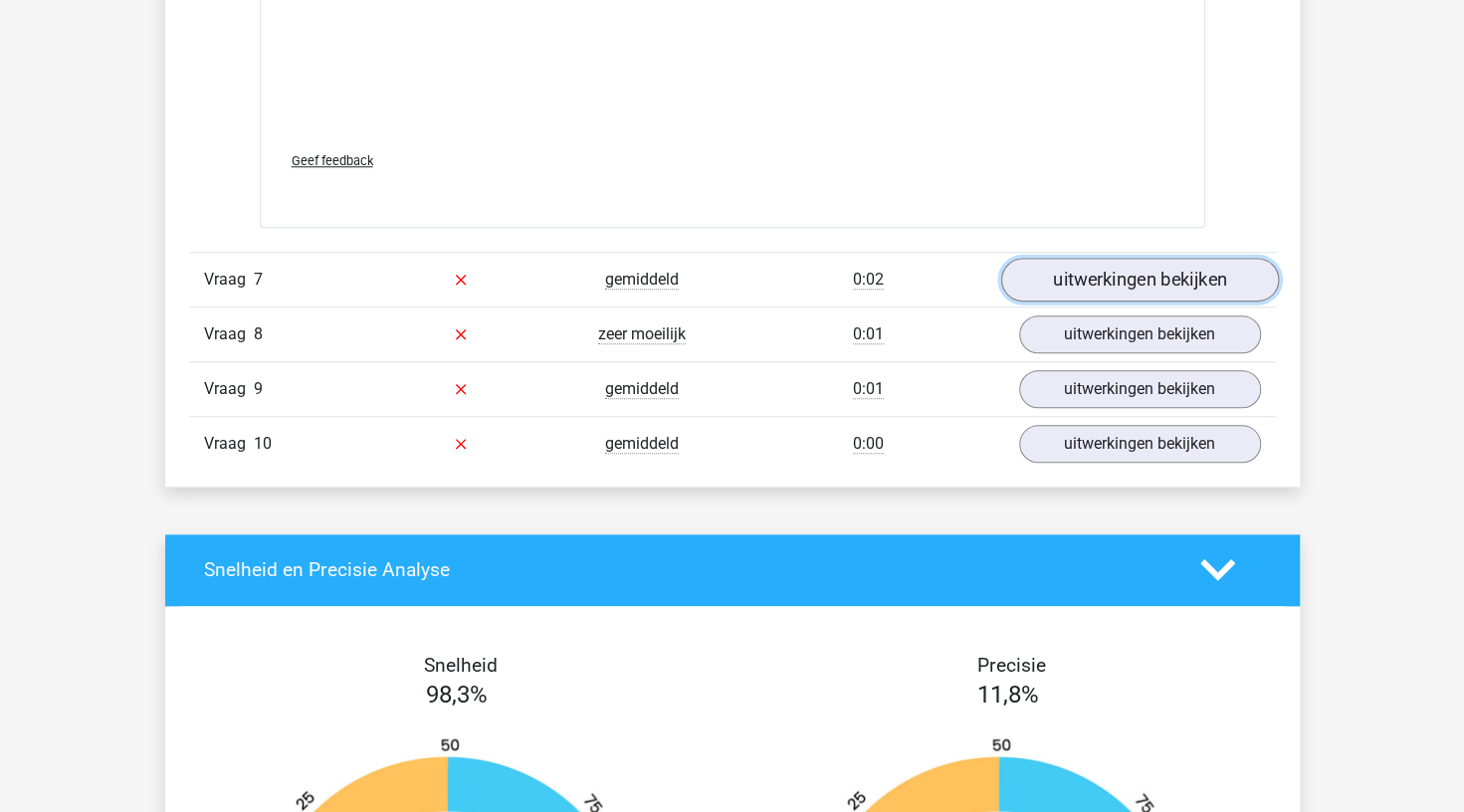 click on "uitwerkingen bekijken" at bounding box center (1139, 280) 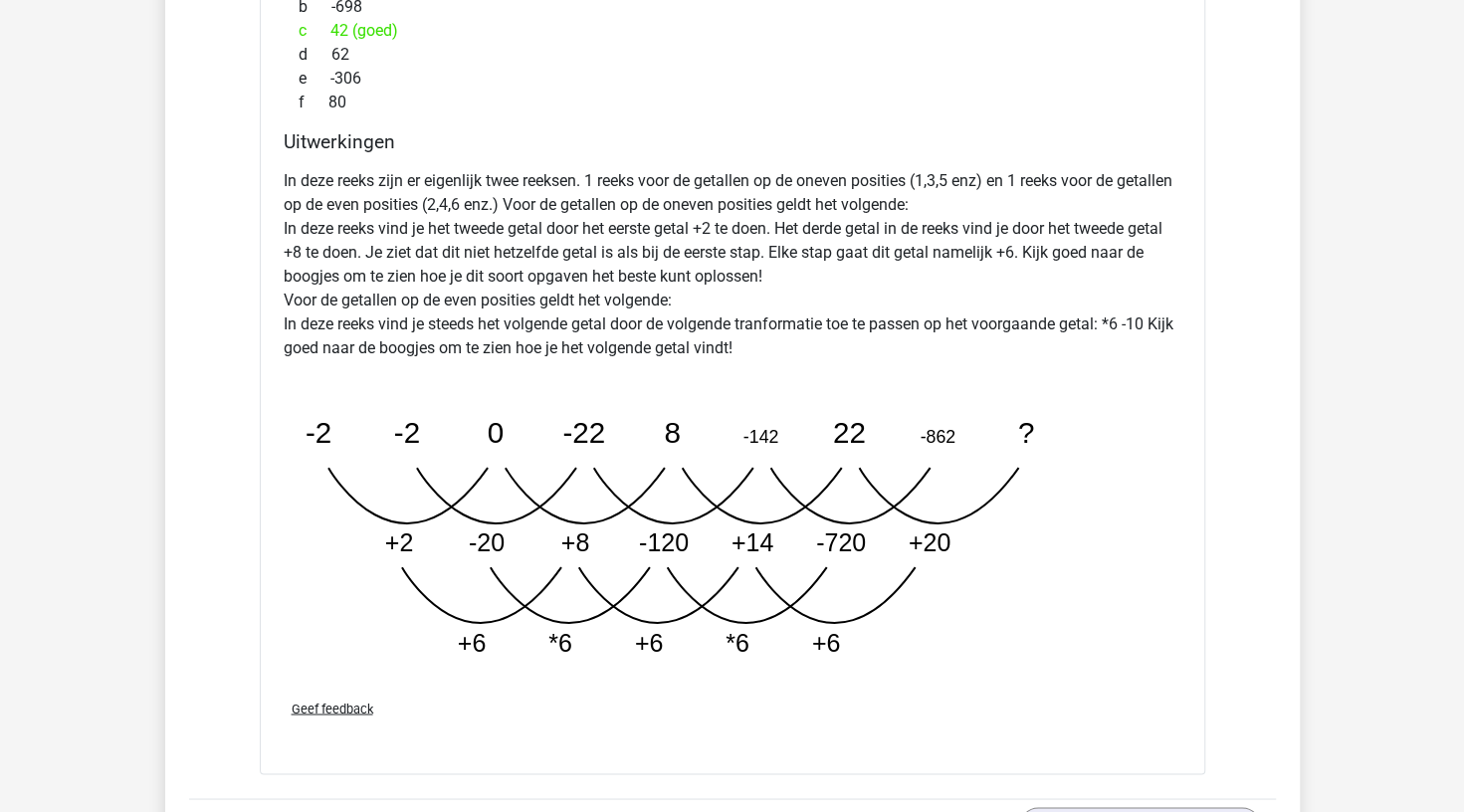 scroll, scrollTop: 5980, scrollLeft: 0, axis: vertical 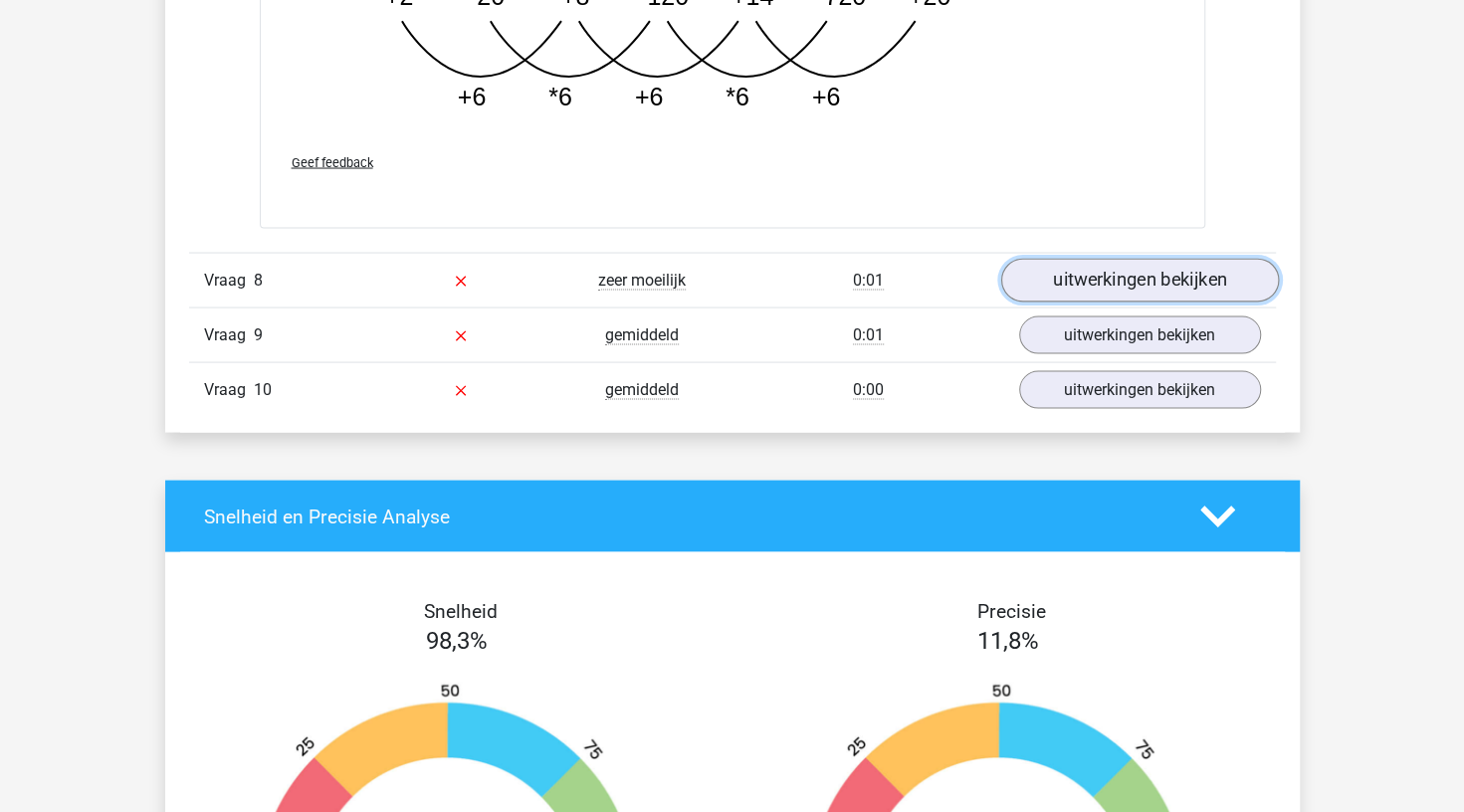 click on "uitwerkingen bekijken" at bounding box center (1139, 280) 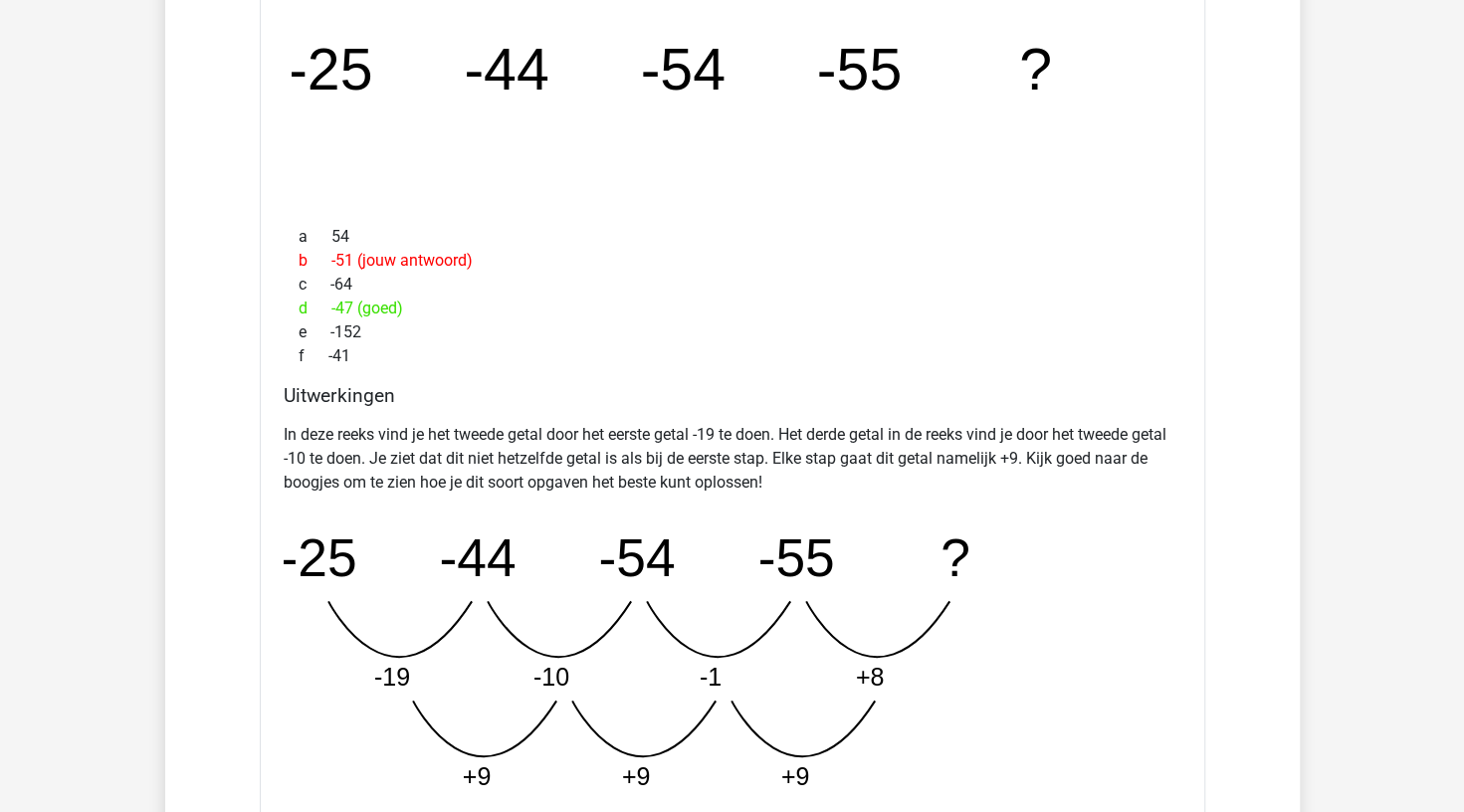 scroll, scrollTop: 6917, scrollLeft: 0, axis: vertical 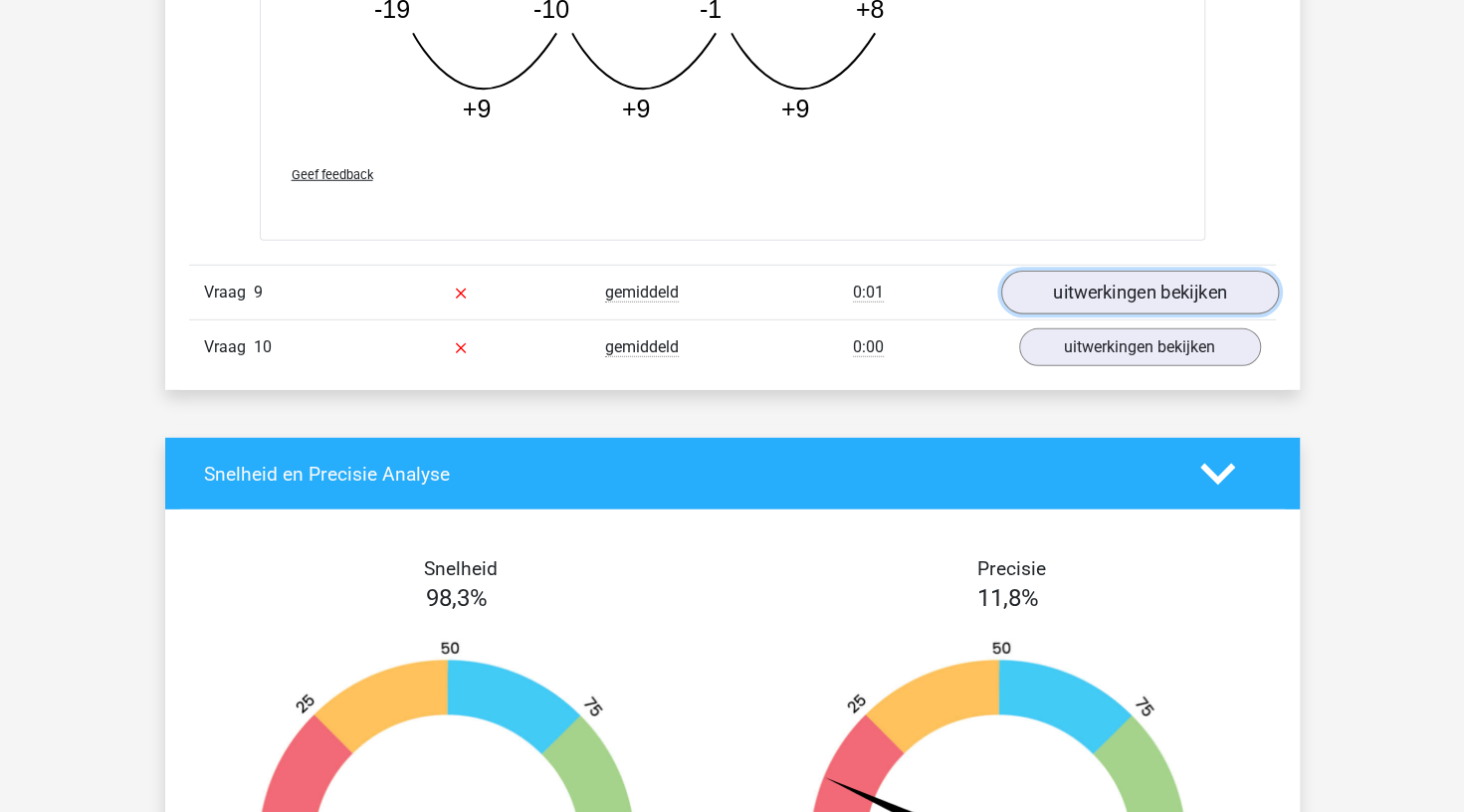 click on "uitwerkingen bekijken" at bounding box center (1139, 293) 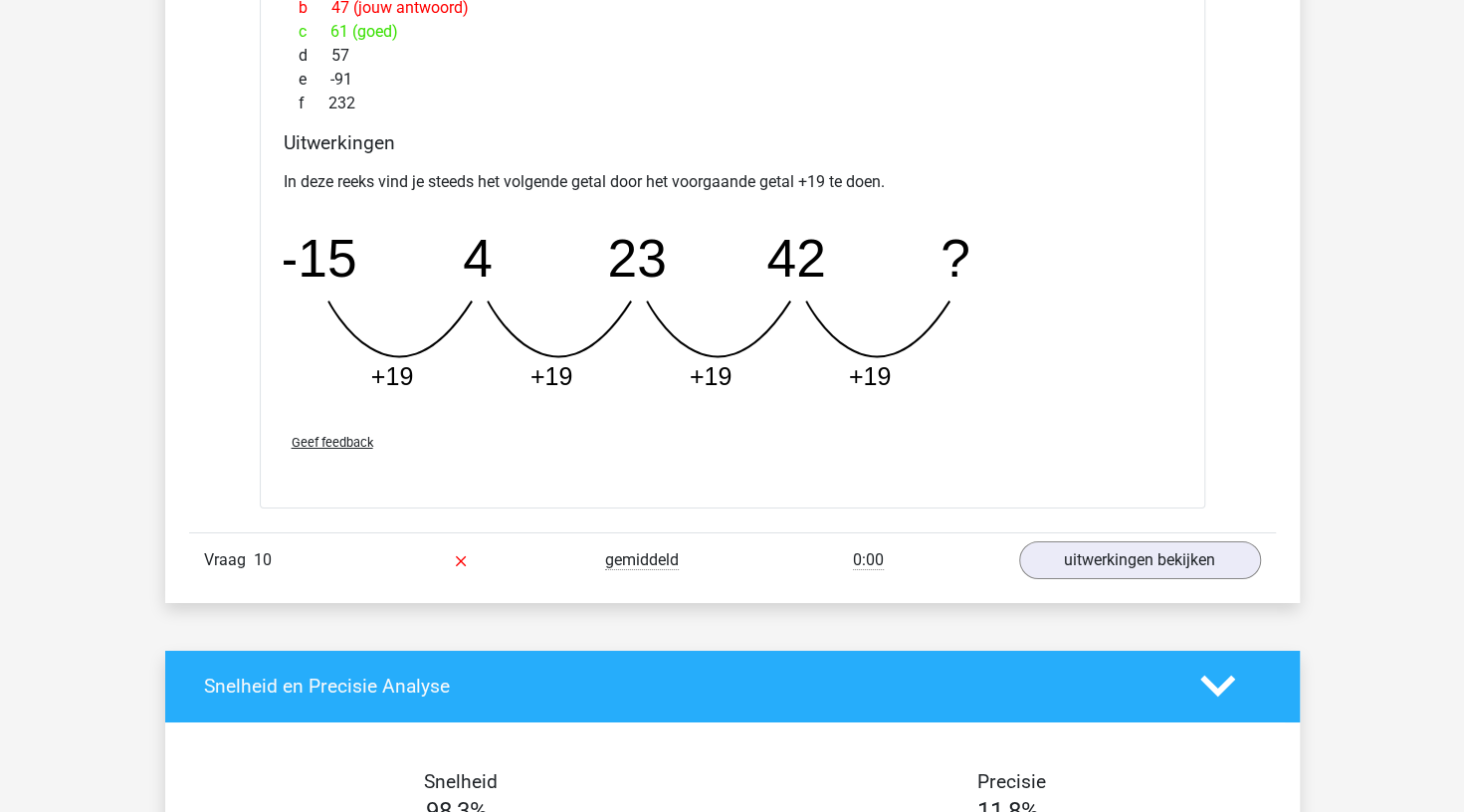scroll, scrollTop: 8288, scrollLeft: 0, axis: vertical 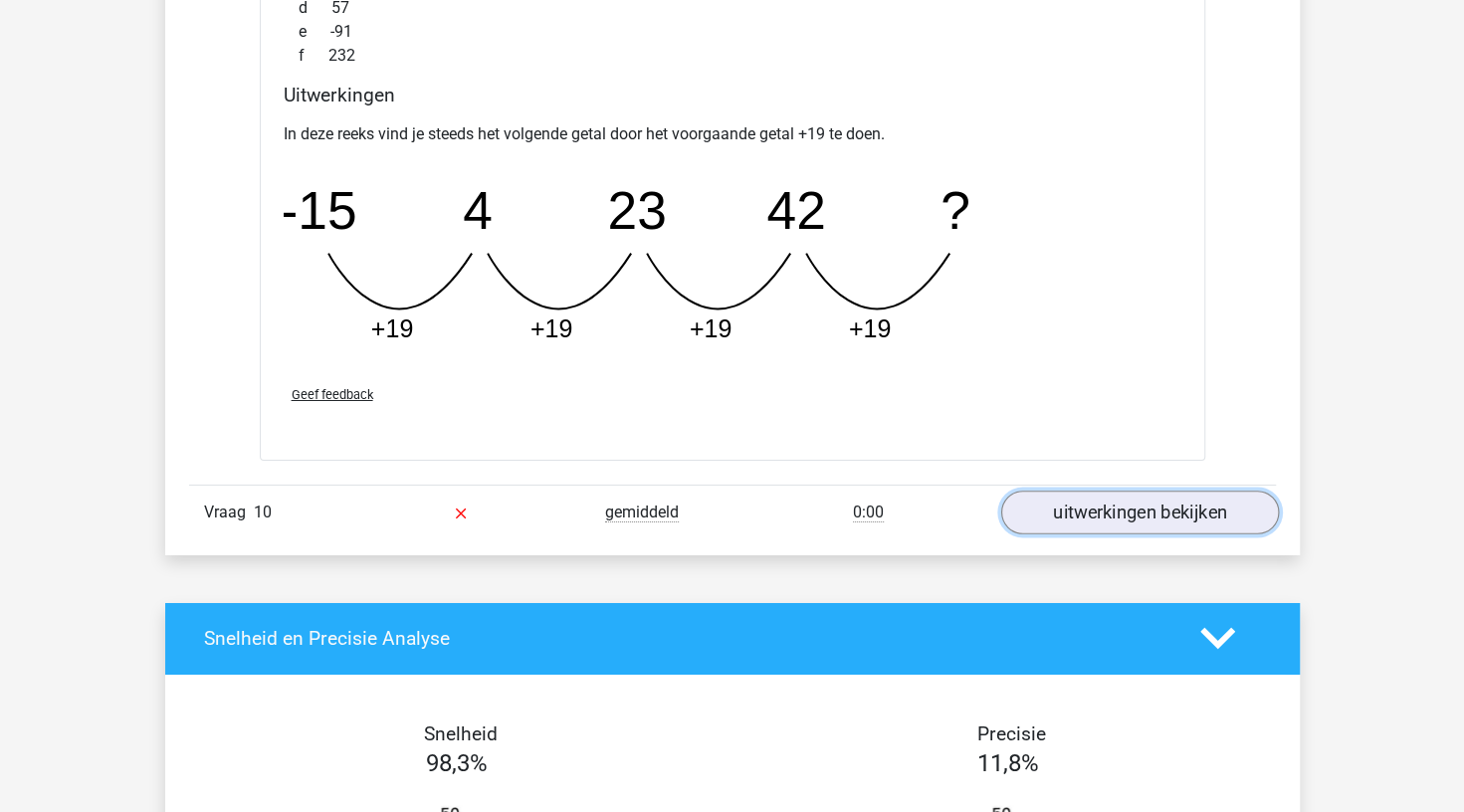 click on "uitwerkingen bekijken" at bounding box center [1139, 512] 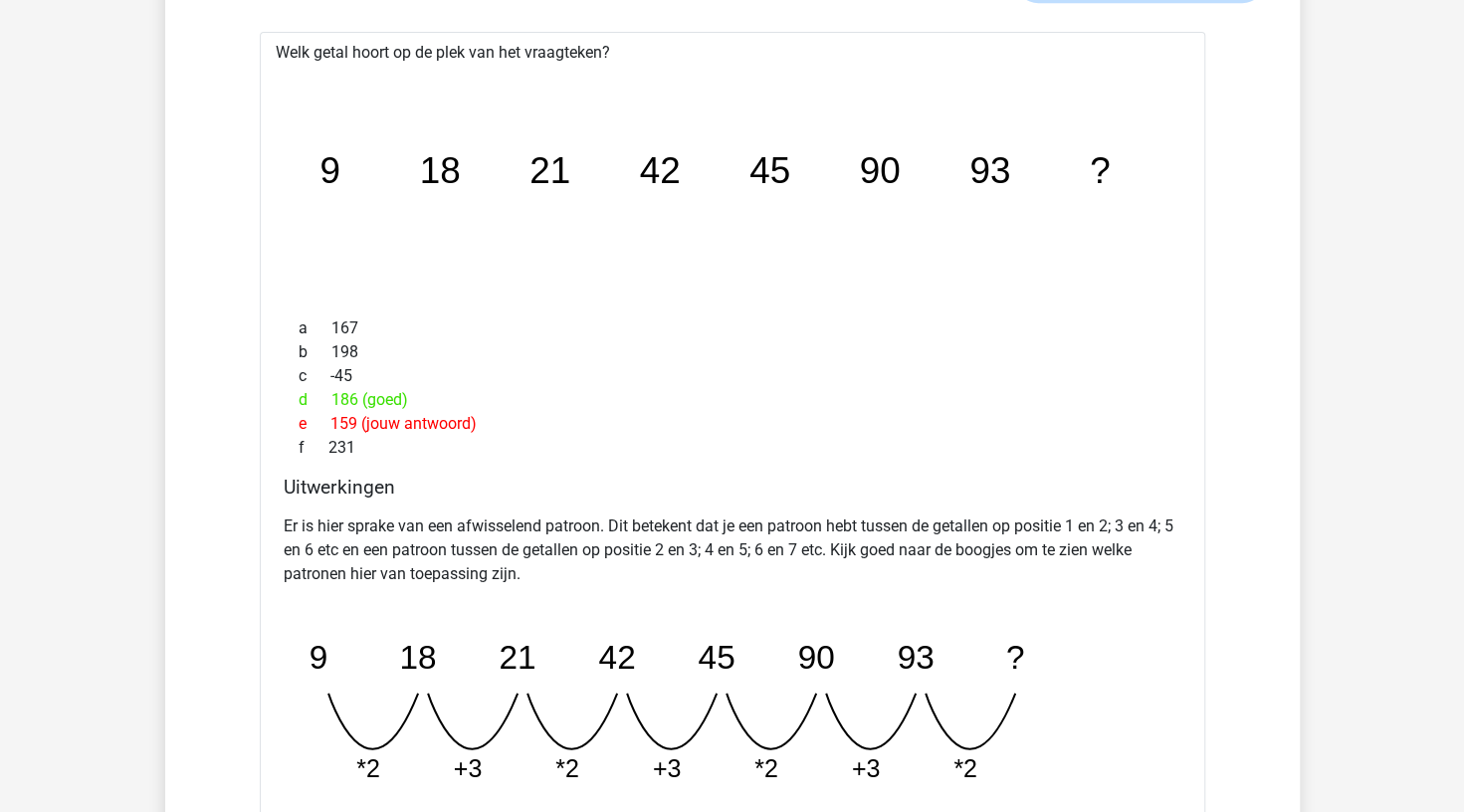 scroll, scrollTop: 8821, scrollLeft: 0, axis: vertical 